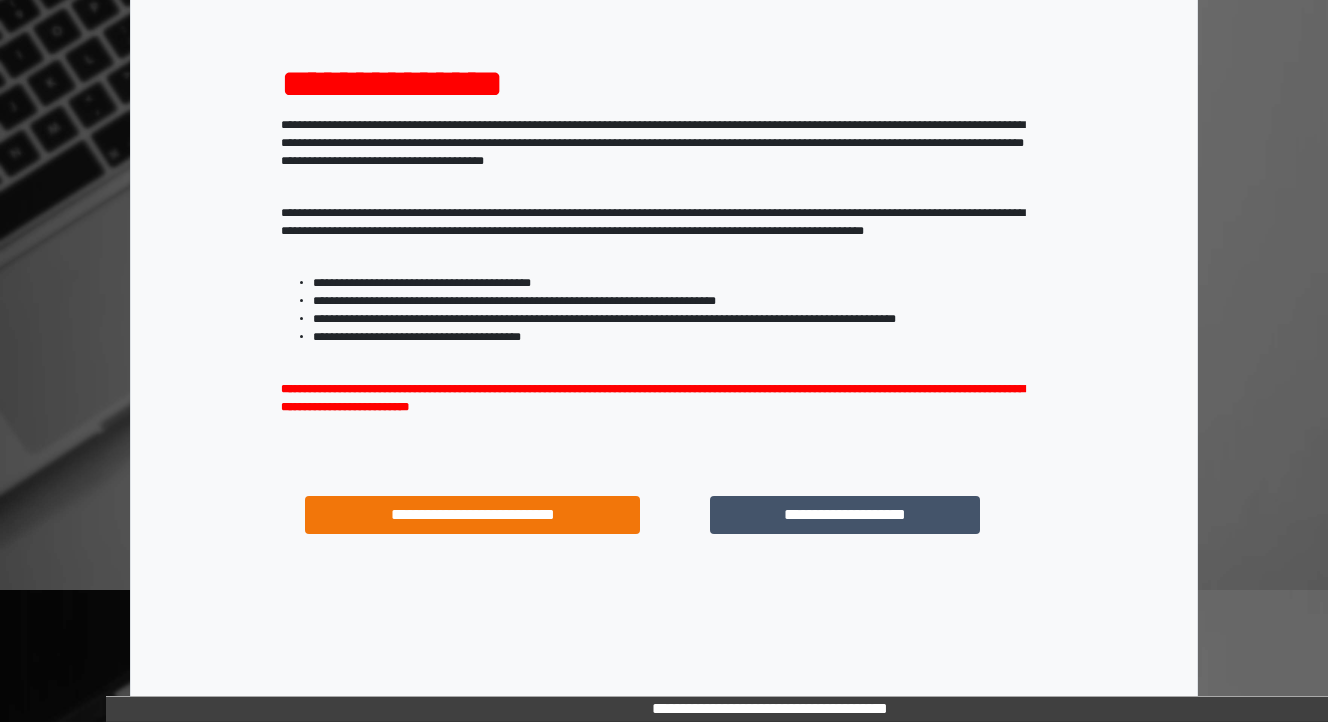 scroll, scrollTop: 204, scrollLeft: 0, axis: vertical 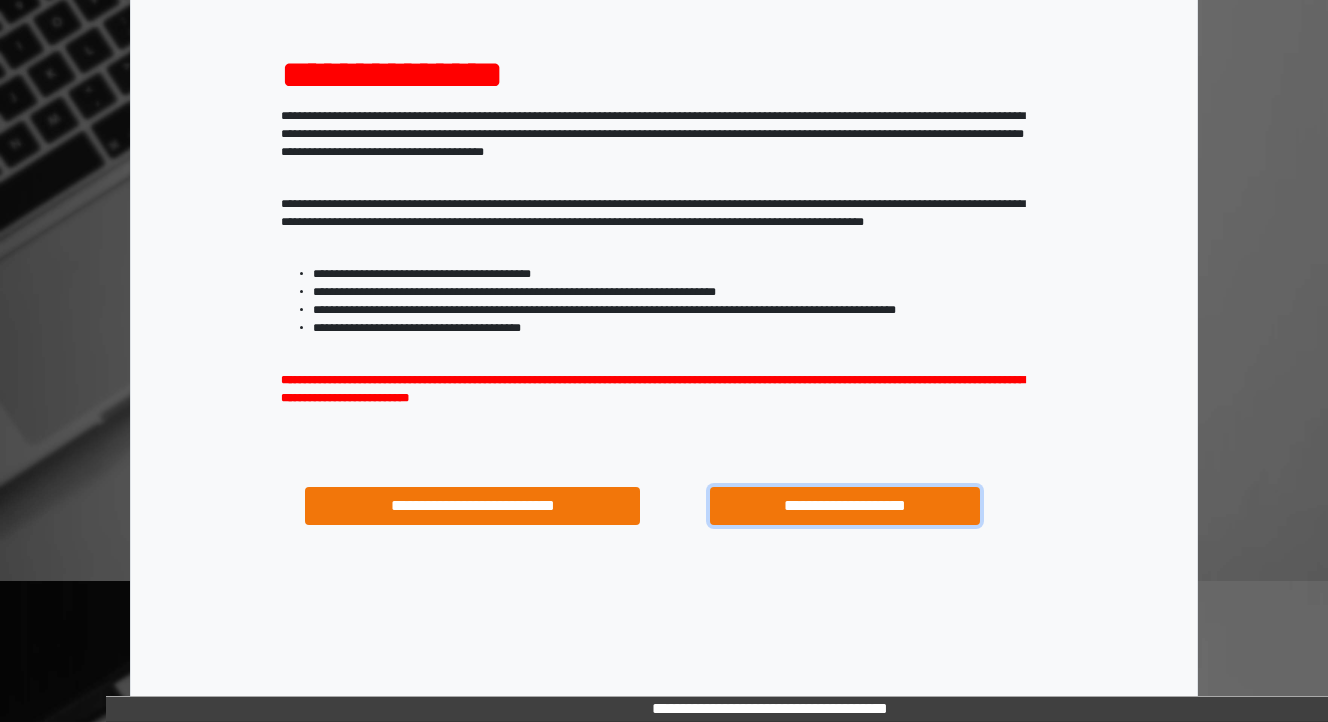 click on "**********" at bounding box center (844, 506) 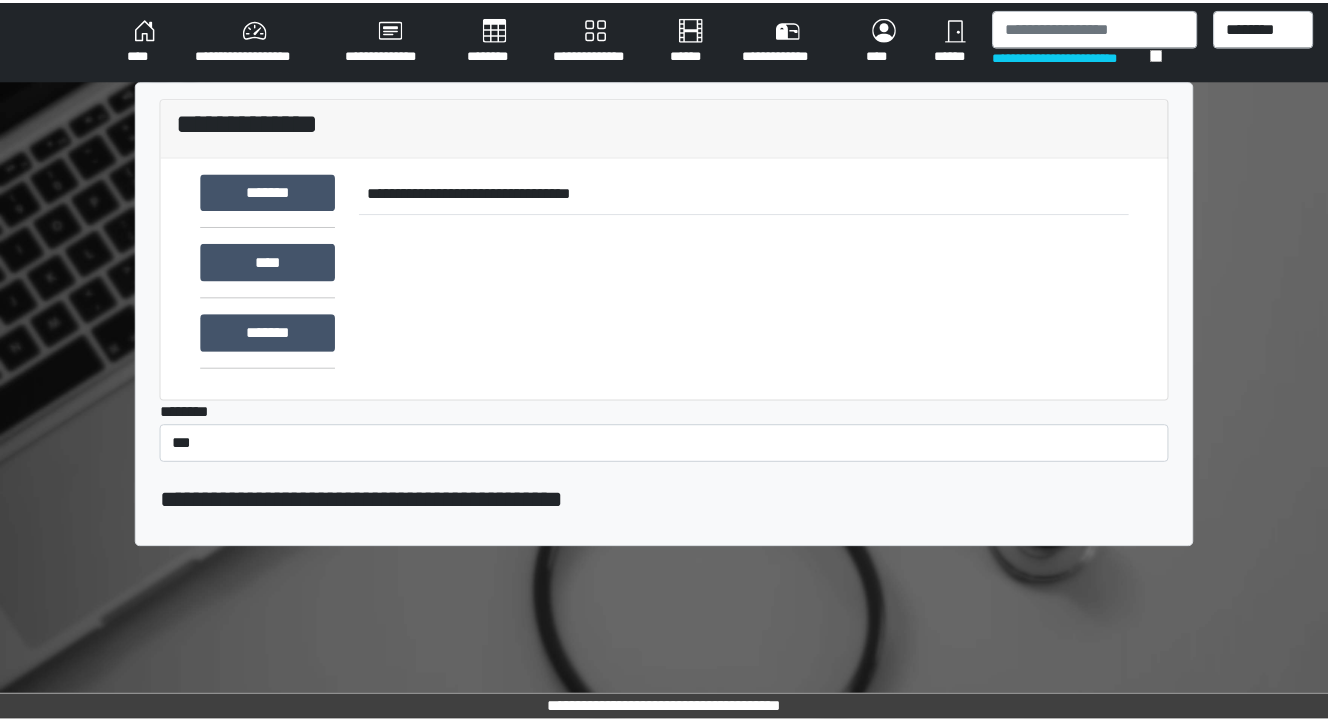 scroll, scrollTop: 0, scrollLeft: 0, axis: both 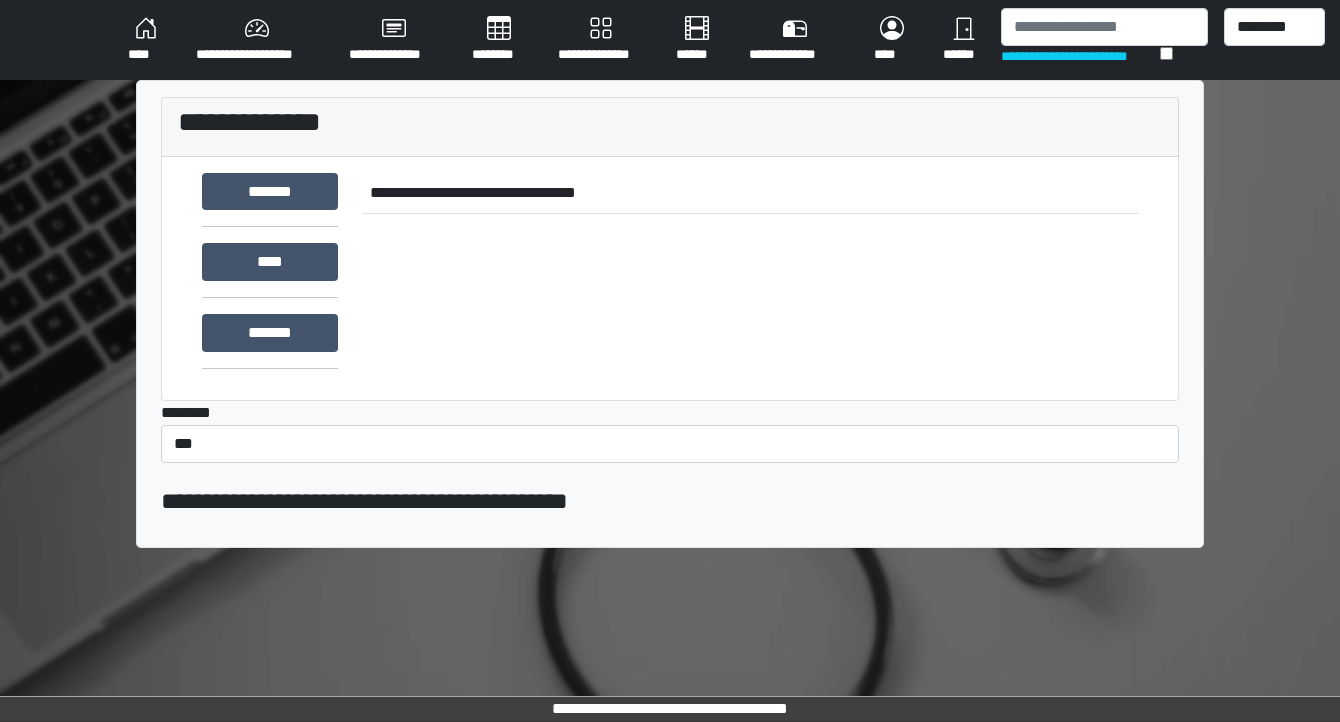 click on "********" at bounding box center (499, 40) 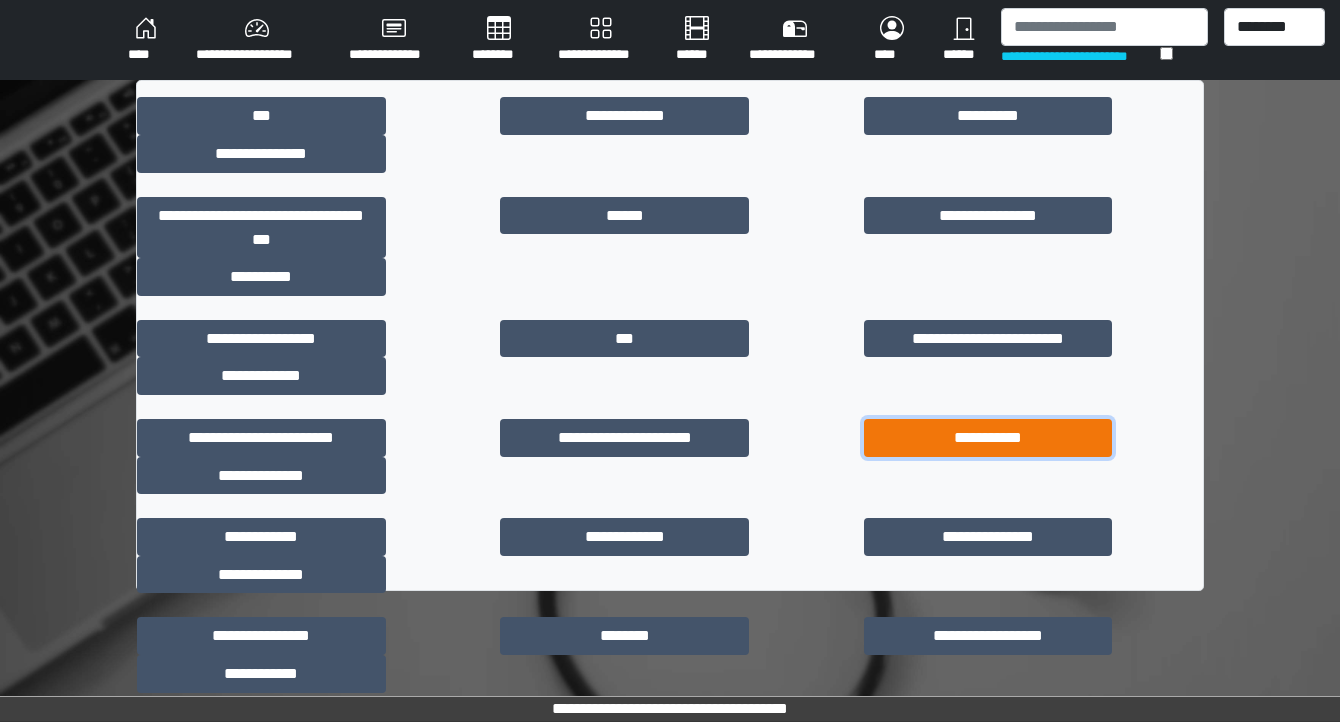 click on "**********" at bounding box center [988, 438] 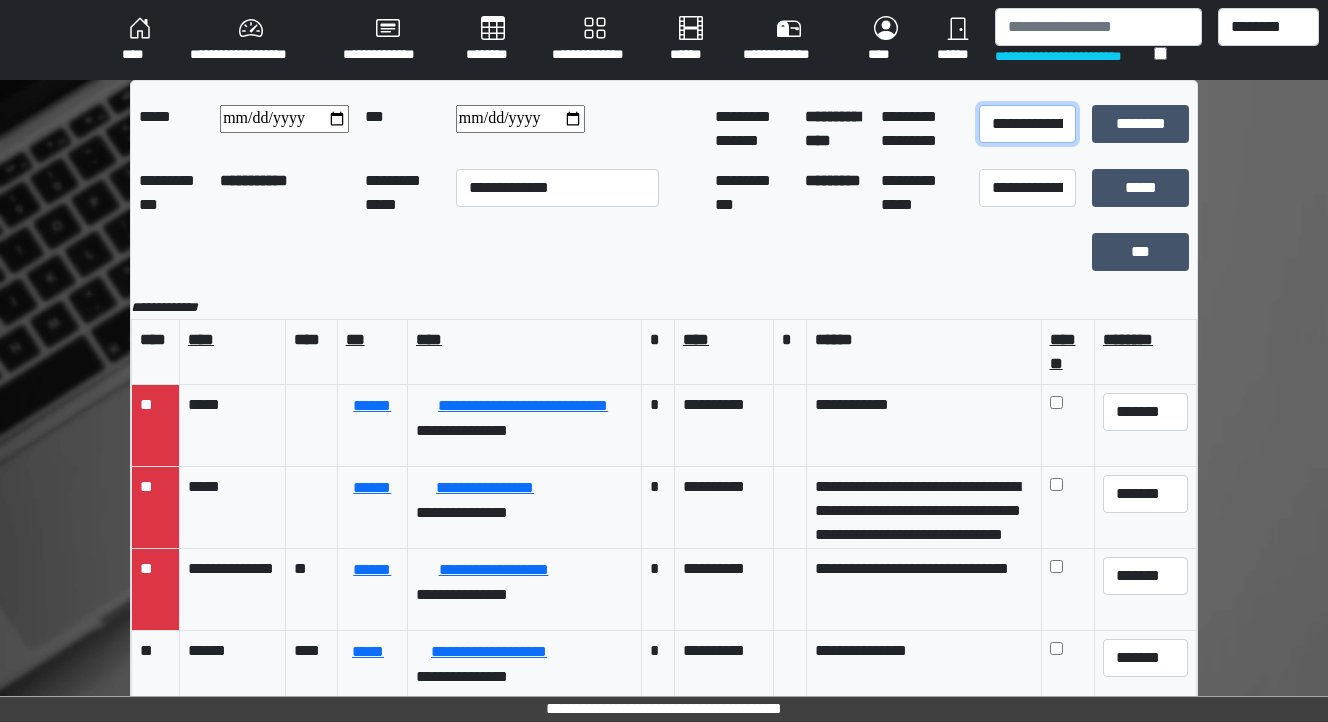 click on "**********" at bounding box center [1027, 124] 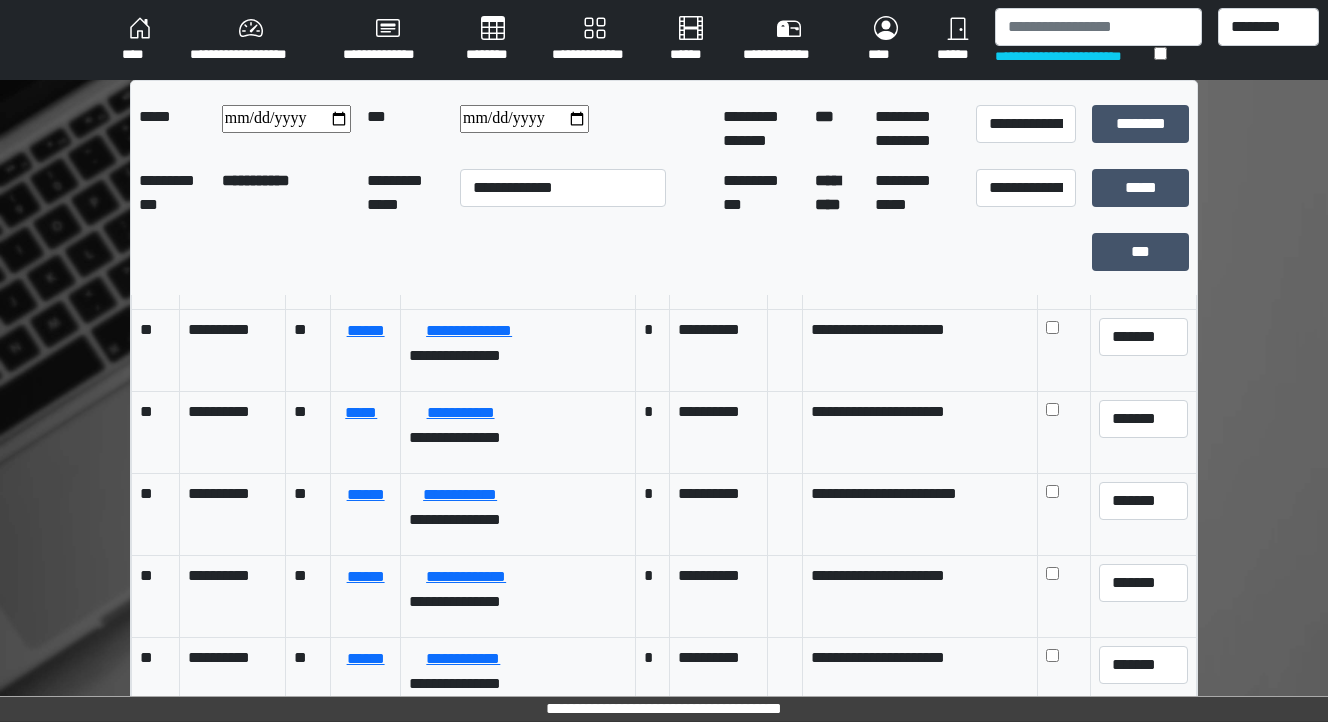 scroll, scrollTop: 240, scrollLeft: 0, axis: vertical 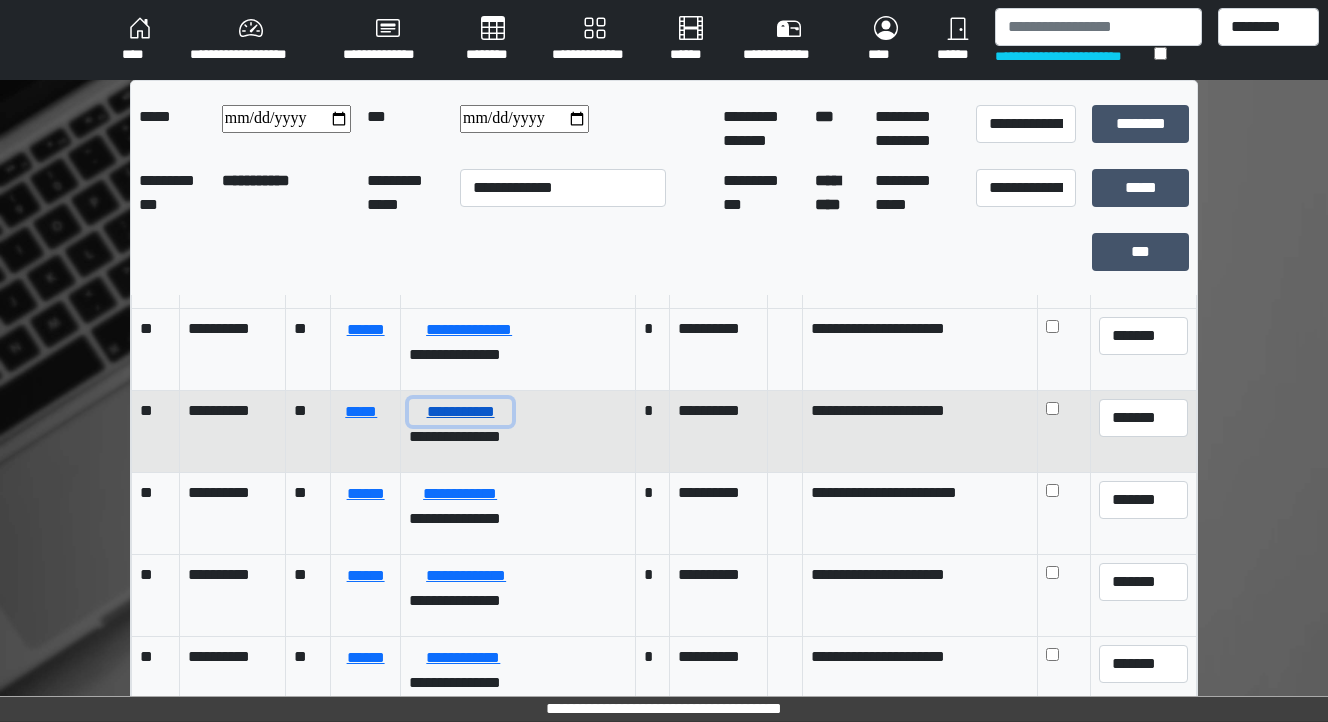click on "**********" at bounding box center [460, 412] 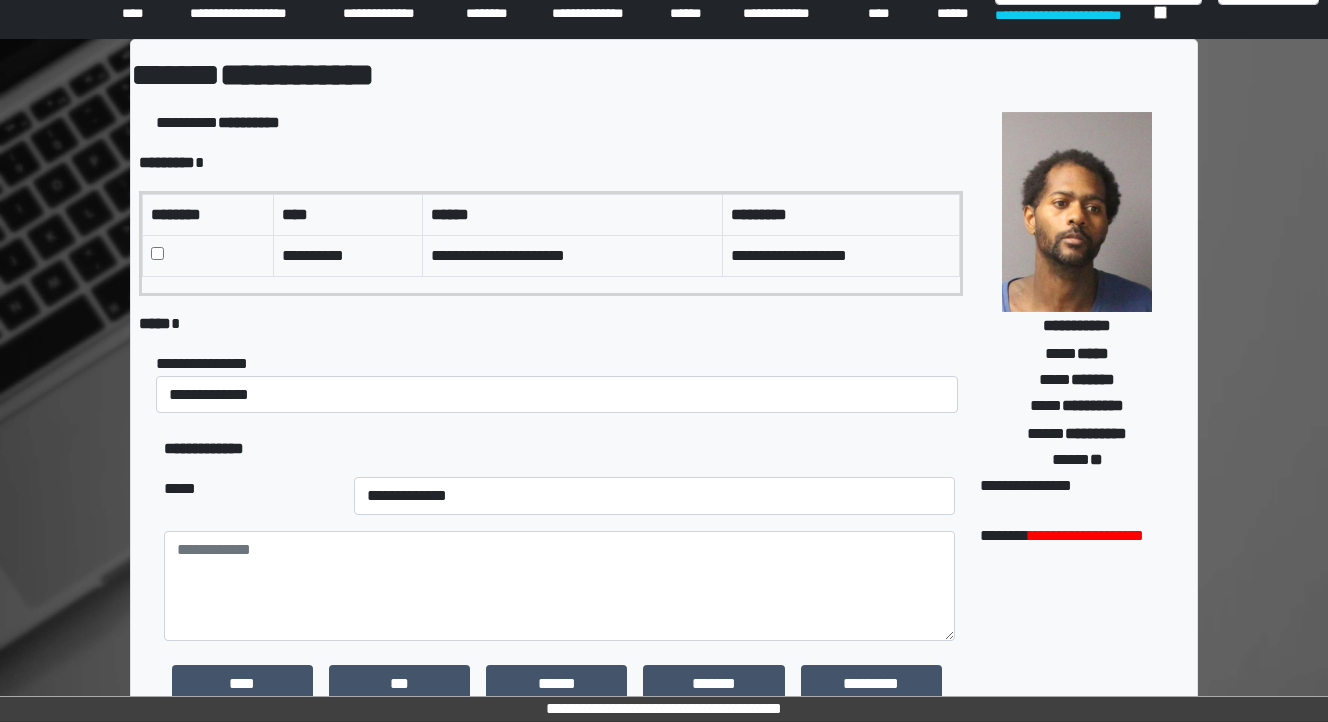 scroll, scrollTop: 80, scrollLeft: 0, axis: vertical 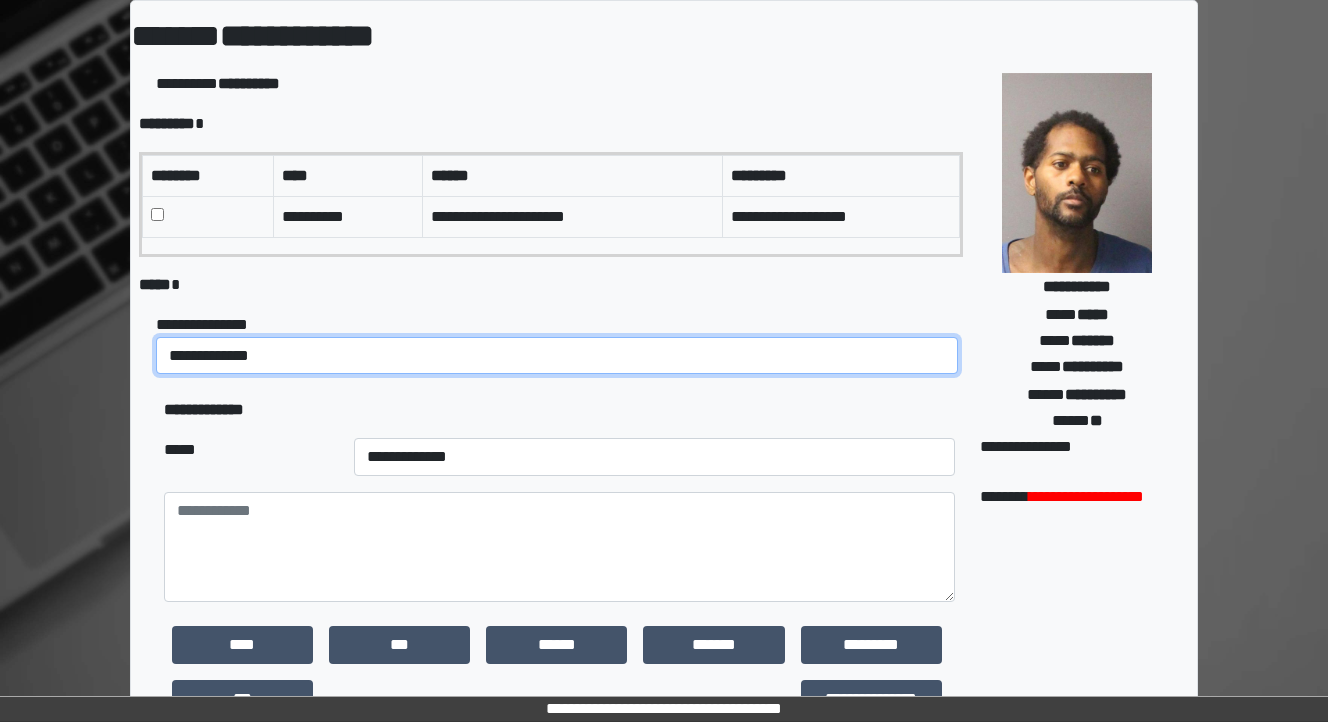 click on "**********" at bounding box center (557, 356) 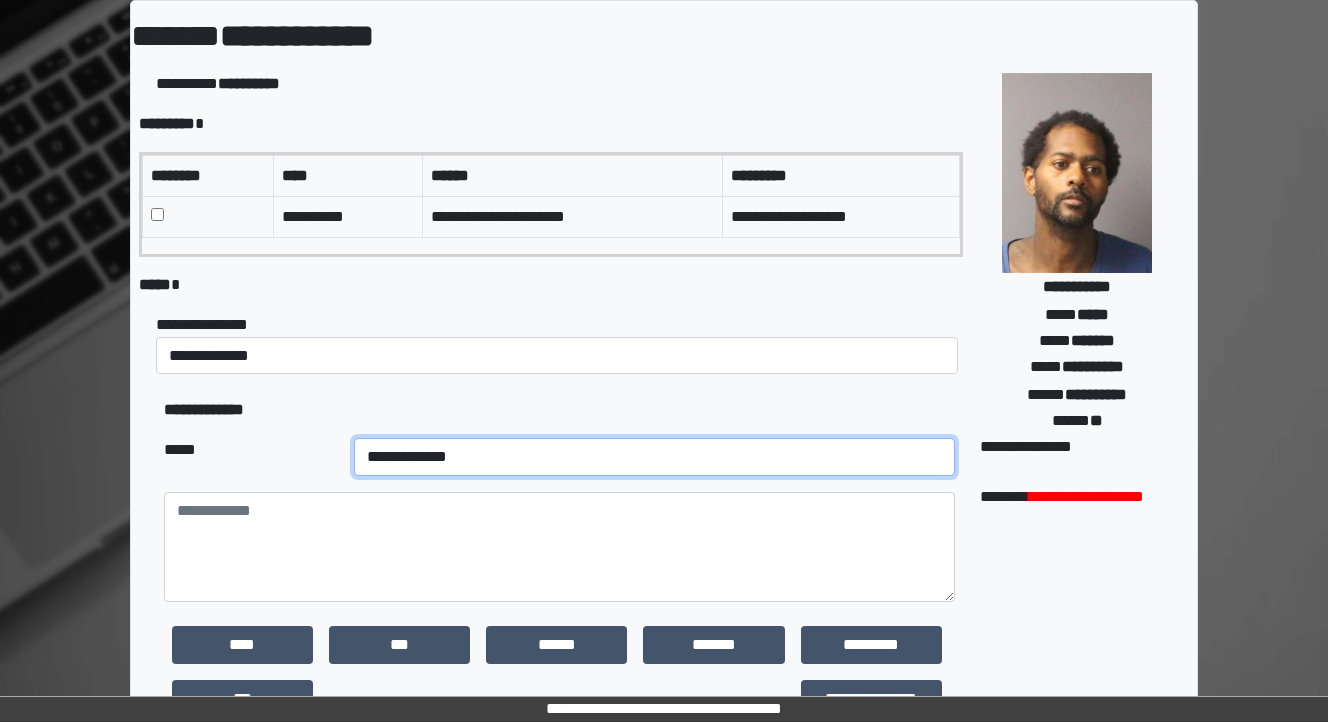 select on "***" 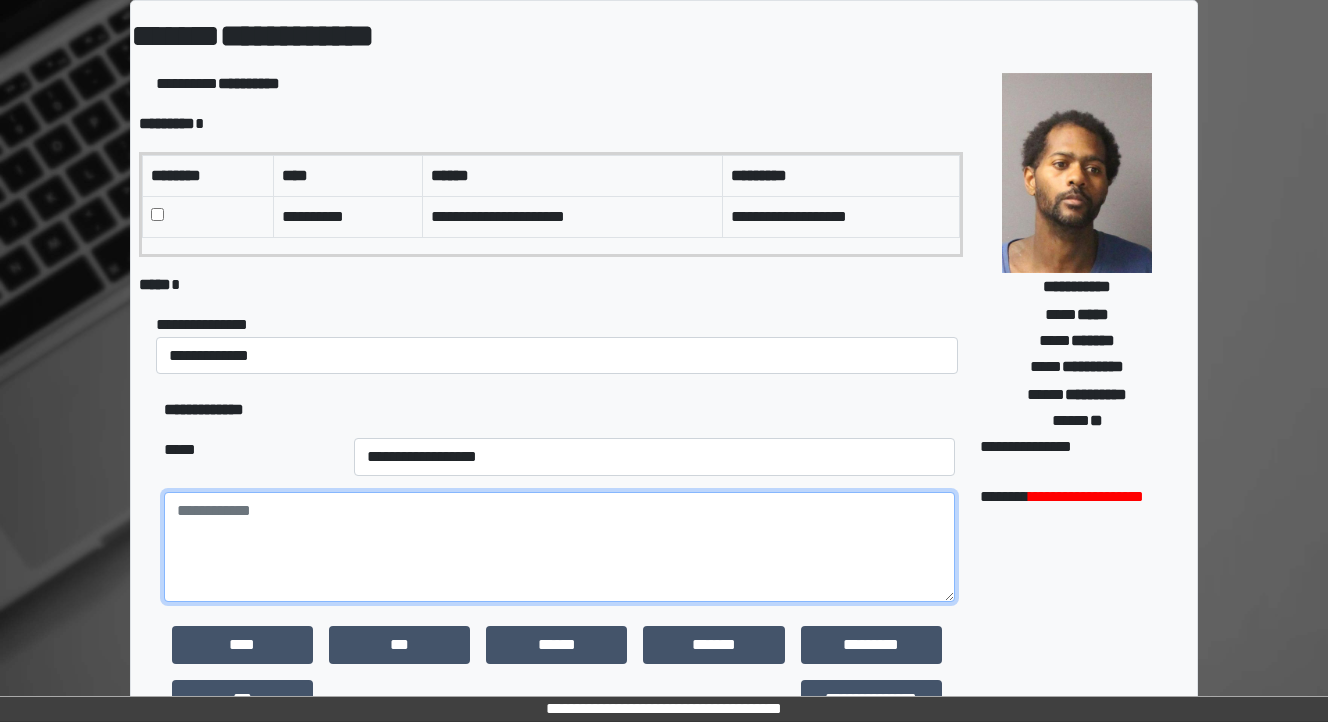 click at bounding box center [559, 547] 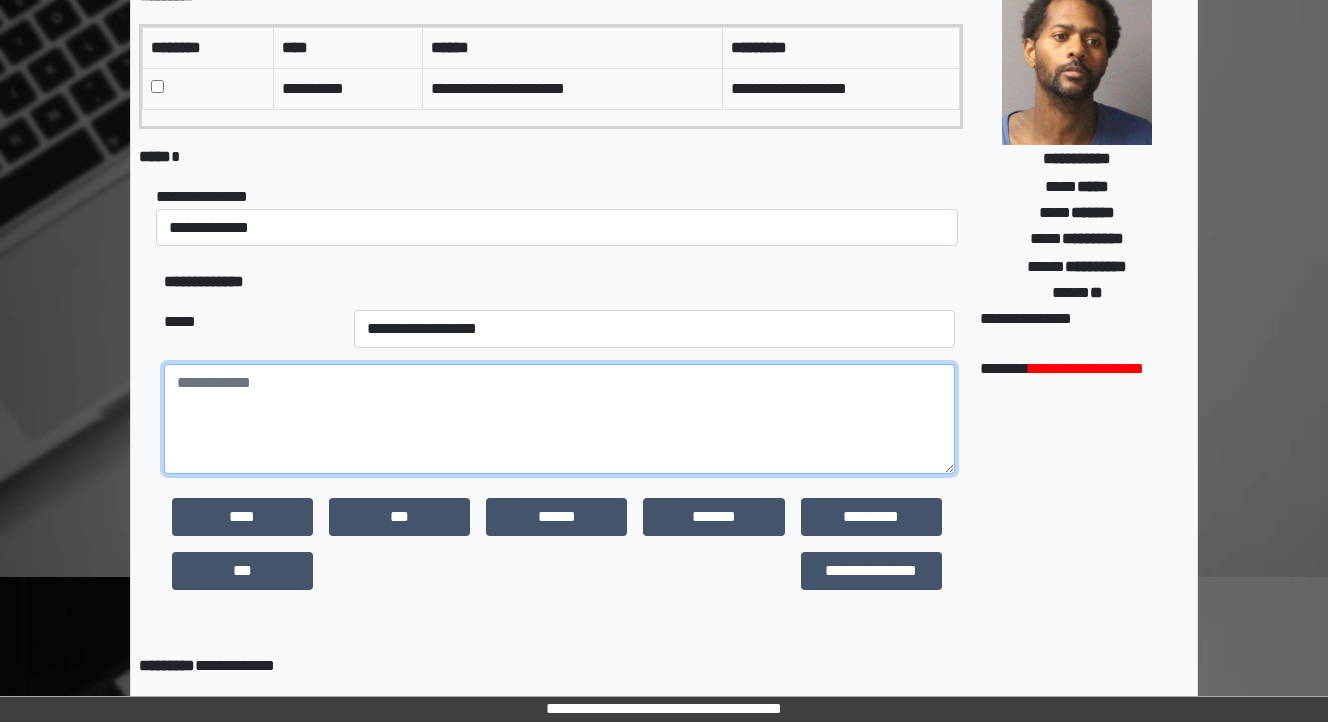 scroll, scrollTop: 240, scrollLeft: 0, axis: vertical 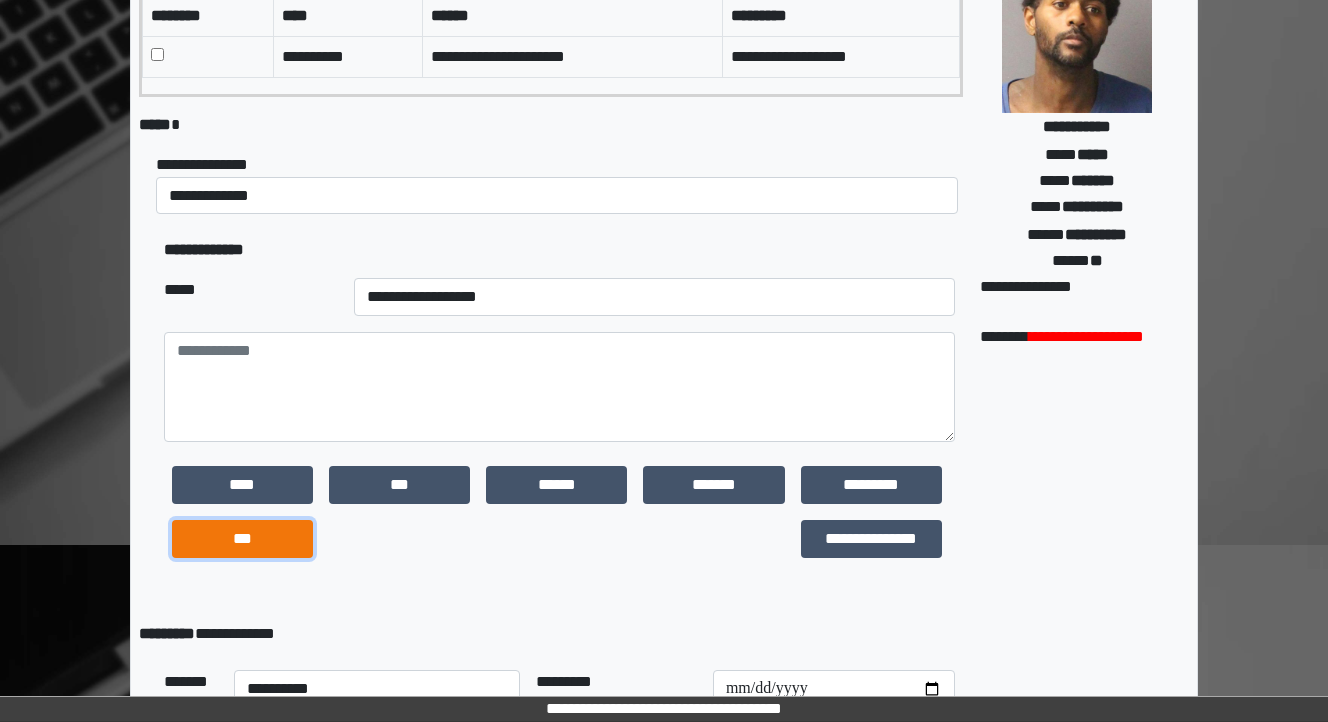 click on "***" at bounding box center [242, 539] 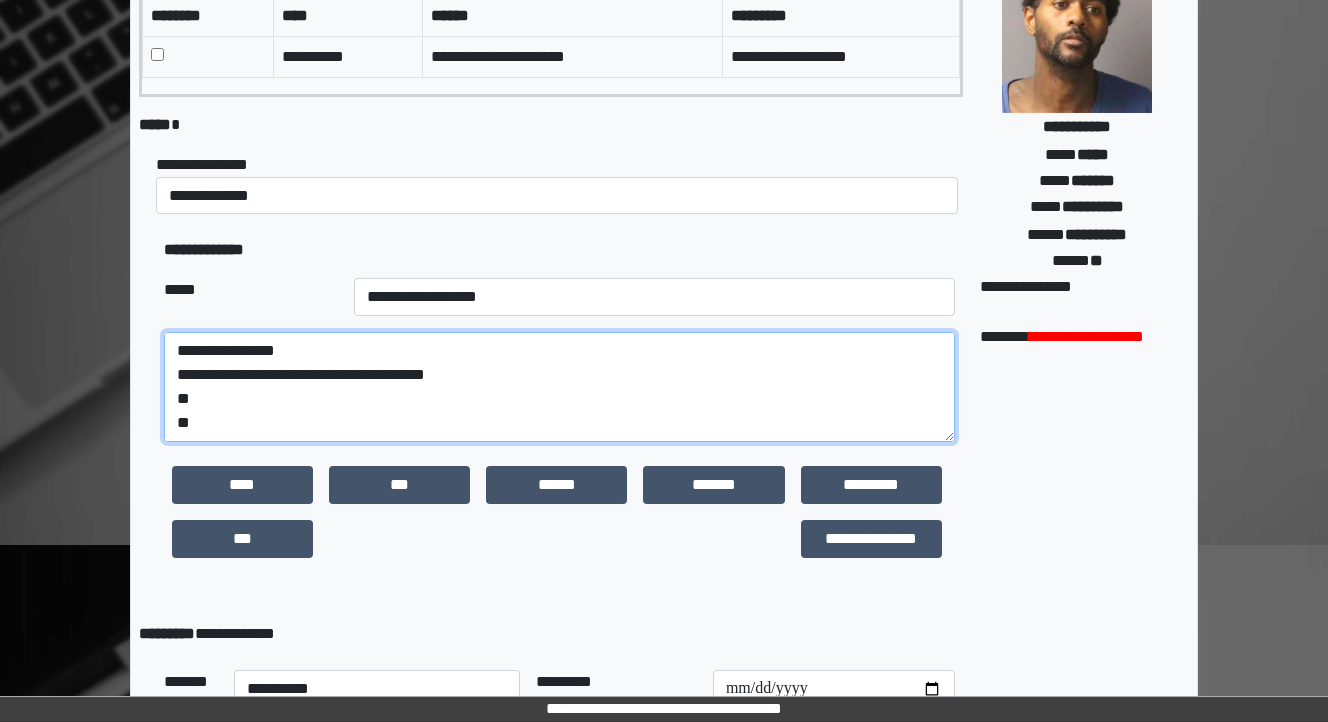 click on "**********" at bounding box center (559, 387) 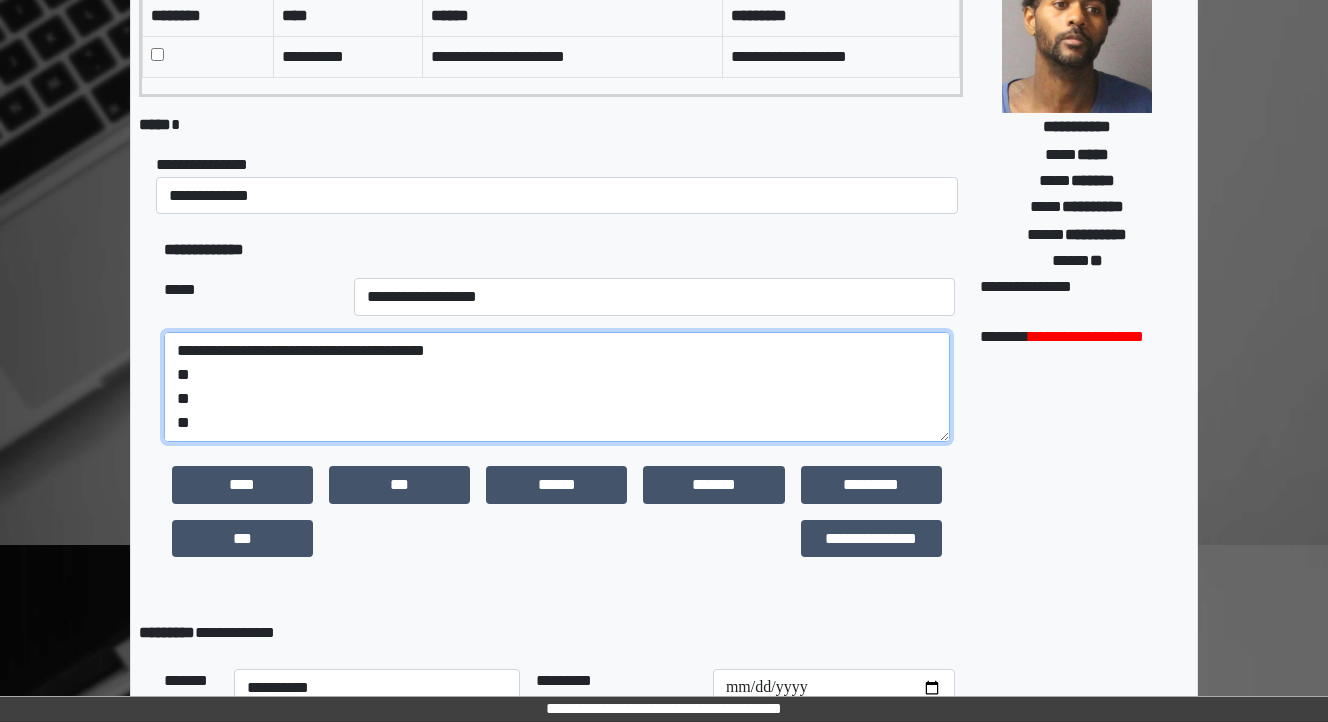 scroll, scrollTop: 0, scrollLeft: 0, axis: both 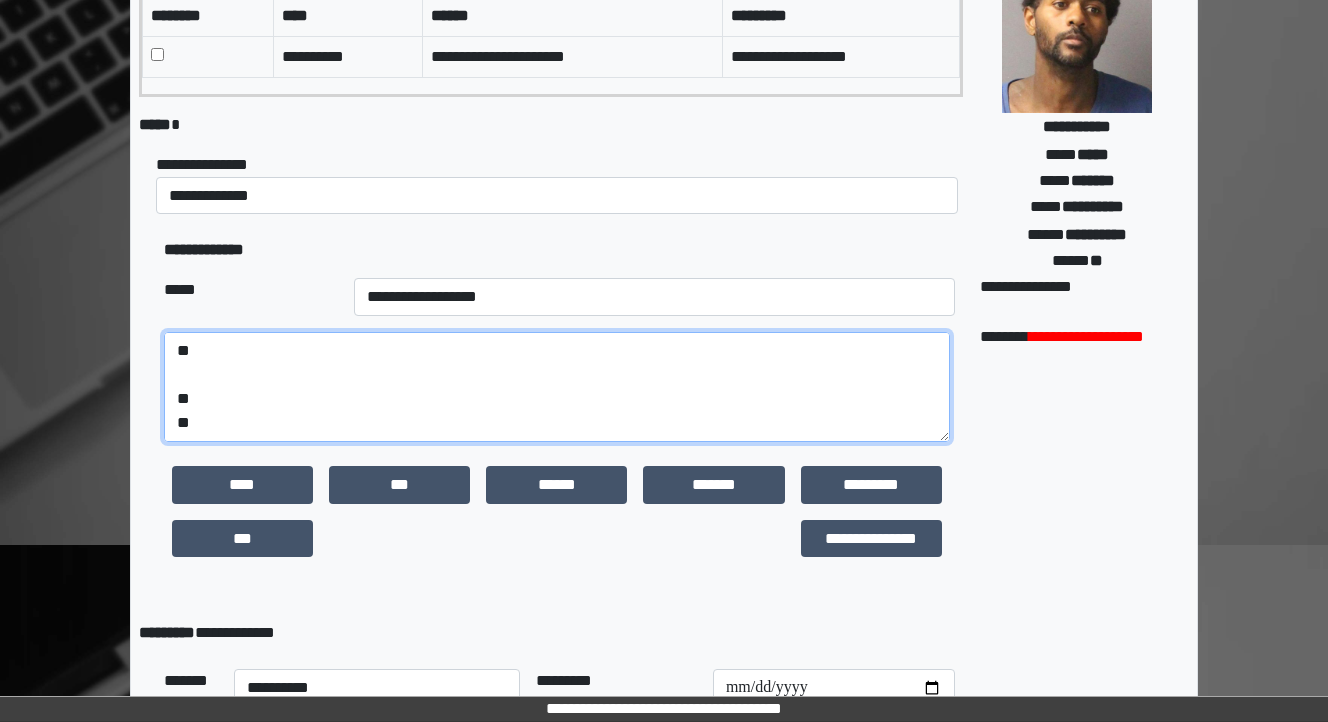 click on "**********" at bounding box center (557, 387) 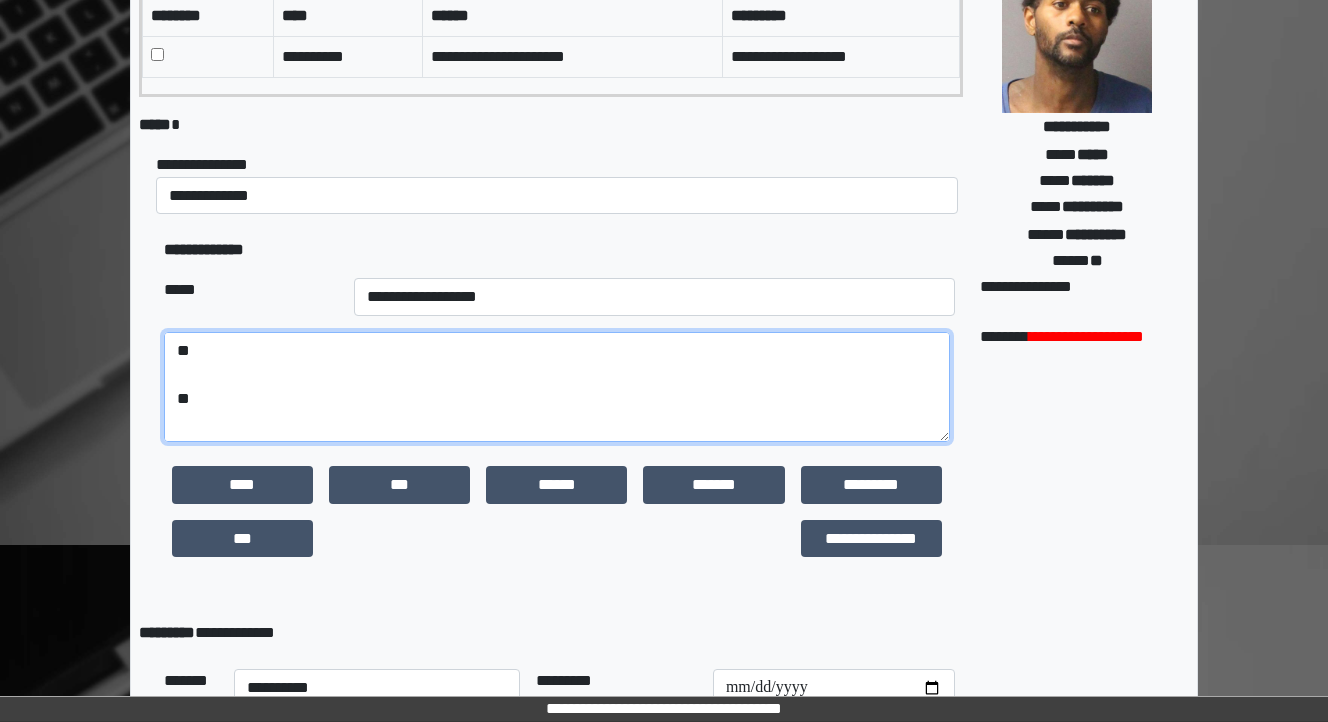 scroll, scrollTop: 72, scrollLeft: 0, axis: vertical 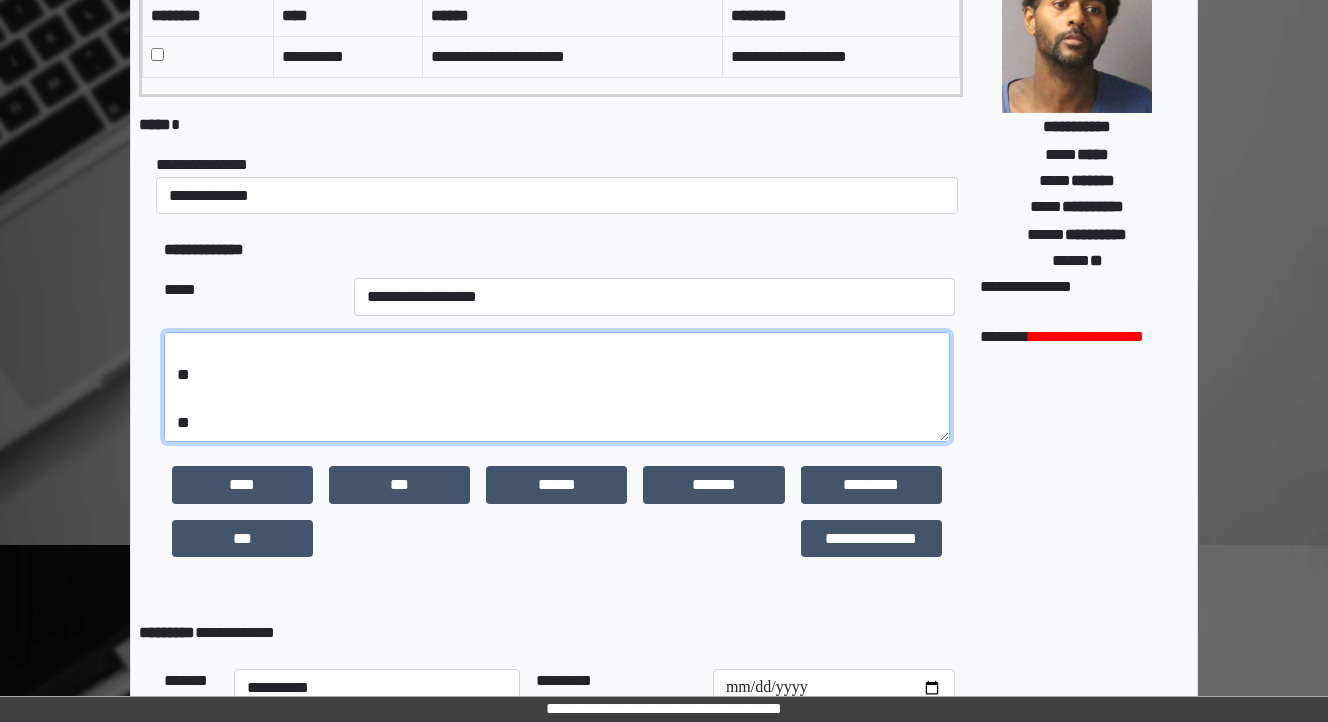 click on "**********" at bounding box center [557, 387] 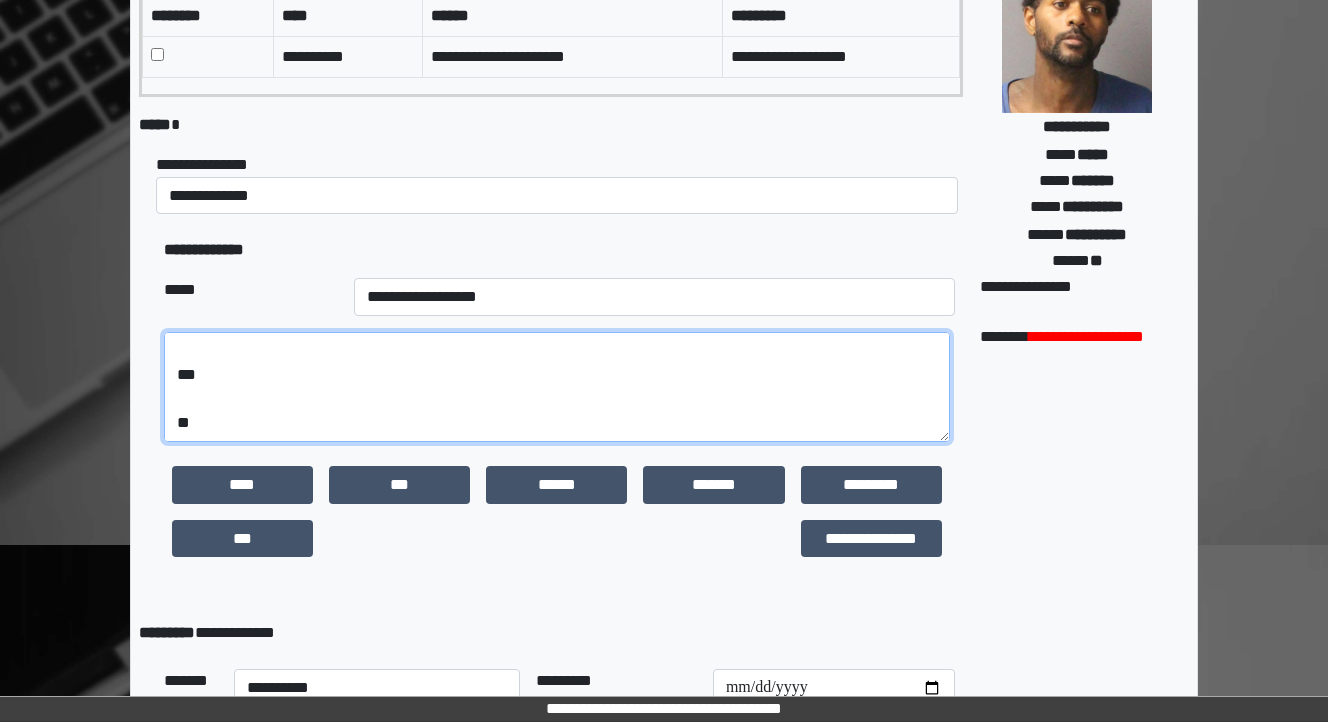 paste on "**********" 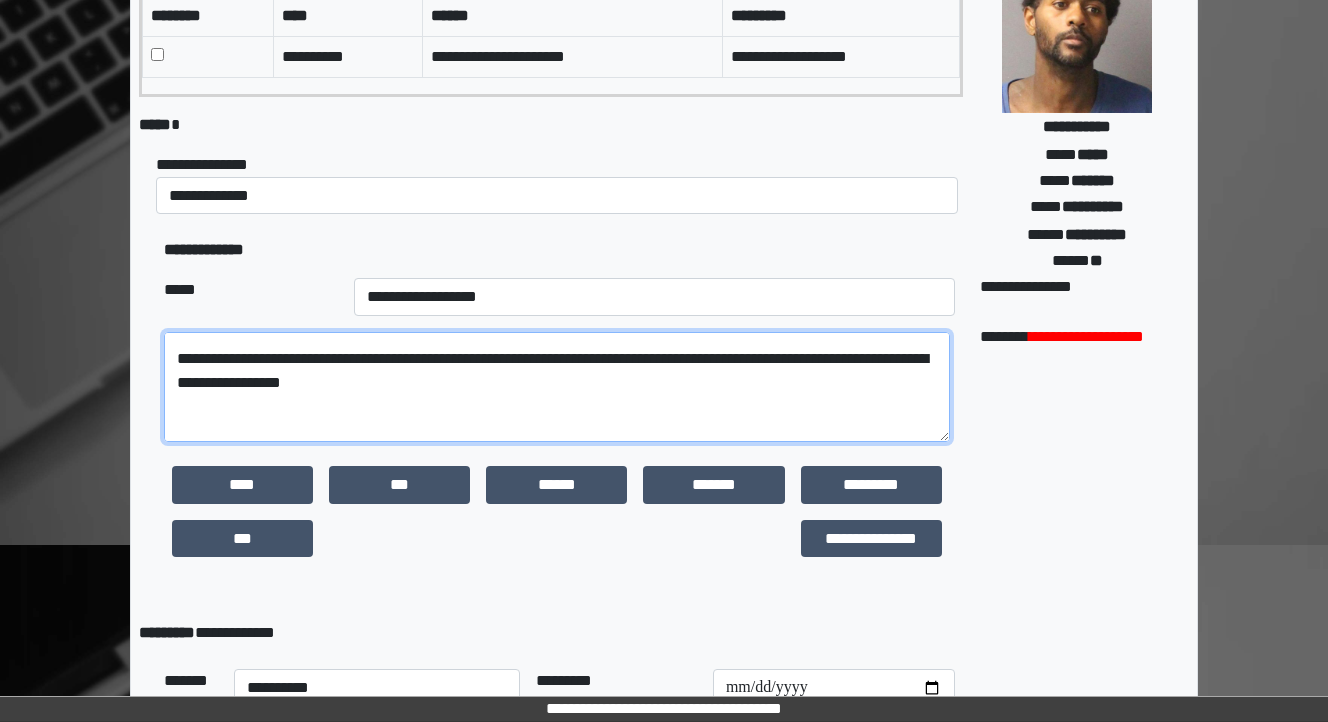 scroll, scrollTop: 288, scrollLeft: 0, axis: vertical 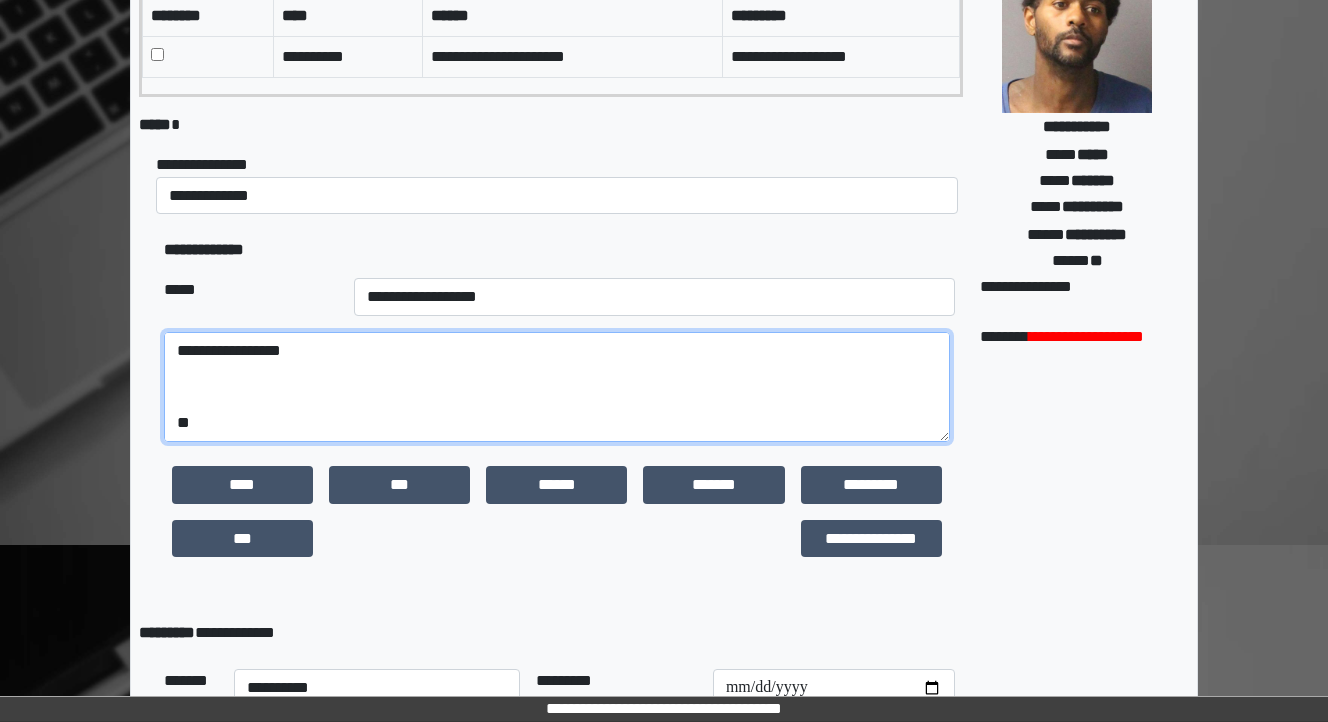 drag, startPoint x: 202, startPoint y: 427, endPoint x: 140, endPoint y: 427, distance: 62 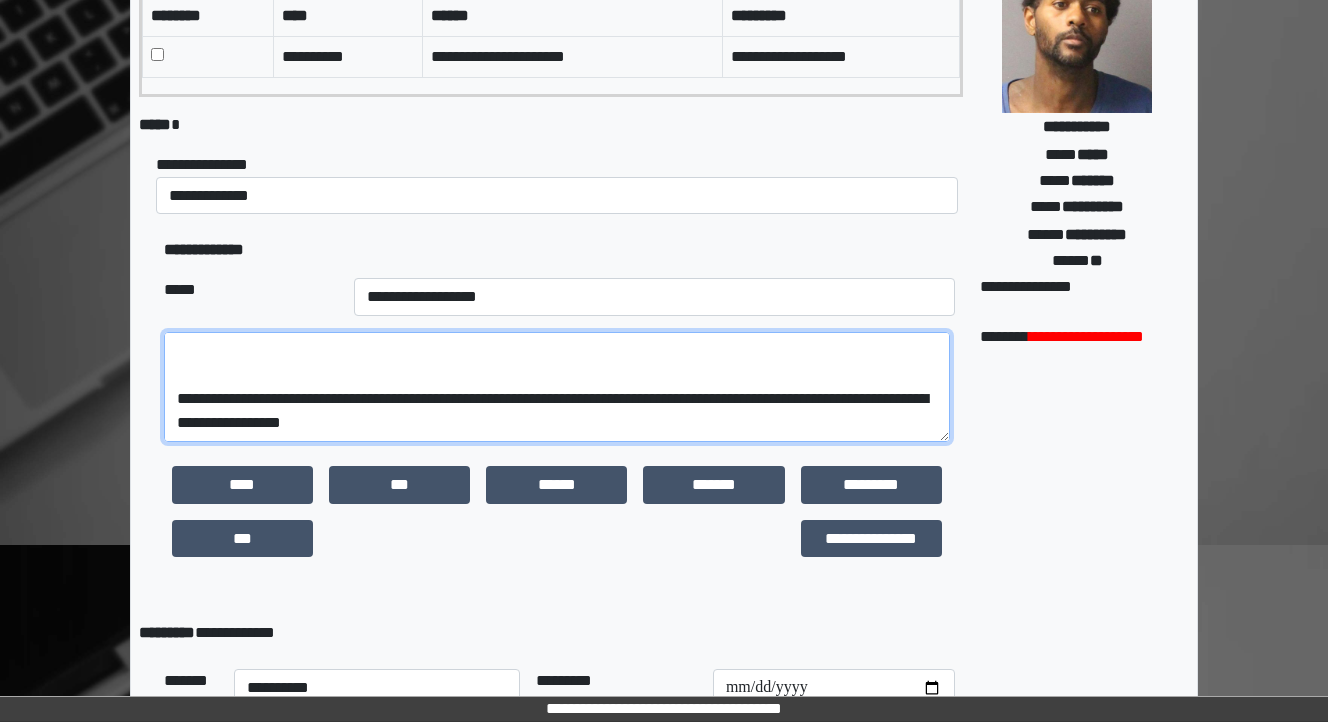 scroll, scrollTop: 216, scrollLeft: 0, axis: vertical 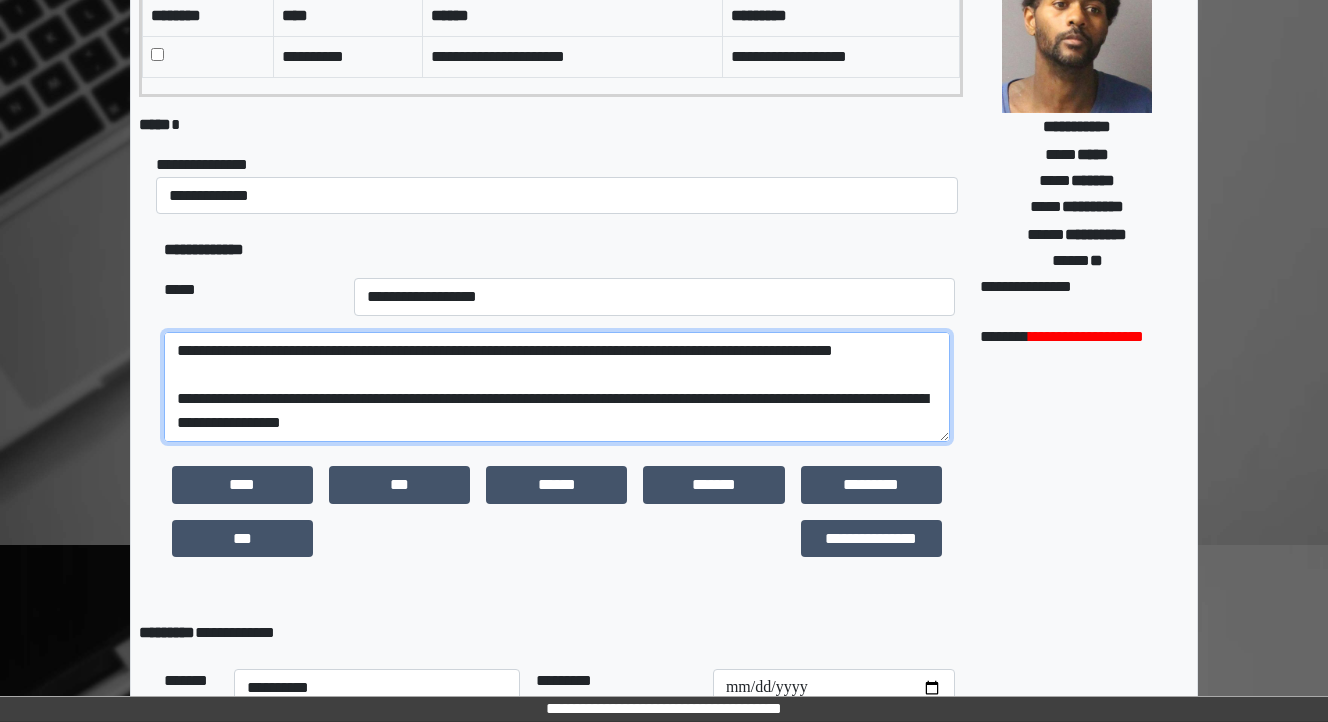 click on "**********" at bounding box center (557, 387) 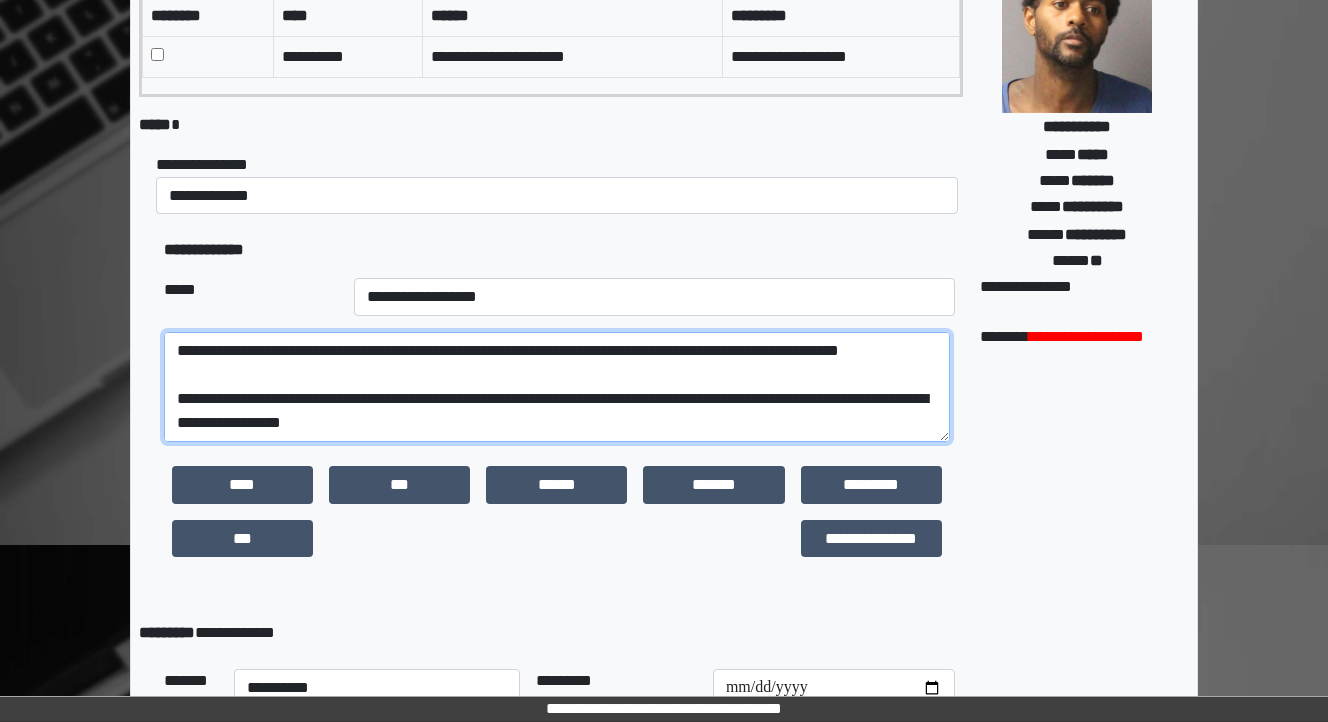 scroll, scrollTop: 151, scrollLeft: 0, axis: vertical 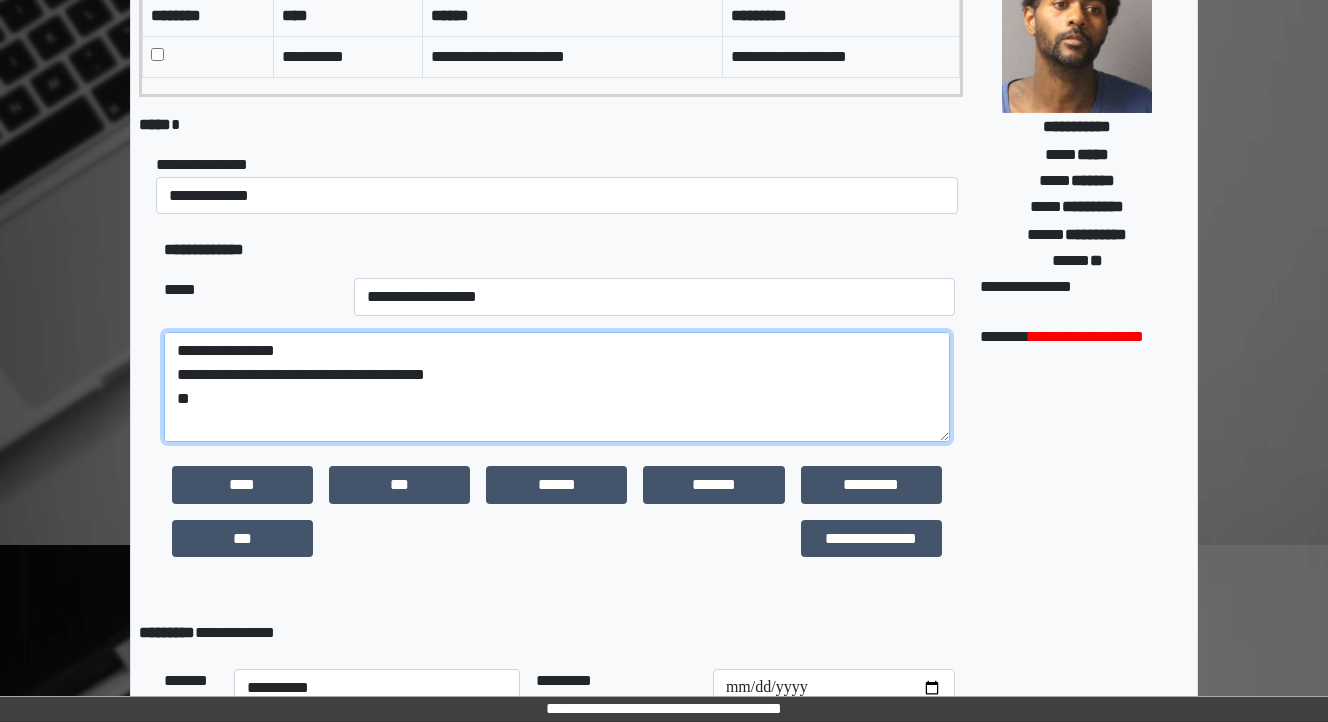 click on "**********" at bounding box center (557, 387) 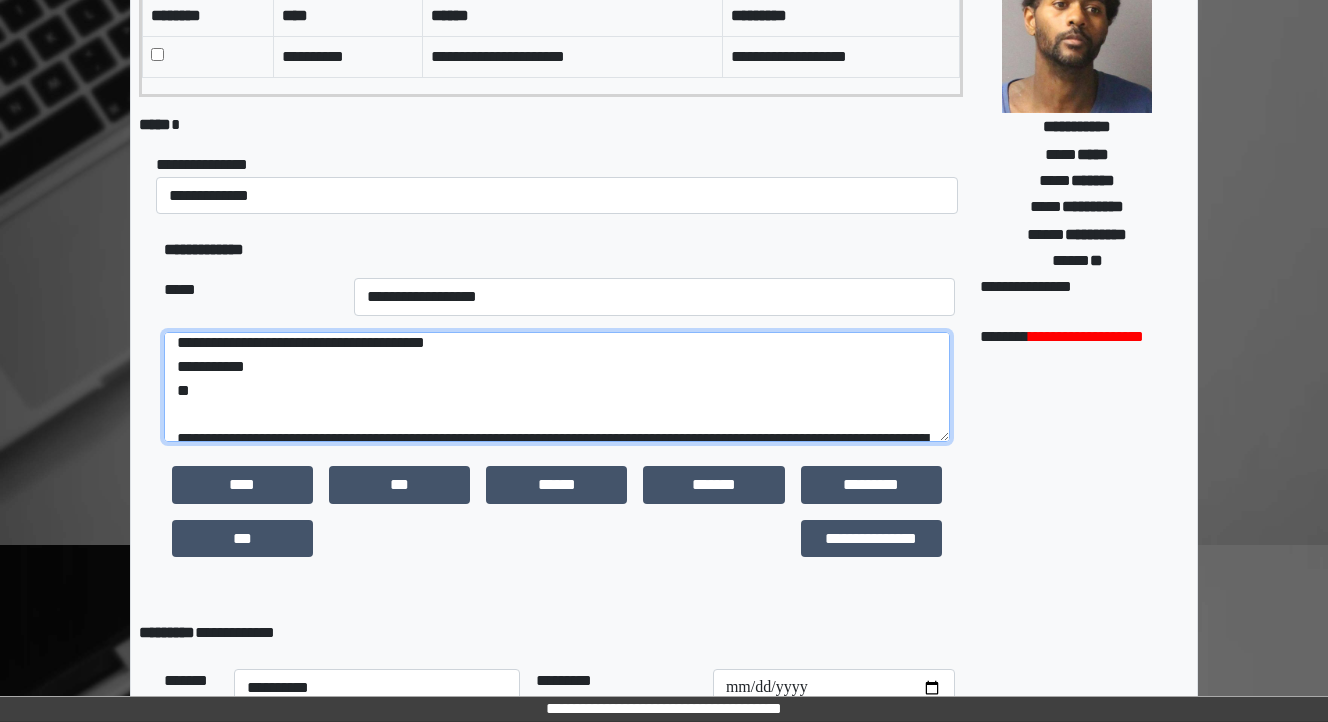 scroll, scrollTop: 80, scrollLeft: 0, axis: vertical 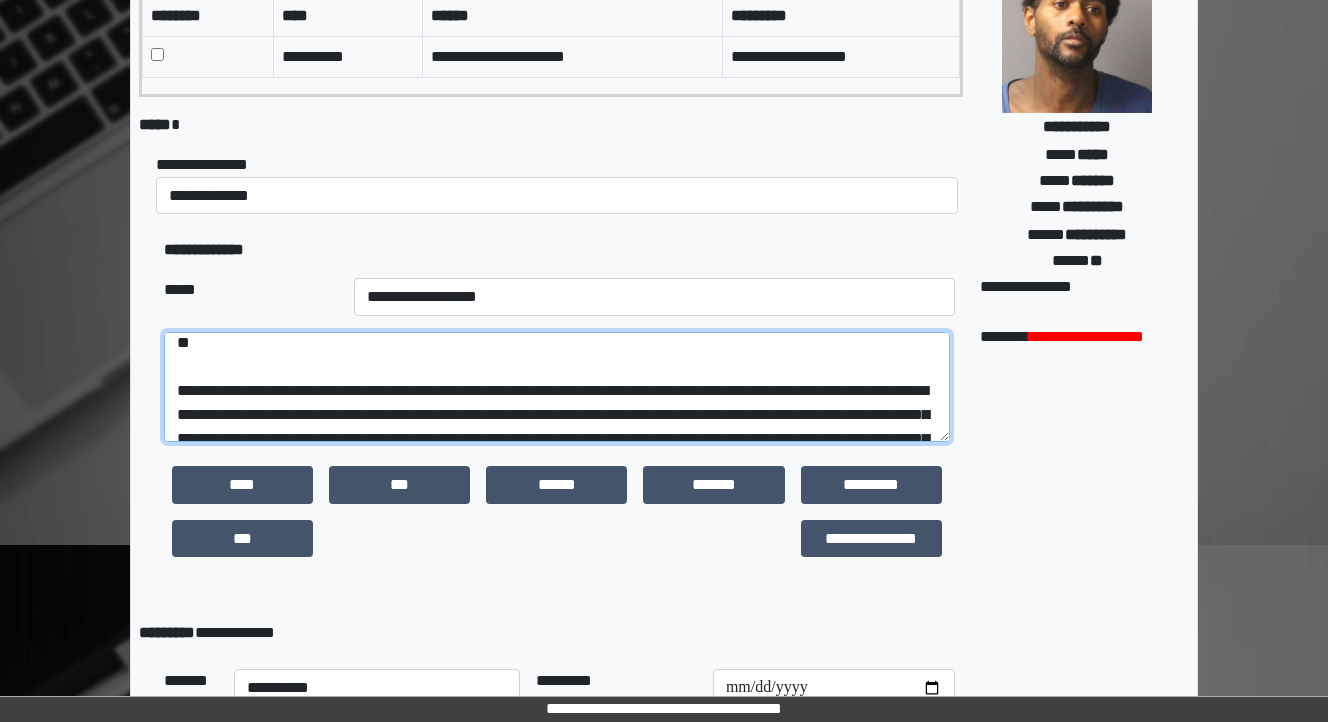 click on "**********" at bounding box center [557, 387] 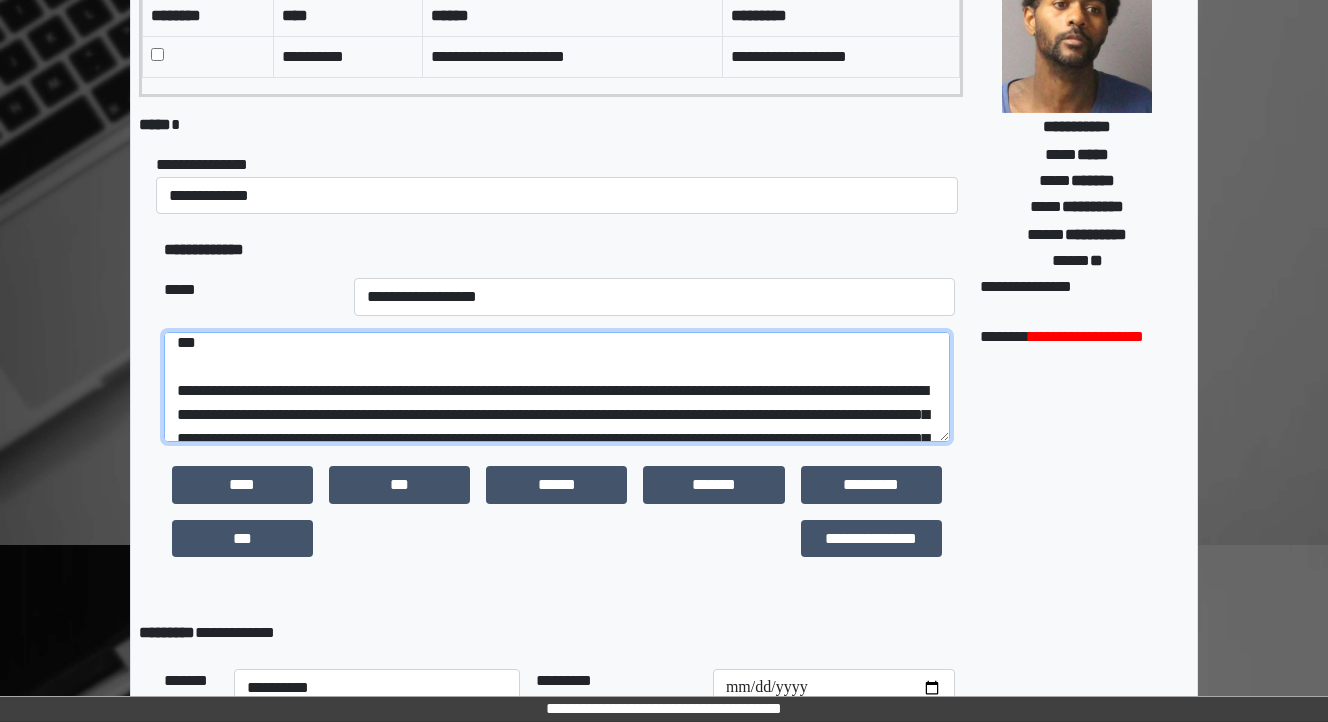 scroll, scrollTop: 79, scrollLeft: 0, axis: vertical 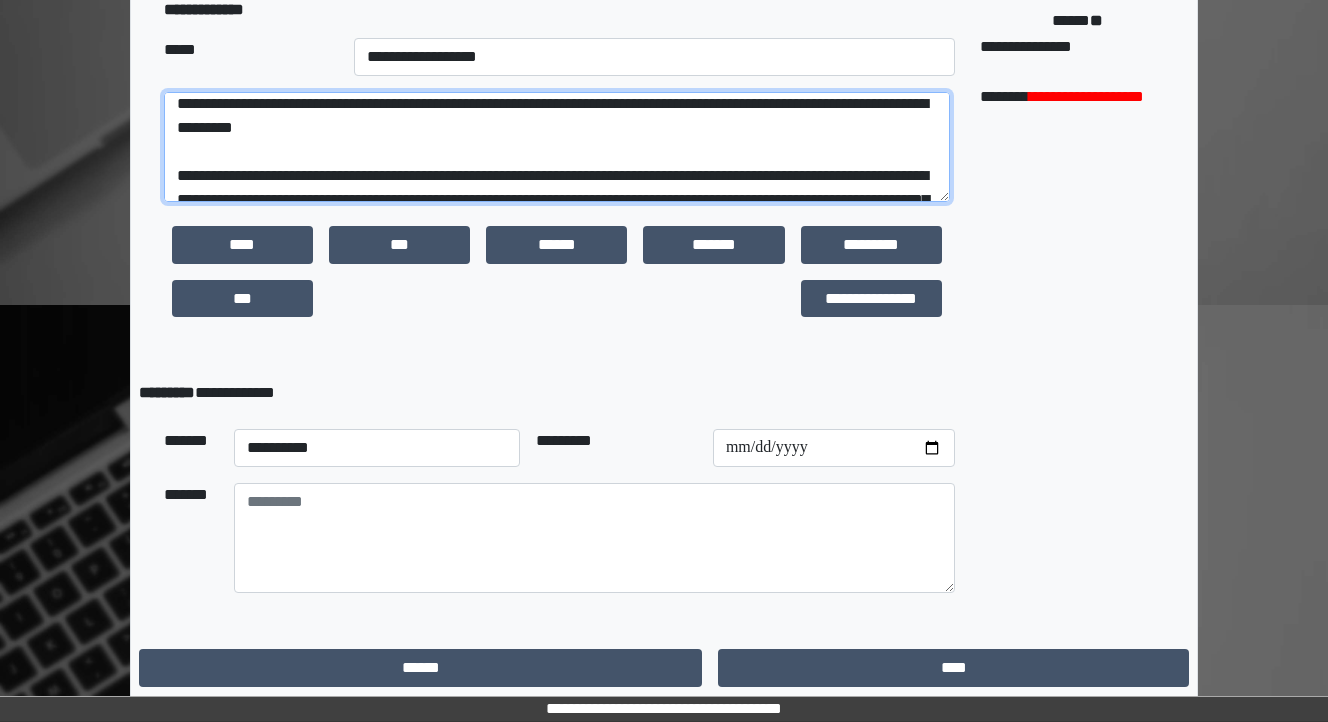 type on "**********" 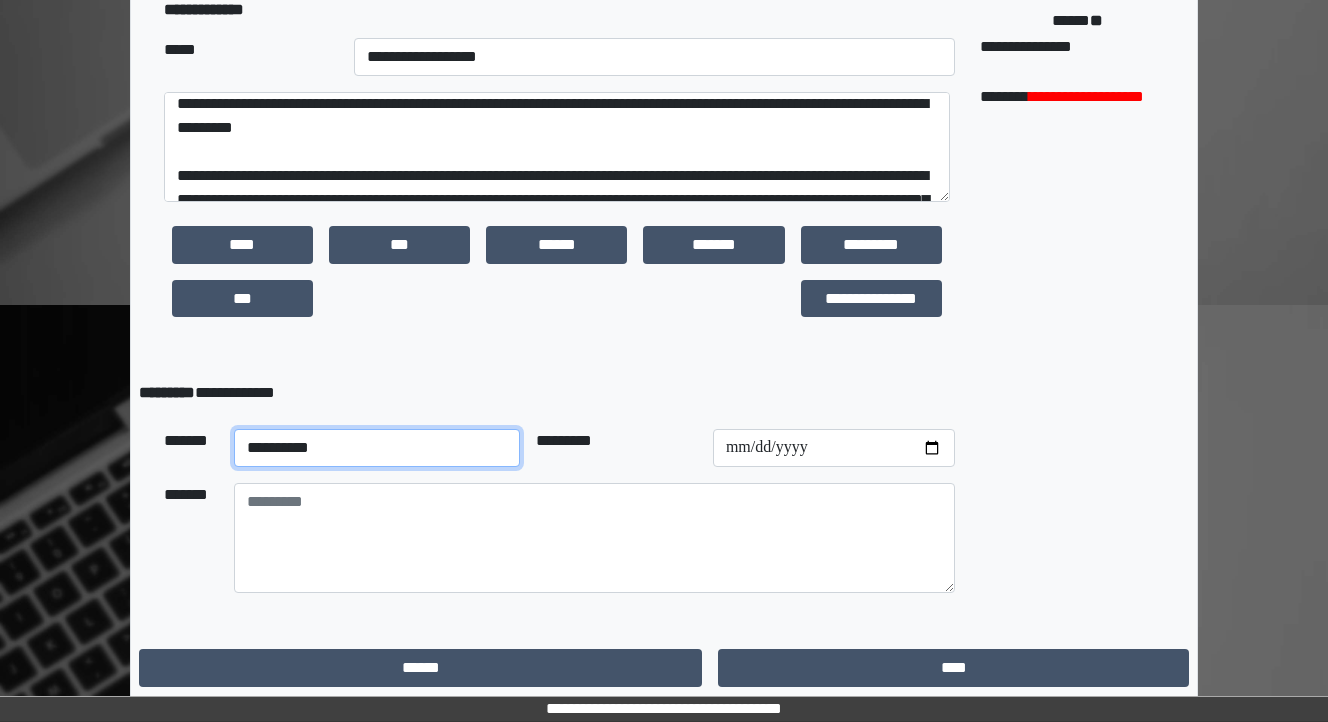 click on "**********" at bounding box center [377, 448] 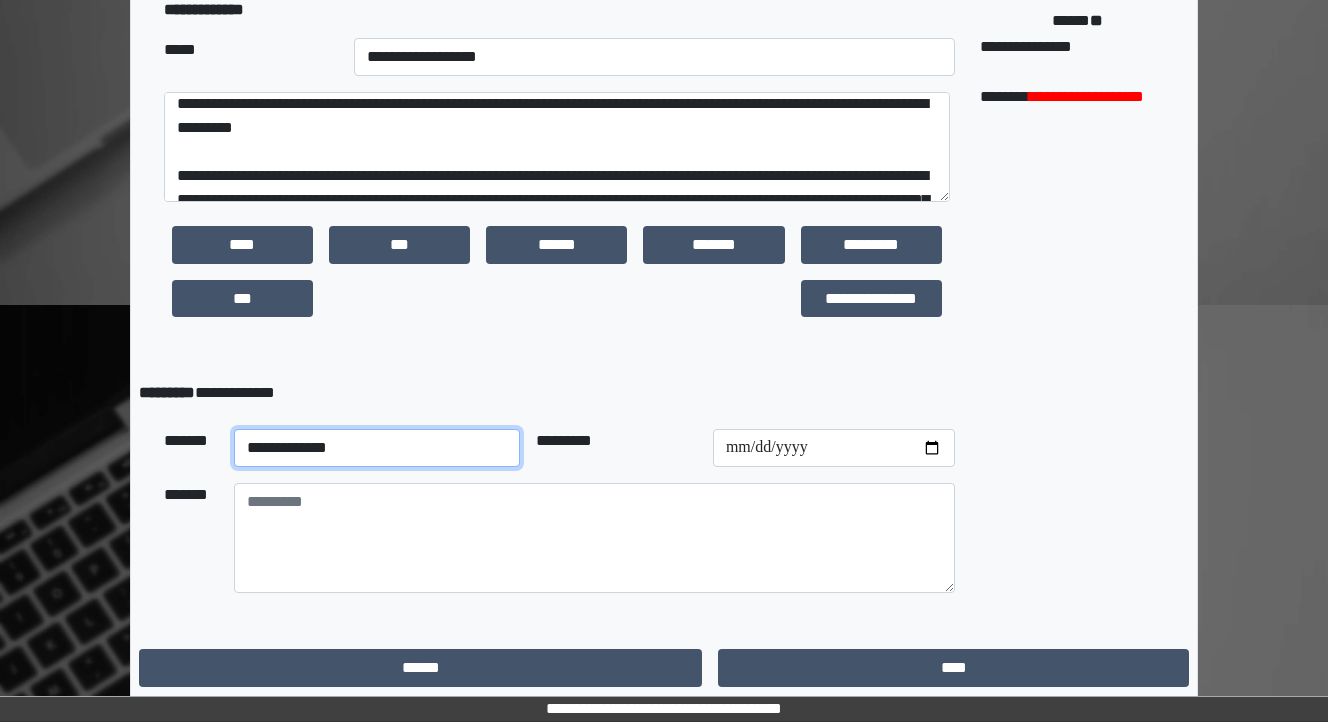 click on "**********" at bounding box center [377, 448] 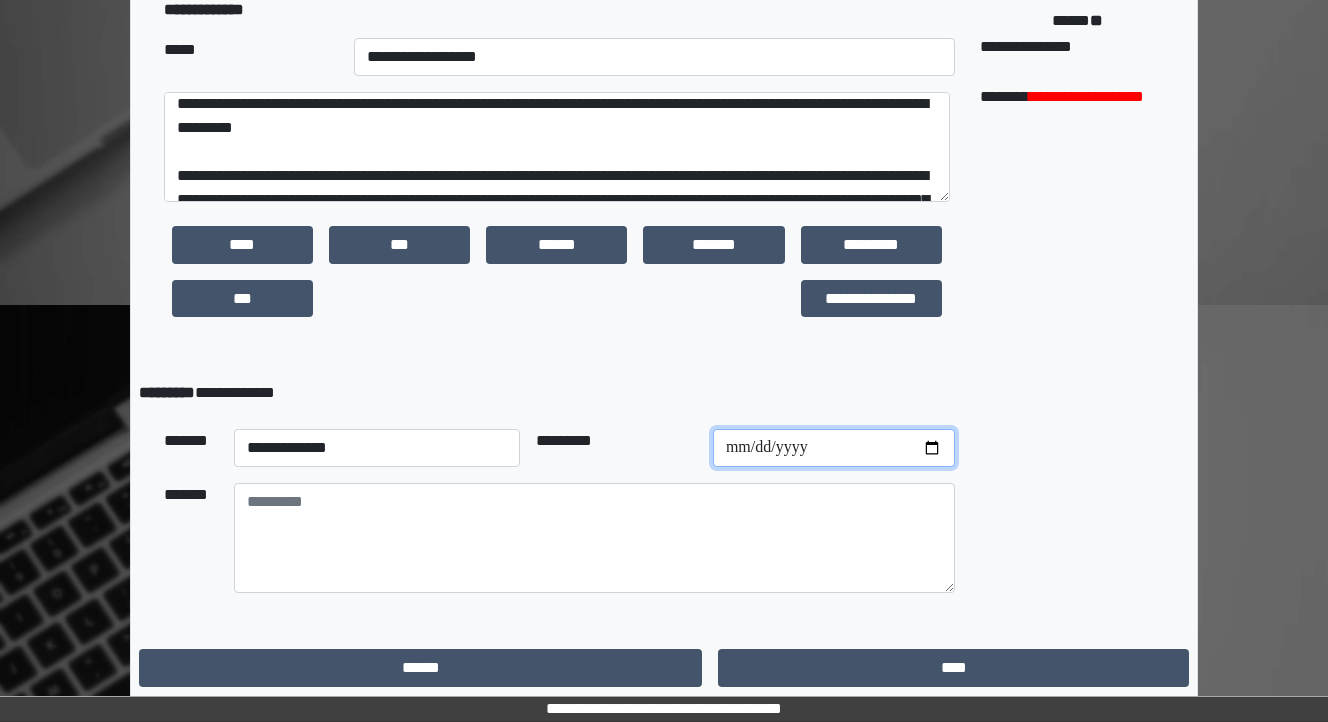 click at bounding box center [834, 448] 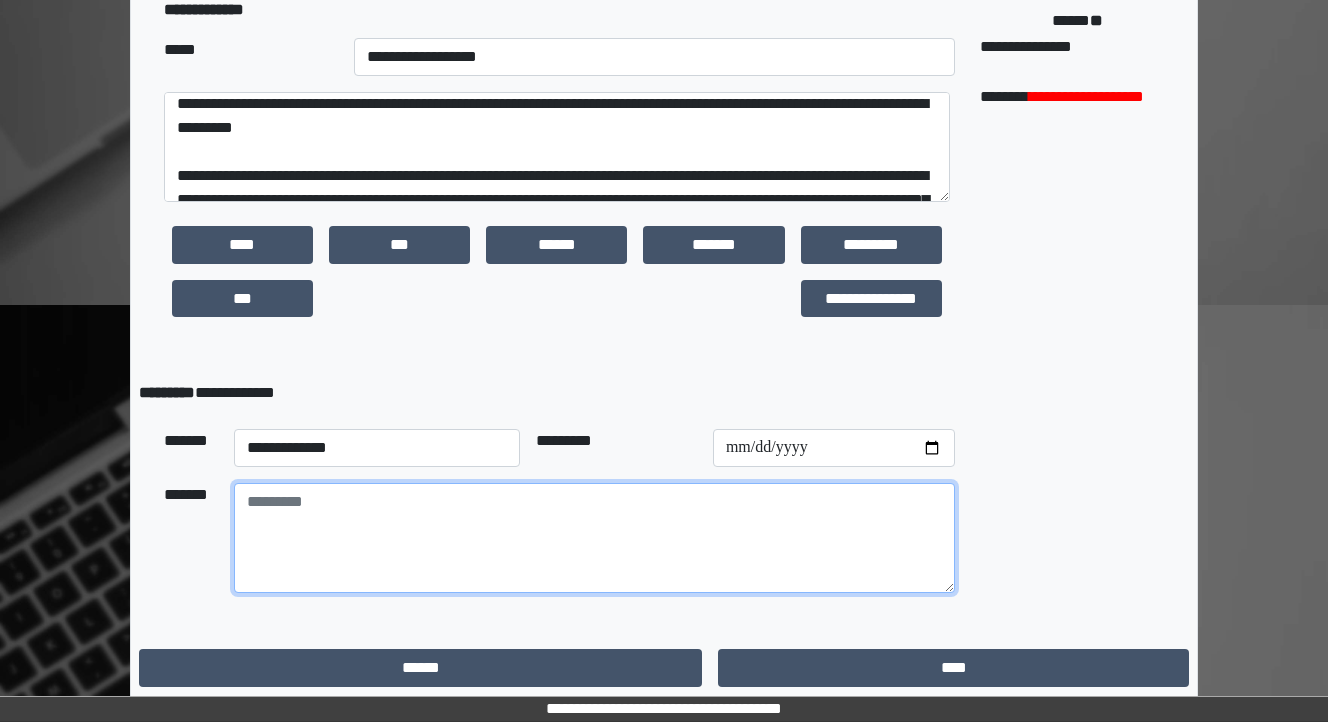 click at bounding box center (594, 538) 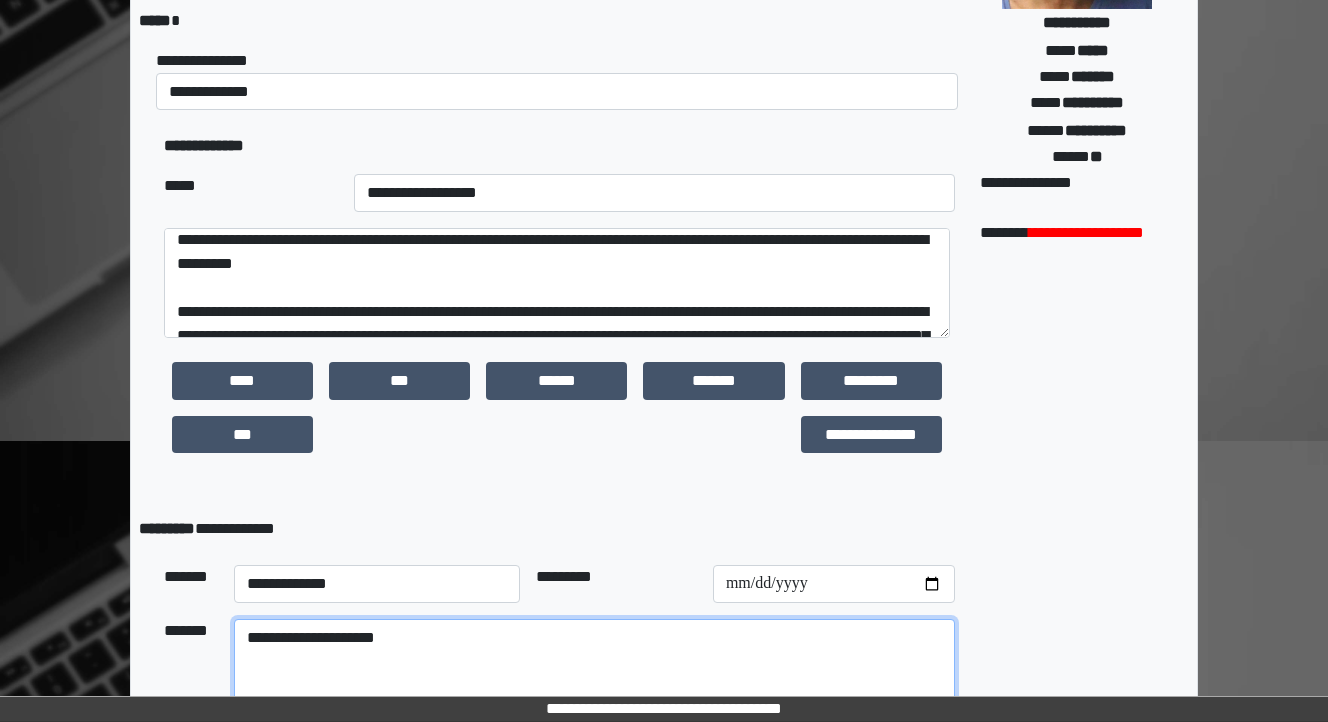 scroll, scrollTop: 322, scrollLeft: 0, axis: vertical 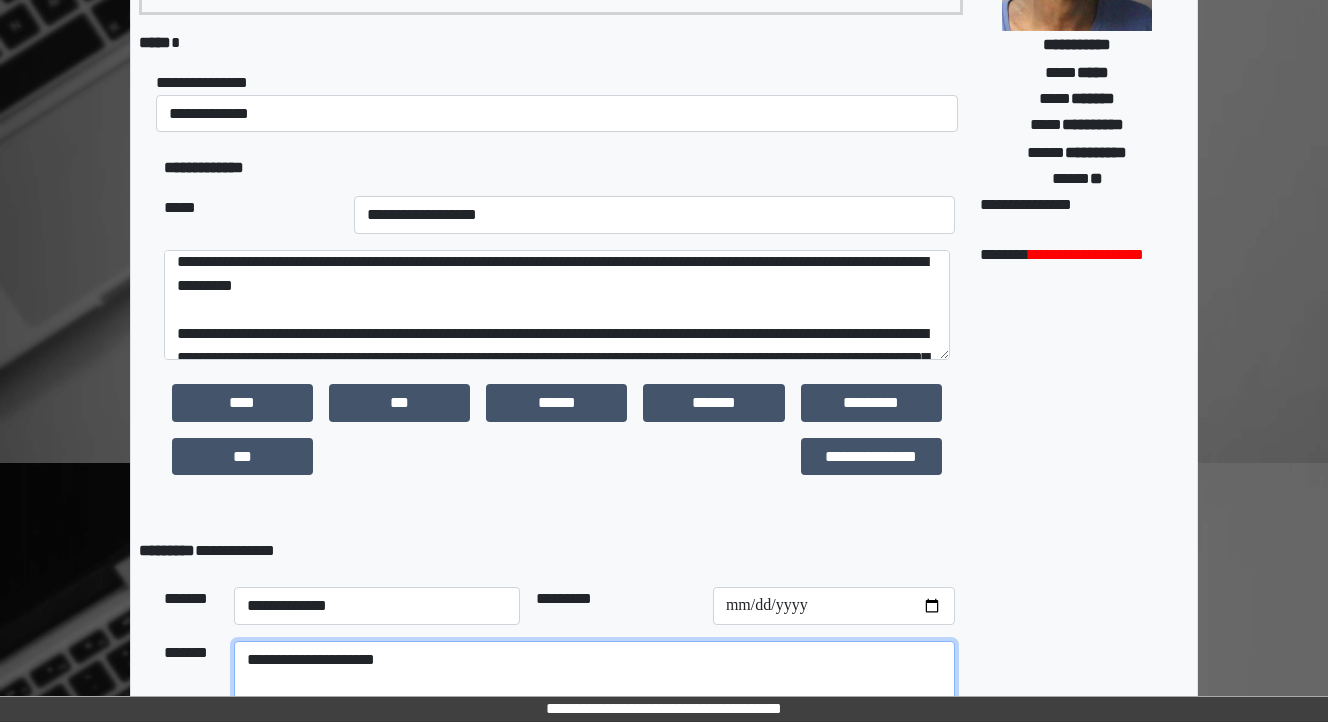 type on "**********" 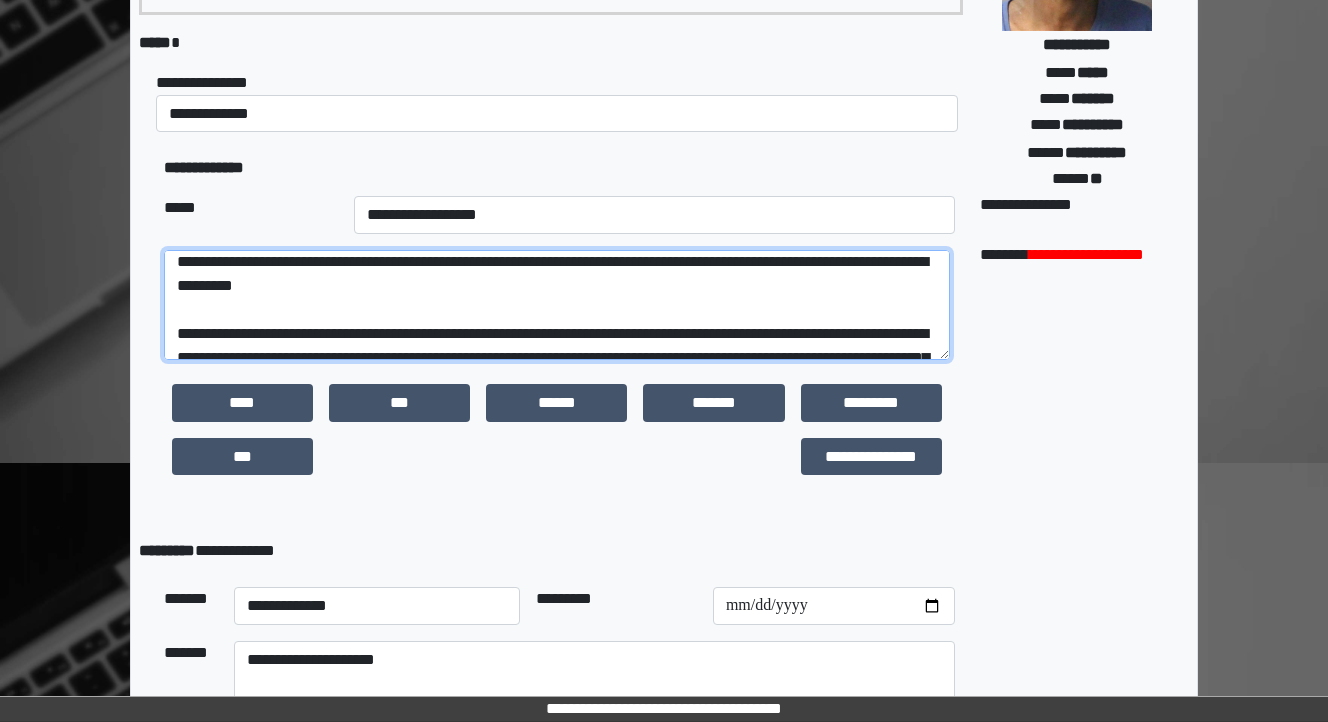 click on "**********" at bounding box center (557, 305) 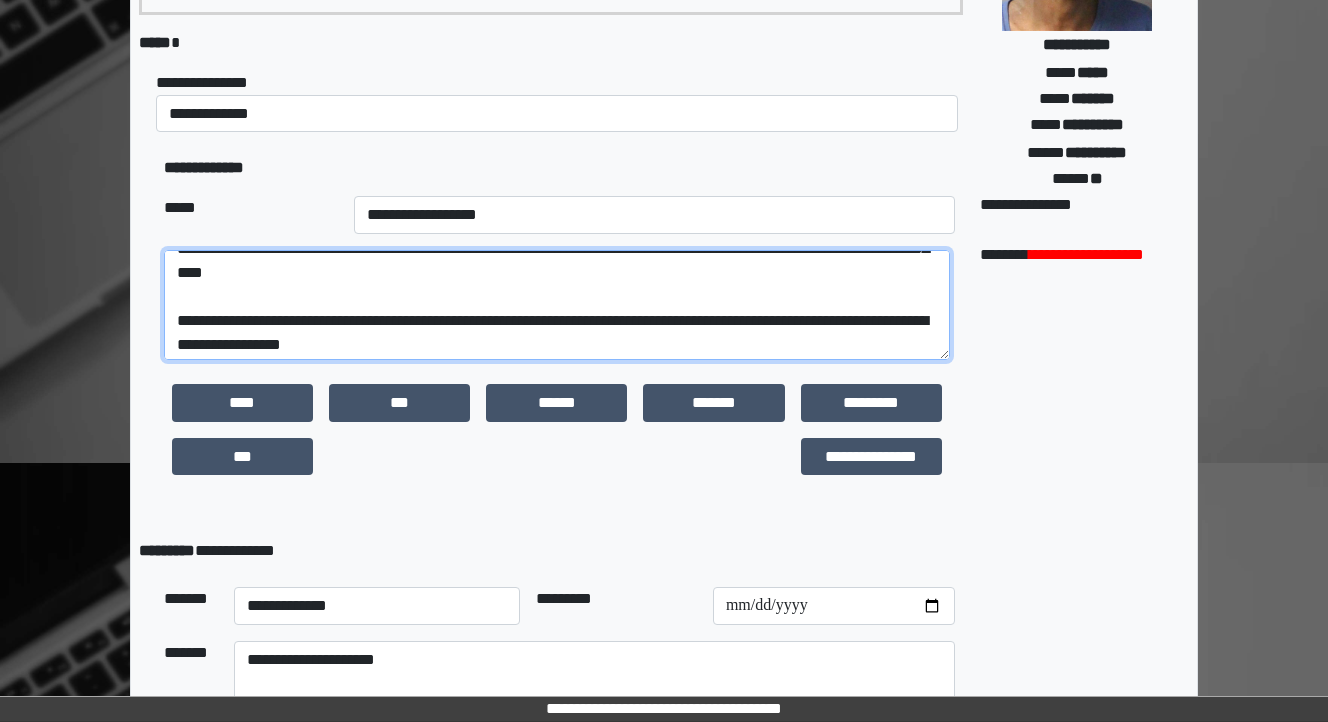 scroll, scrollTop: 216, scrollLeft: 0, axis: vertical 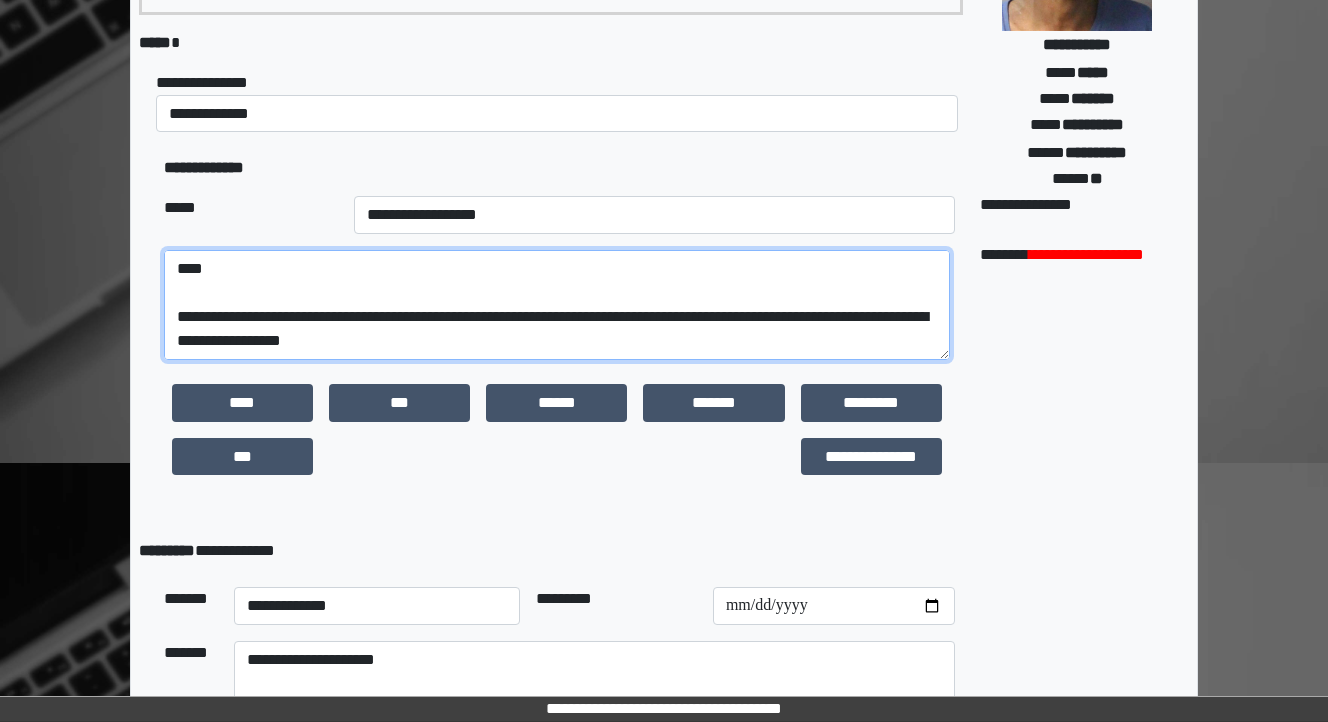 drag, startPoint x: 467, startPoint y: 329, endPoint x: 324, endPoint y: 321, distance: 143.2236 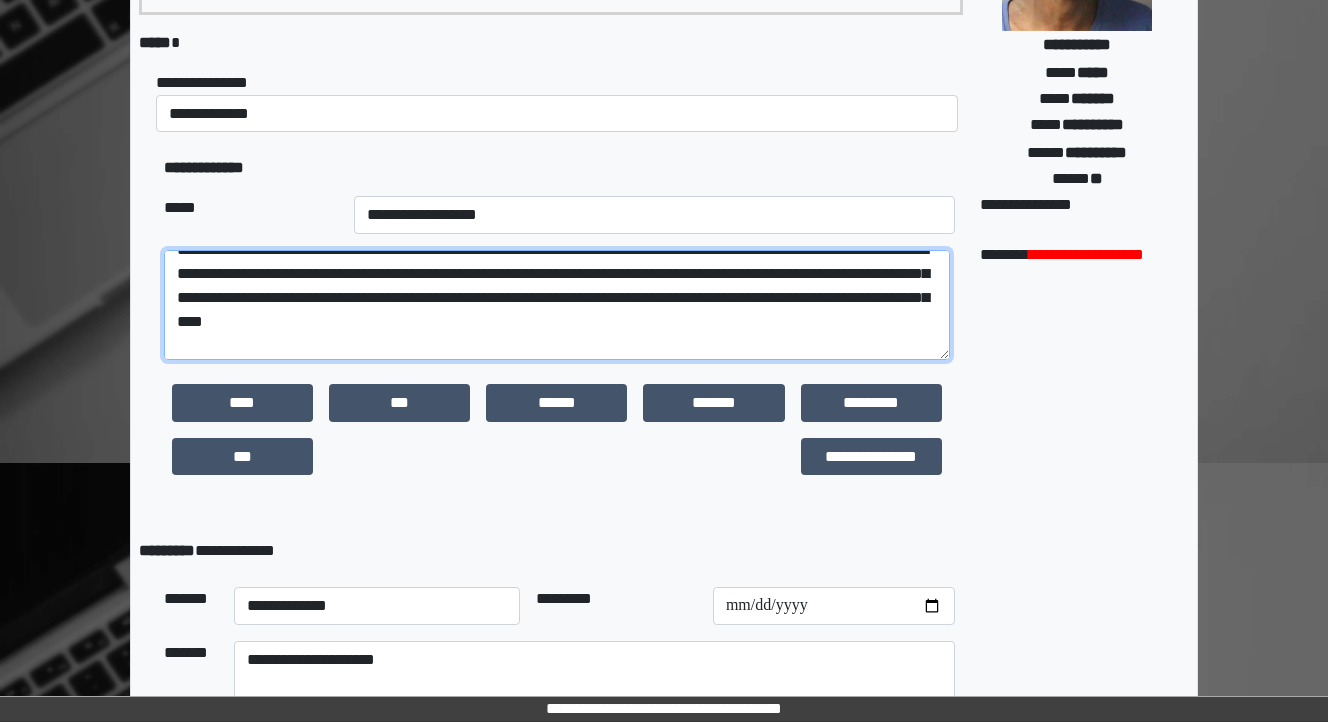 scroll, scrollTop: 136, scrollLeft: 0, axis: vertical 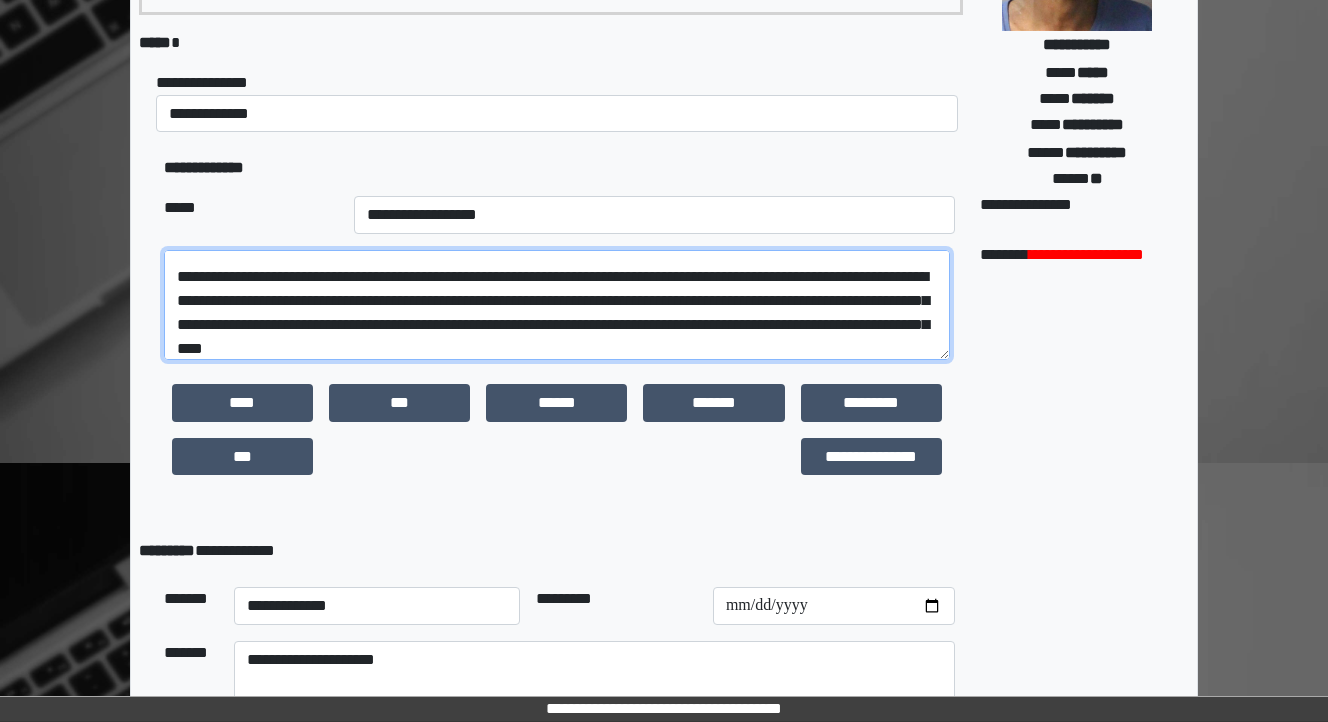 drag, startPoint x: 466, startPoint y: 276, endPoint x: 373, endPoint y: 276, distance: 93 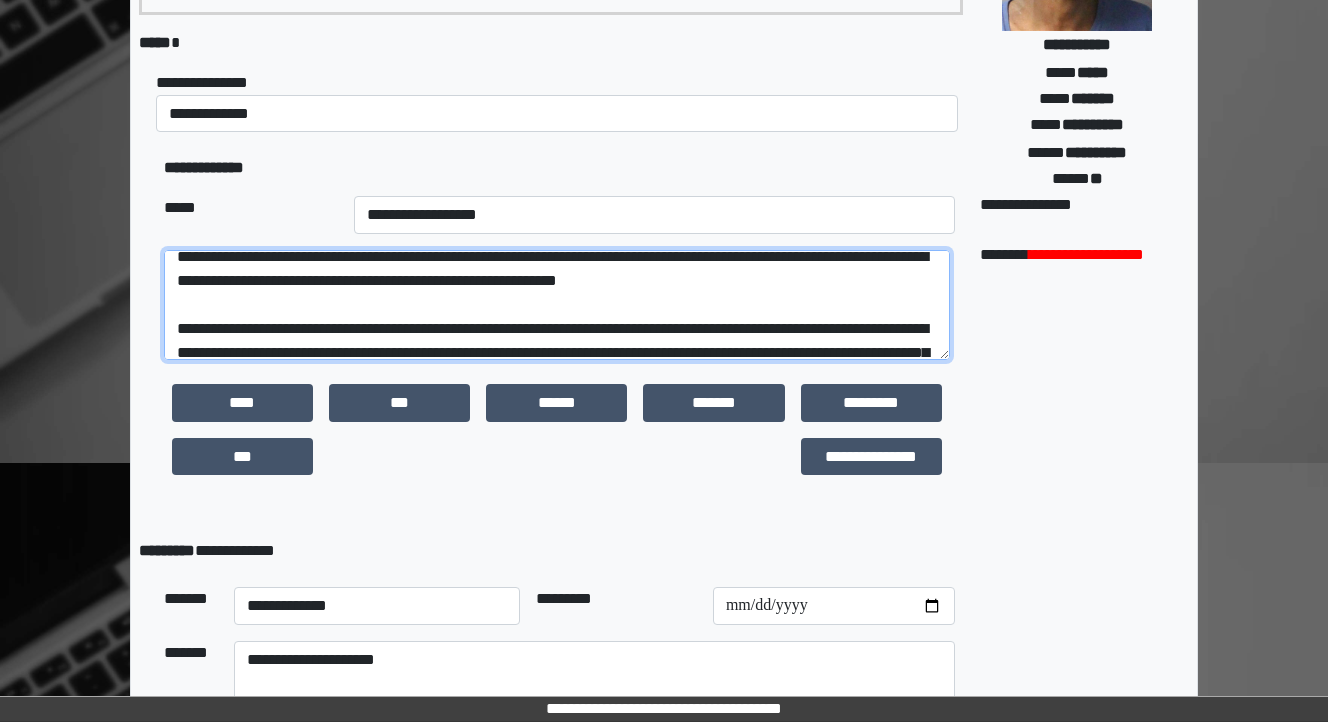 scroll, scrollTop: 56, scrollLeft: 0, axis: vertical 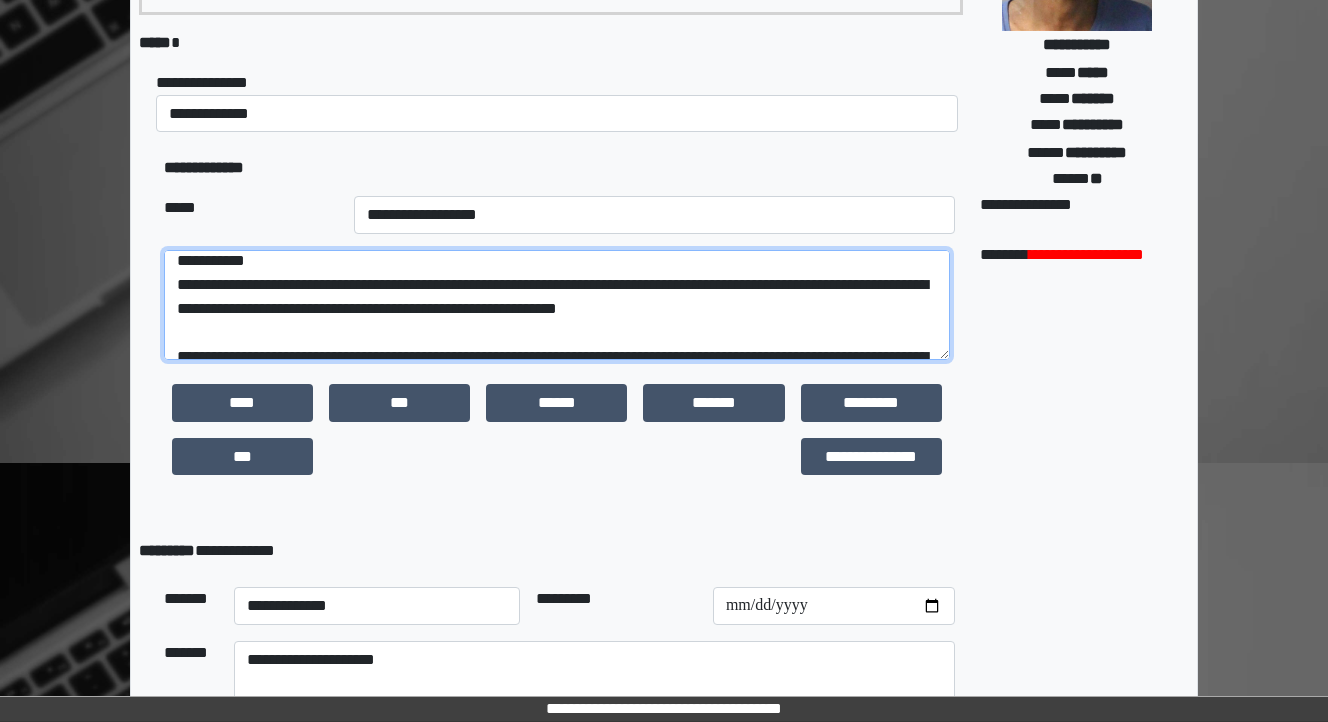 click on "**********" at bounding box center (557, 305) 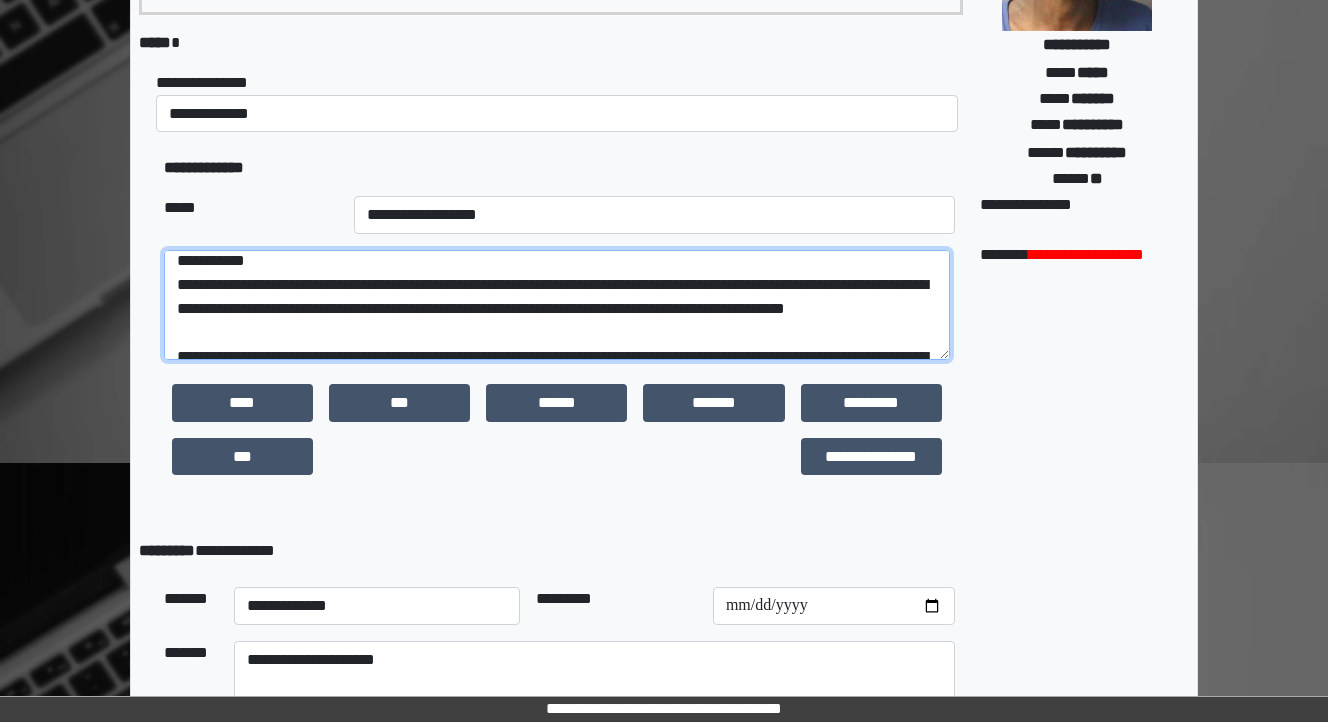 click on "**********" at bounding box center [557, 305] 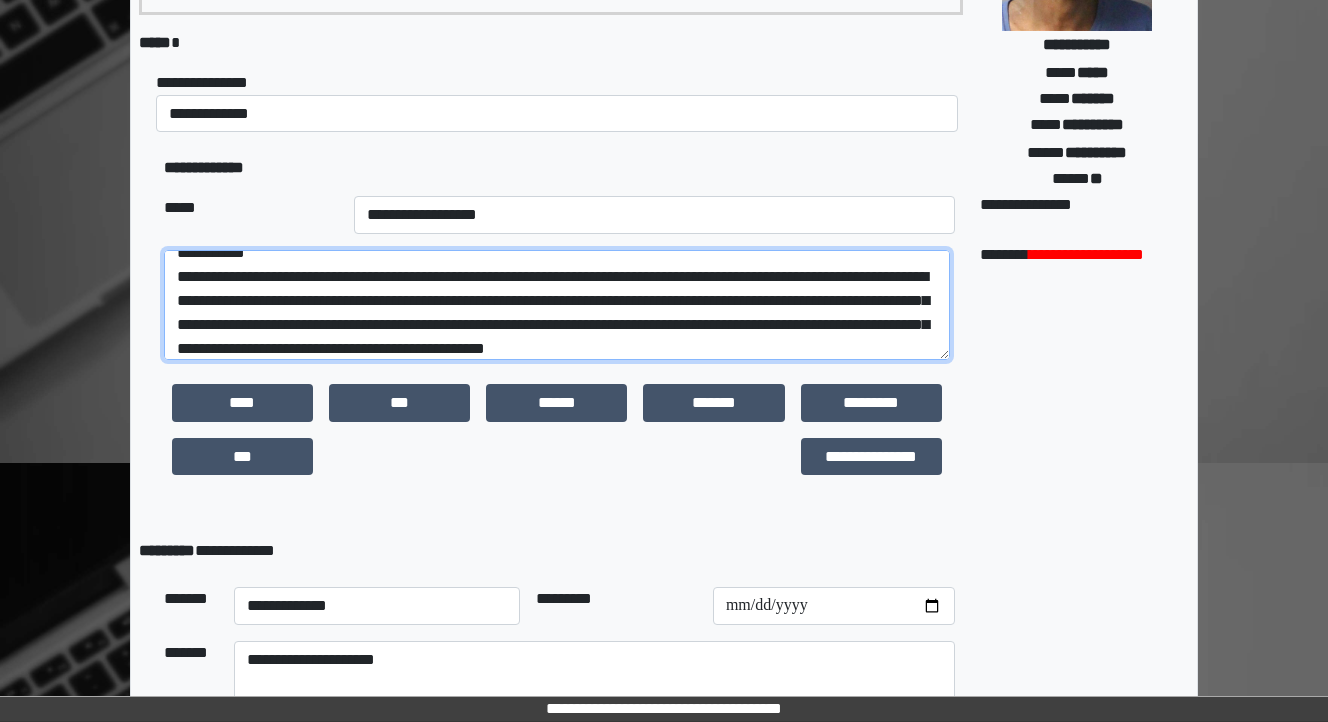 scroll, scrollTop: 88, scrollLeft: 0, axis: vertical 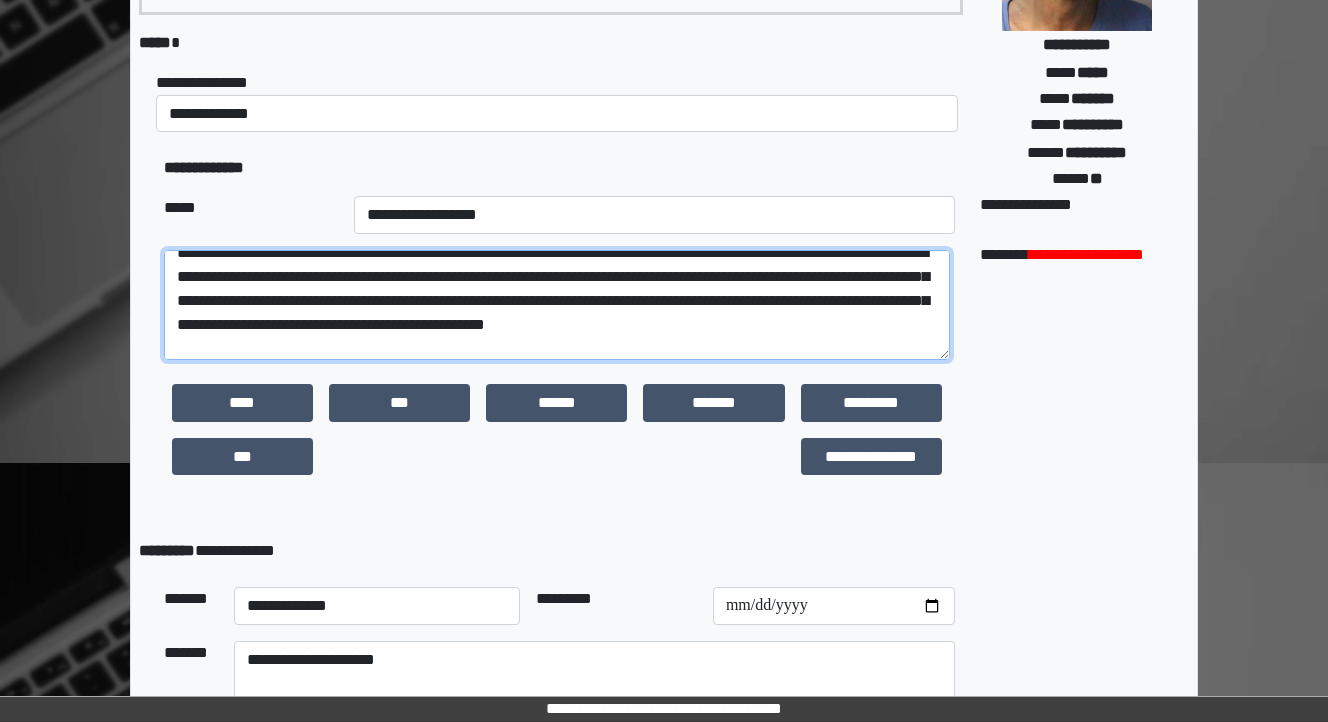 click on "**********" at bounding box center (557, 305) 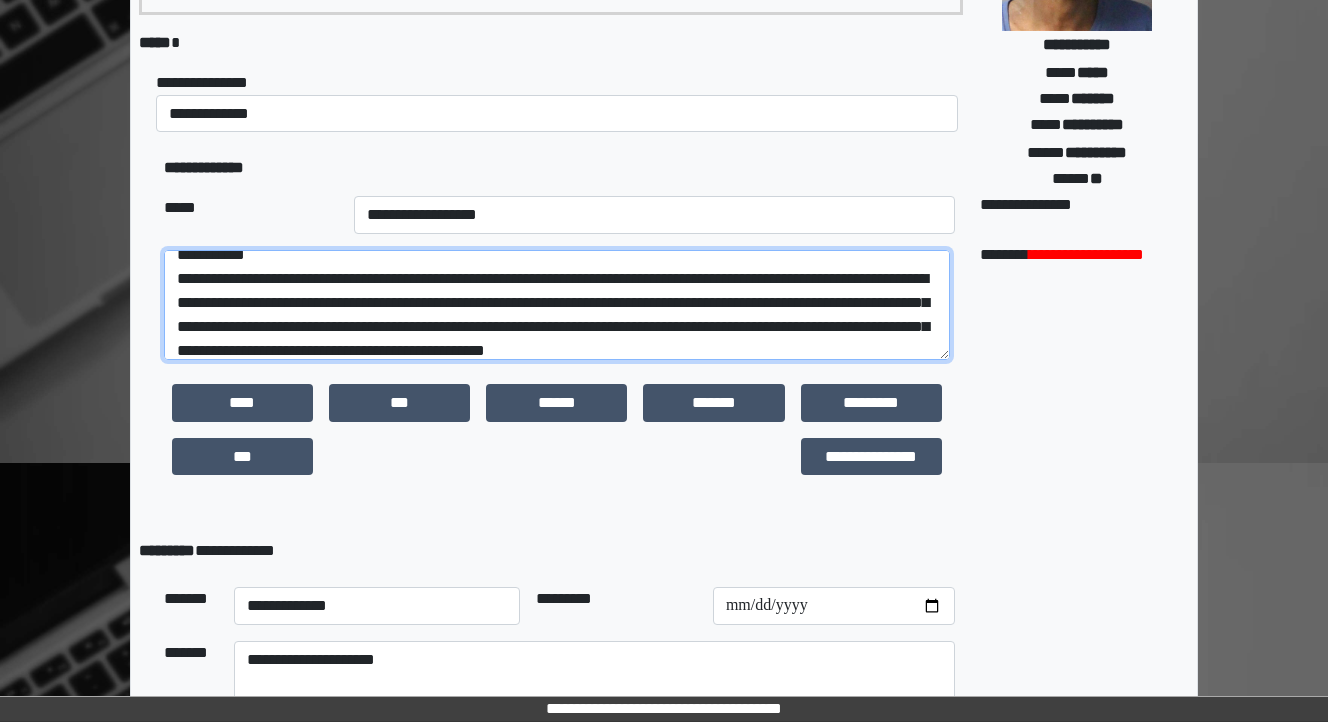 scroll, scrollTop: 88, scrollLeft: 0, axis: vertical 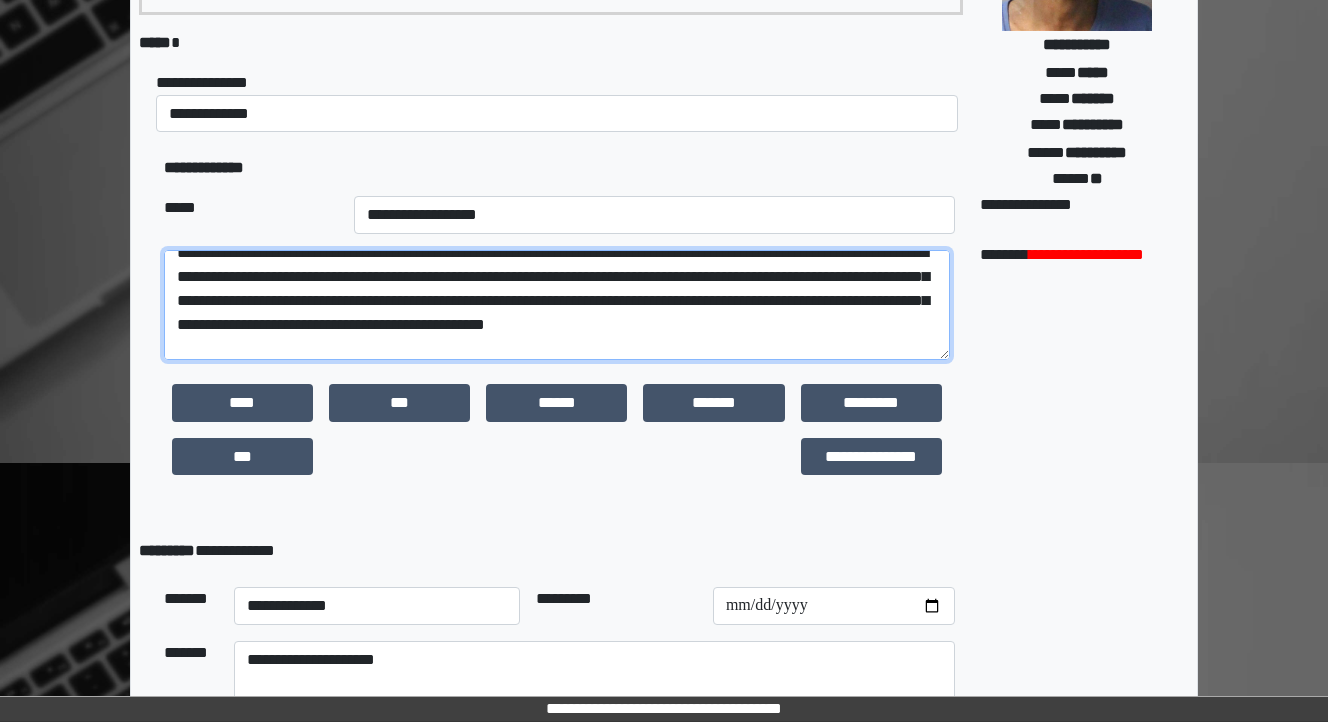 click on "**********" at bounding box center (557, 305) 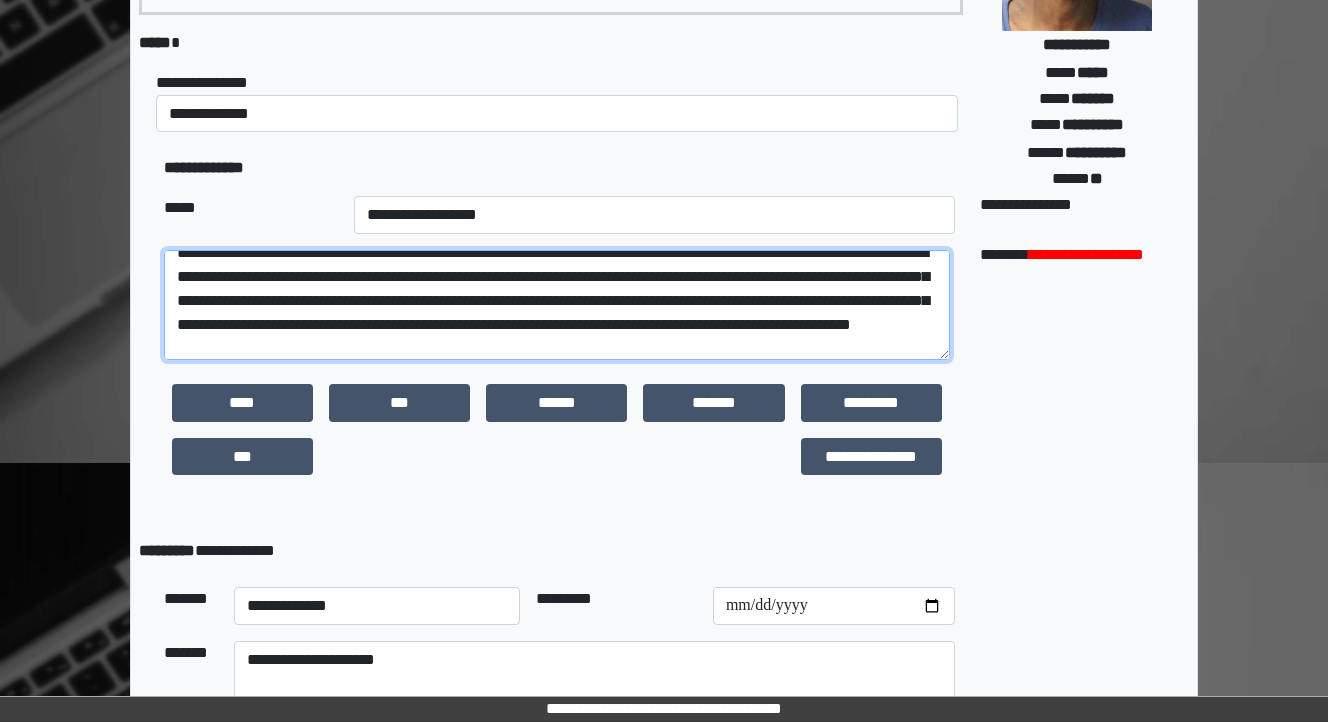 click at bounding box center (557, 305) 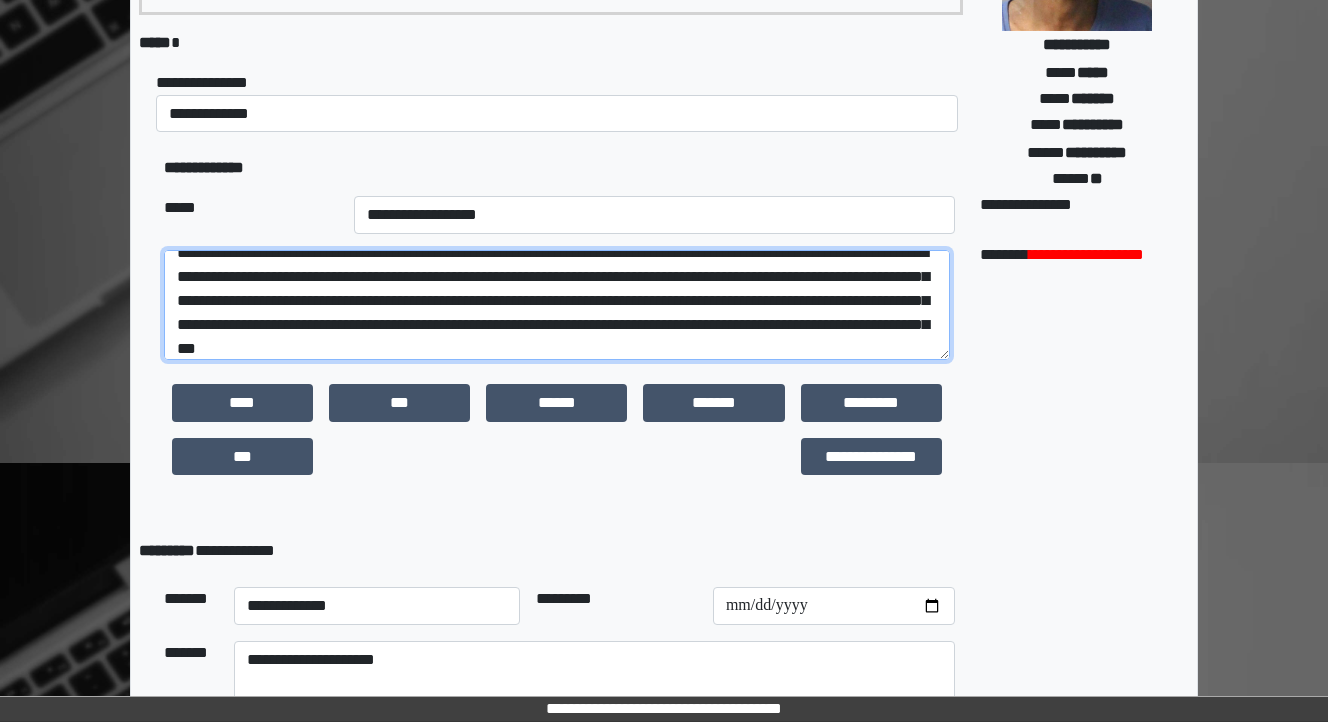 click at bounding box center (557, 305) 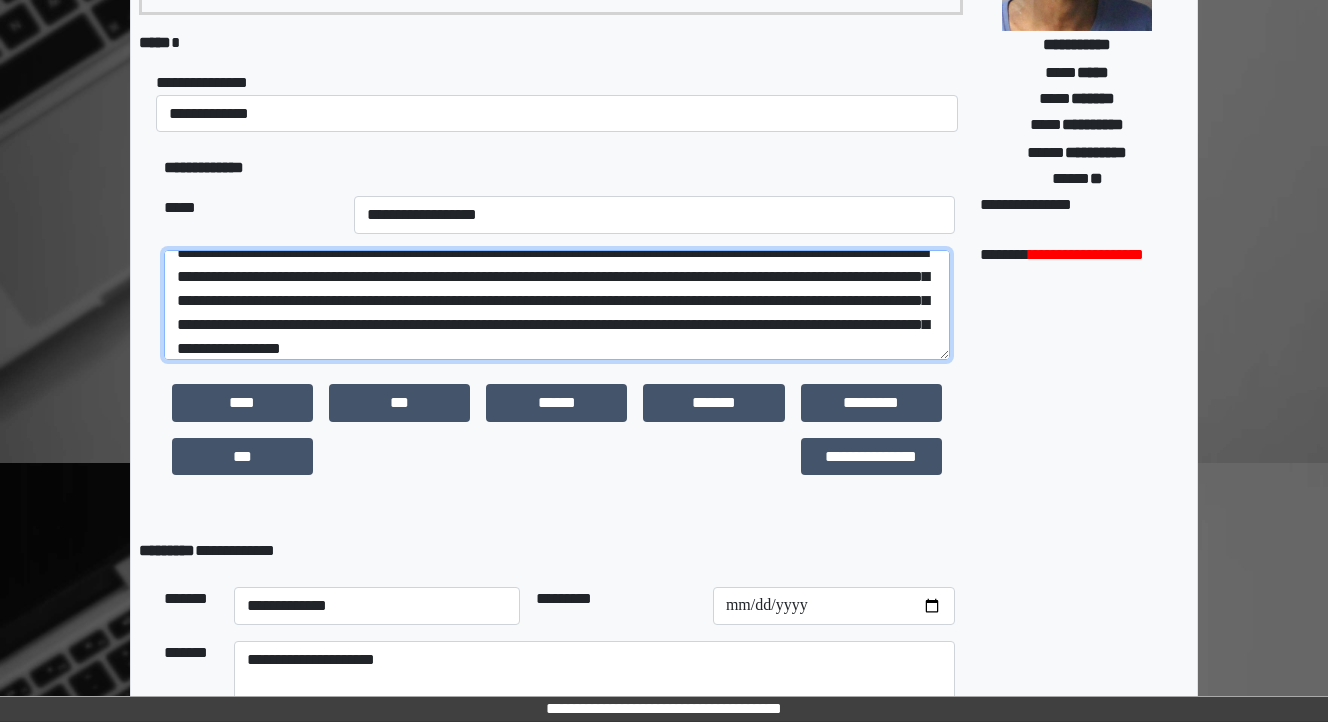 click at bounding box center [557, 305] 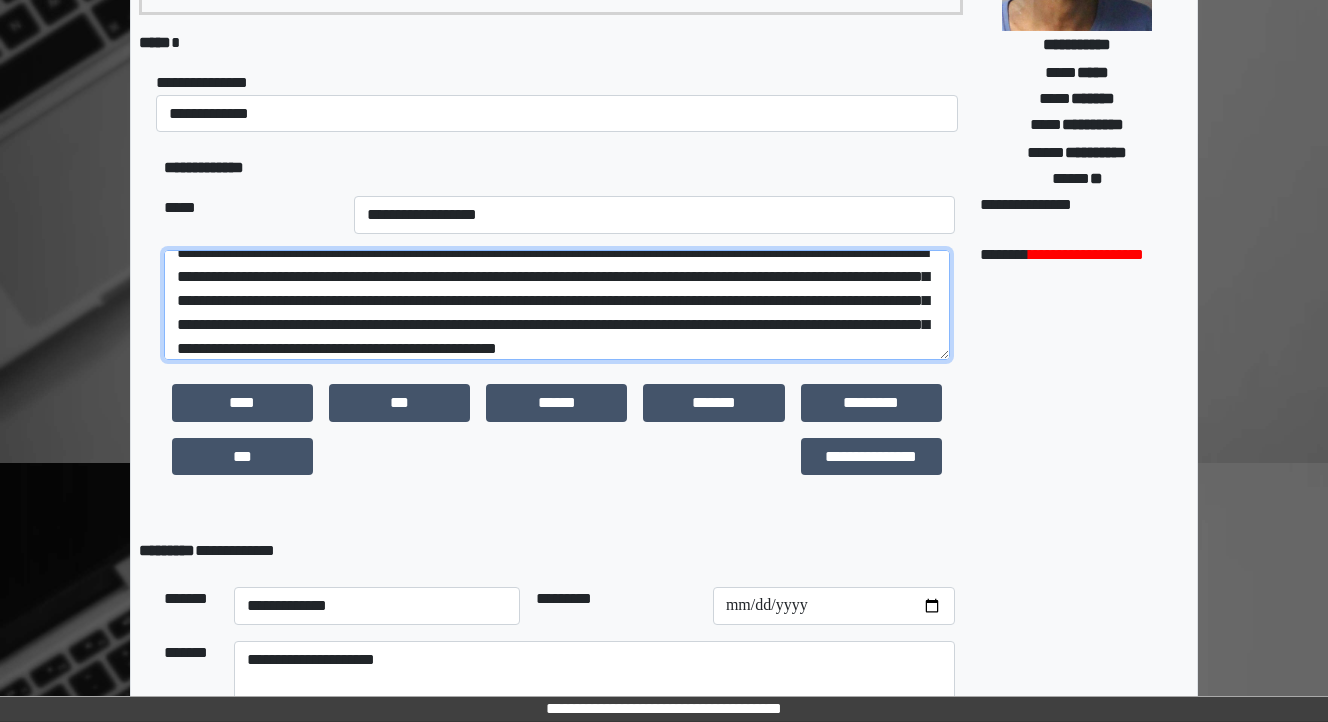 click at bounding box center (557, 305) 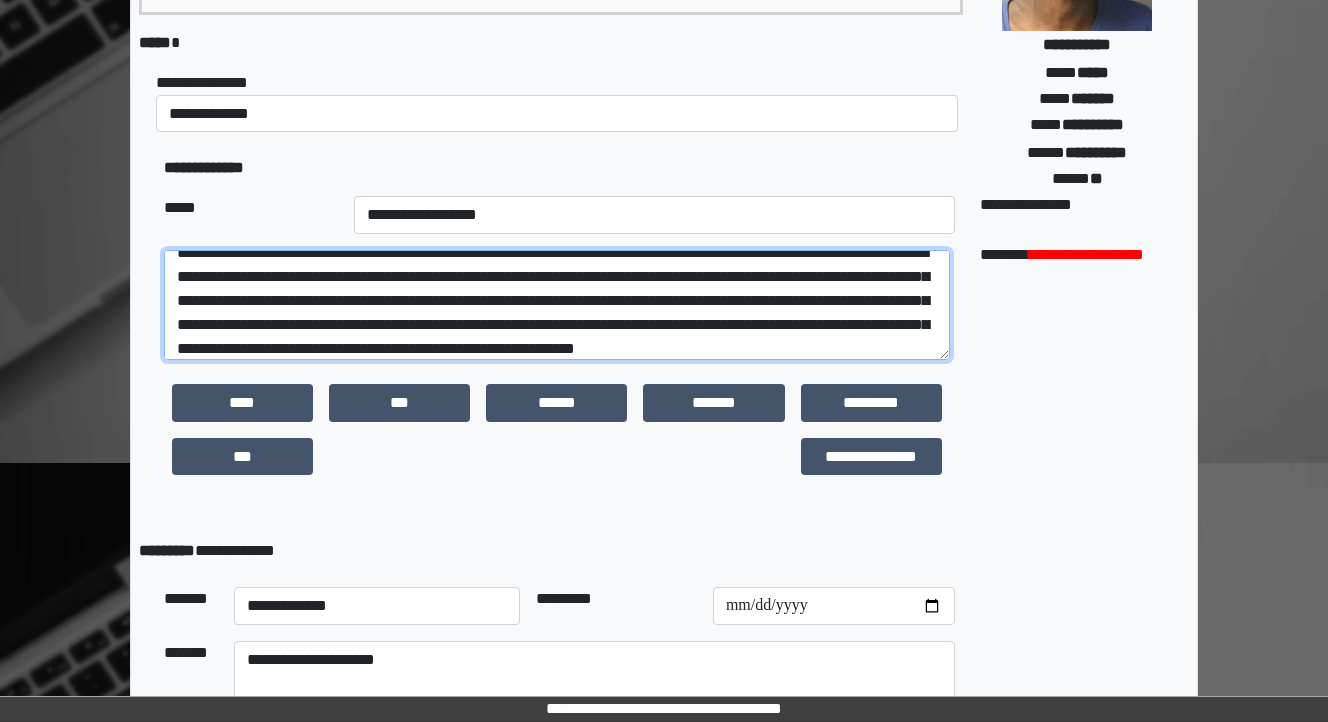 scroll, scrollTop: 168, scrollLeft: 0, axis: vertical 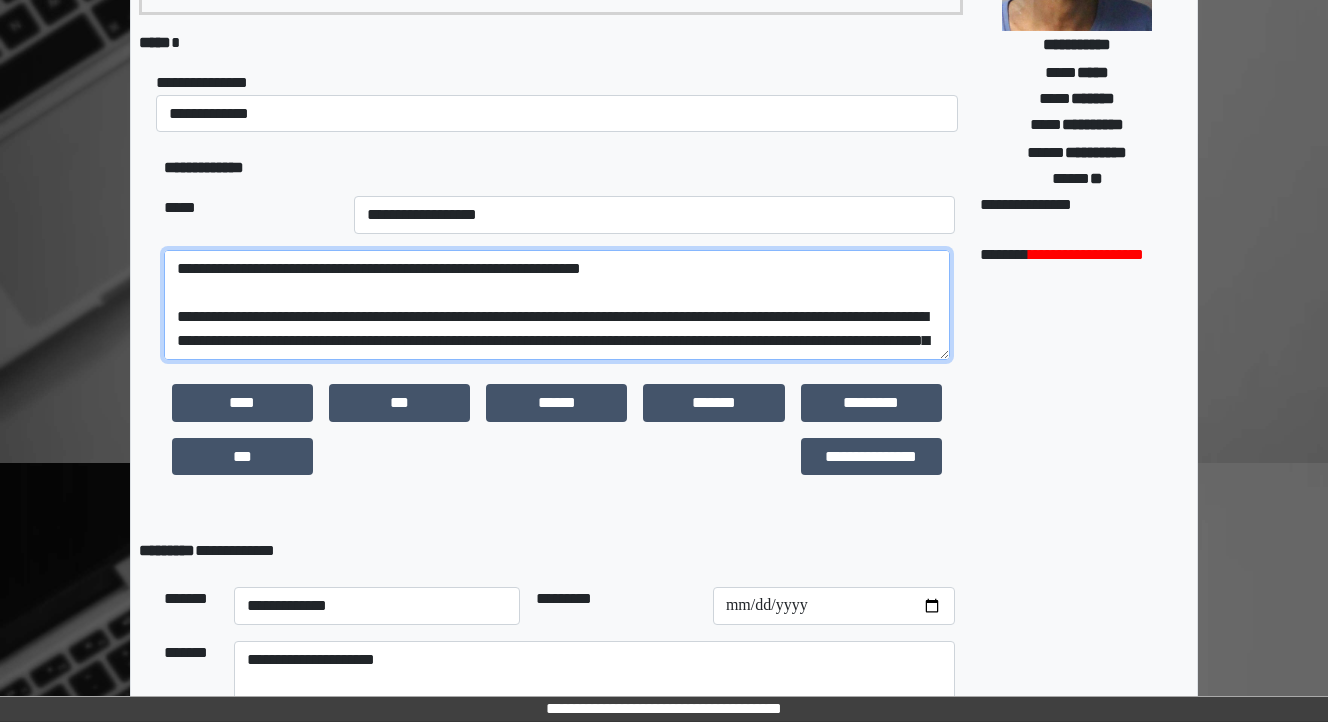 click at bounding box center [557, 305] 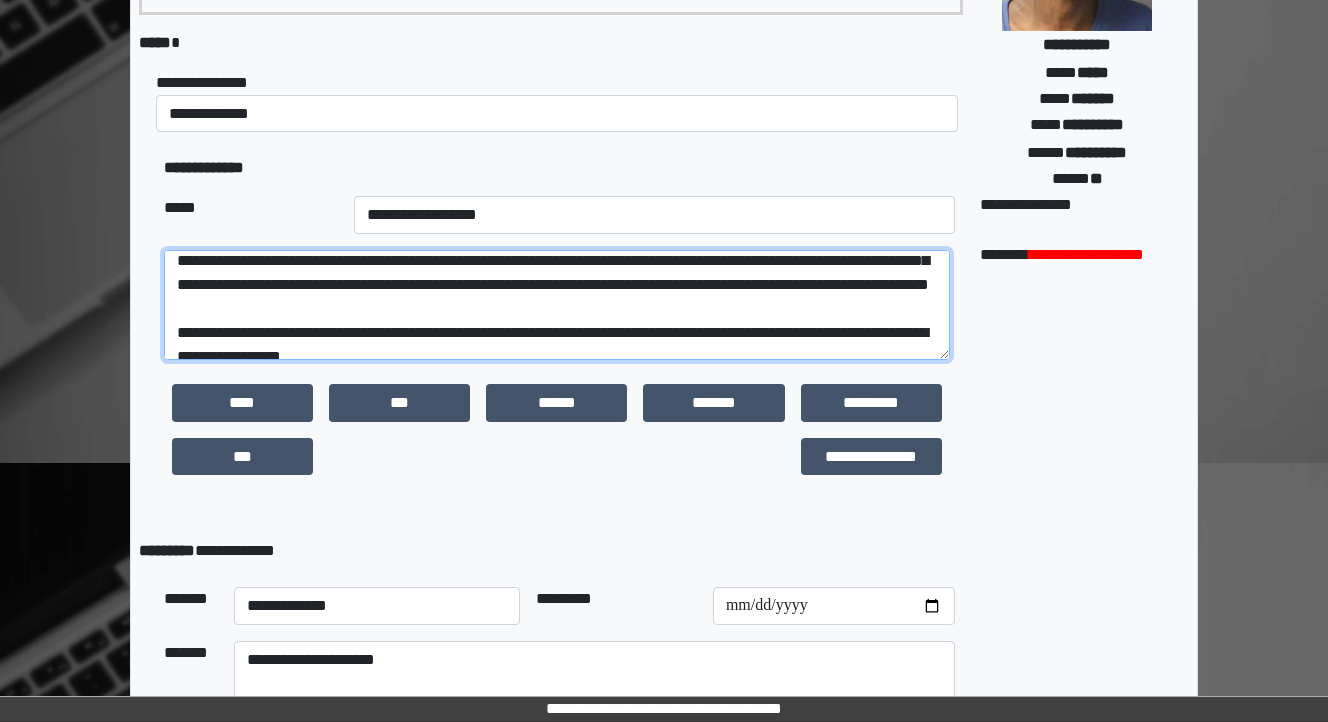 click at bounding box center (557, 305) 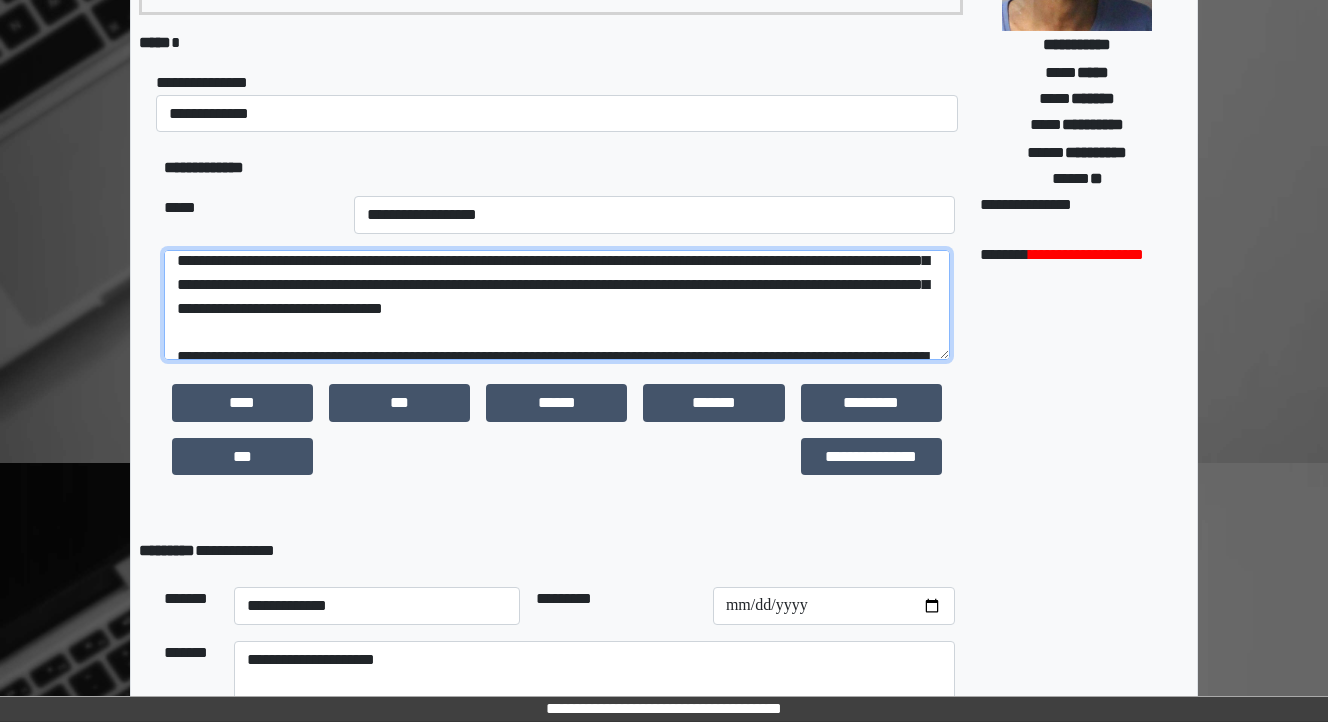 scroll, scrollTop: 328, scrollLeft: 0, axis: vertical 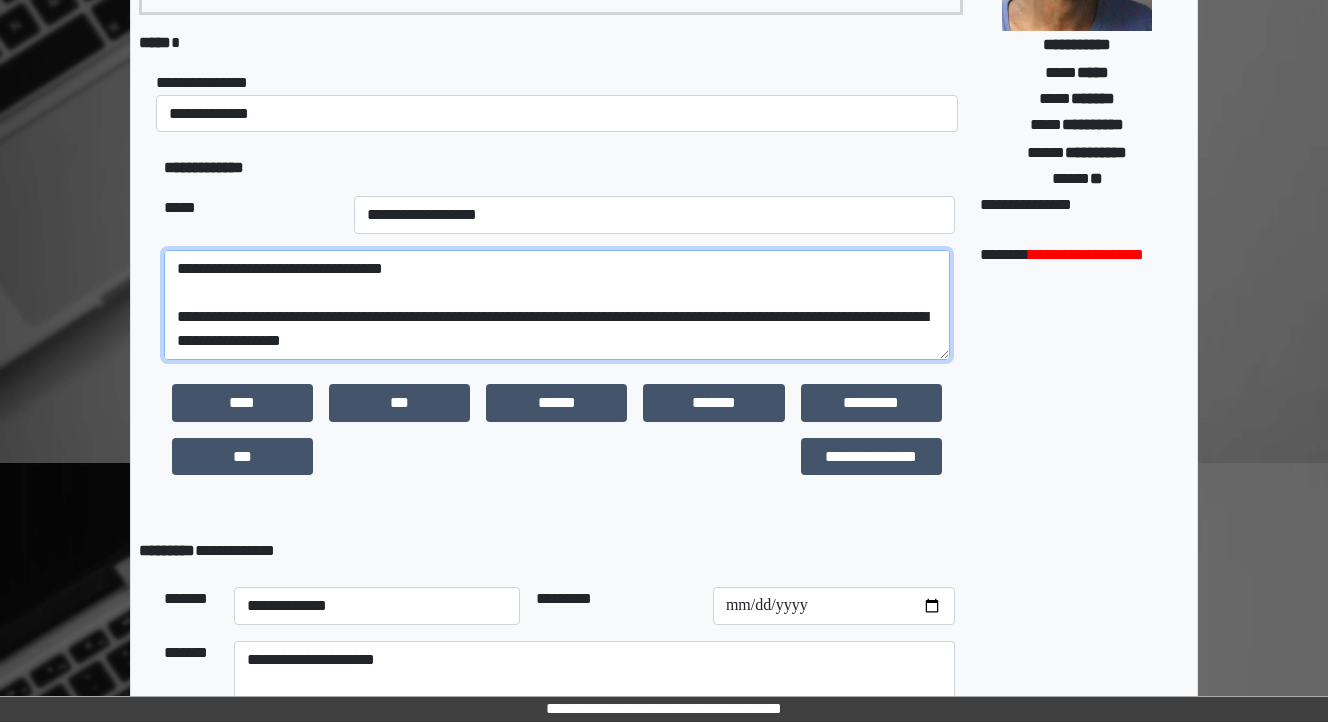click at bounding box center [557, 305] 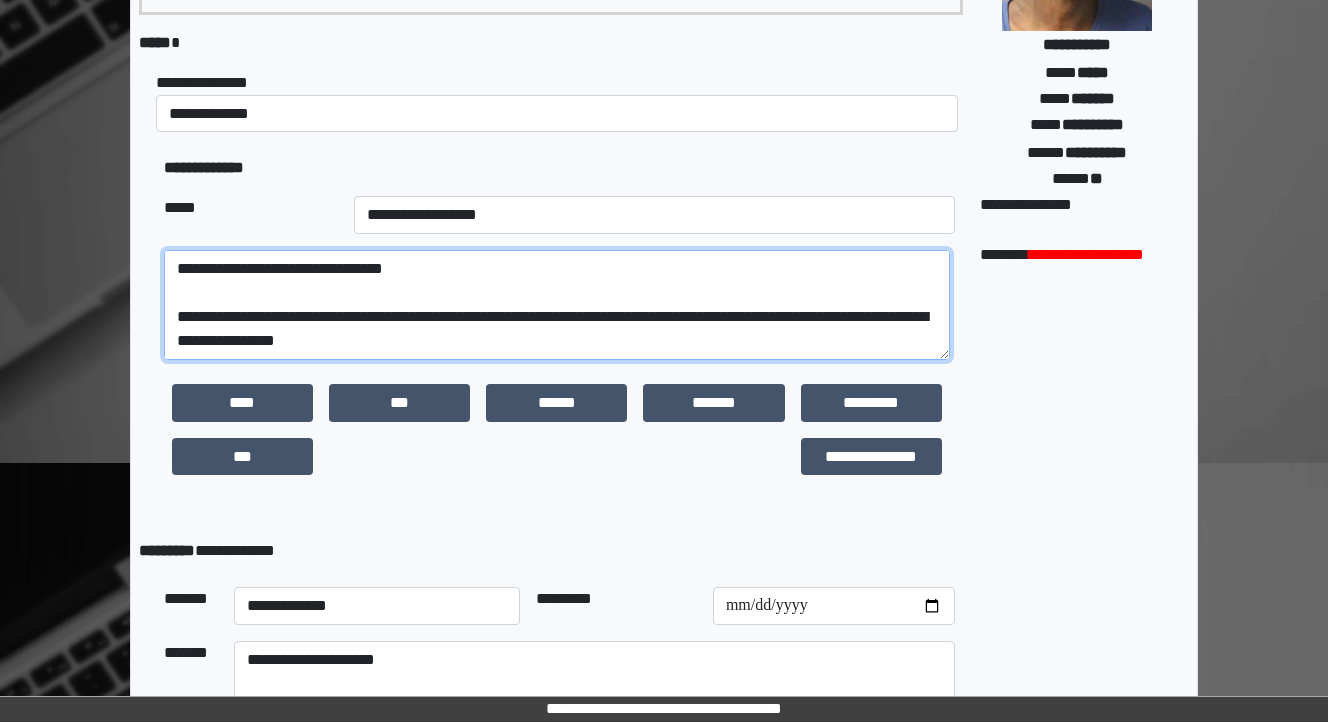 click at bounding box center [557, 305] 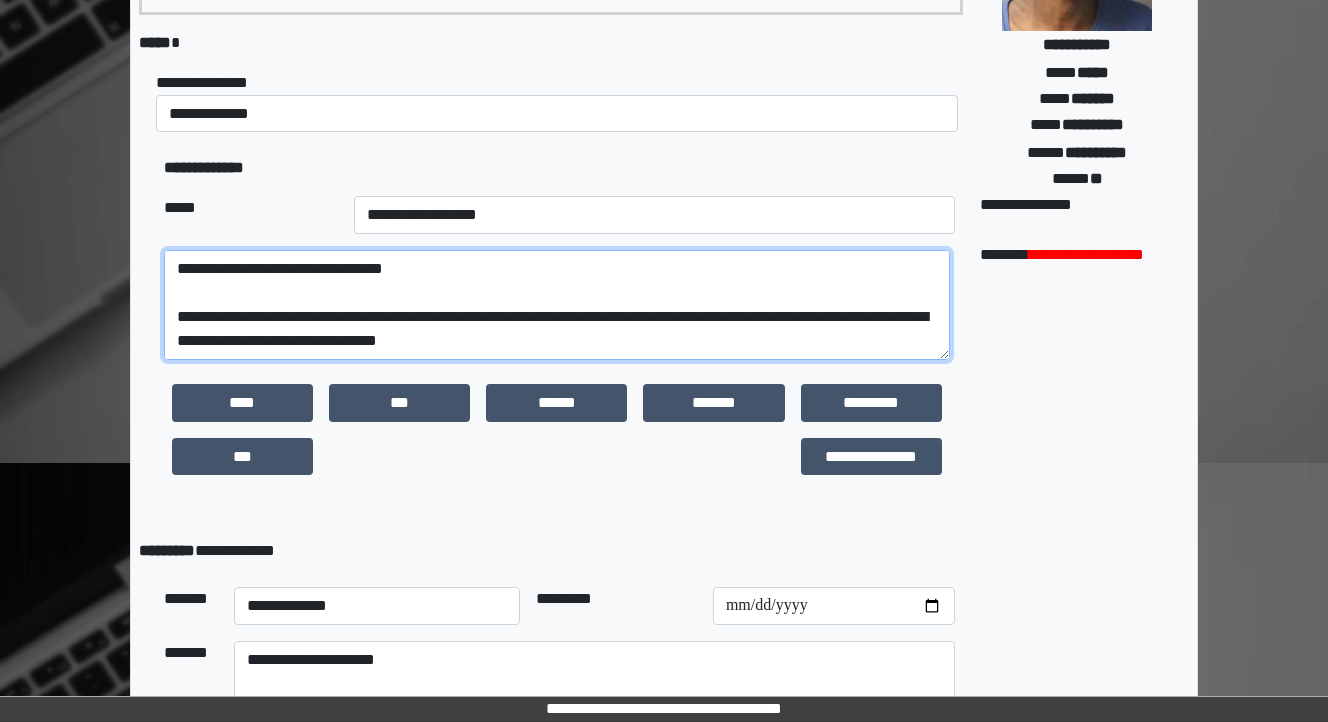 click at bounding box center (557, 305) 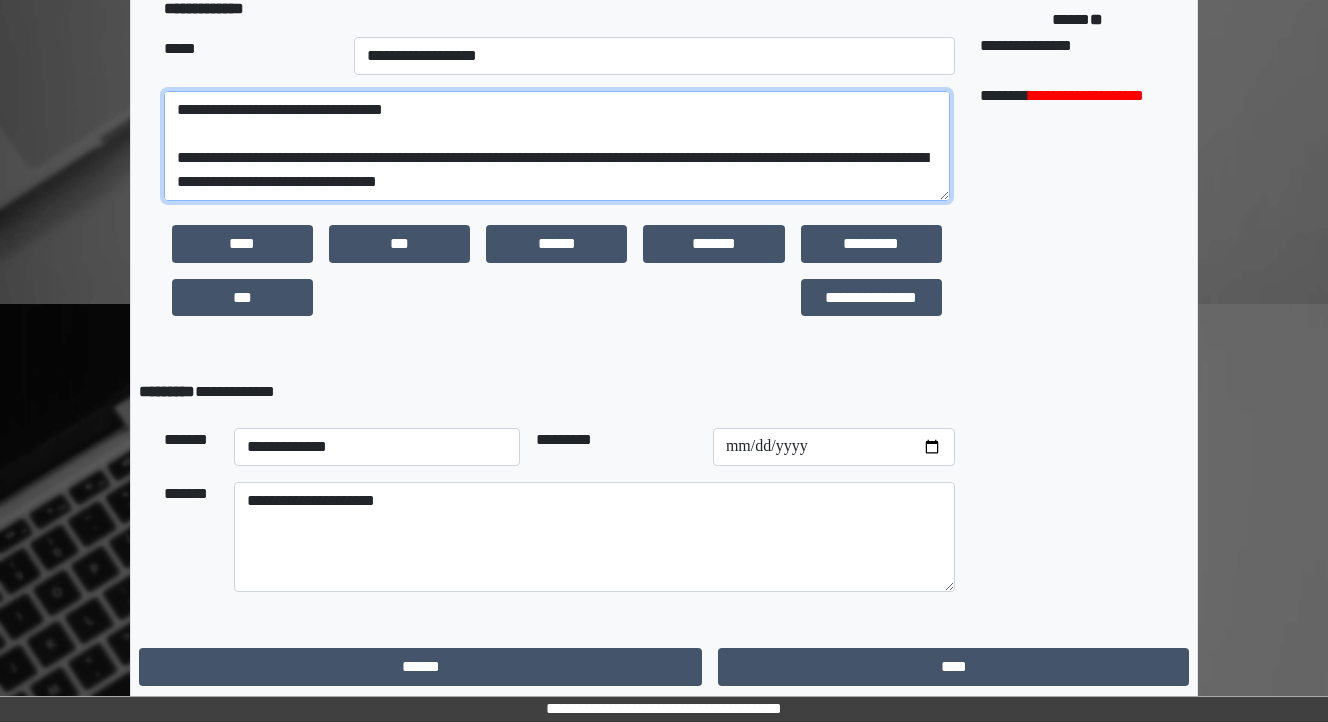 scroll, scrollTop: 482, scrollLeft: 0, axis: vertical 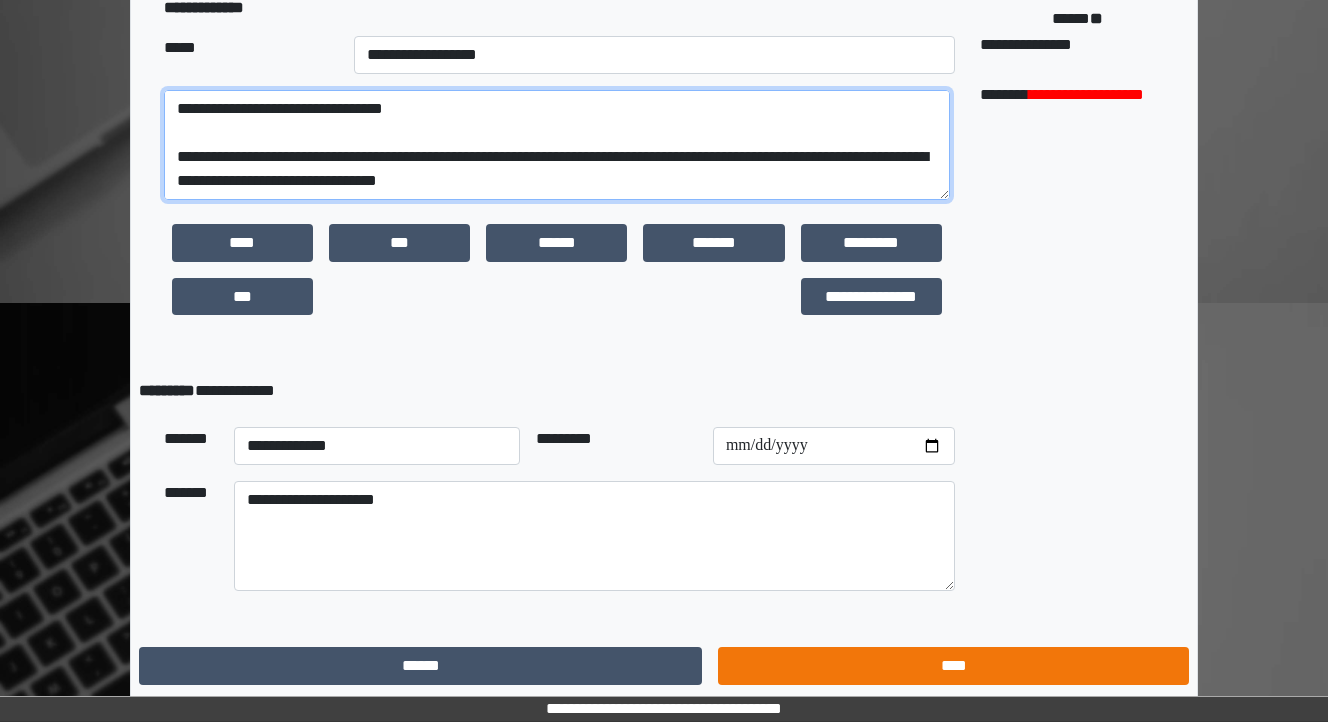 type on "**********" 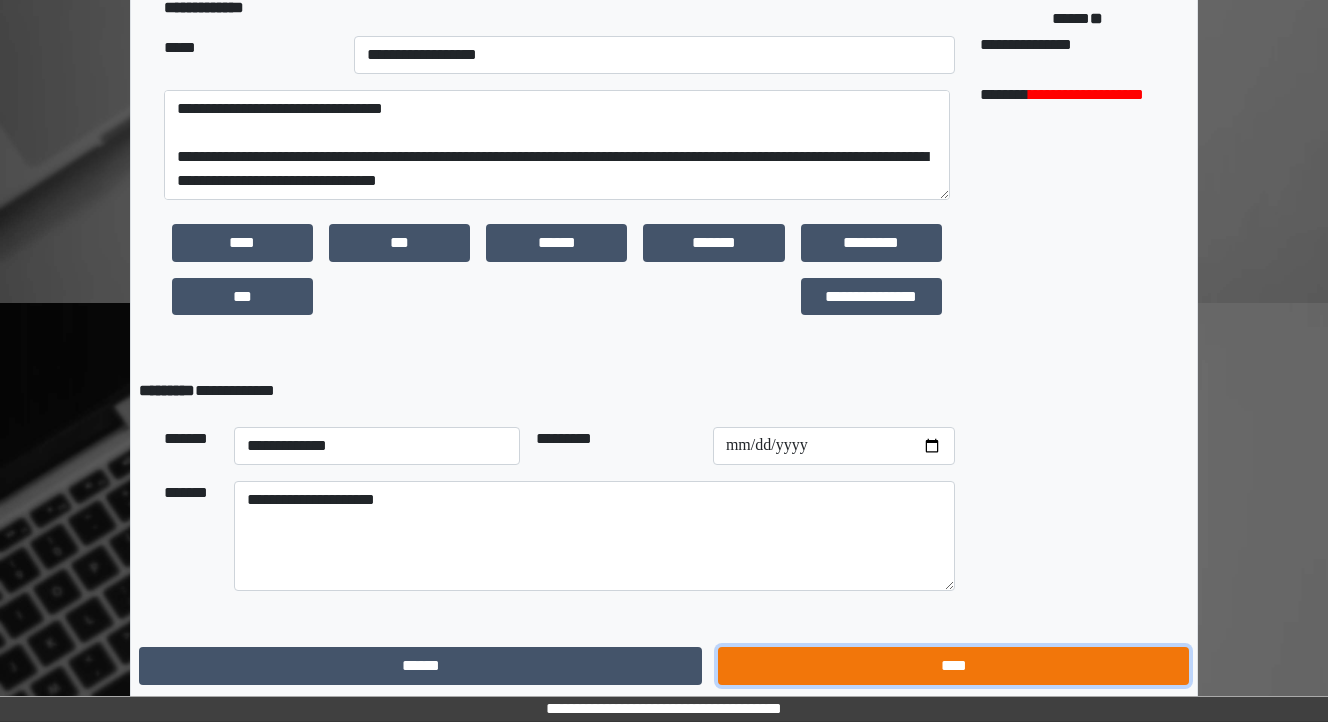 click on "****" at bounding box center [953, 666] 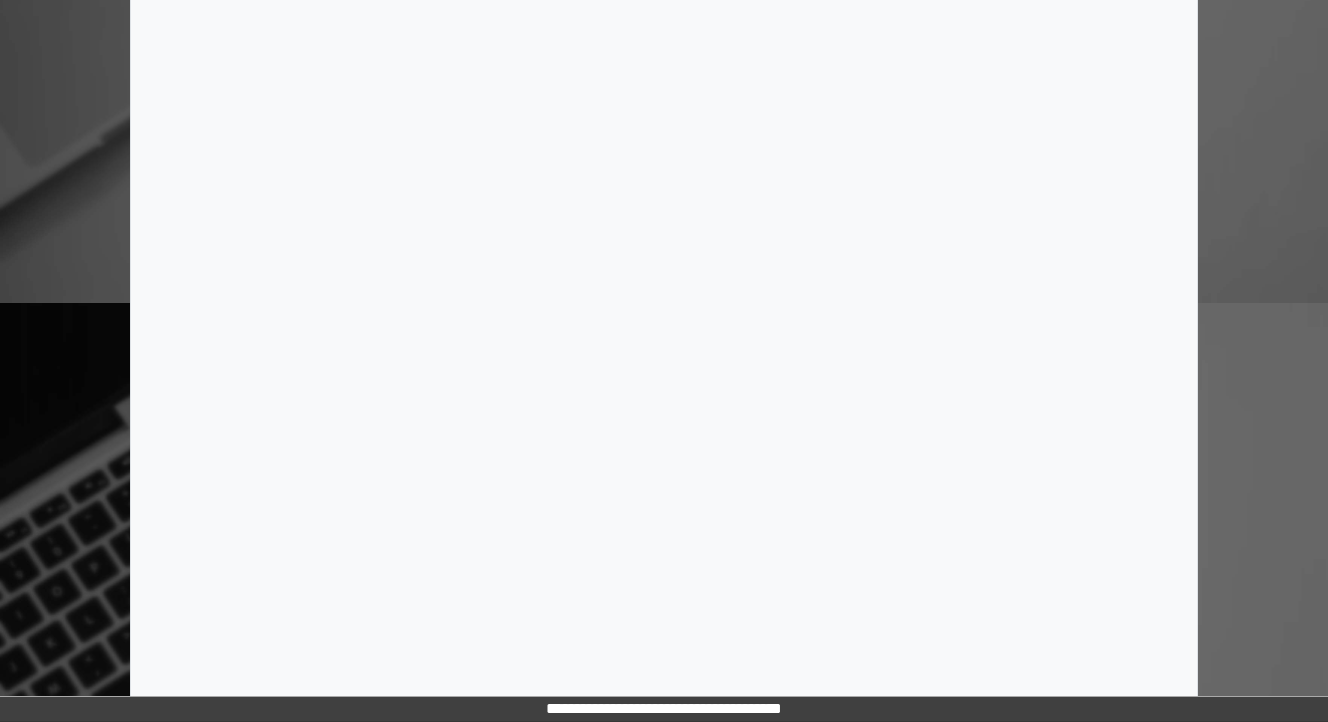 scroll, scrollTop: 0, scrollLeft: 0, axis: both 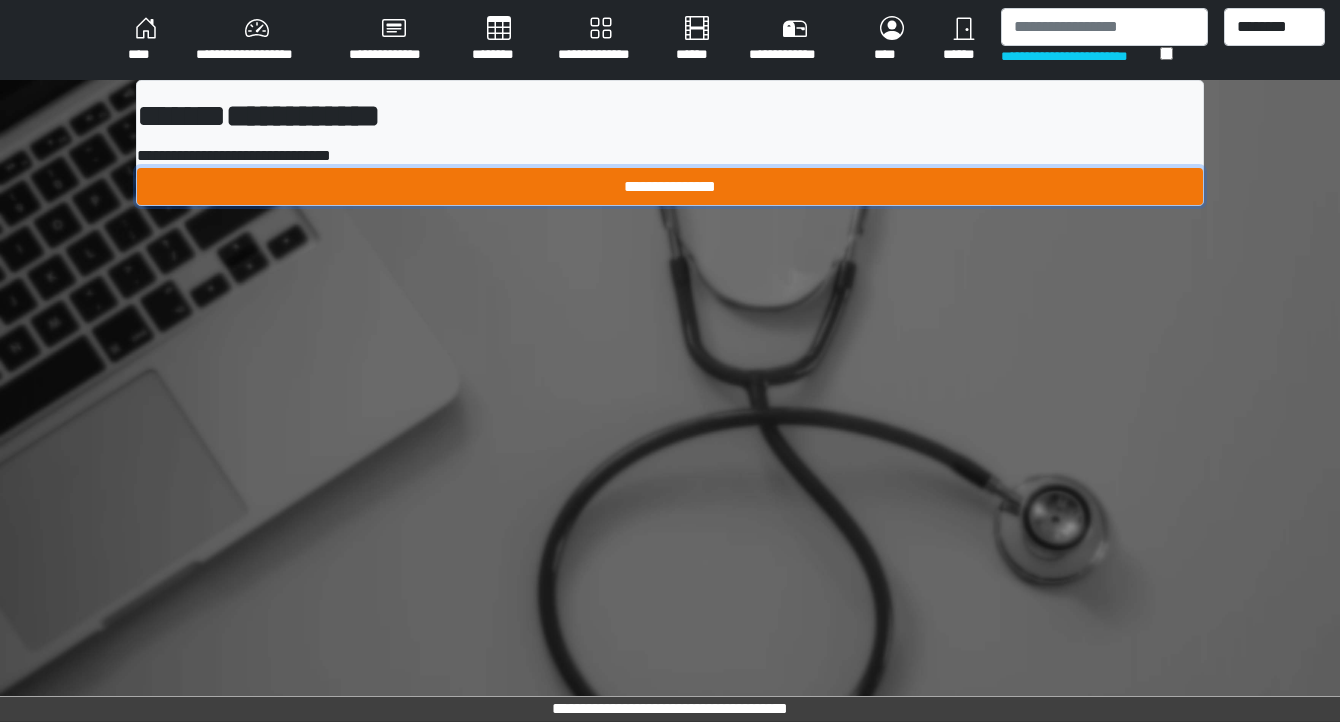click on "**********" at bounding box center (670, 187) 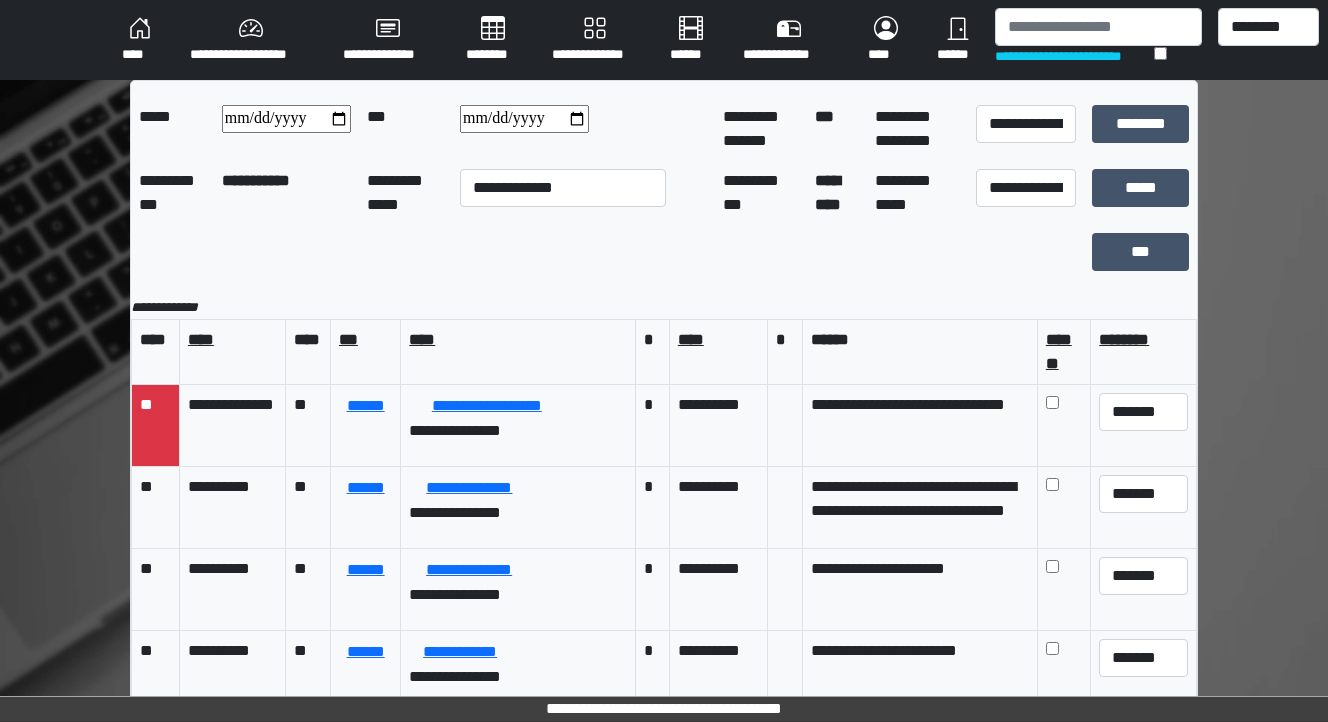 scroll, scrollTop: 80, scrollLeft: 0, axis: vertical 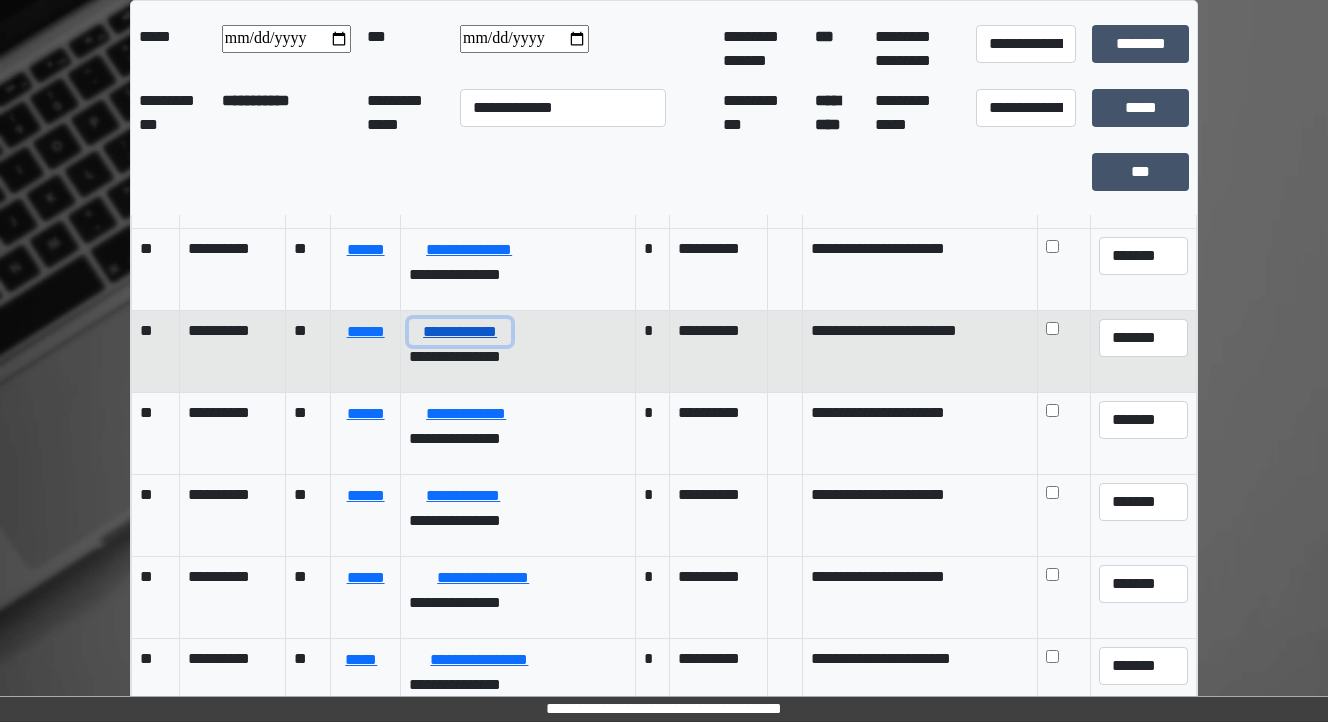 click on "**********" at bounding box center (460, 332) 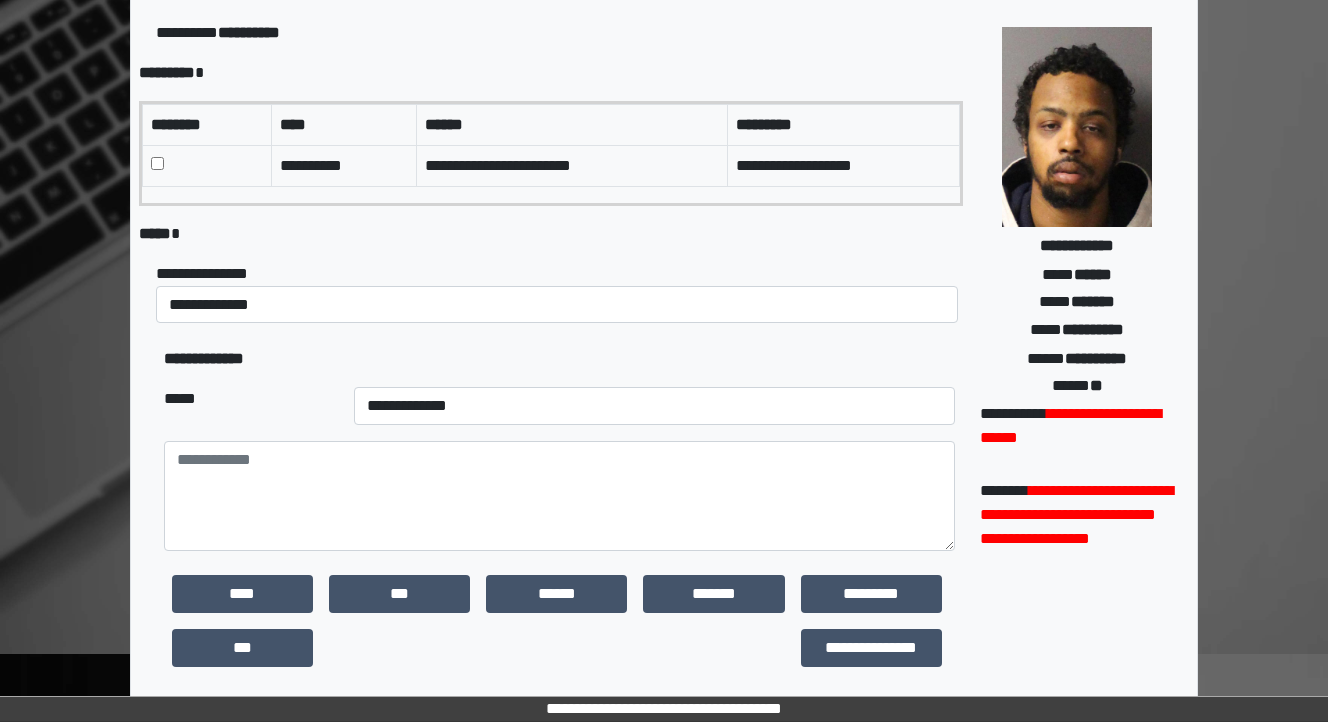 scroll, scrollTop: 160, scrollLeft: 0, axis: vertical 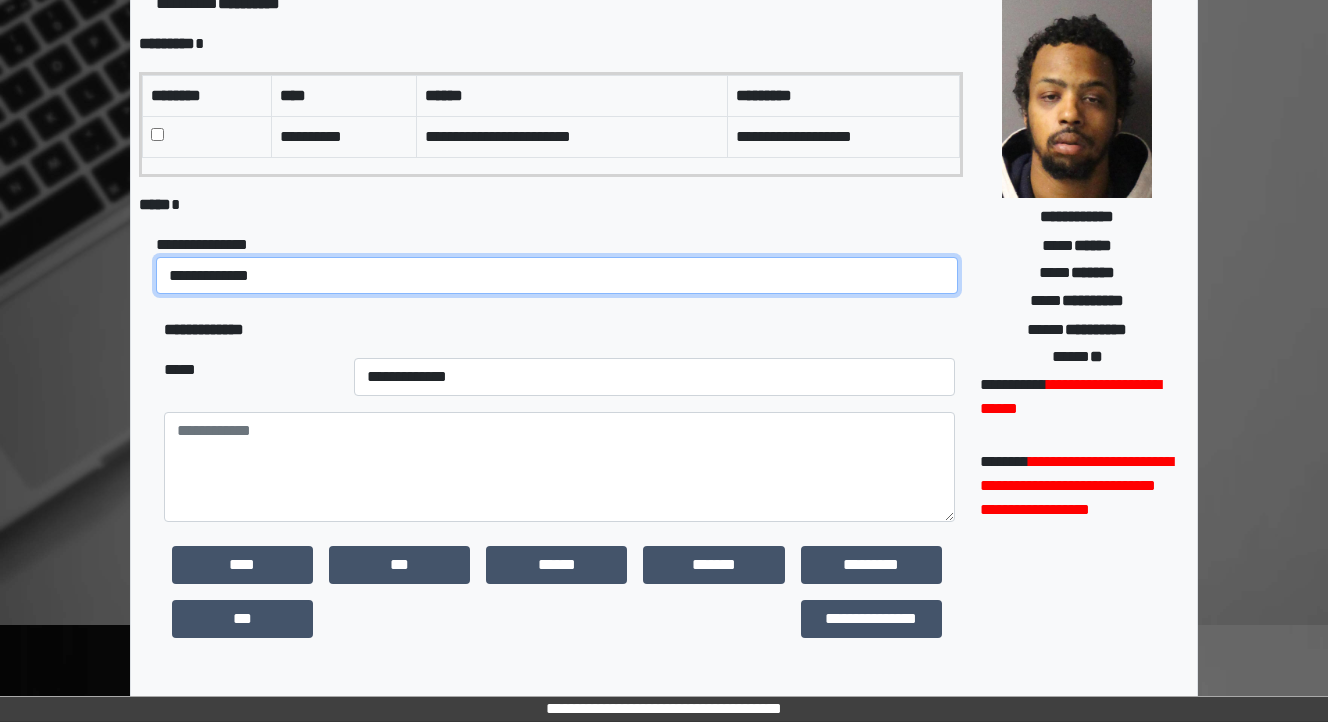 click on "**********" at bounding box center (557, 276) 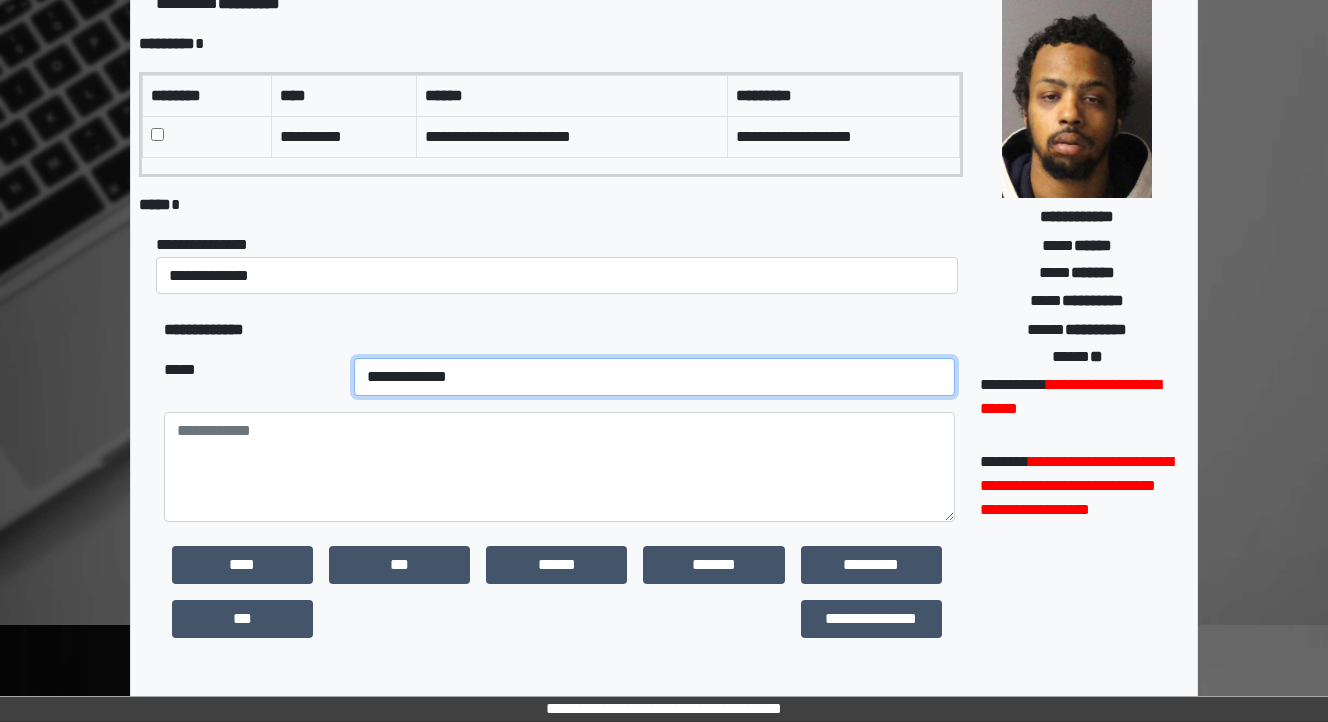 click on "**********" at bounding box center [654, 377] 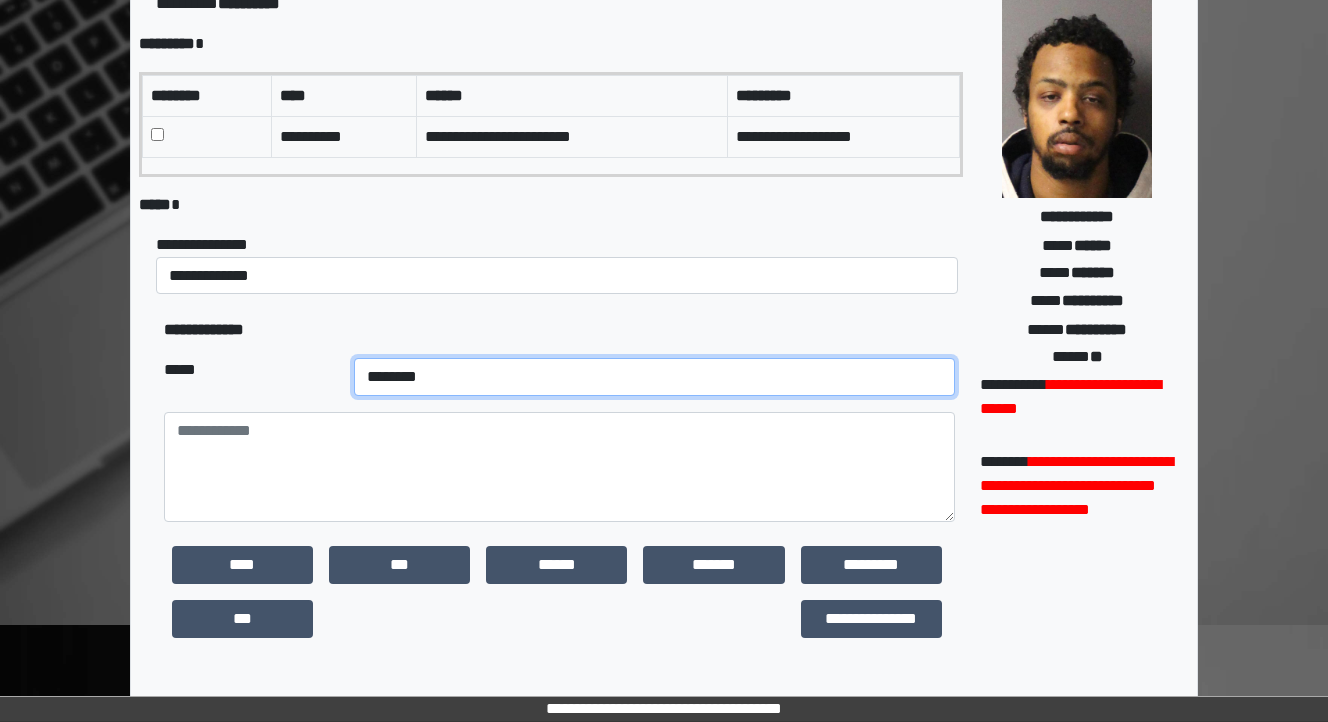 click on "**********" at bounding box center (654, 377) 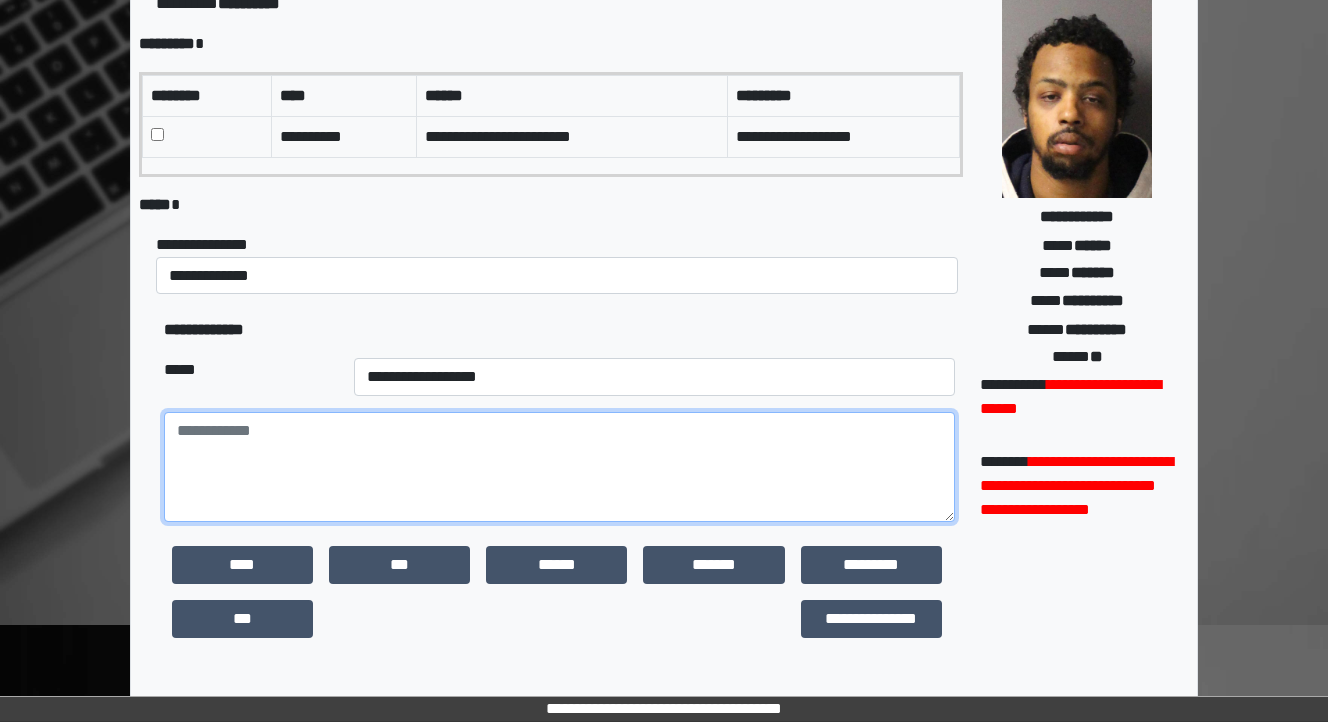 click at bounding box center (559, 467) 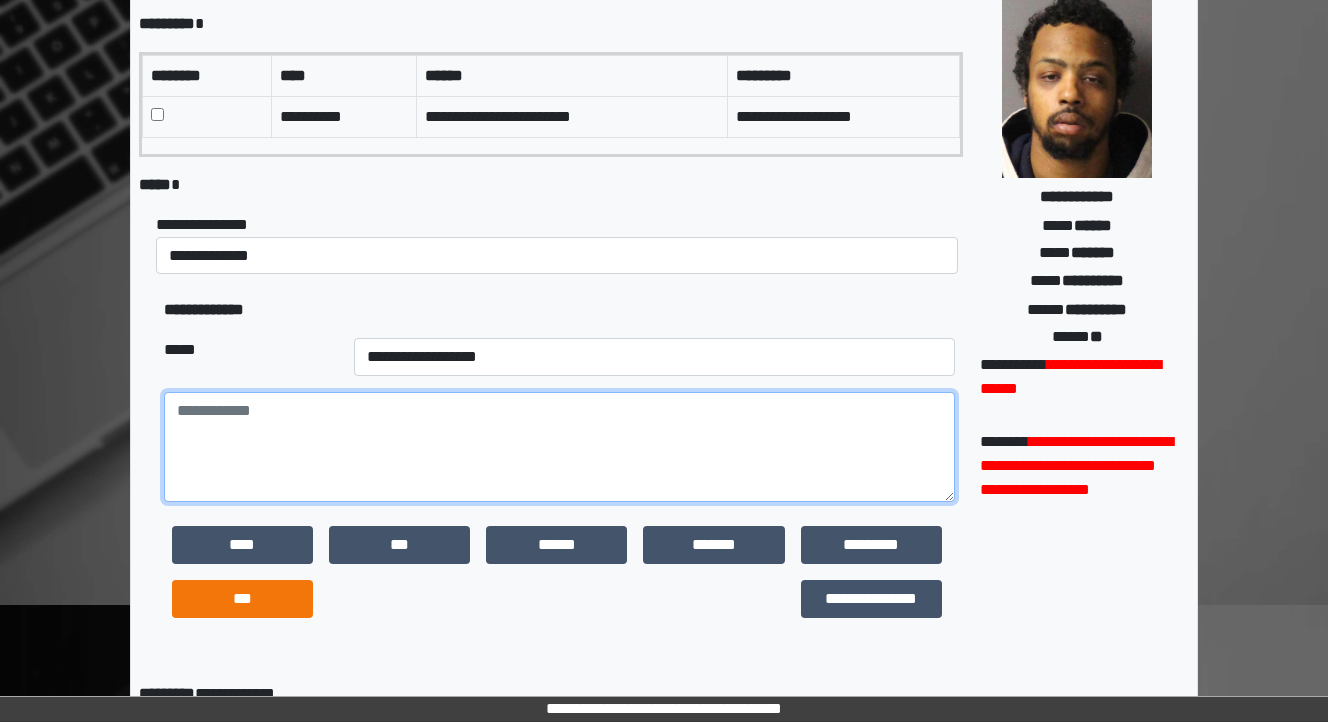 scroll, scrollTop: 240, scrollLeft: 0, axis: vertical 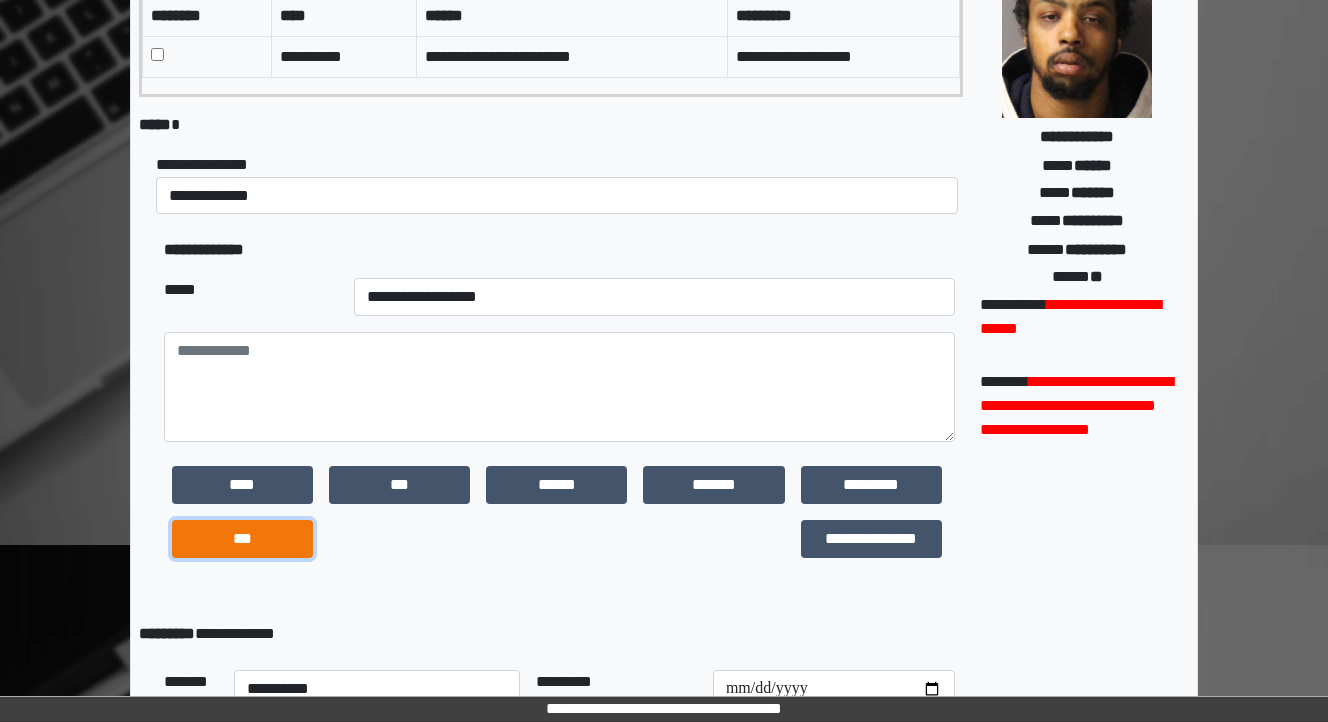 click on "***" at bounding box center (242, 539) 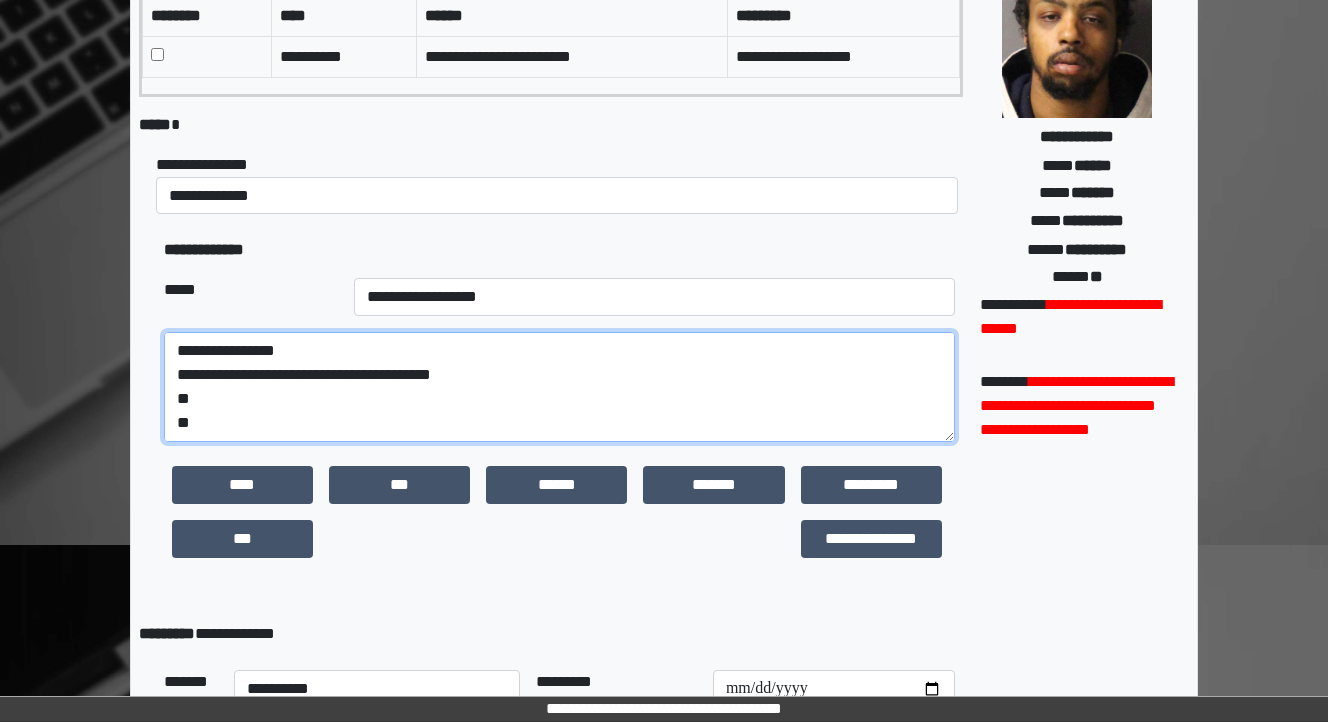 click on "**********" at bounding box center [559, 387] 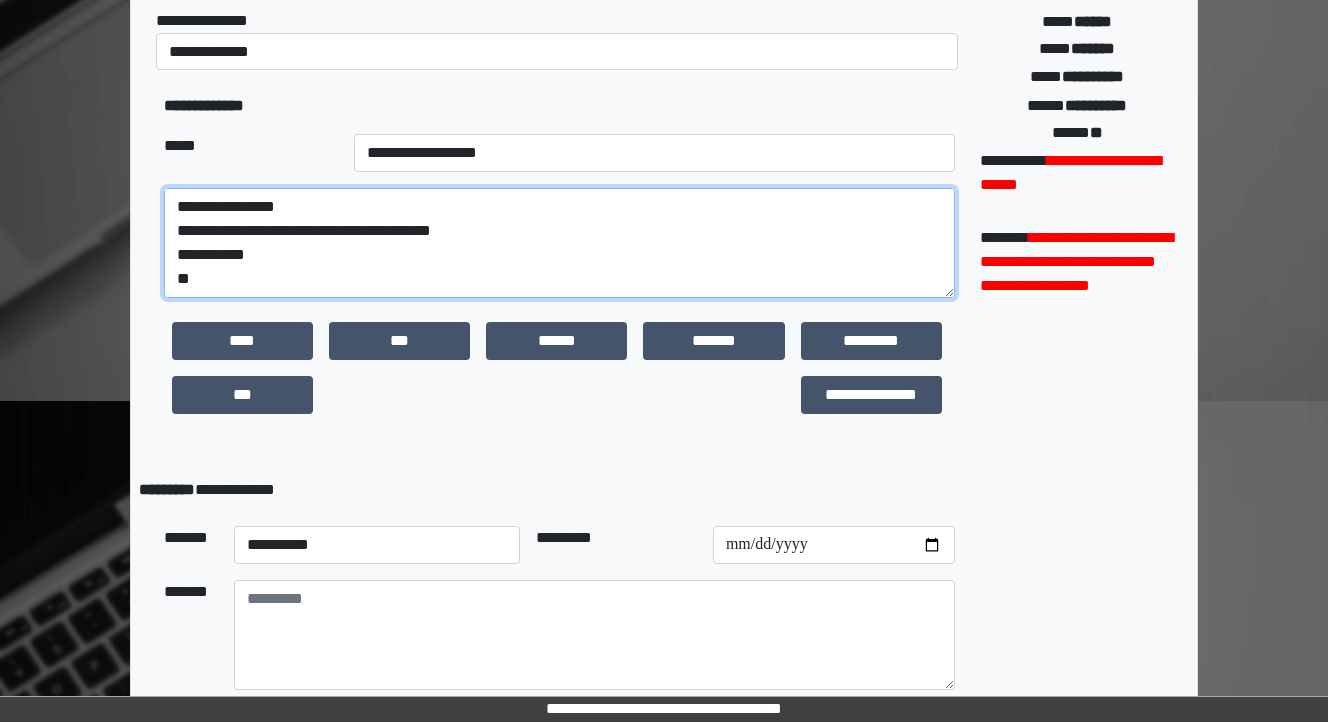 scroll, scrollTop: 400, scrollLeft: 0, axis: vertical 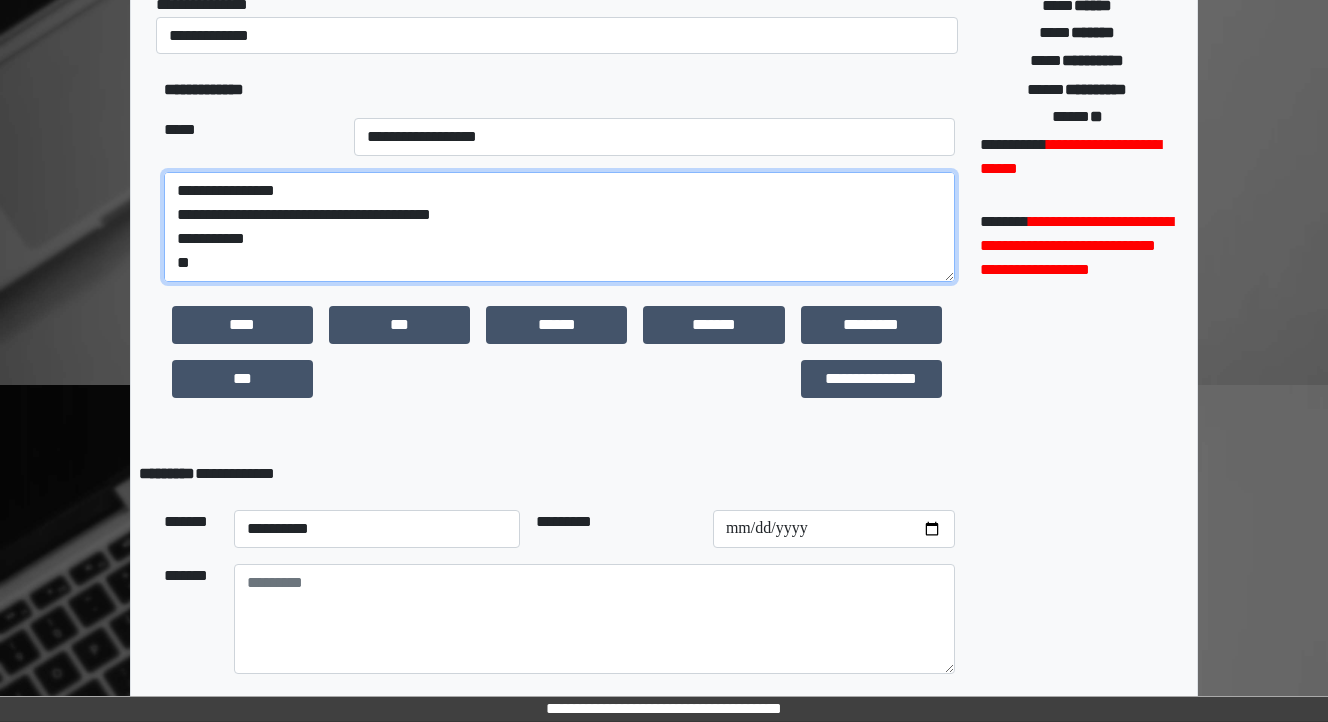 type on "**********" 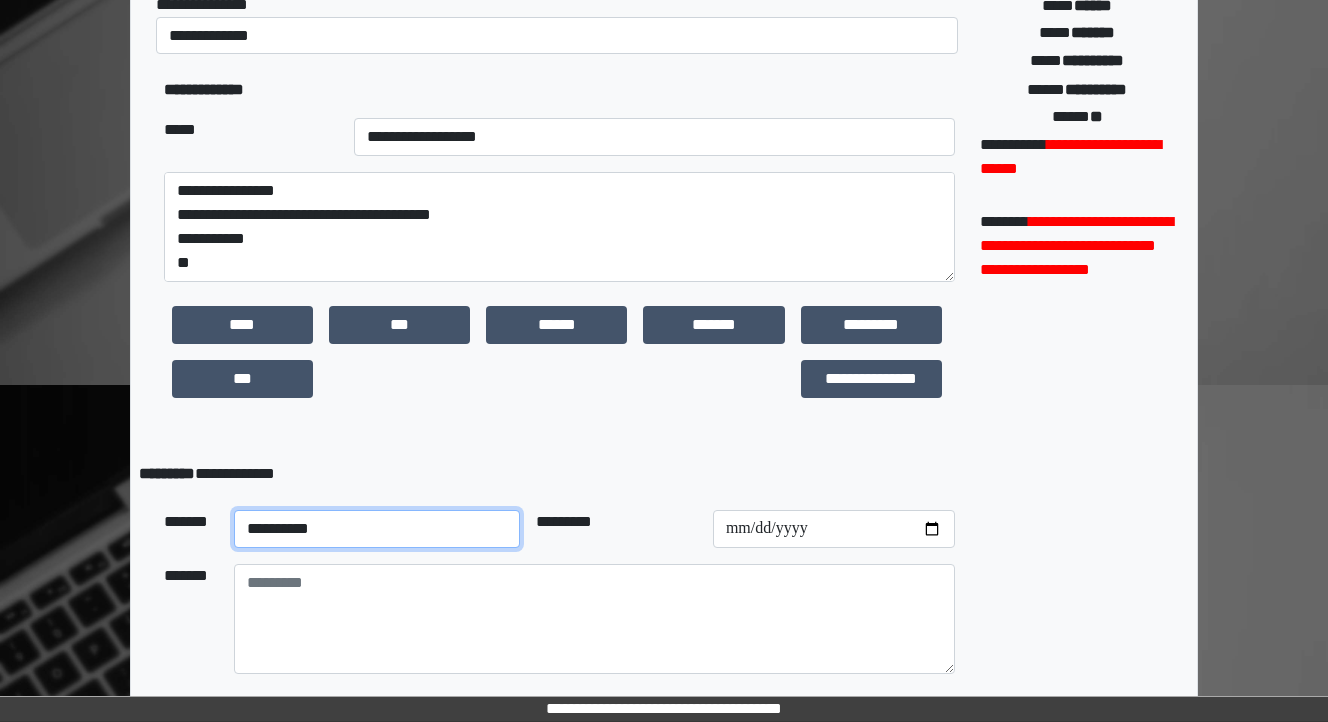 click on "**********" at bounding box center [377, 529] 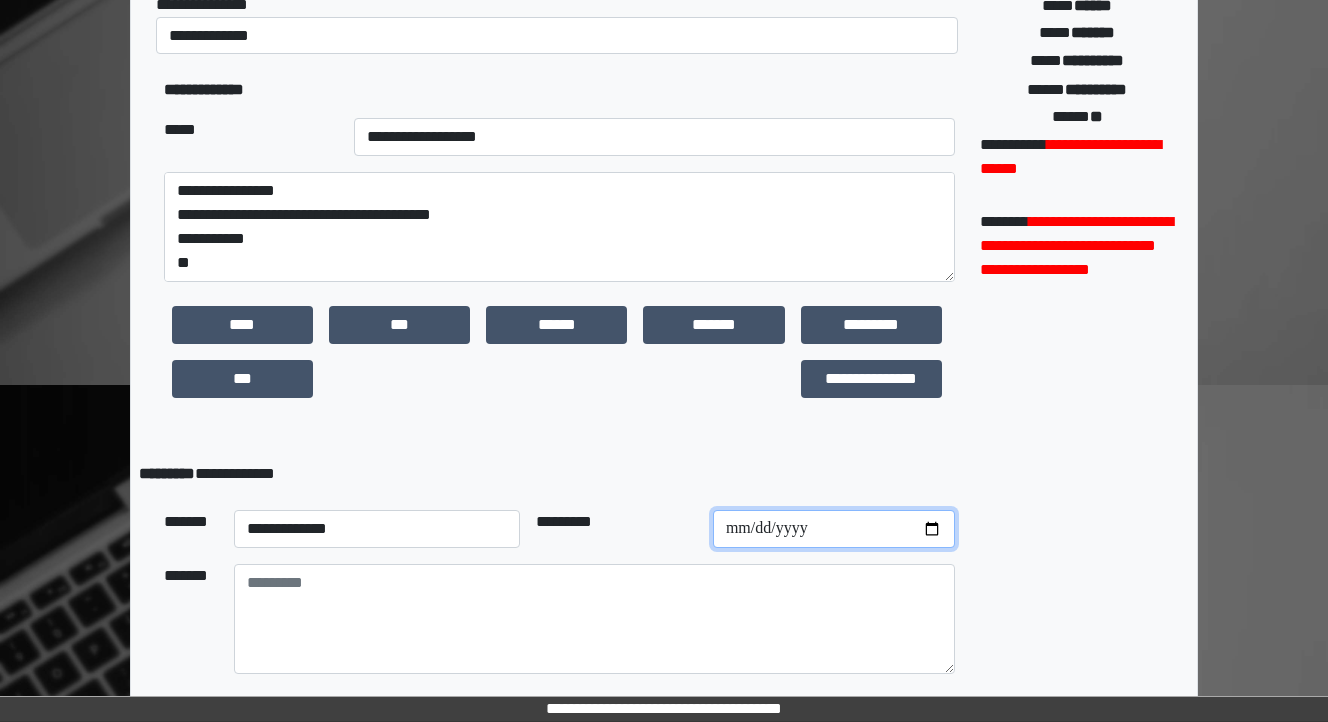 click at bounding box center [834, 529] 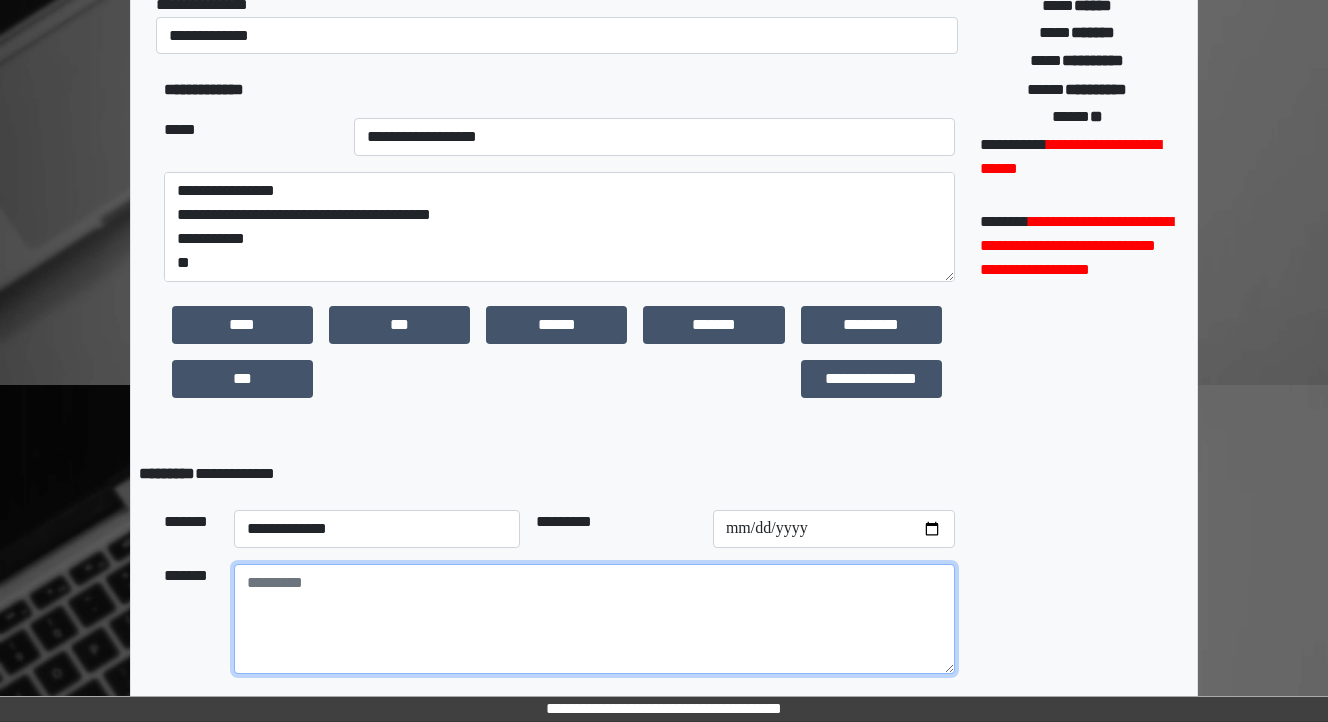 click at bounding box center [594, 619] 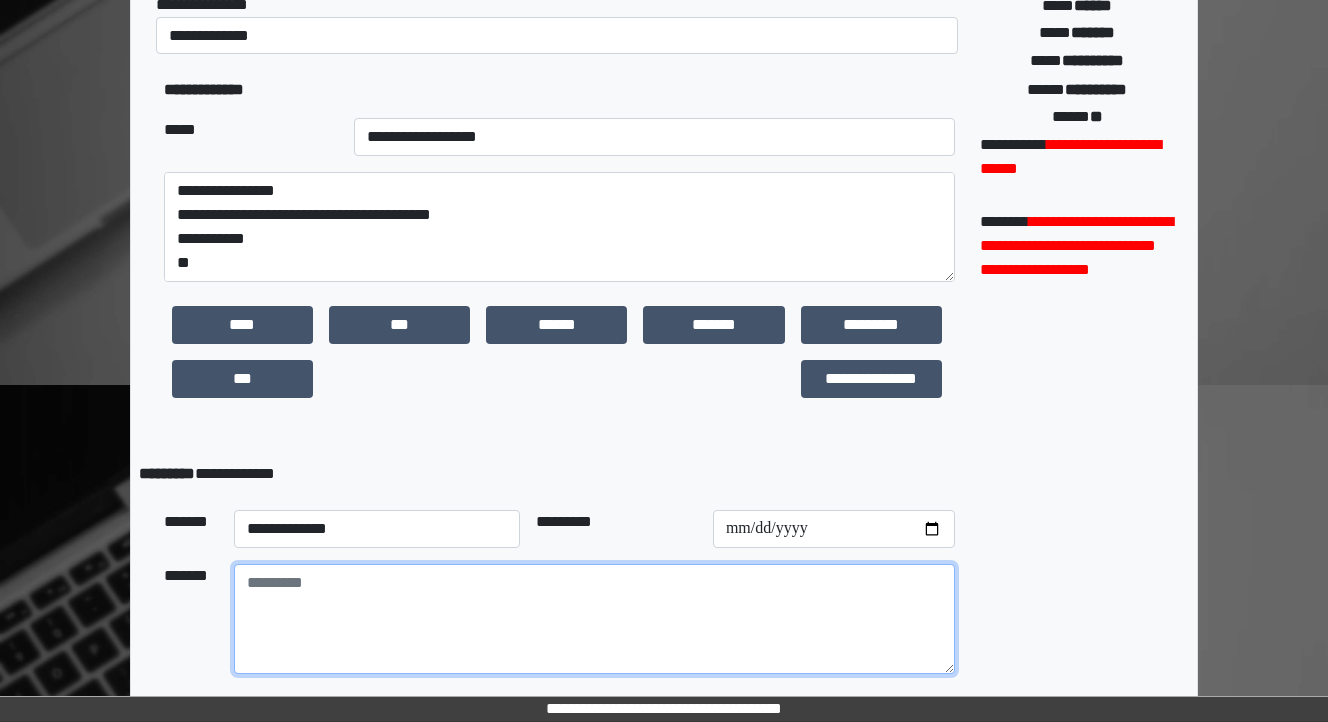 scroll, scrollTop: 482, scrollLeft: 0, axis: vertical 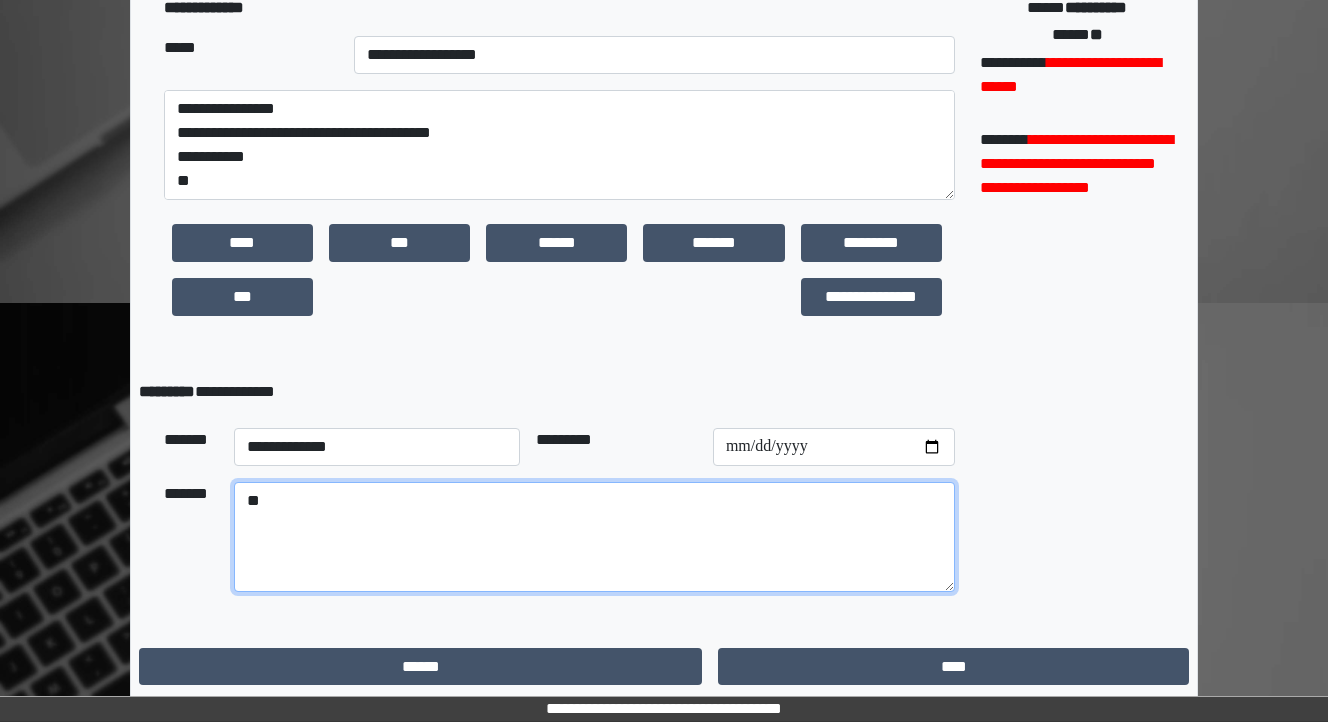 type on "*" 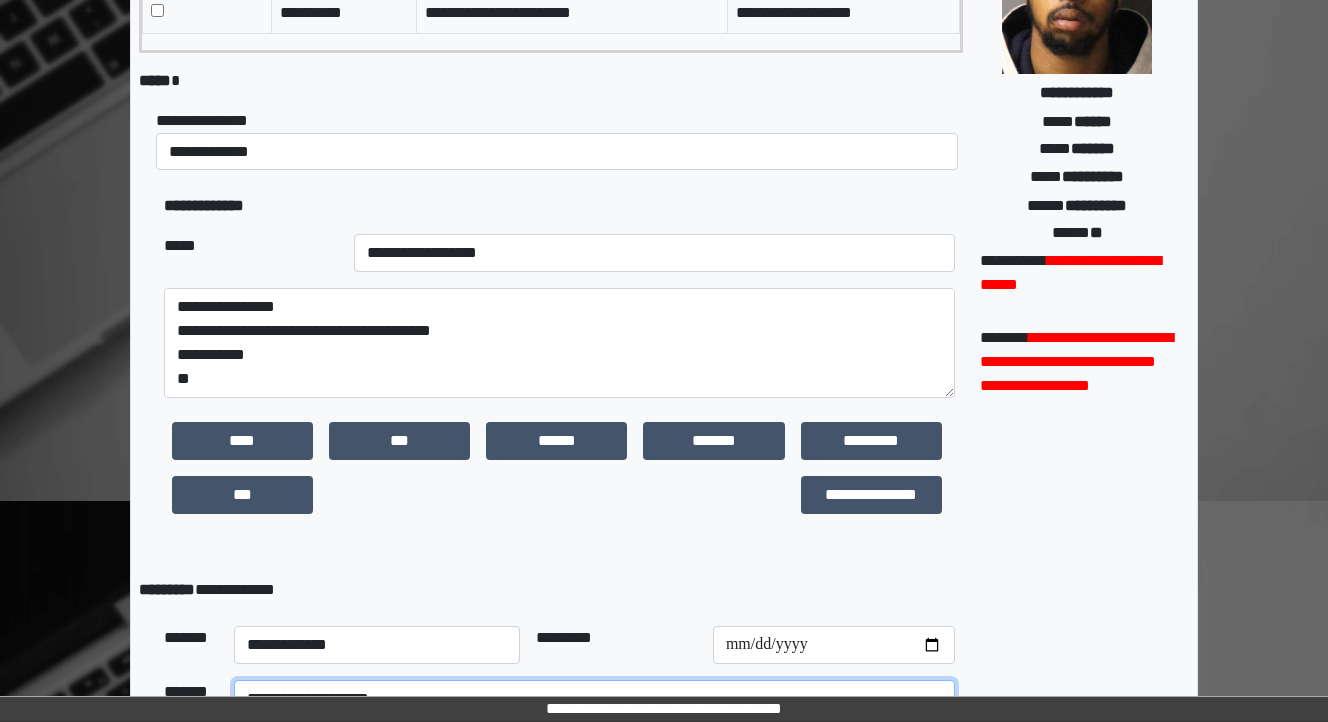 scroll, scrollTop: 242, scrollLeft: 0, axis: vertical 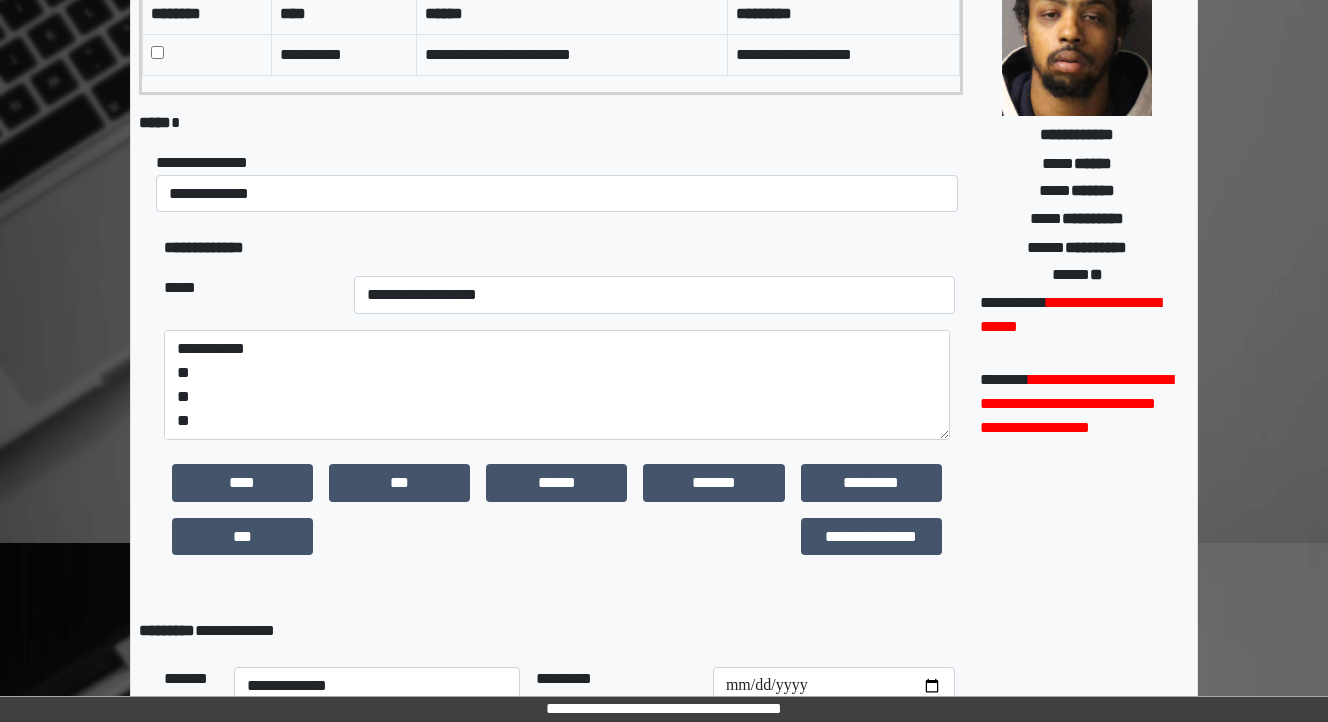type on "**********" 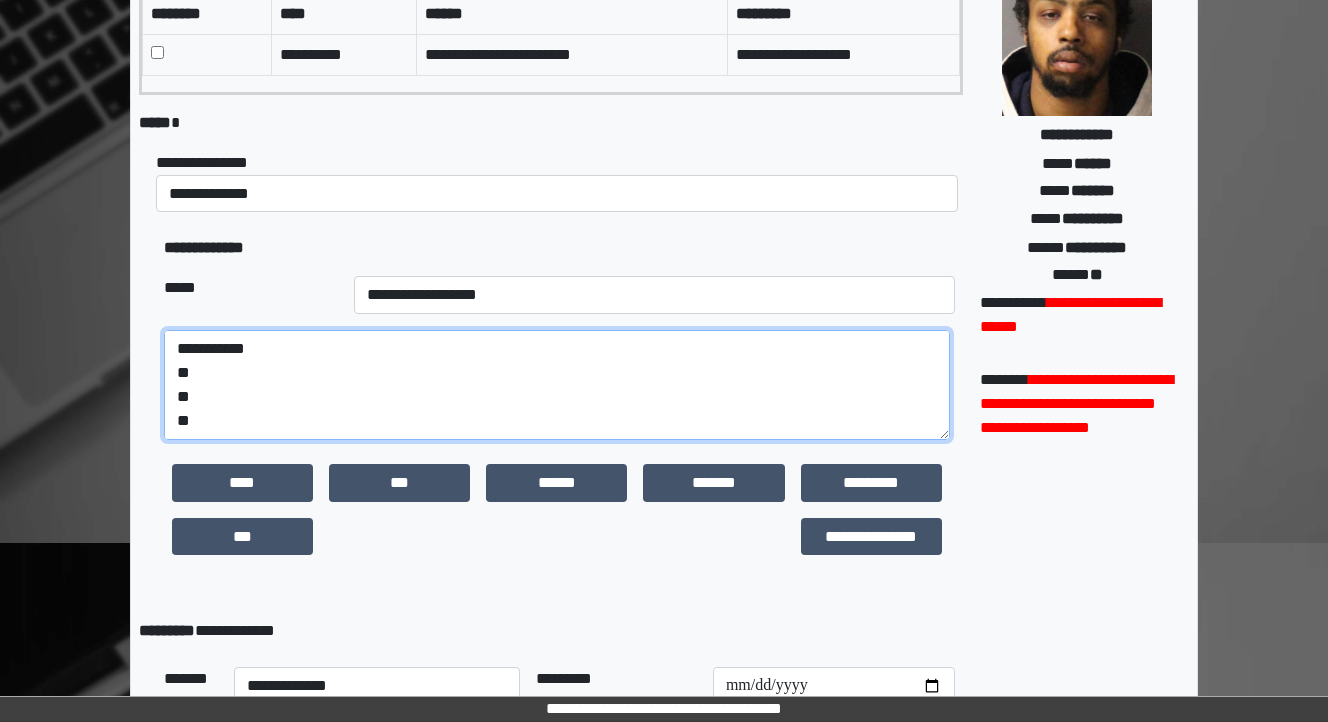 click on "**********" at bounding box center (557, 385) 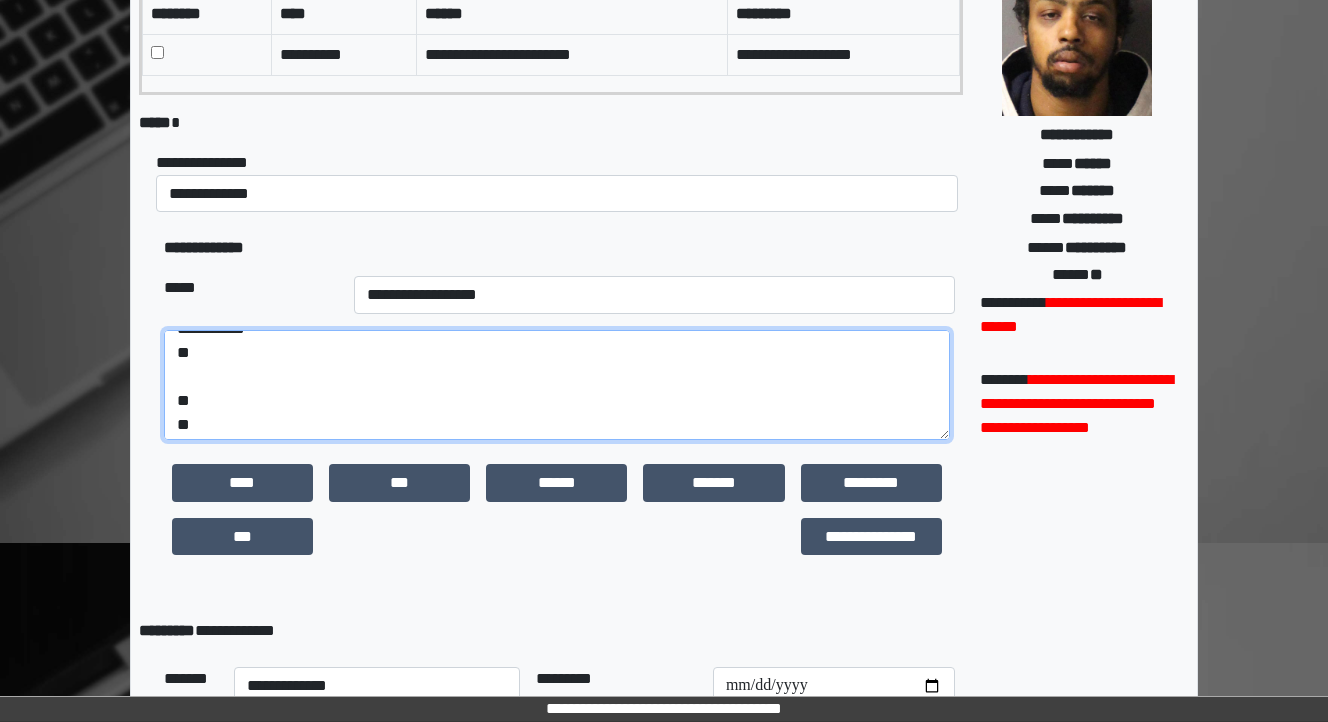 scroll, scrollTop: 72, scrollLeft: 0, axis: vertical 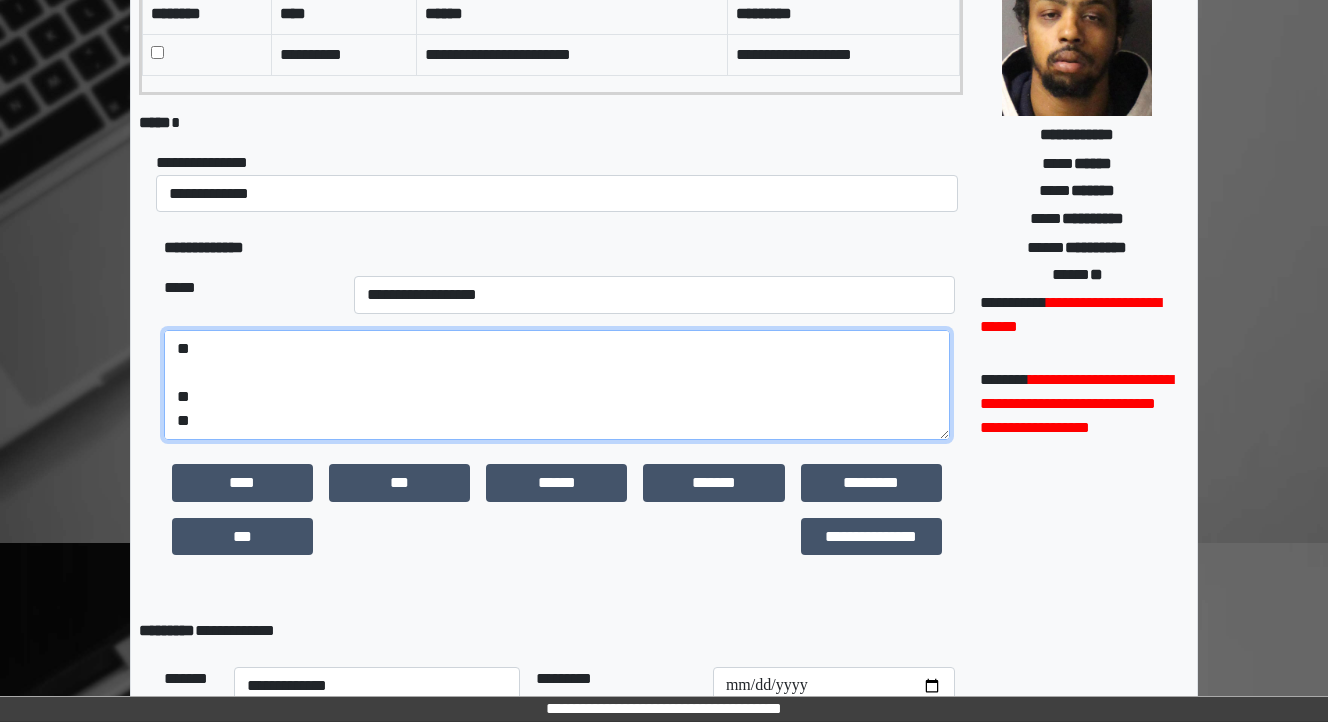 drag, startPoint x: 193, startPoint y: 420, endPoint x: 165, endPoint y: 421, distance: 28.01785 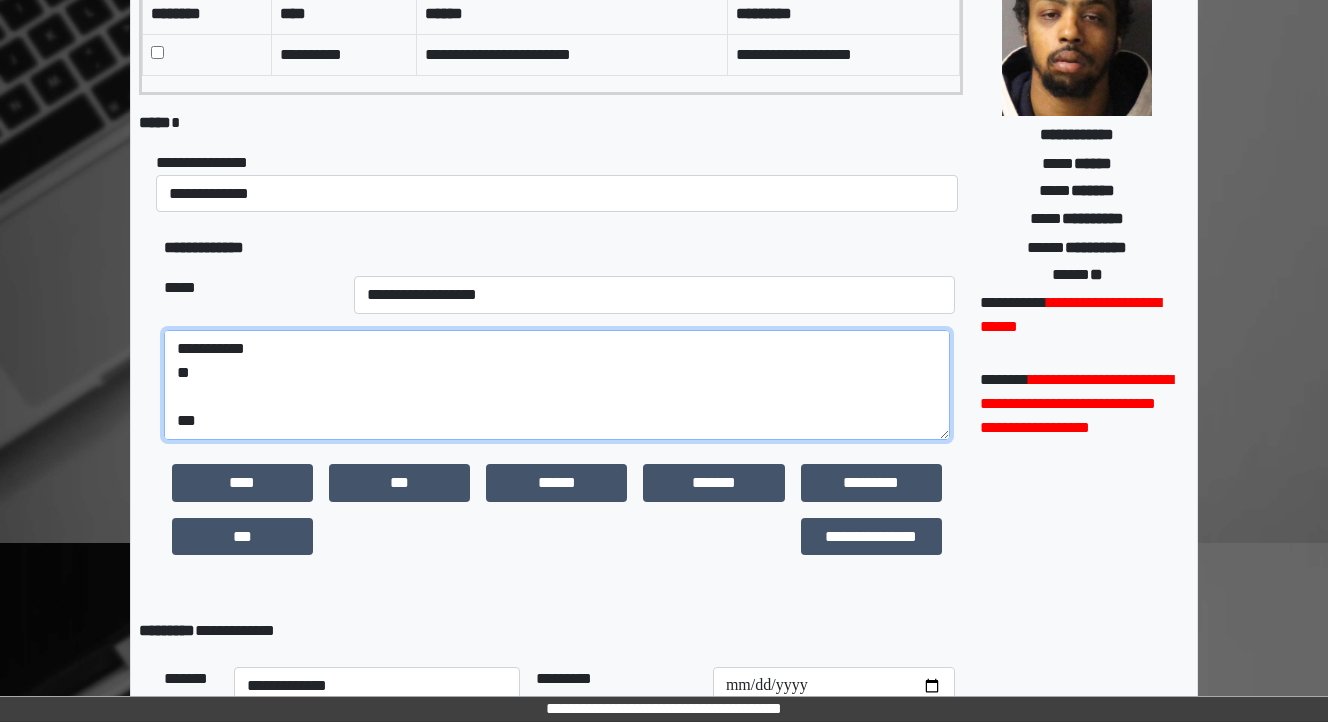 click on "**********" at bounding box center (557, 385) 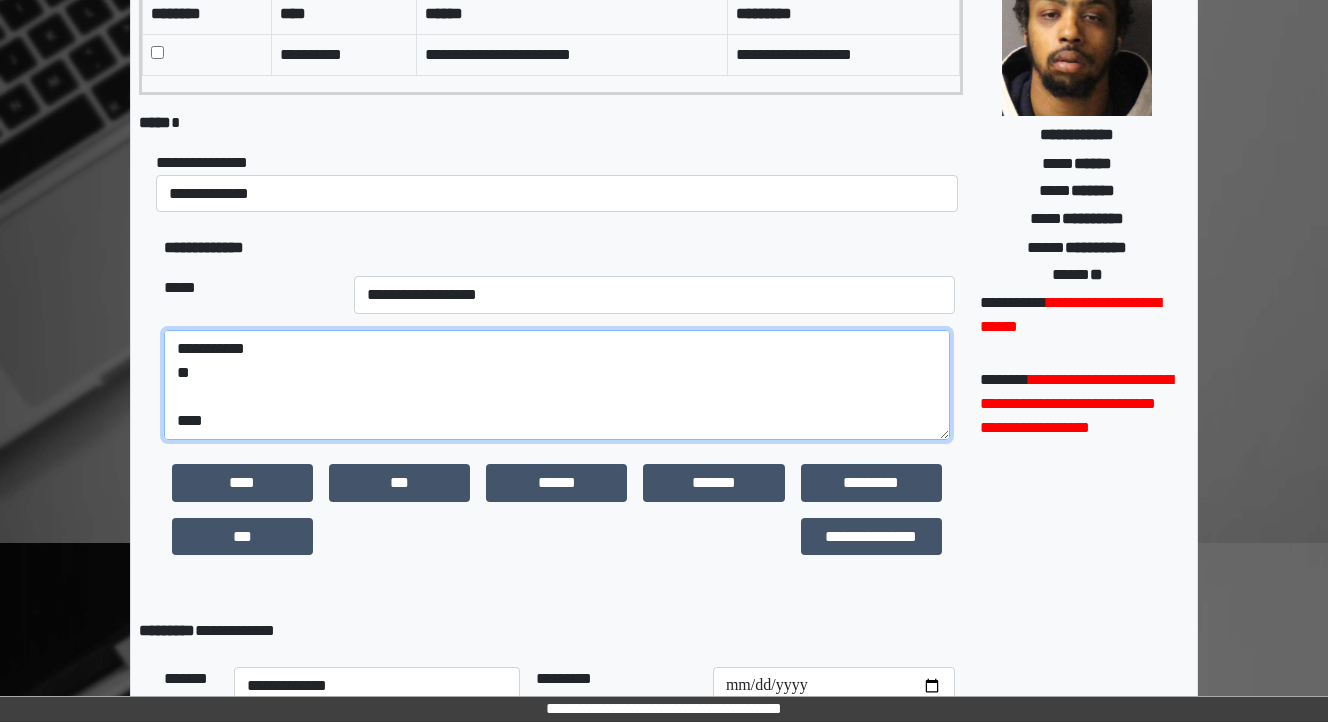 paste on "**********" 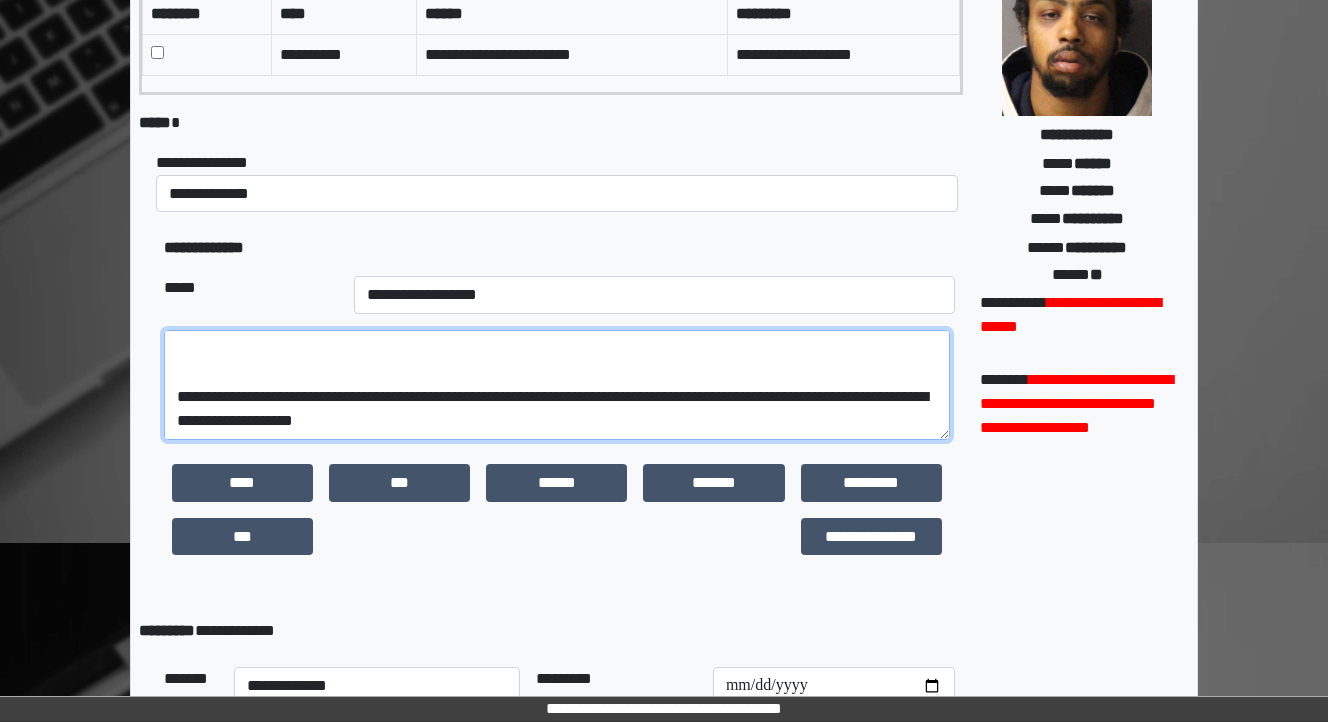 scroll, scrollTop: 288, scrollLeft: 0, axis: vertical 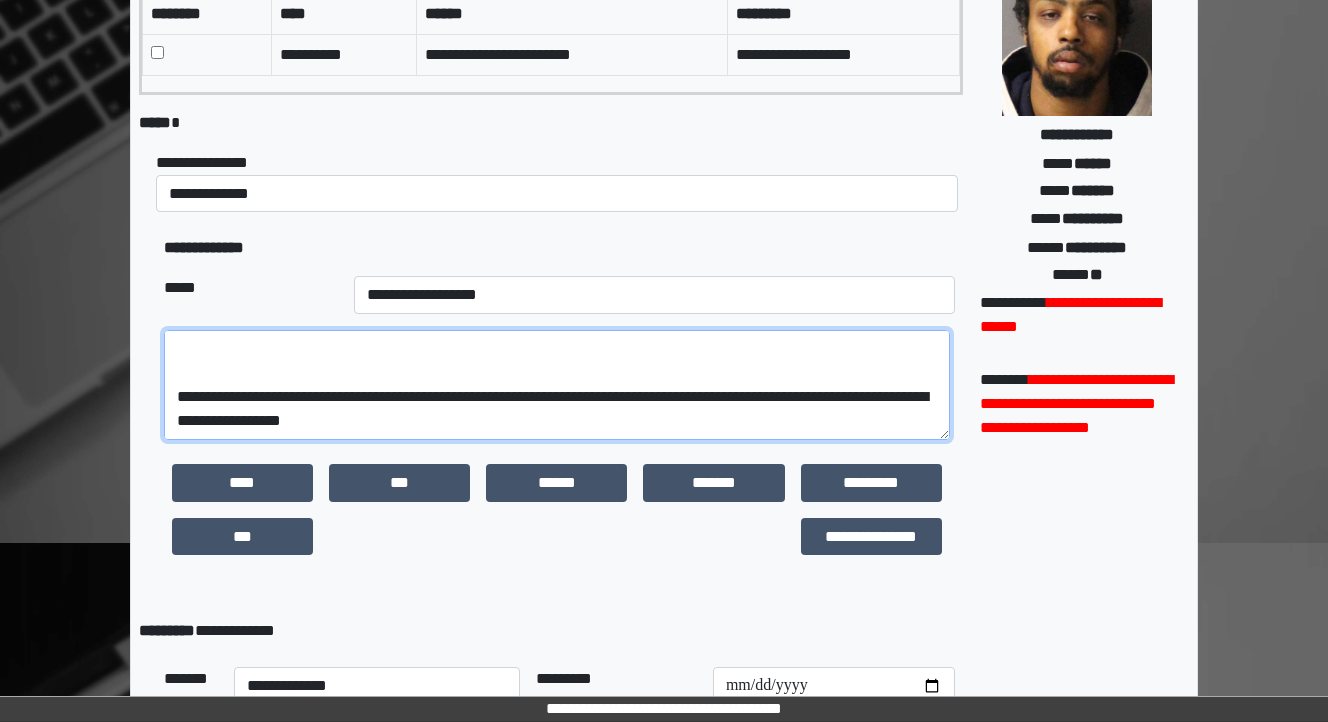 click on "**********" at bounding box center [557, 385] 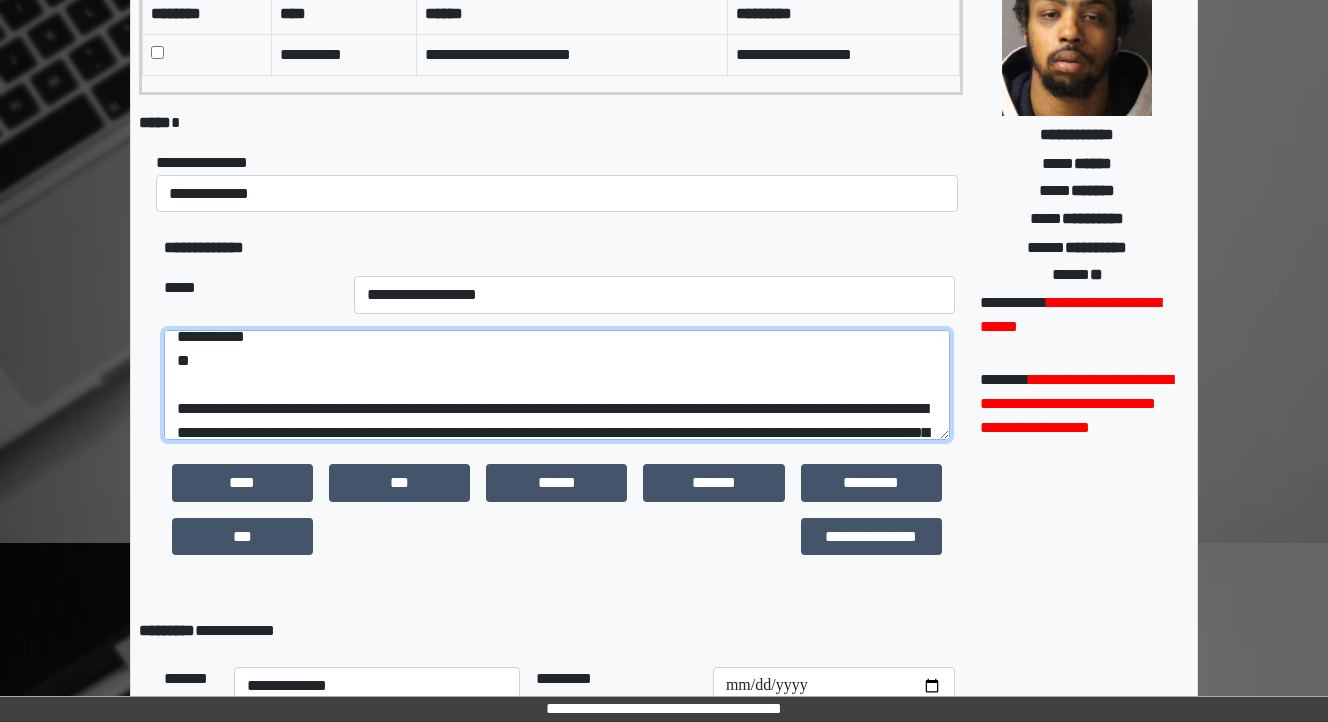 scroll, scrollTop: 32, scrollLeft: 0, axis: vertical 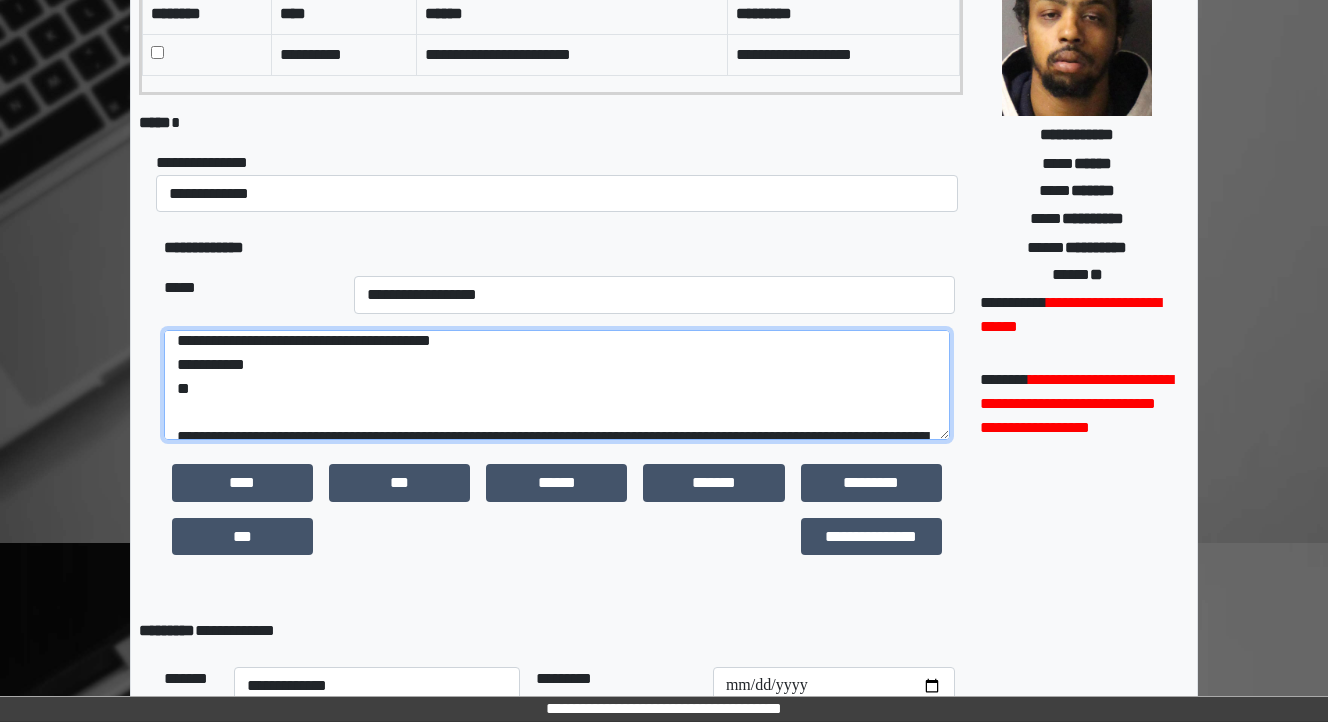 click on "**********" at bounding box center [557, 385] 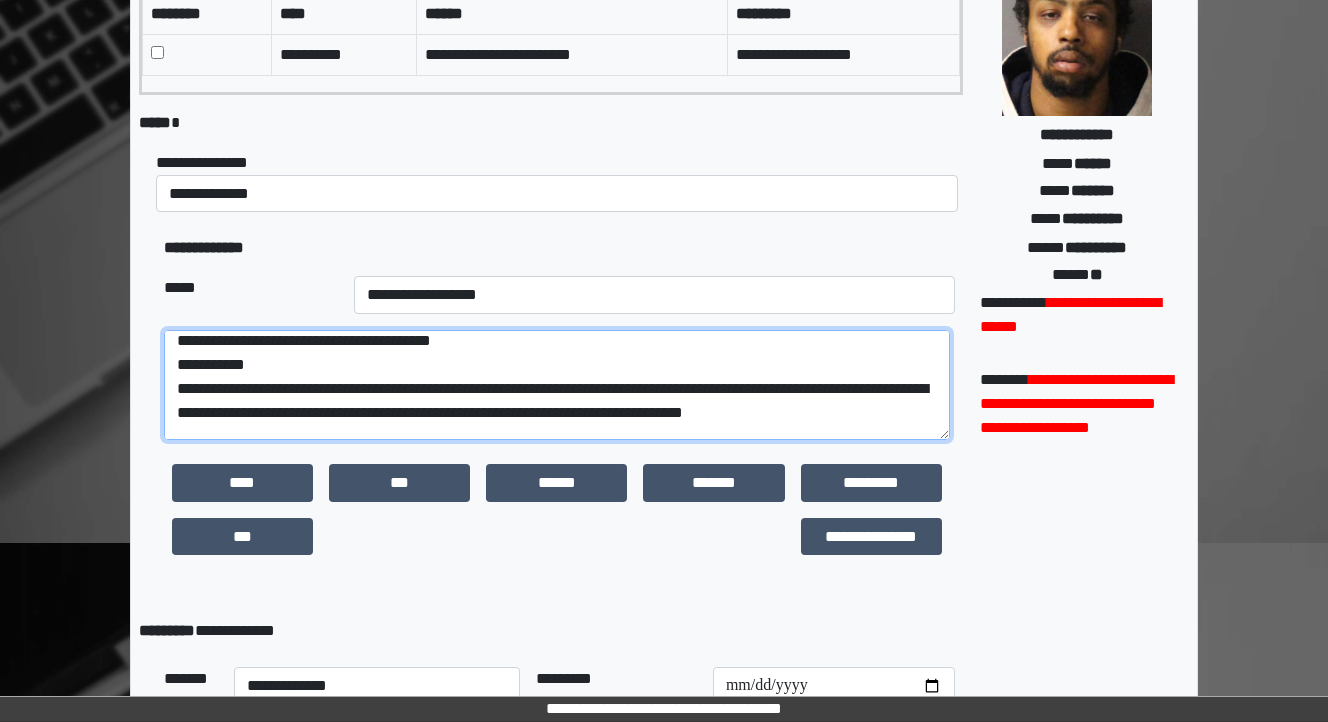scroll, scrollTop: 40, scrollLeft: 0, axis: vertical 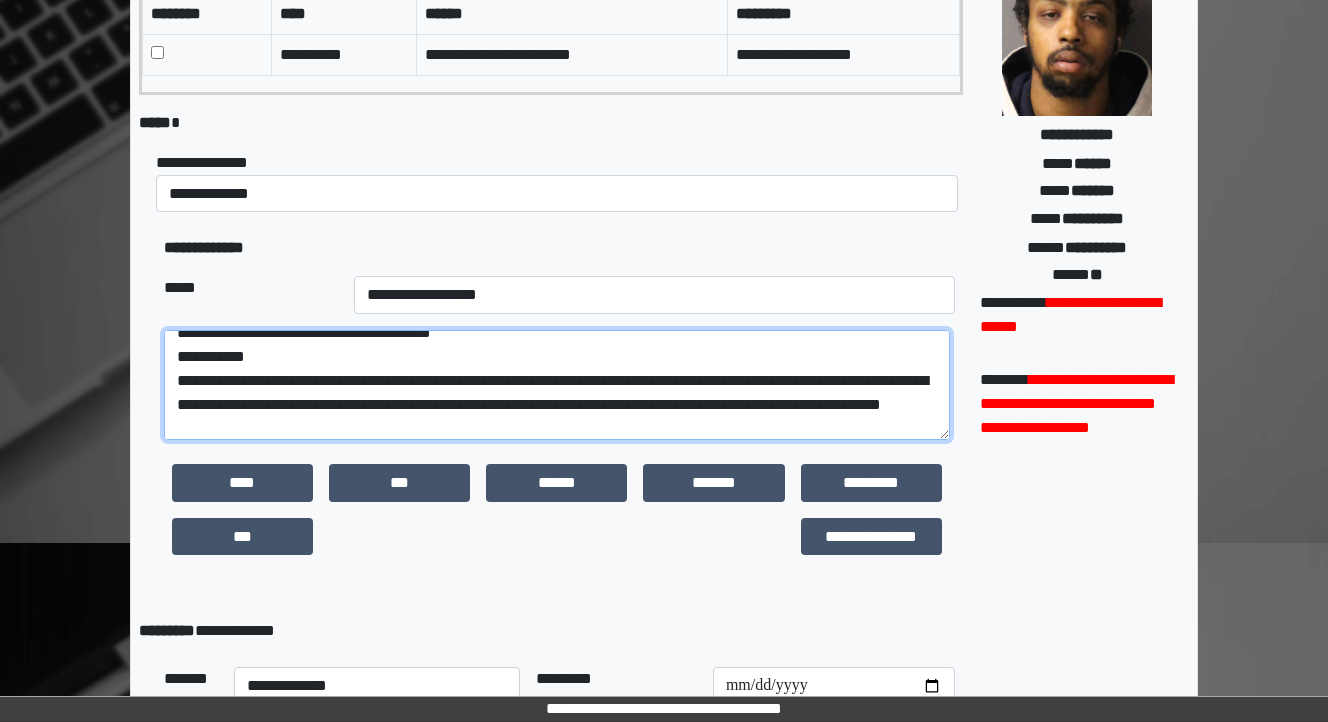 click on "**********" at bounding box center (557, 385) 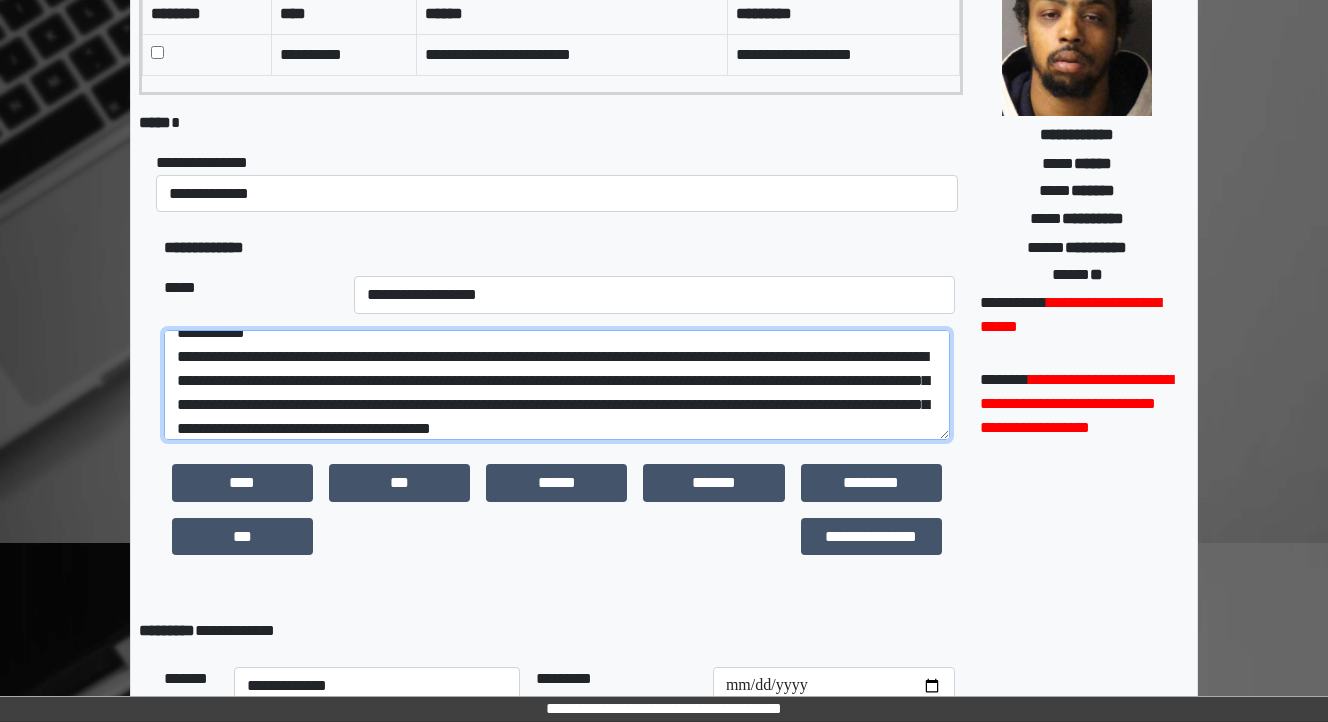 scroll, scrollTop: 88, scrollLeft: 0, axis: vertical 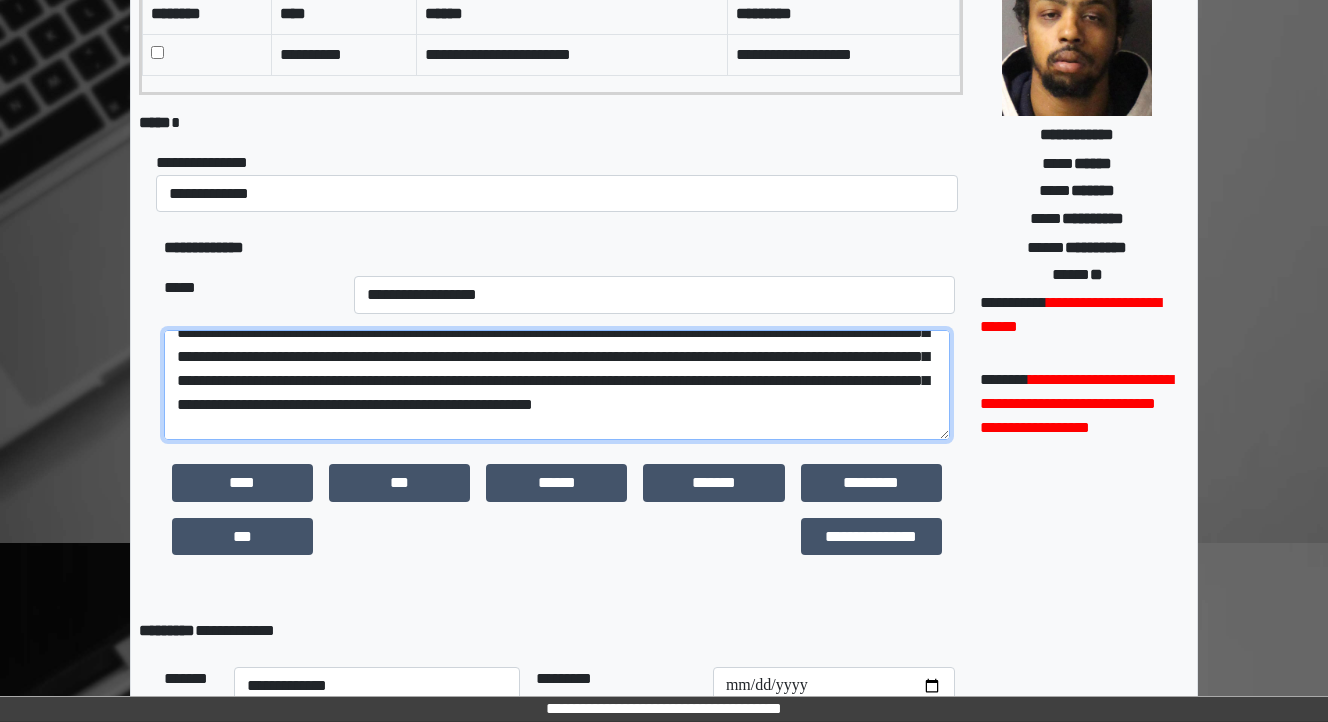click at bounding box center [557, 385] 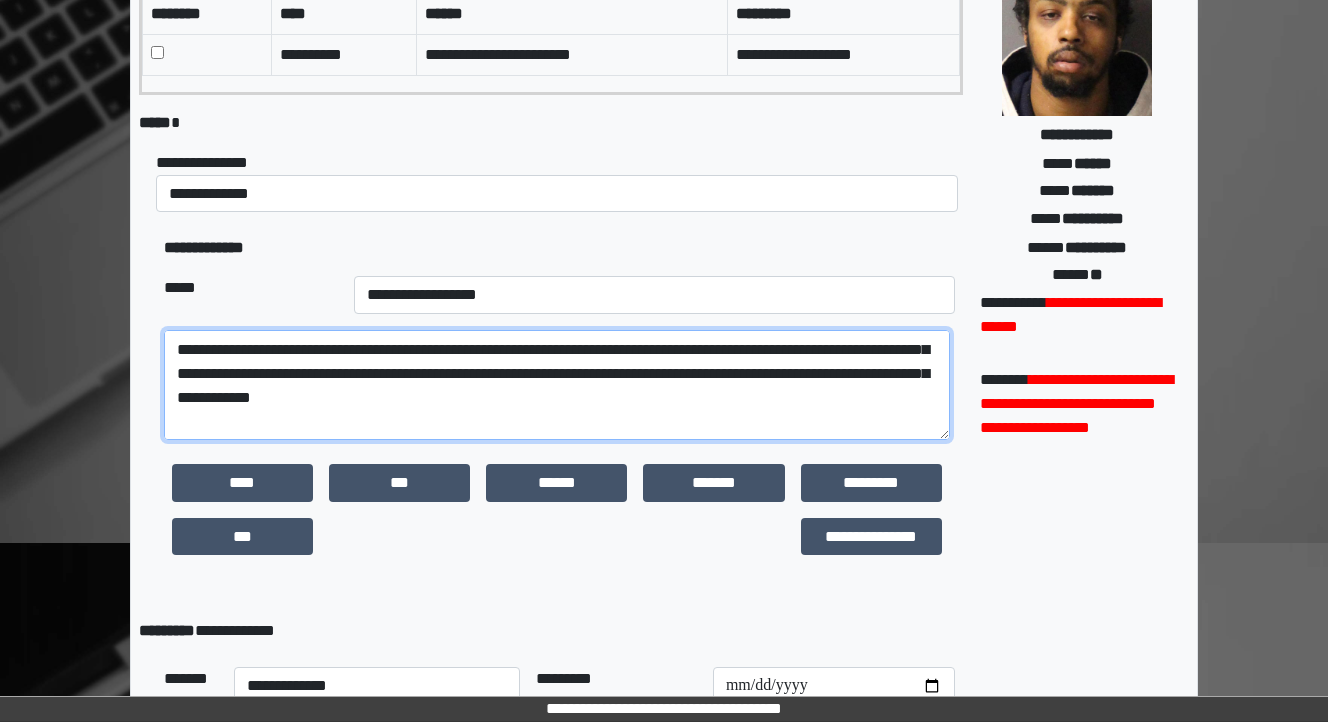 scroll, scrollTop: 192, scrollLeft: 0, axis: vertical 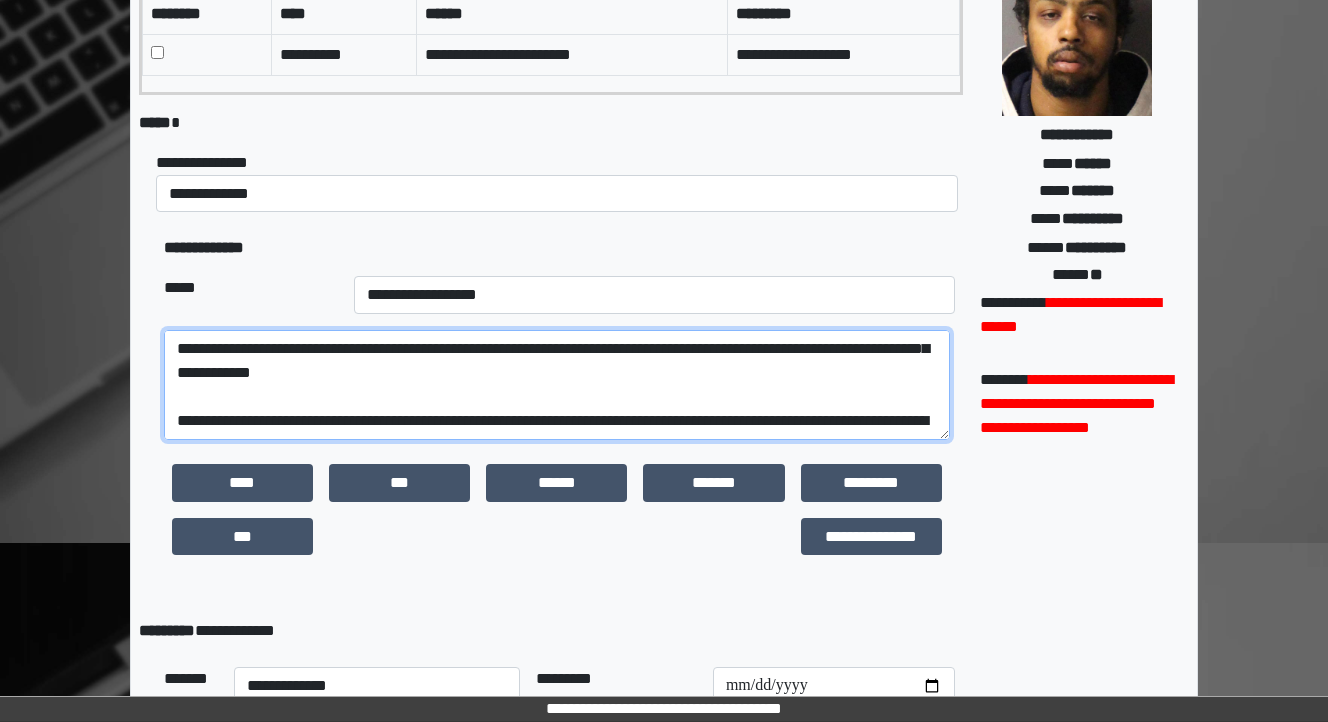 click at bounding box center (557, 385) 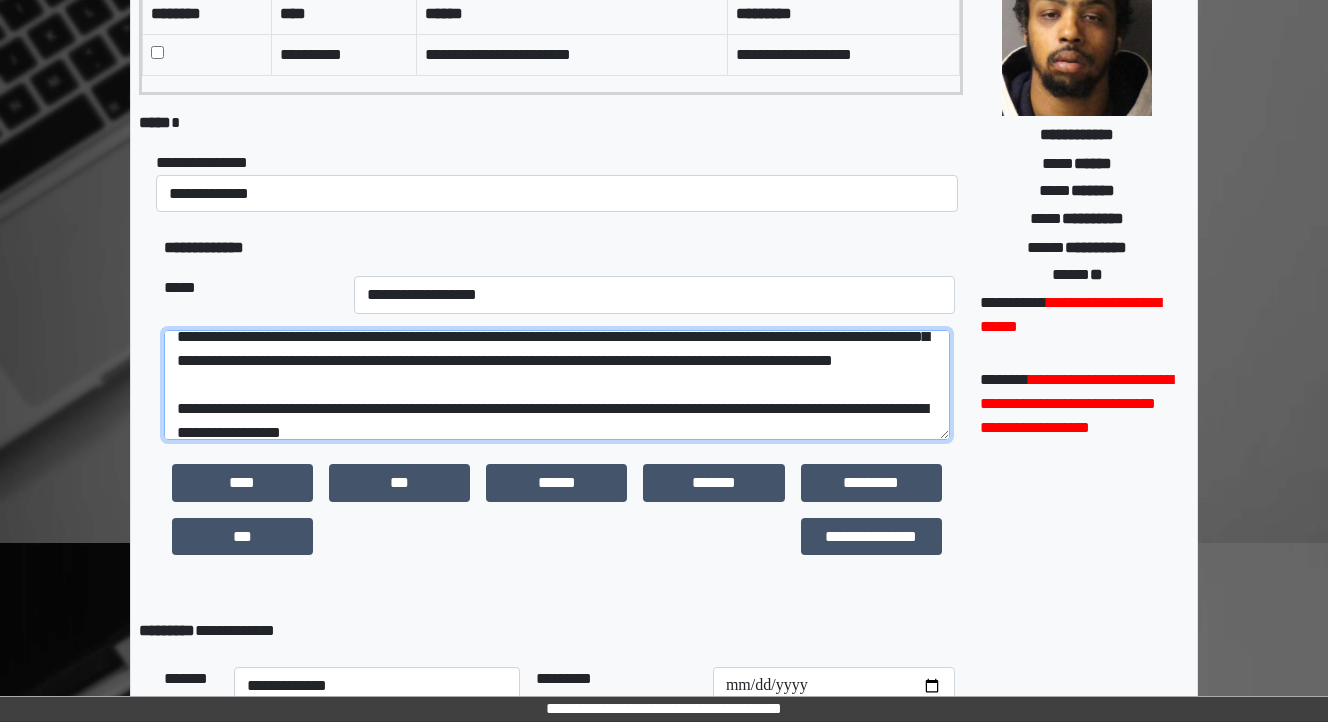 scroll, scrollTop: 272, scrollLeft: 0, axis: vertical 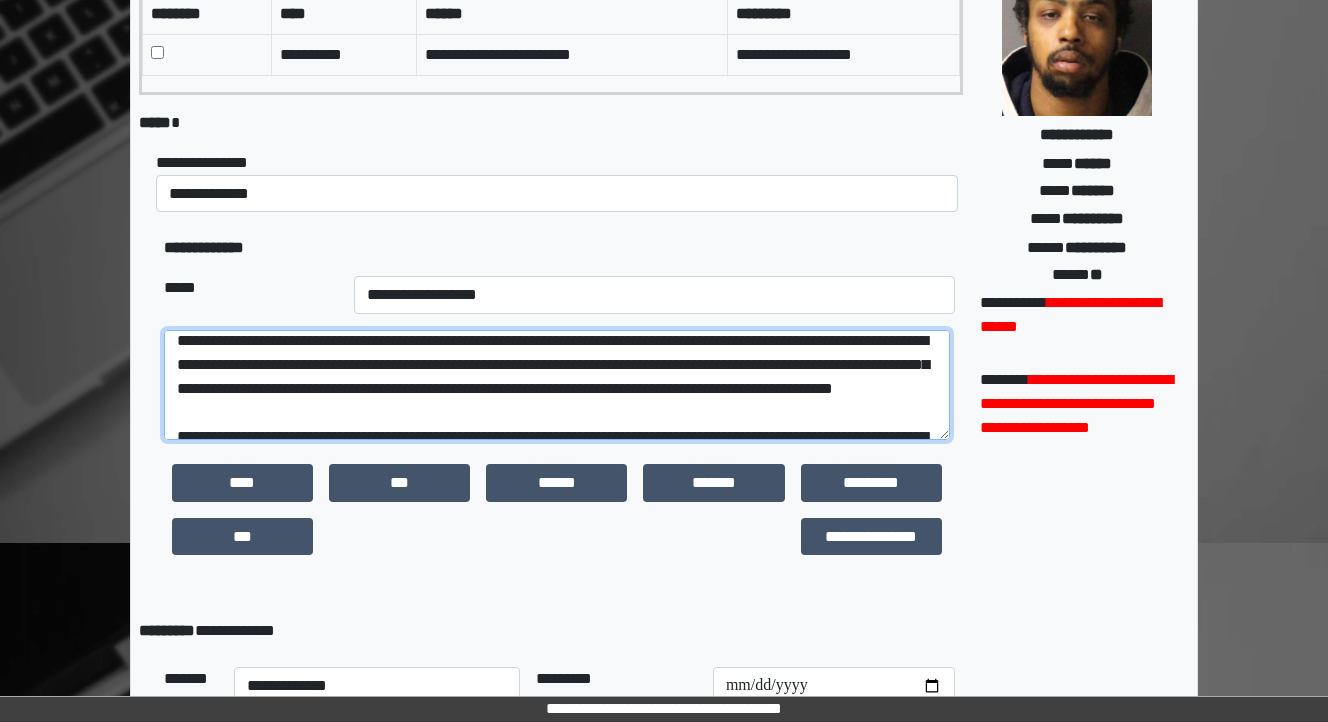 click at bounding box center [557, 385] 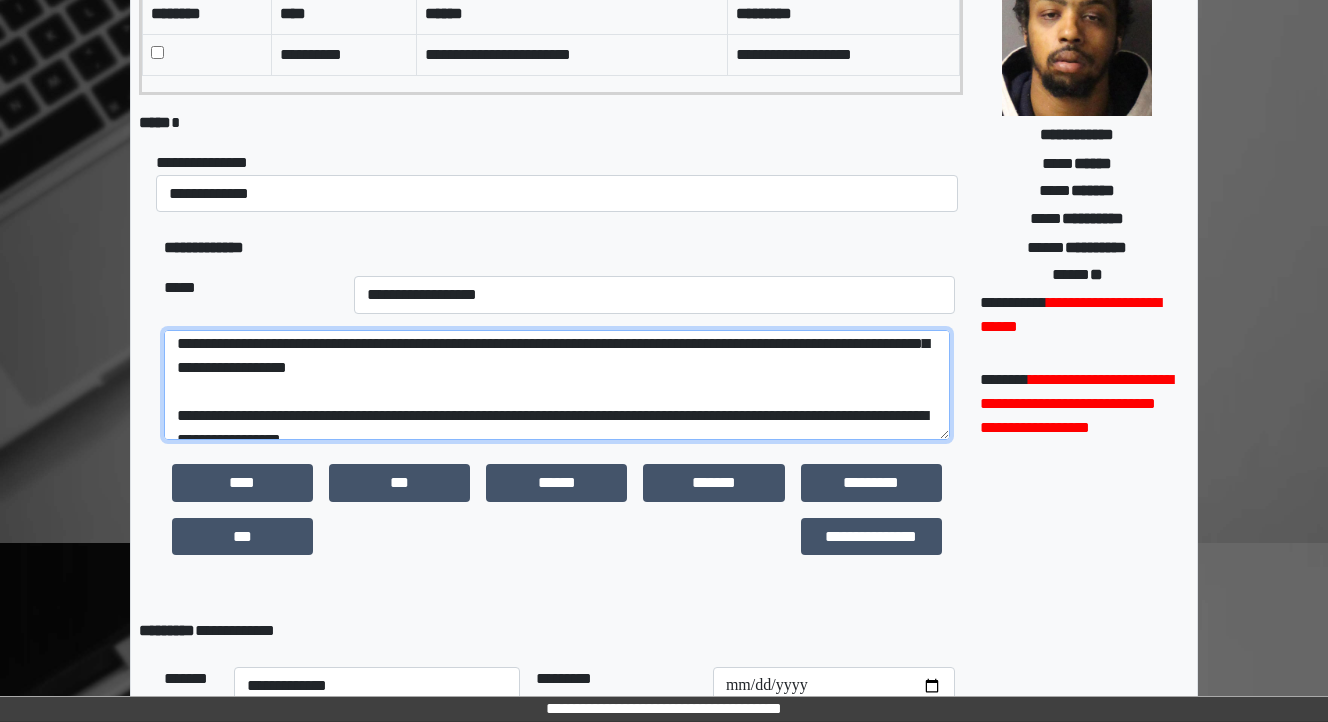 scroll, scrollTop: 352, scrollLeft: 0, axis: vertical 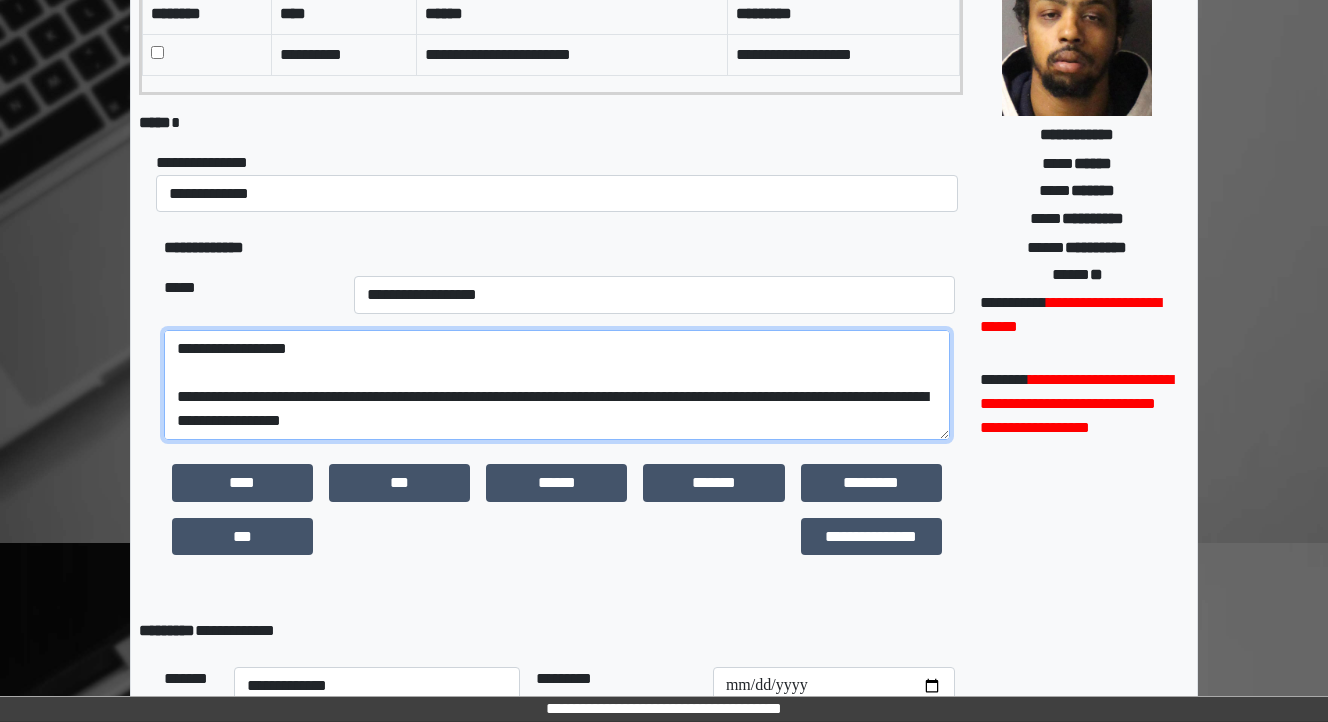 click at bounding box center (557, 385) 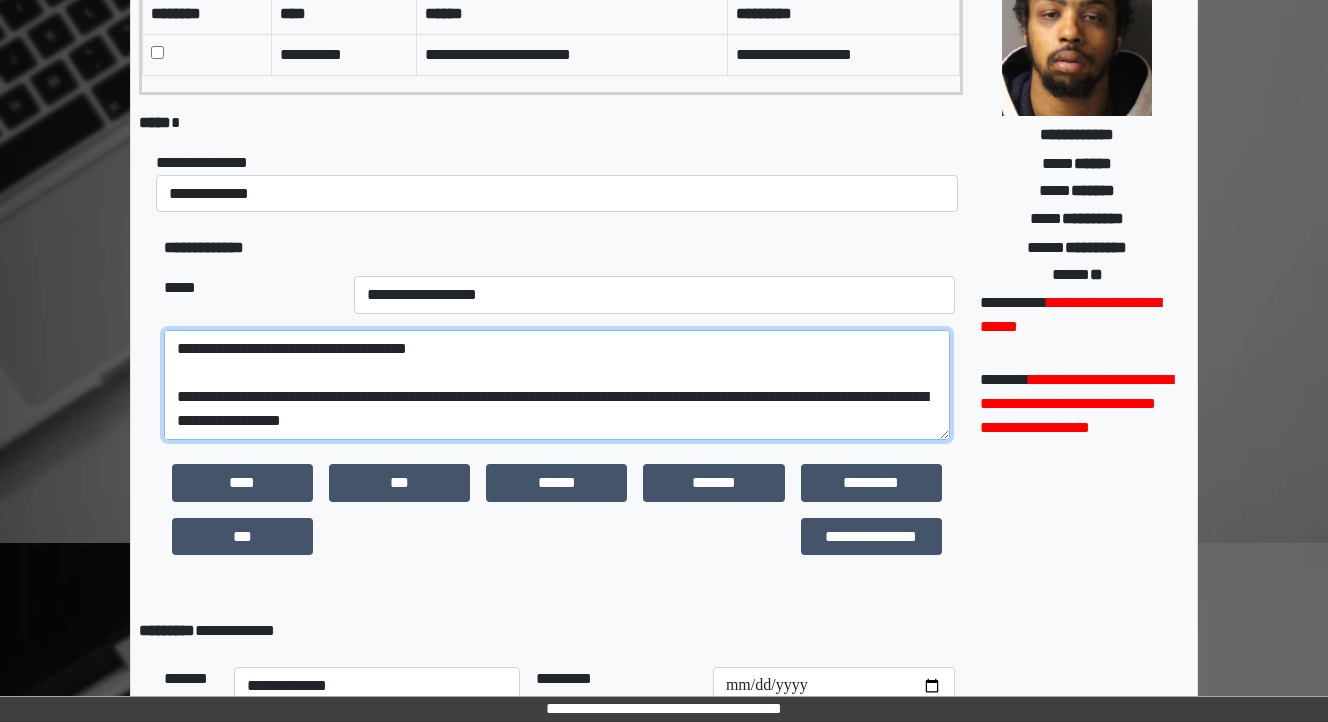 scroll, scrollTop: 384, scrollLeft: 0, axis: vertical 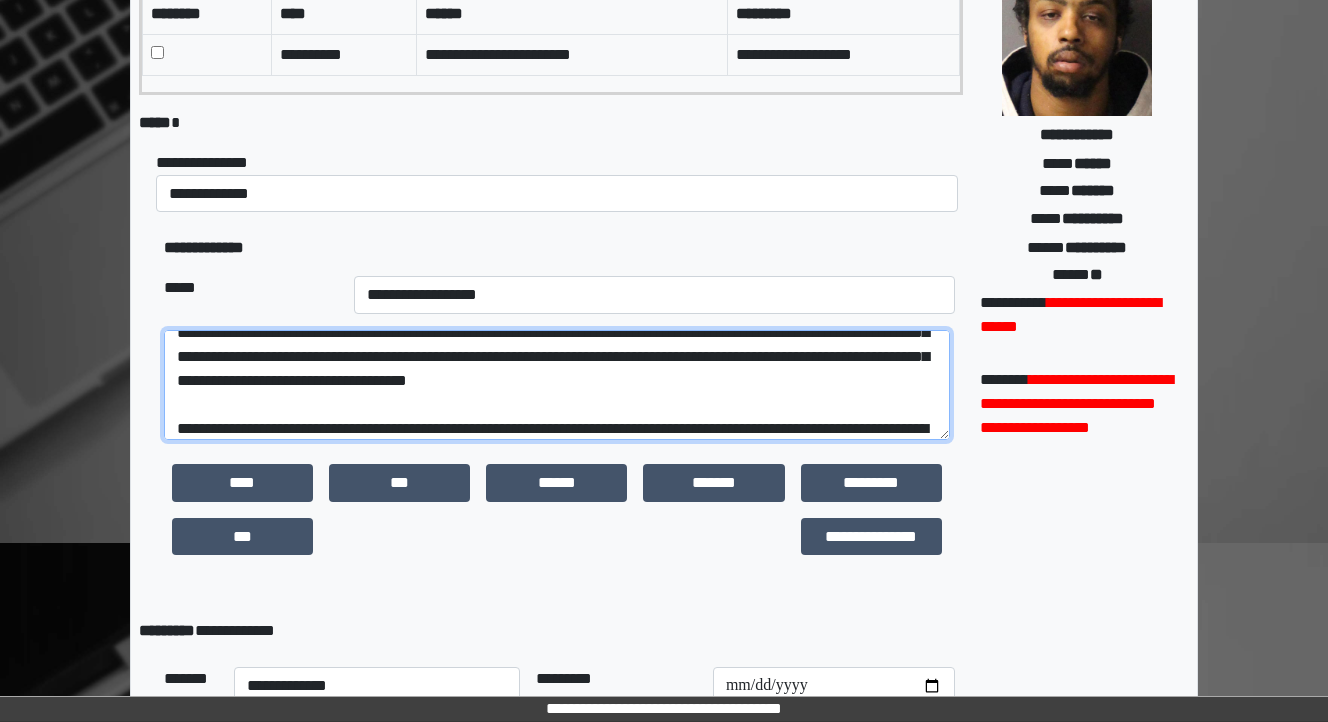 click at bounding box center [557, 385] 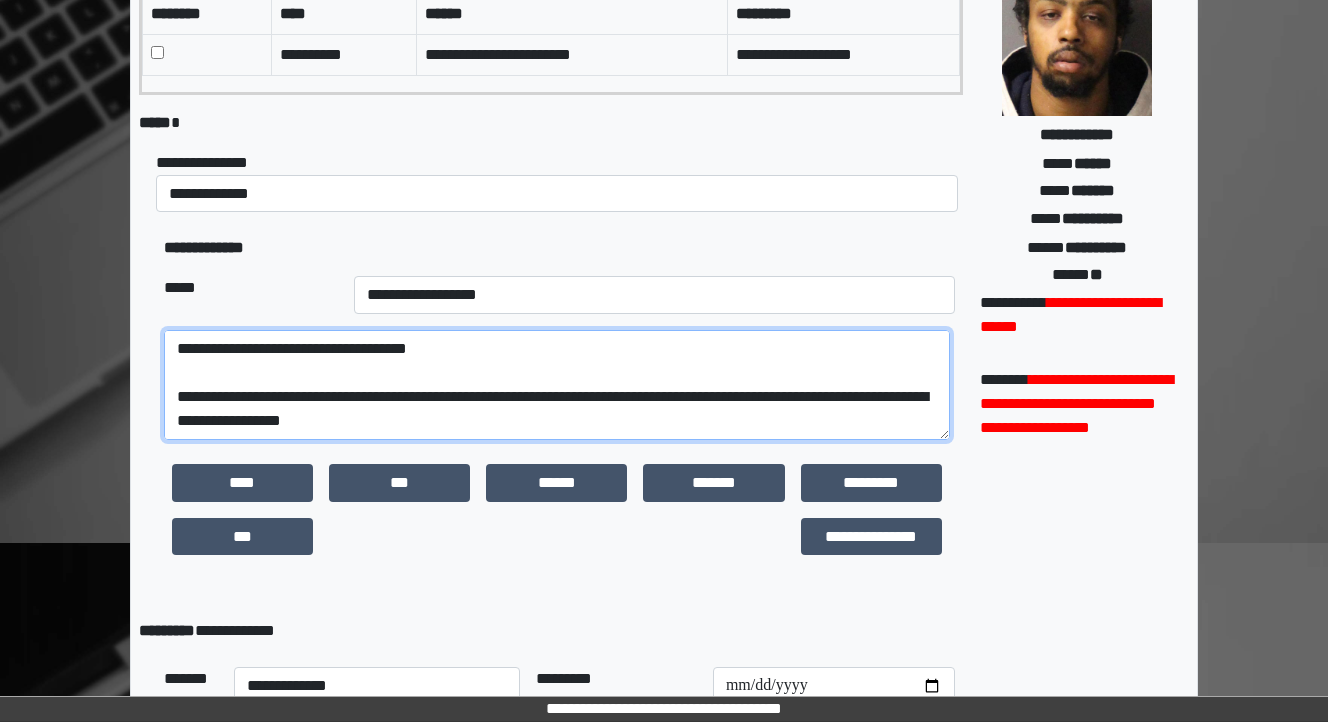 scroll, scrollTop: 384, scrollLeft: 0, axis: vertical 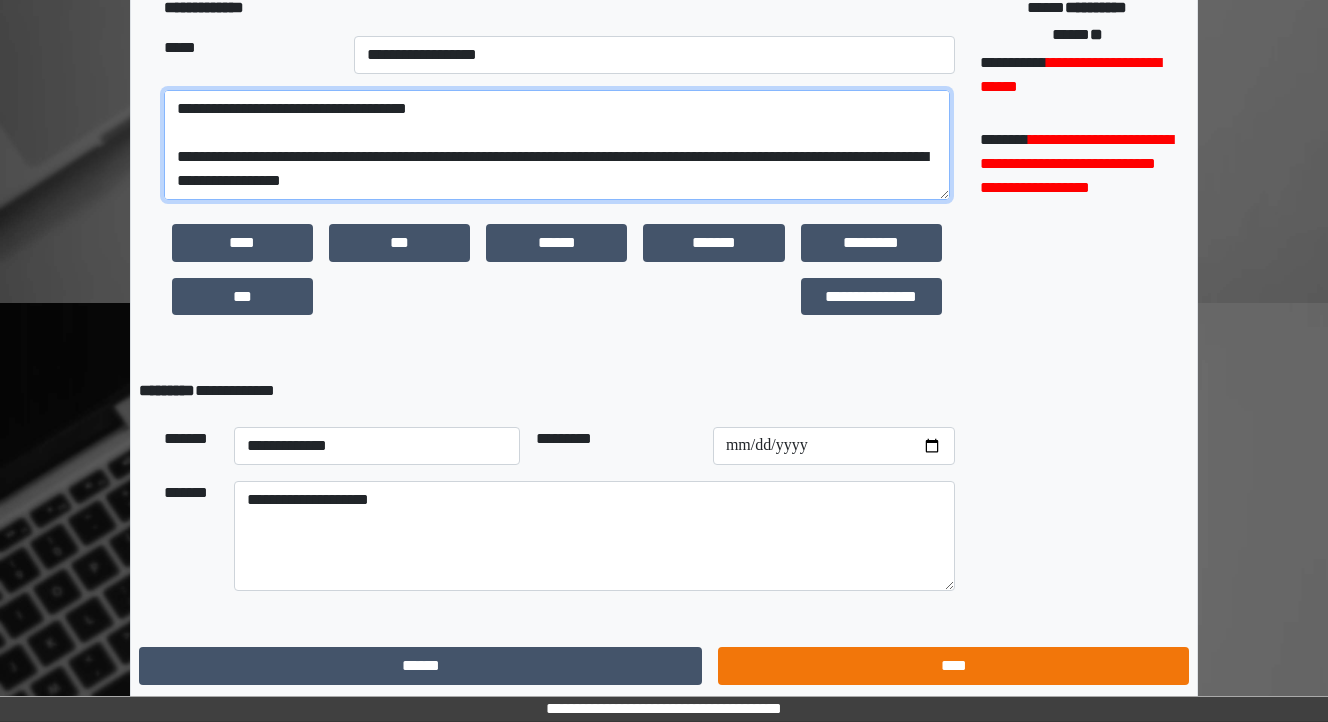 type on "**********" 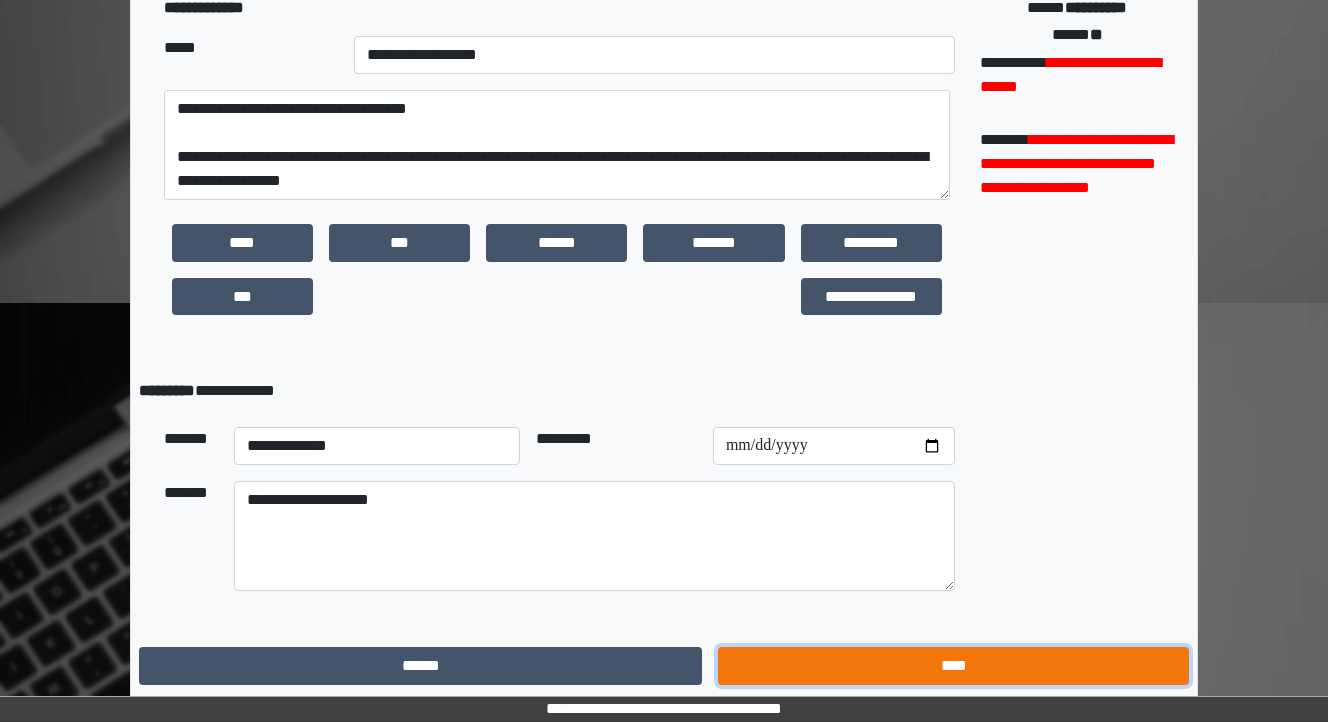 click on "****" at bounding box center [953, 666] 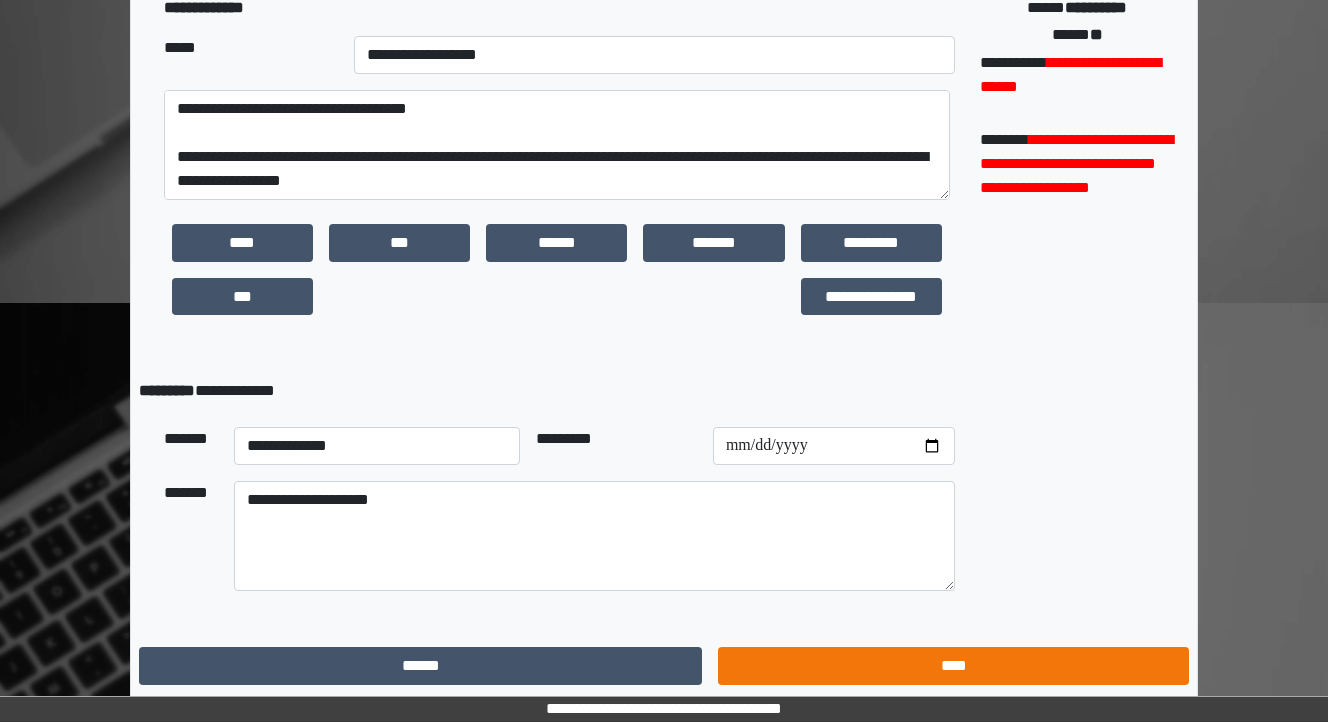 scroll, scrollTop: 0, scrollLeft: 0, axis: both 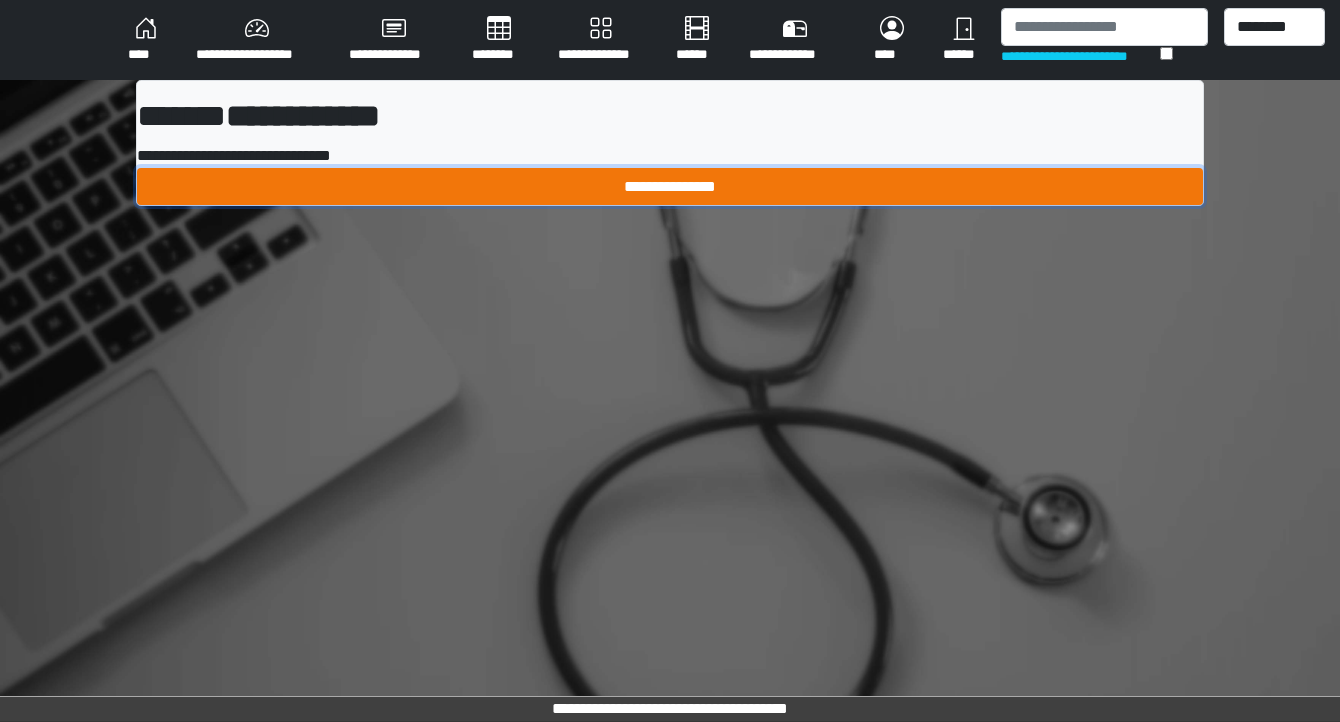 click on "**********" at bounding box center (670, 187) 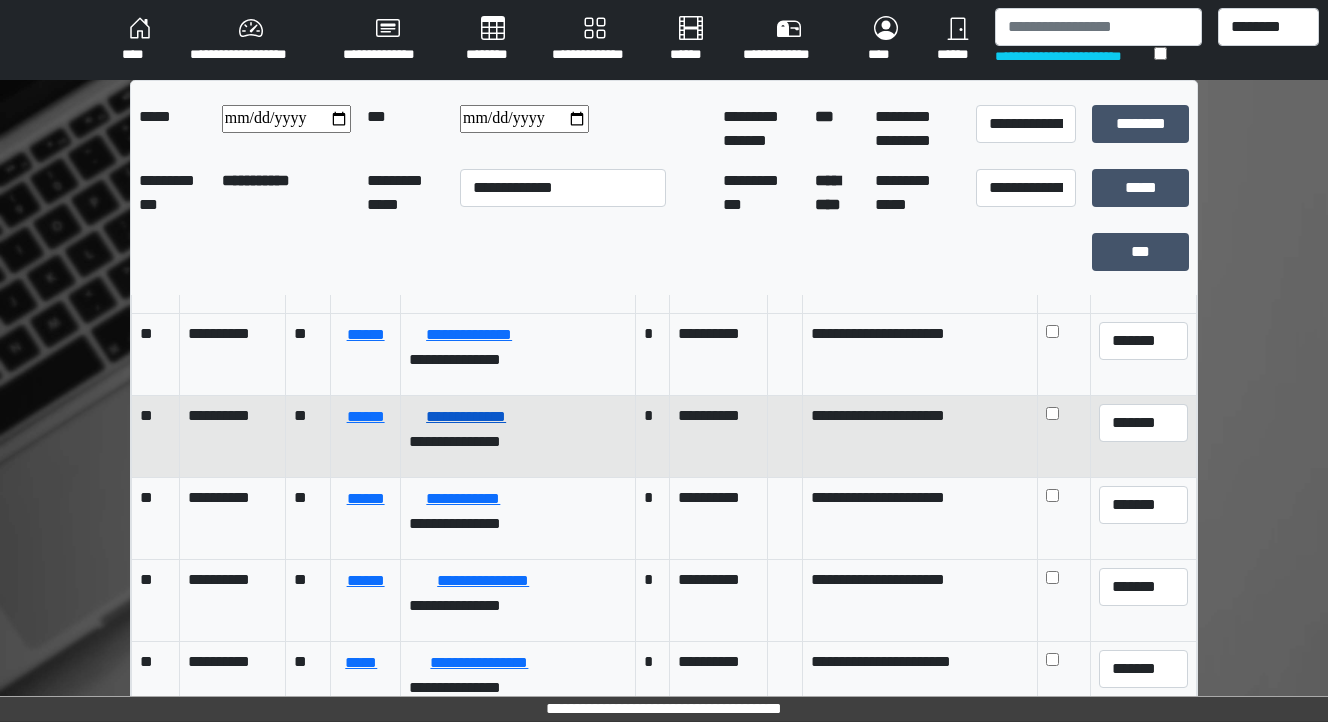 scroll, scrollTop: 240, scrollLeft: 0, axis: vertical 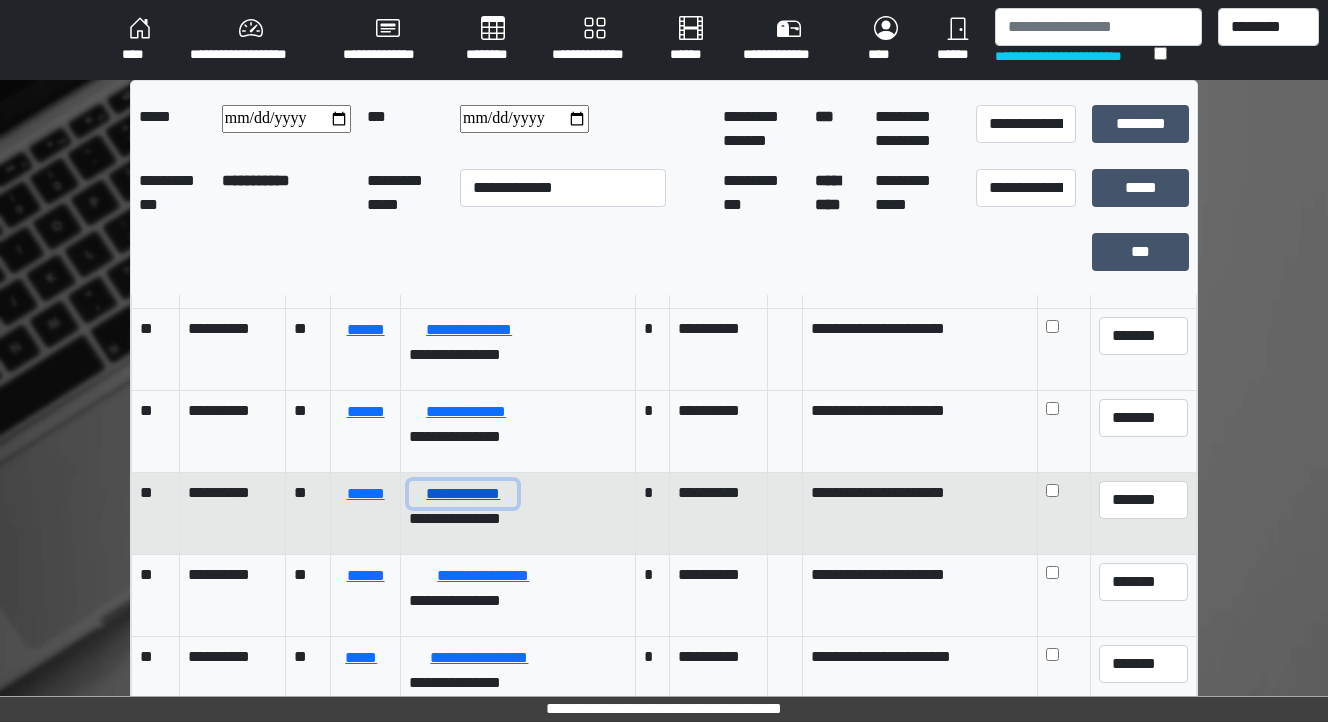 click on "**********" at bounding box center [463, 494] 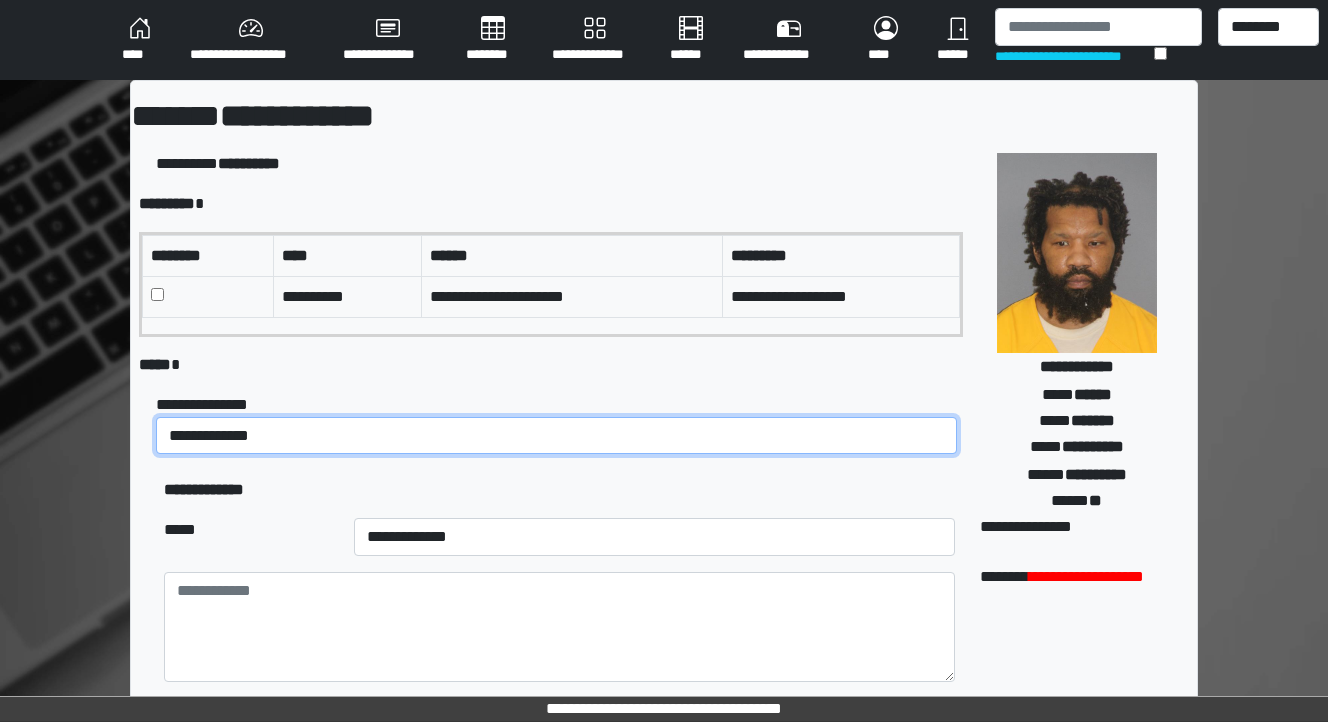click on "**********" at bounding box center [556, 436] 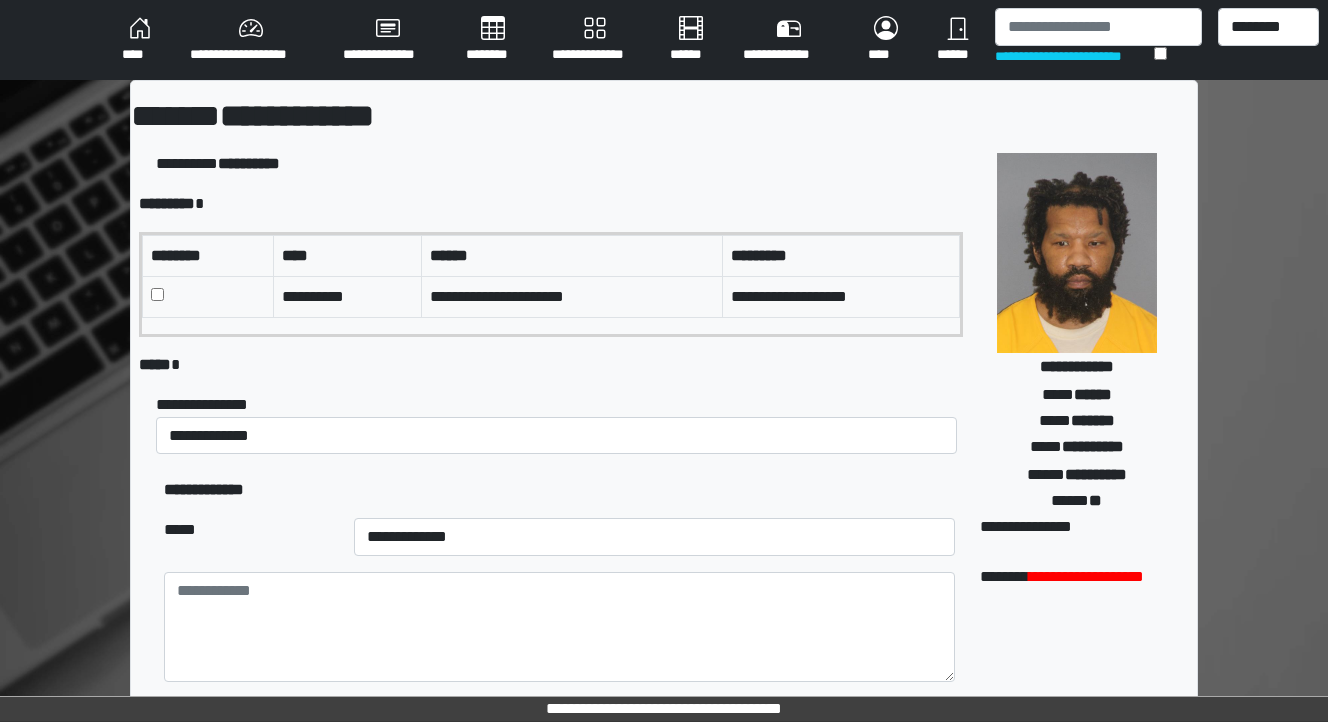 click on "***** *" at bounding box center [551, 365] 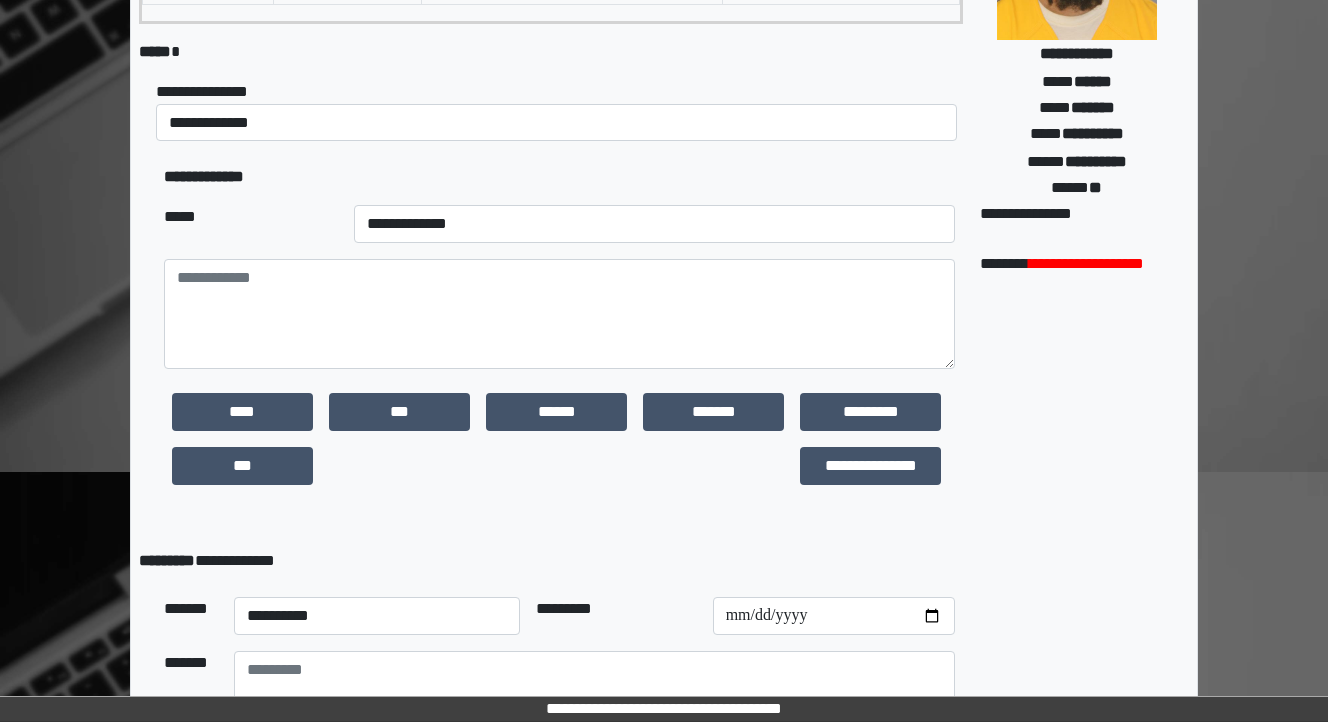 scroll, scrollTop: 320, scrollLeft: 0, axis: vertical 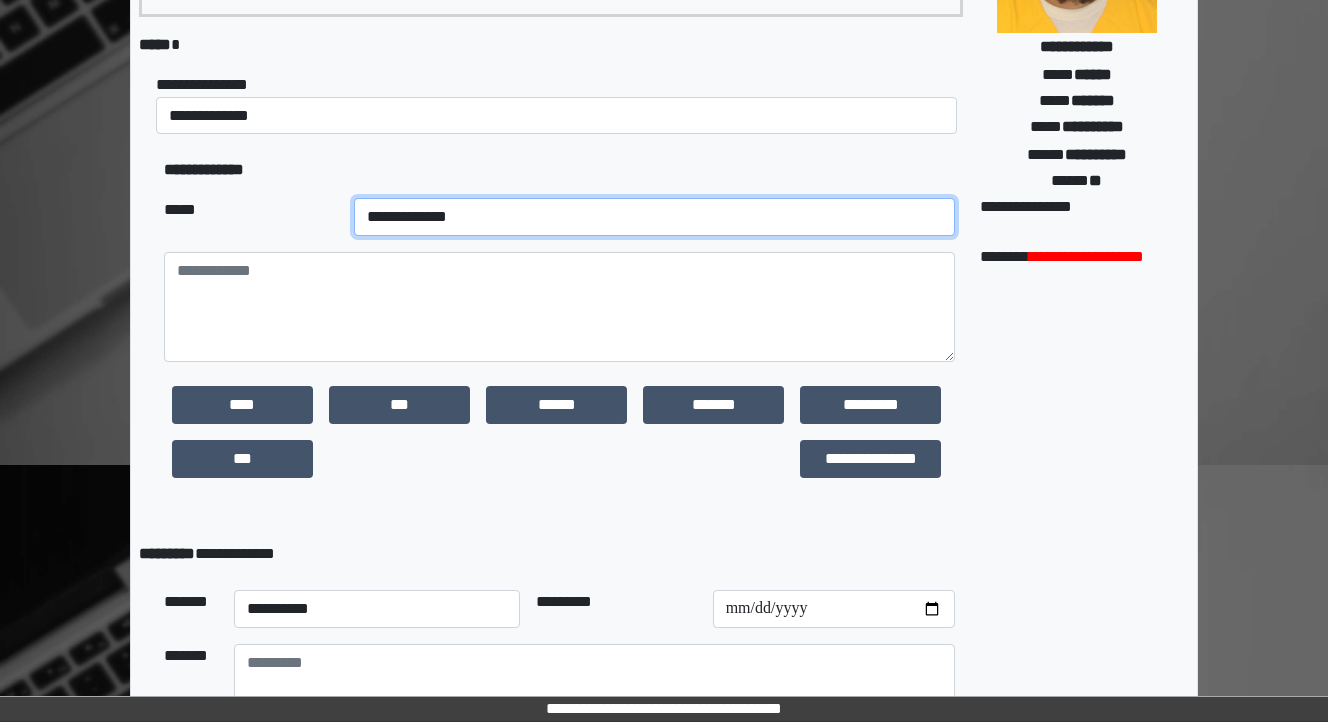 click on "**********" at bounding box center (654, 217) 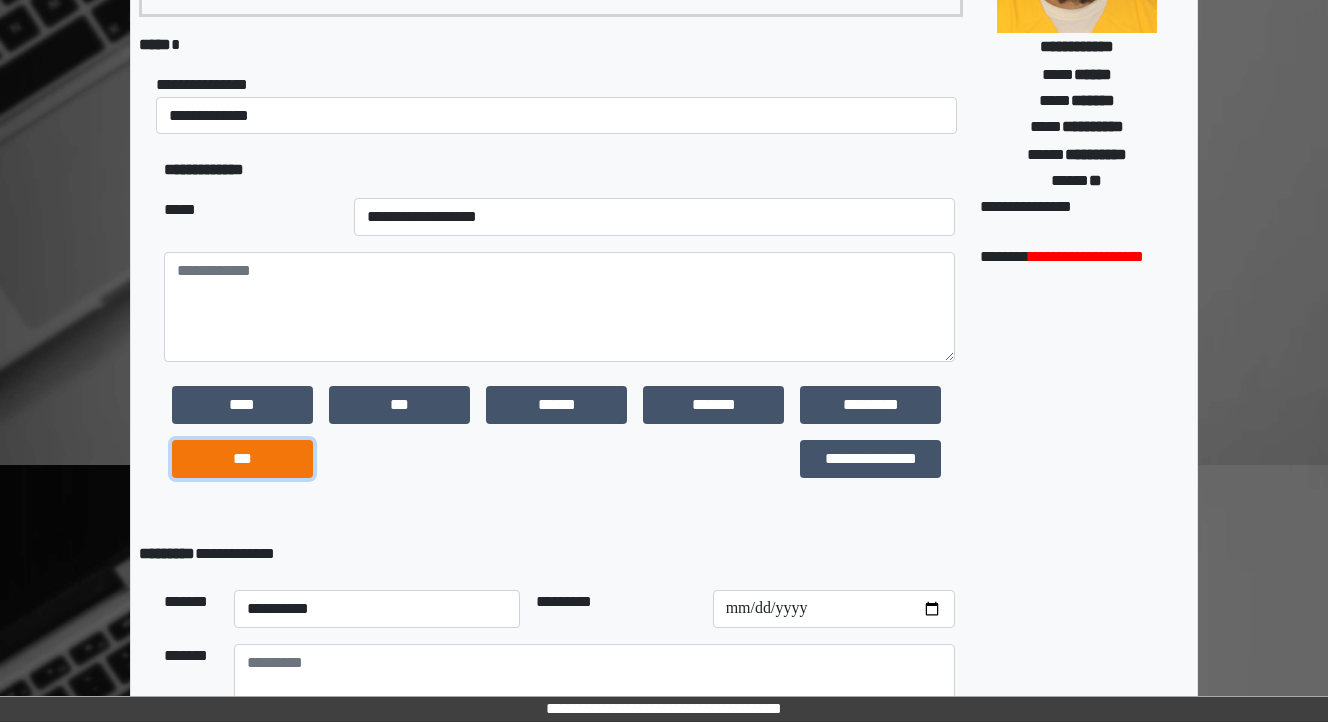 click on "***" at bounding box center [242, 459] 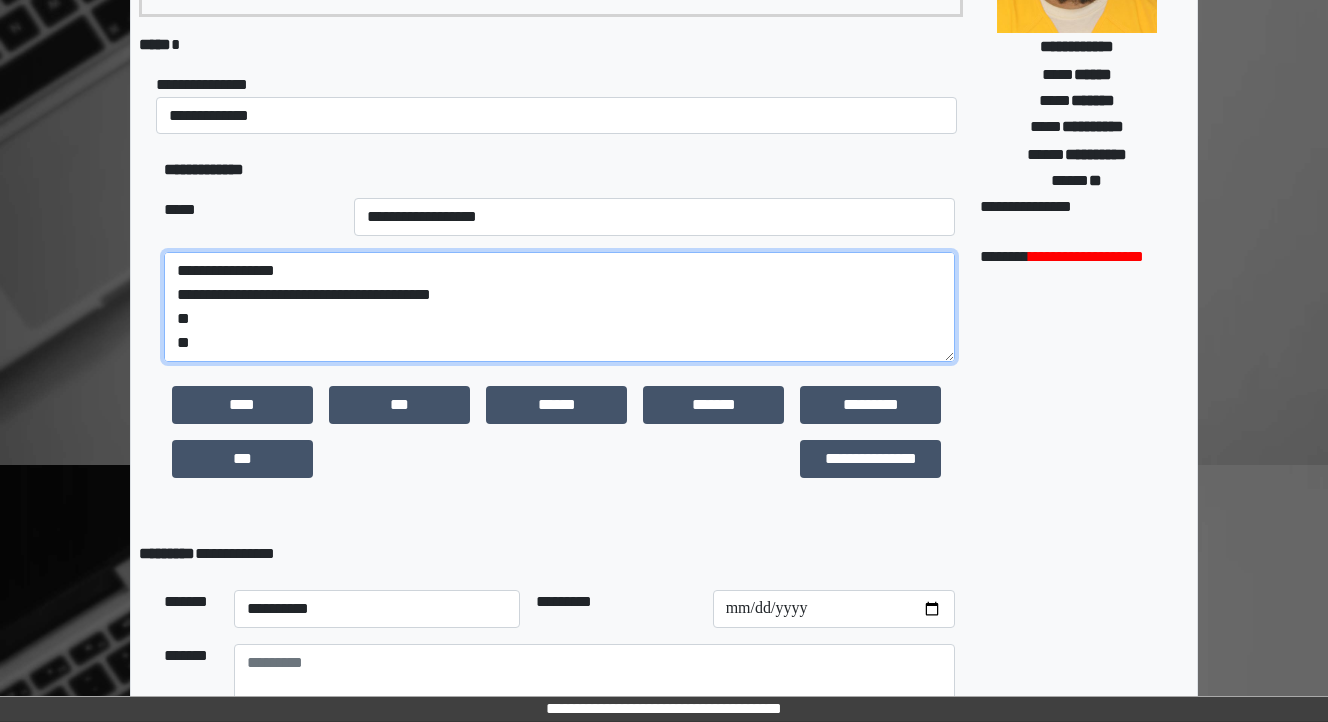 click on "**********" at bounding box center [559, 307] 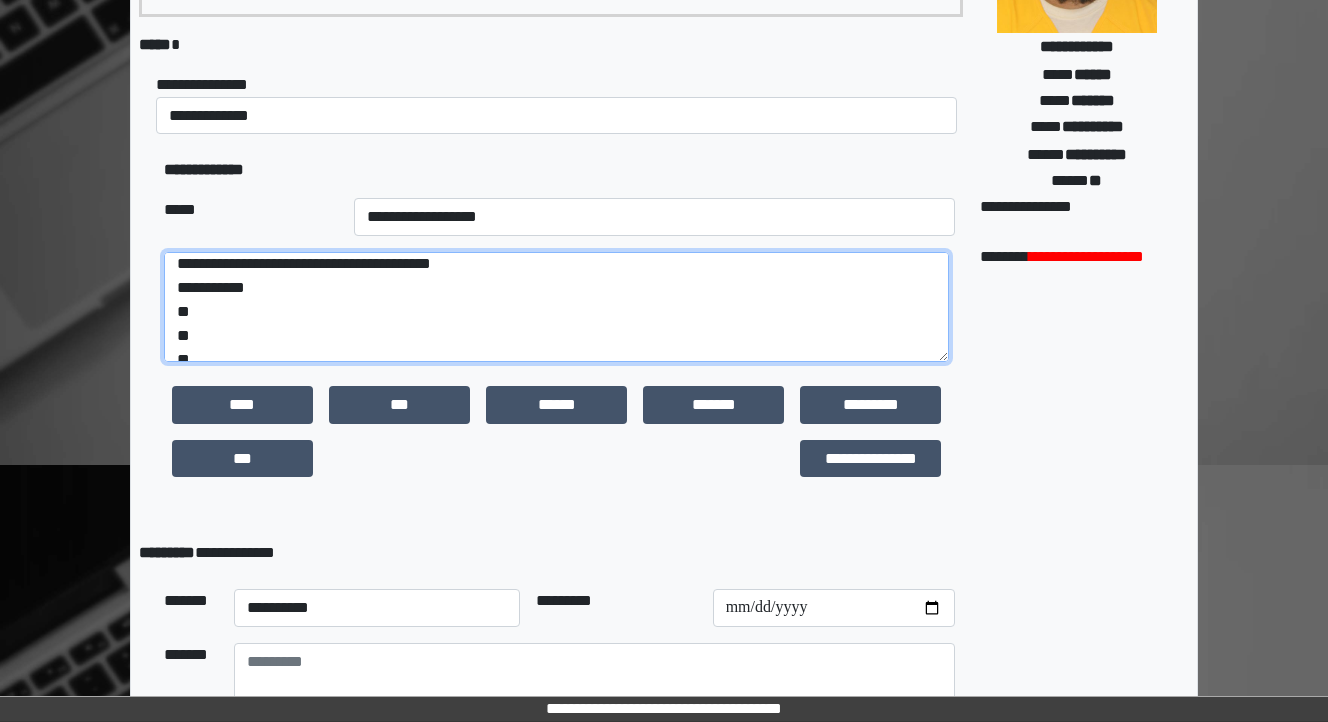 scroll, scrollTop: 48, scrollLeft: 0, axis: vertical 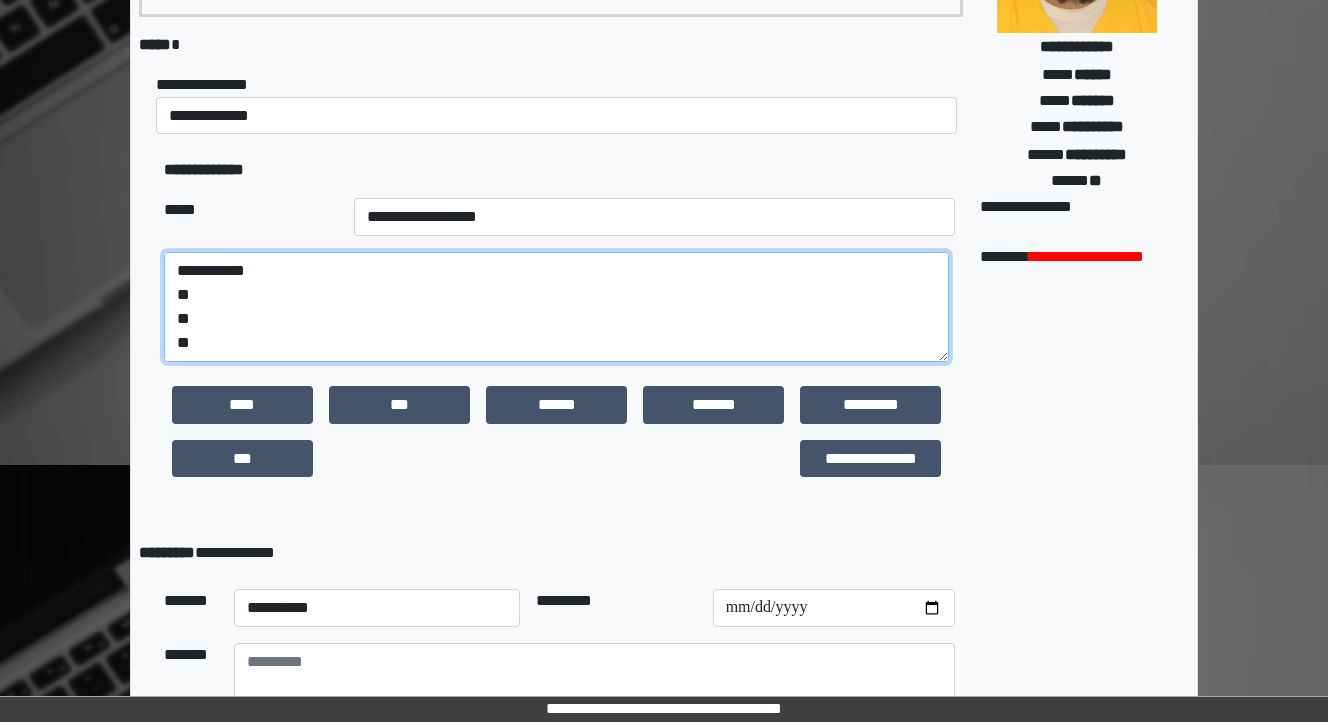 drag, startPoint x: 209, startPoint y: 344, endPoint x: 138, endPoint y: 333, distance: 71.84706 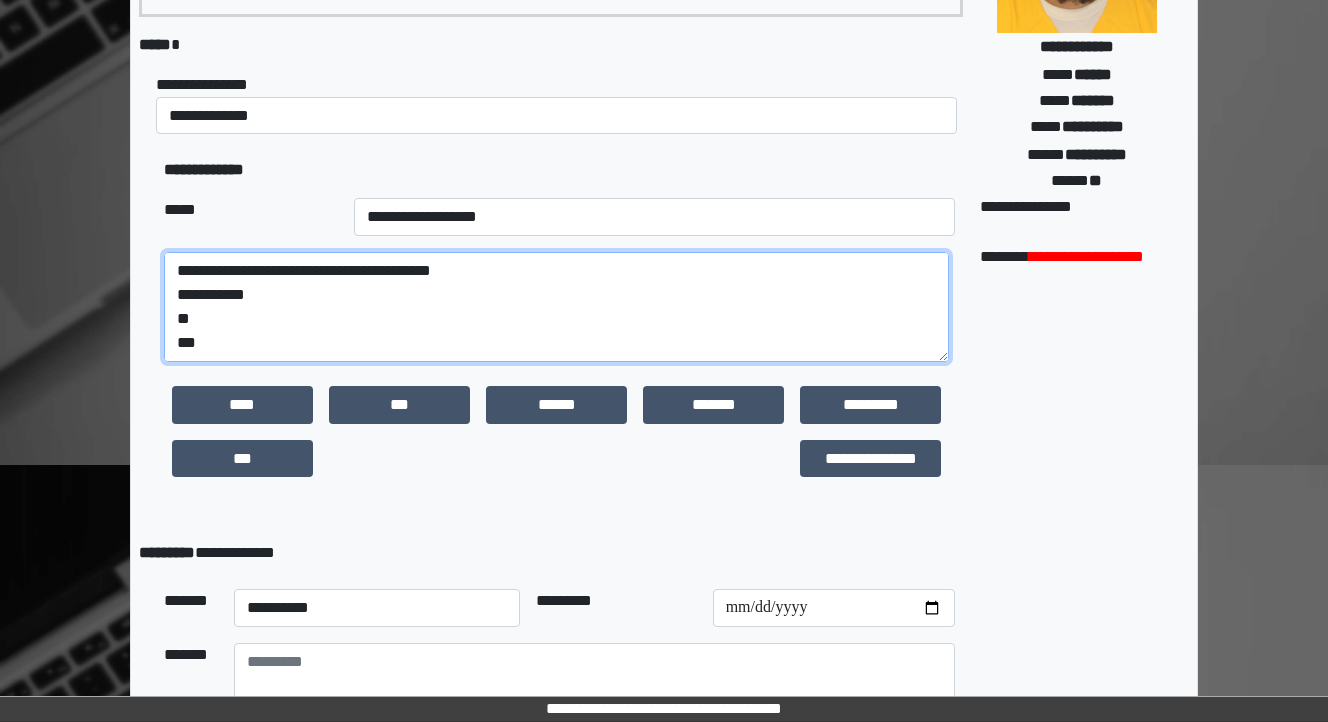 click on "**********" at bounding box center [556, 307] 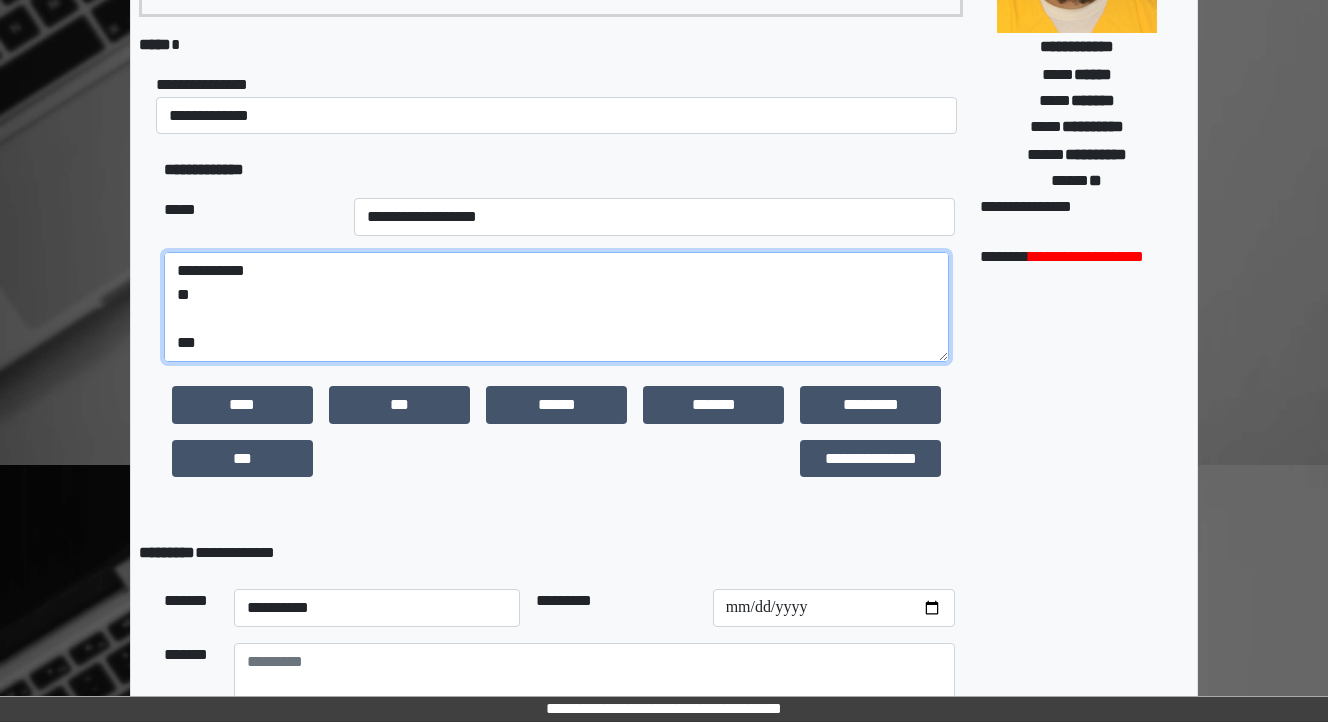 scroll, scrollTop: 72, scrollLeft: 0, axis: vertical 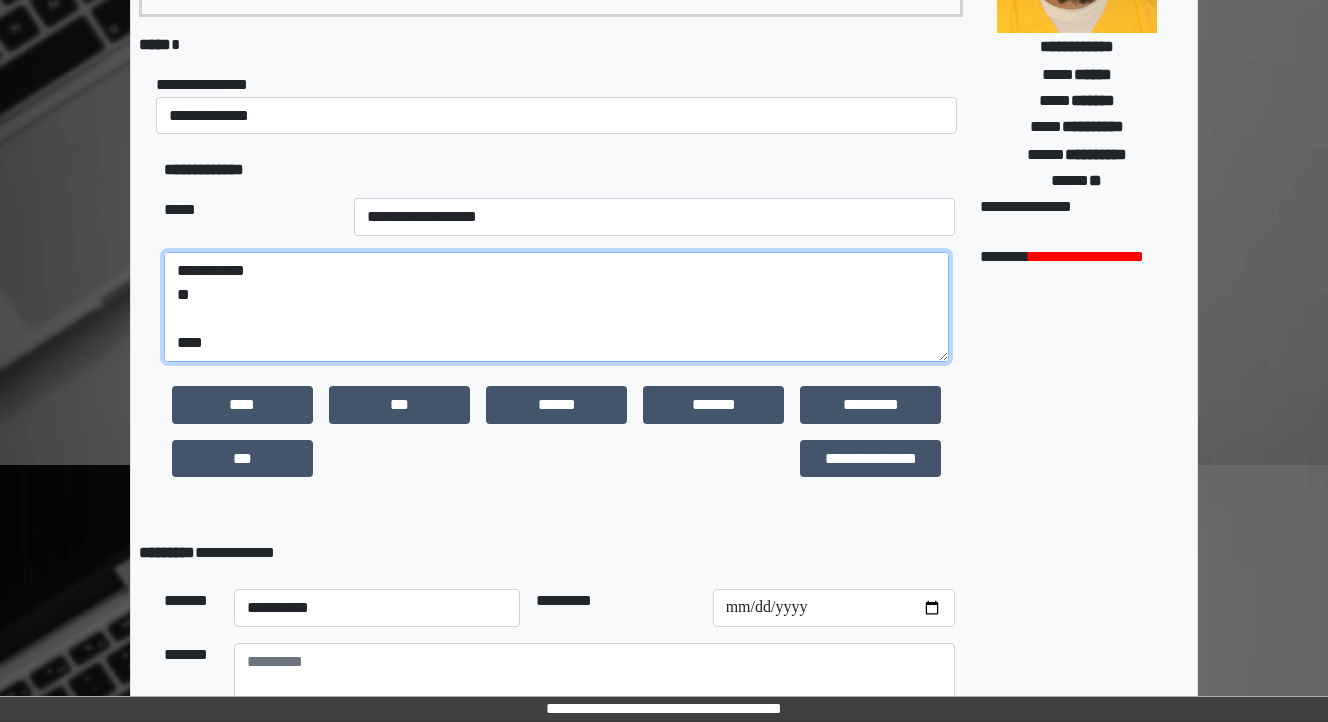 paste on "**********" 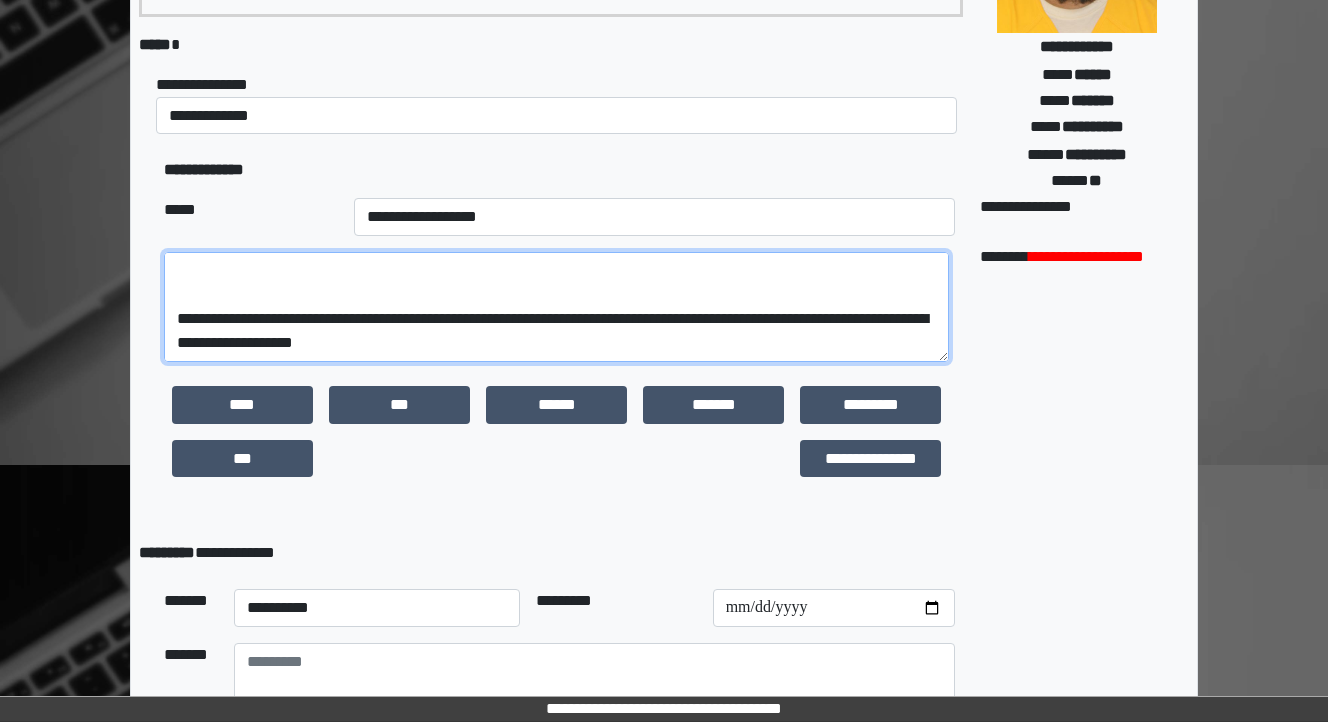 scroll, scrollTop: 288, scrollLeft: 0, axis: vertical 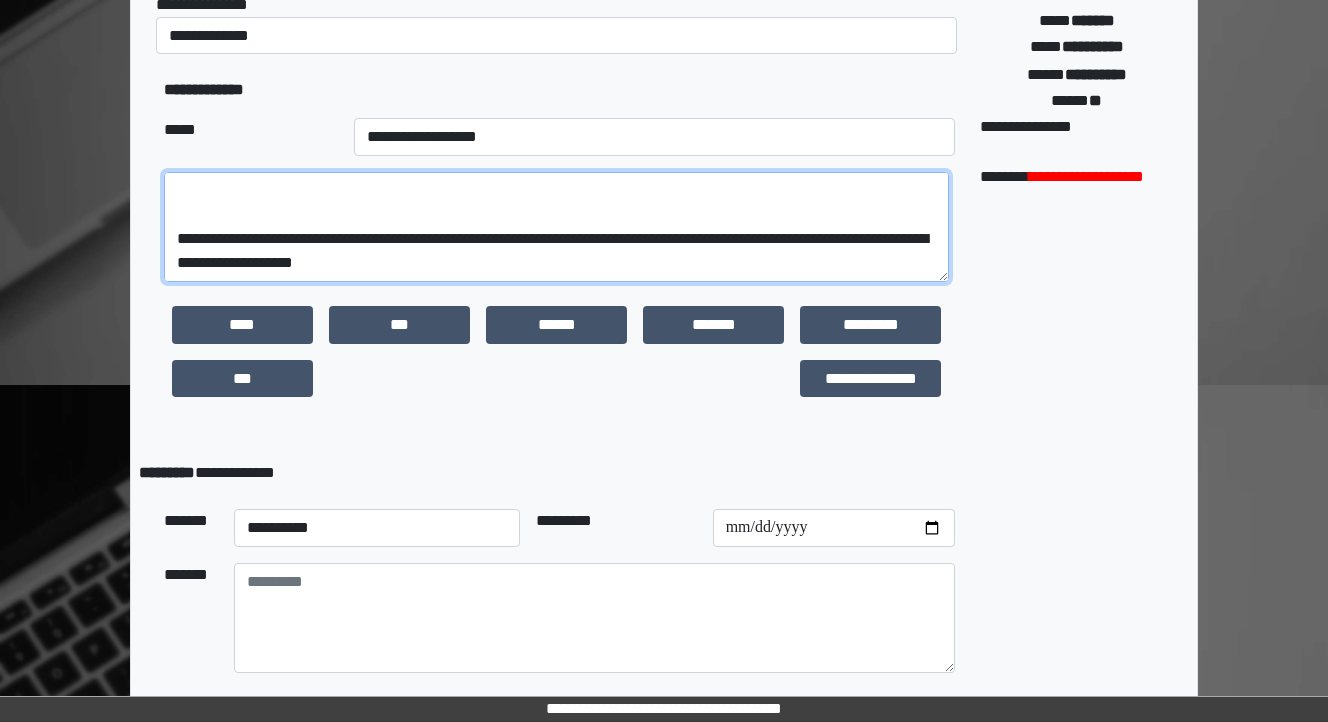 click on "**********" at bounding box center [556, 227] 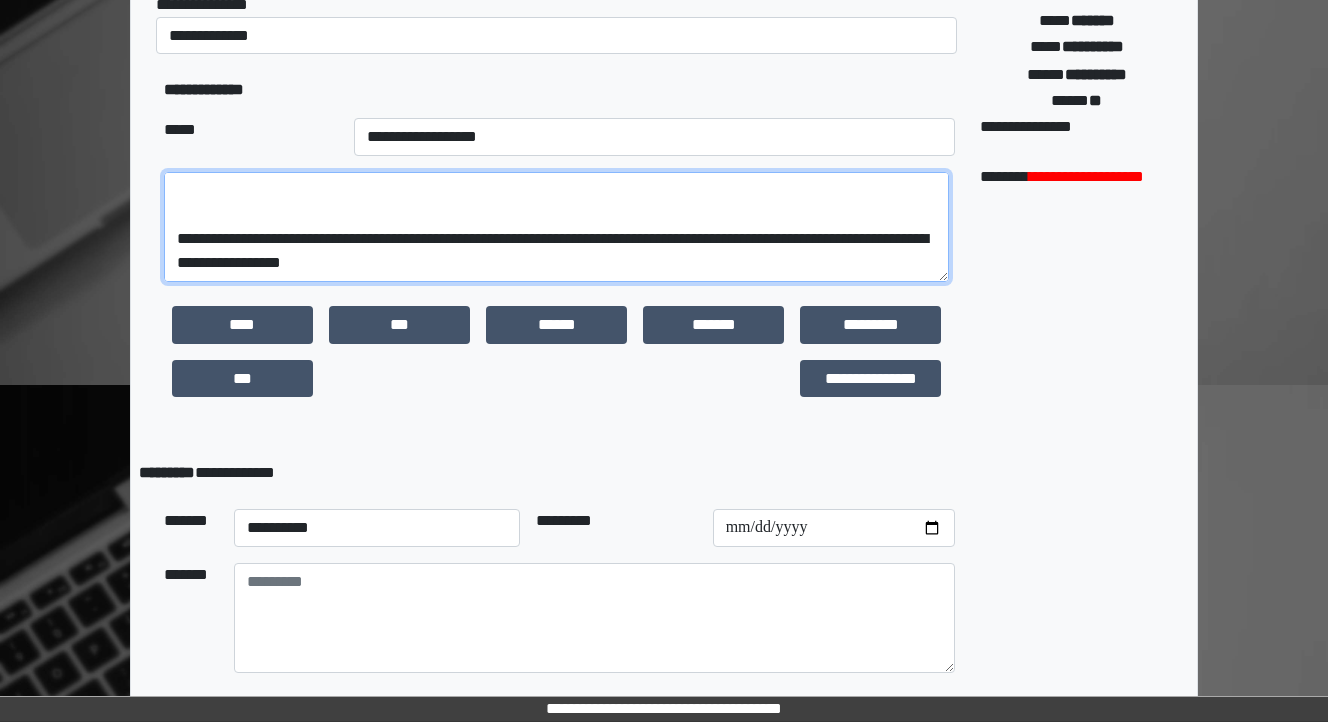 scroll, scrollTop: 240, scrollLeft: 0, axis: vertical 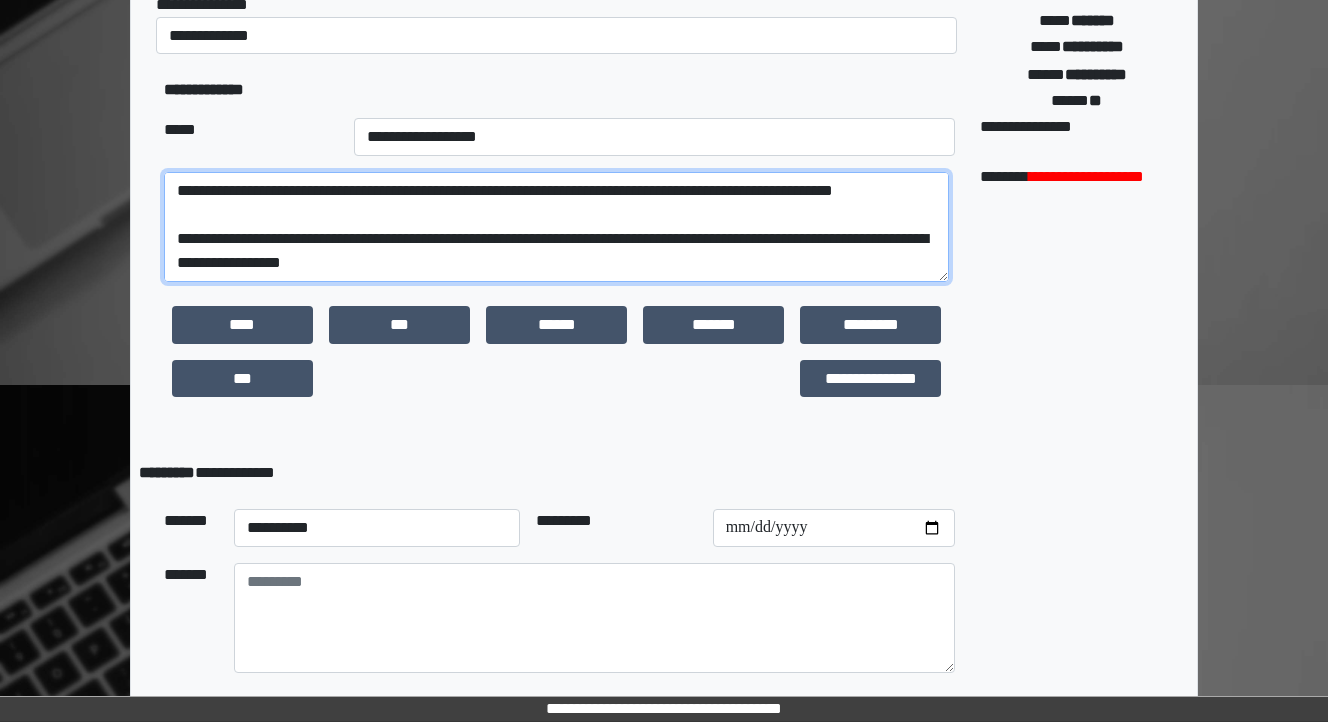 click on "**********" at bounding box center [556, 227] 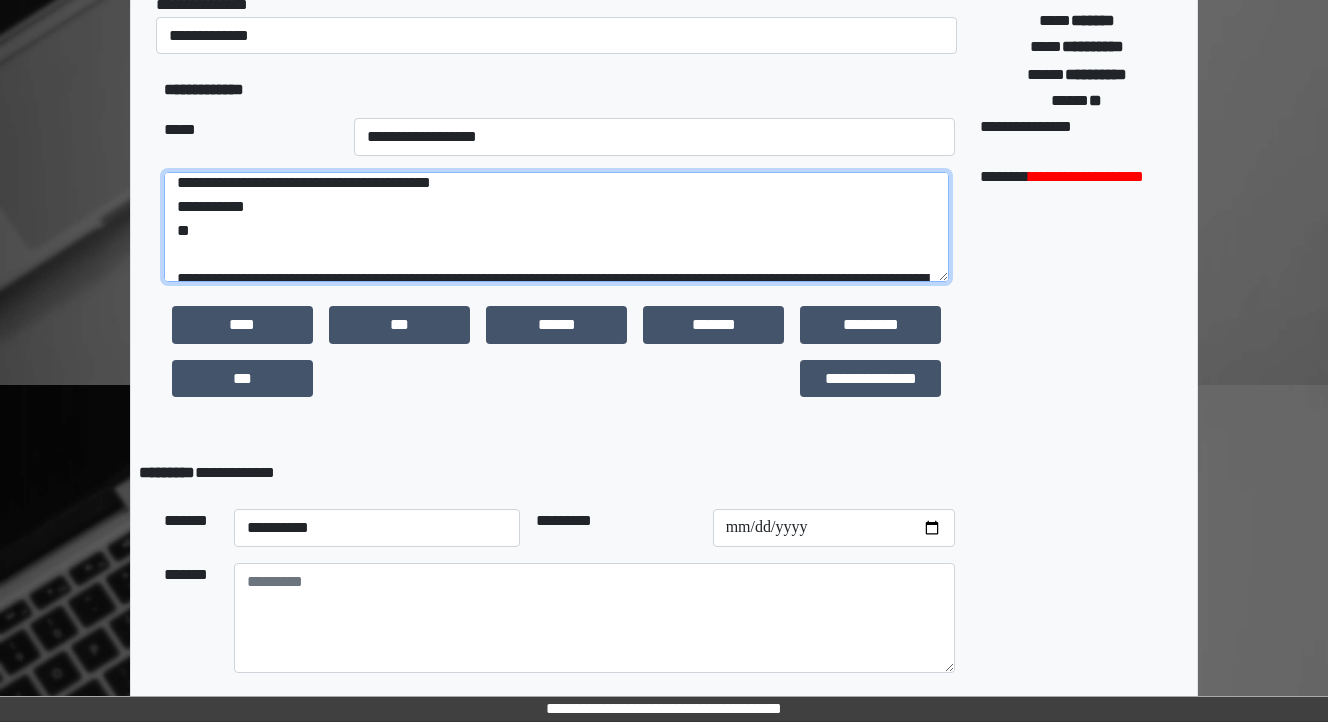 scroll, scrollTop: 15, scrollLeft: 0, axis: vertical 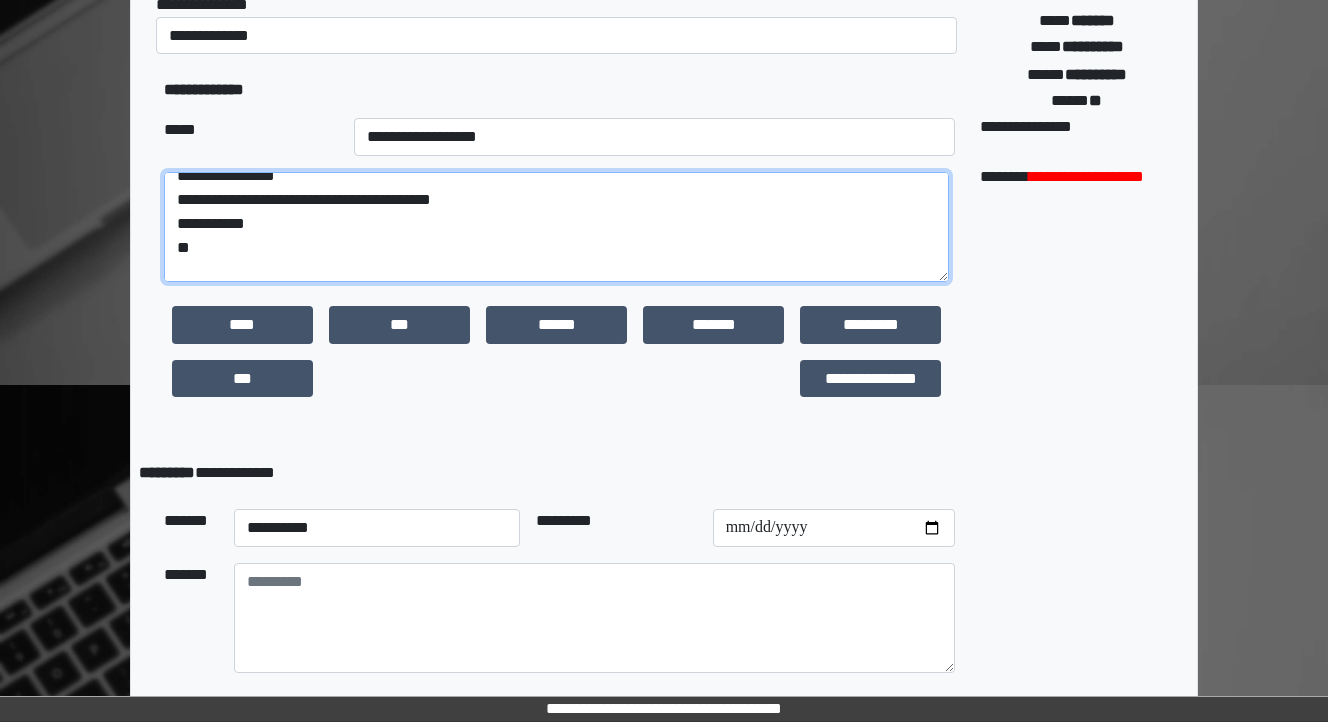 click on "**********" at bounding box center [556, 227] 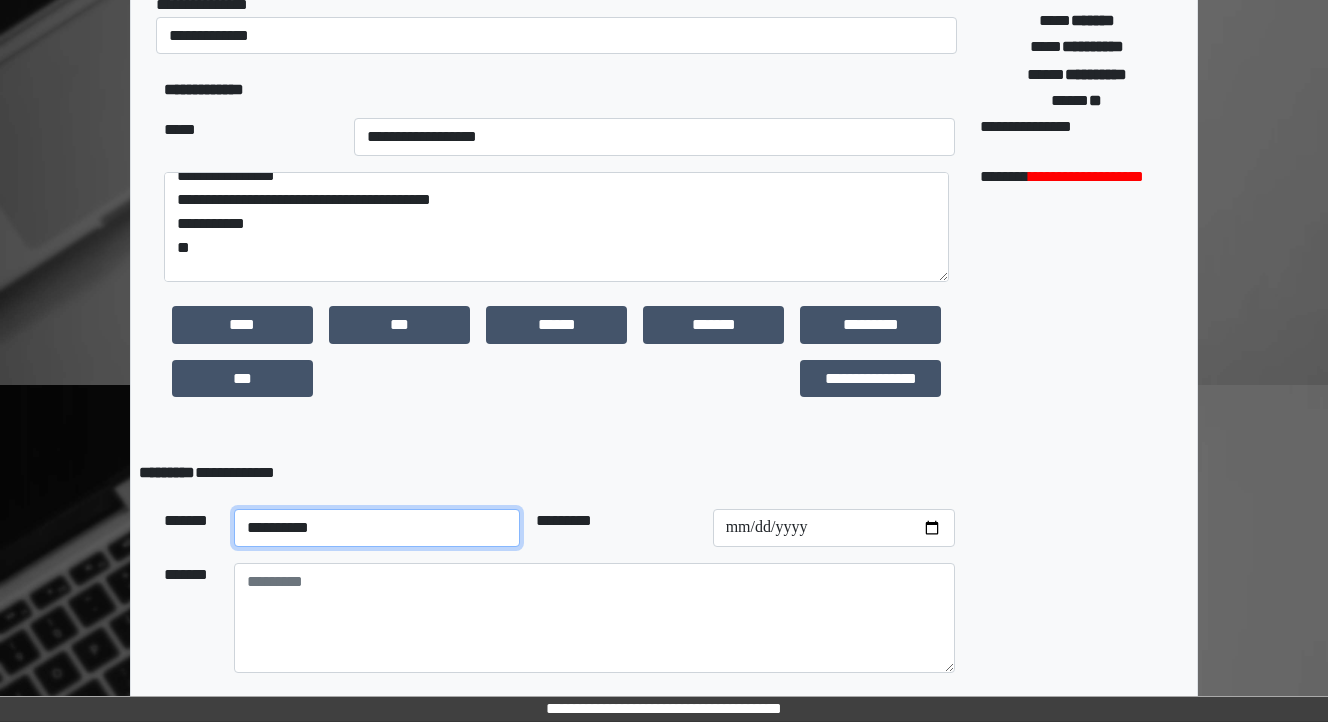 click on "**********" at bounding box center (377, 528) 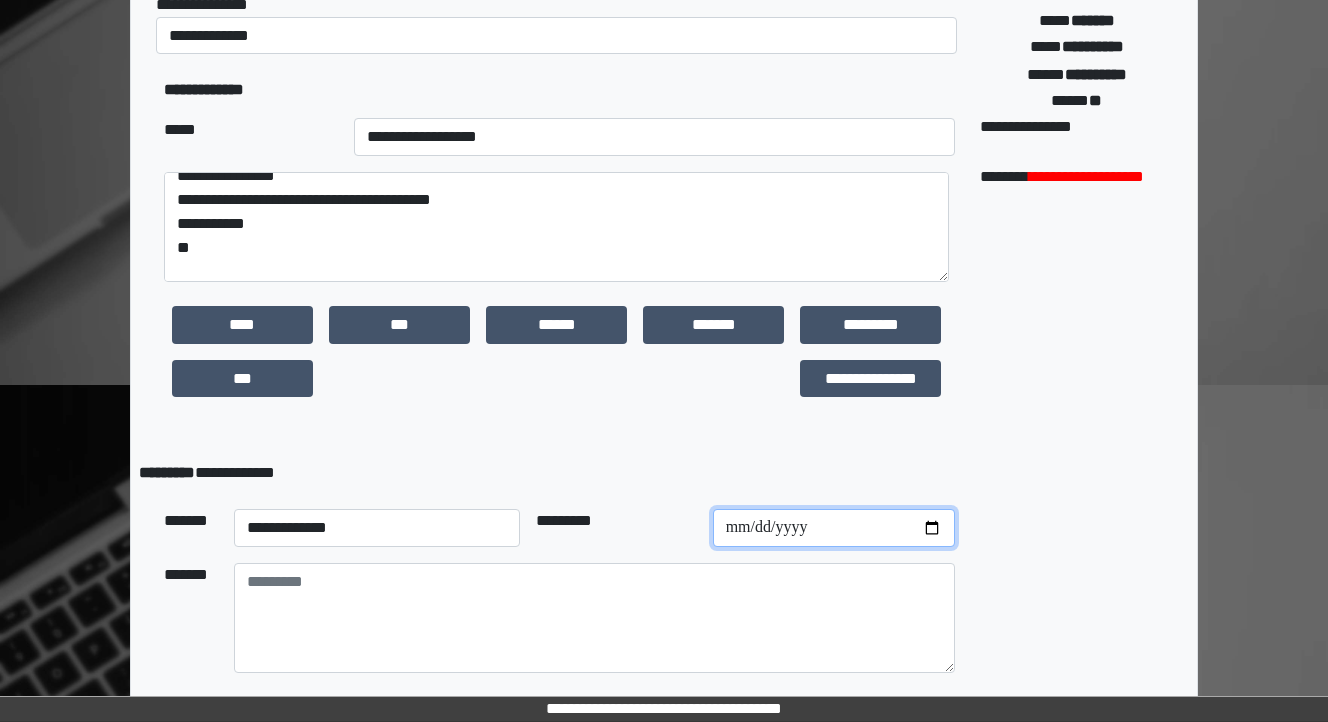 click at bounding box center (834, 528) 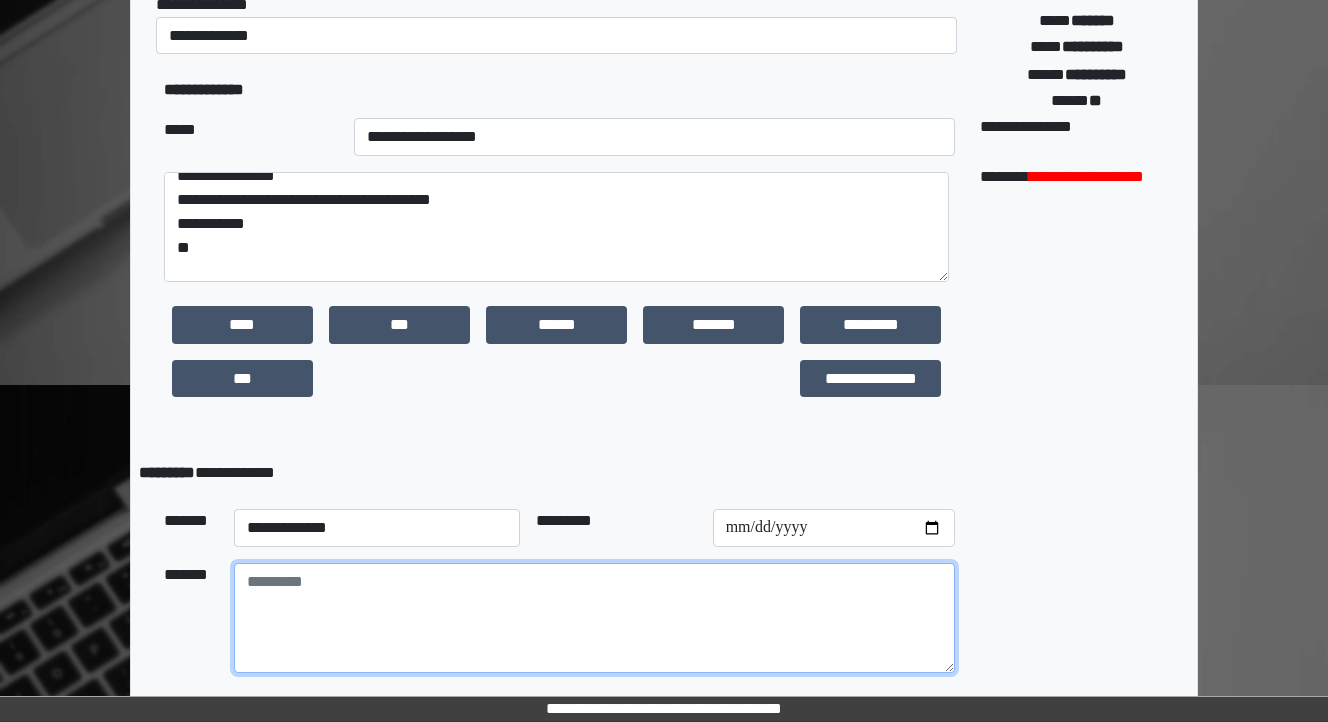 click at bounding box center (594, 618) 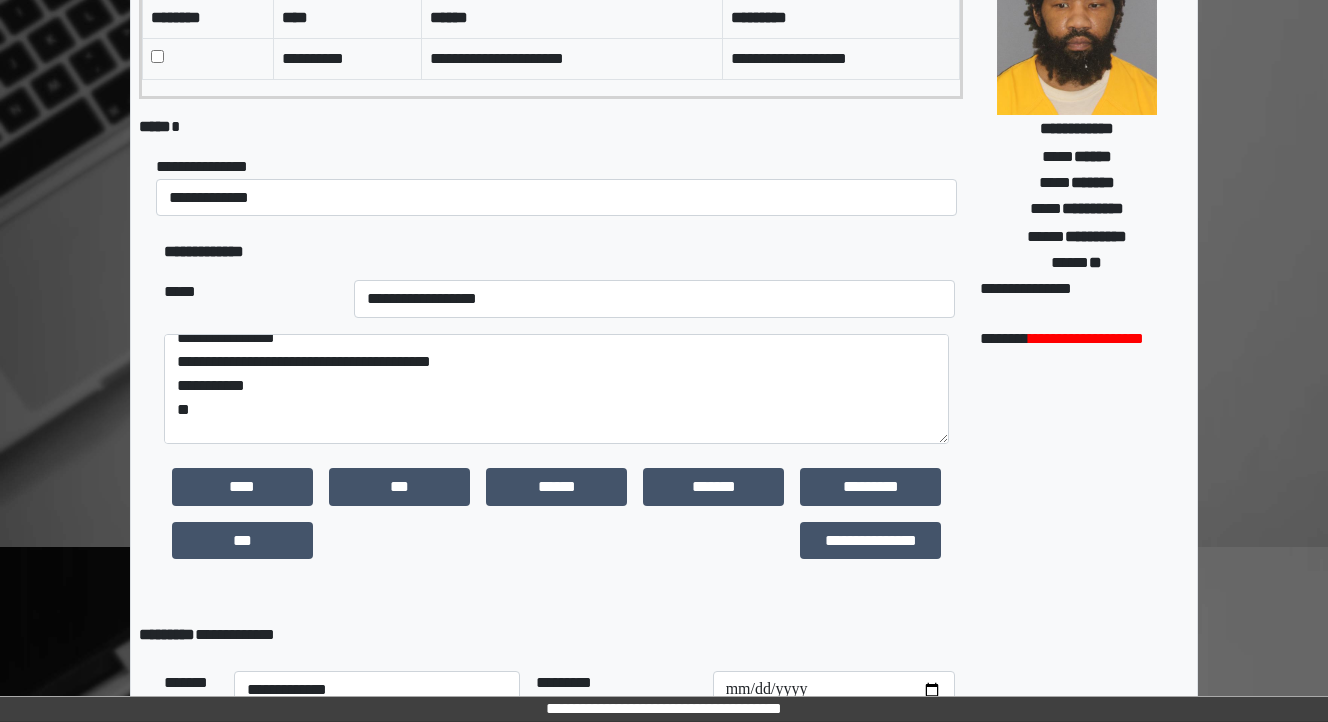 scroll, scrollTop: 160, scrollLeft: 0, axis: vertical 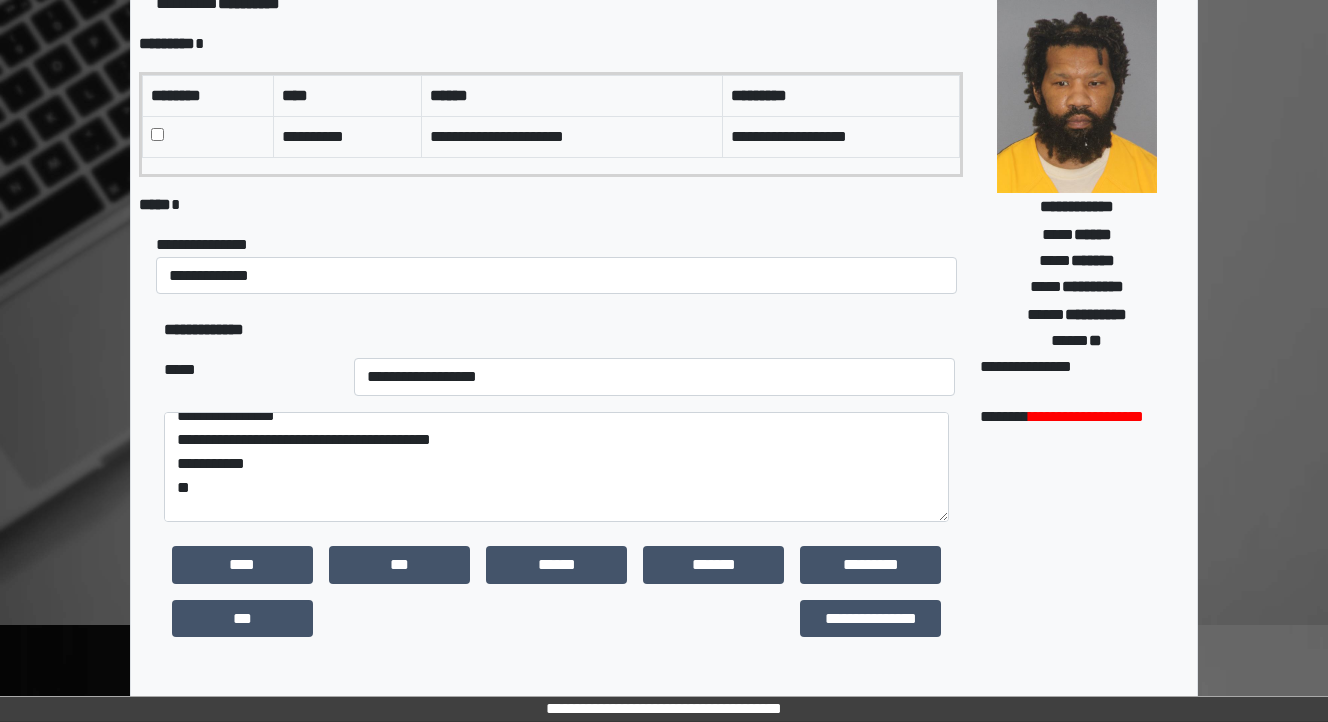 type on "**********" 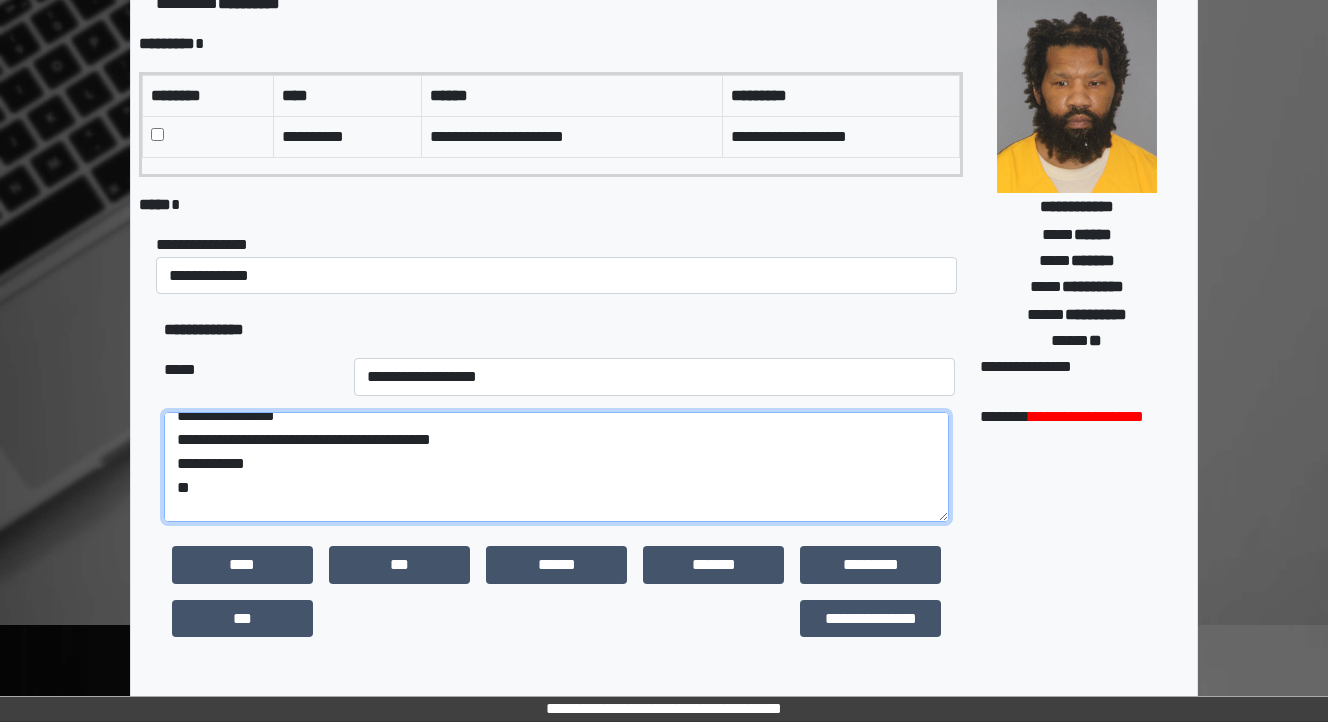 click on "**********" at bounding box center (556, 467) 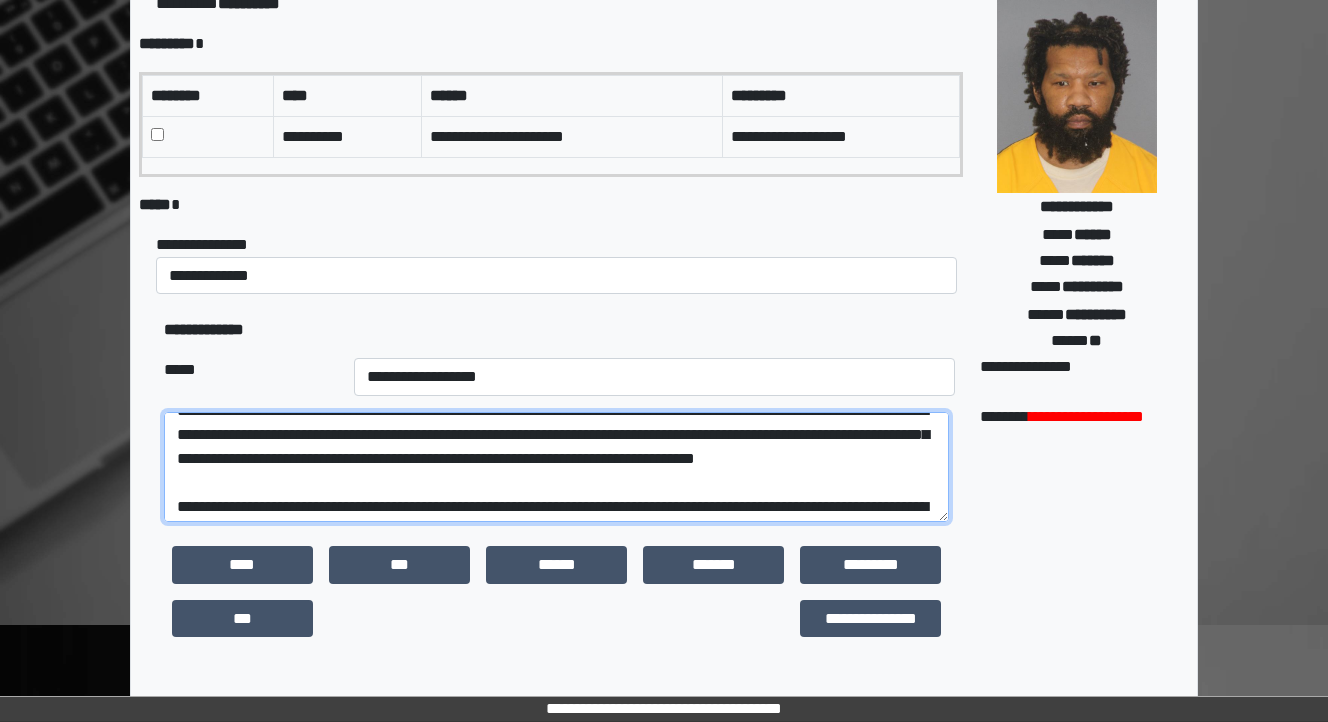 scroll, scrollTop: 64, scrollLeft: 0, axis: vertical 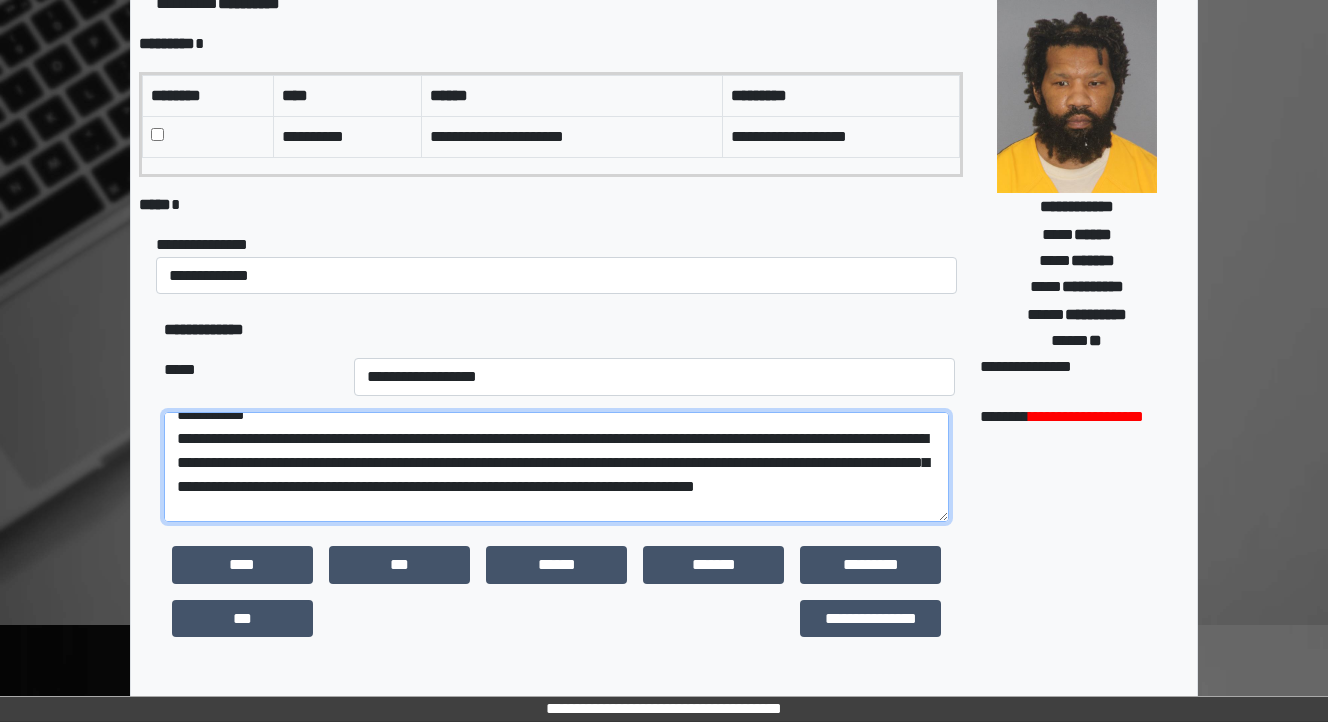 click on "**********" at bounding box center [556, 467] 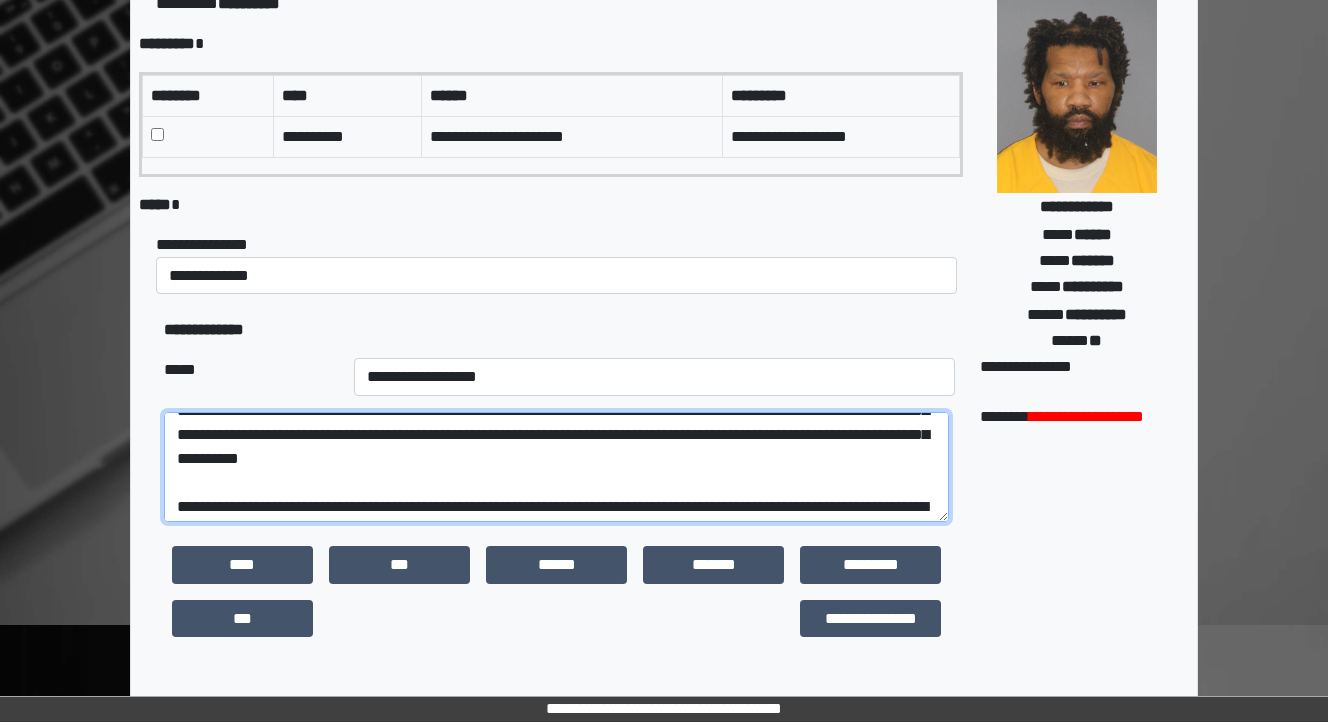 scroll, scrollTop: 144, scrollLeft: 0, axis: vertical 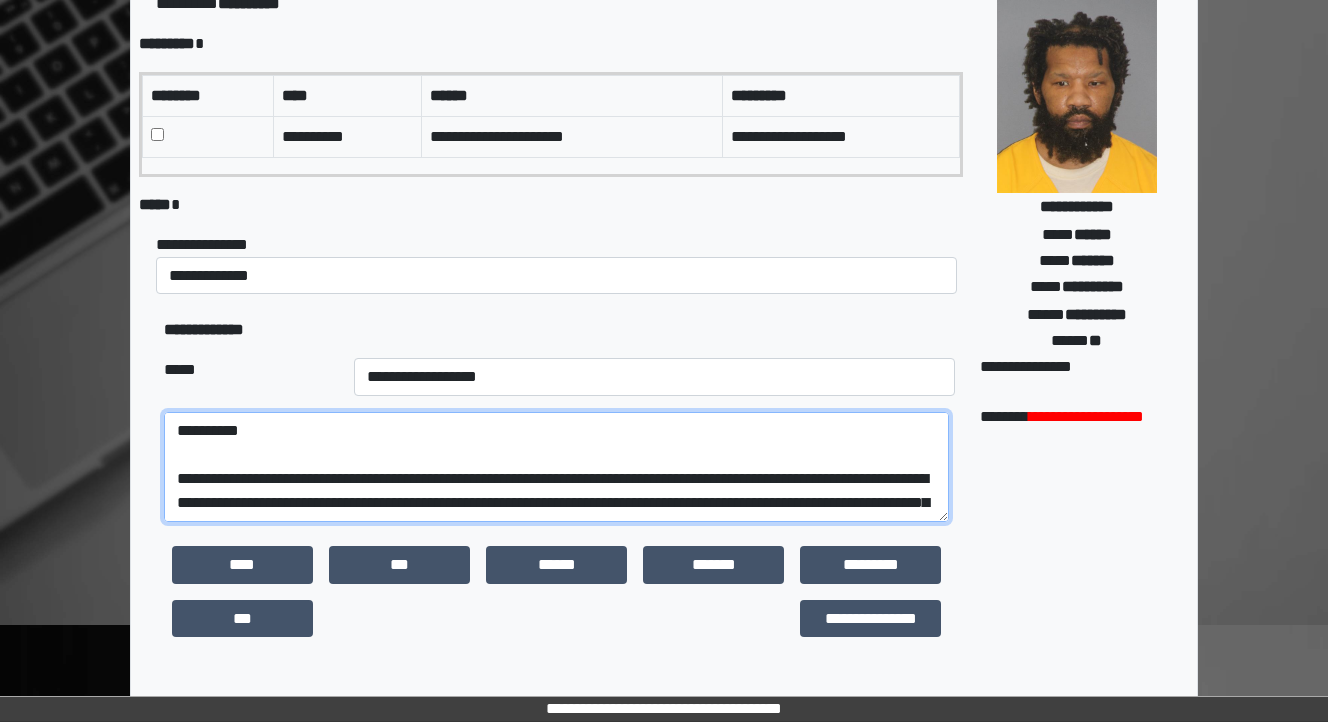 click on "**********" at bounding box center (556, 467) 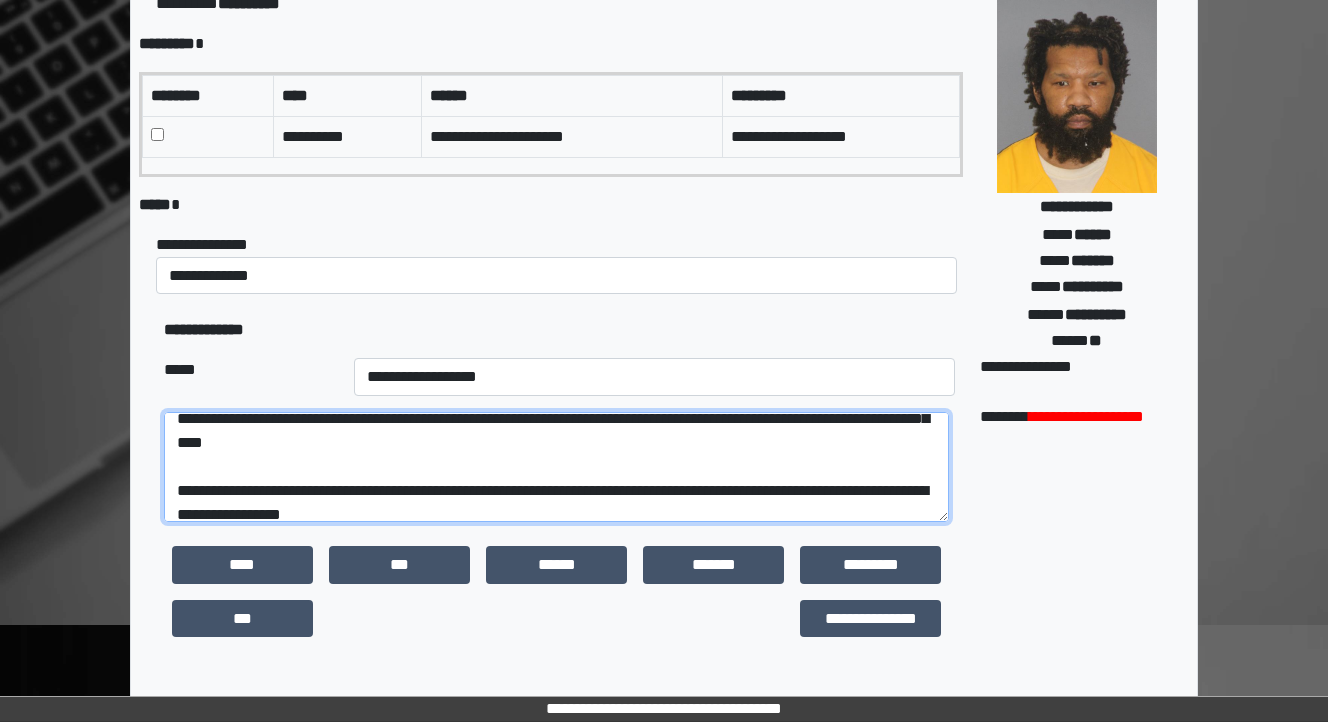 scroll, scrollTop: 224, scrollLeft: 0, axis: vertical 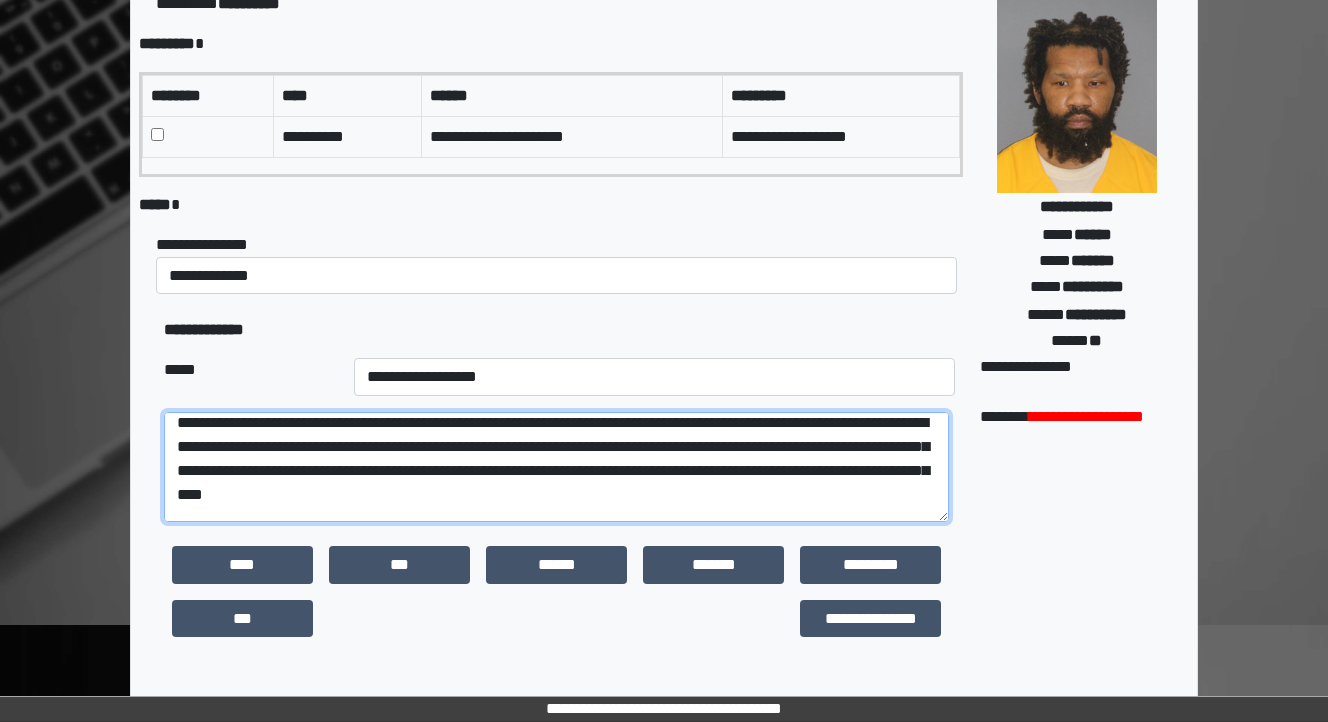 click at bounding box center (556, 467) 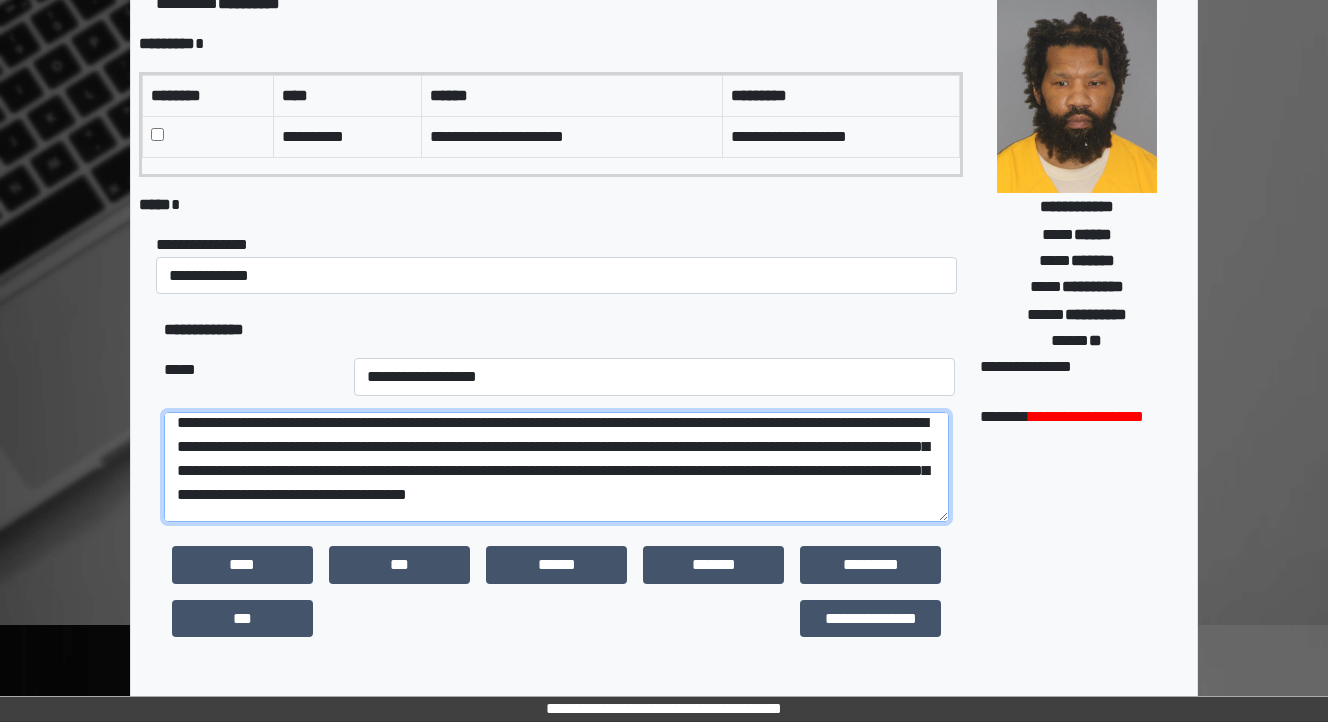scroll, scrollTop: 144, scrollLeft: 0, axis: vertical 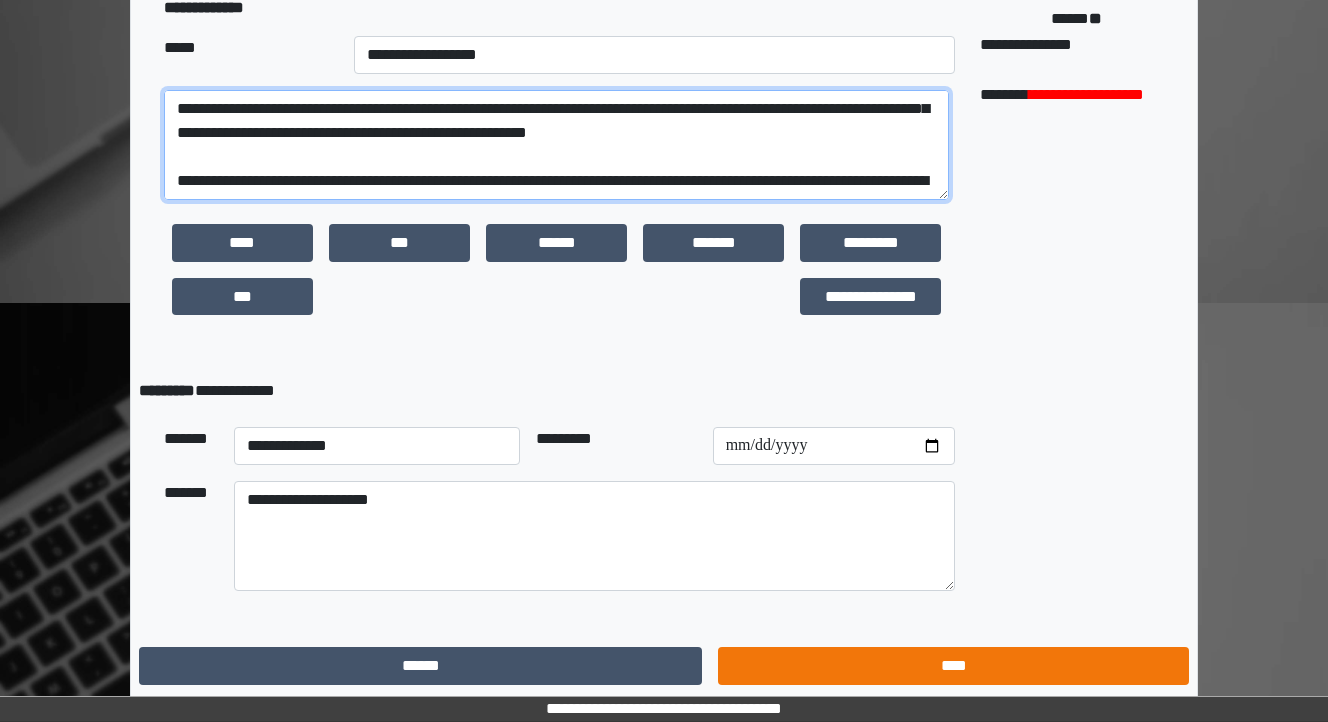 type on "**********" 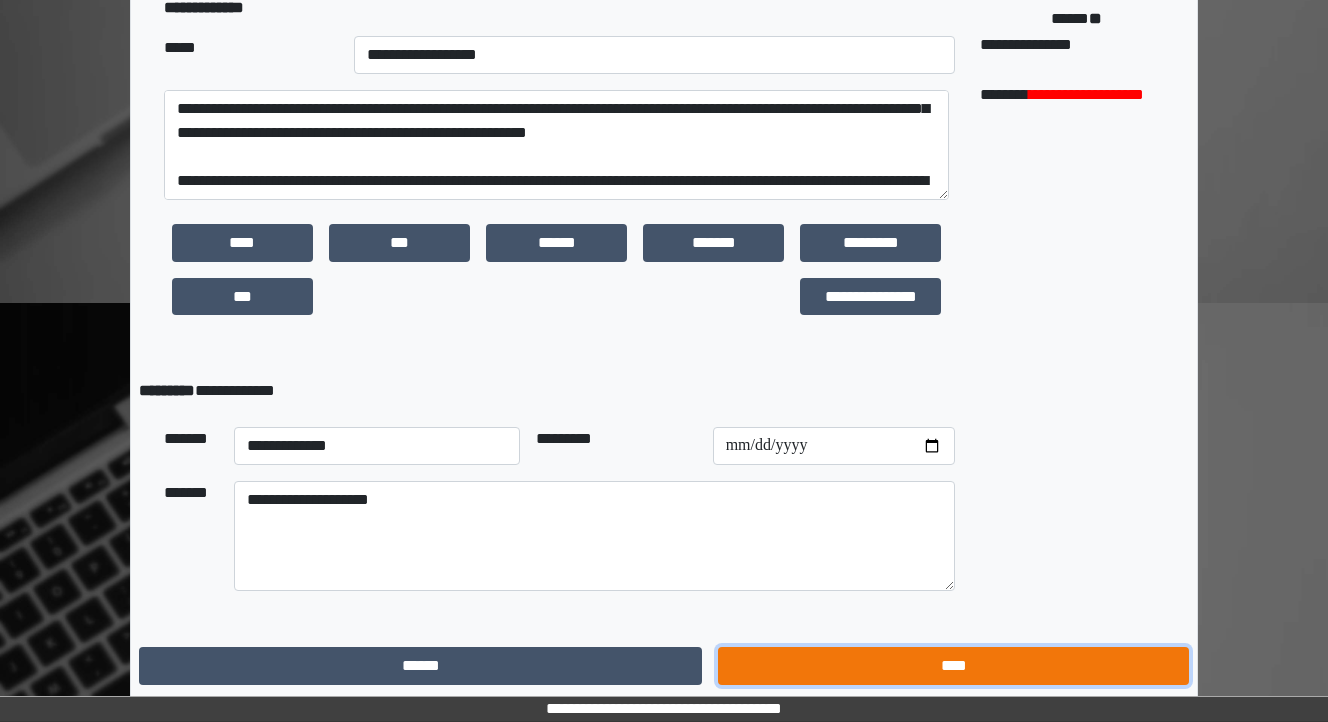 click on "****" at bounding box center (953, 666) 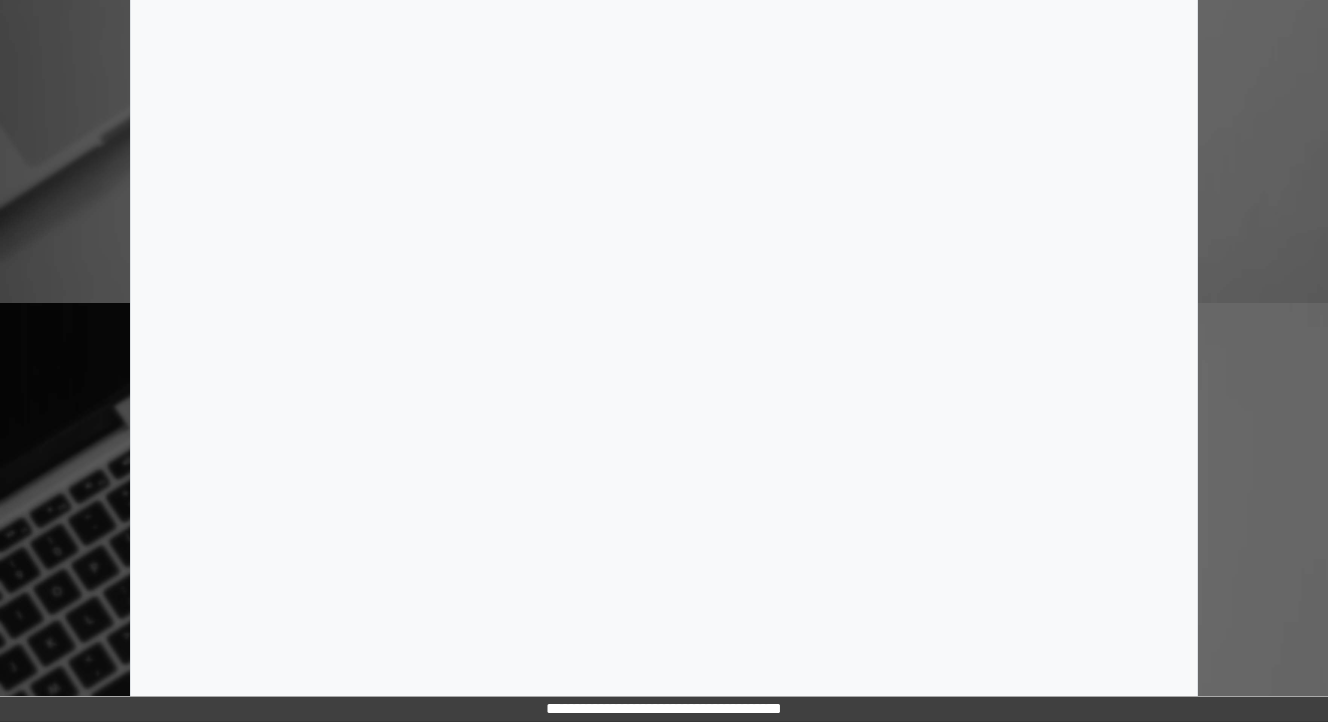 scroll, scrollTop: 0, scrollLeft: 0, axis: both 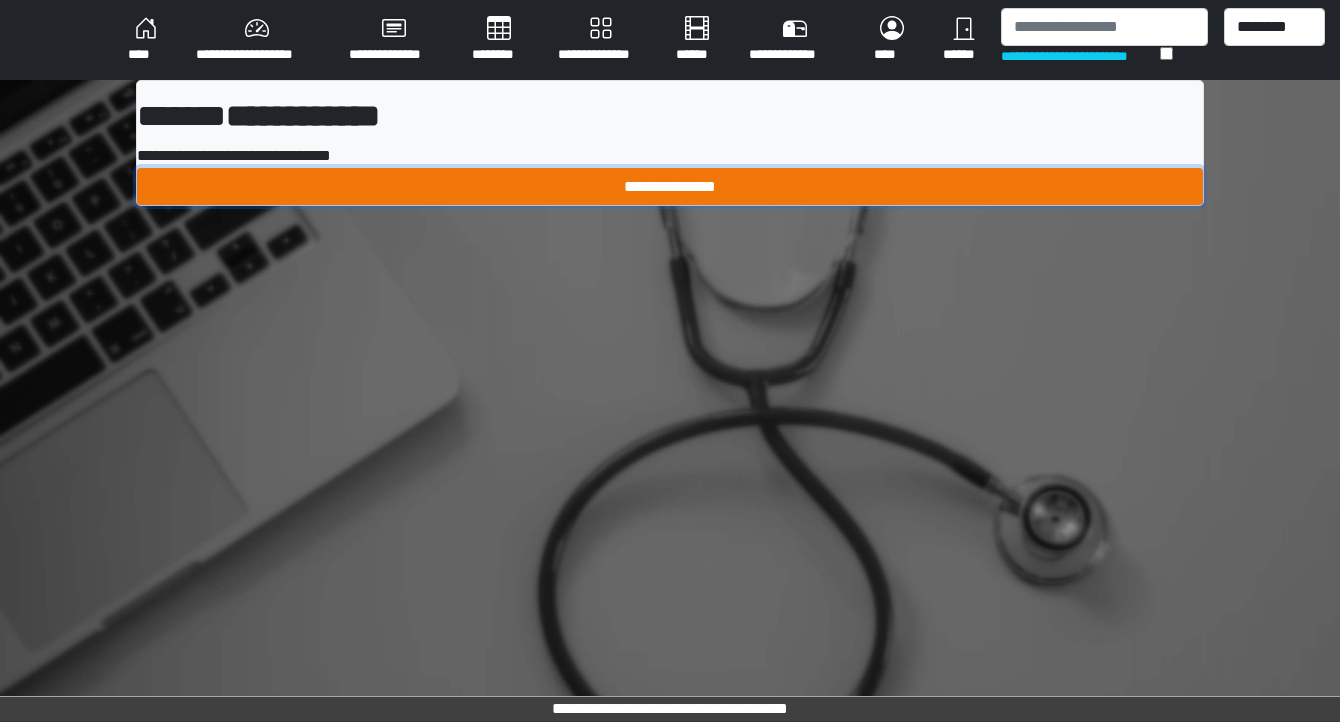 click on "**********" at bounding box center (670, 187) 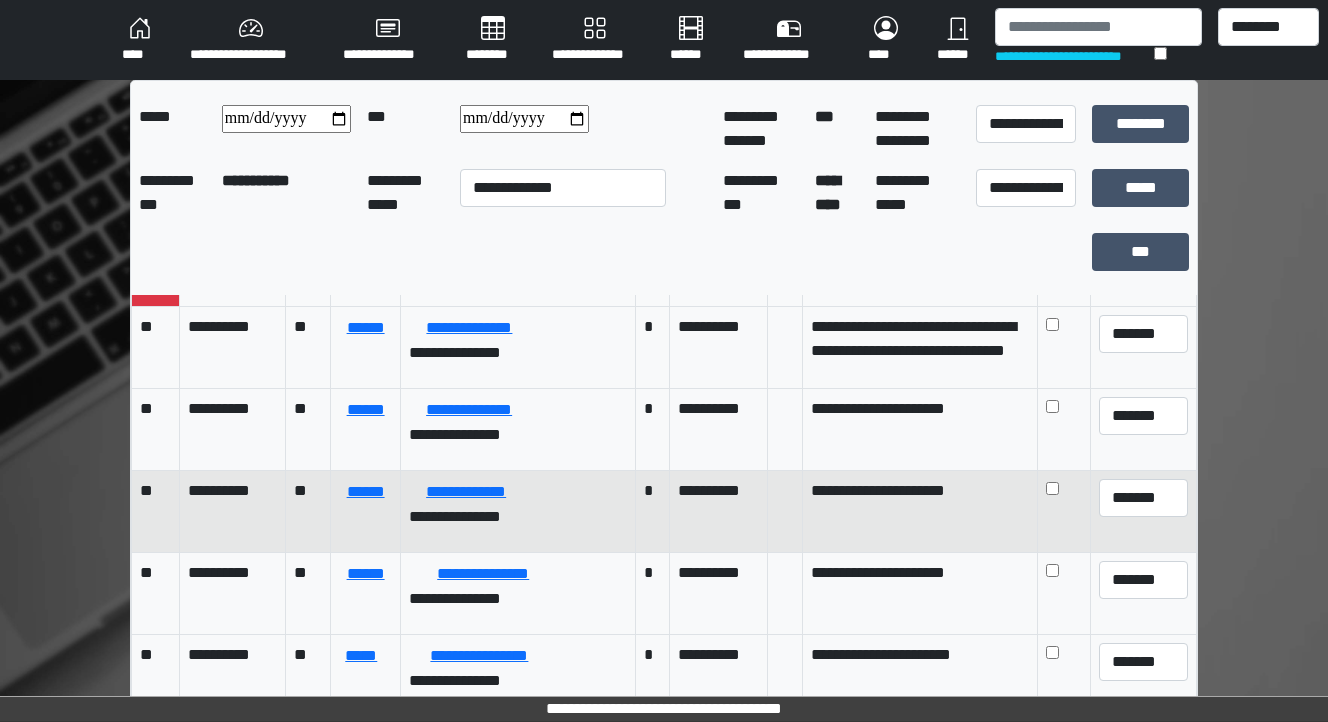 scroll, scrollTop: 240, scrollLeft: 0, axis: vertical 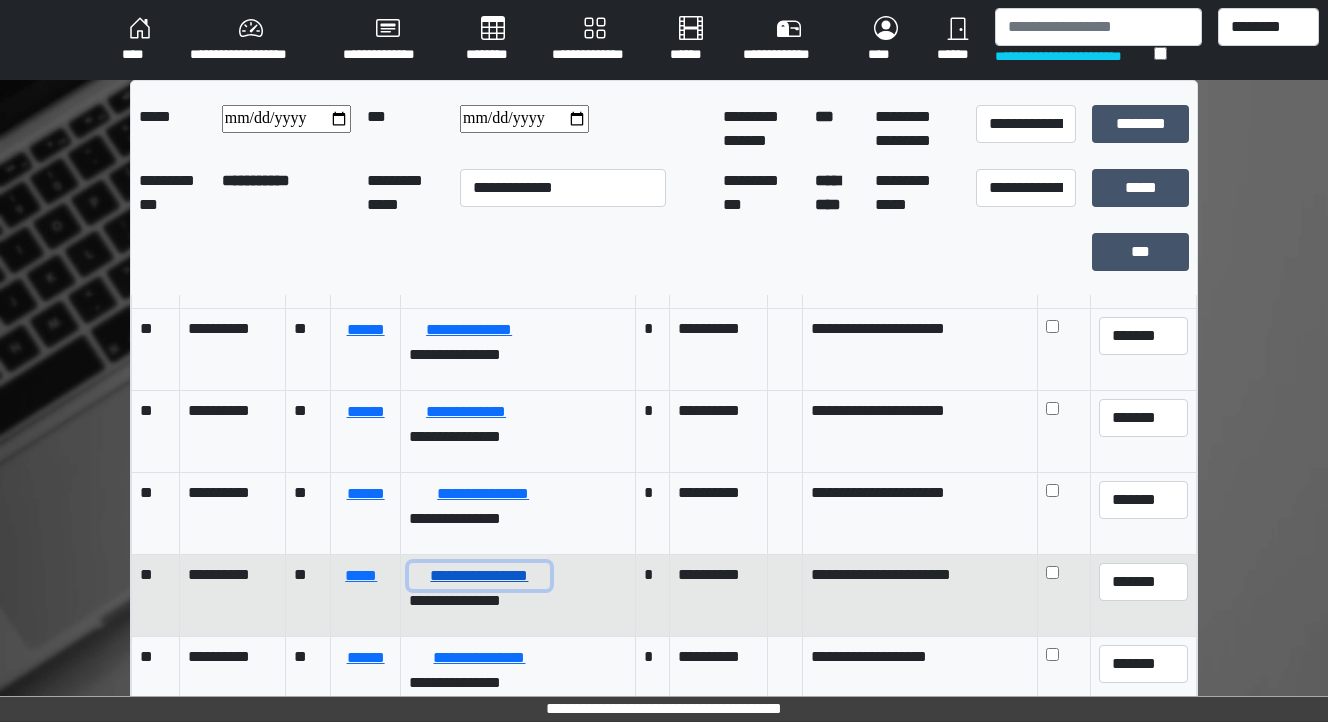 click on "**********" at bounding box center (479, 576) 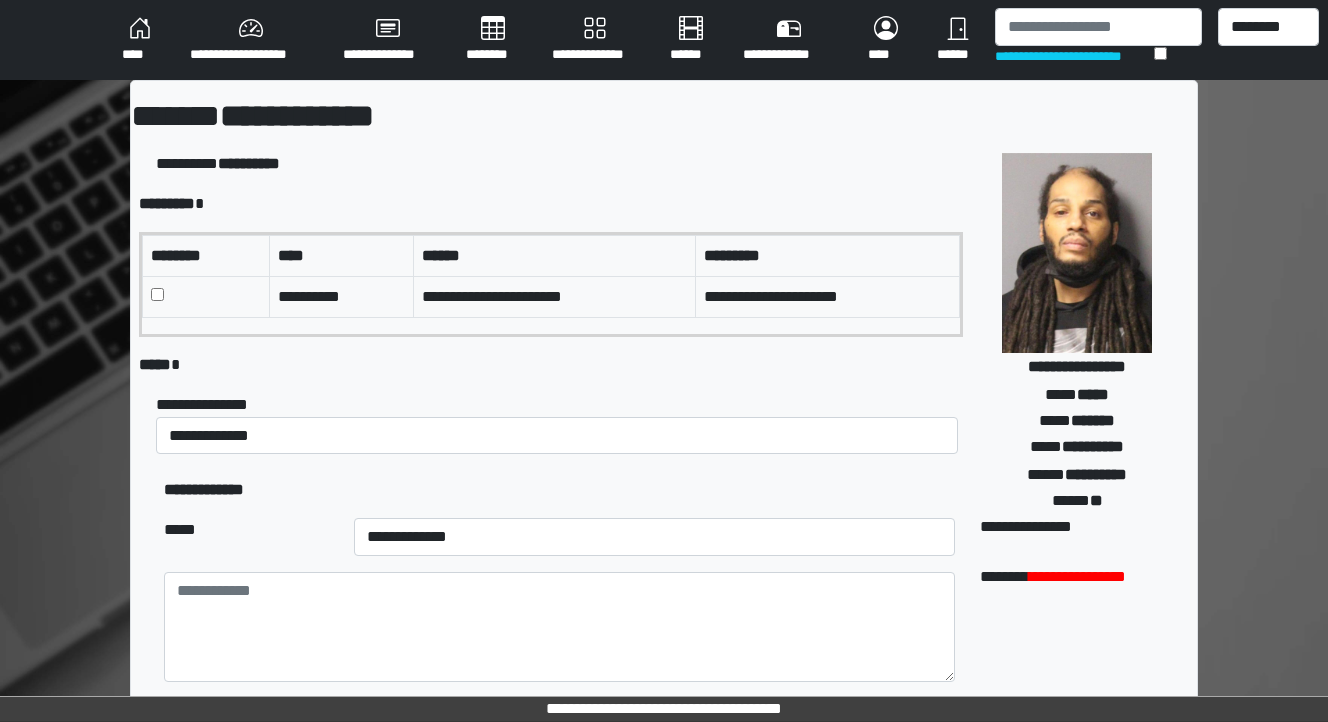 scroll, scrollTop: 80, scrollLeft: 0, axis: vertical 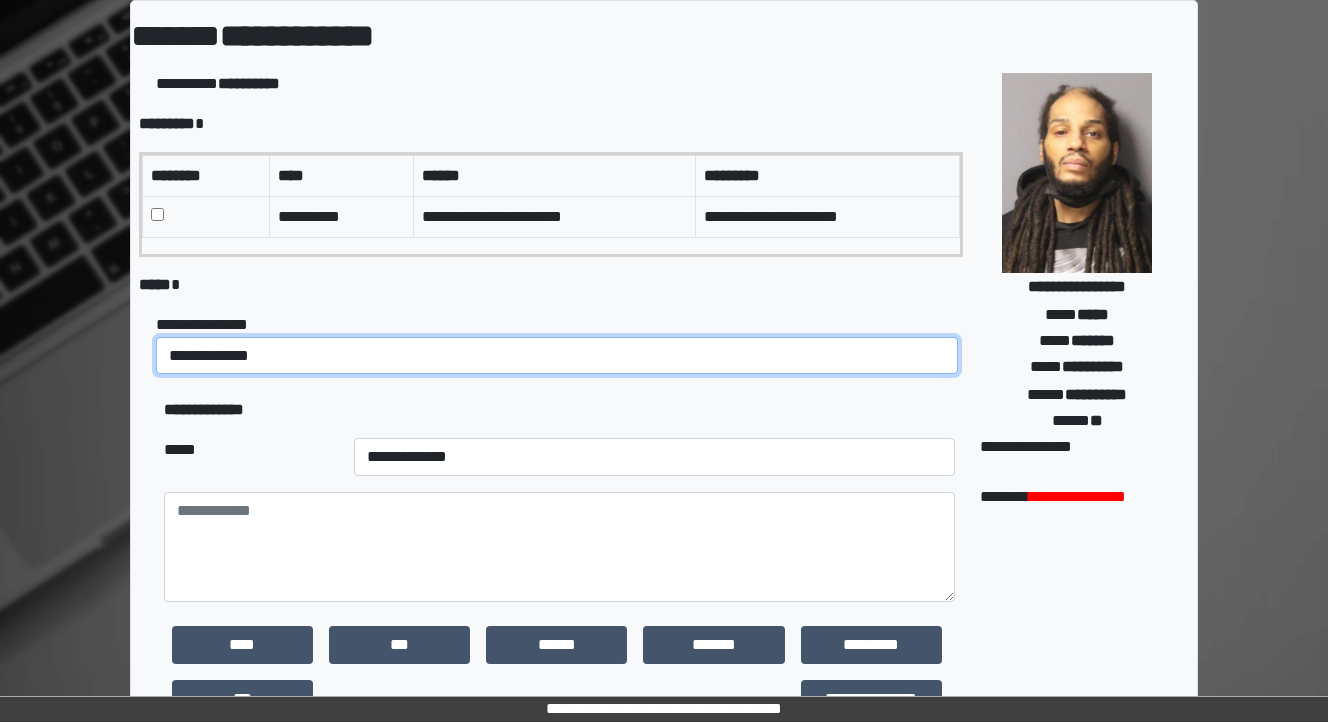 click on "**********" at bounding box center (557, 356) 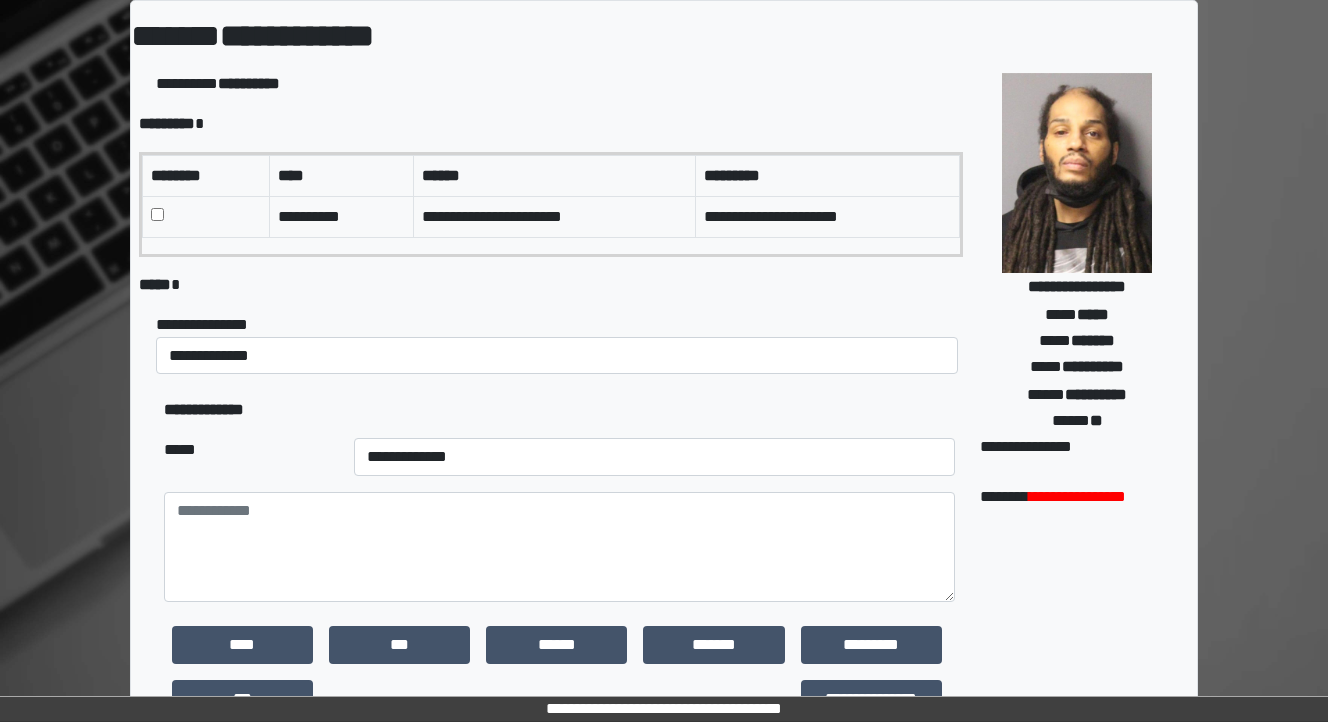 click on "**********" at bounding box center [559, 344] 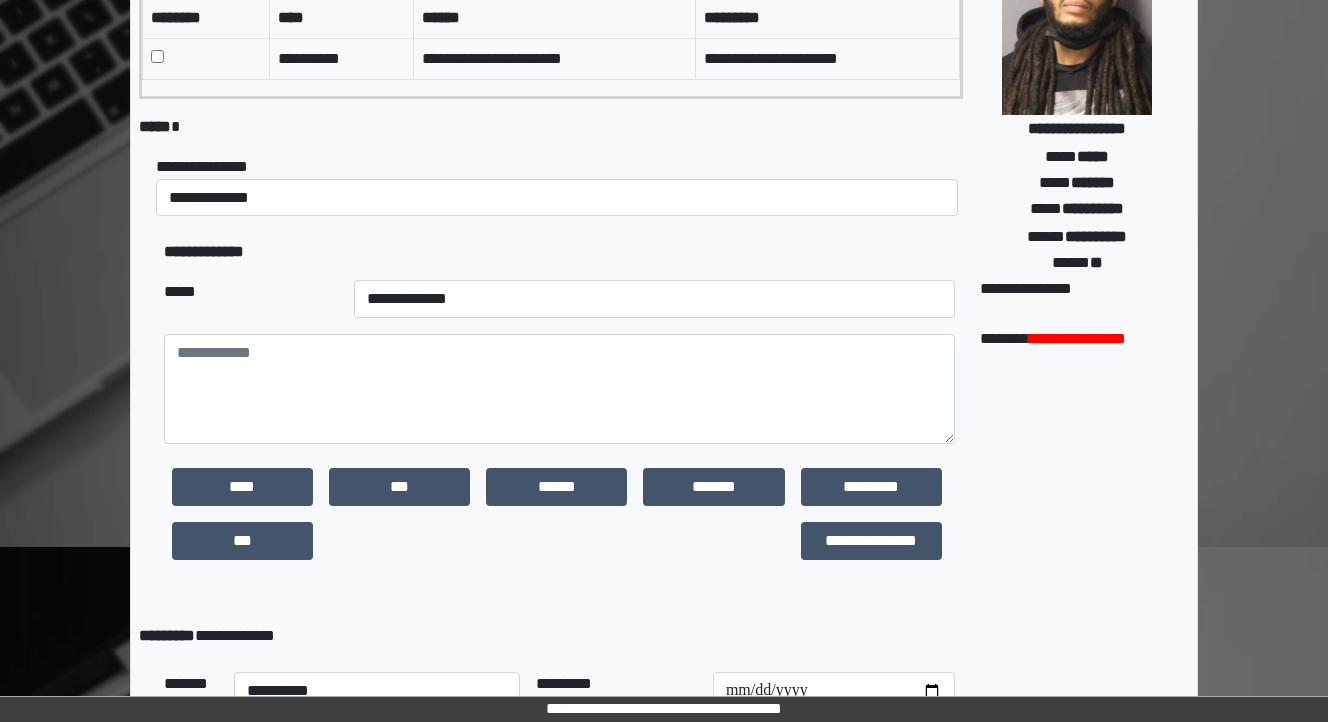 scroll, scrollTop: 240, scrollLeft: 0, axis: vertical 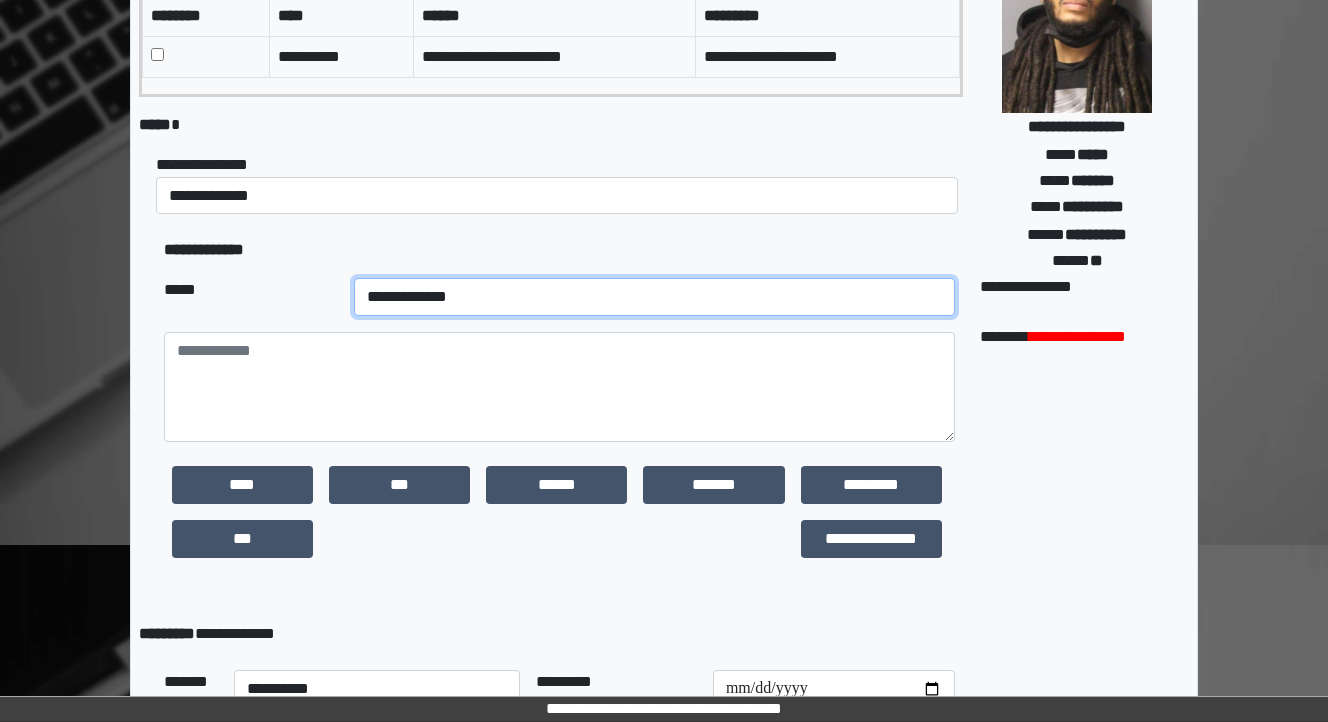 click on "**********" at bounding box center (654, 297) 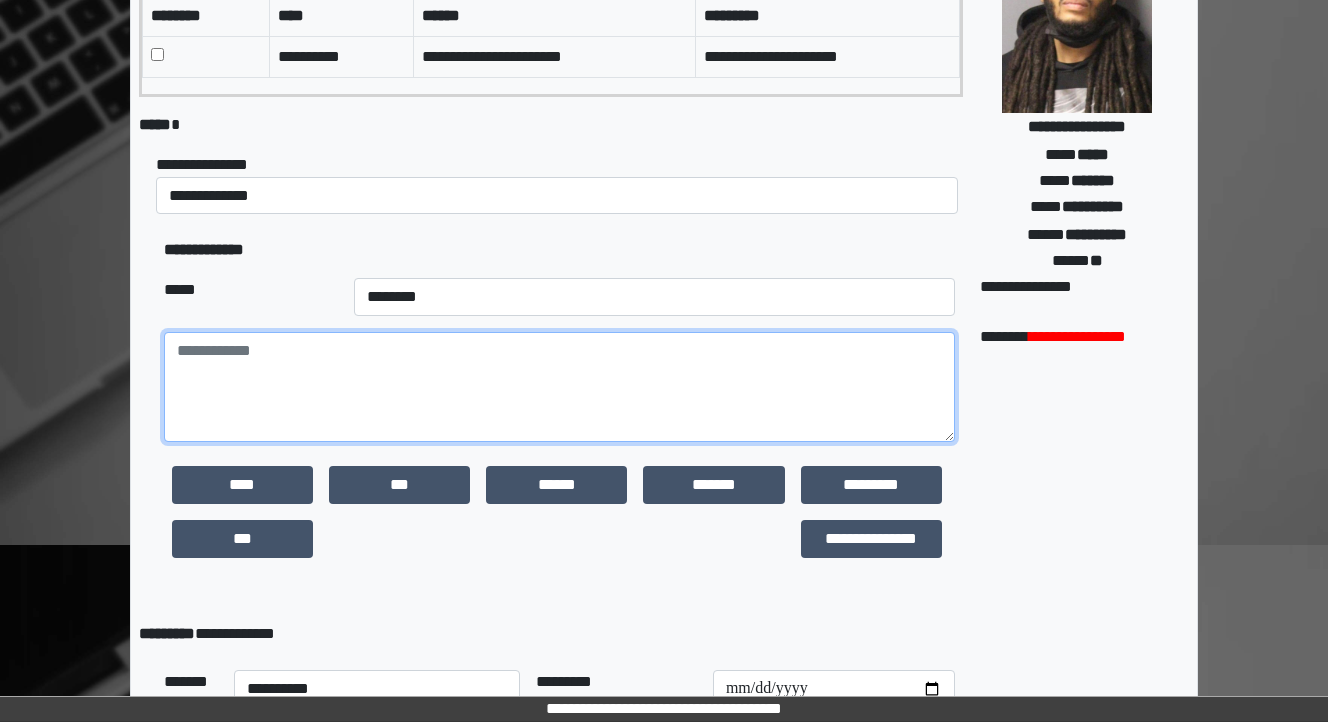 click at bounding box center [559, 387] 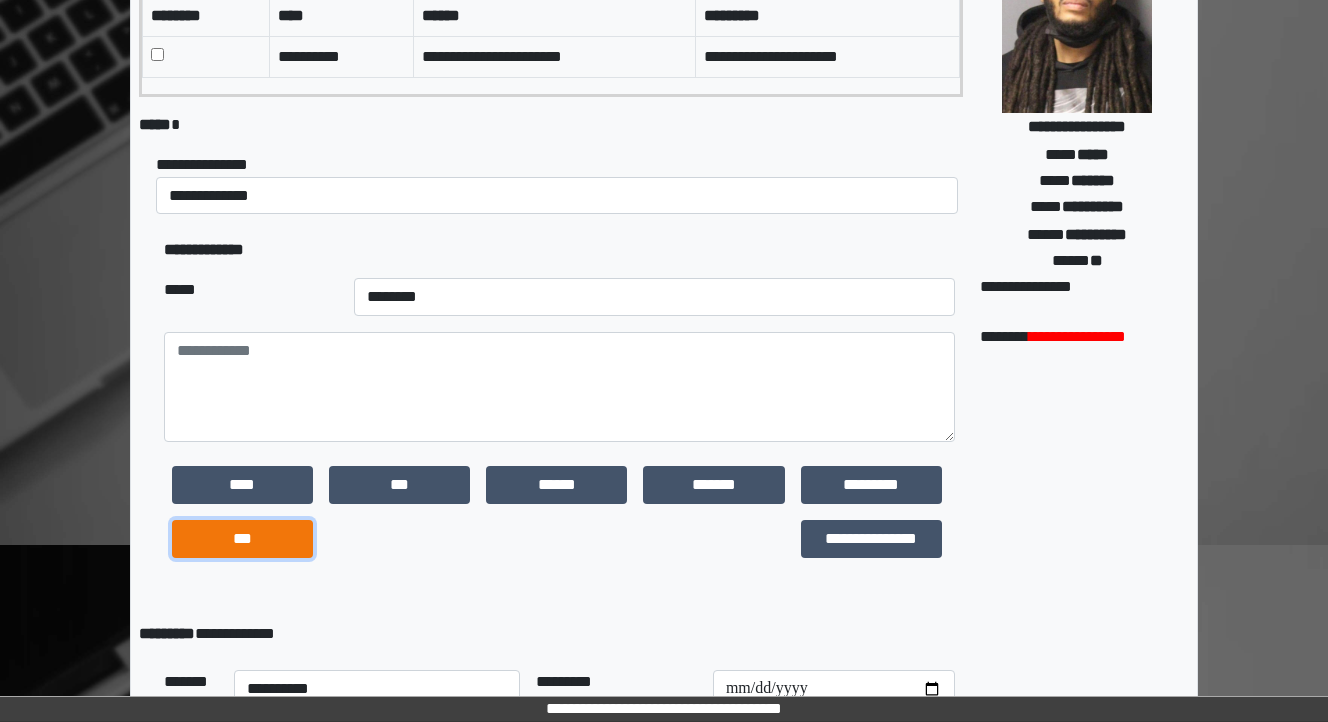 click on "***" at bounding box center [242, 539] 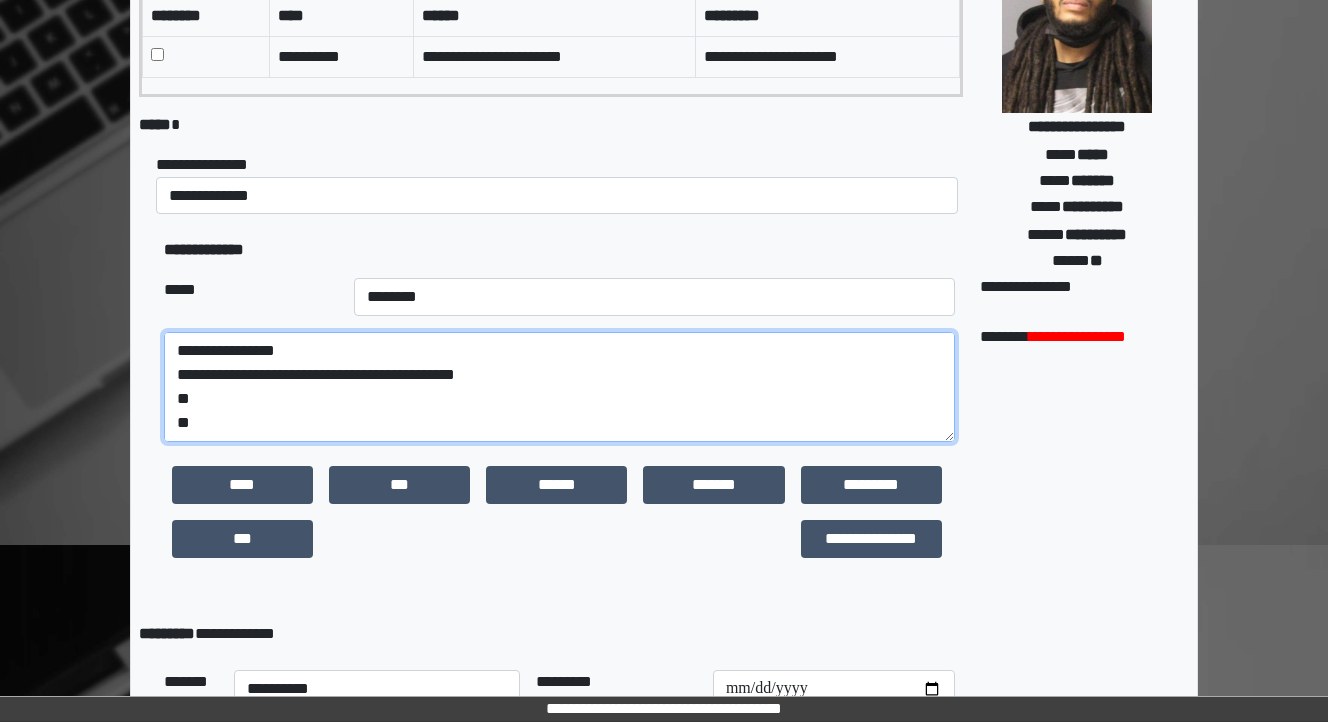 click on "**********" at bounding box center (559, 387) 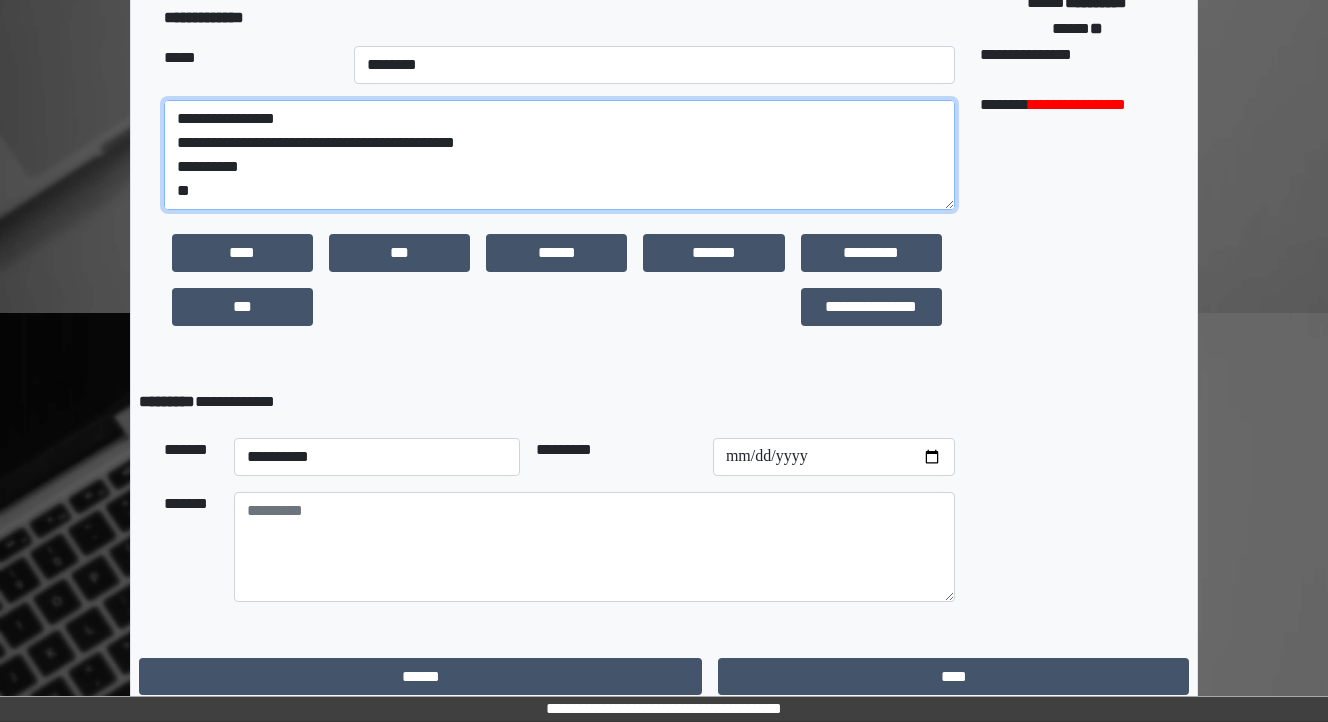 scroll, scrollTop: 480, scrollLeft: 0, axis: vertical 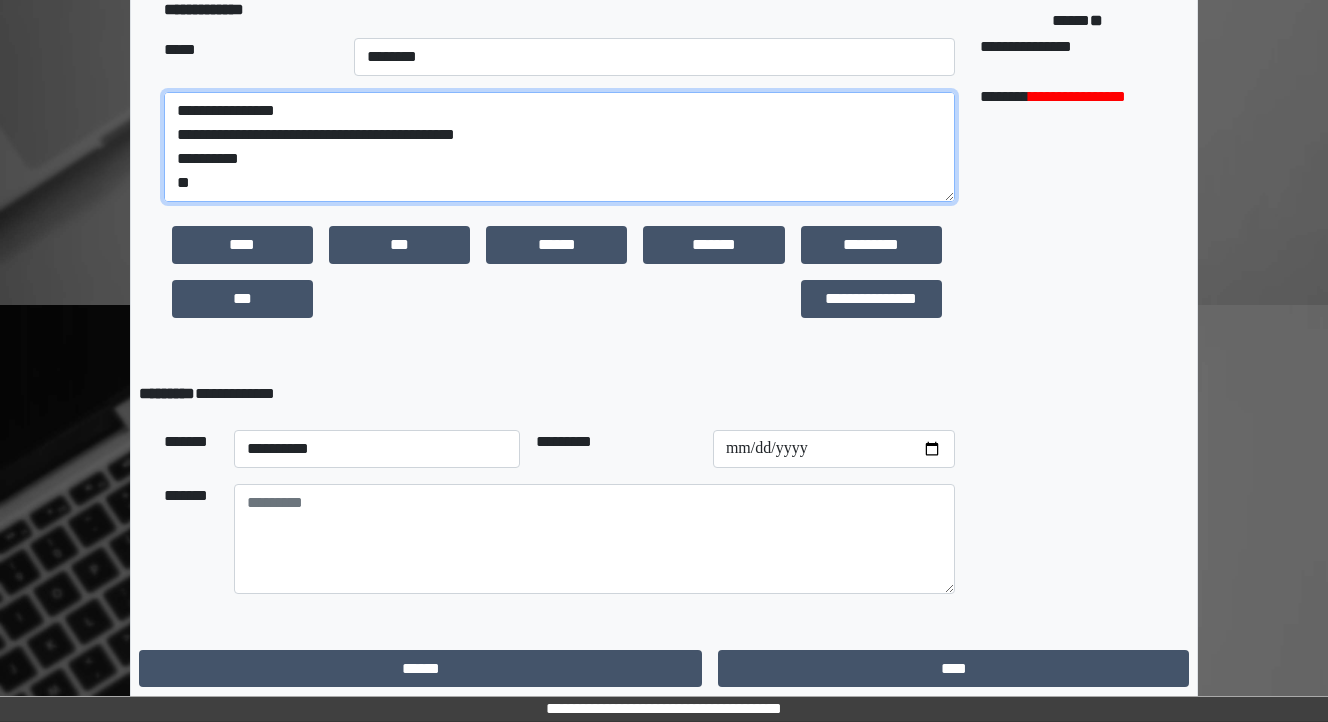 type on "**********" 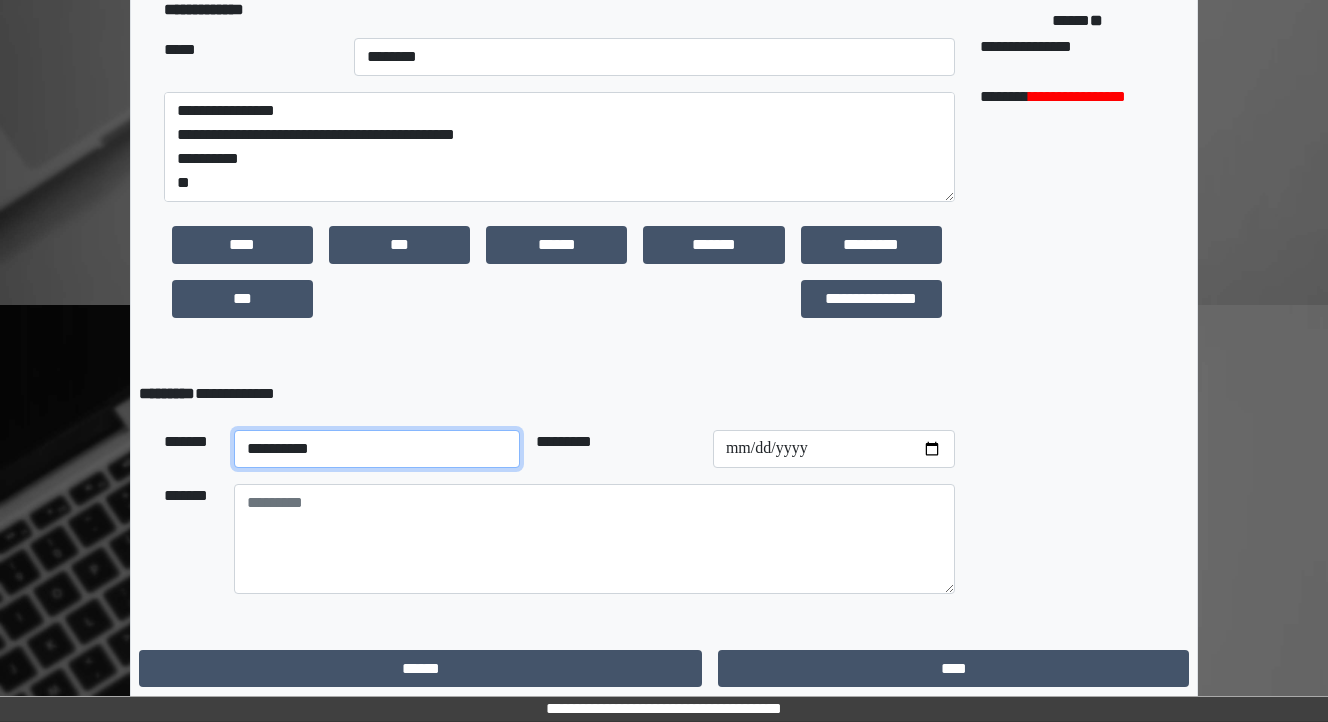 click on "**********" at bounding box center [377, 449] 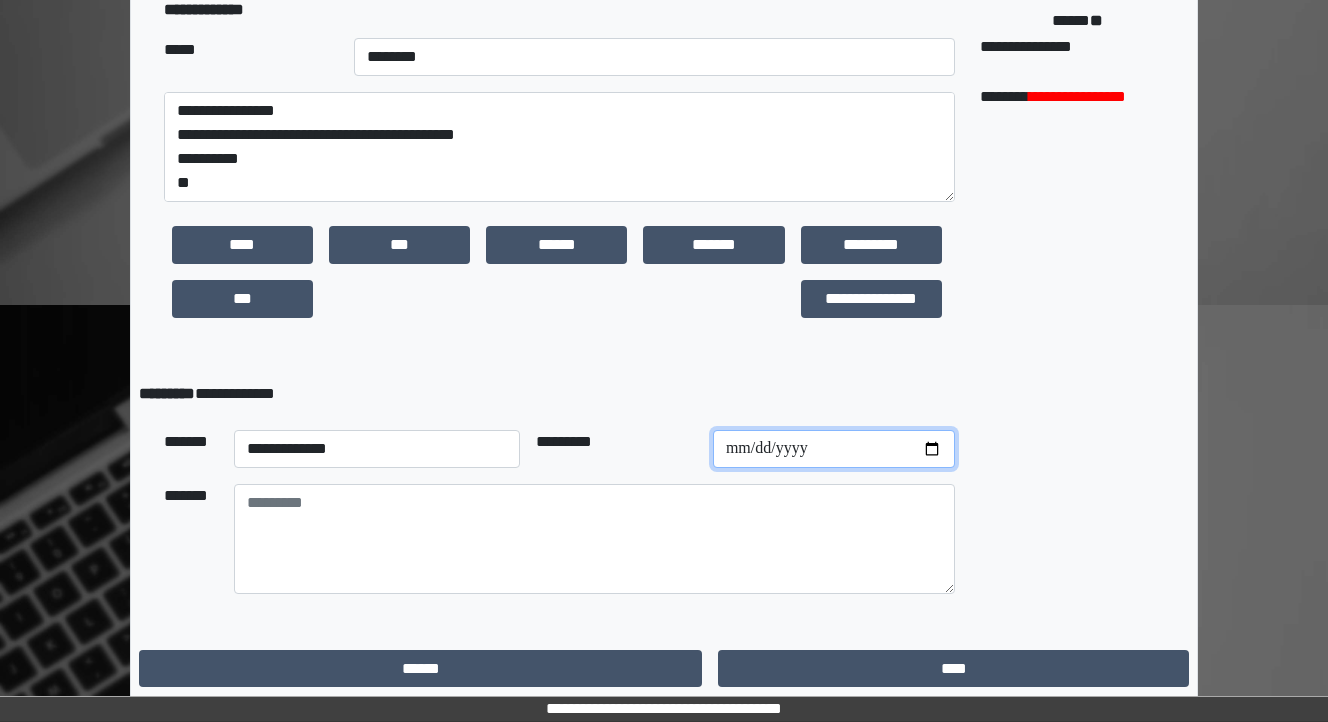 click at bounding box center [834, 449] 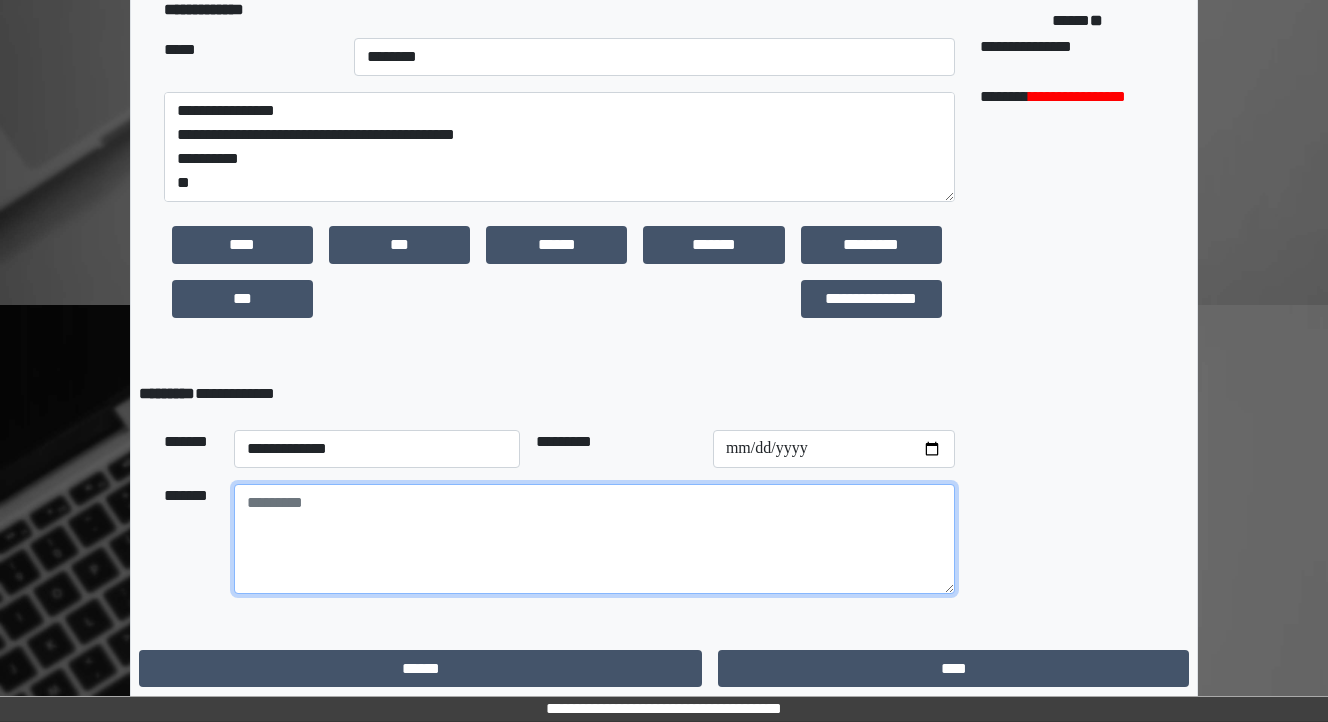 click at bounding box center [594, 539] 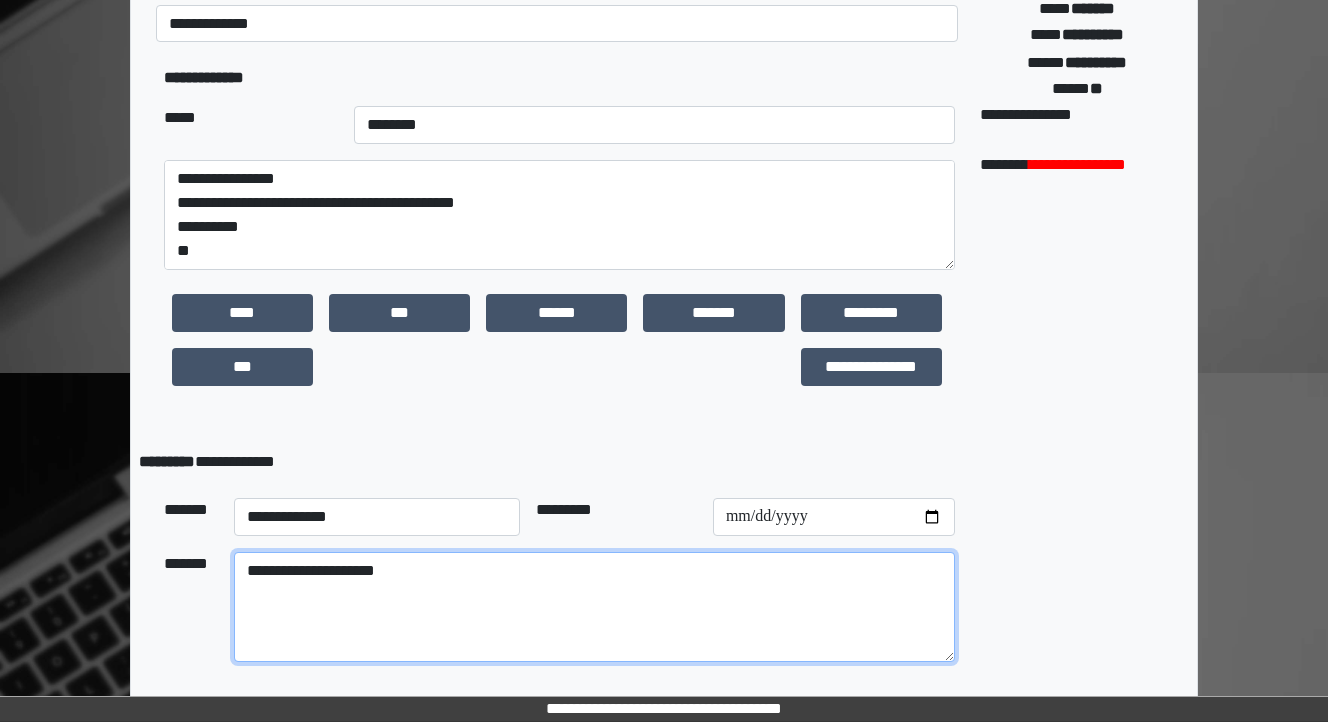 scroll, scrollTop: 320, scrollLeft: 0, axis: vertical 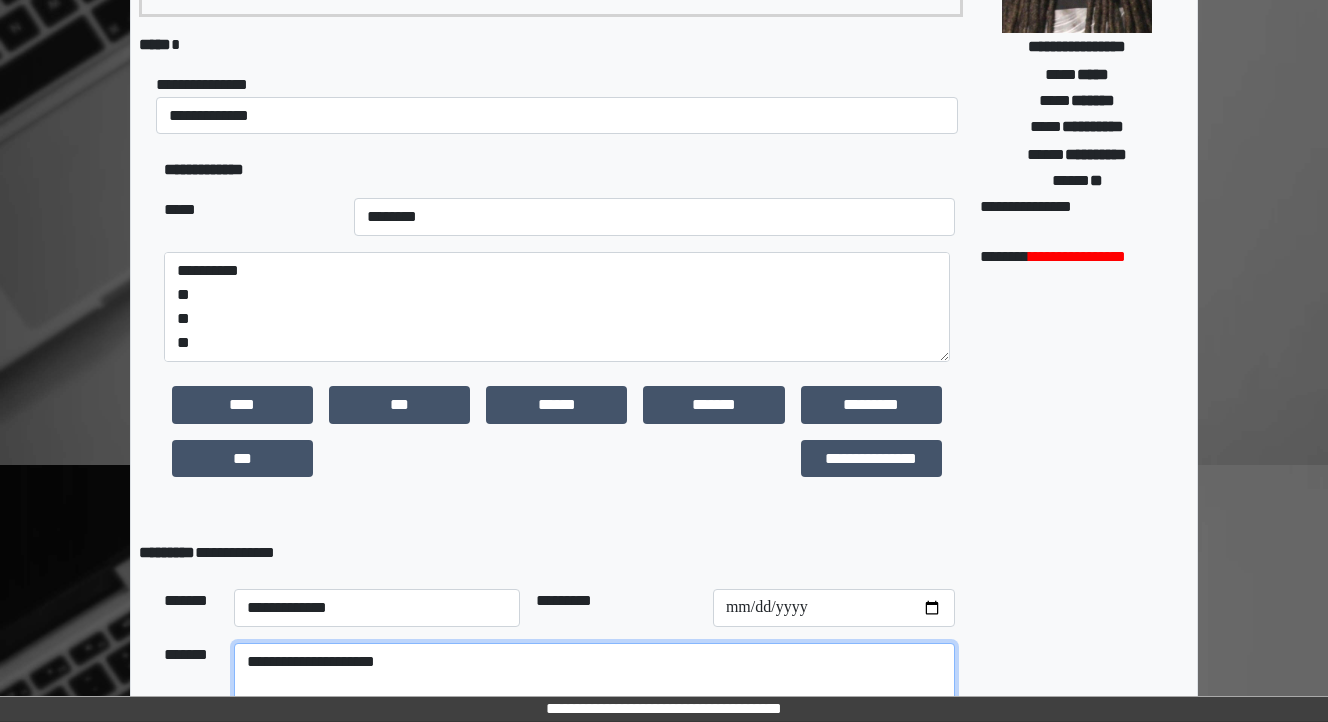 type on "**********" 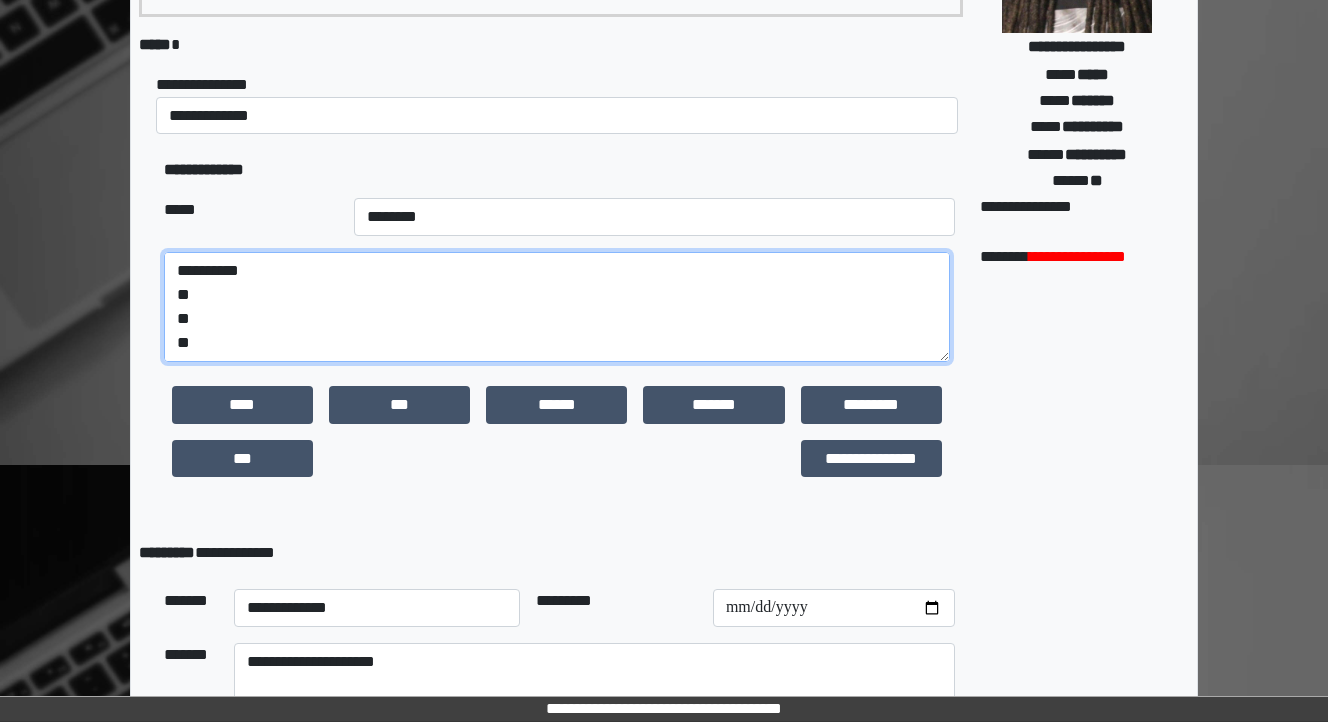 drag, startPoint x: 219, startPoint y: 331, endPoint x: 163, endPoint y: 332, distance: 56.008926 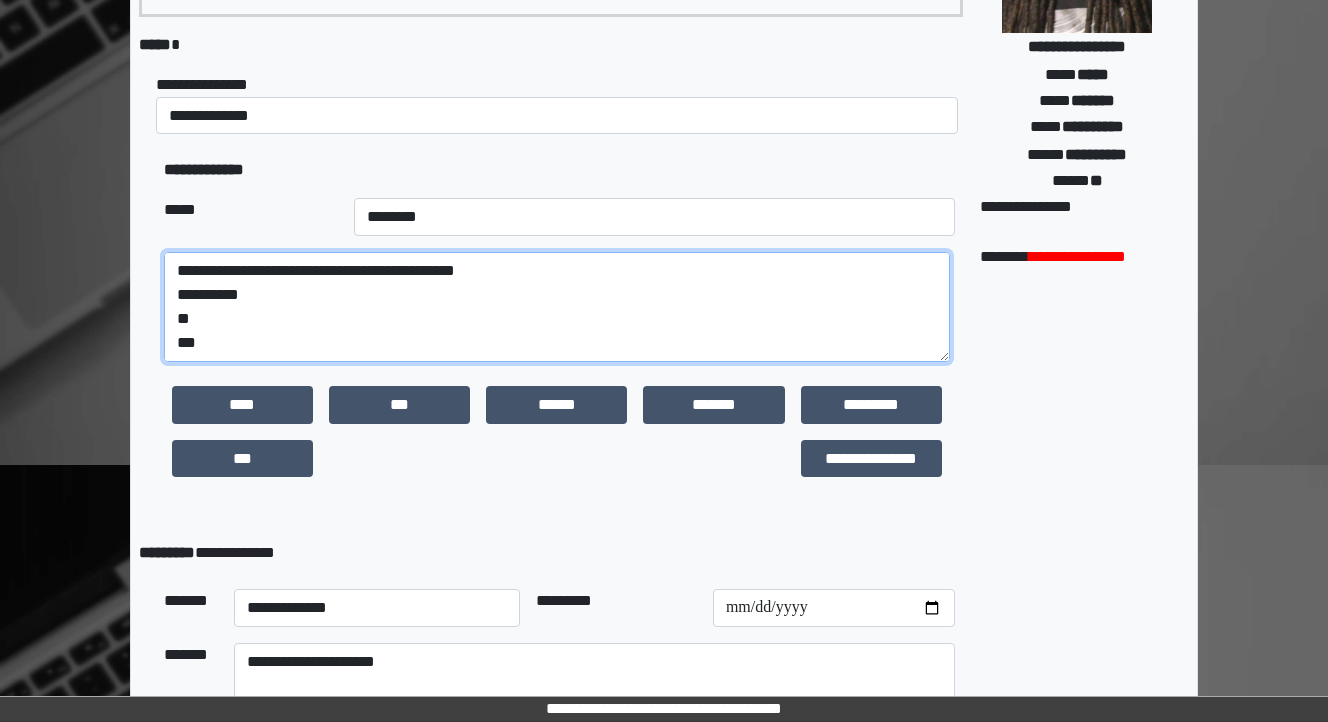 click on "**********" at bounding box center [557, 307] 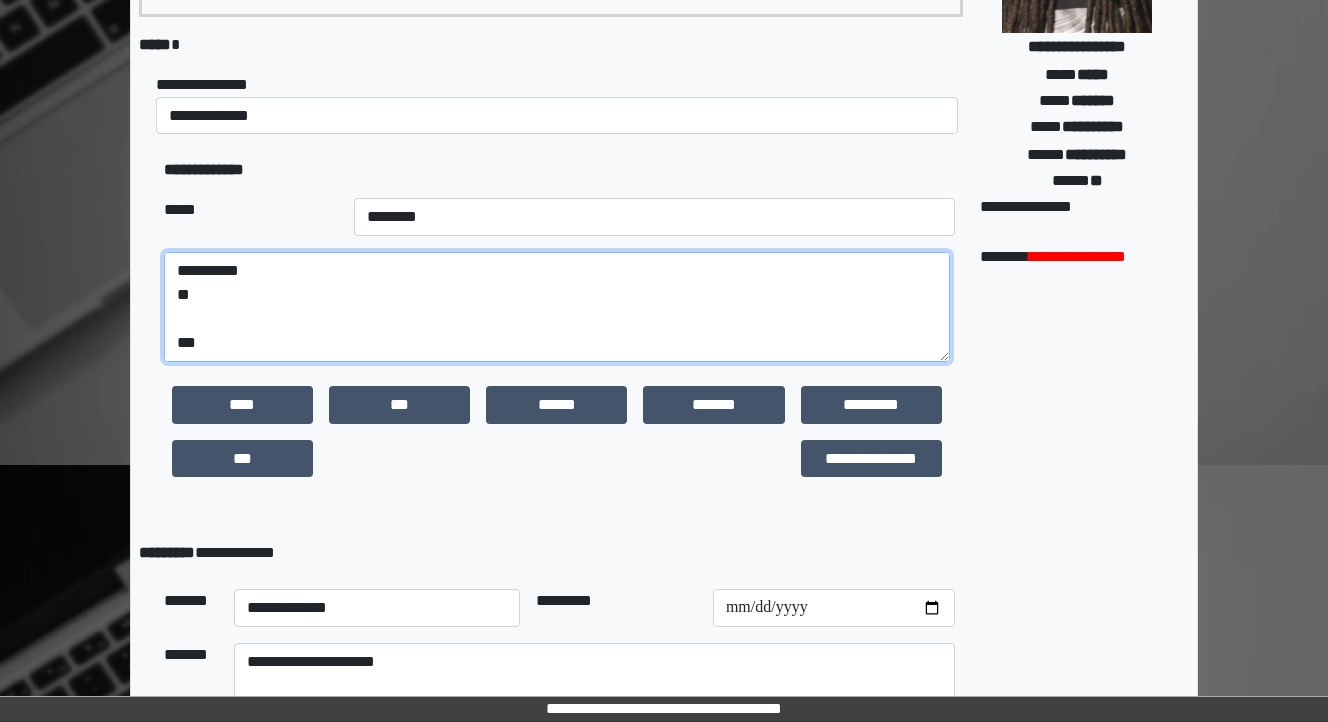 scroll, scrollTop: 72, scrollLeft: 0, axis: vertical 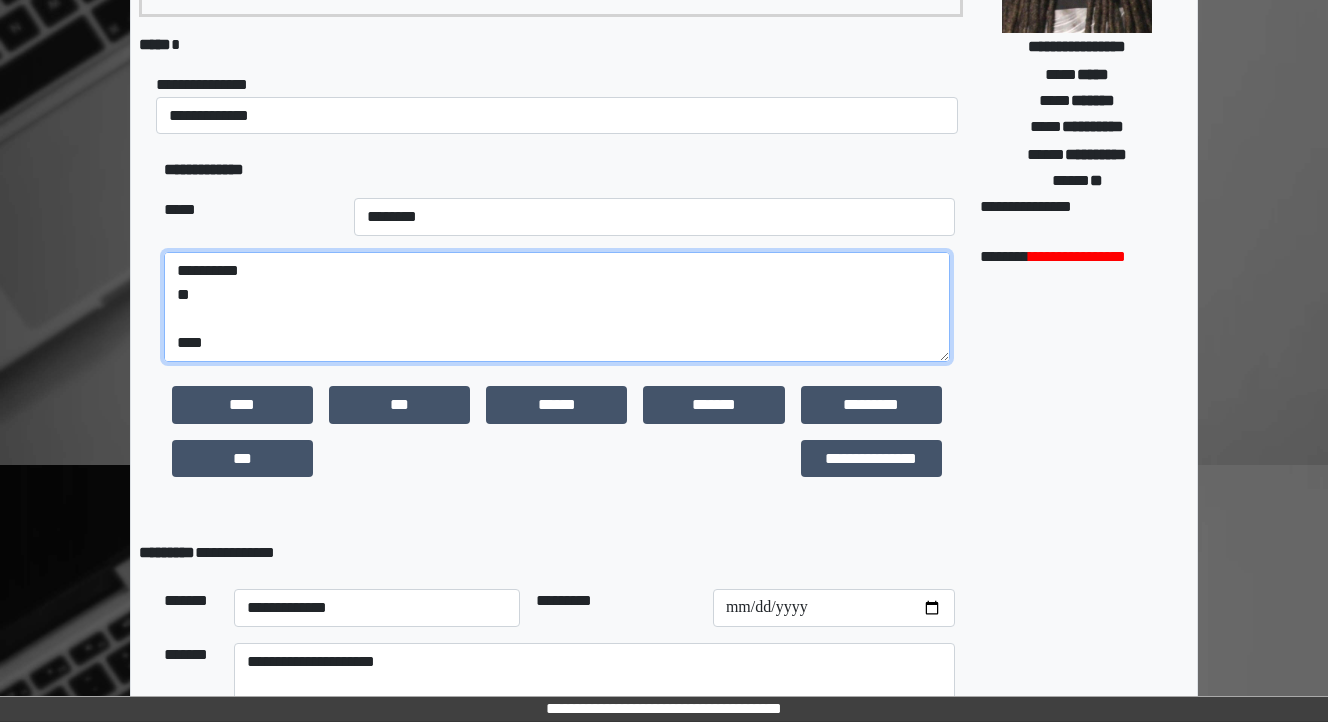 paste on "**********" 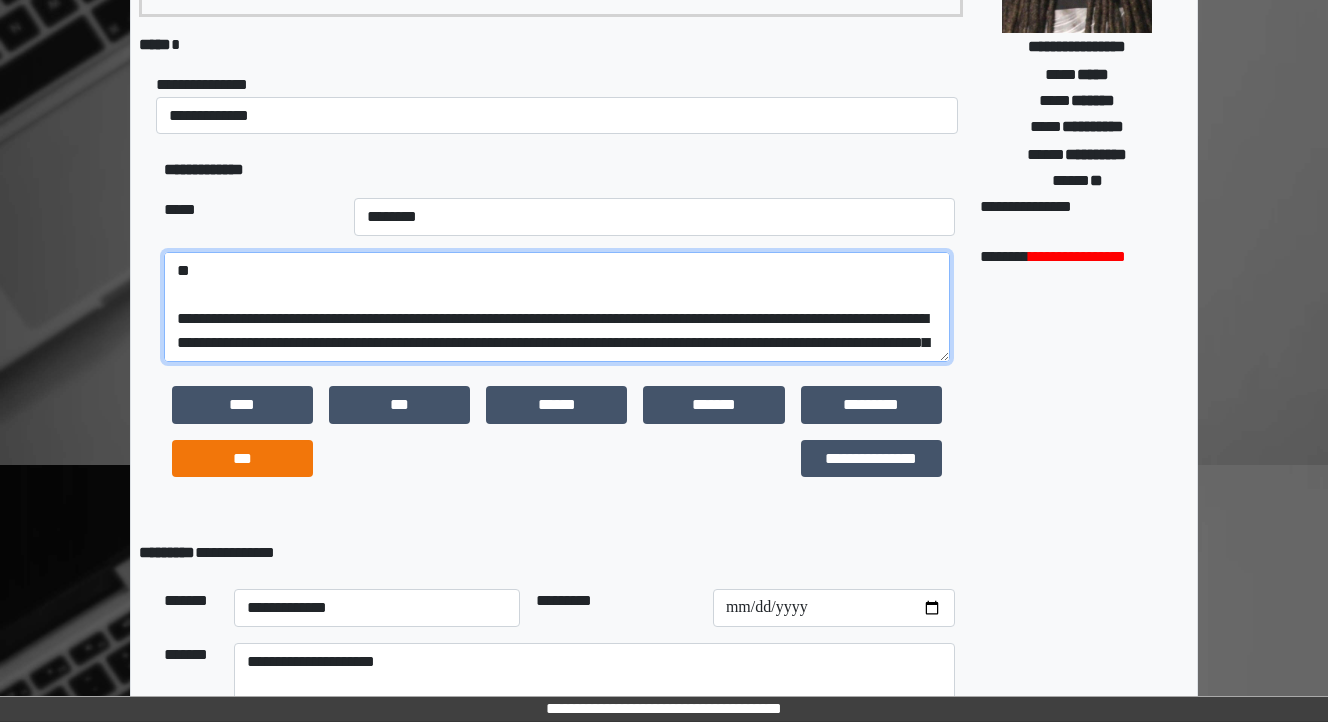 scroll, scrollTop: 256, scrollLeft: 0, axis: vertical 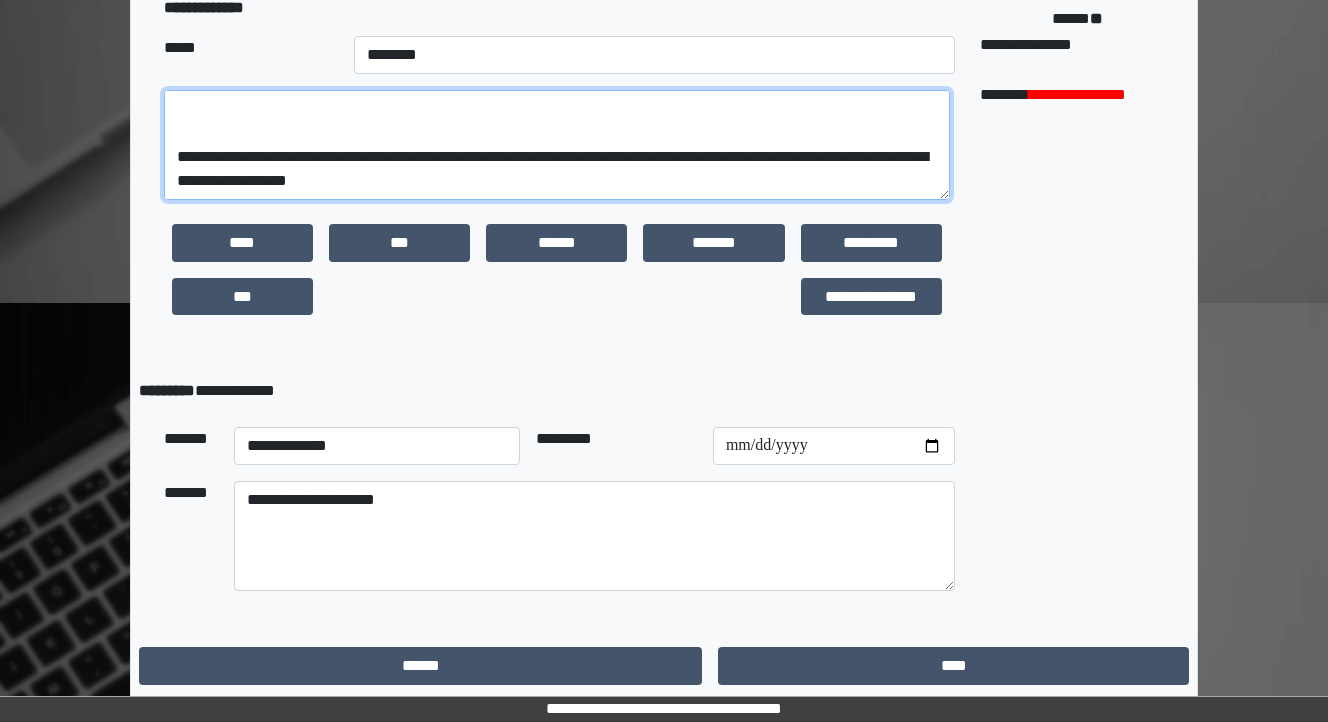 click on "**********" at bounding box center [557, 145] 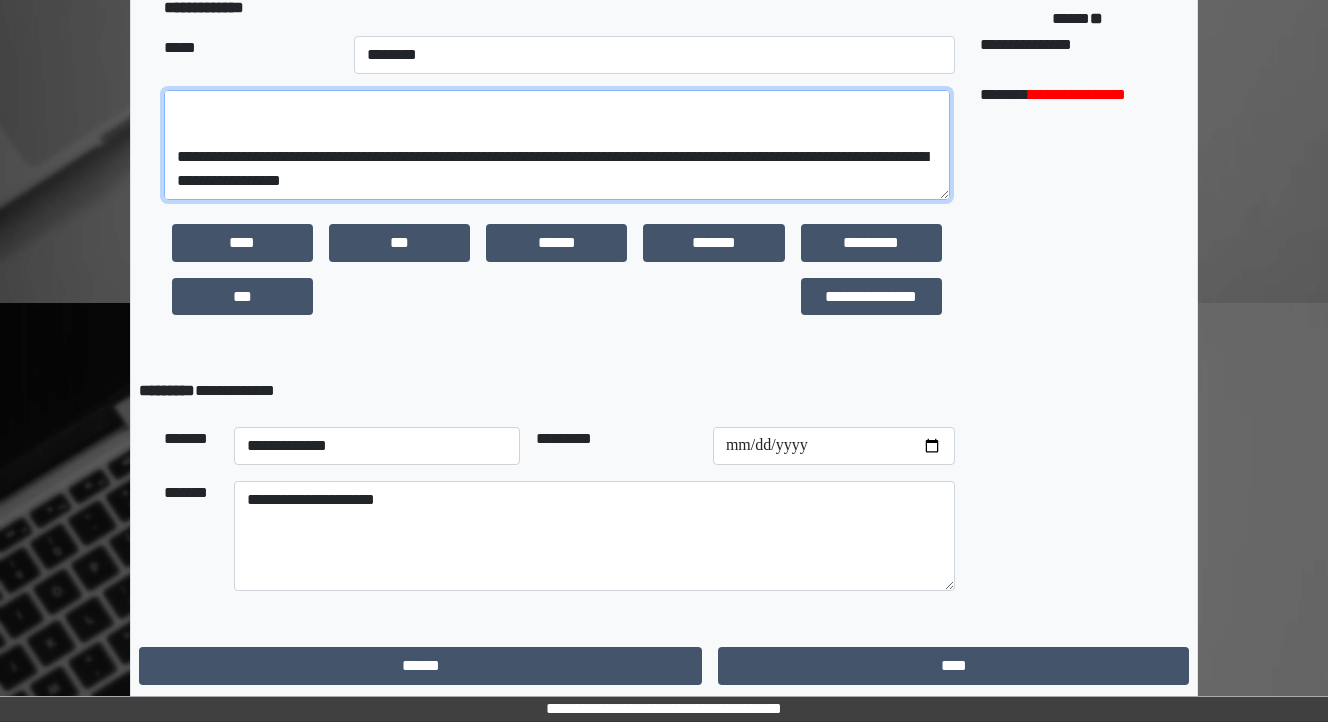 scroll, scrollTop: 240, scrollLeft: 0, axis: vertical 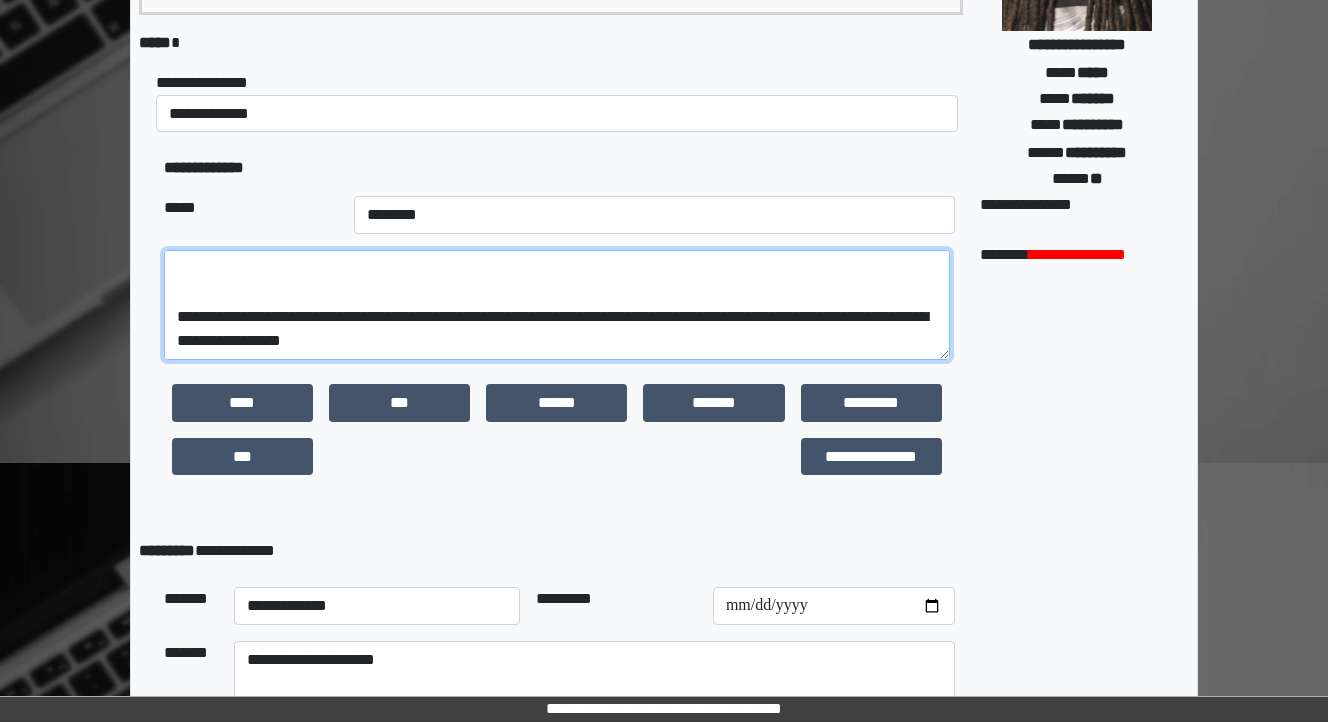 click on "**********" at bounding box center [557, 305] 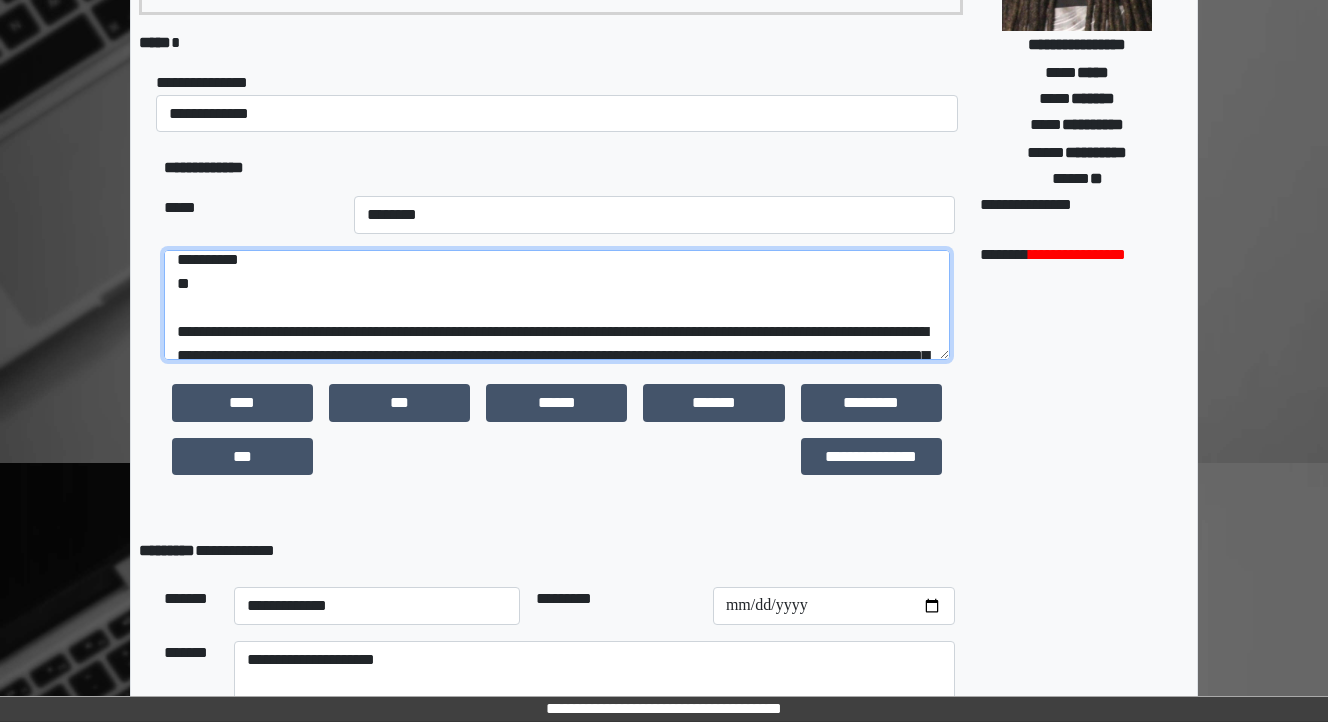 scroll, scrollTop: 32, scrollLeft: 0, axis: vertical 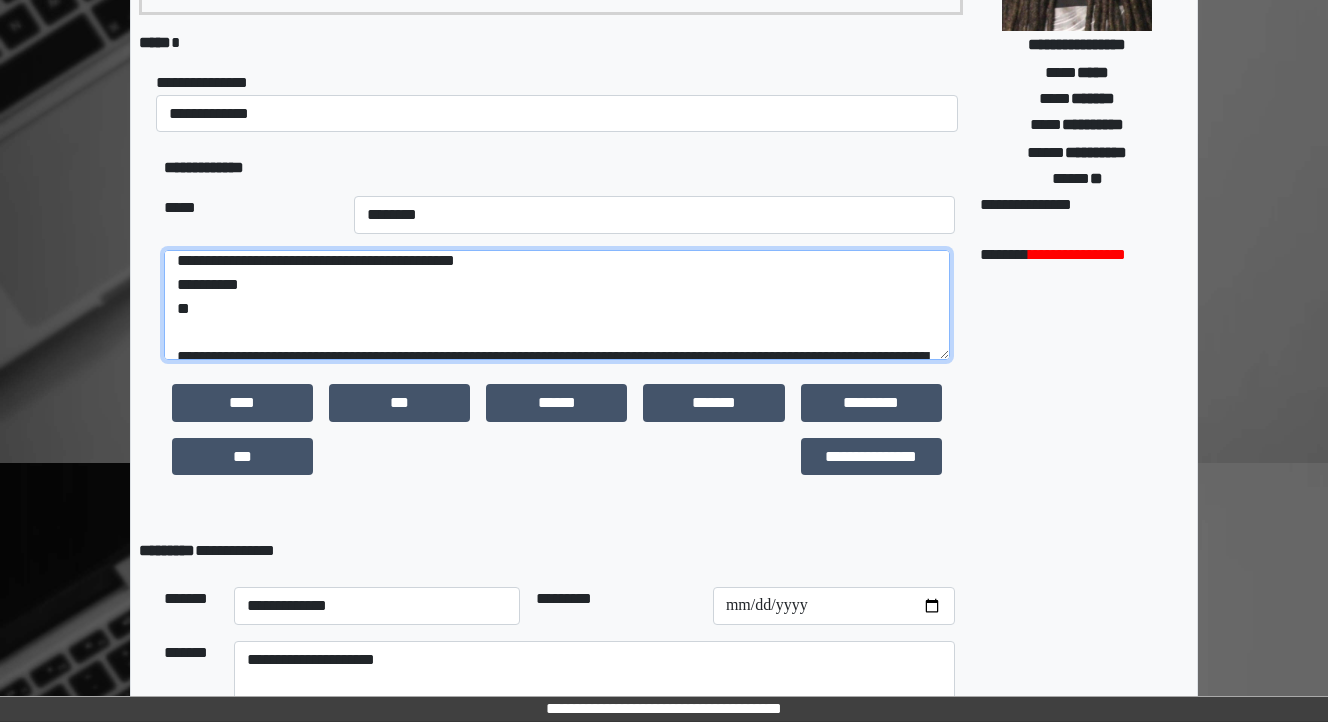 click on "**********" at bounding box center [557, 305] 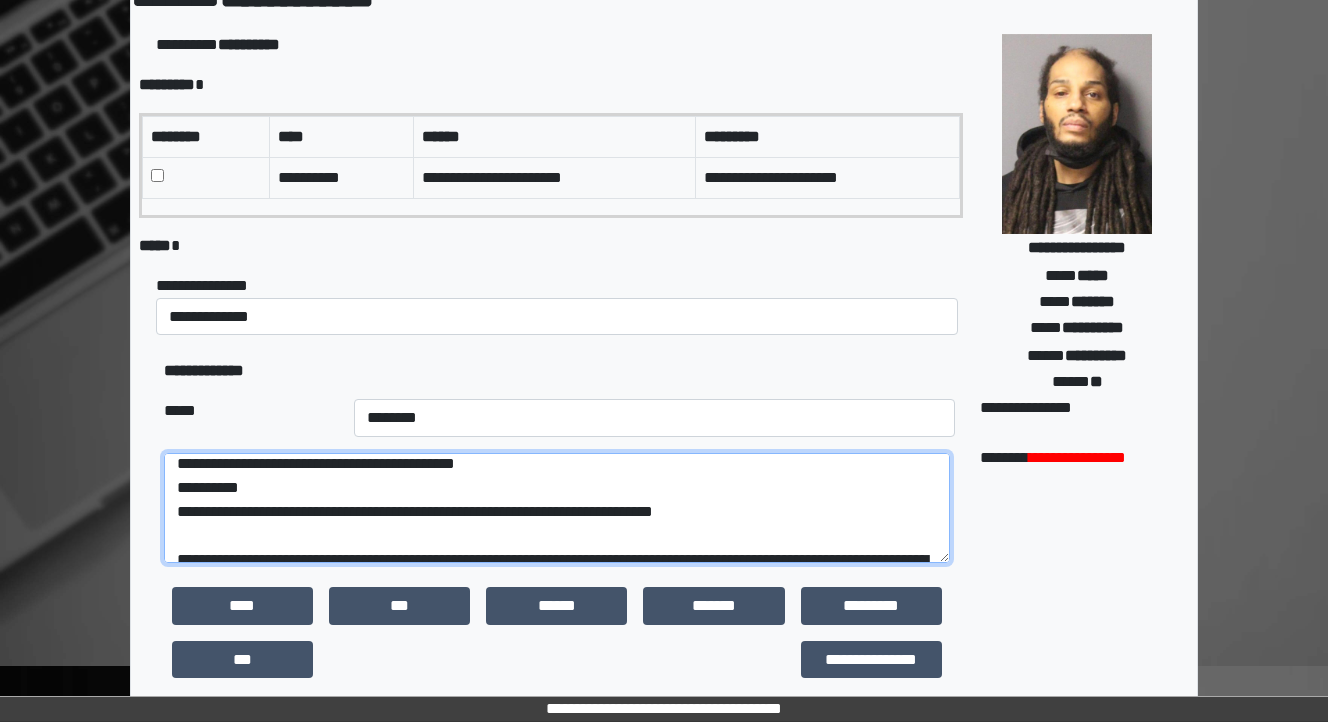 scroll, scrollTop: 322, scrollLeft: 0, axis: vertical 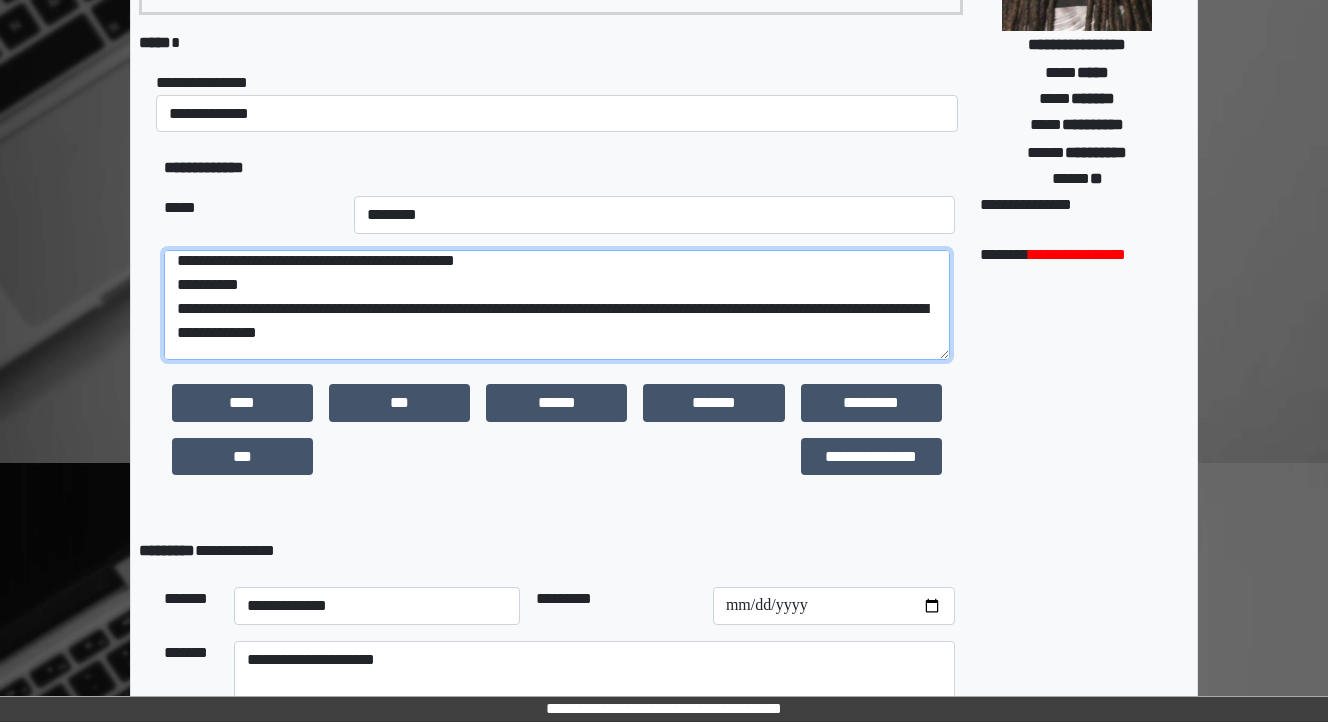 click on "**********" at bounding box center (557, 305) 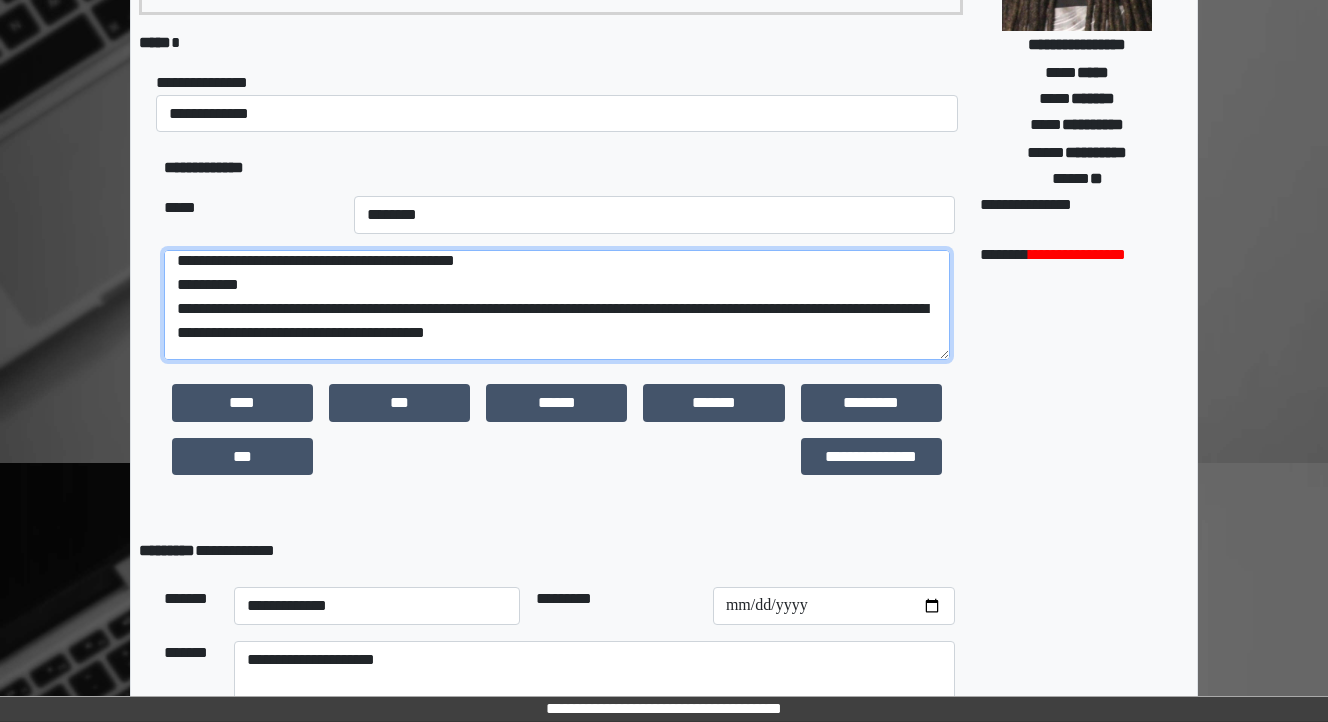 drag, startPoint x: 587, startPoint y: 334, endPoint x: 527, endPoint y: 328, distance: 60.299255 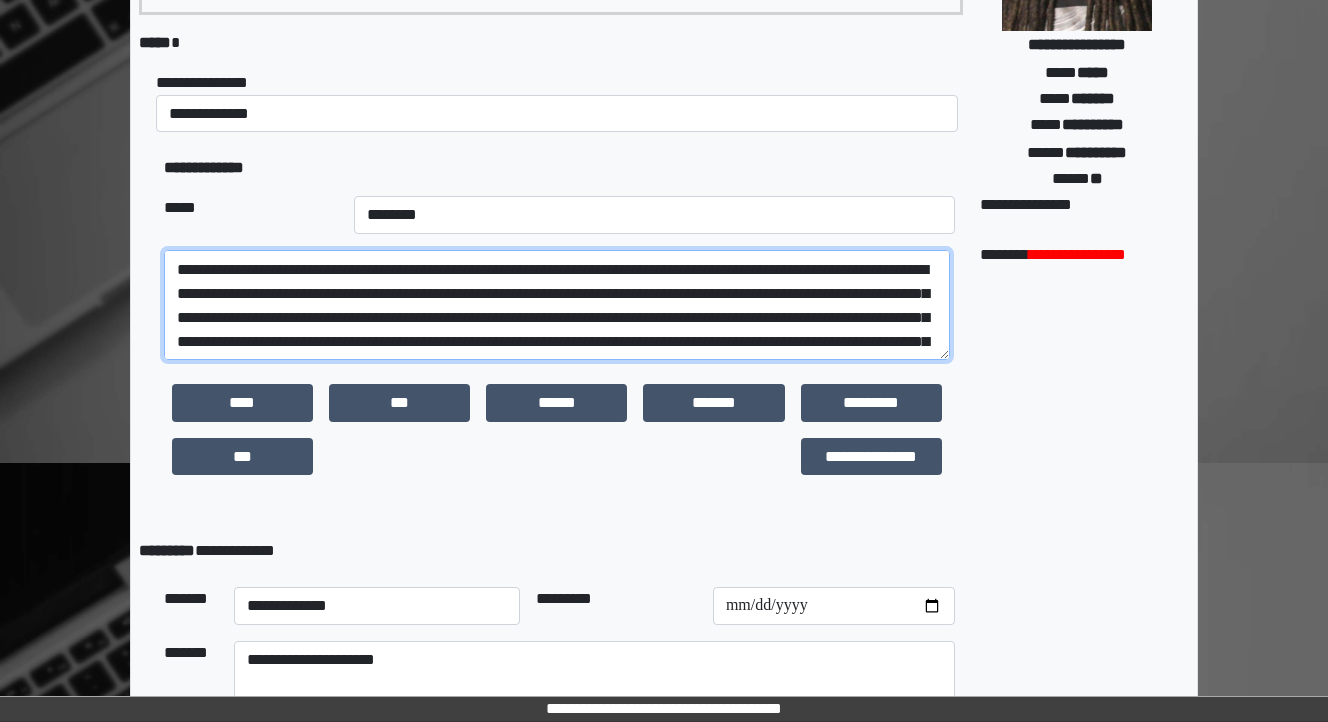 scroll, scrollTop: 88, scrollLeft: 0, axis: vertical 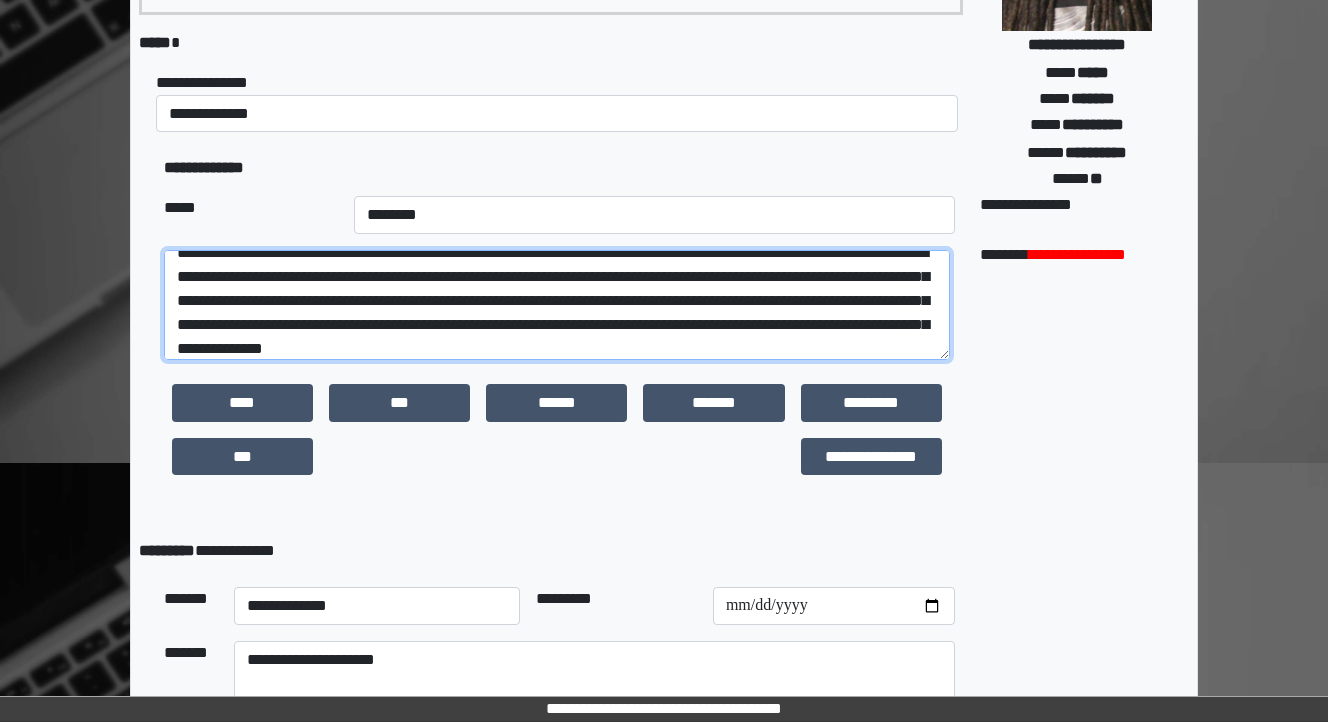 click at bounding box center [557, 305] 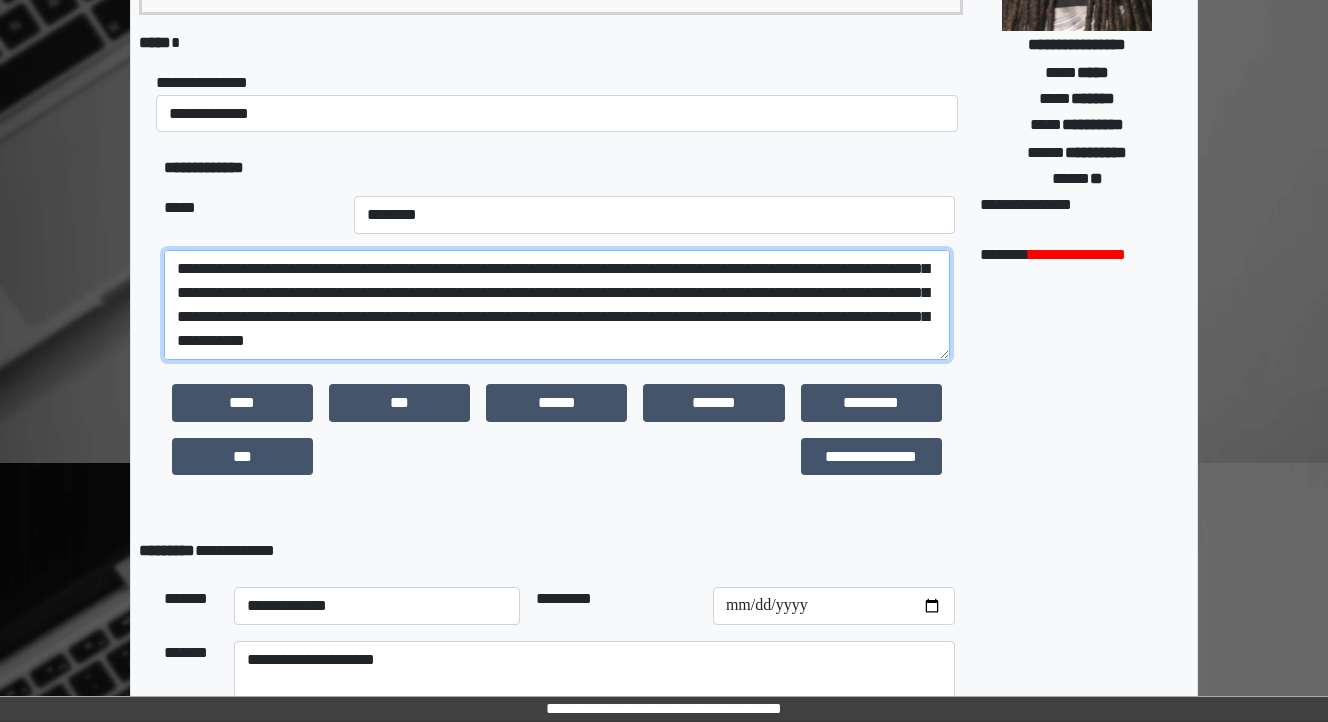 scroll, scrollTop: 168, scrollLeft: 0, axis: vertical 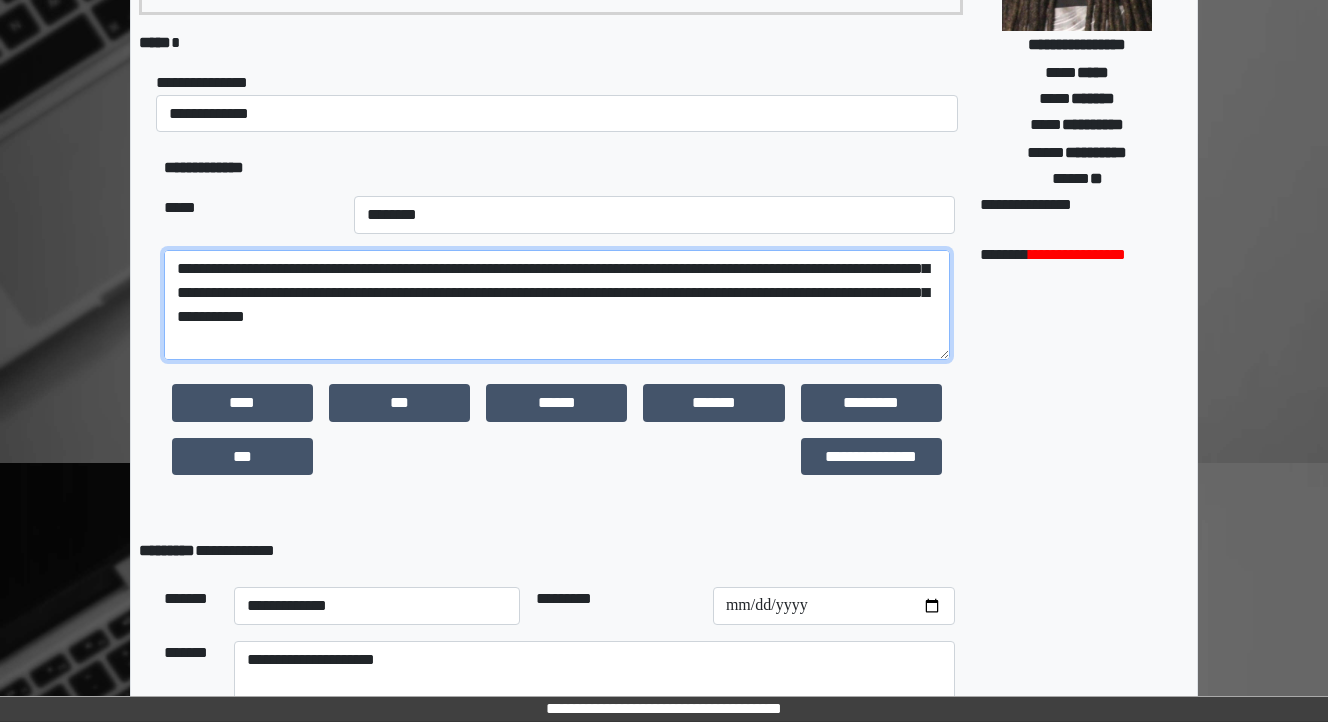 click at bounding box center (557, 305) 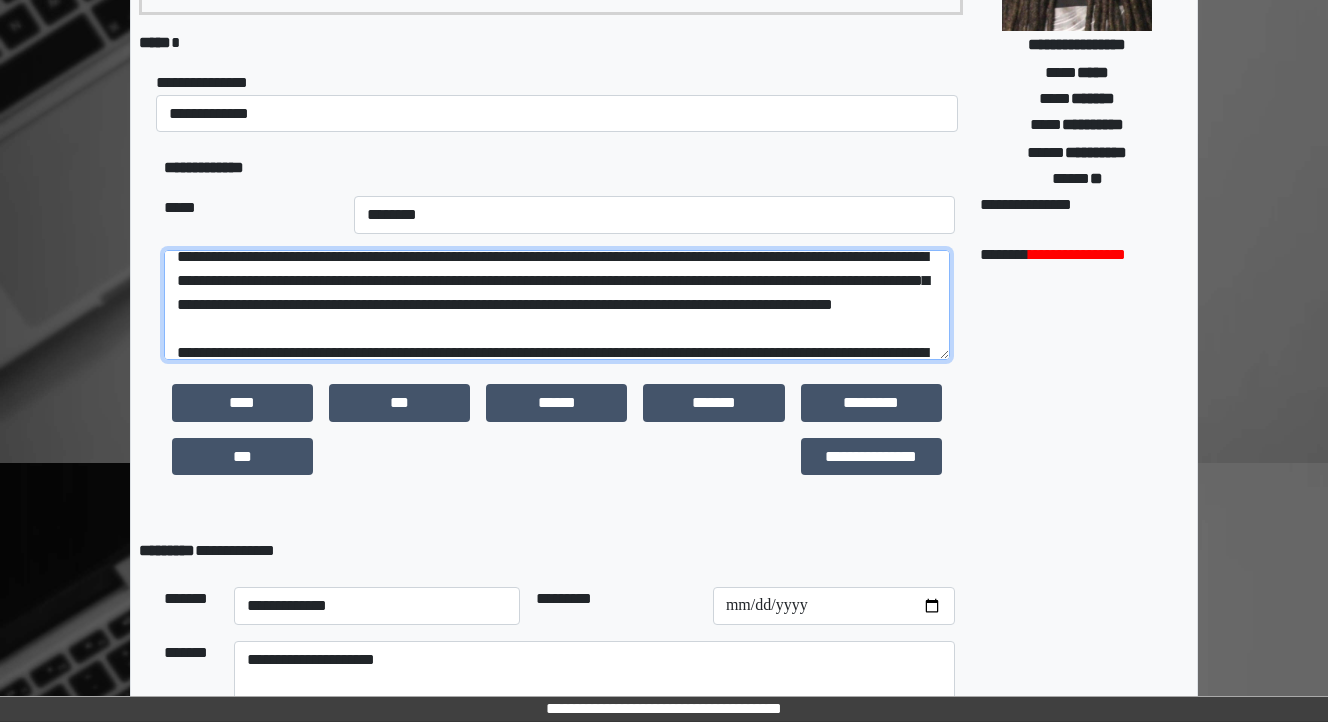 scroll, scrollTop: 248, scrollLeft: 0, axis: vertical 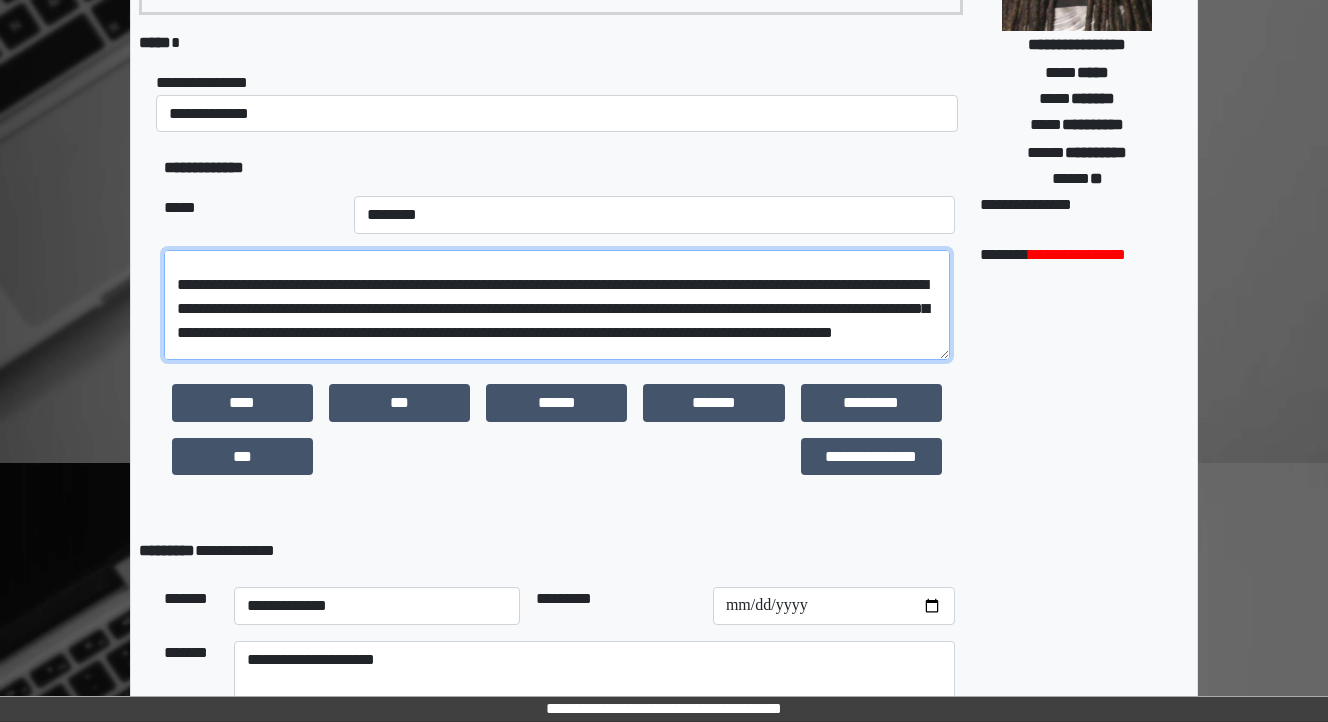 click at bounding box center [557, 305] 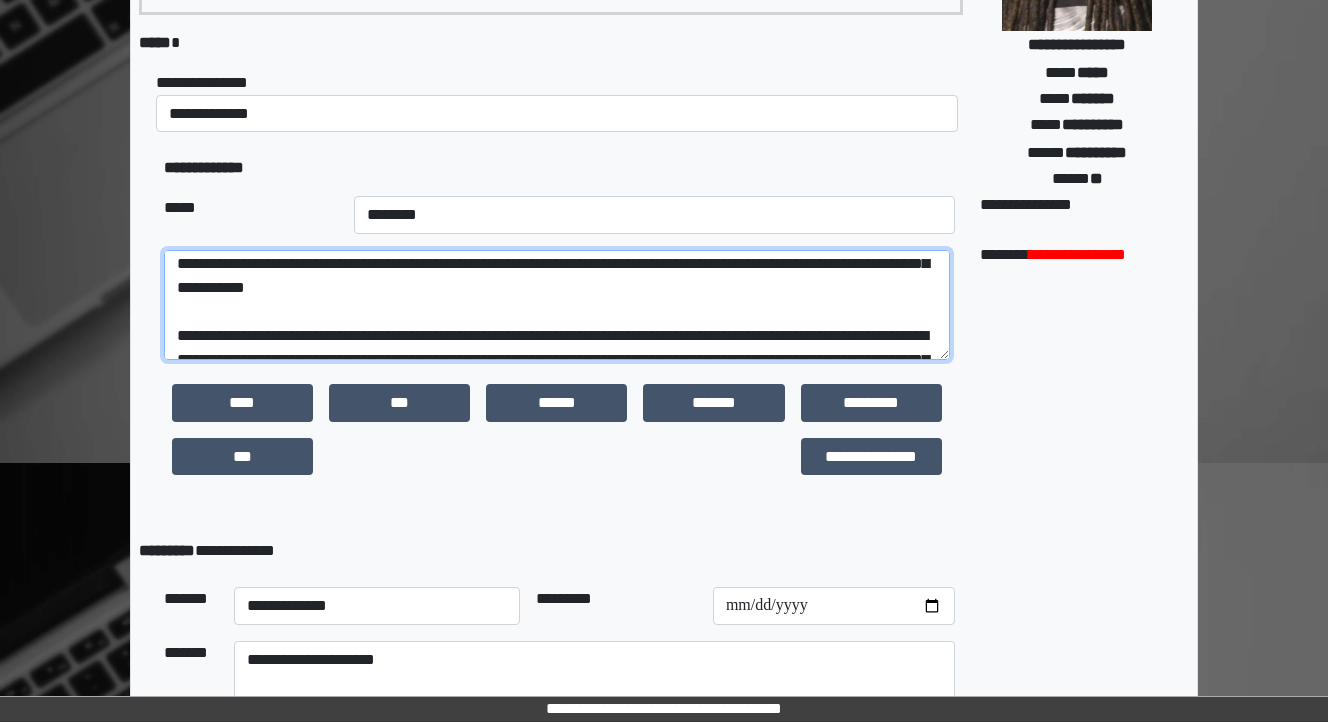 scroll, scrollTop: 168, scrollLeft: 0, axis: vertical 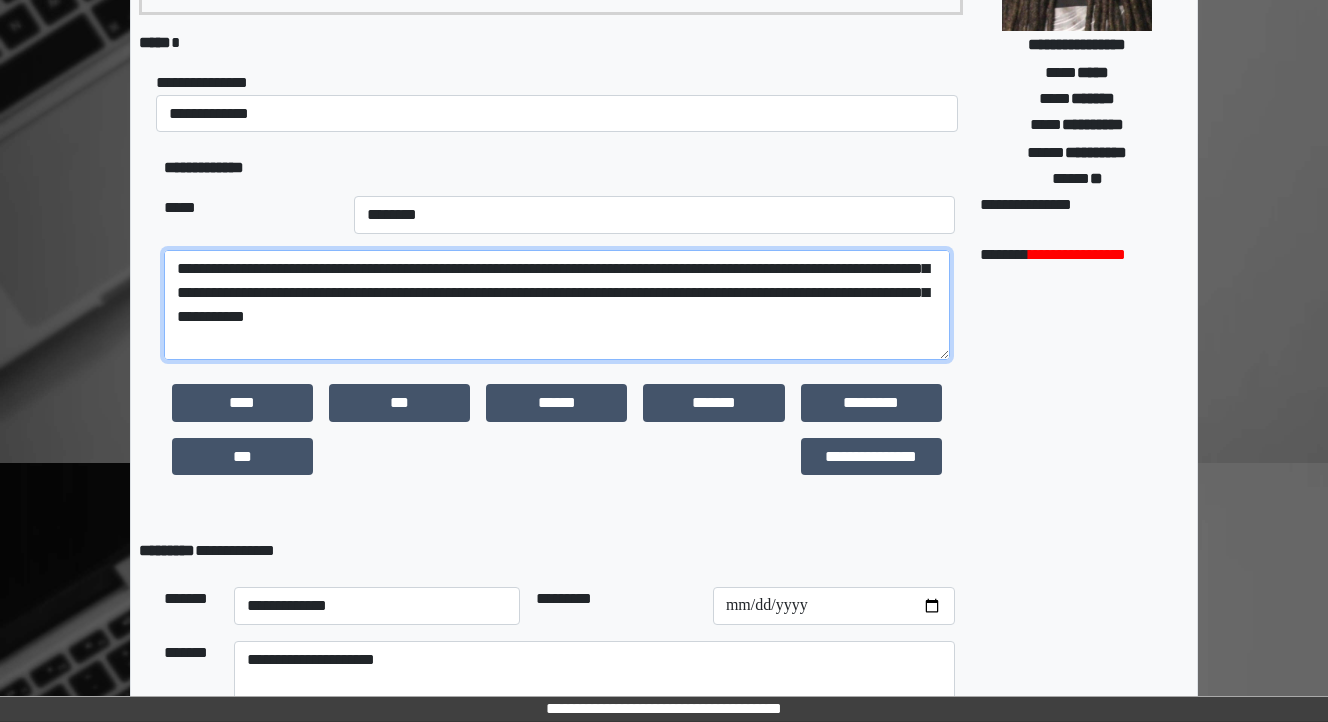 click at bounding box center [557, 305] 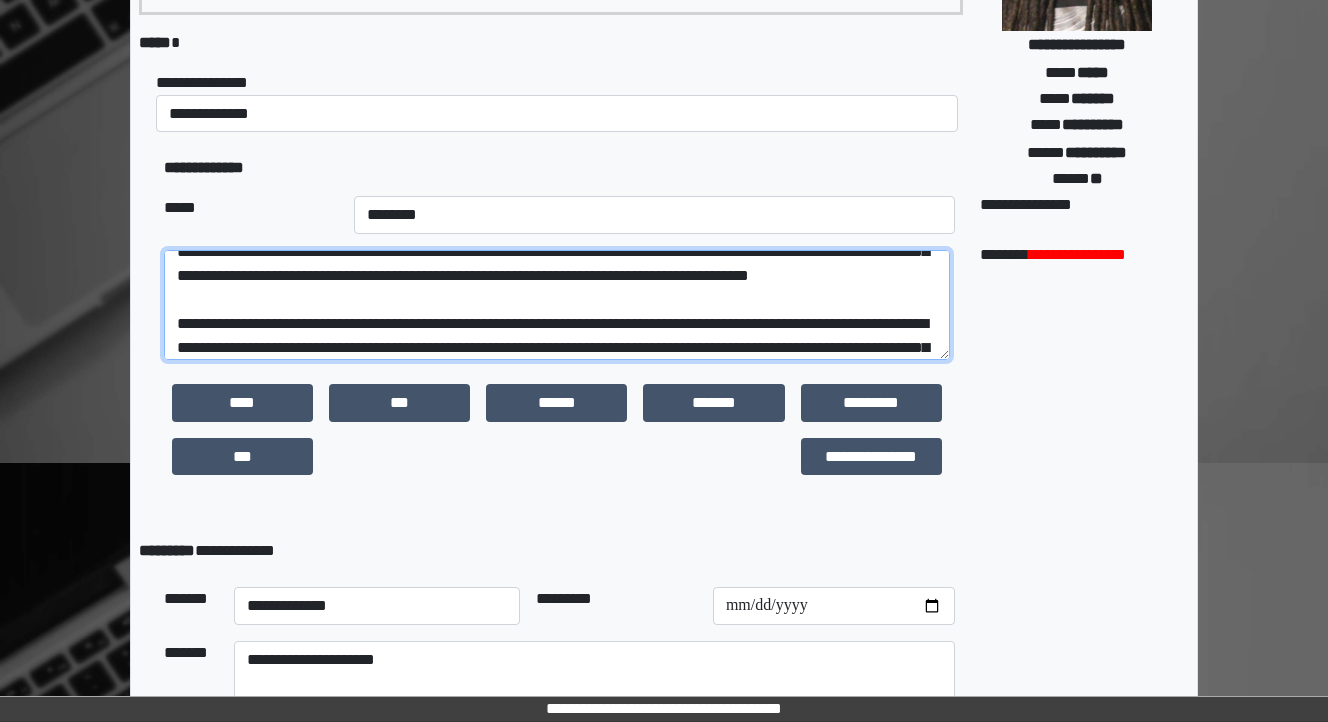 scroll, scrollTop: 248, scrollLeft: 0, axis: vertical 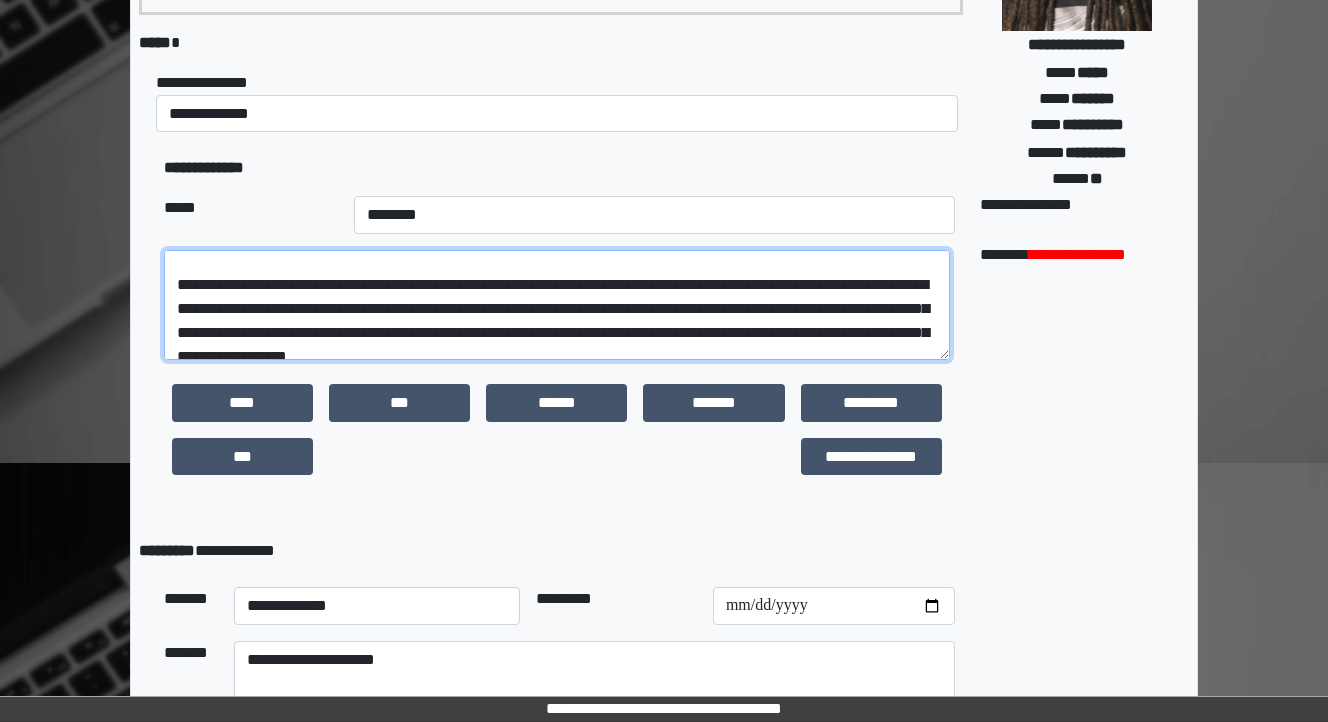 click at bounding box center (557, 305) 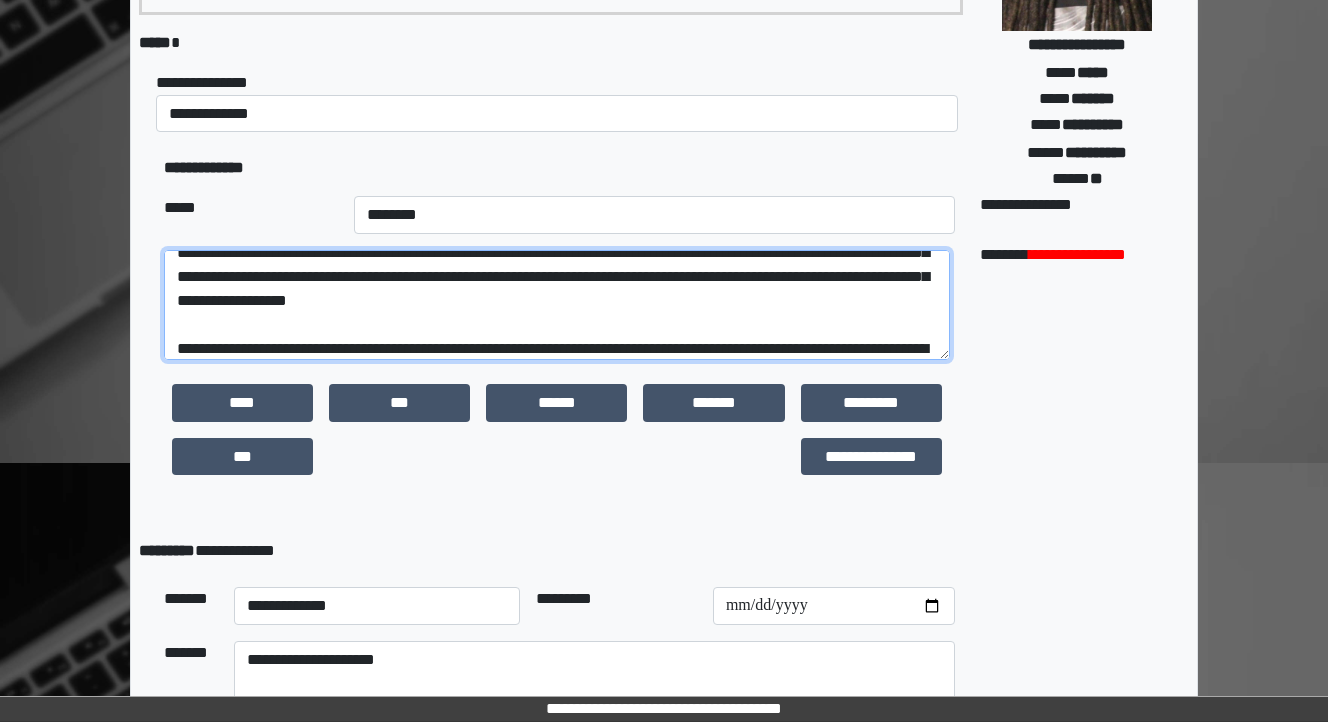 scroll, scrollTop: 328, scrollLeft: 0, axis: vertical 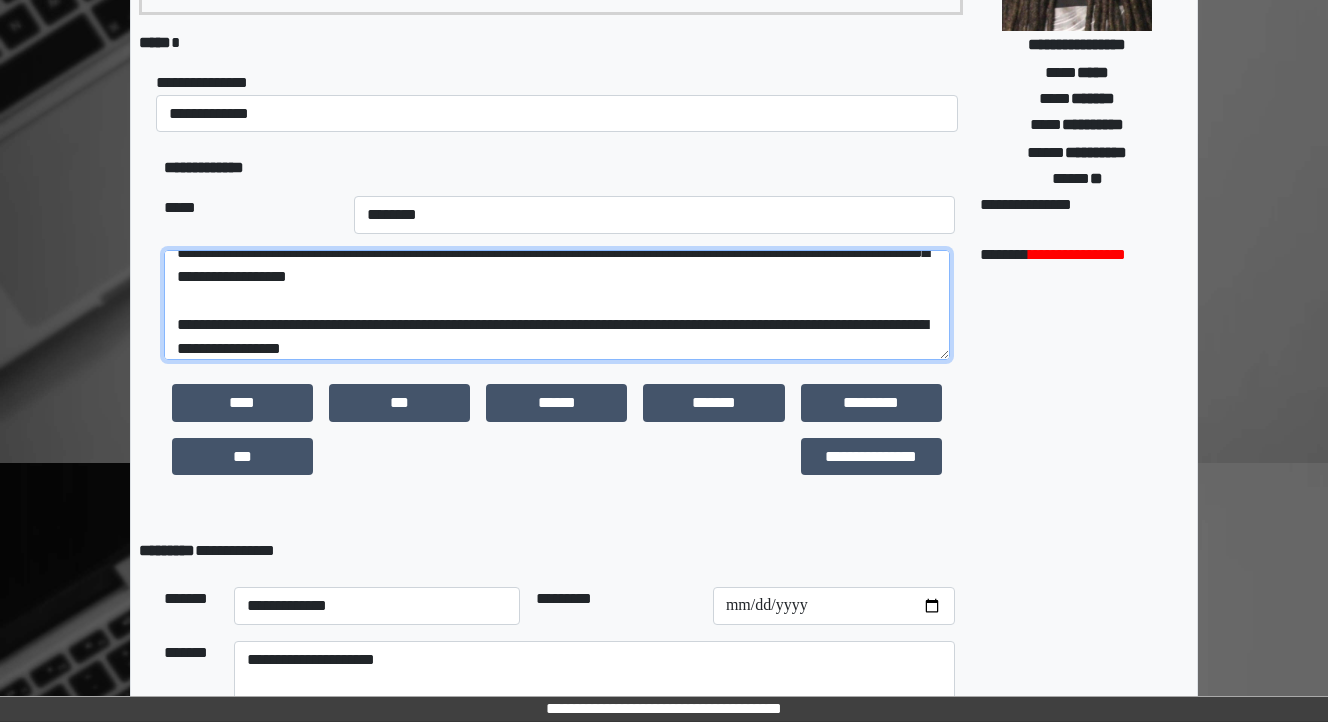 click at bounding box center [557, 305] 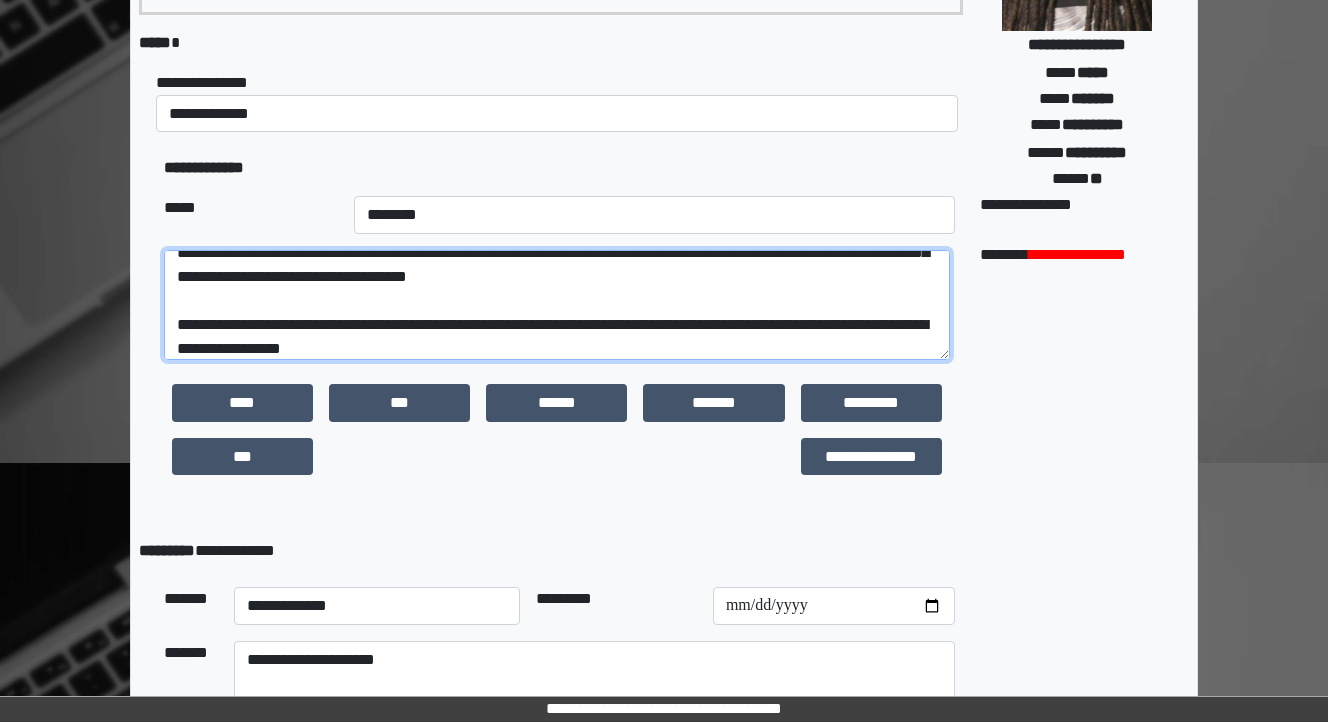 click at bounding box center (557, 305) 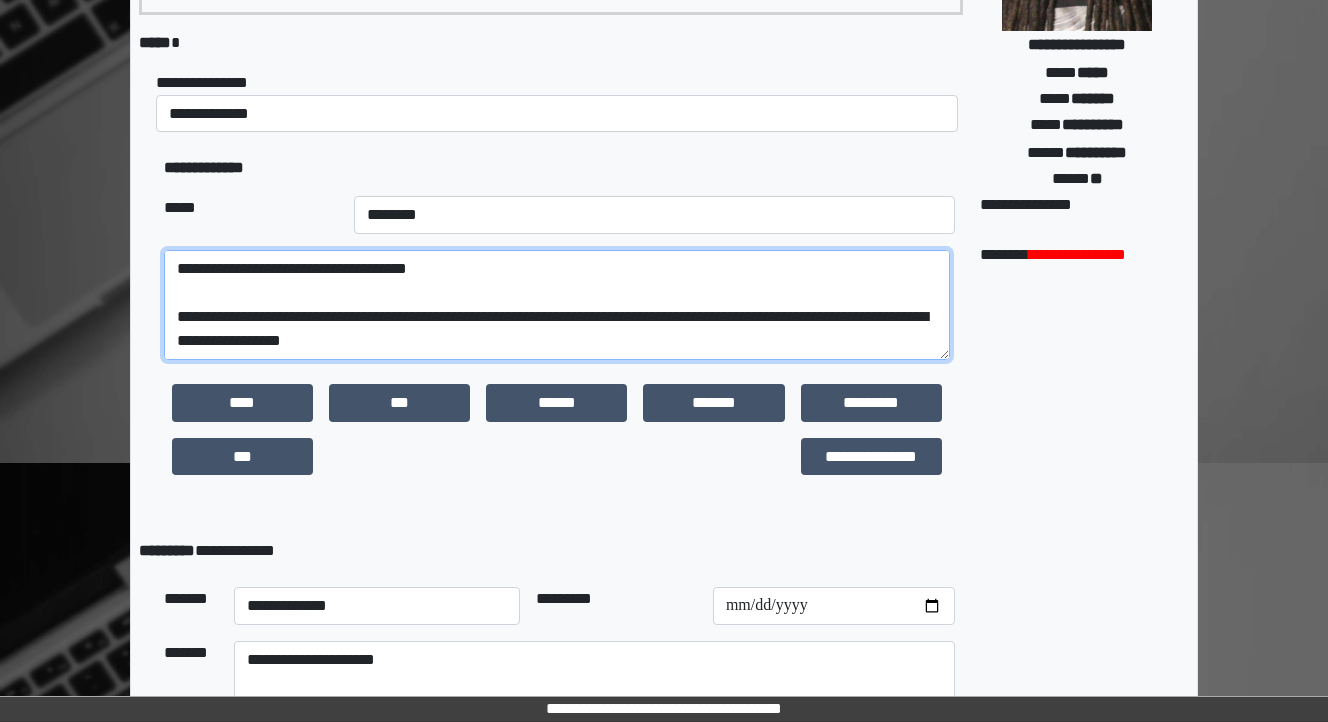 click at bounding box center [557, 305] 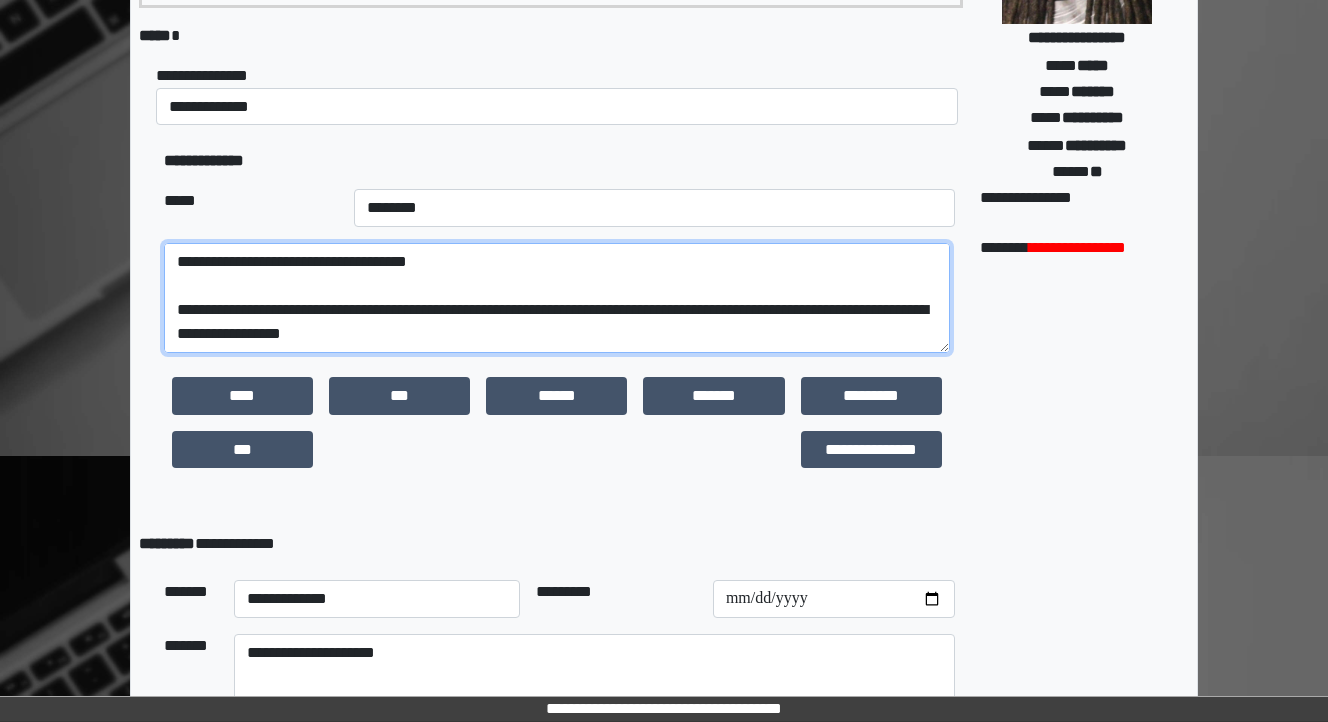 scroll, scrollTop: 242, scrollLeft: 0, axis: vertical 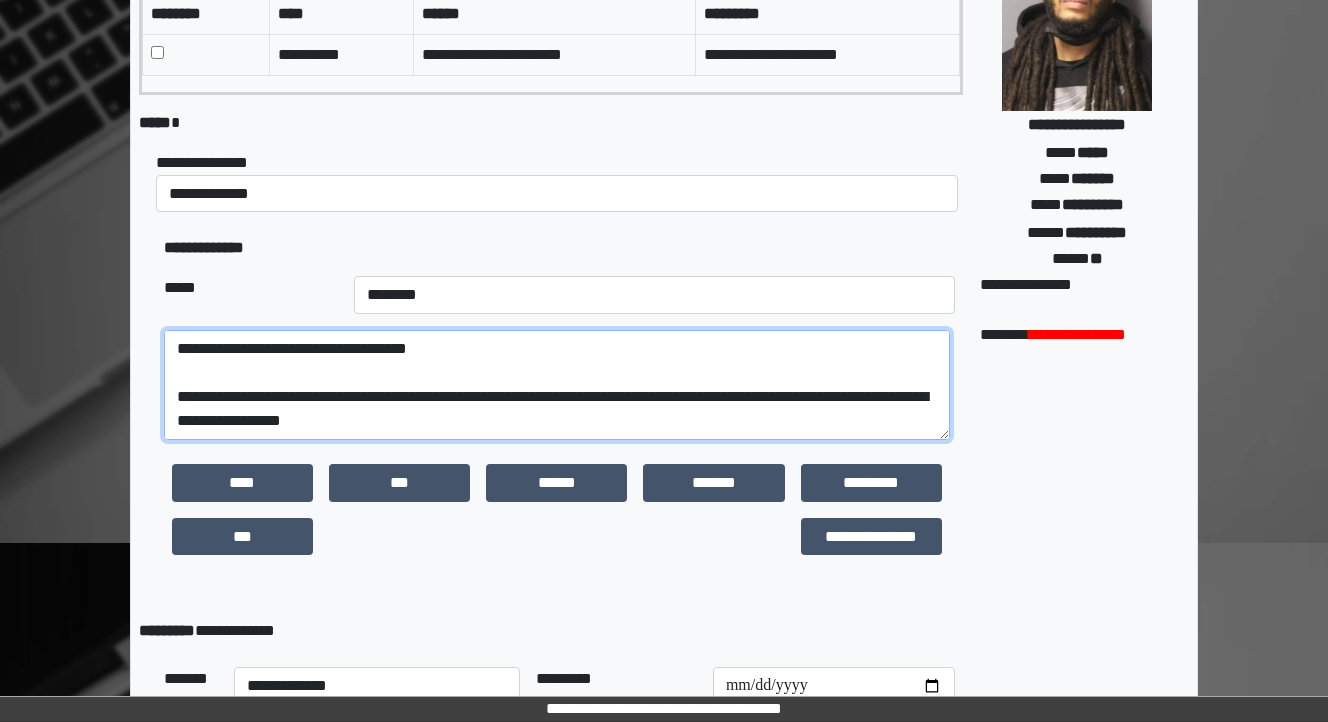 click at bounding box center (557, 385) 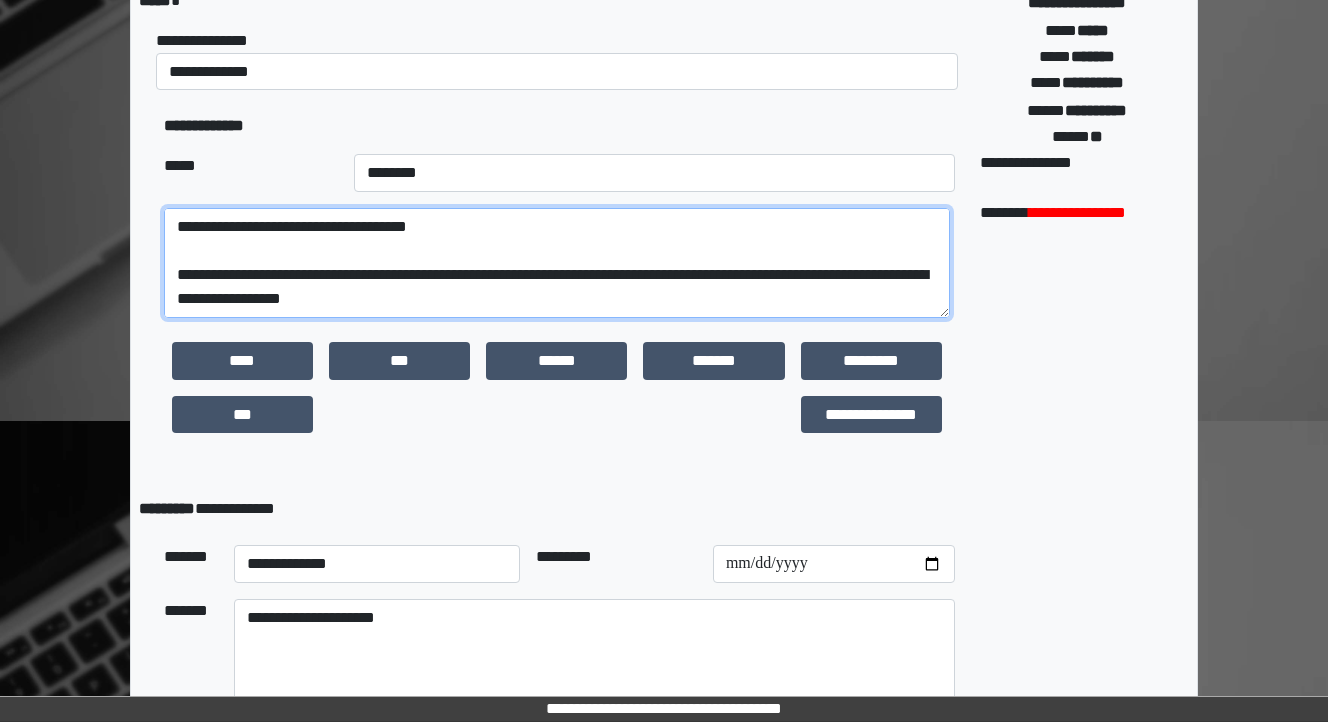 scroll, scrollTop: 482, scrollLeft: 0, axis: vertical 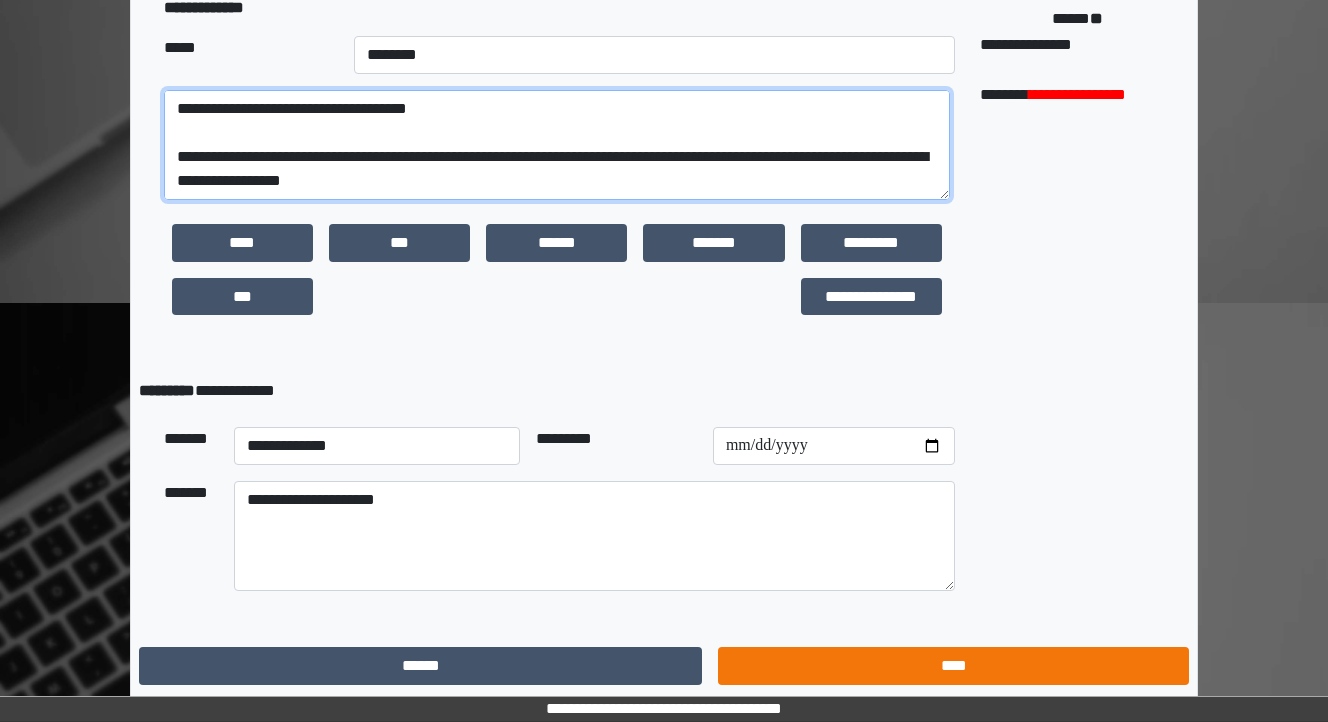type on "**********" 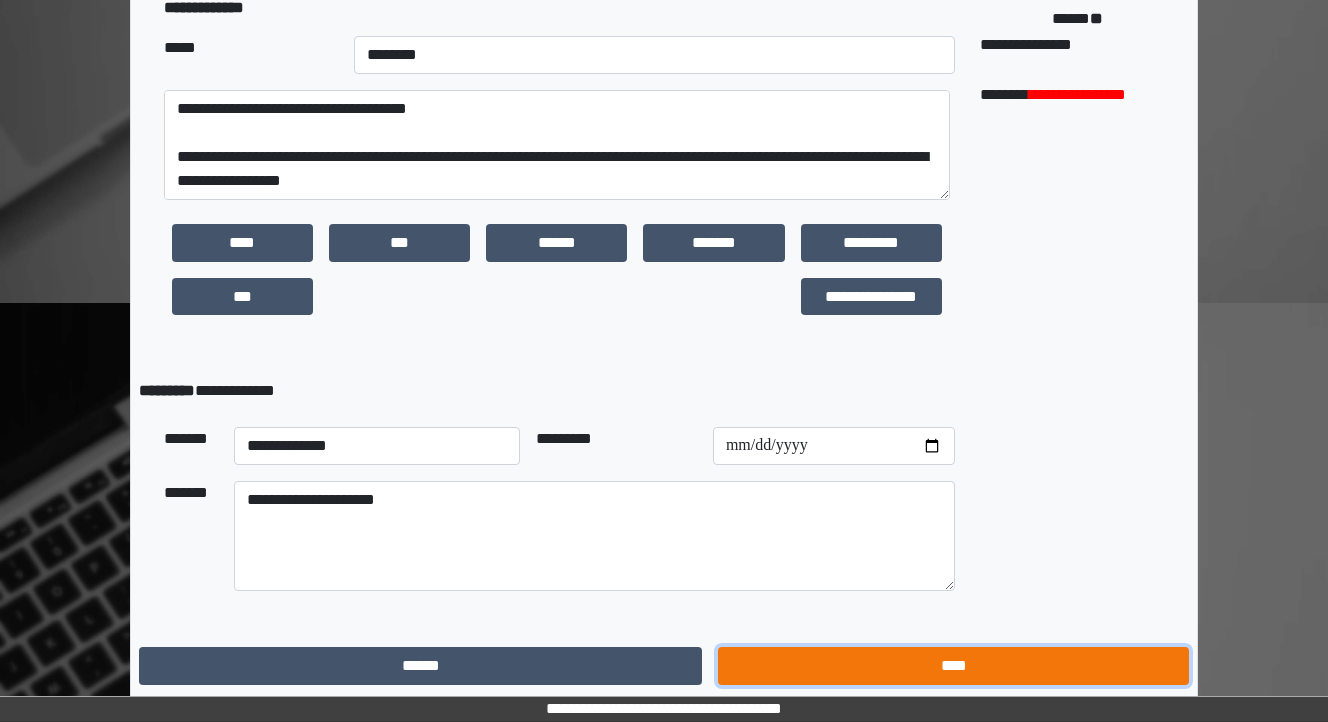 click on "****" at bounding box center [953, 666] 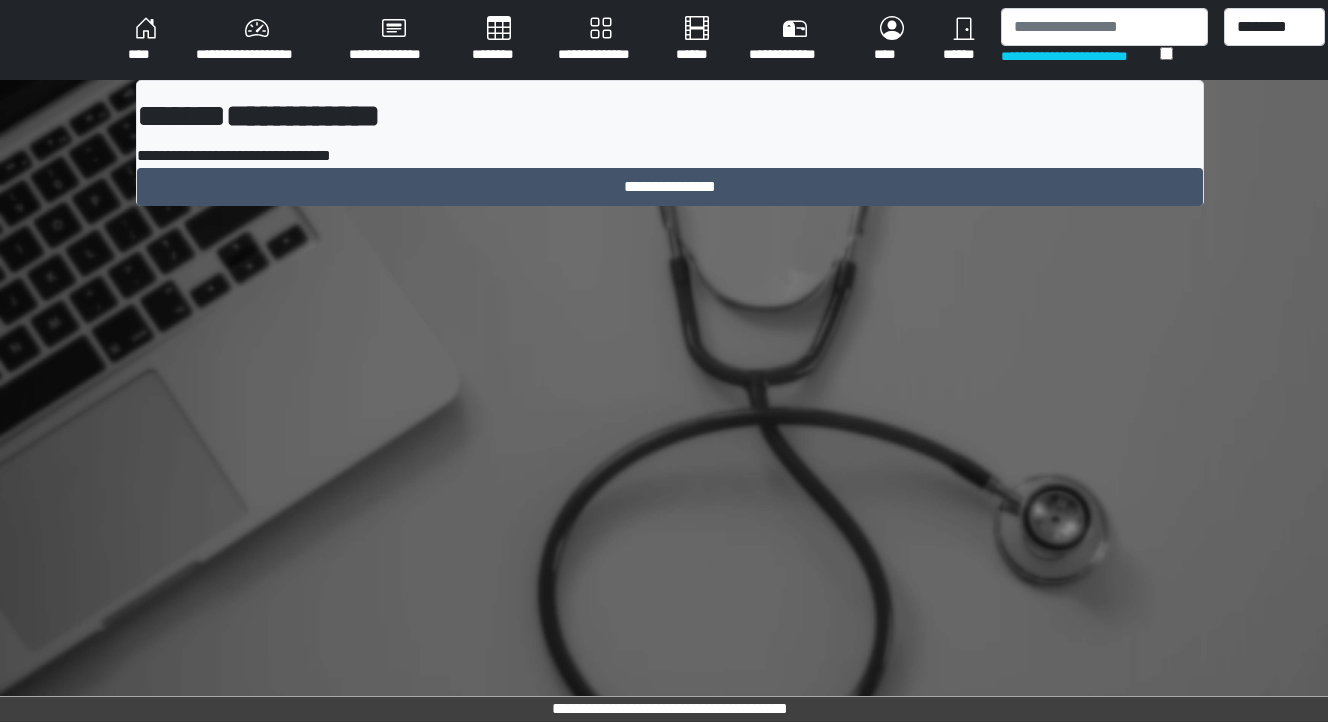 scroll, scrollTop: 0, scrollLeft: 0, axis: both 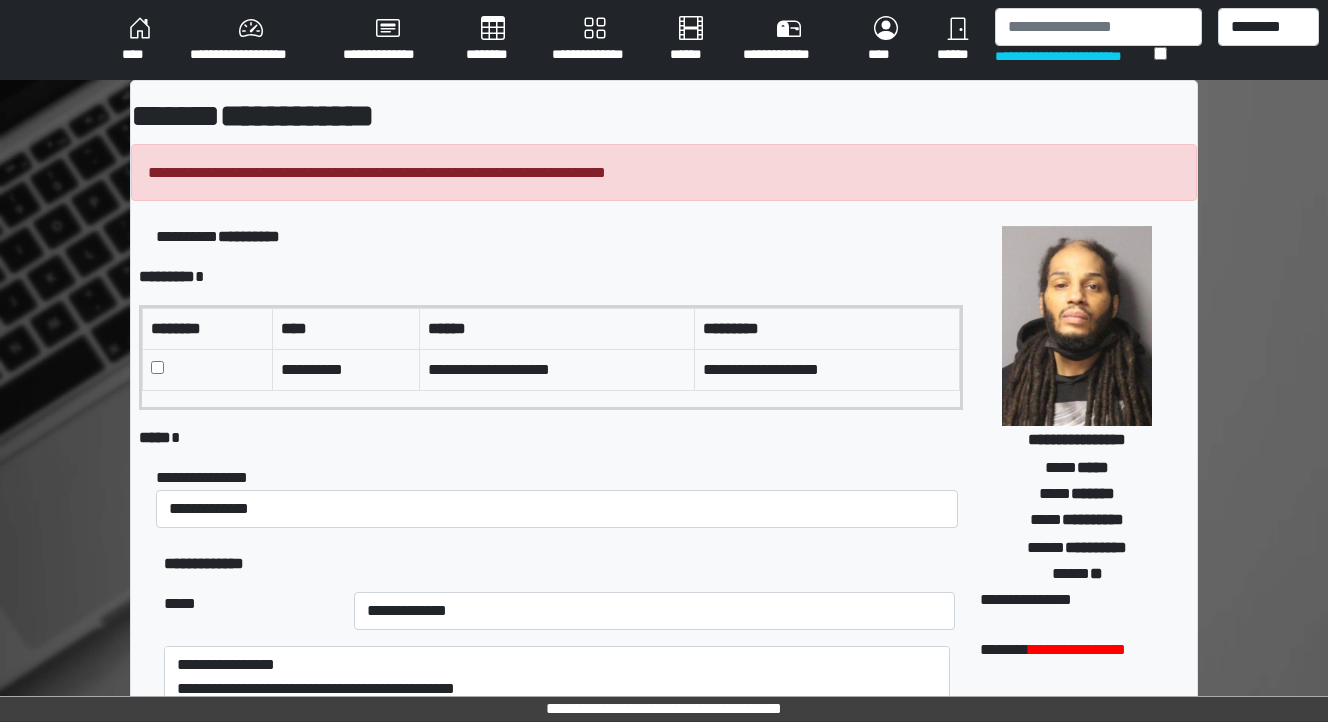 click on "**********" at bounding box center [664, 173] 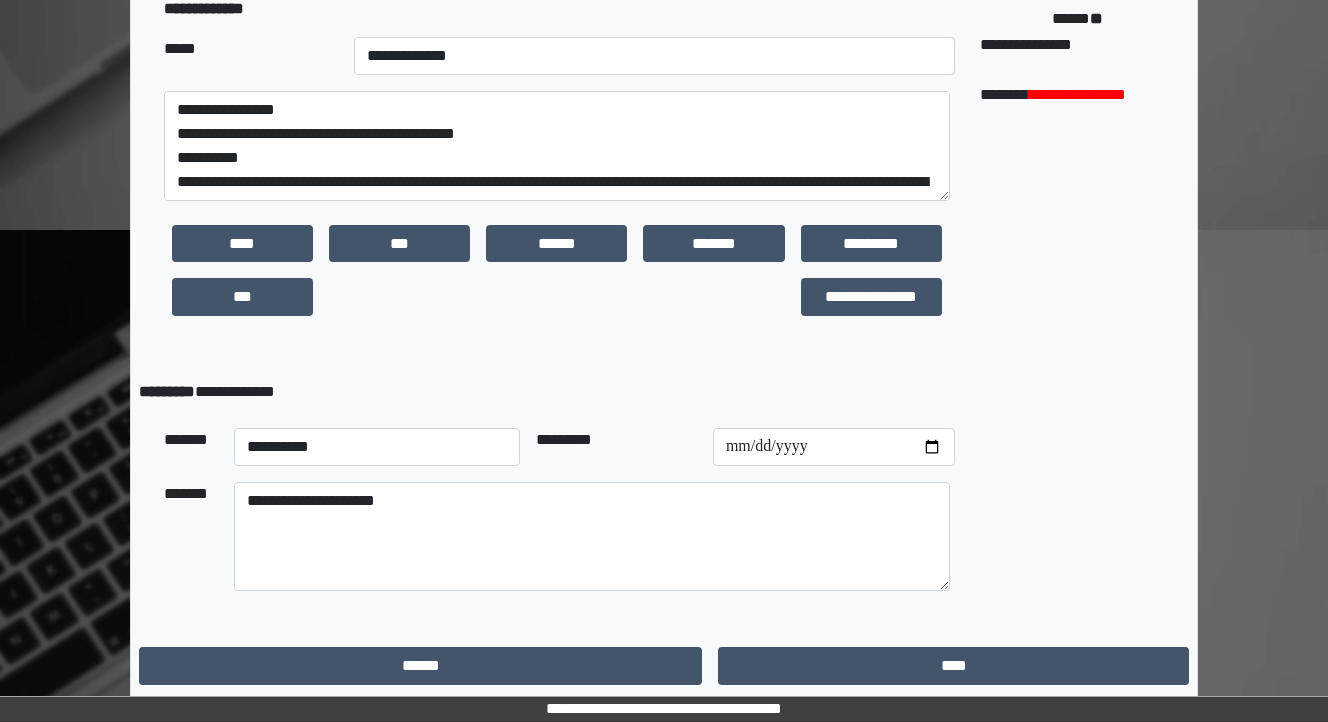 scroll, scrollTop: 556, scrollLeft: 0, axis: vertical 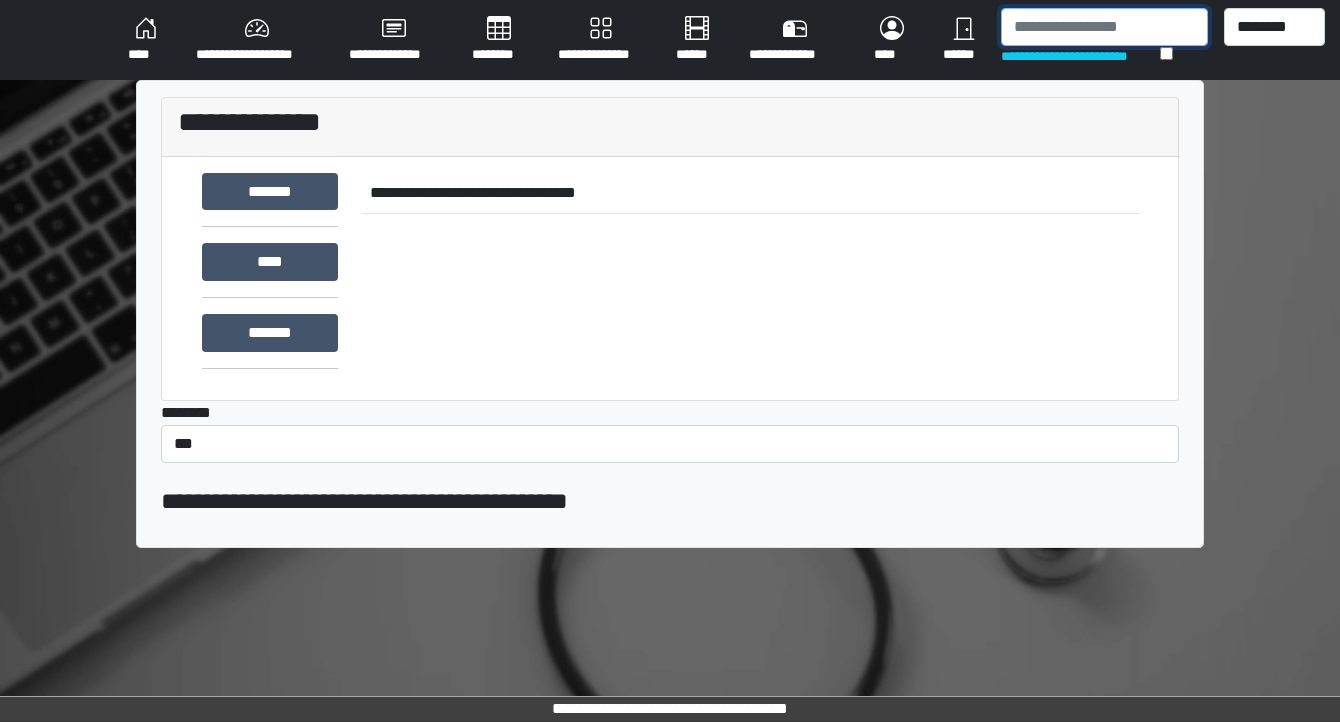 click at bounding box center [1104, 27] 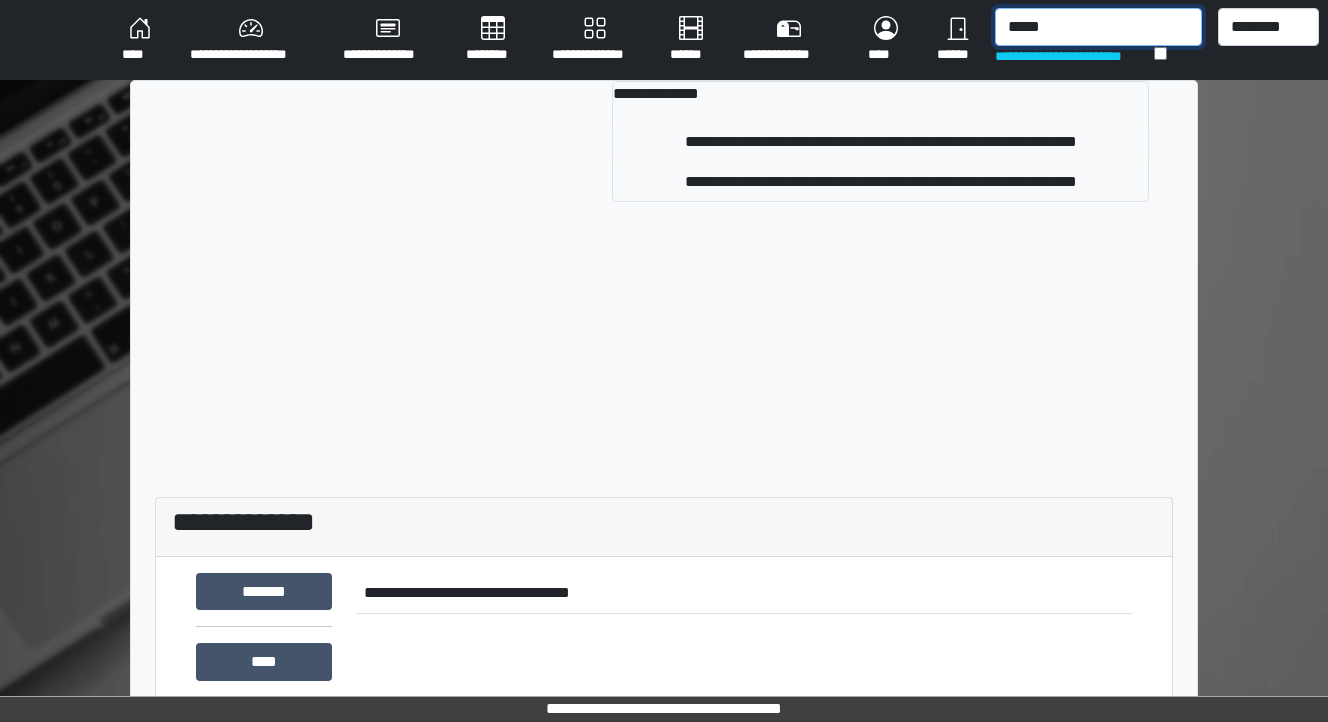 type on "*****" 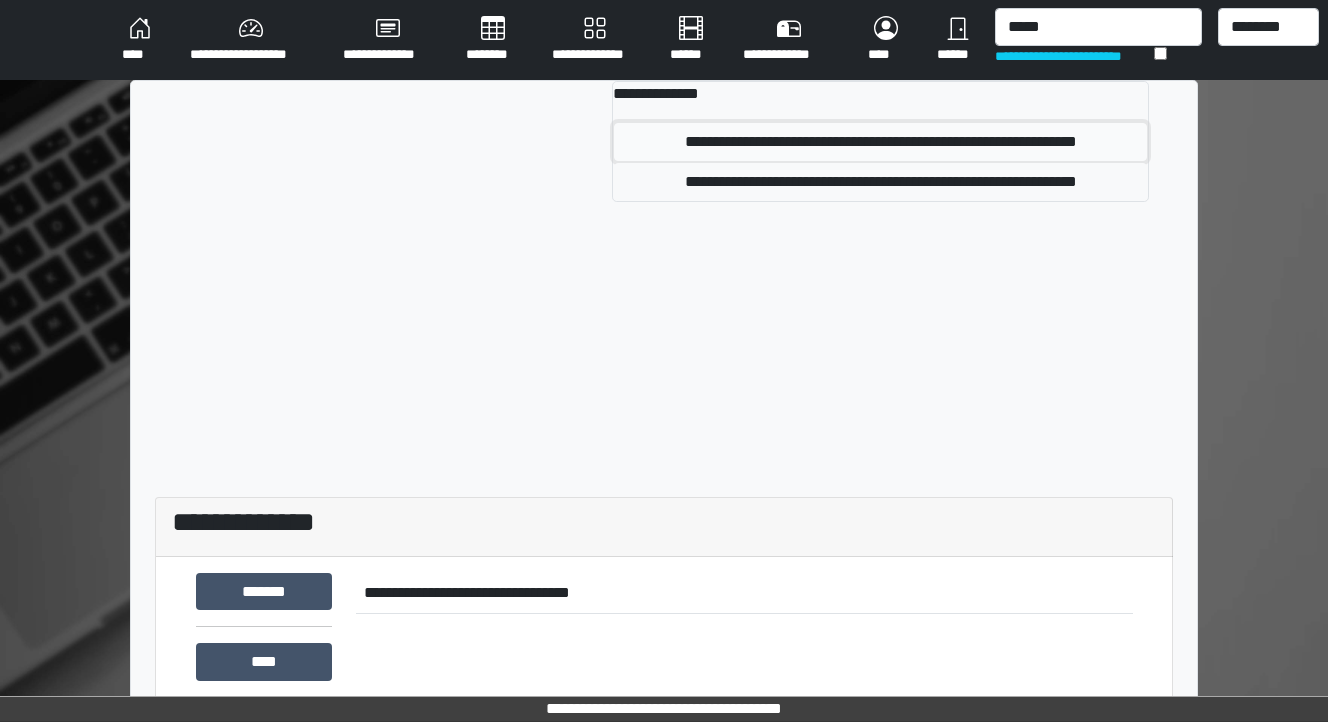 click on "**********" at bounding box center [881, 142] 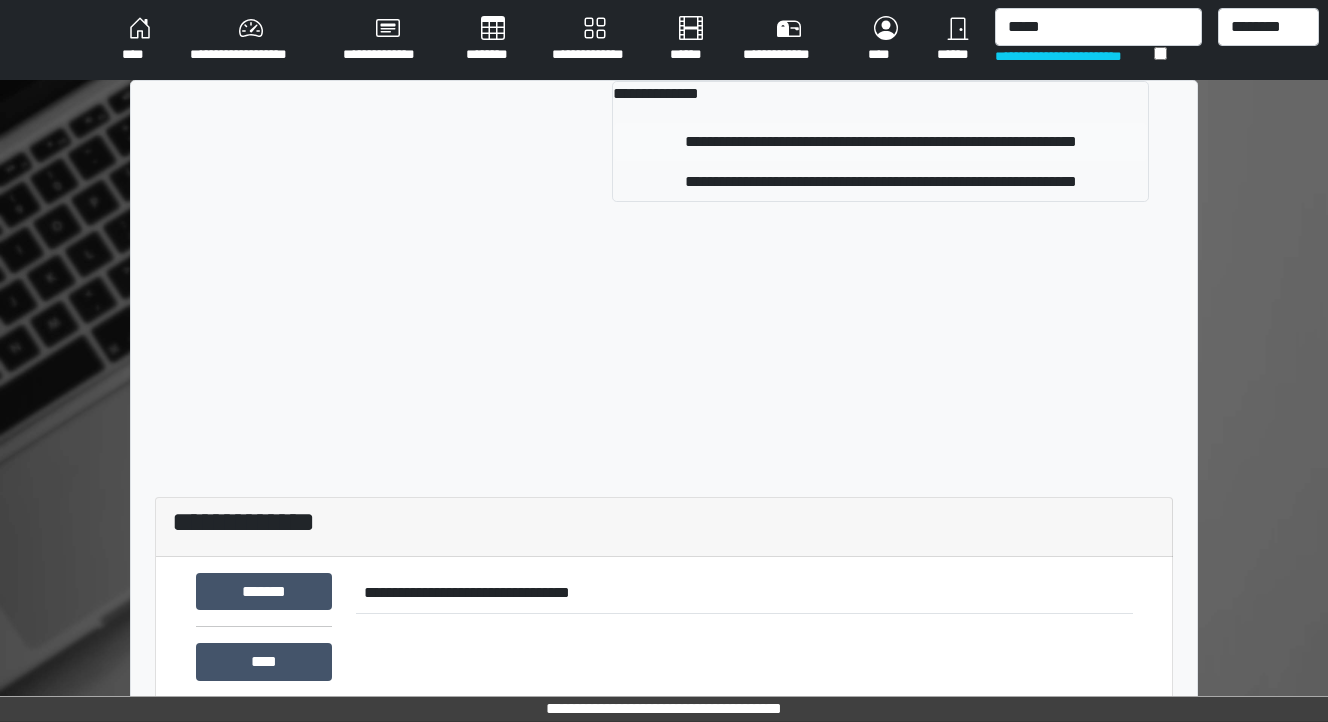 type 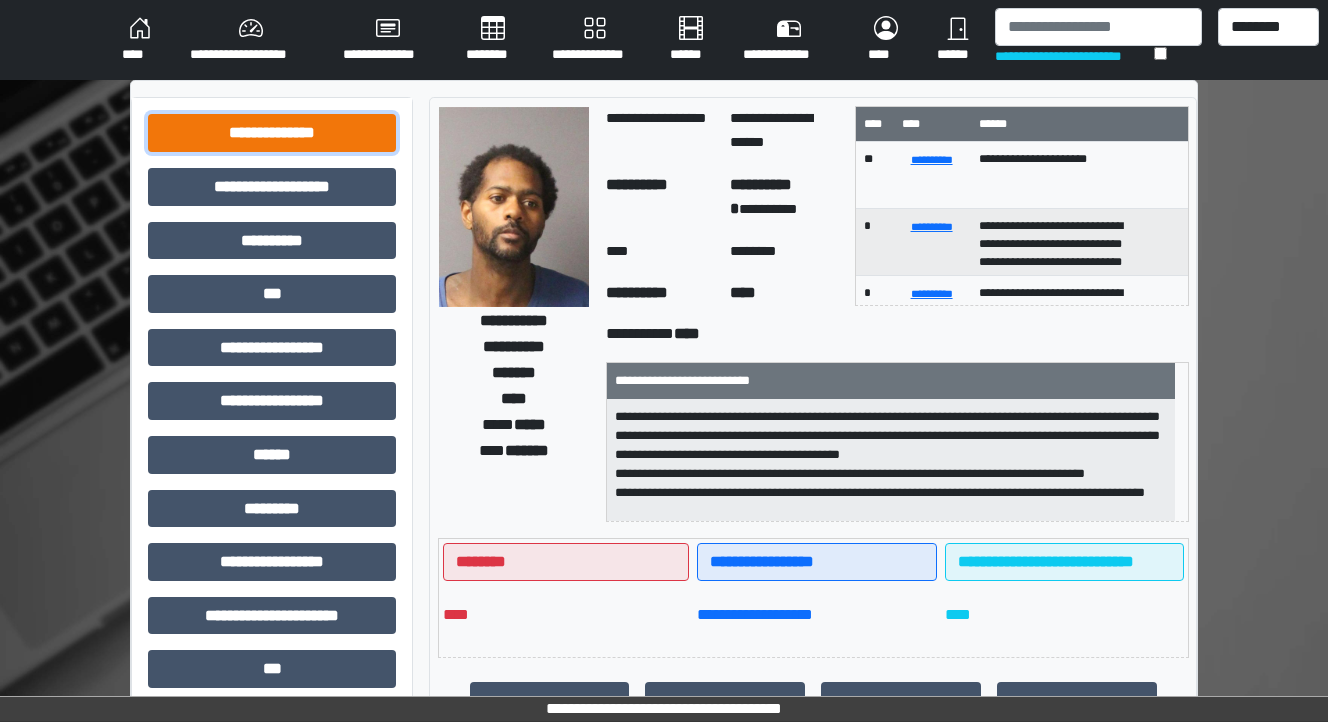 click on "**********" at bounding box center [272, 133] 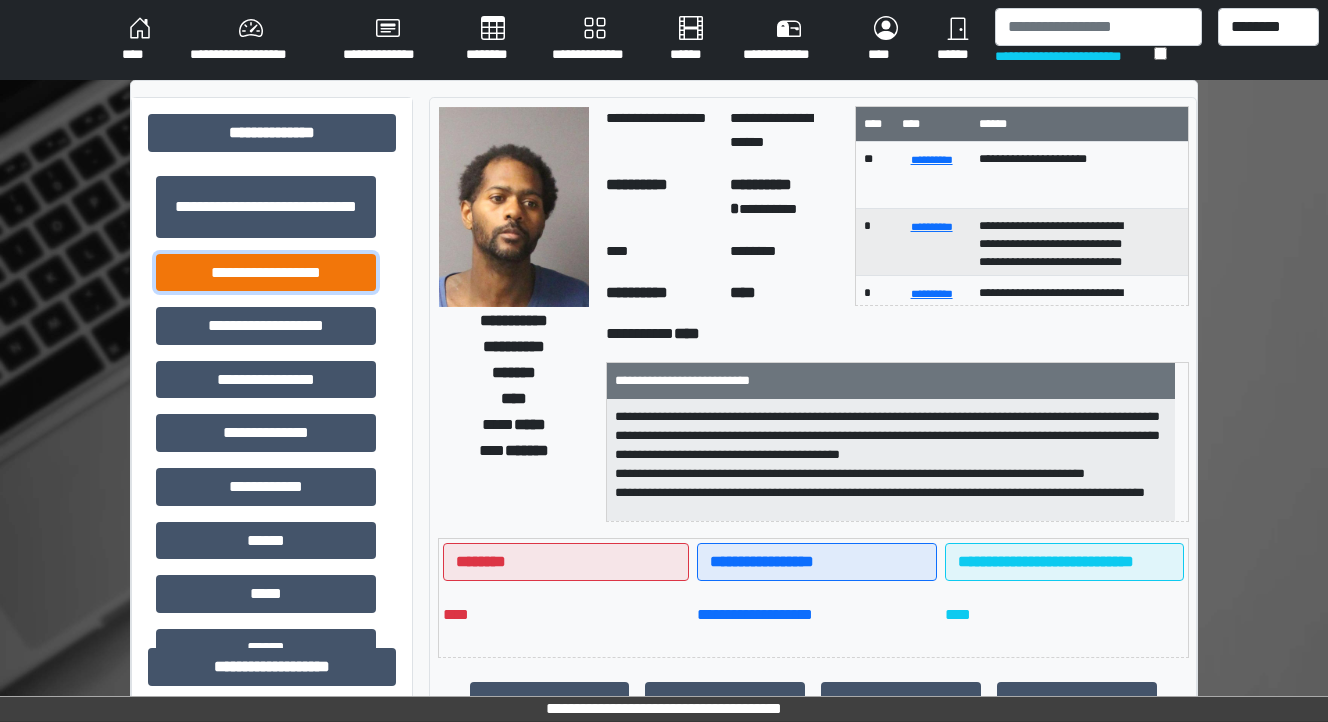 drag, startPoint x: 312, startPoint y: 272, endPoint x: 423, endPoint y: 363, distance: 143.53397 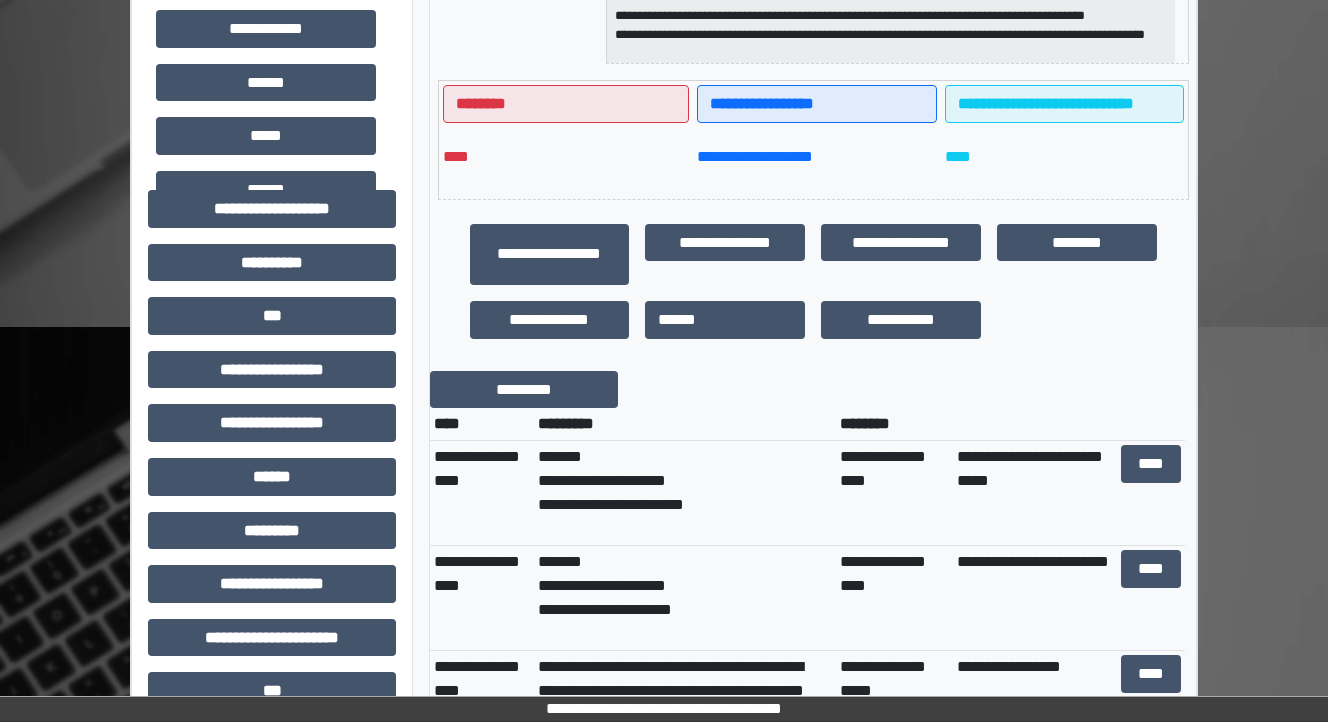 scroll, scrollTop: 720, scrollLeft: 0, axis: vertical 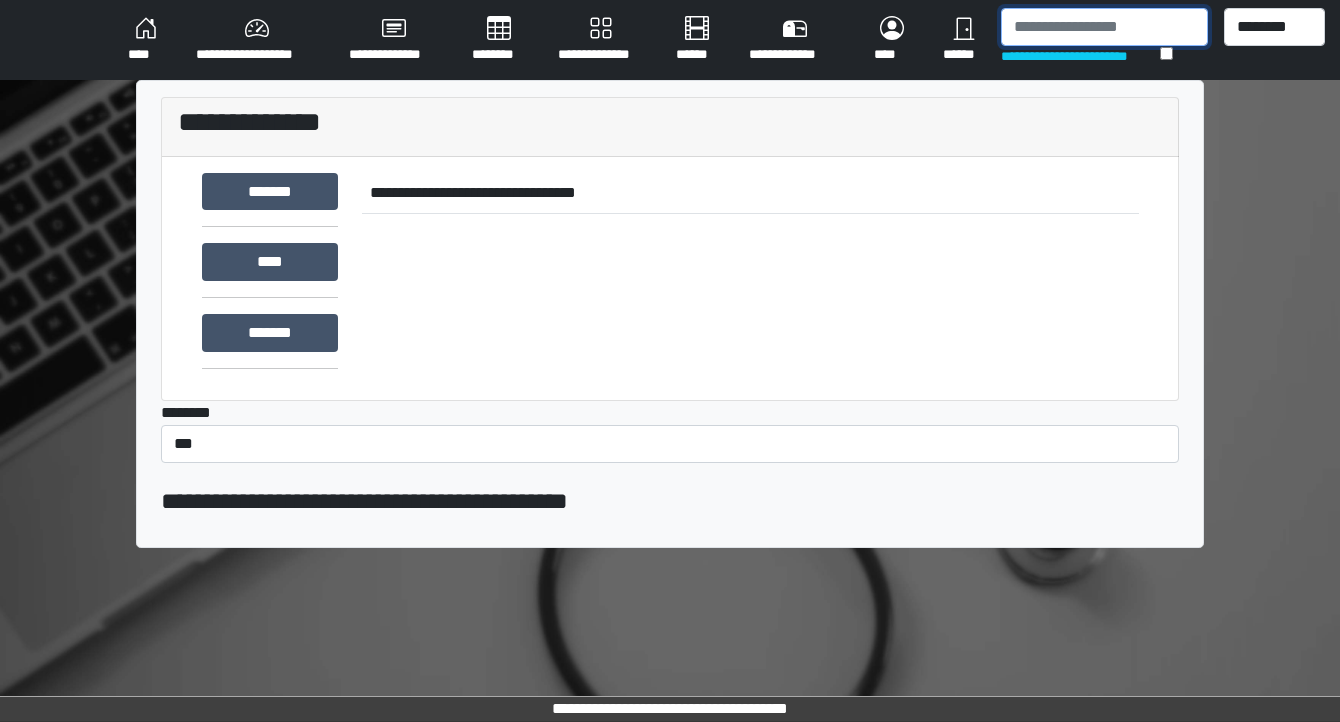 click at bounding box center [1104, 27] 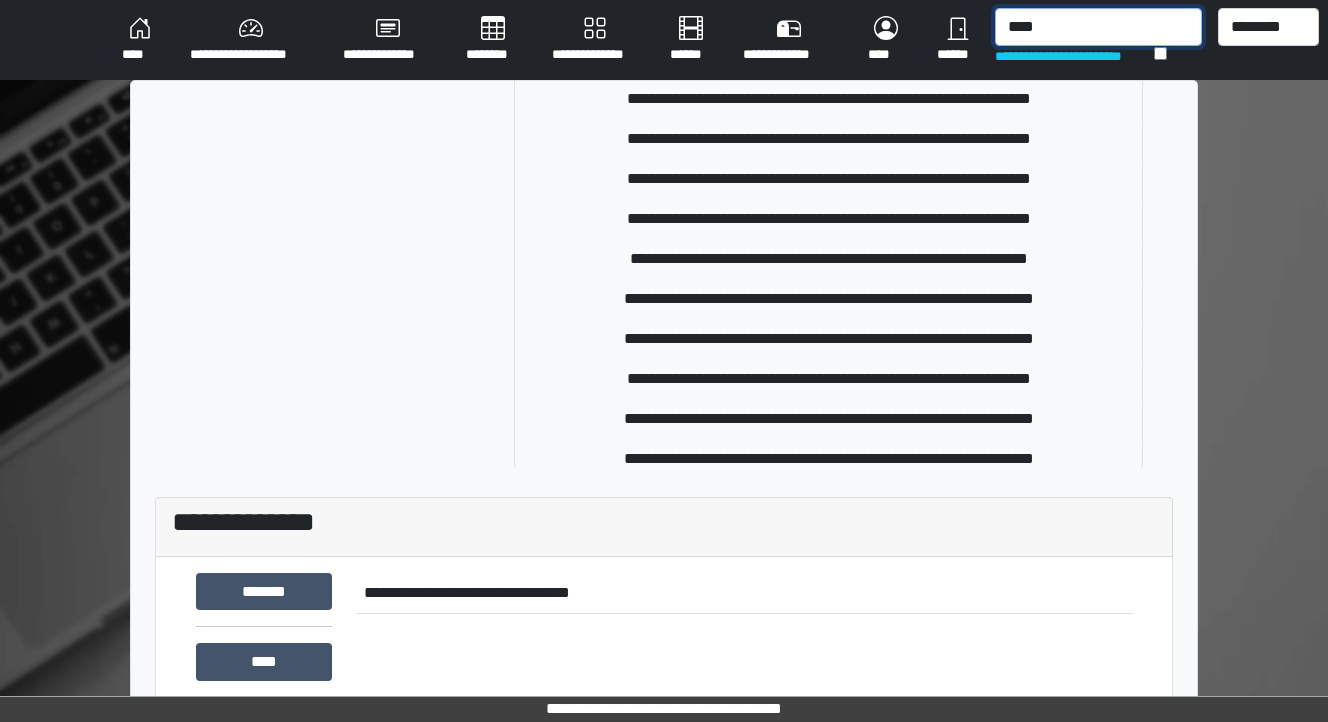 scroll, scrollTop: 647, scrollLeft: 0, axis: vertical 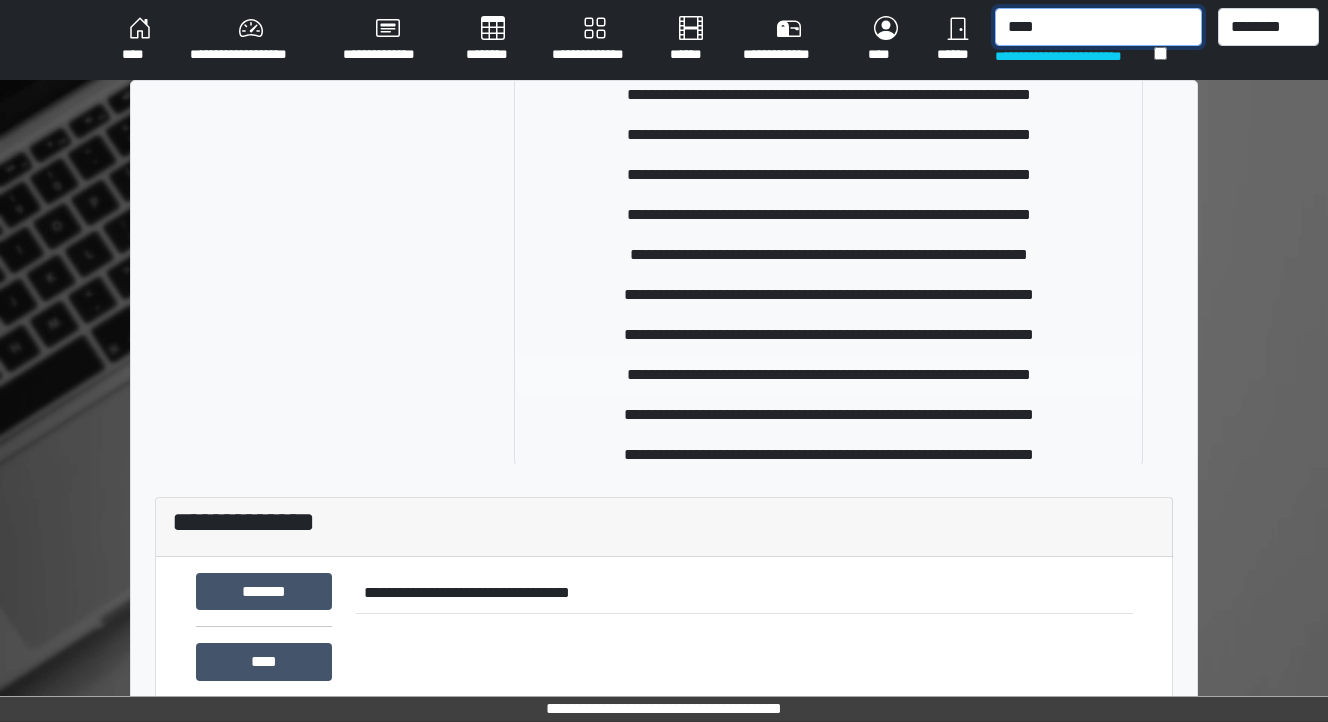 type on "****" 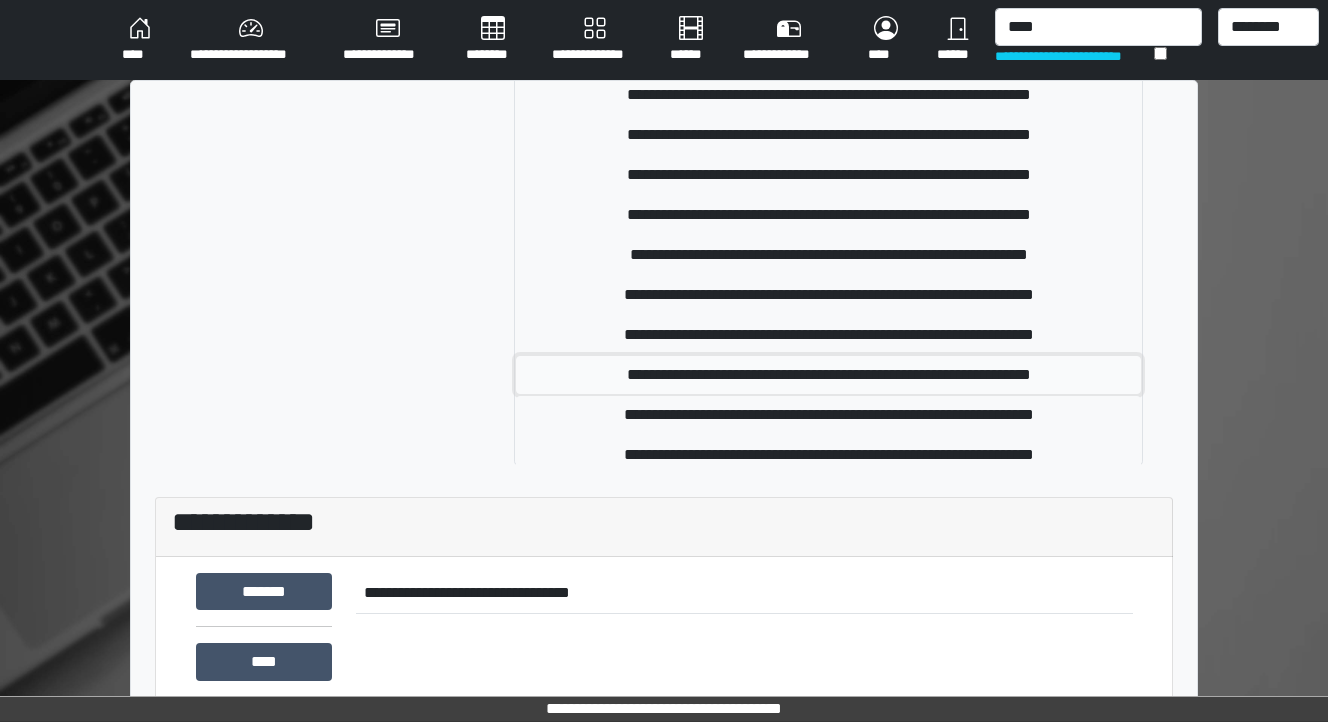 click on "**********" at bounding box center (829, 375) 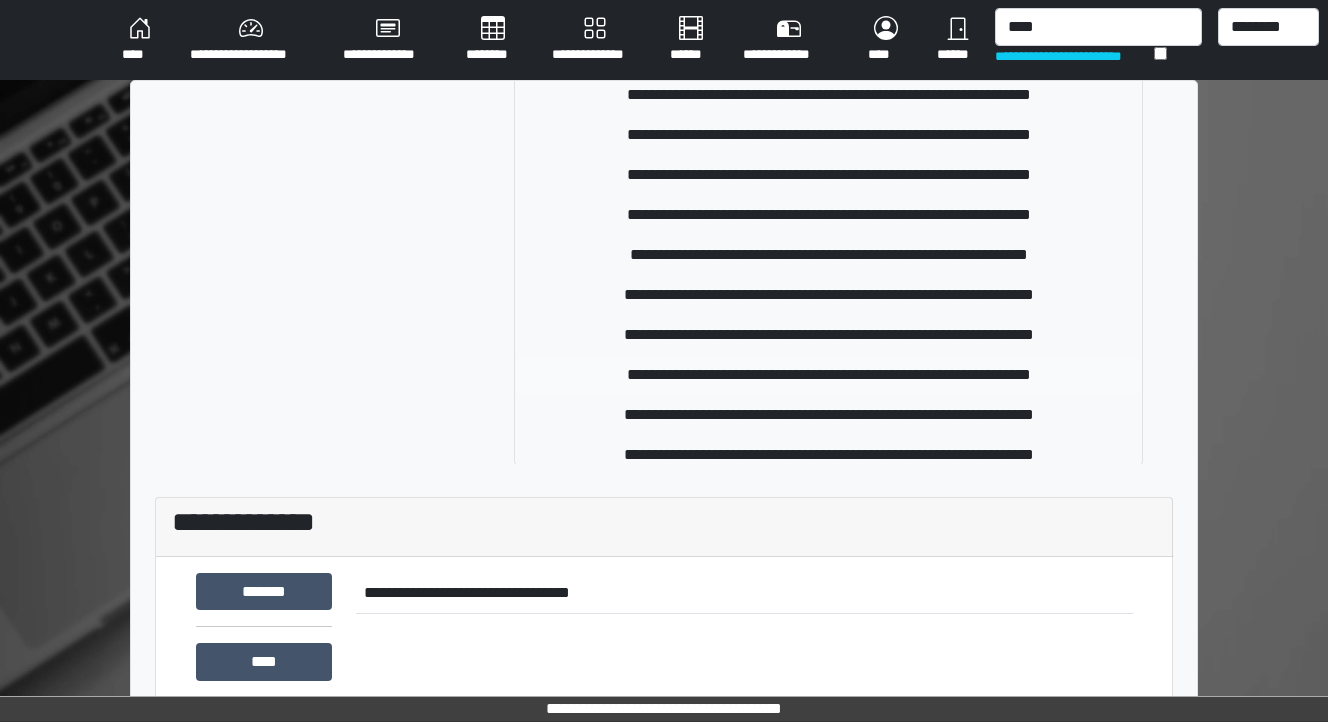 type 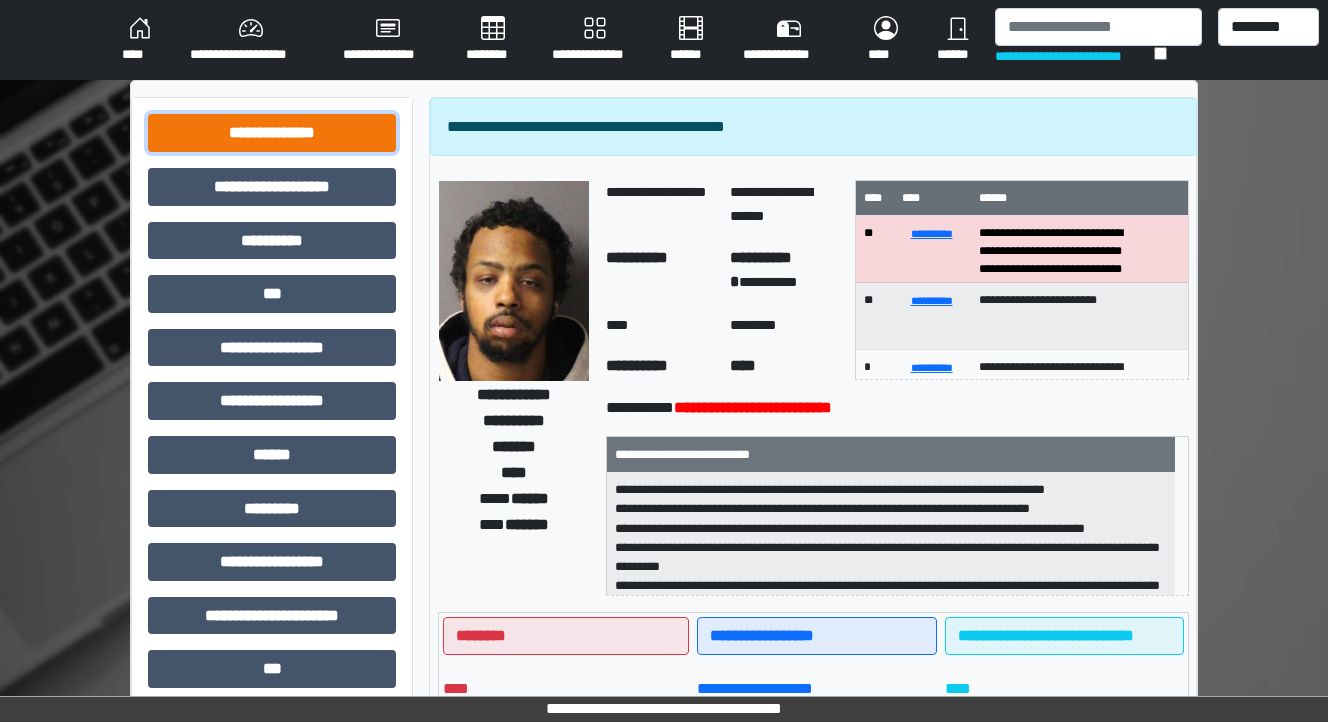 click on "**********" at bounding box center [272, 133] 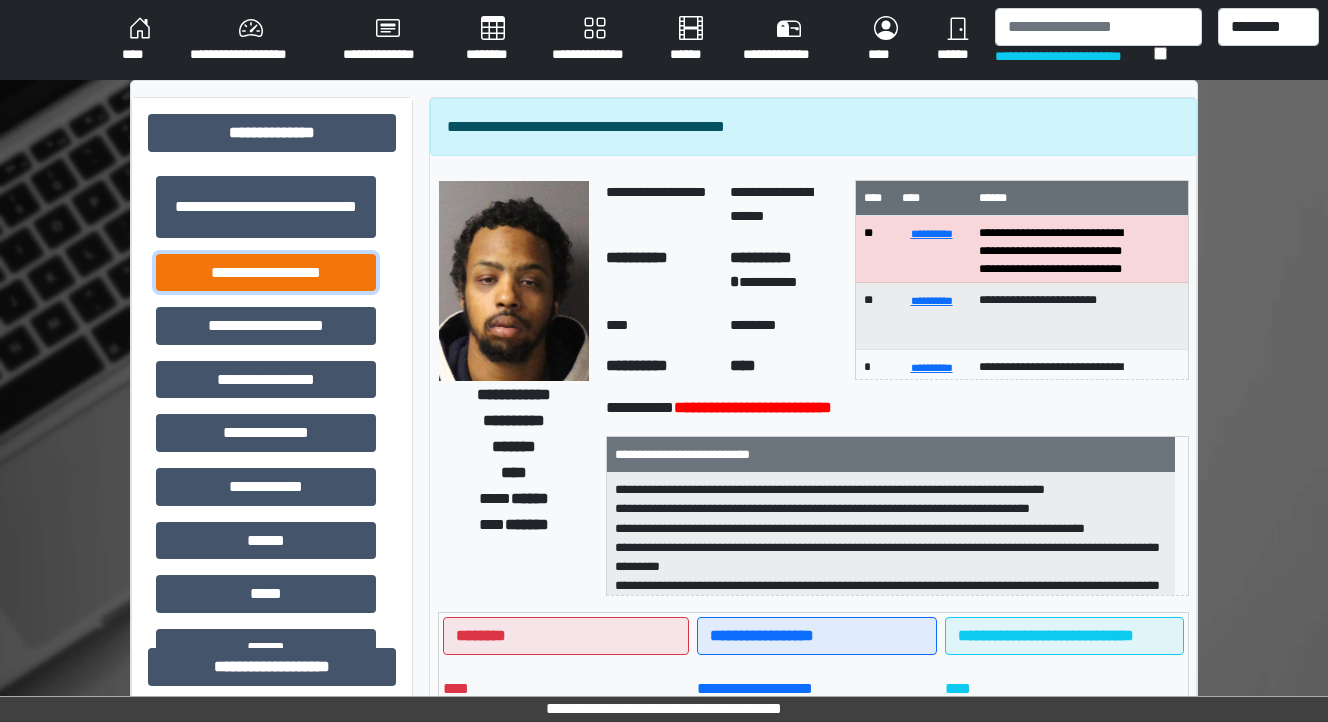 drag, startPoint x: 307, startPoint y: 260, endPoint x: 513, endPoint y: 289, distance: 208.03125 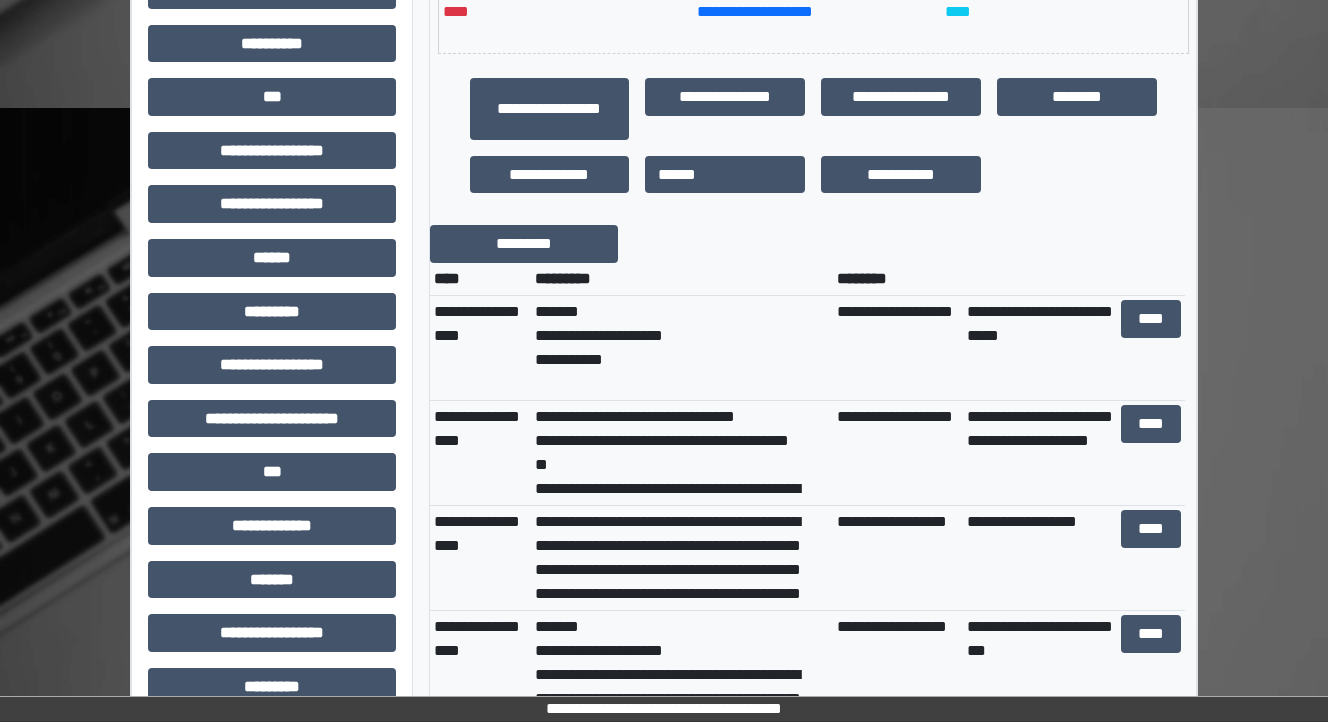 scroll, scrollTop: 720, scrollLeft: 0, axis: vertical 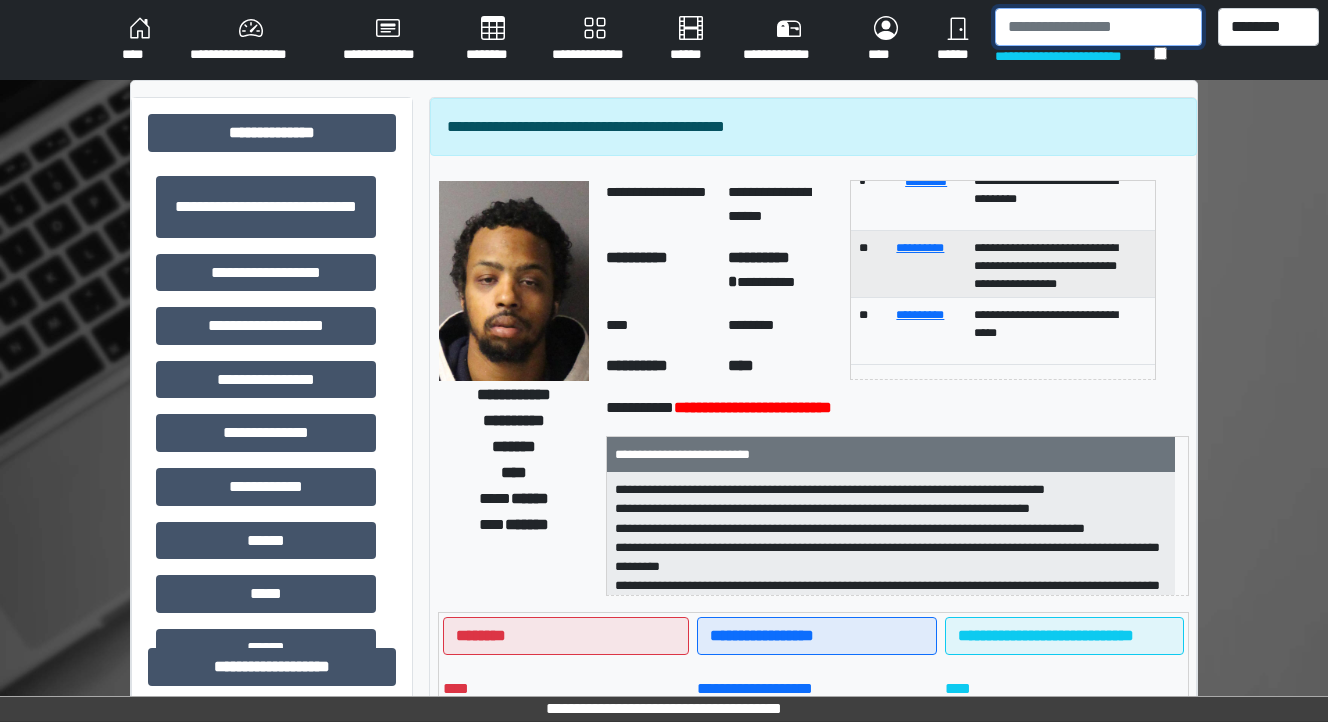 click at bounding box center [1098, 27] 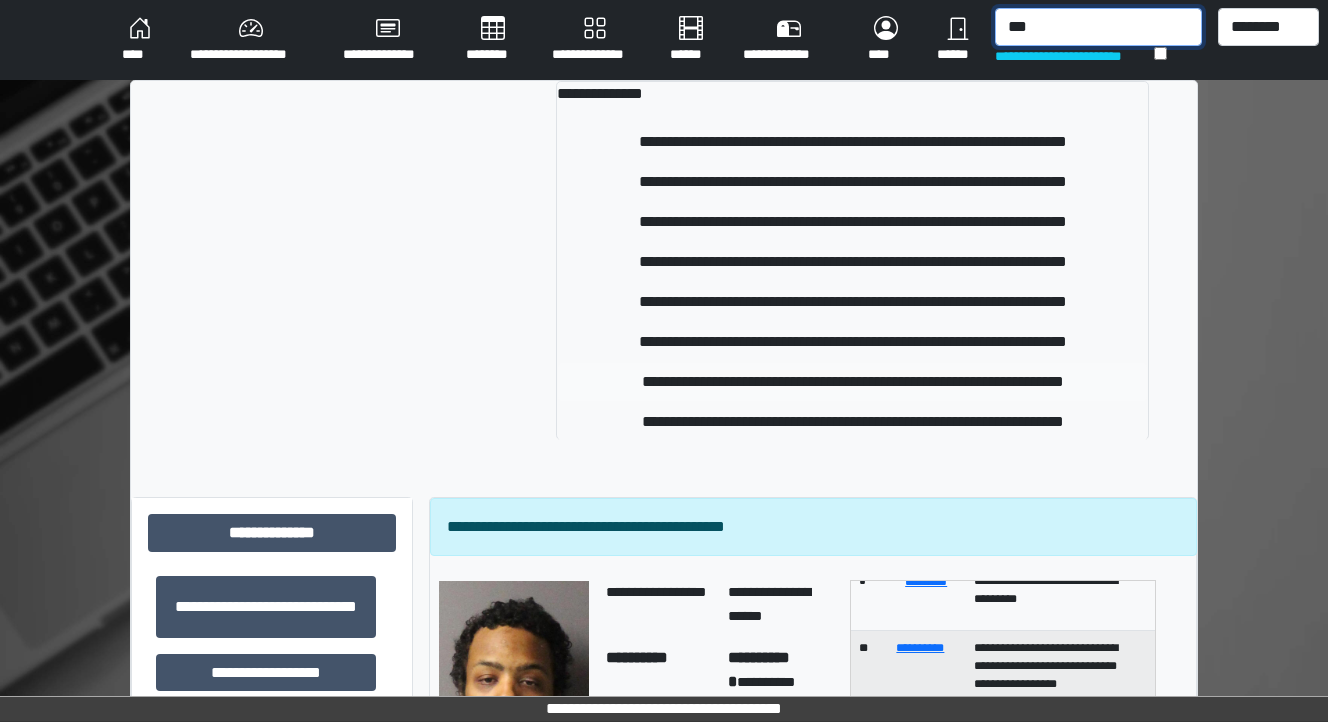 type on "***" 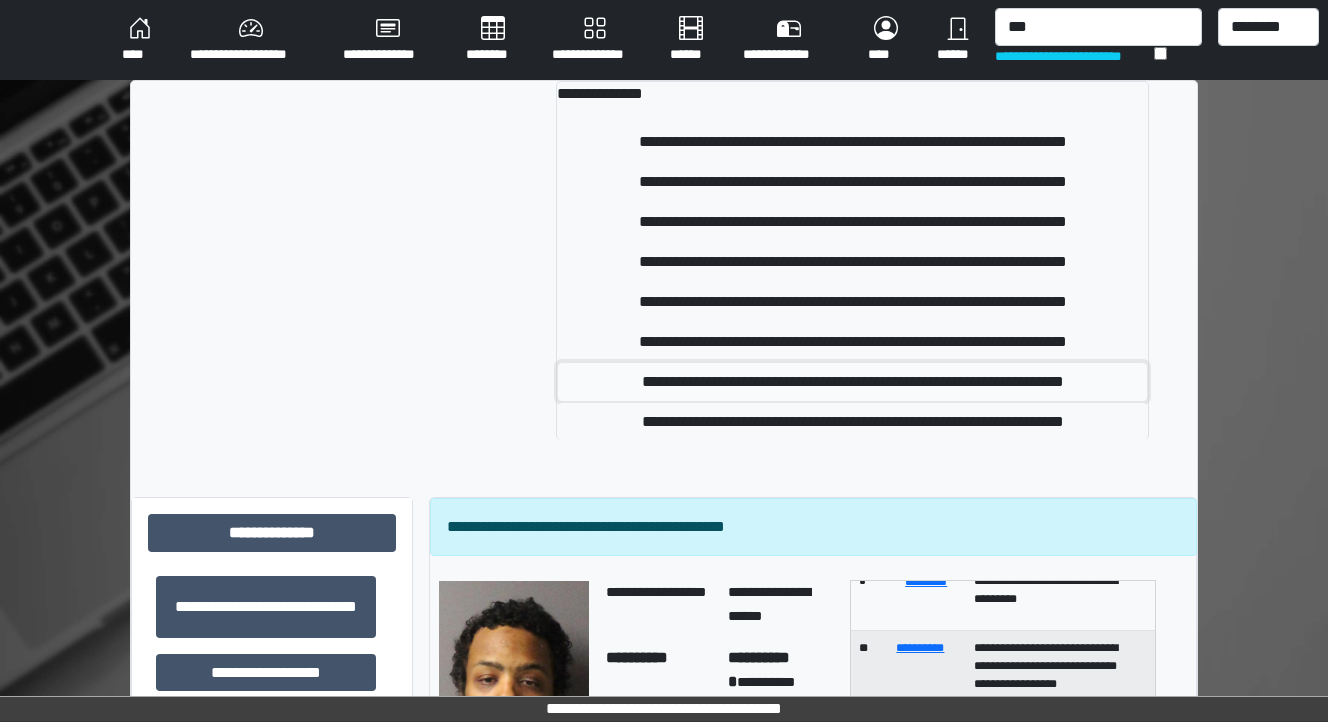 click on "**********" at bounding box center (853, 382) 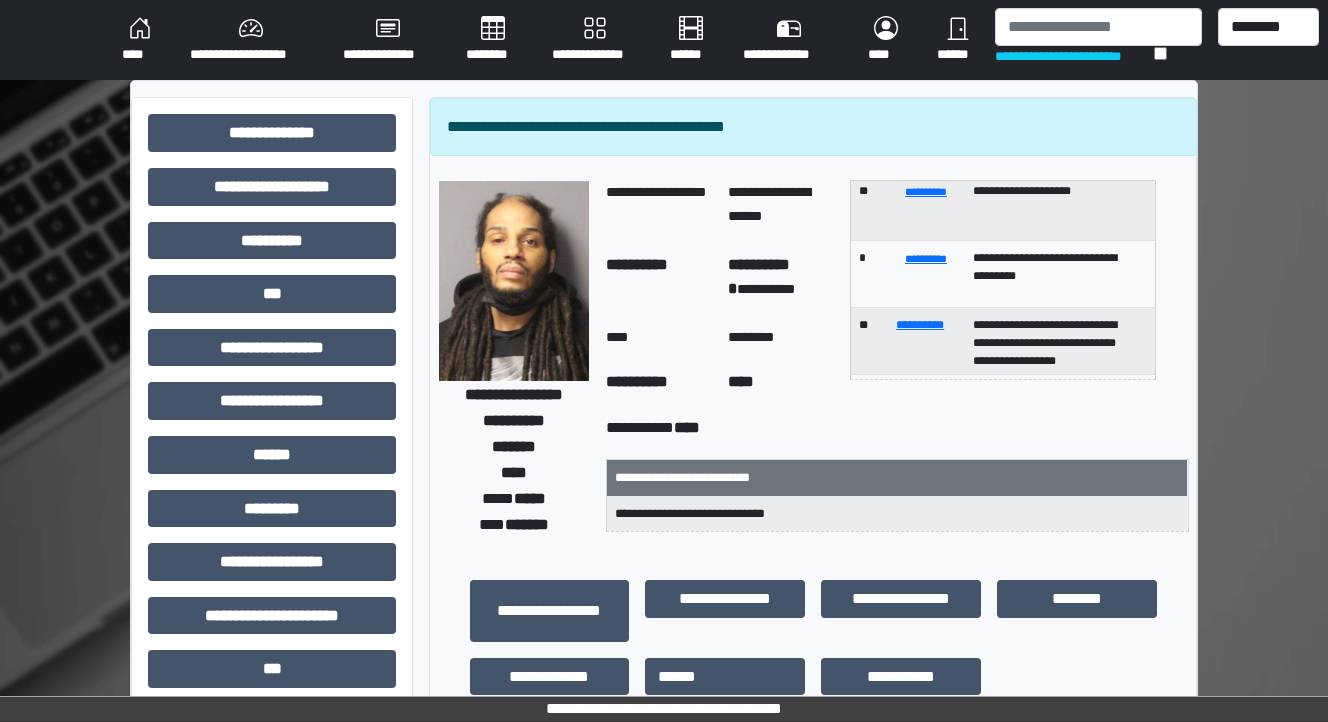 scroll, scrollTop: 119, scrollLeft: 0, axis: vertical 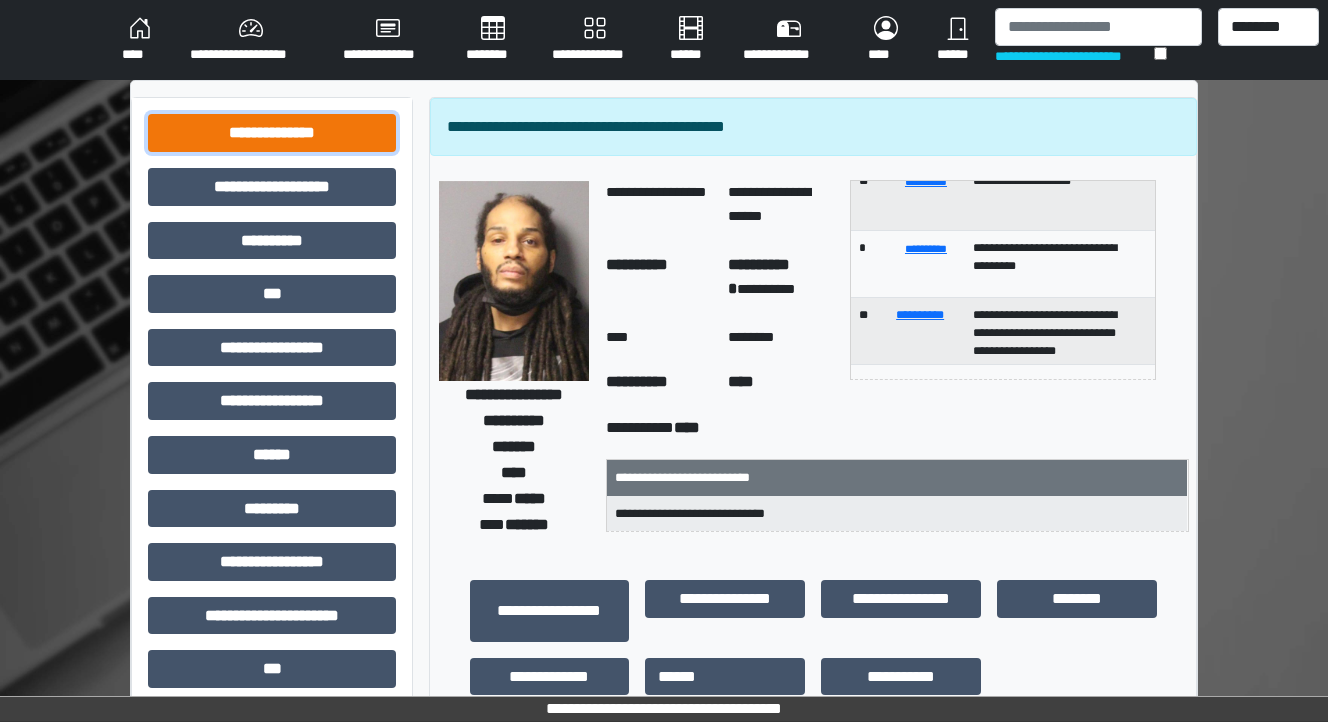 click on "**********" at bounding box center (272, 133) 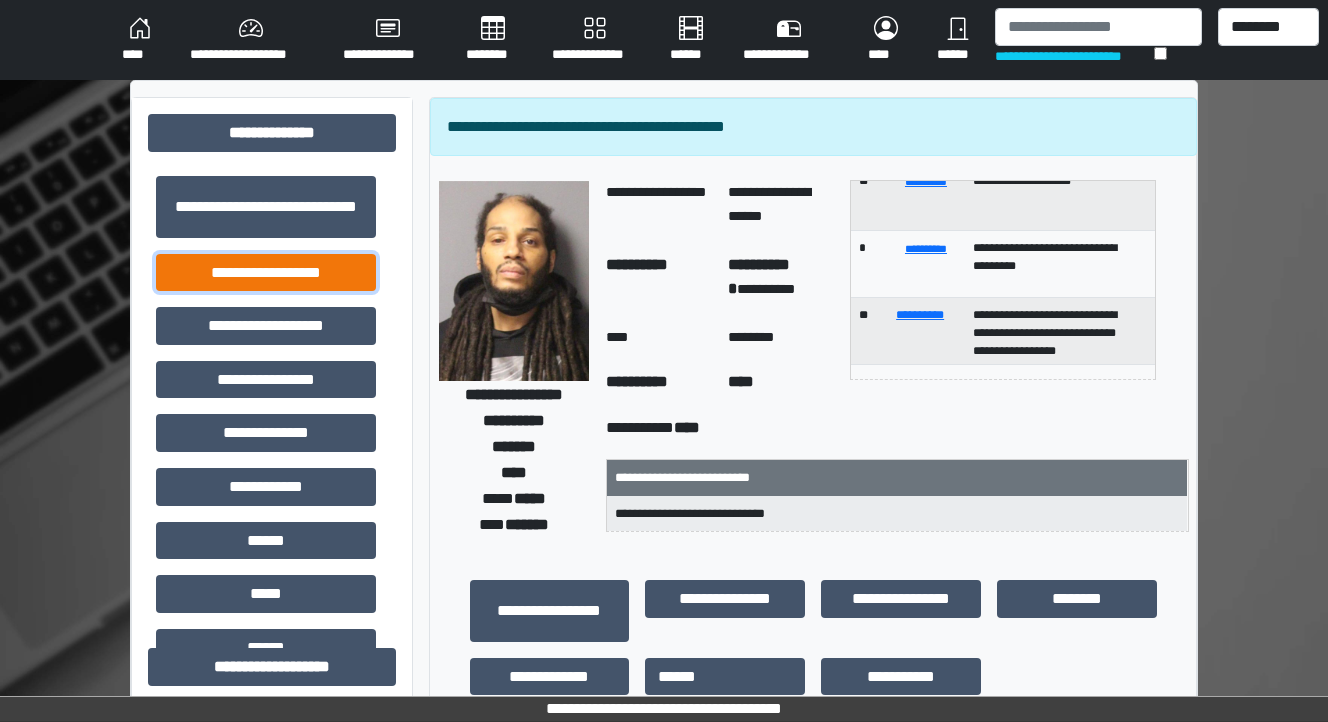 click on "**********" at bounding box center (266, 273) 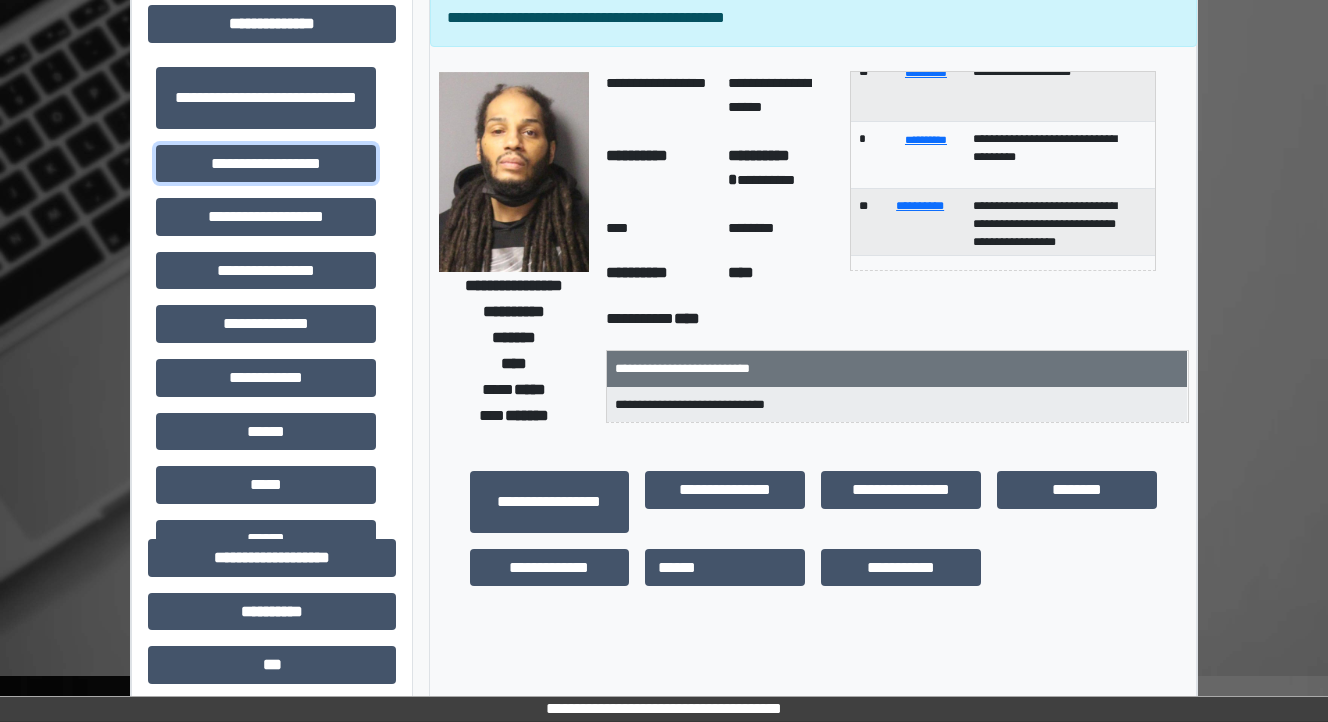 scroll, scrollTop: 400, scrollLeft: 0, axis: vertical 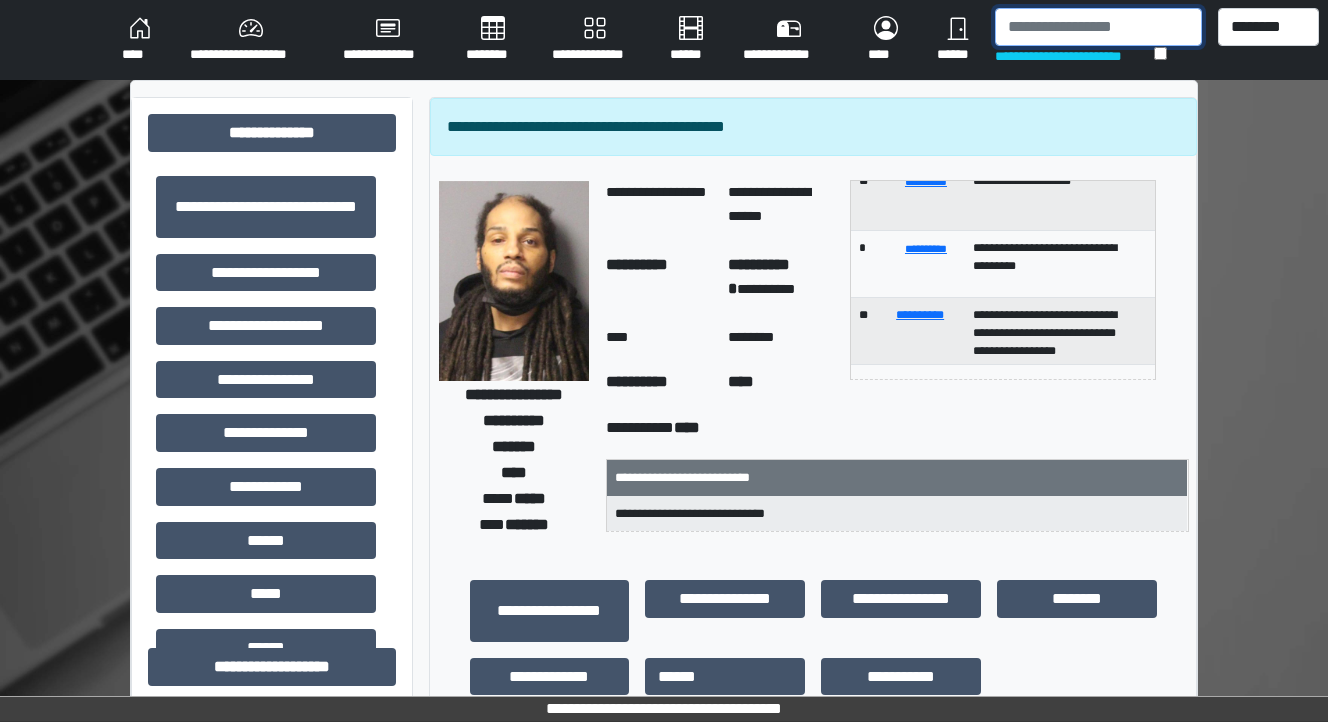 click at bounding box center [1098, 27] 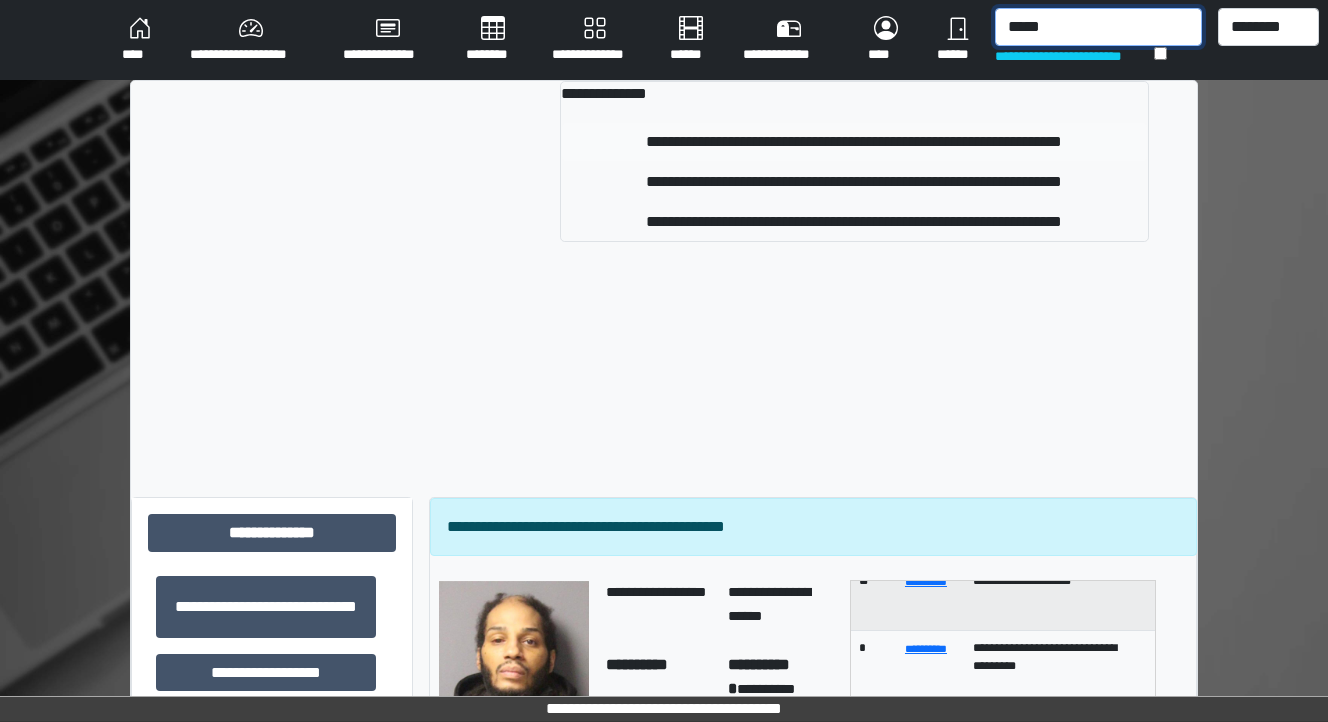 type on "*****" 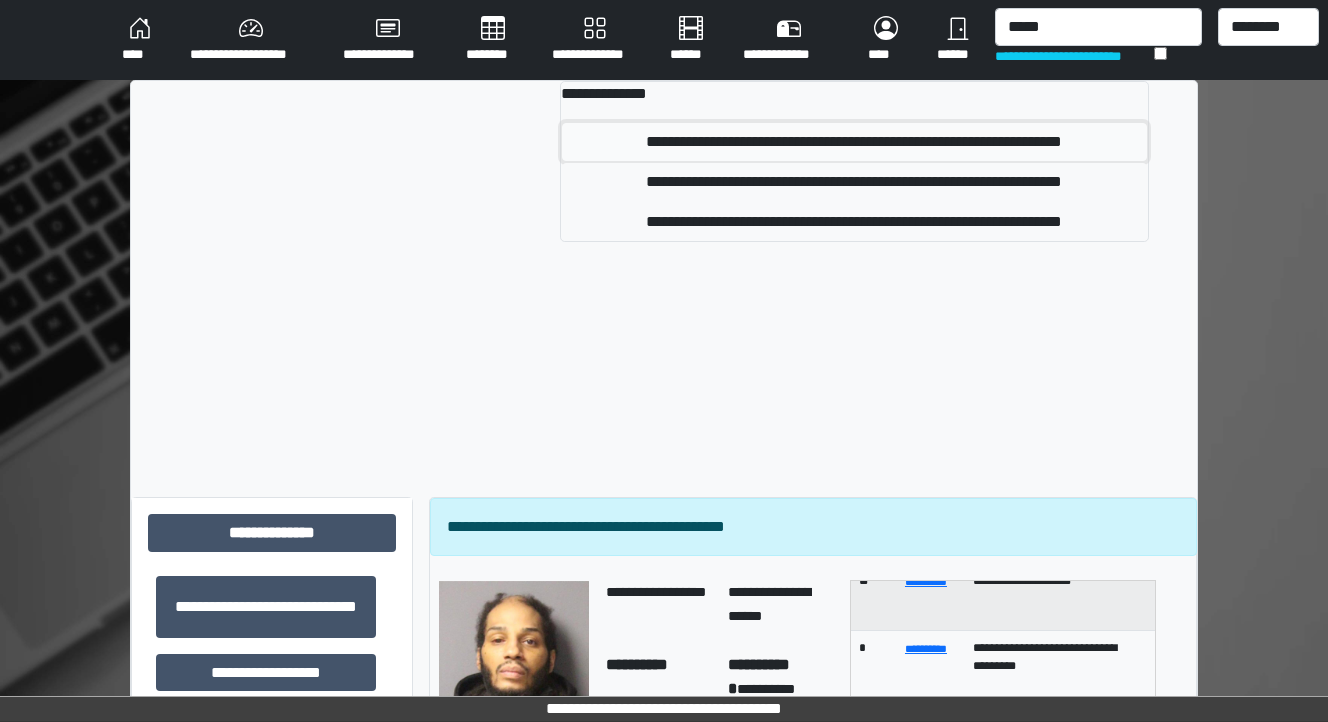 click on "**********" at bounding box center [855, 142] 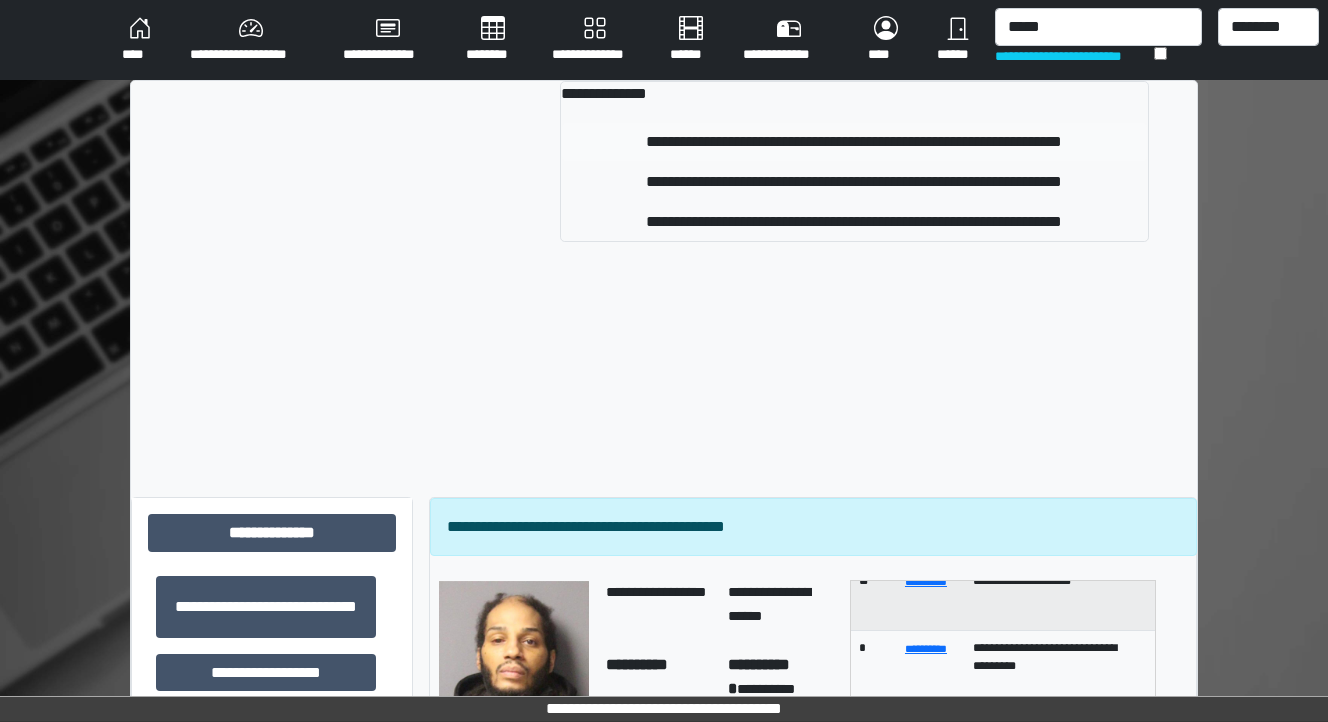 type 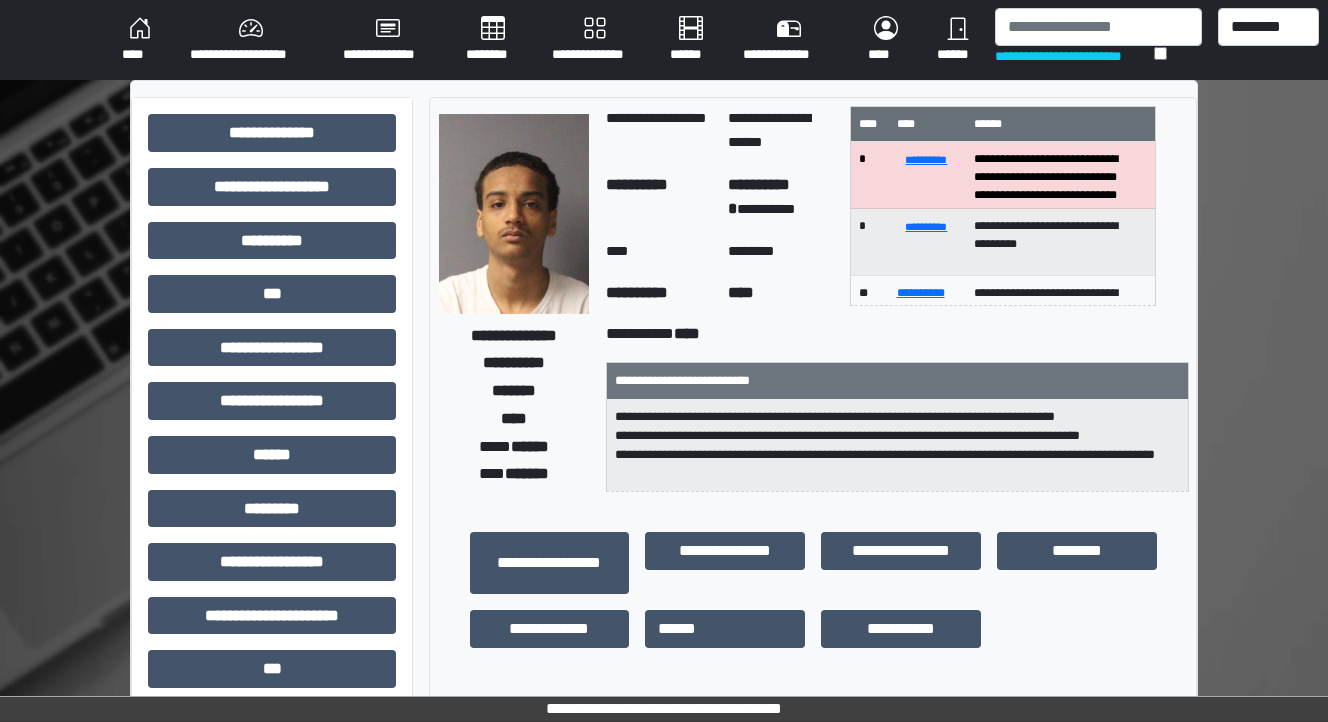 scroll, scrollTop: 0, scrollLeft: 0, axis: both 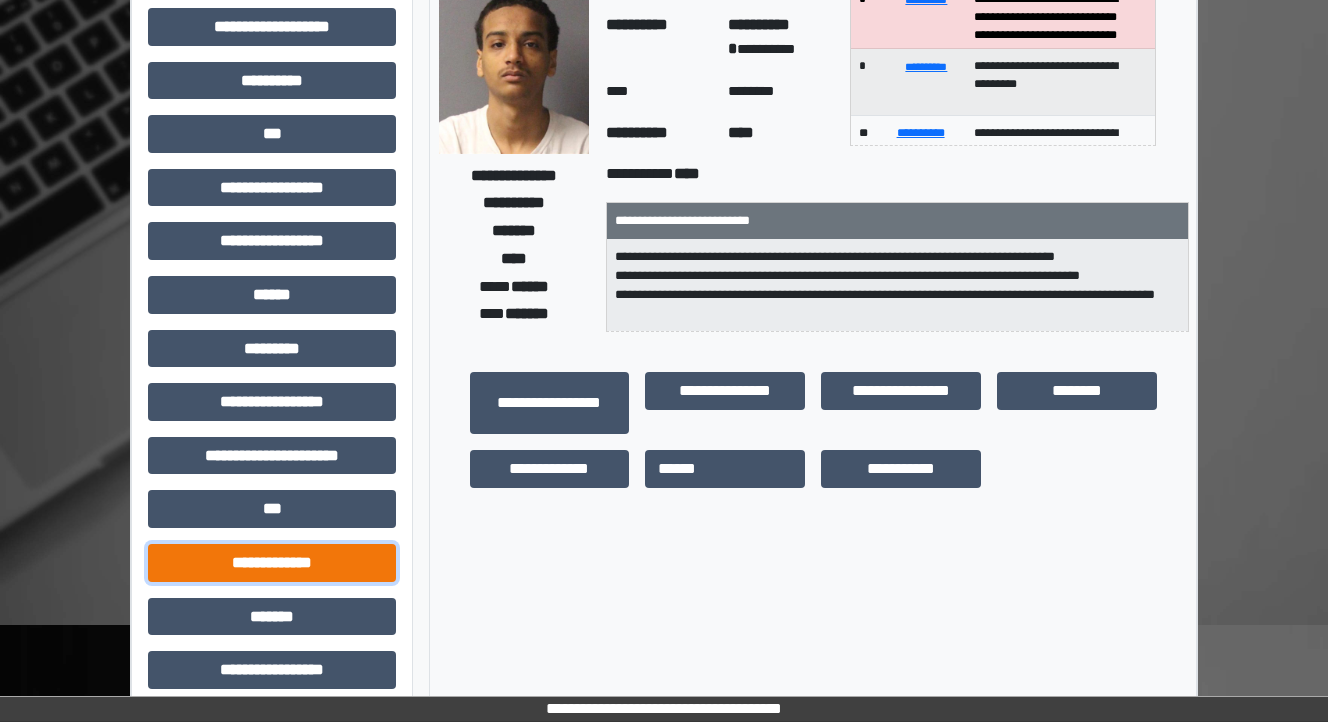 click on "**********" at bounding box center (272, 563) 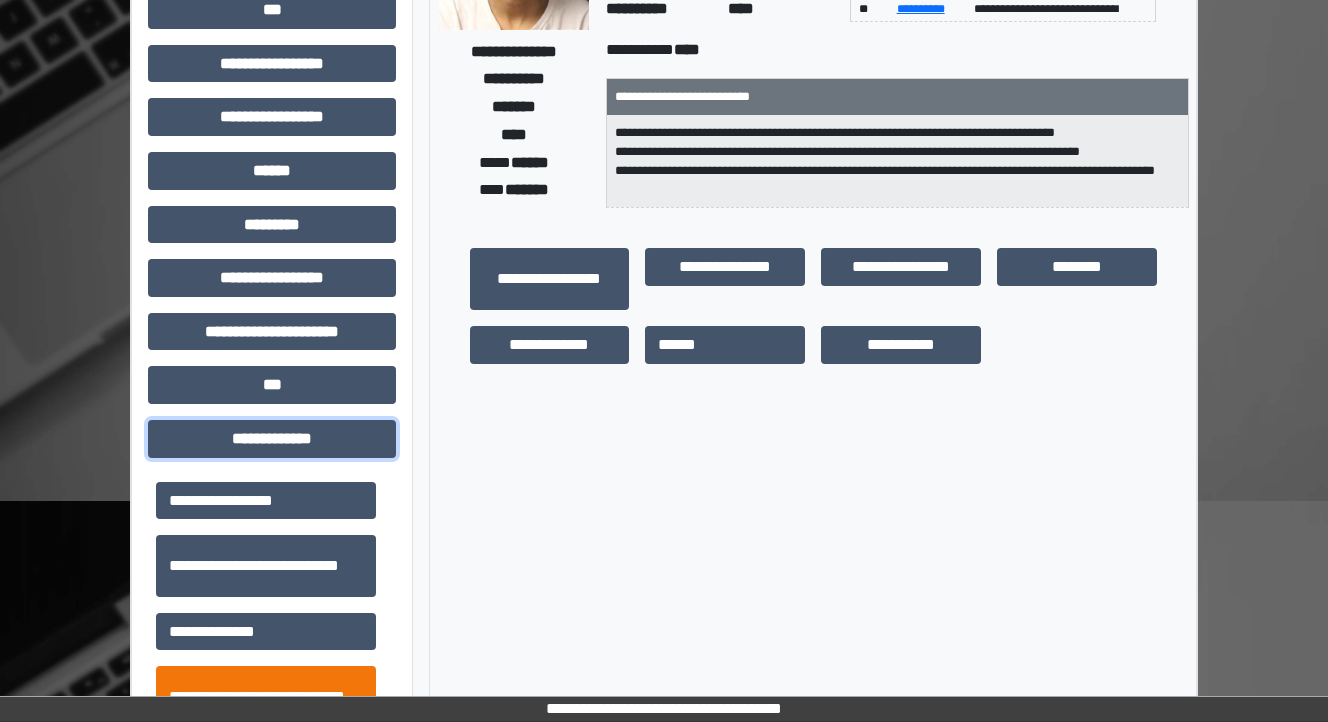 scroll, scrollTop: 560, scrollLeft: 0, axis: vertical 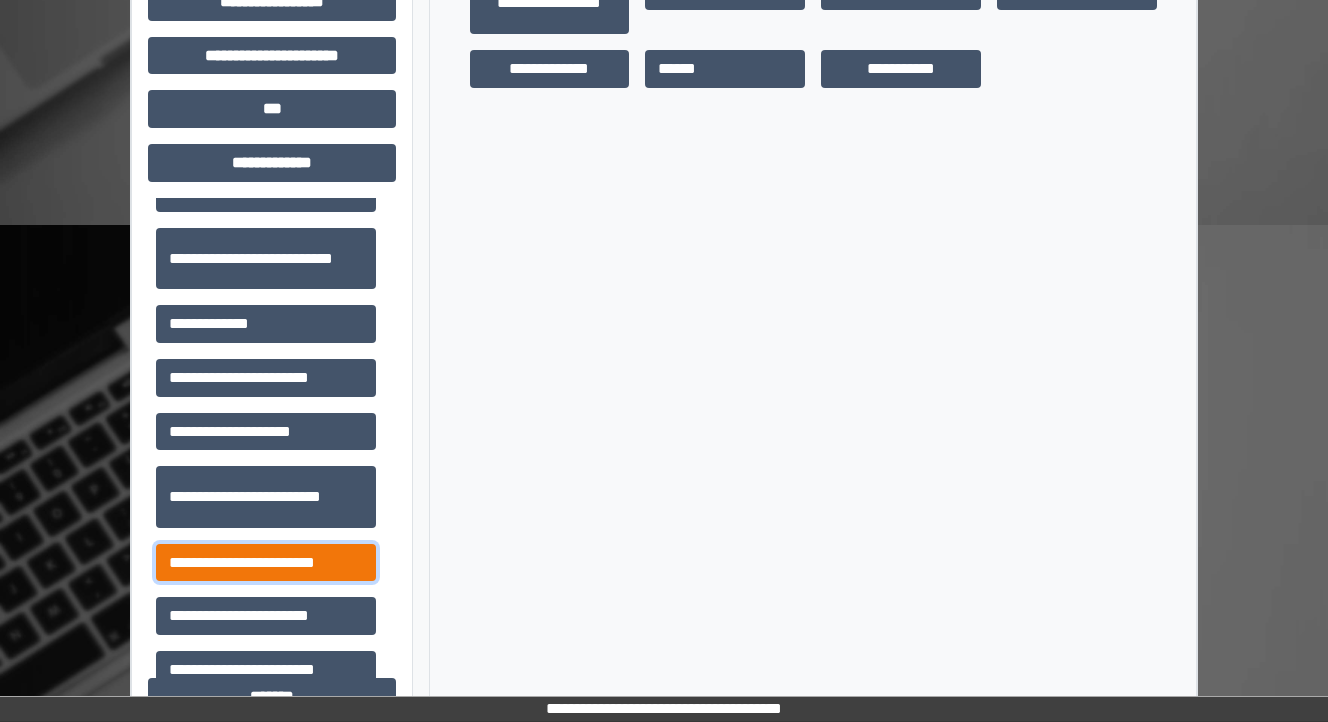 click on "**********" at bounding box center [266, 563] 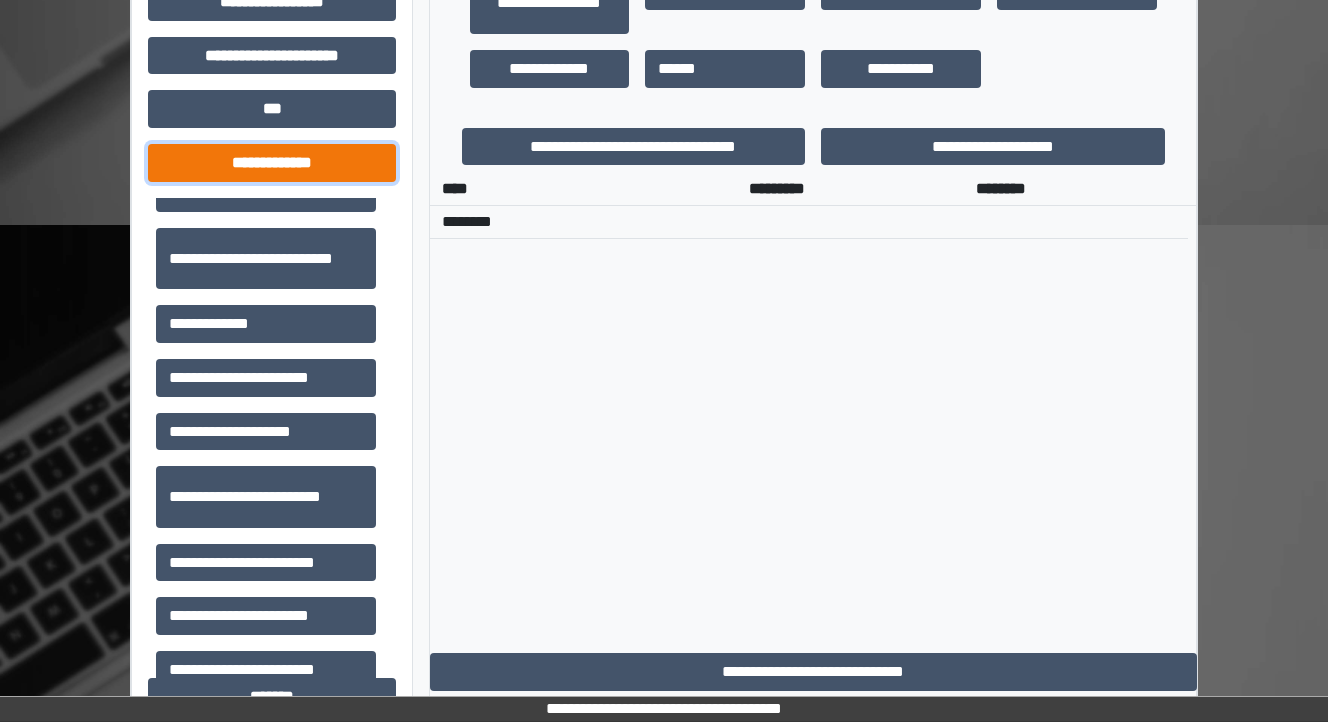 click on "**********" at bounding box center (272, 163) 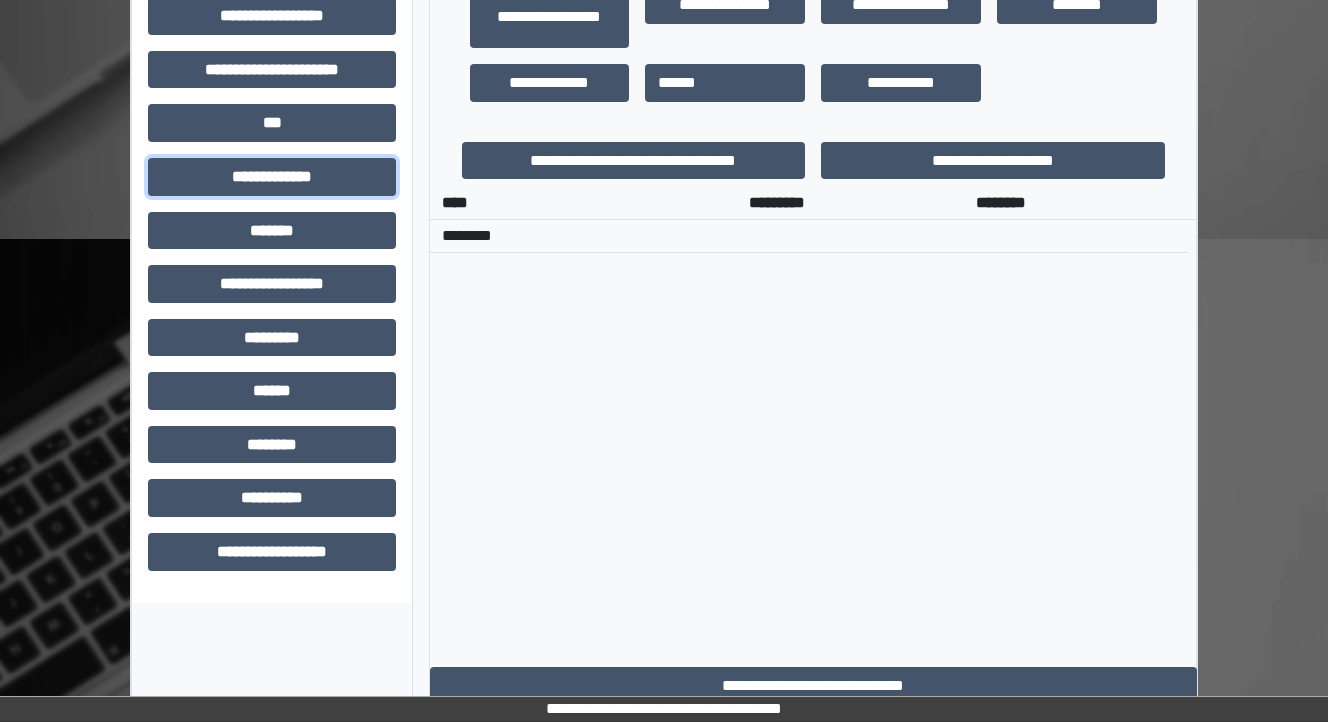 scroll, scrollTop: 545, scrollLeft: 0, axis: vertical 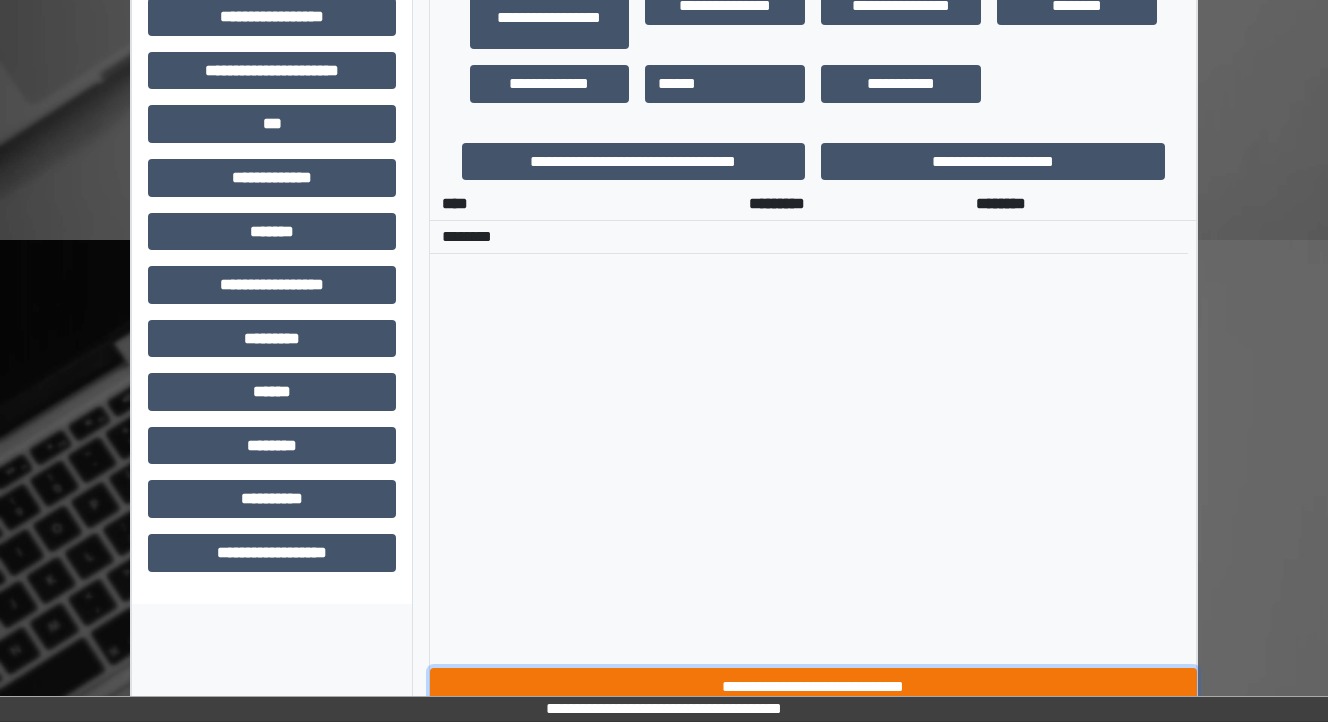 click on "**********" at bounding box center [813, 687] 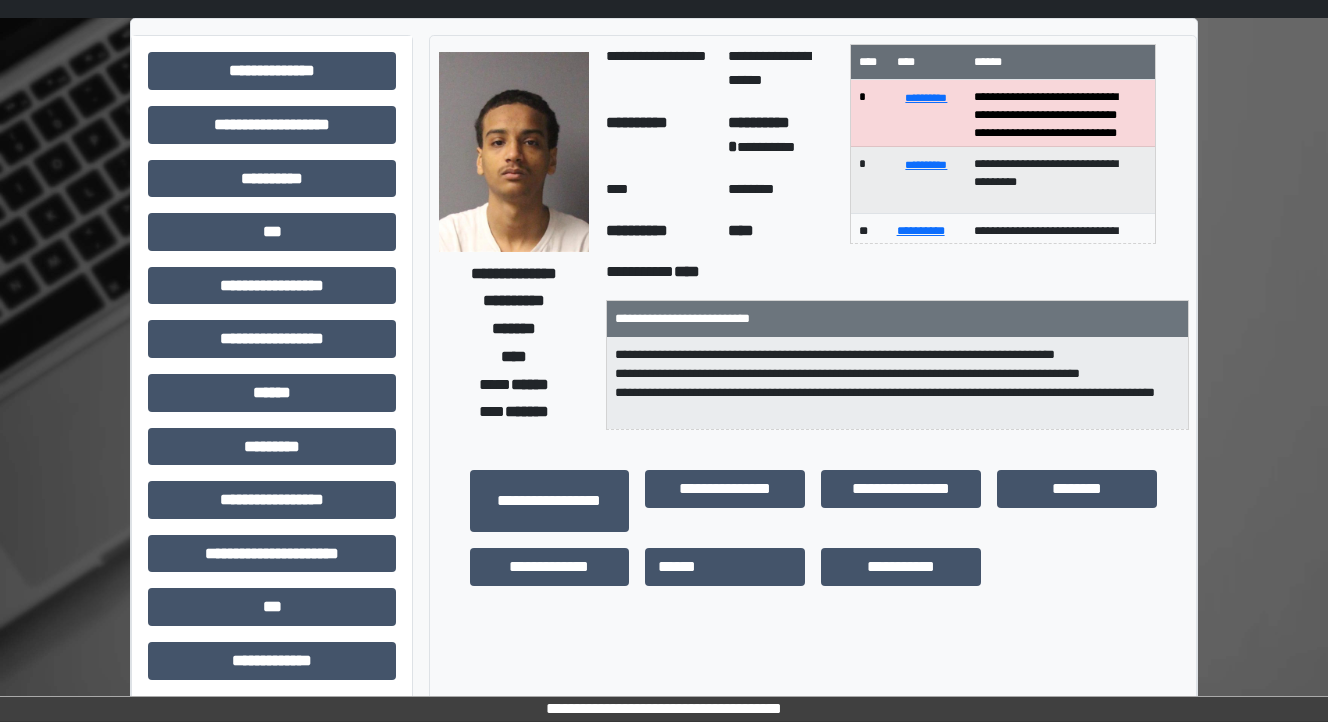 scroll, scrollTop: 0, scrollLeft: 0, axis: both 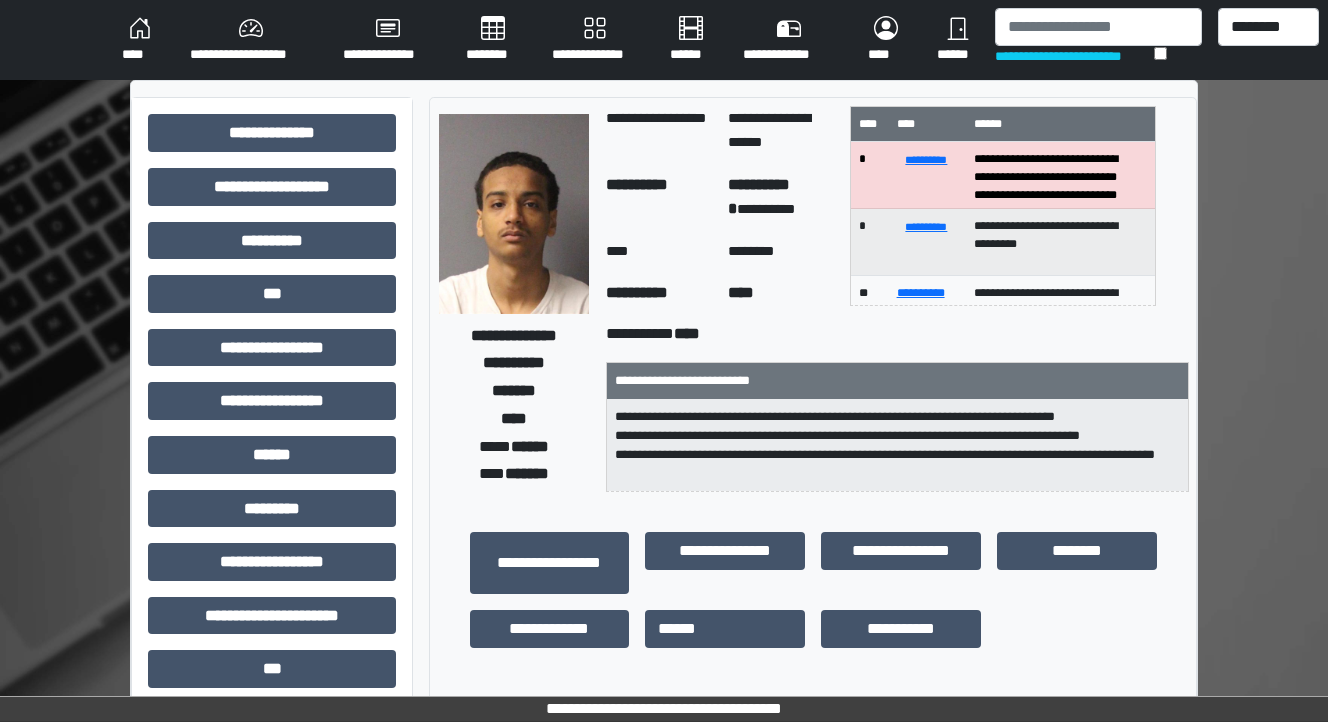 click on "********" at bounding box center [493, 40] 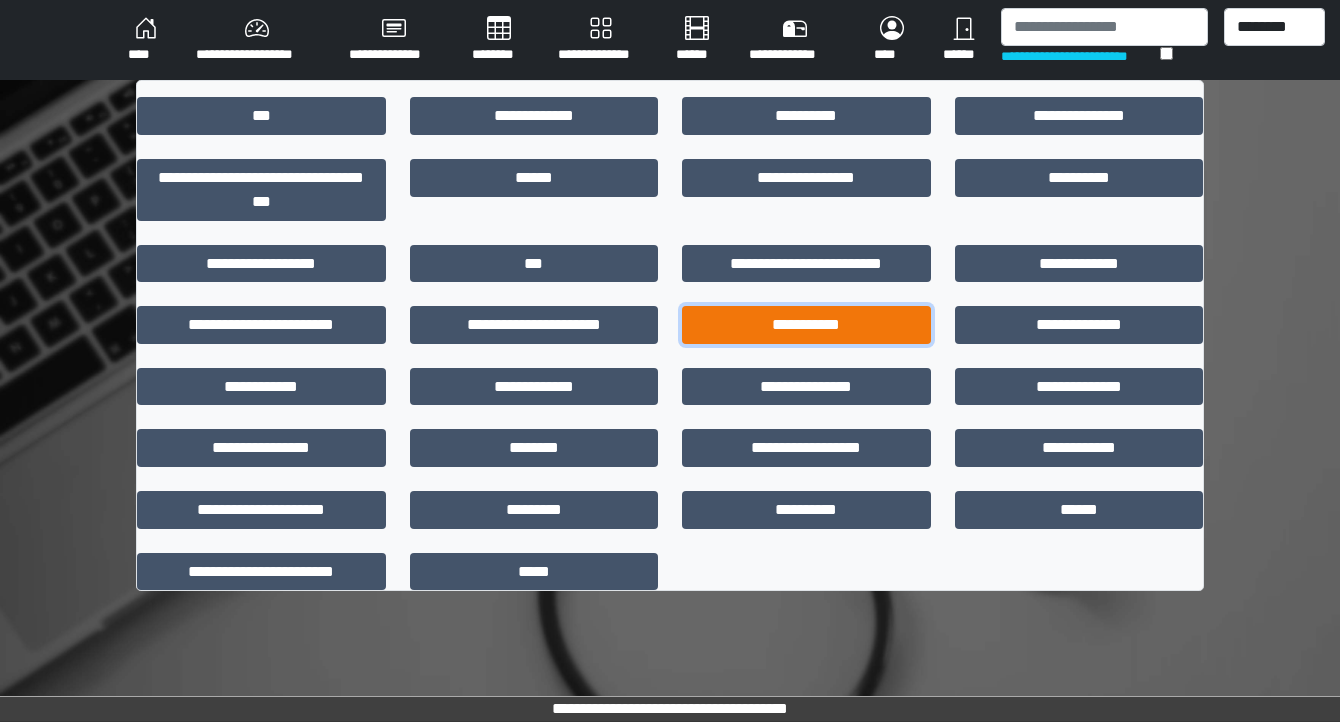 click on "**********" at bounding box center (806, 325) 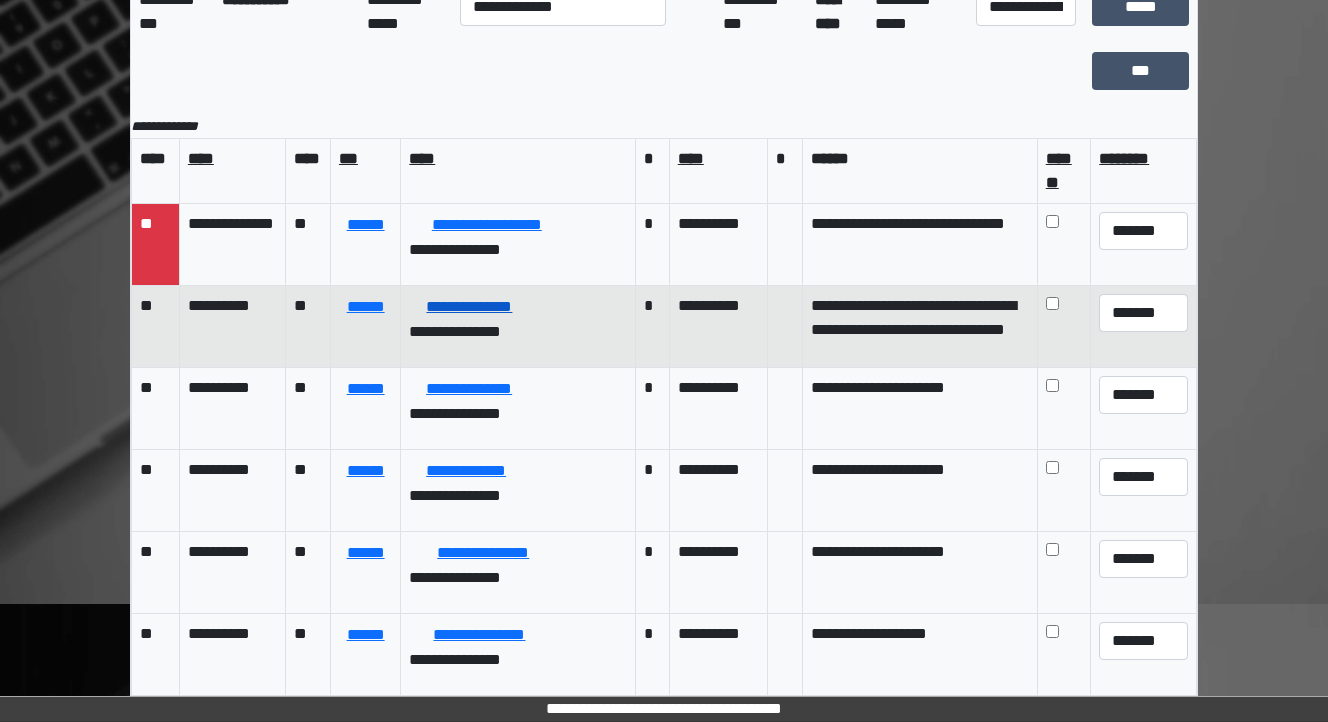 scroll, scrollTop: 189, scrollLeft: 0, axis: vertical 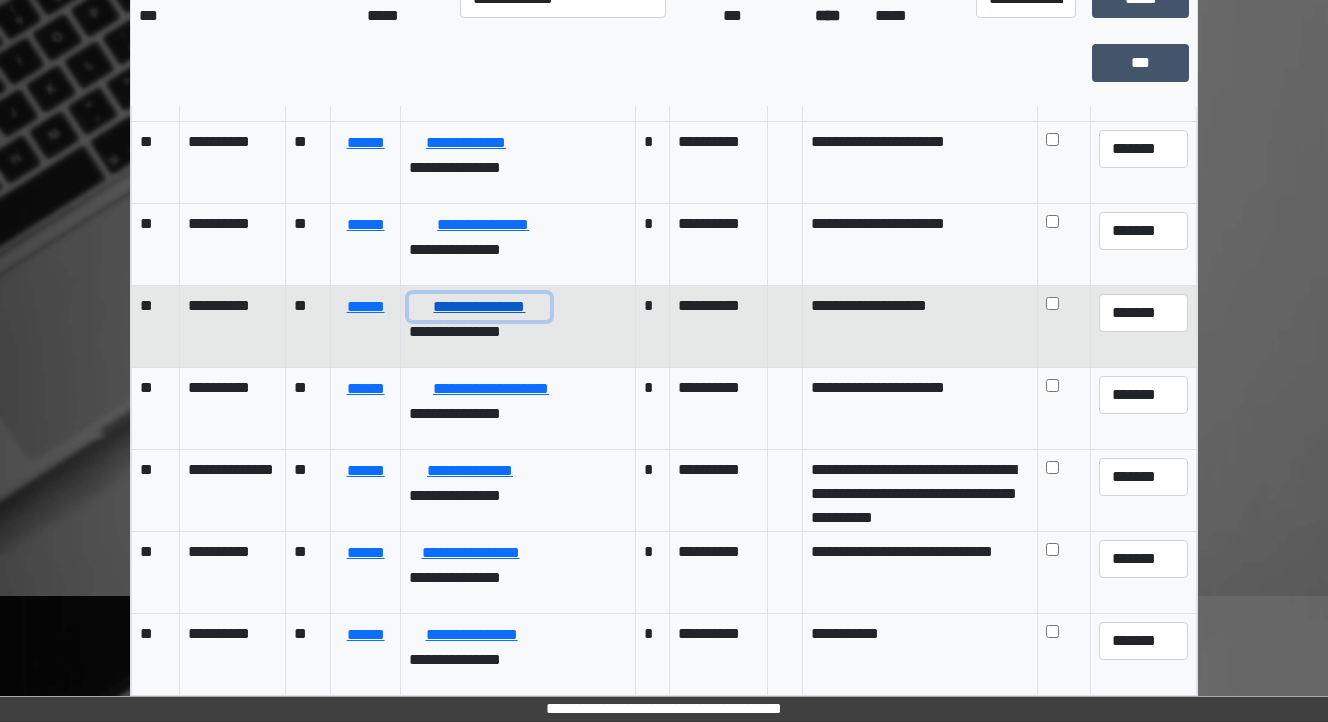 click on "**********" at bounding box center [479, 307] 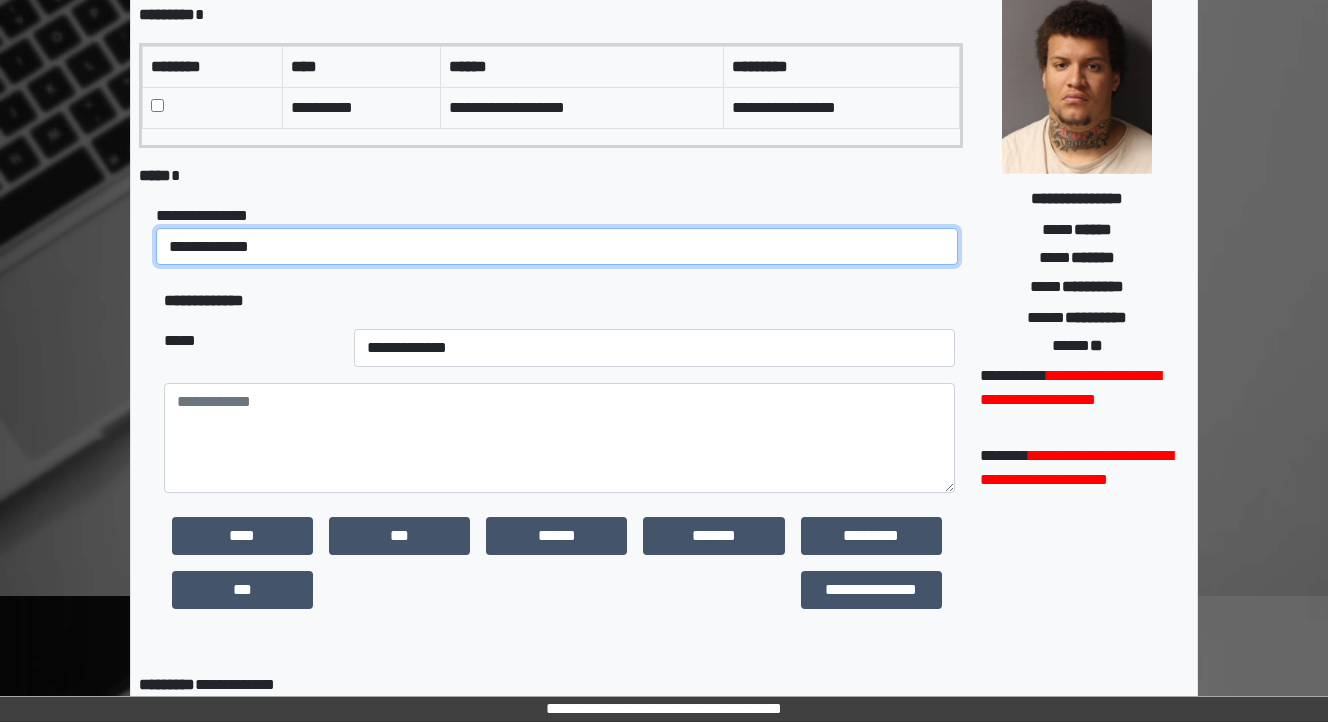 click on "**********" at bounding box center [557, 247] 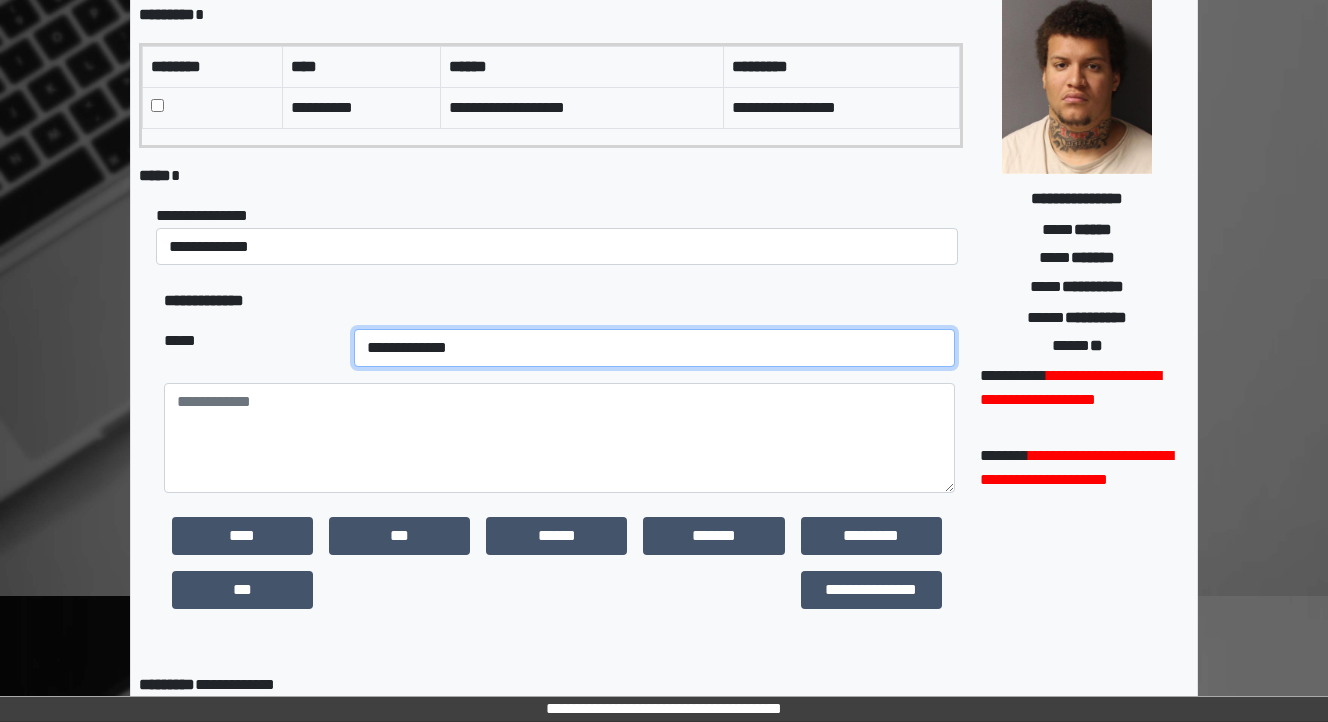 click on "**********" at bounding box center (654, 348) 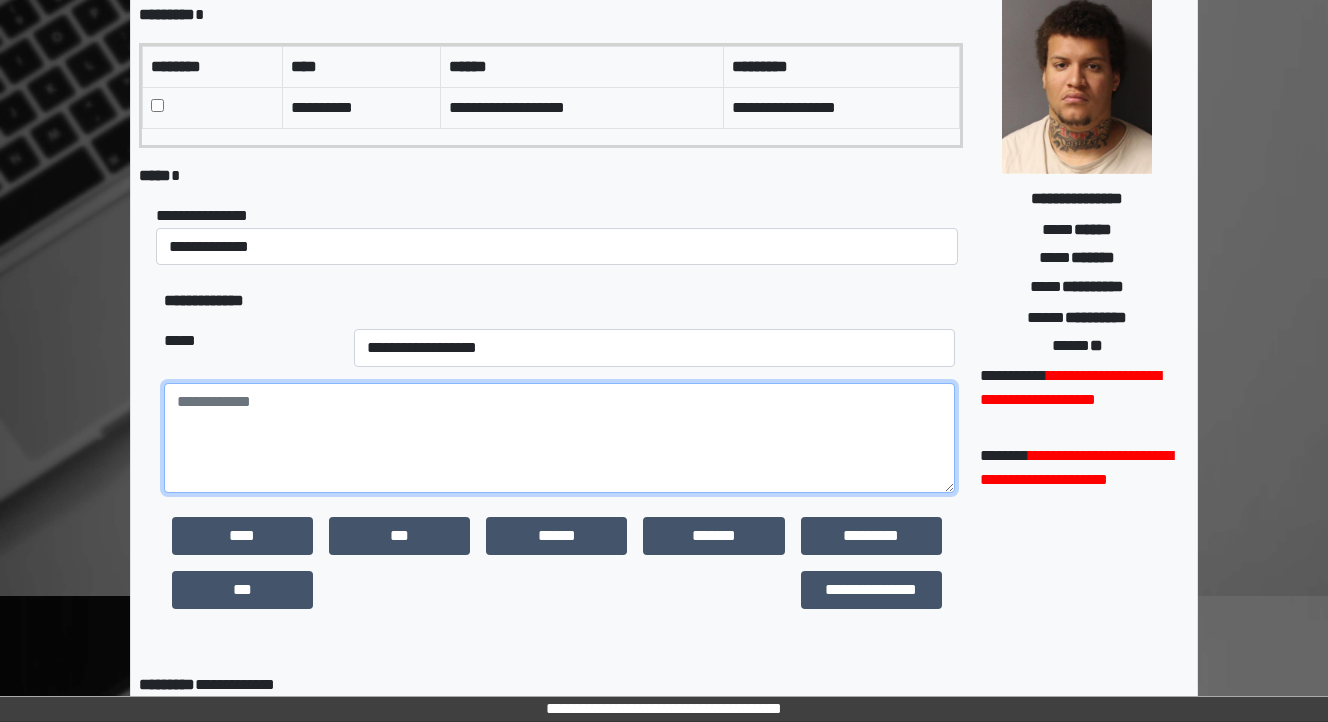 click at bounding box center (559, 438) 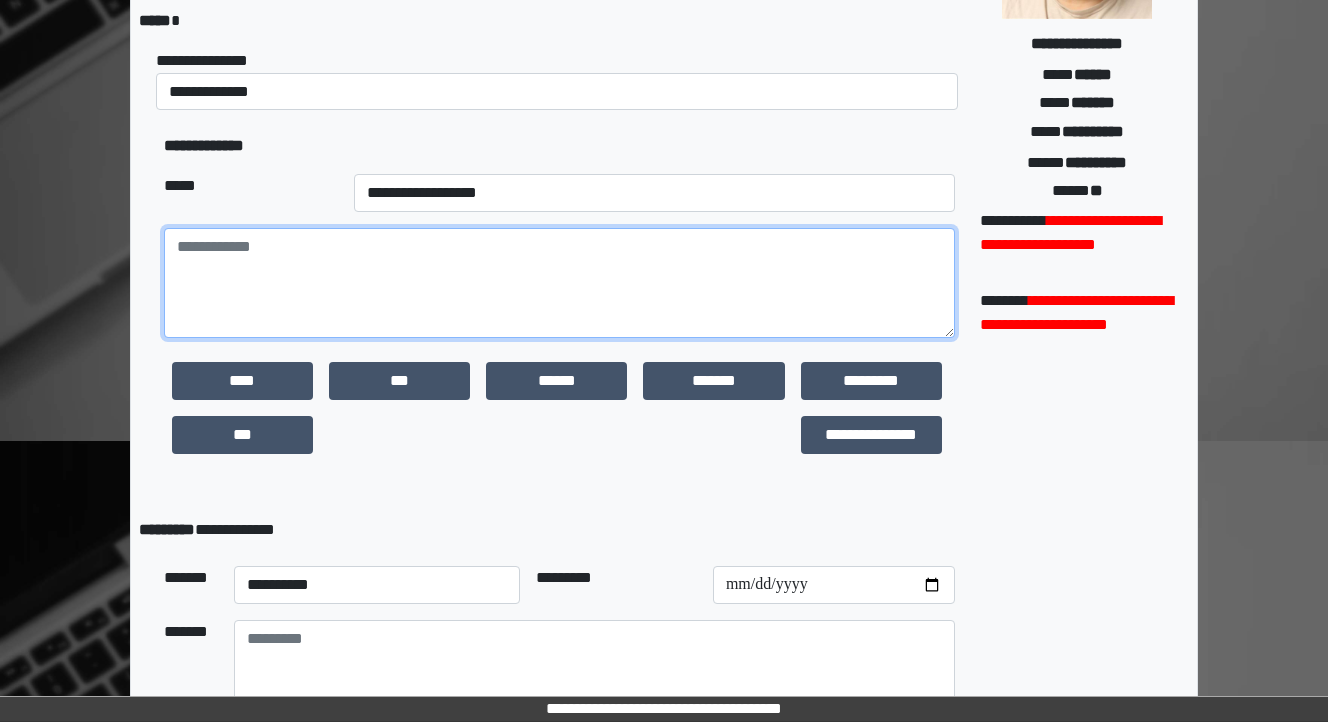 scroll, scrollTop: 349, scrollLeft: 0, axis: vertical 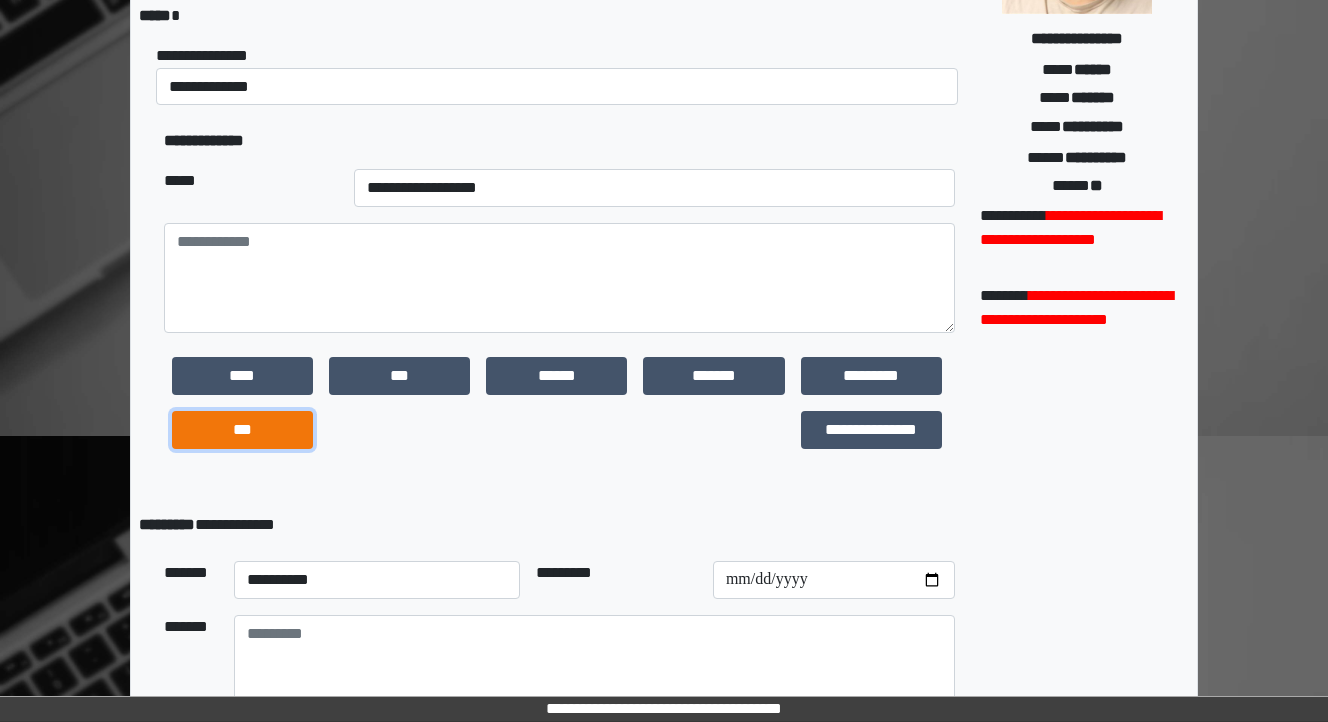 click on "***" at bounding box center [242, 430] 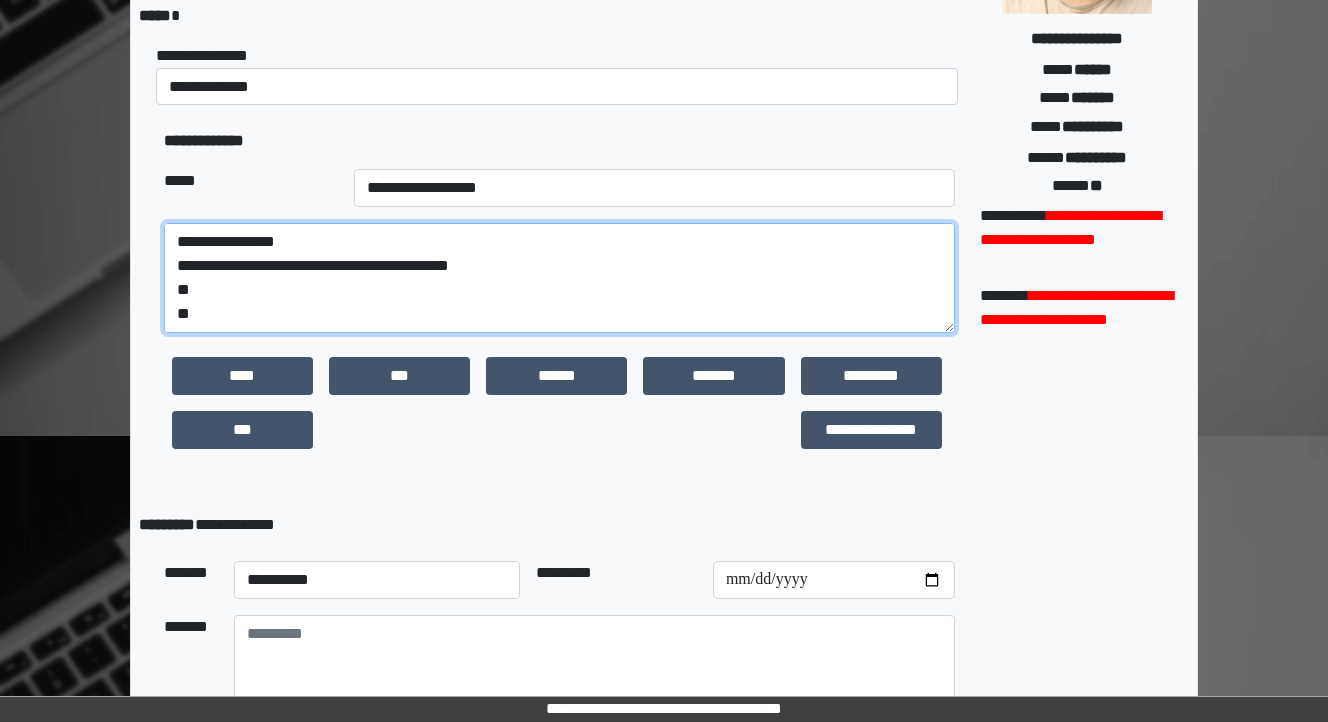click on "**********" at bounding box center [559, 278] 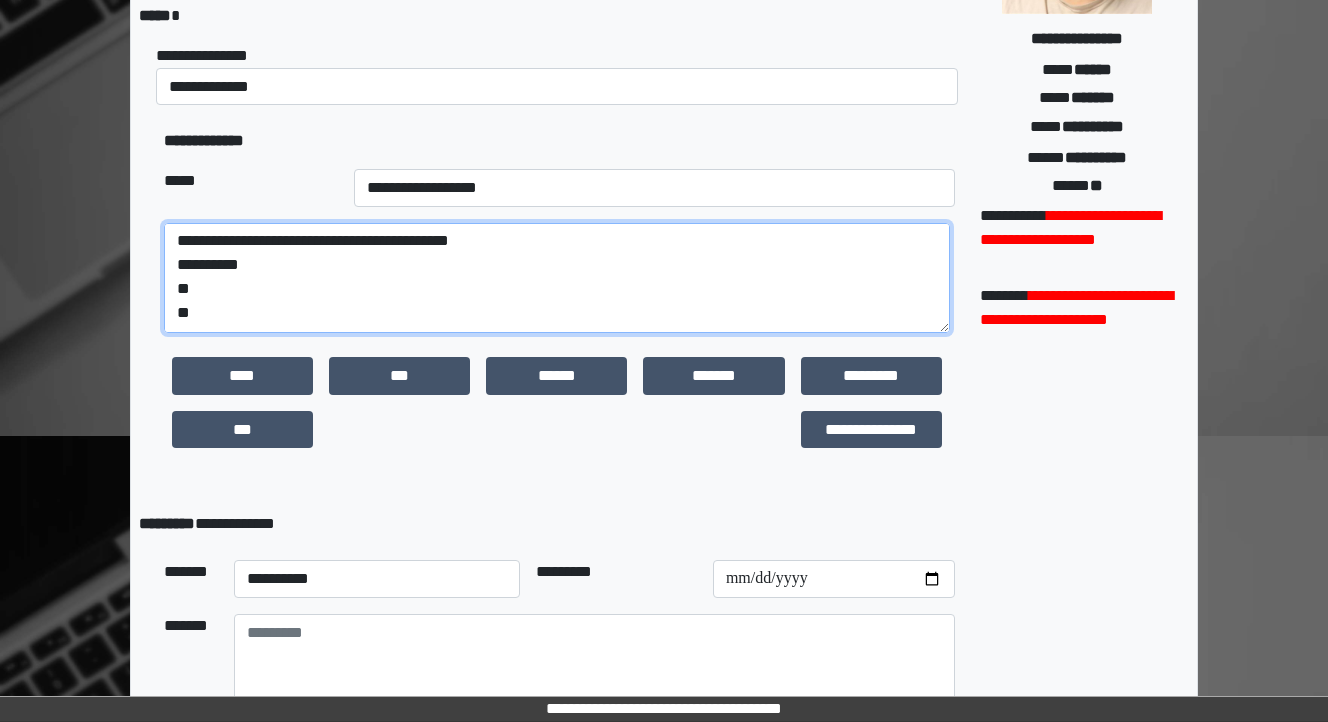 scroll, scrollTop: 48, scrollLeft: 0, axis: vertical 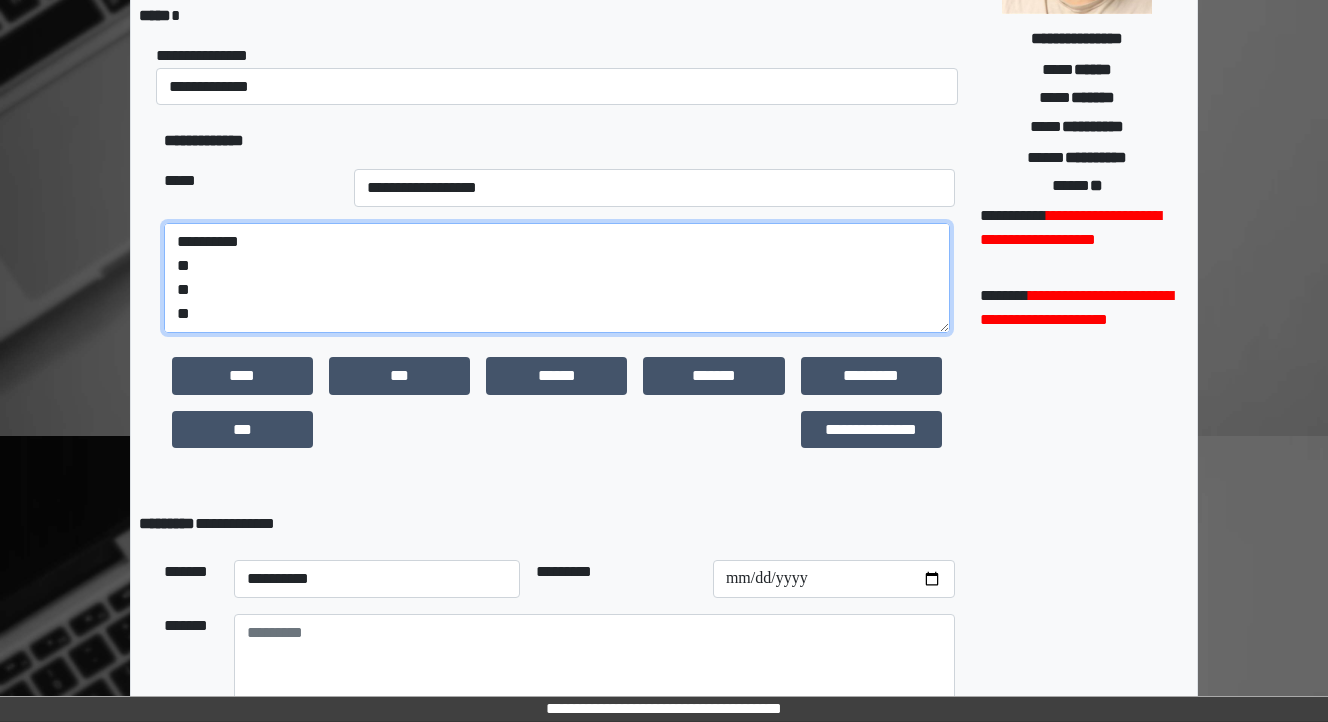 drag, startPoint x: 212, startPoint y: 310, endPoint x: 132, endPoint y: 312, distance: 80.024994 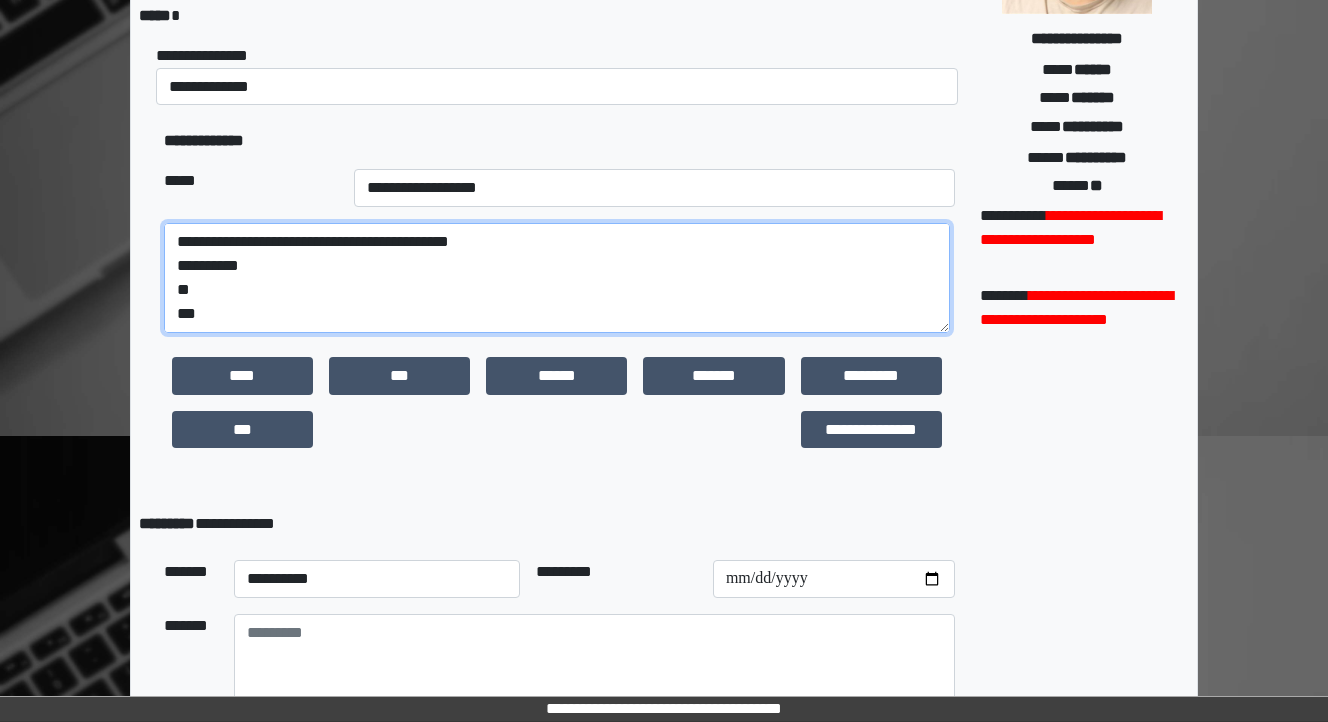 click on "**********" at bounding box center [557, 278] 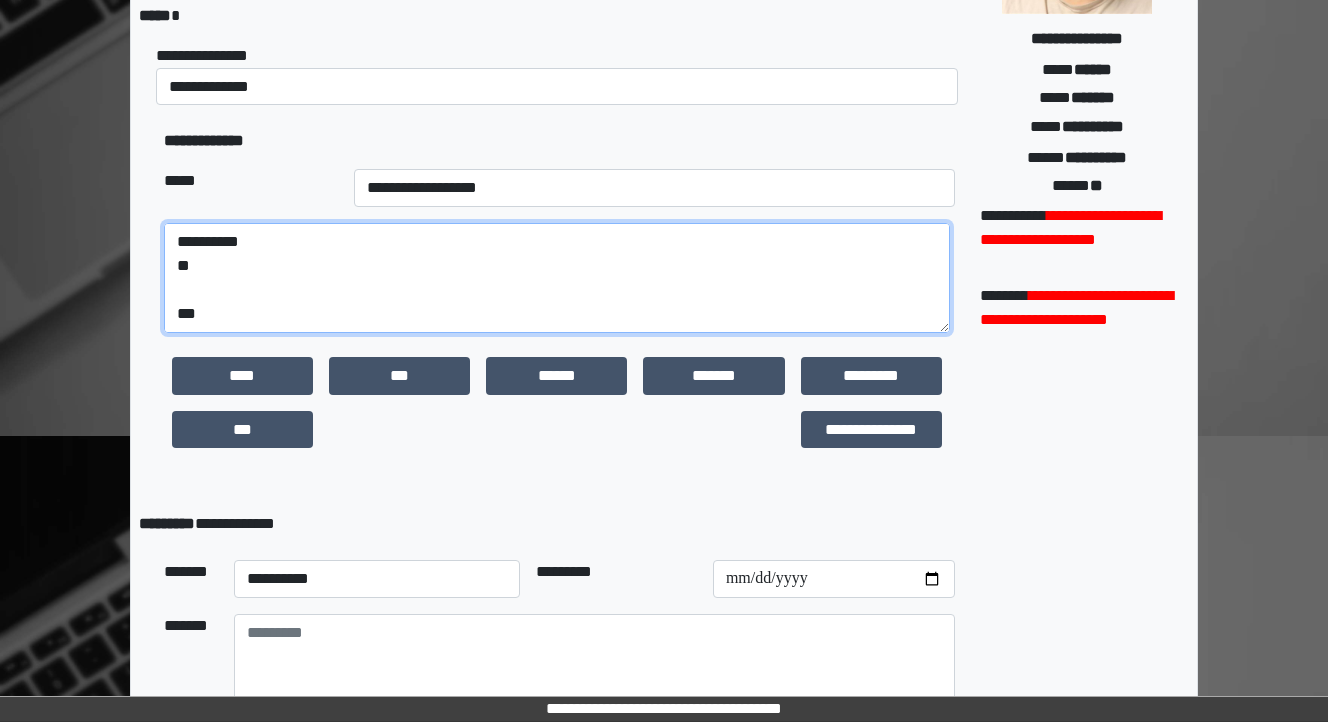 scroll, scrollTop: 72, scrollLeft: 0, axis: vertical 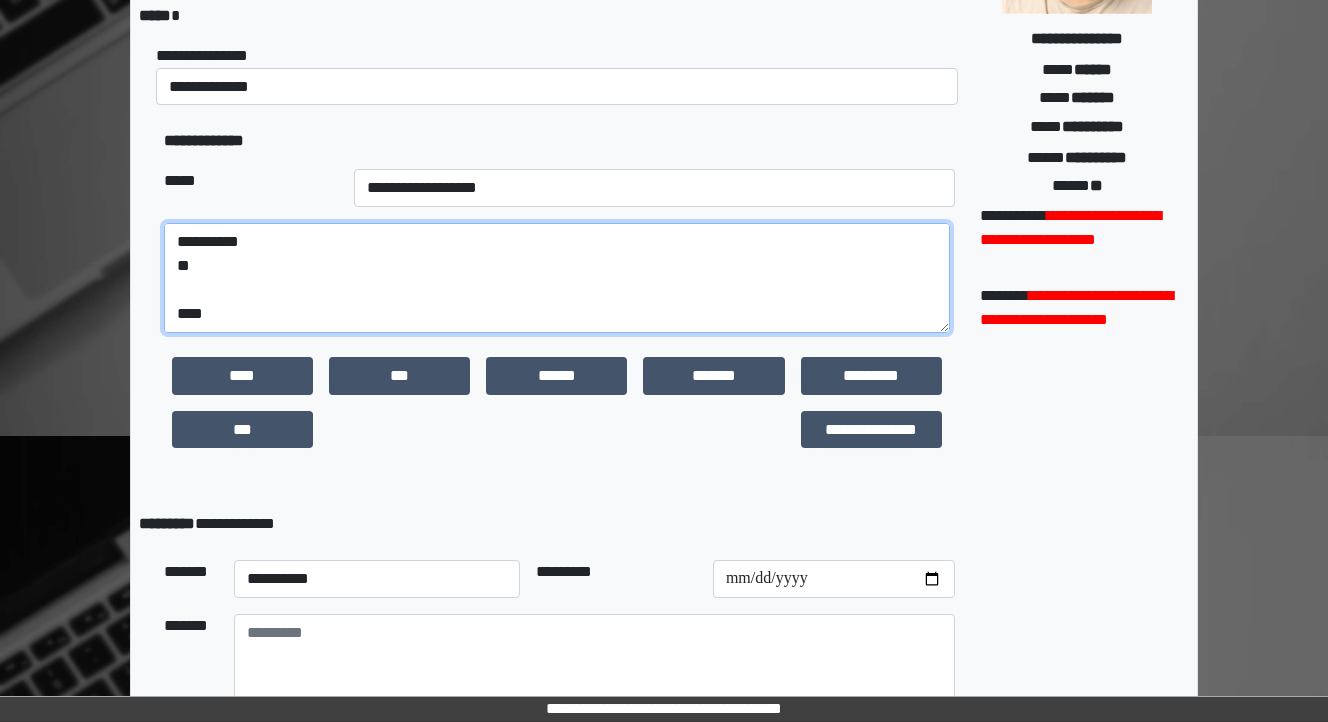 paste on "**********" 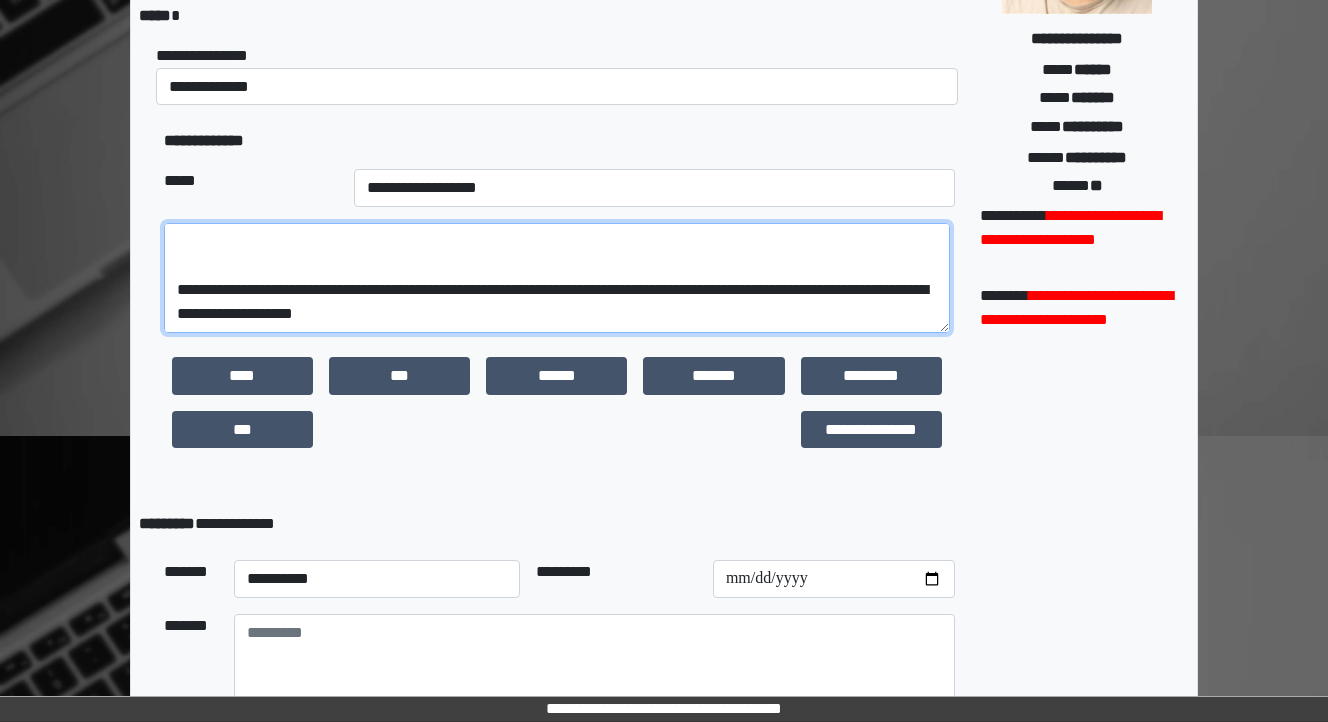scroll, scrollTop: 288, scrollLeft: 0, axis: vertical 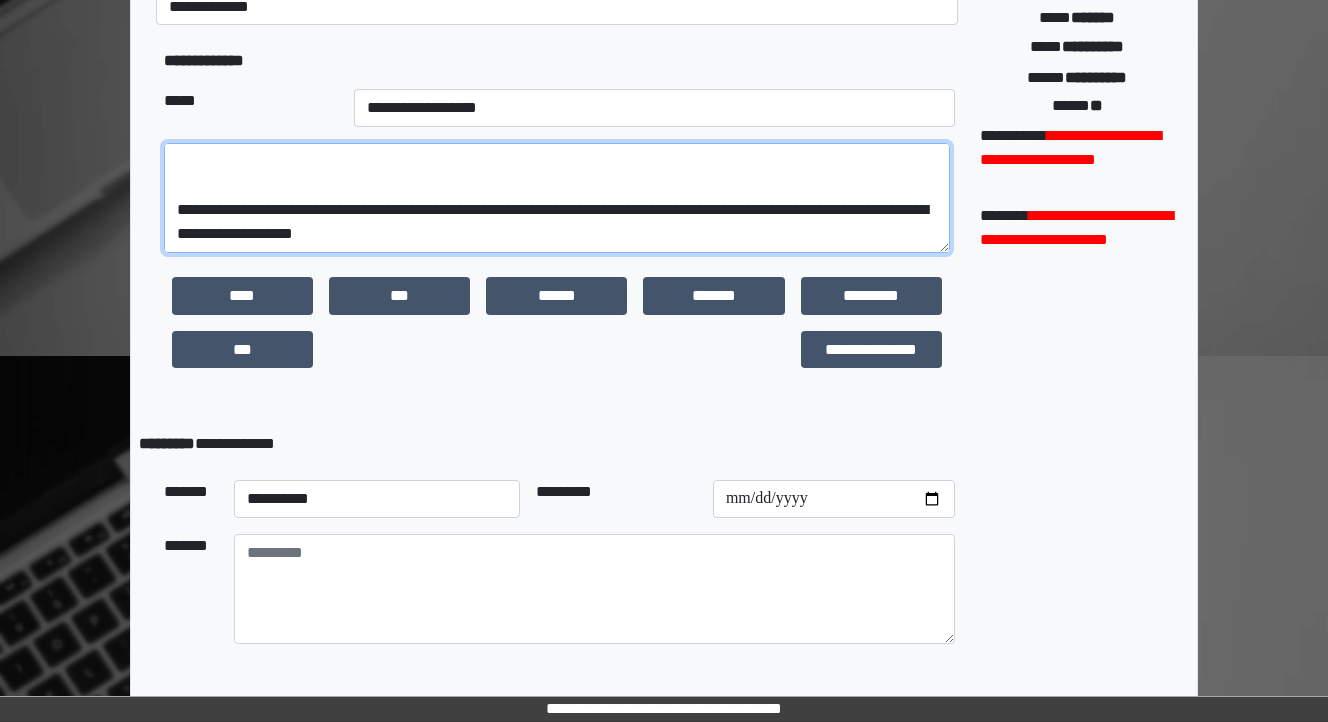 click on "**********" at bounding box center [557, 198] 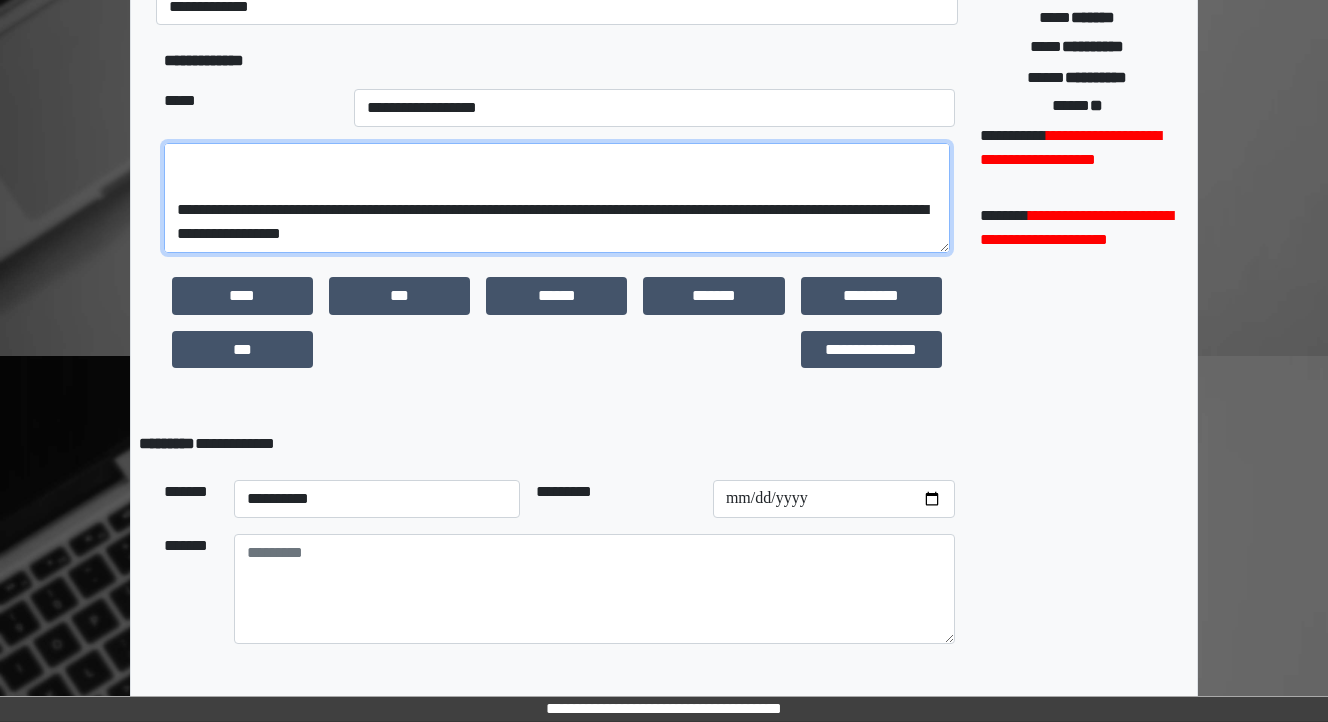 scroll, scrollTop: 240, scrollLeft: 0, axis: vertical 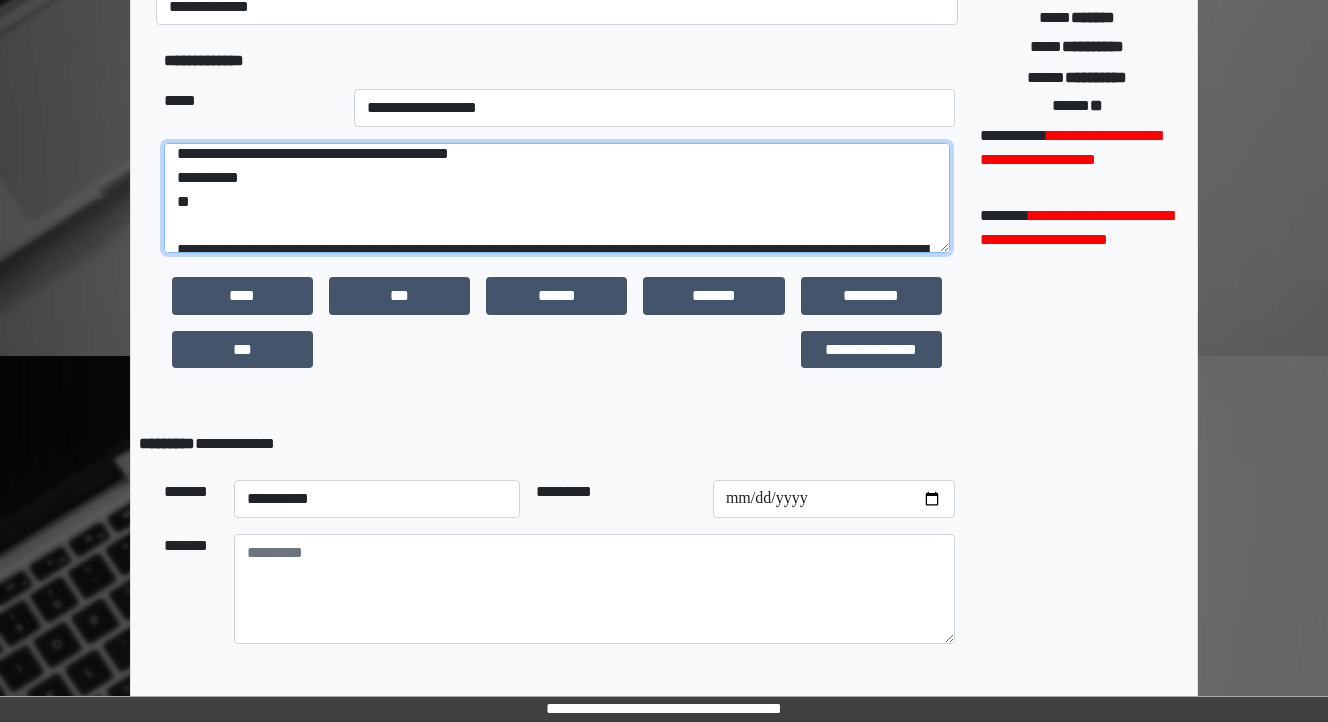 type on "**********" 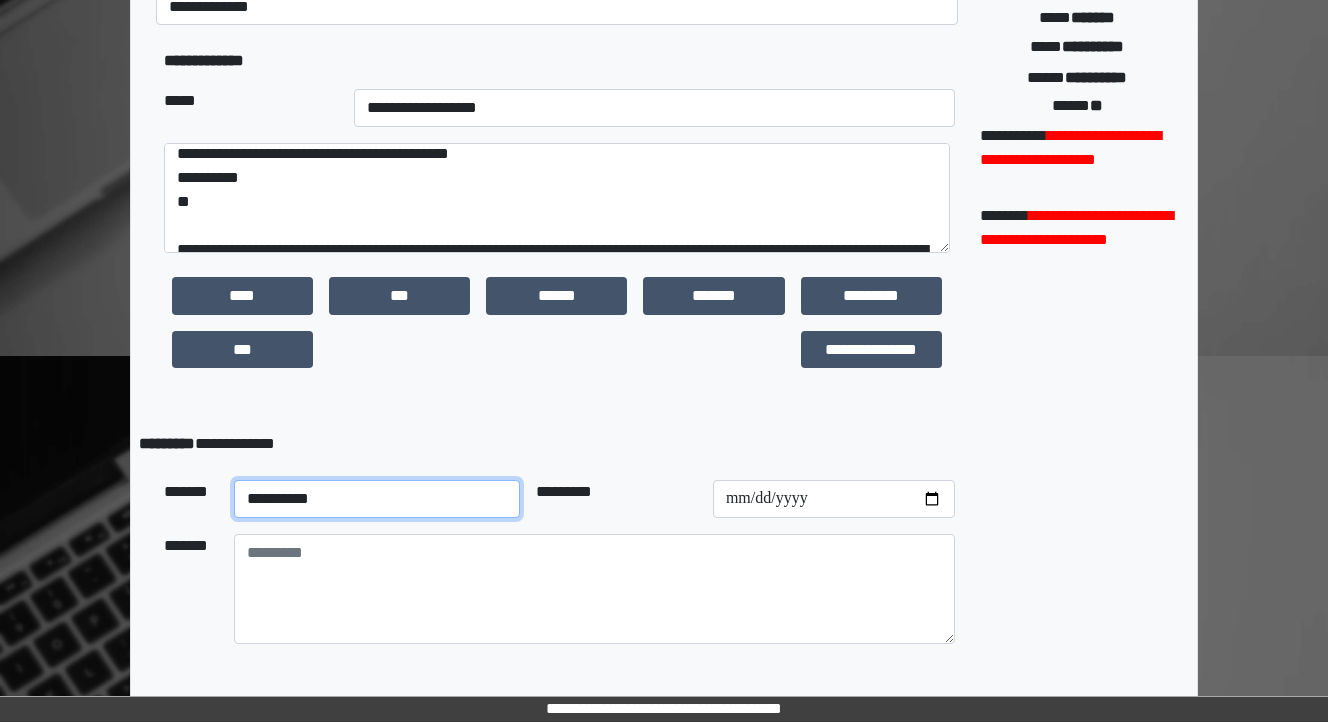 click on "**********" at bounding box center [377, 499] 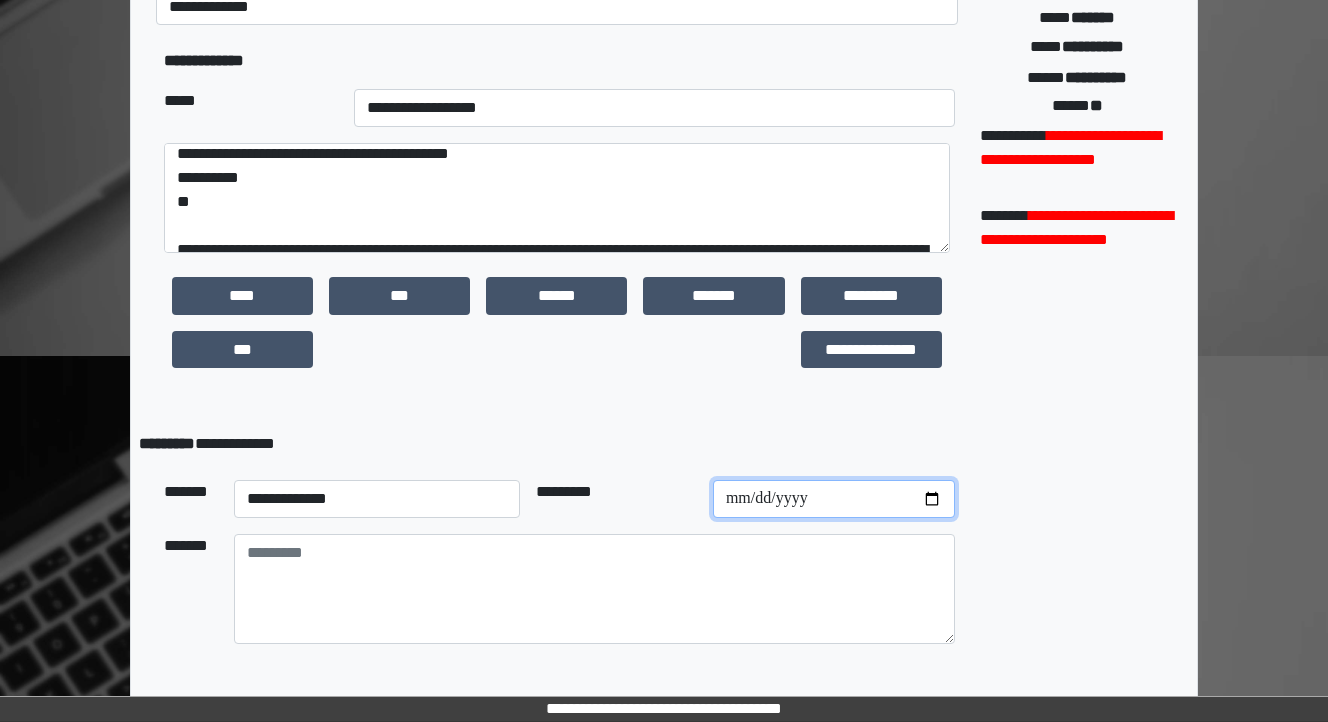 click at bounding box center [834, 499] 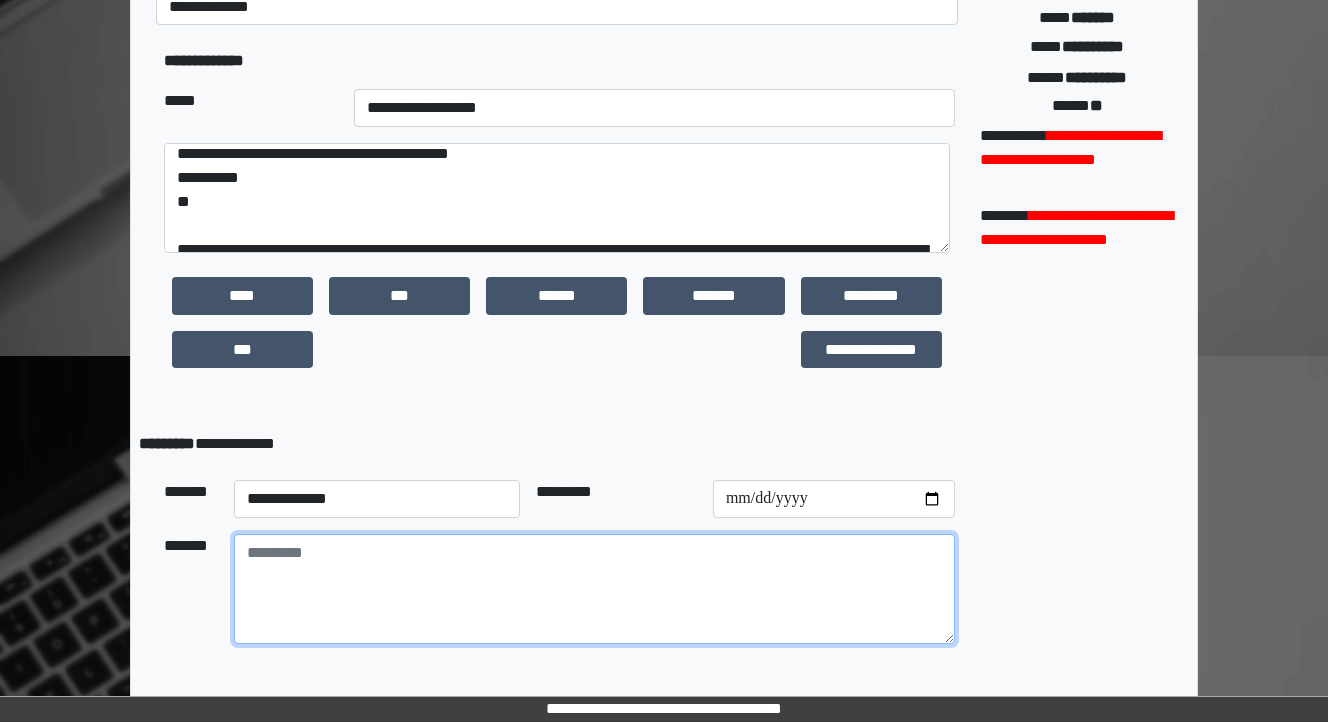 click at bounding box center (594, 589) 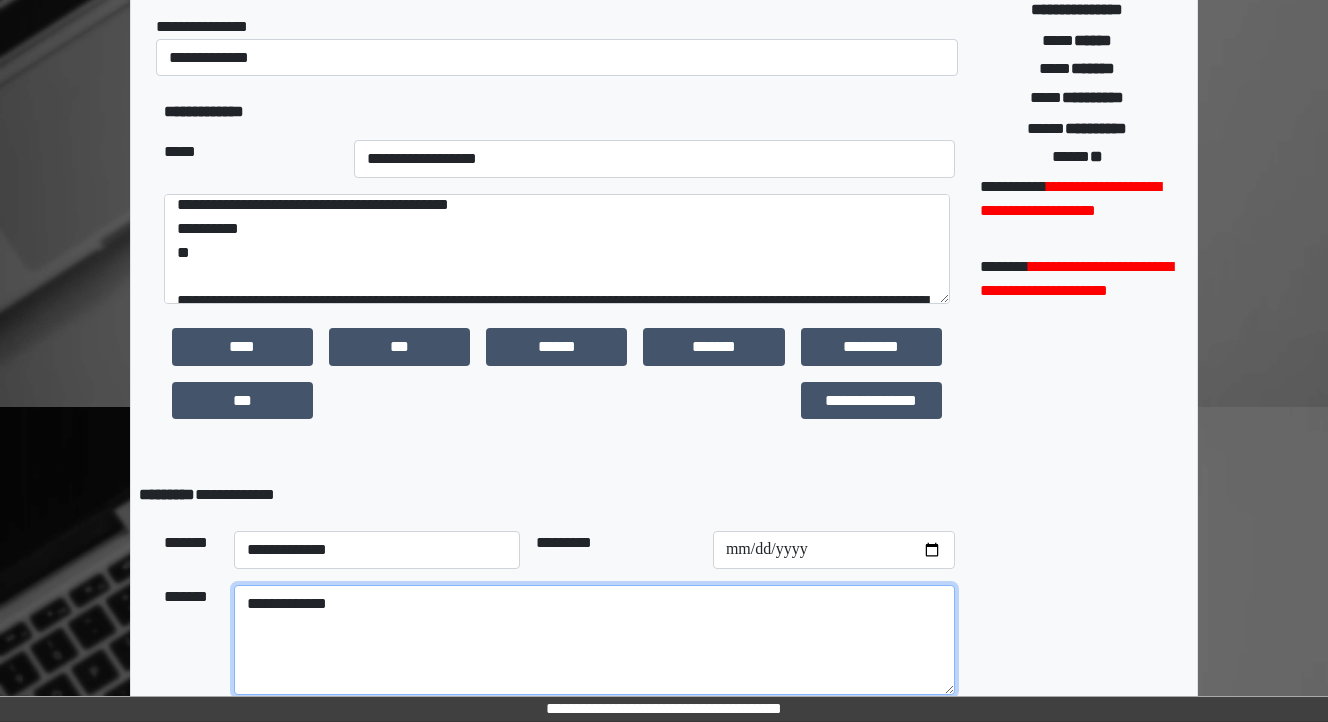 scroll, scrollTop: 349, scrollLeft: 0, axis: vertical 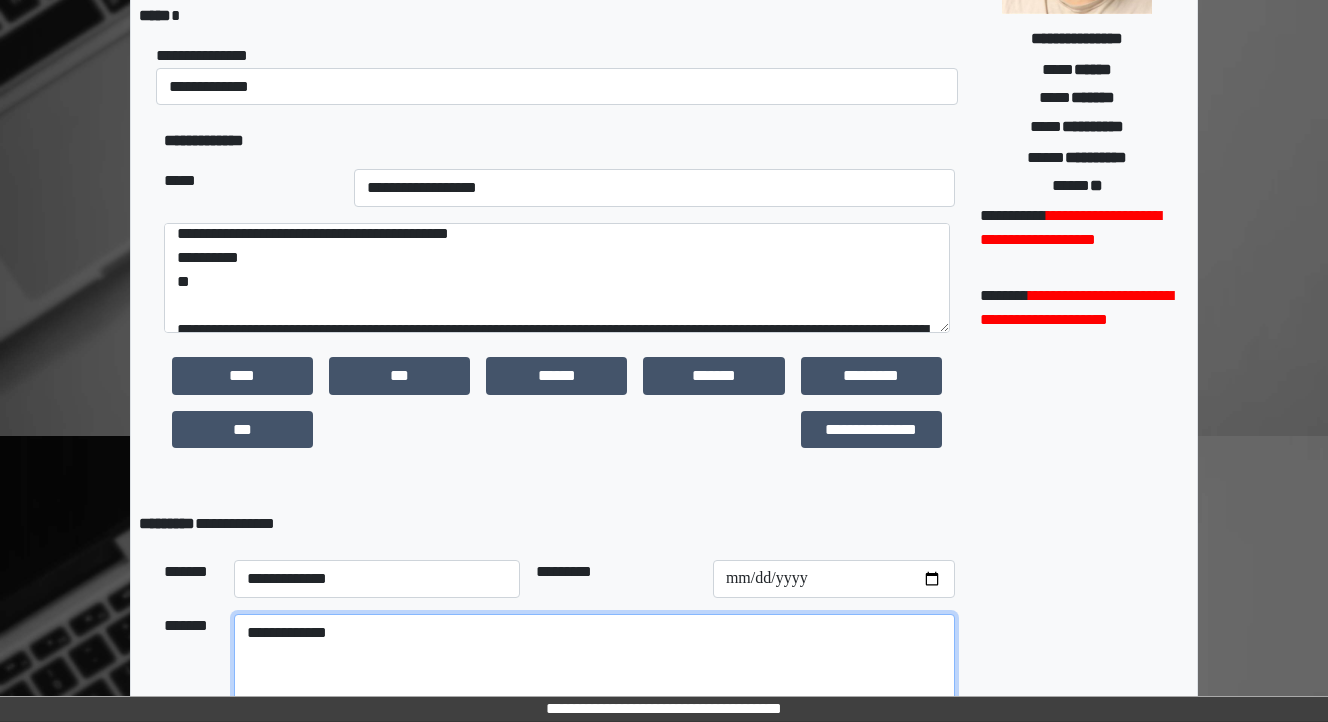 type on "**********" 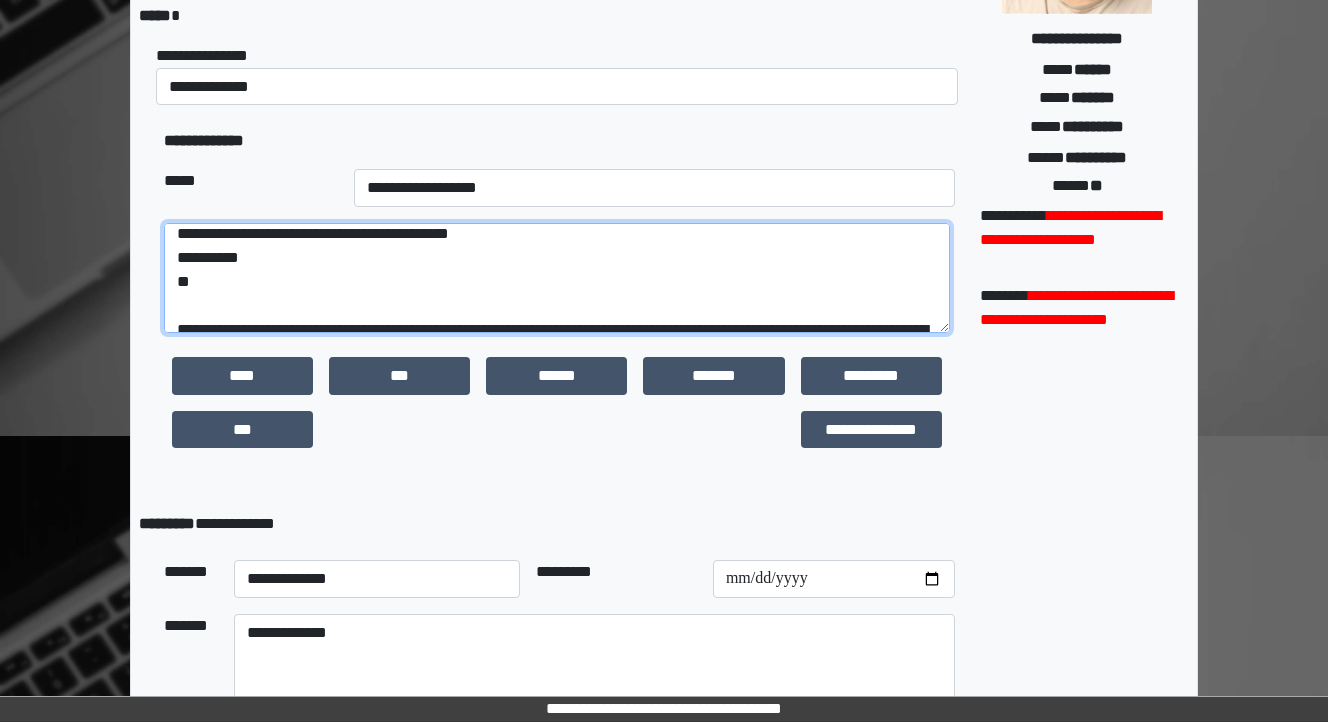 scroll, scrollTop: 7, scrollLeft: 0, axis: vertical 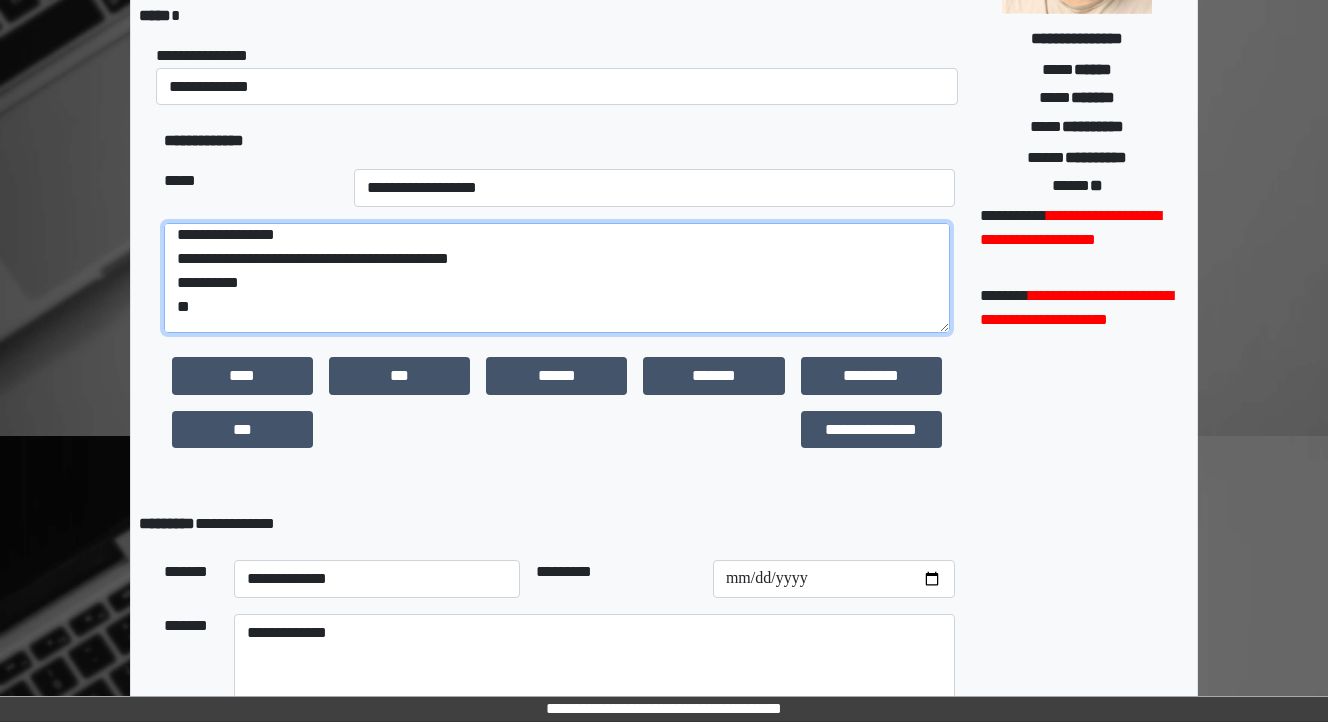 click on "**********" at bounding box center [557, 278] 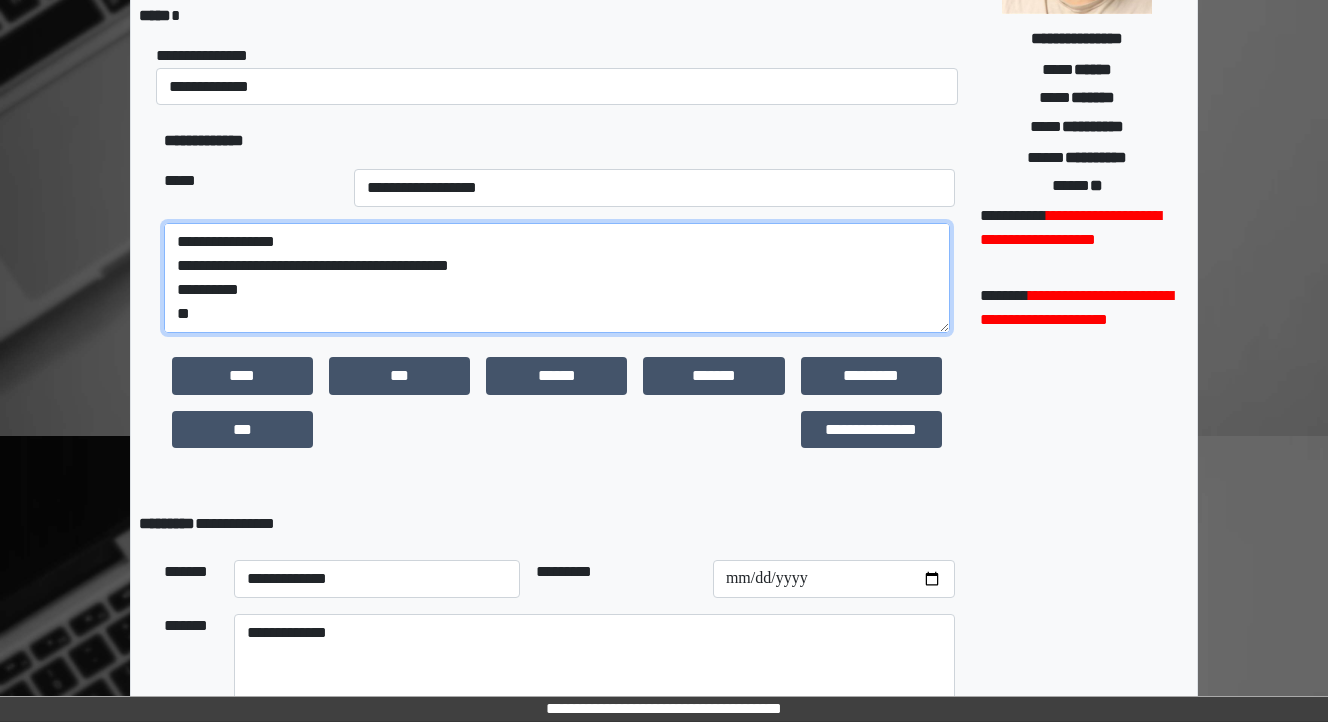 click on "**********" at bounding box center [557, 278] 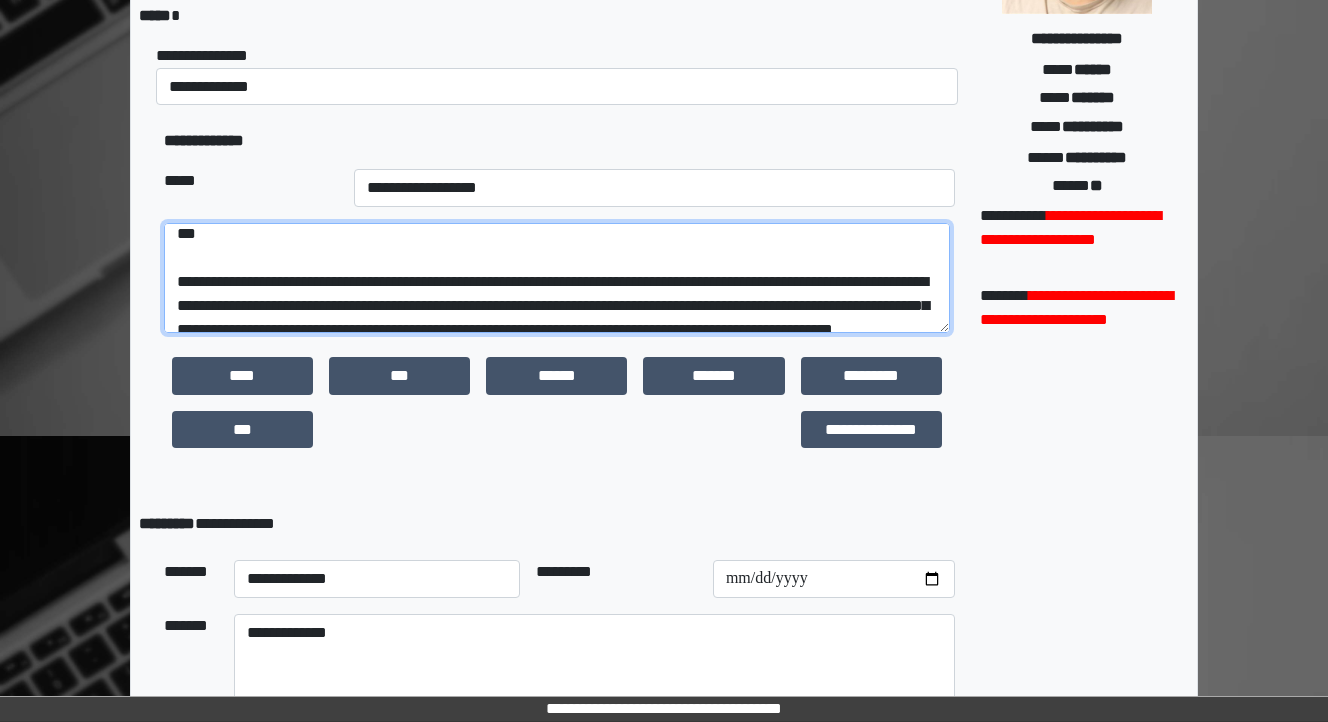 scroll, scrollTop: 79, scrollLeft: 0, axis: vertical 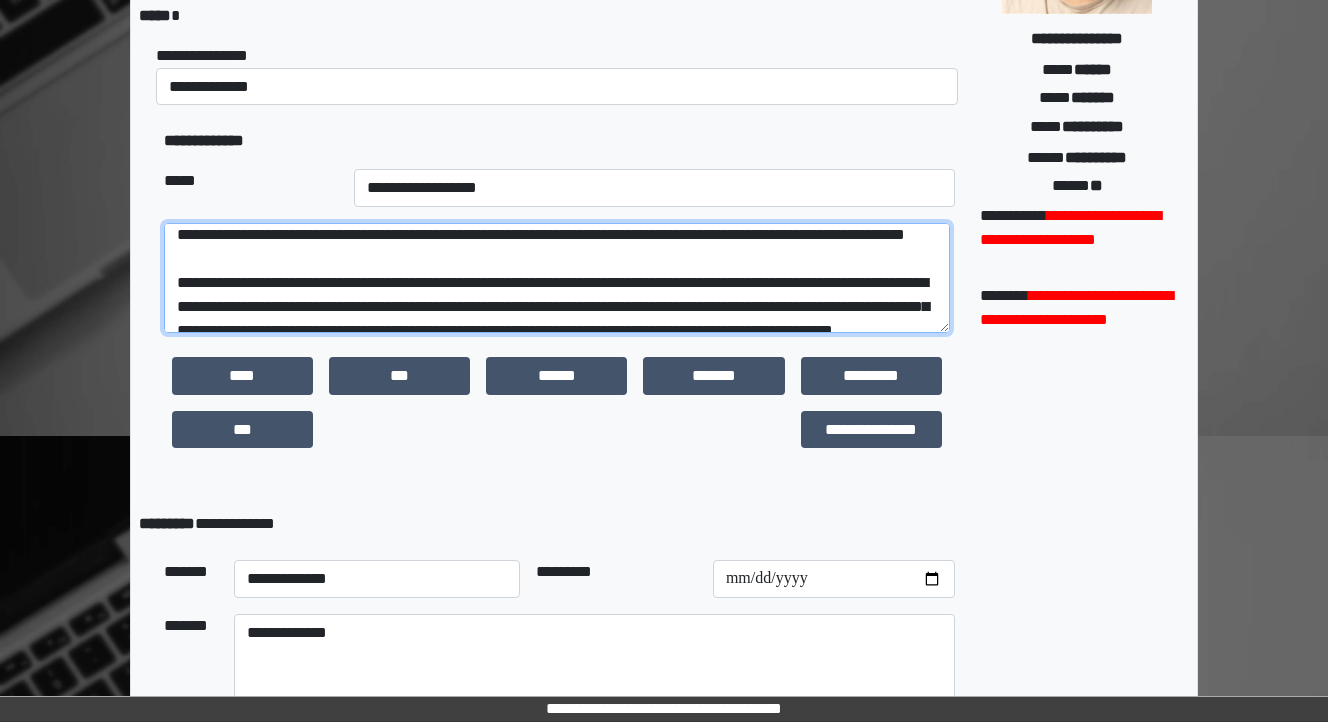 click on "**********" at bounding box center (557, 278) 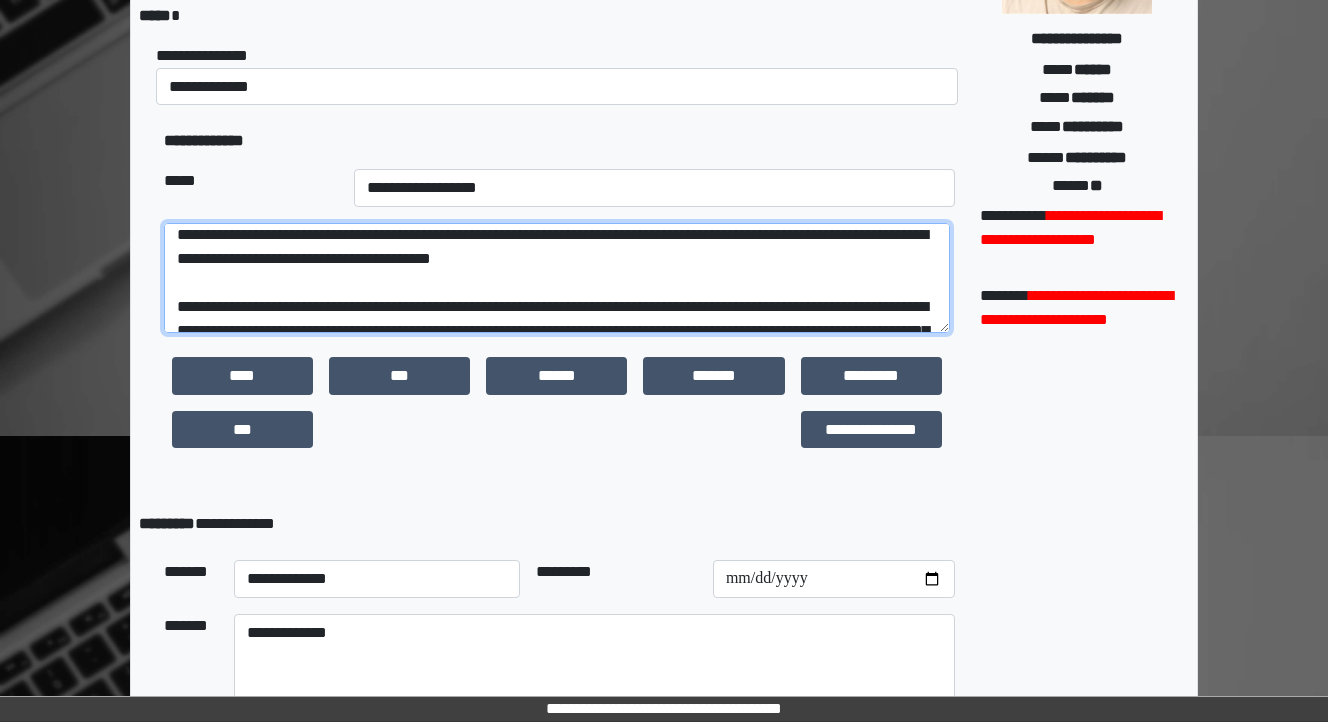 click on "**********" at bounding box center [557, 278] 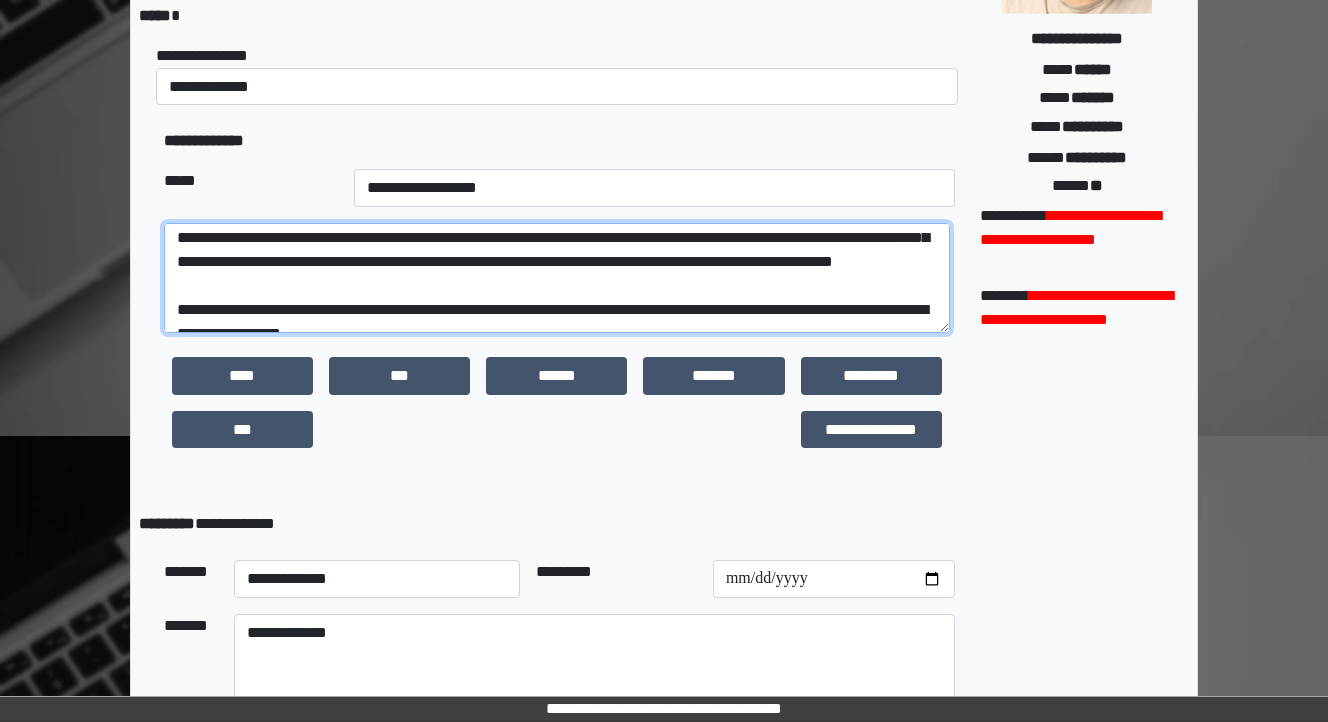 scroll, scrollTop: 272, scrollLeft: 0, axis: vertical 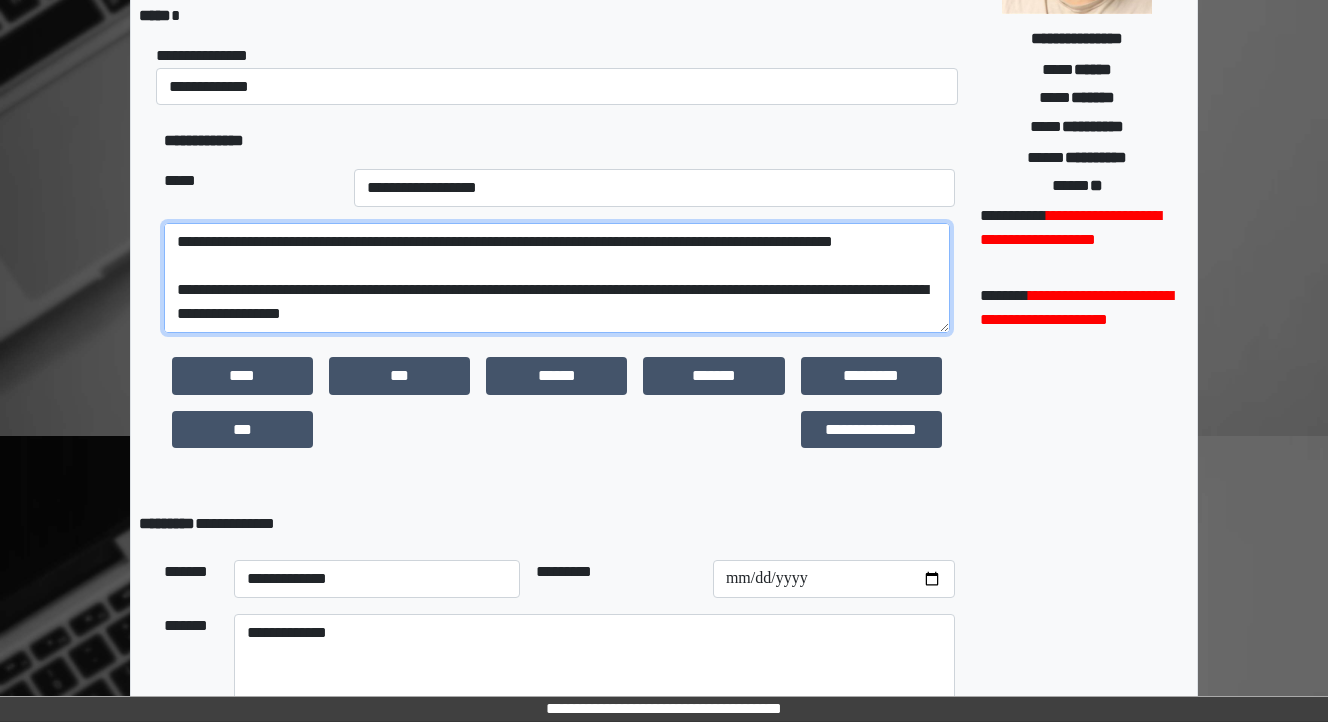 click at bounding box center [557, 278] 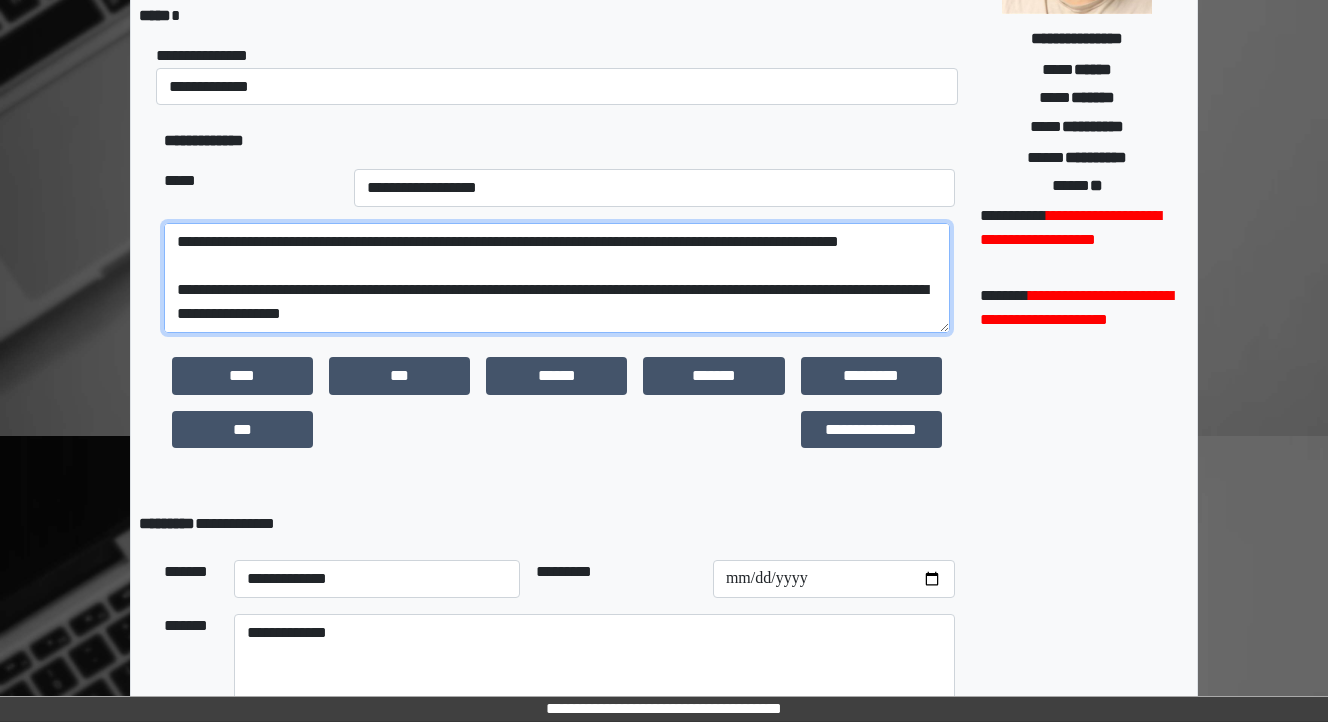 scroll, scrollTop: 271, scrollLeft: 0, axis: vertical 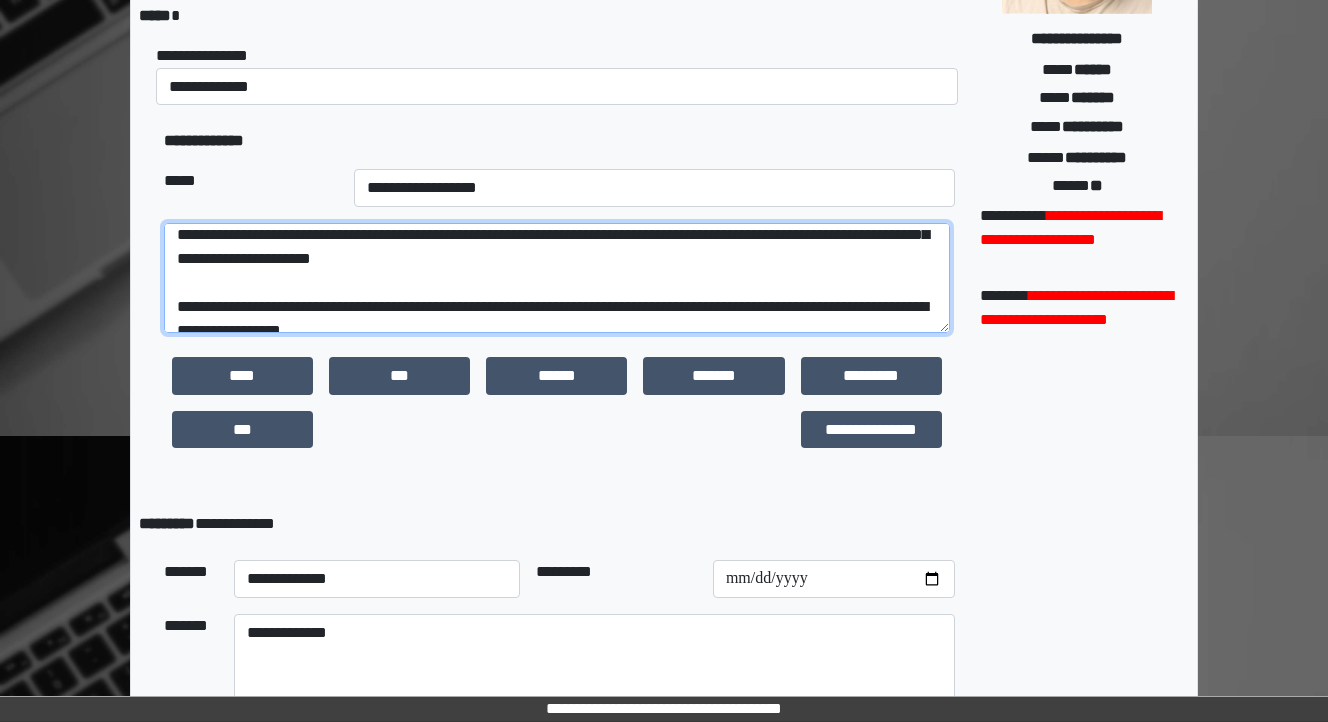 click at bounding box center [557, 278] 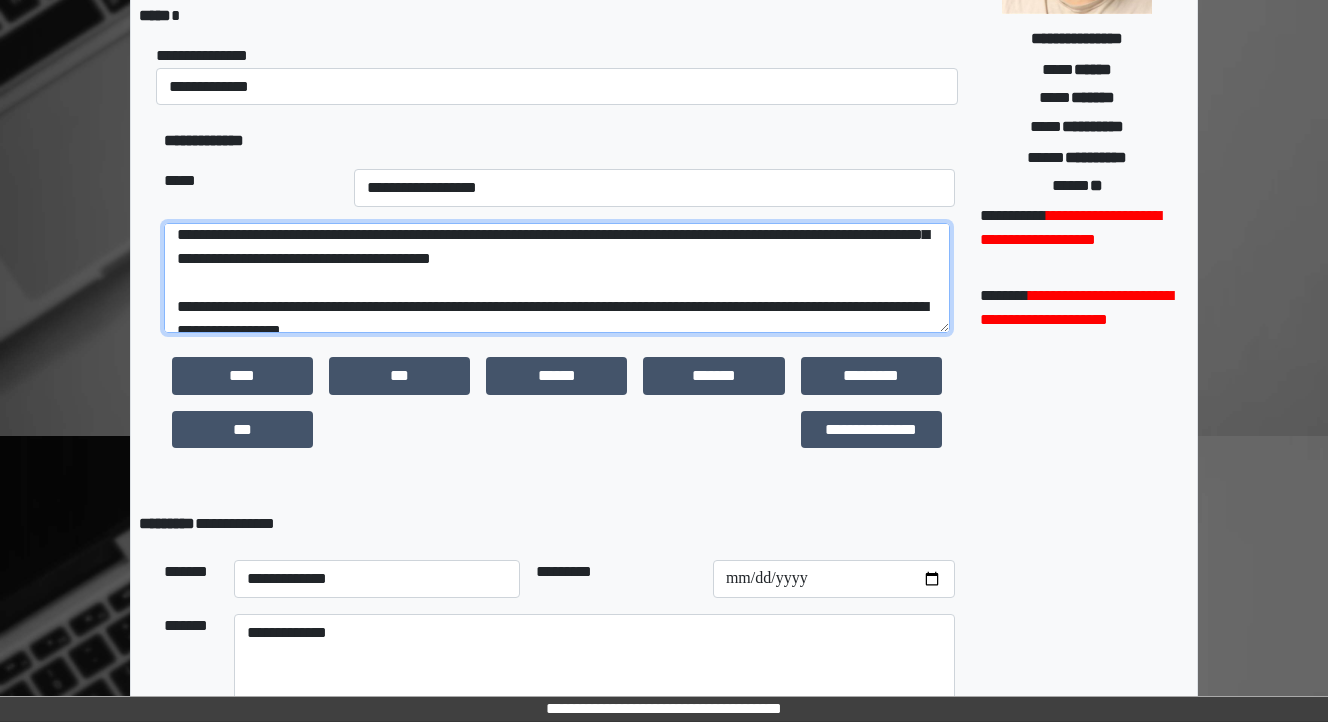 click at bounding box center [557, 278] 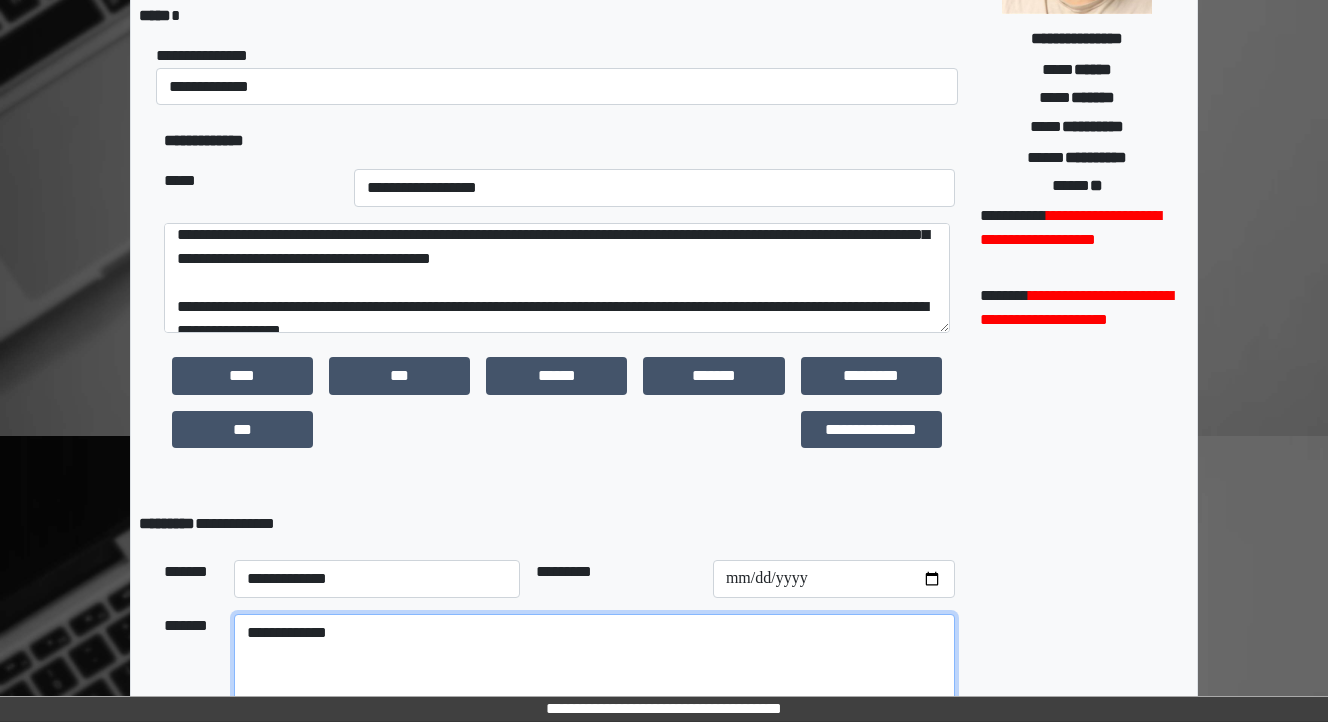 click on "**********" at bounding box center [594, 669] 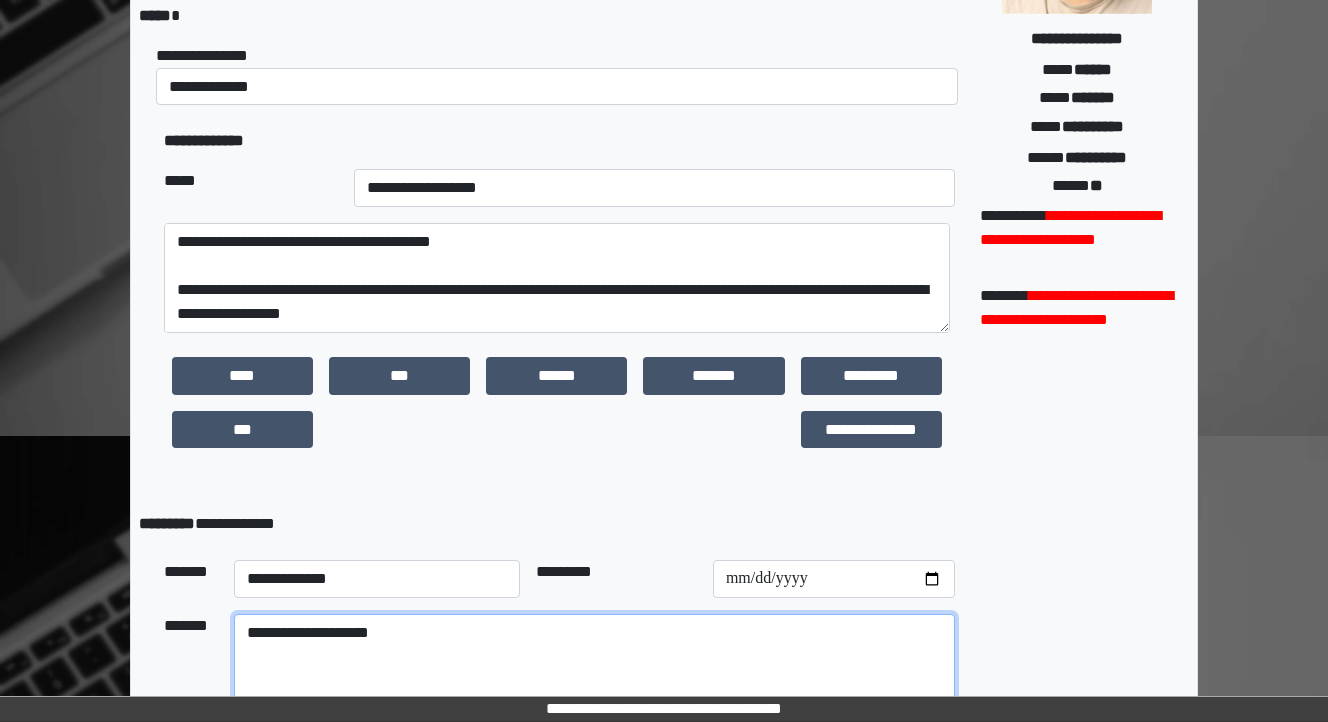 scroll, scrollTop: 336, scrollLeft: 0, axis: vertical 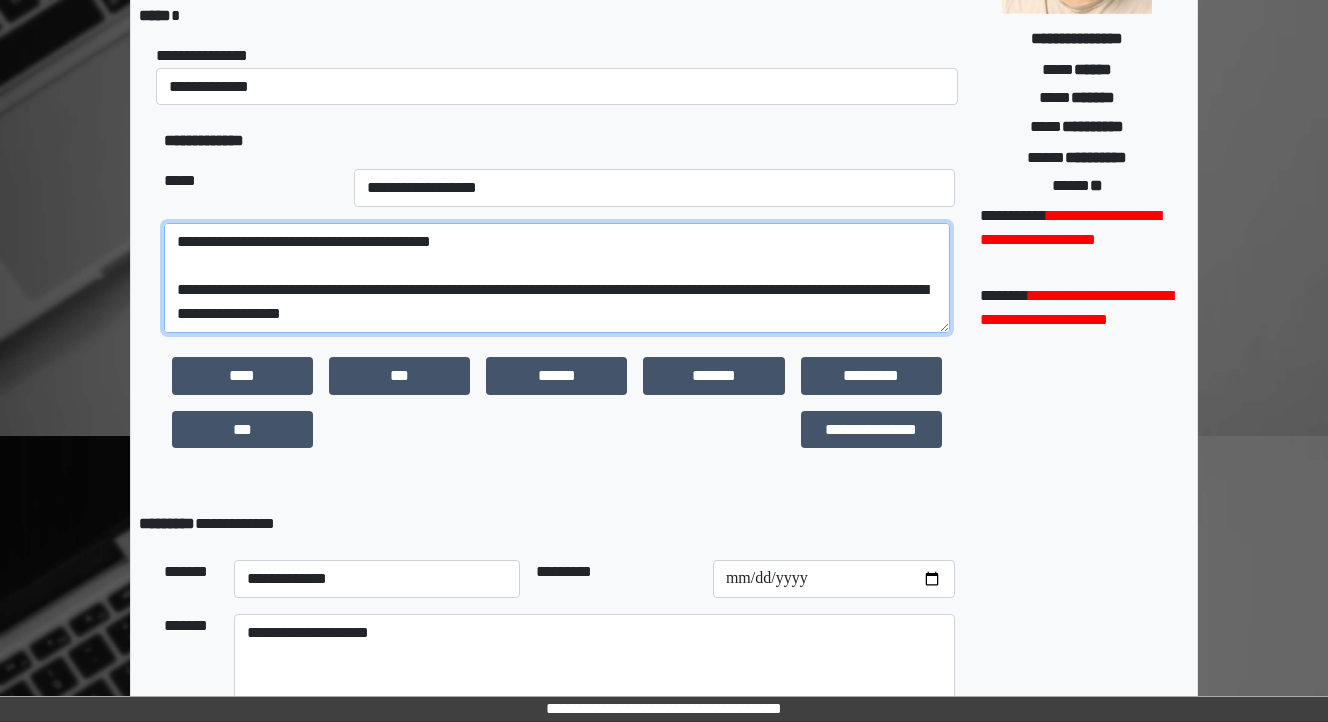 click at bounding box center (557, 278) 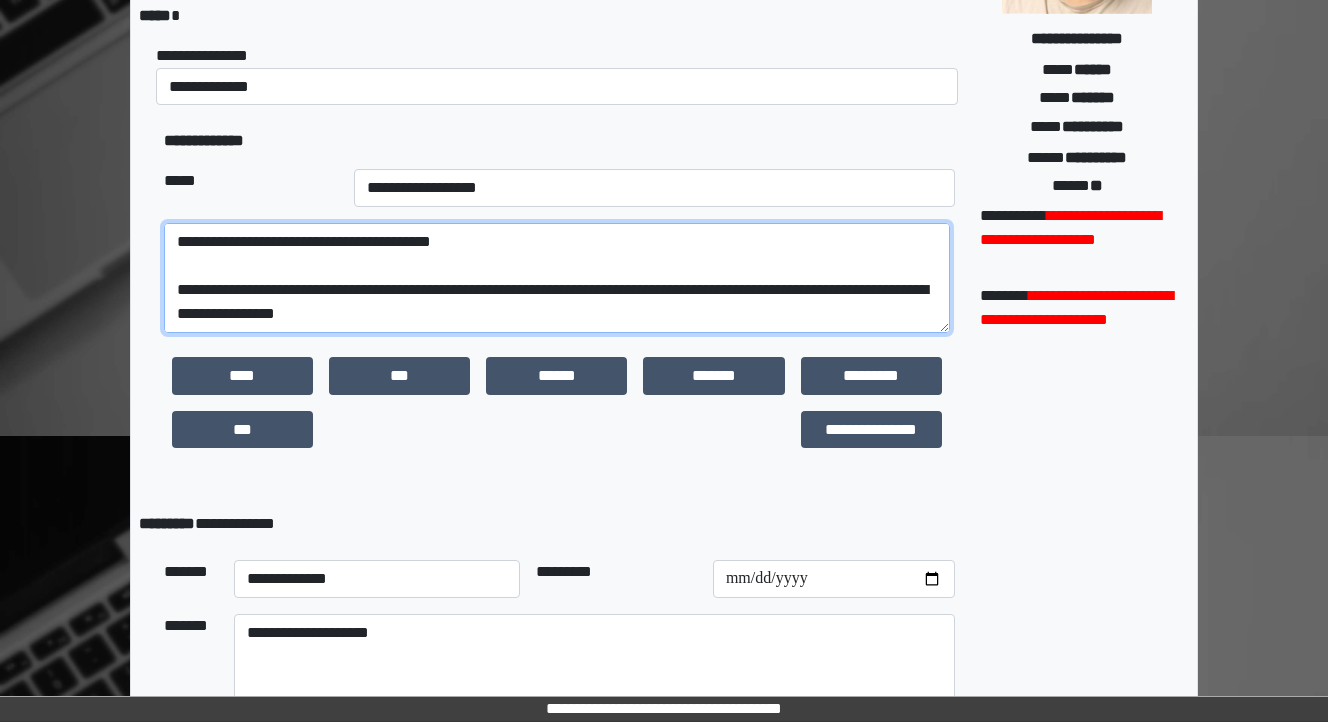 click at bounding box center (557, 278) 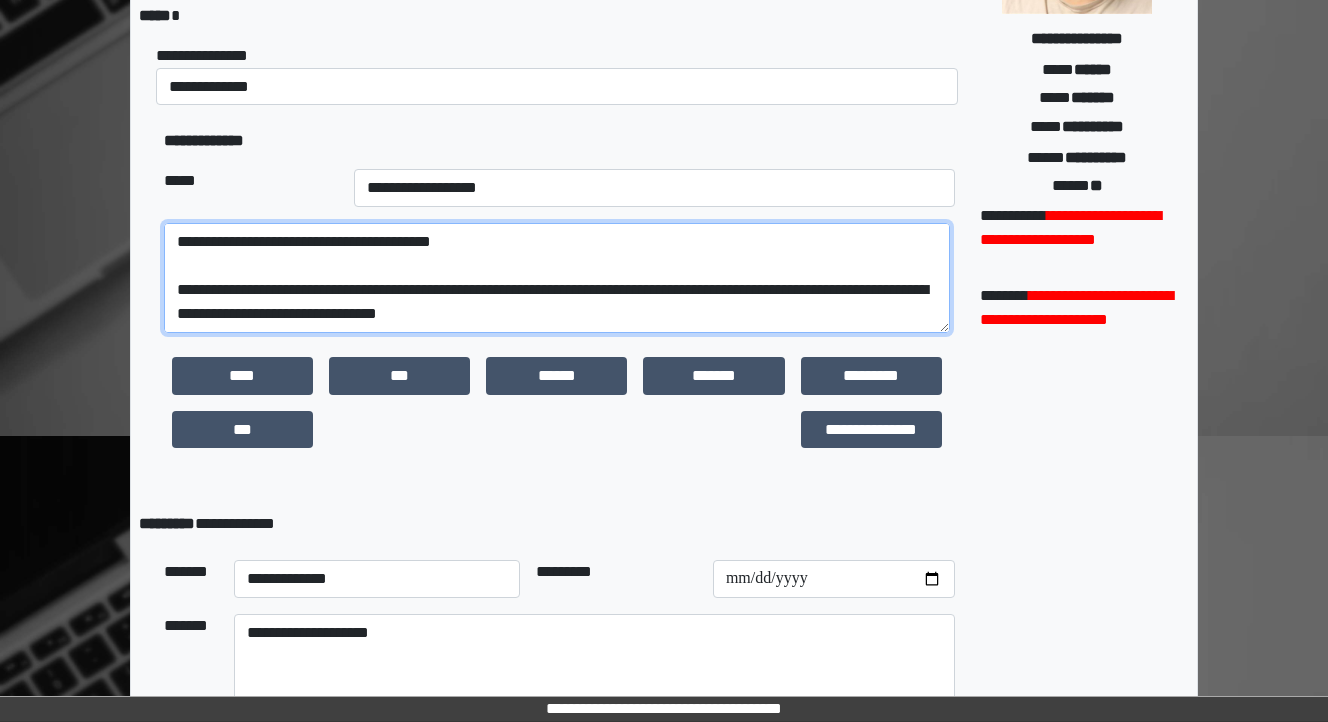 click at bounding box center [557, 278] 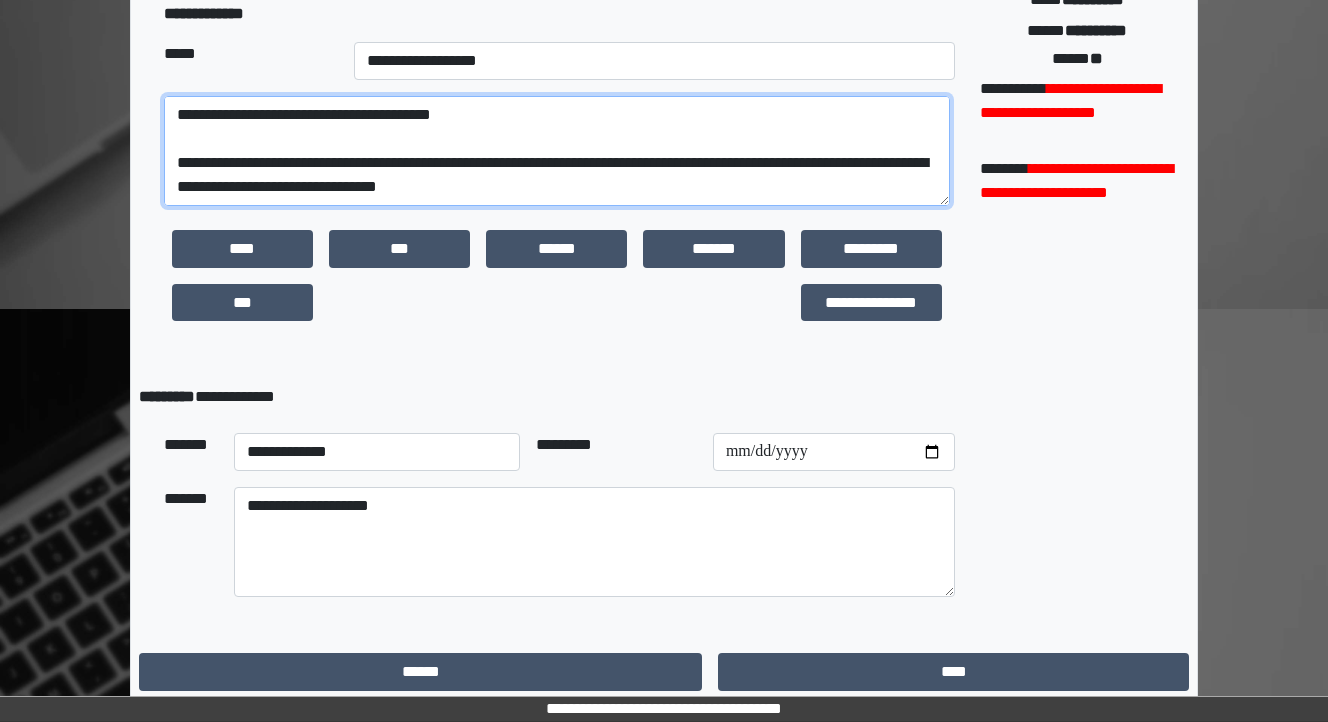 scroll, scrollTop: 482, scrollLeft: 0, axis: vertical 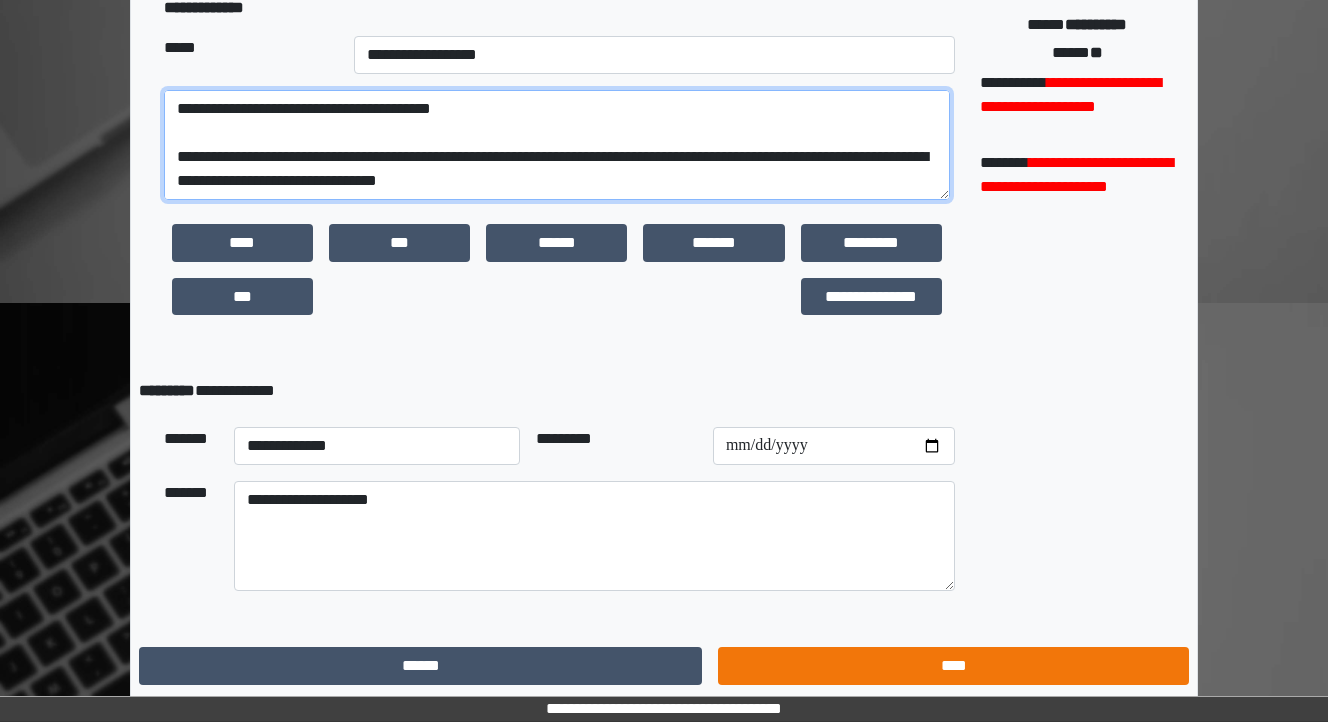 type on "**********" 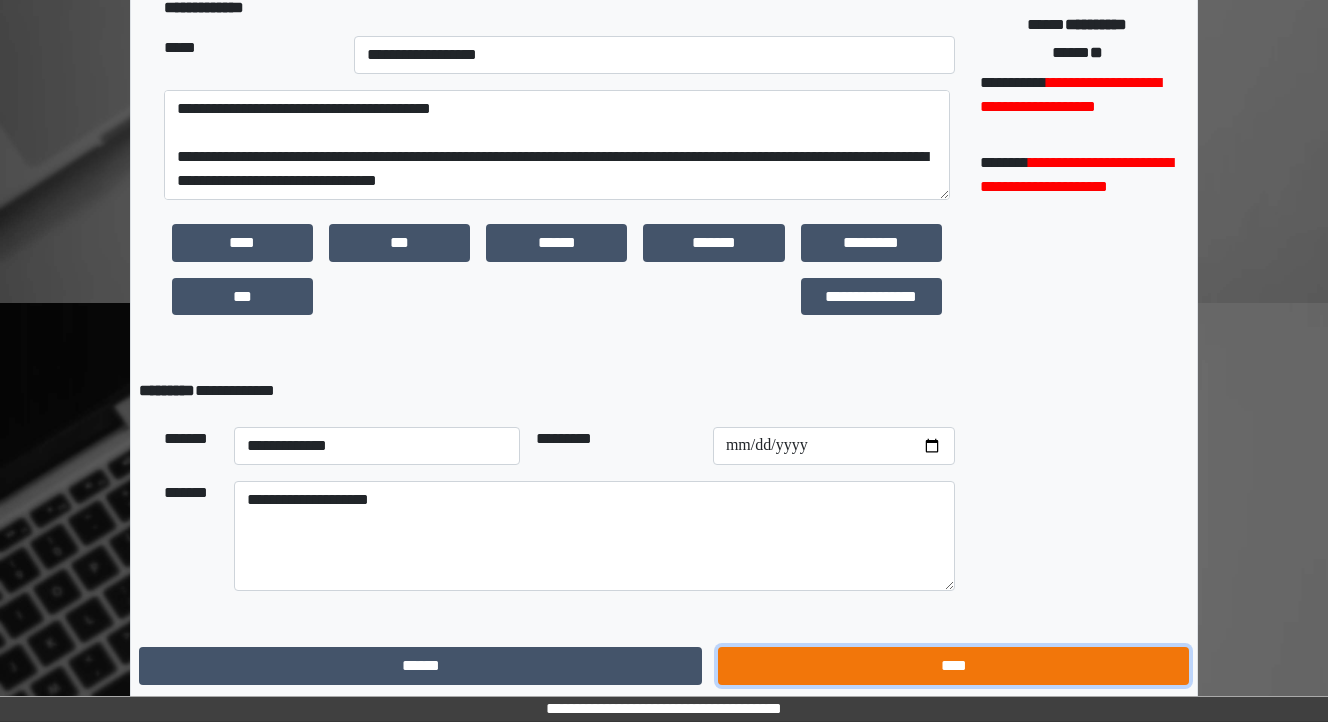click on "****" at bounding box center (953, 666) 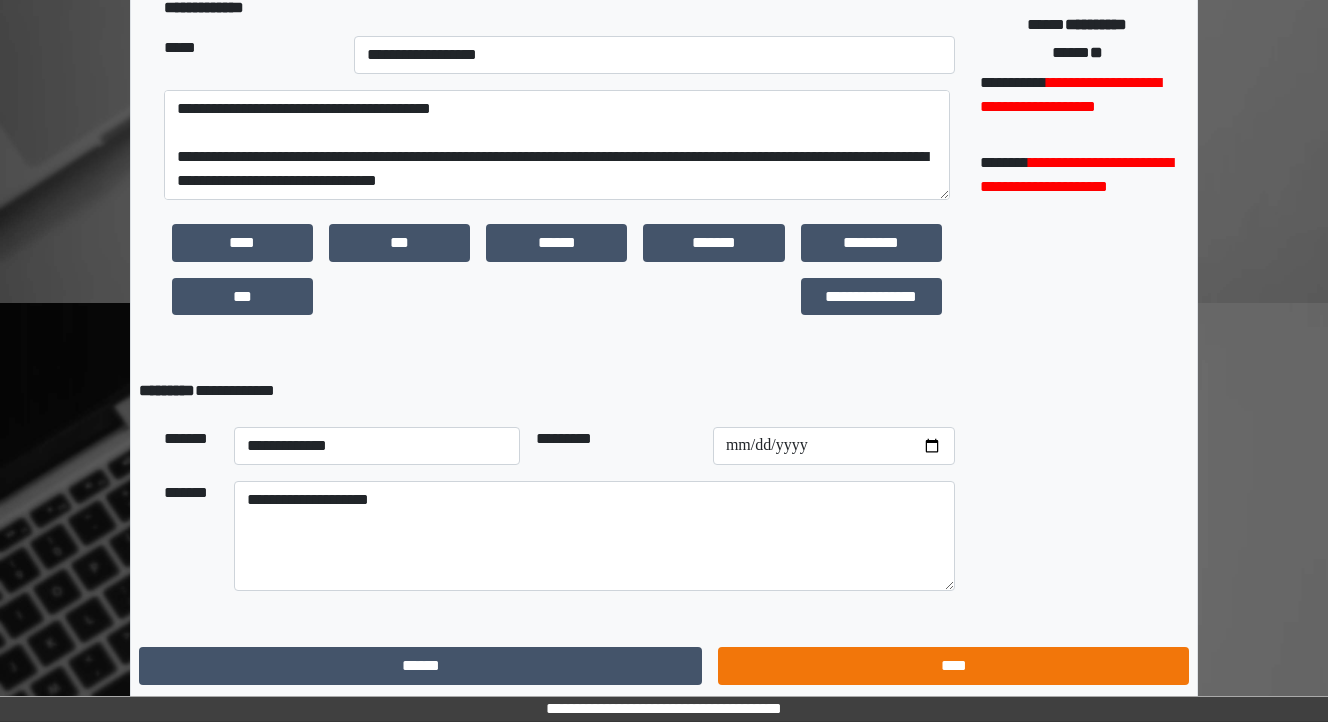 scroll, scrollTop: 0, scrollLeft: 0, axis: both 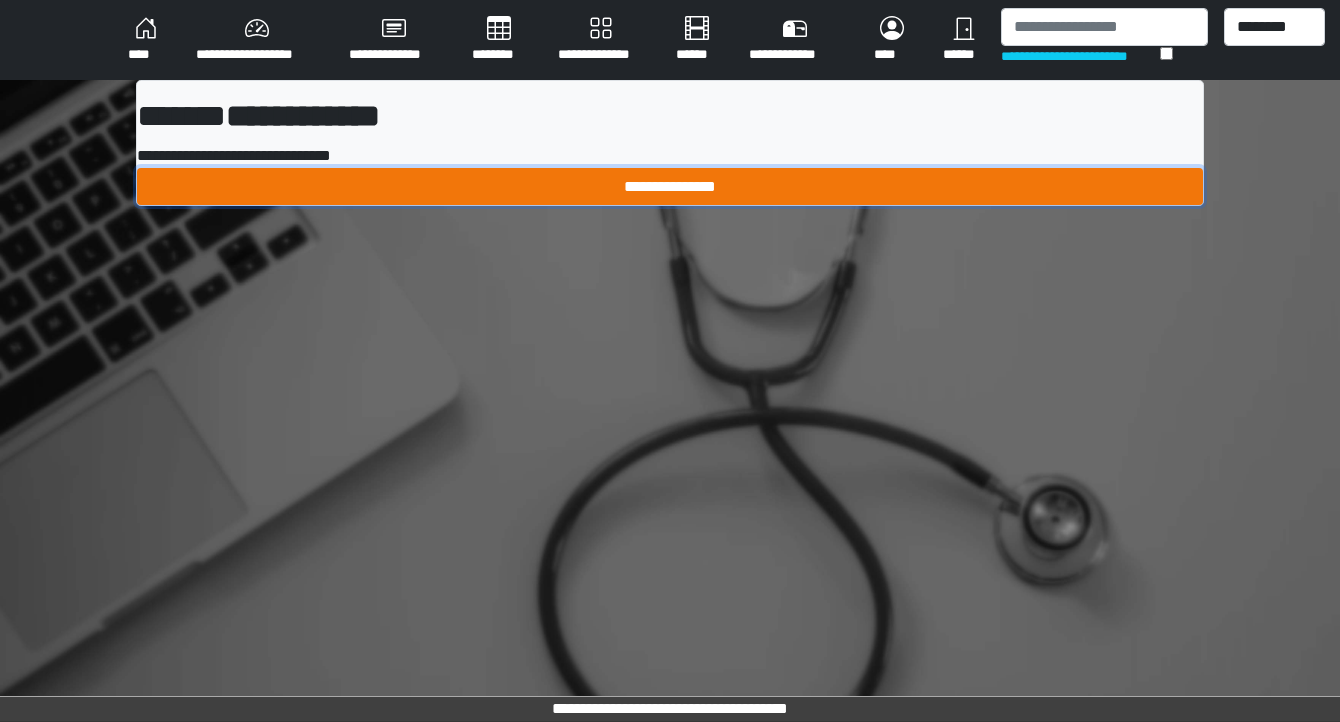 click on "**********" at bounding box center (670, 187) 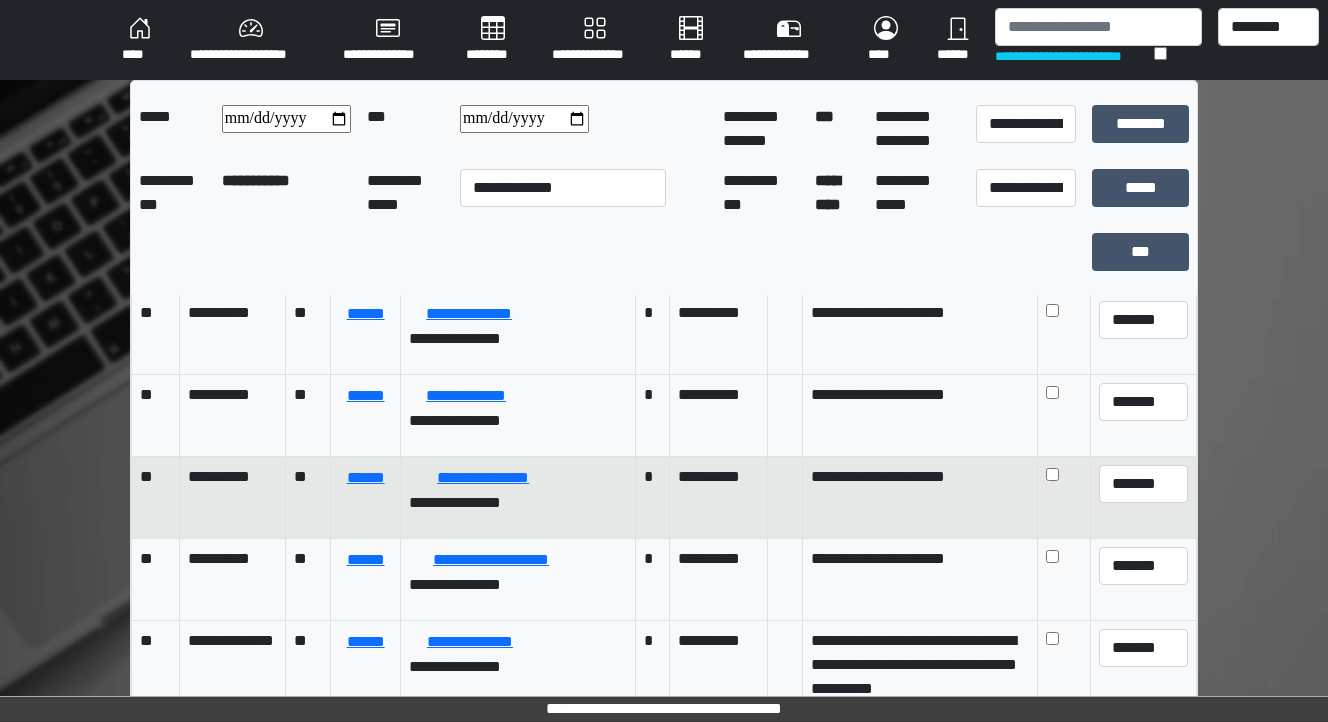 scroll, scrollTop: 320, scrollLeft: 0, axis: vertical 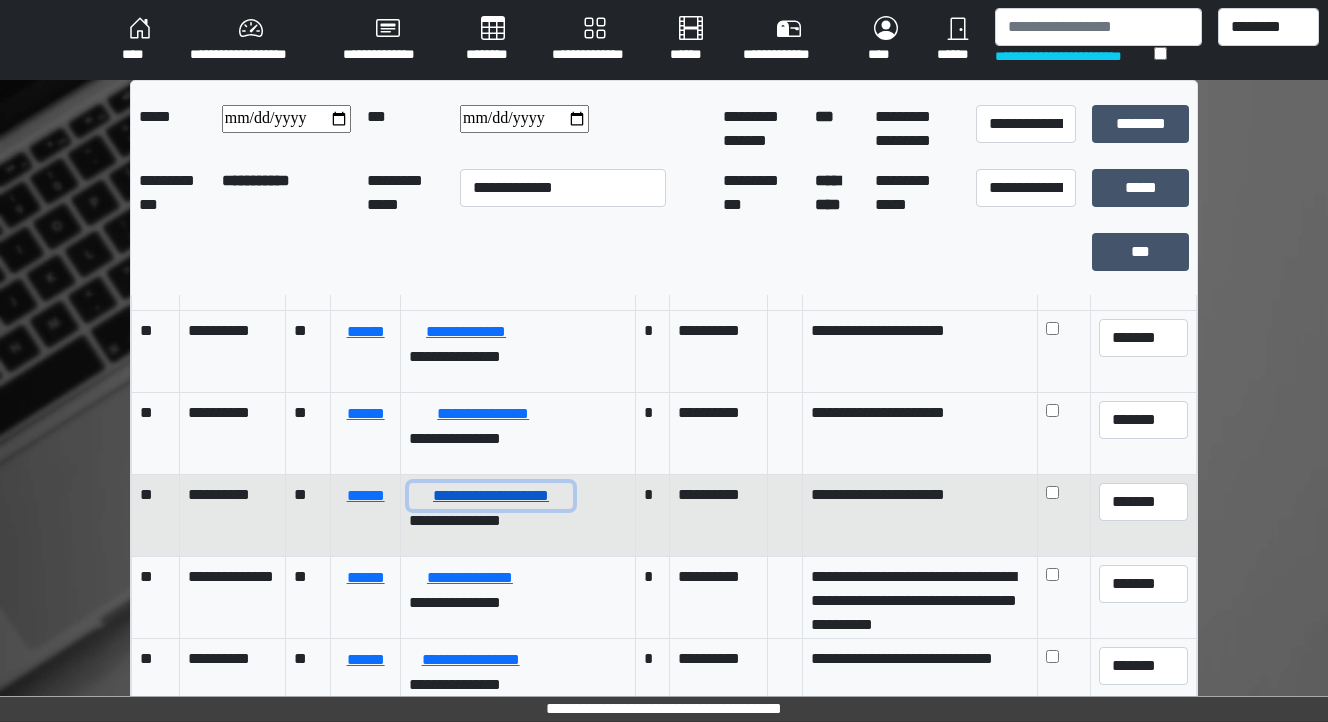 click on "**********" at bounding box center [491, 496] 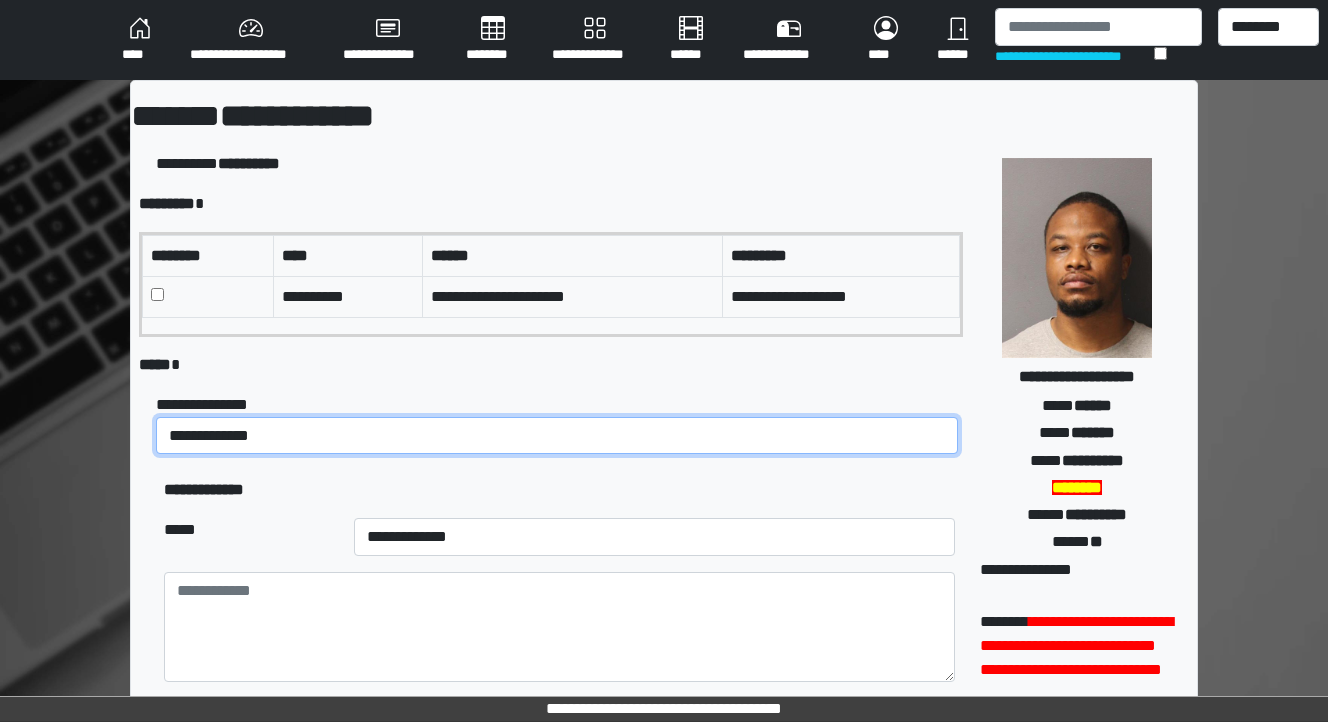 click on "**********" at bounding box center (557, 436) 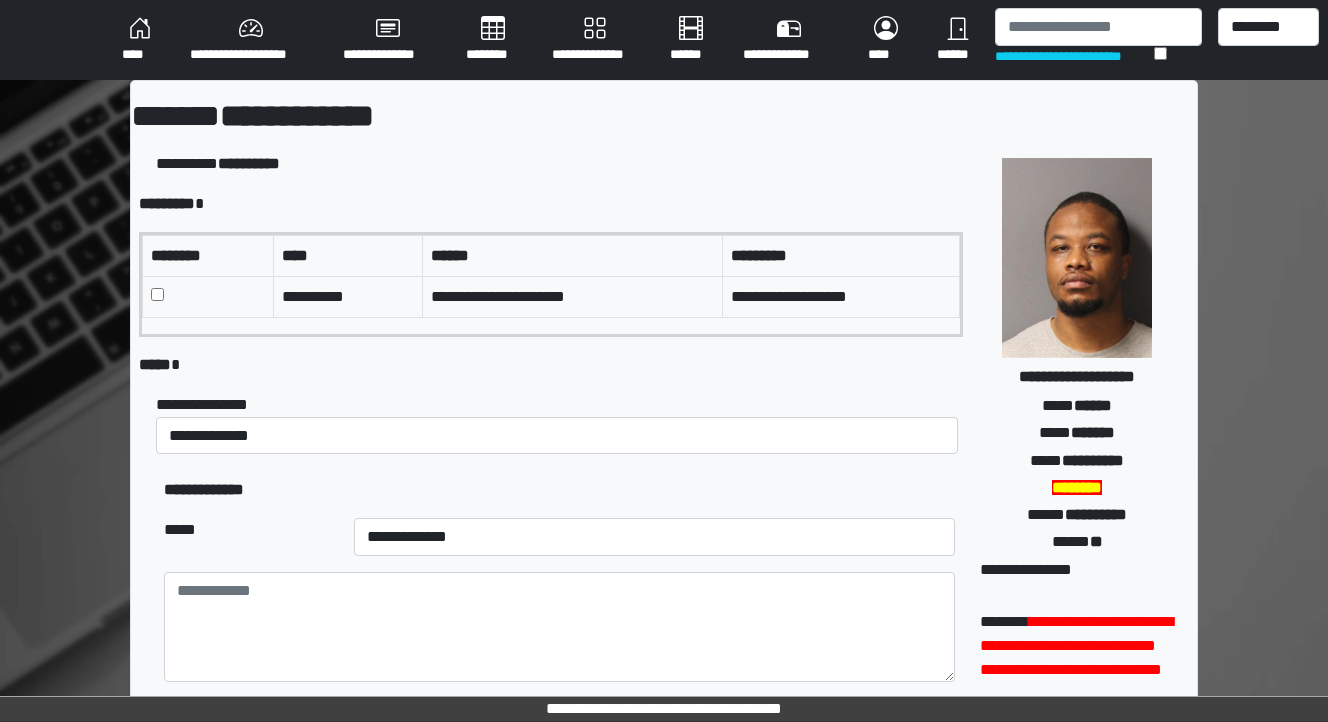click on "***** *" at bounding box center [551, 365] 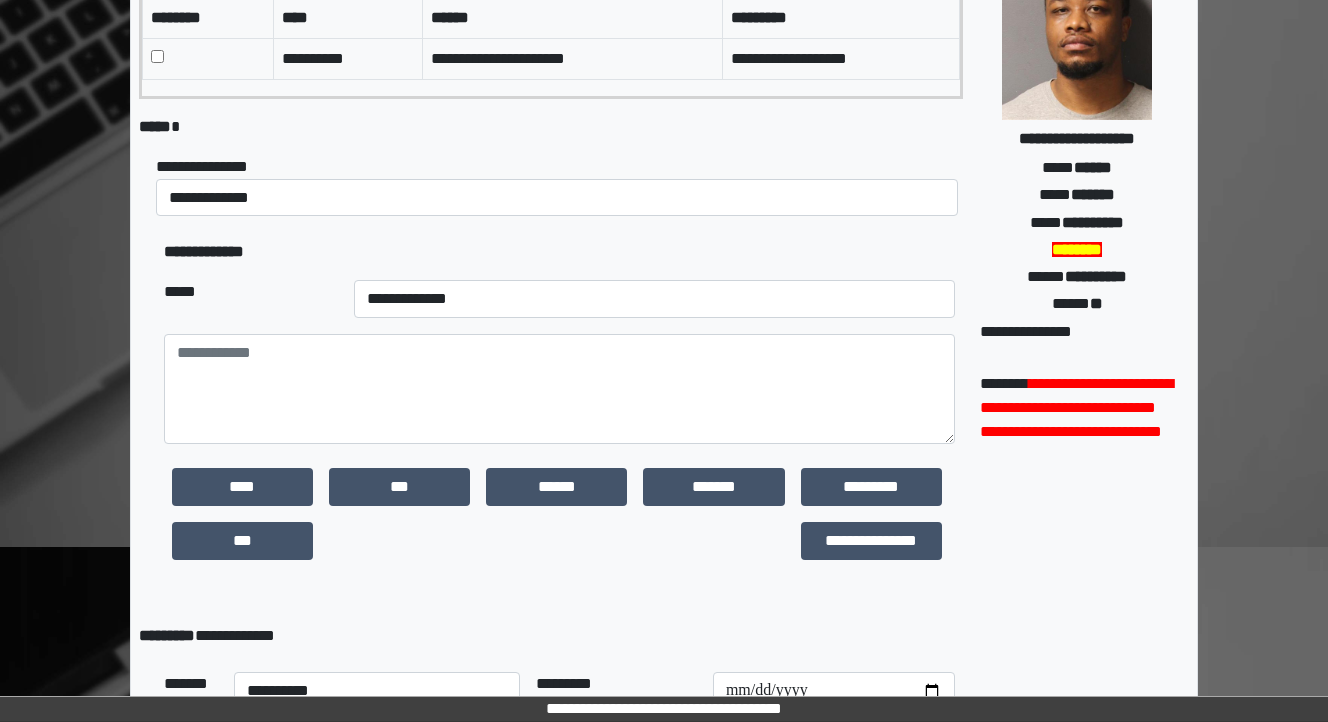 scroll, scrollTop: 240, scrollLeft: 0, axis: vertical 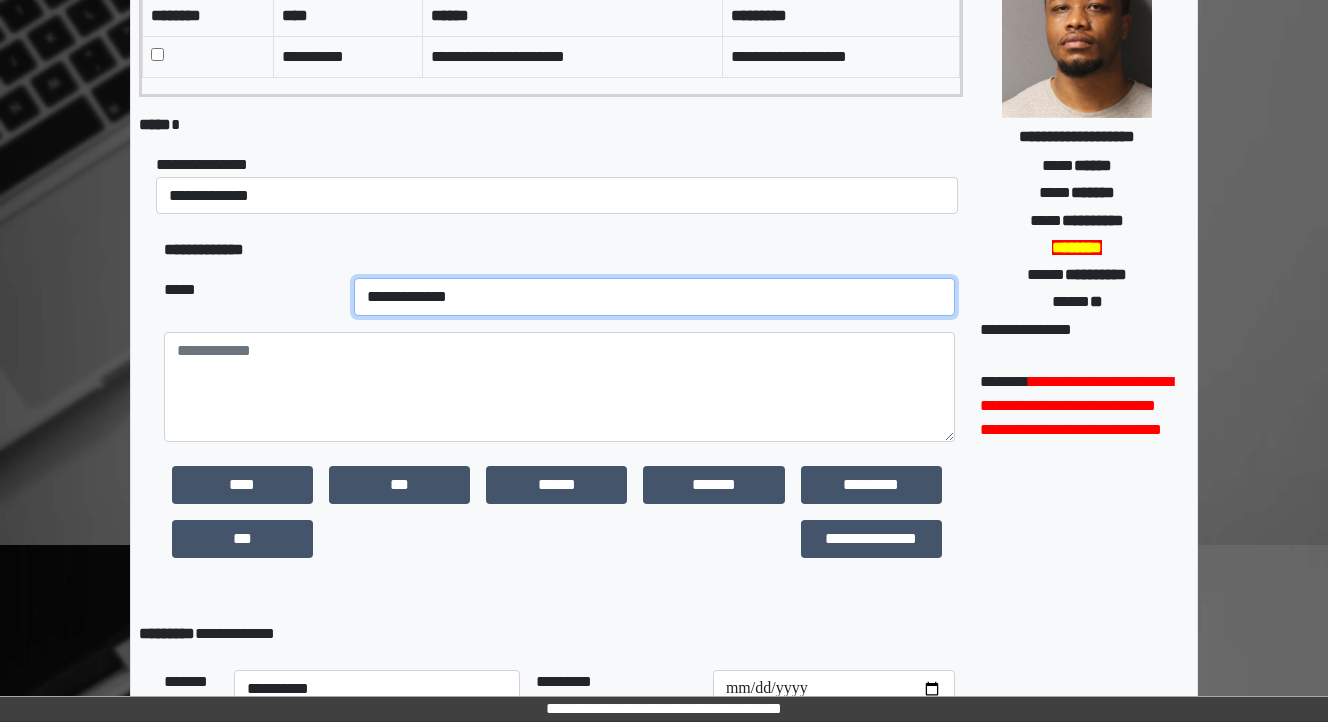 click on "**********" at bounding box center [654, 297] 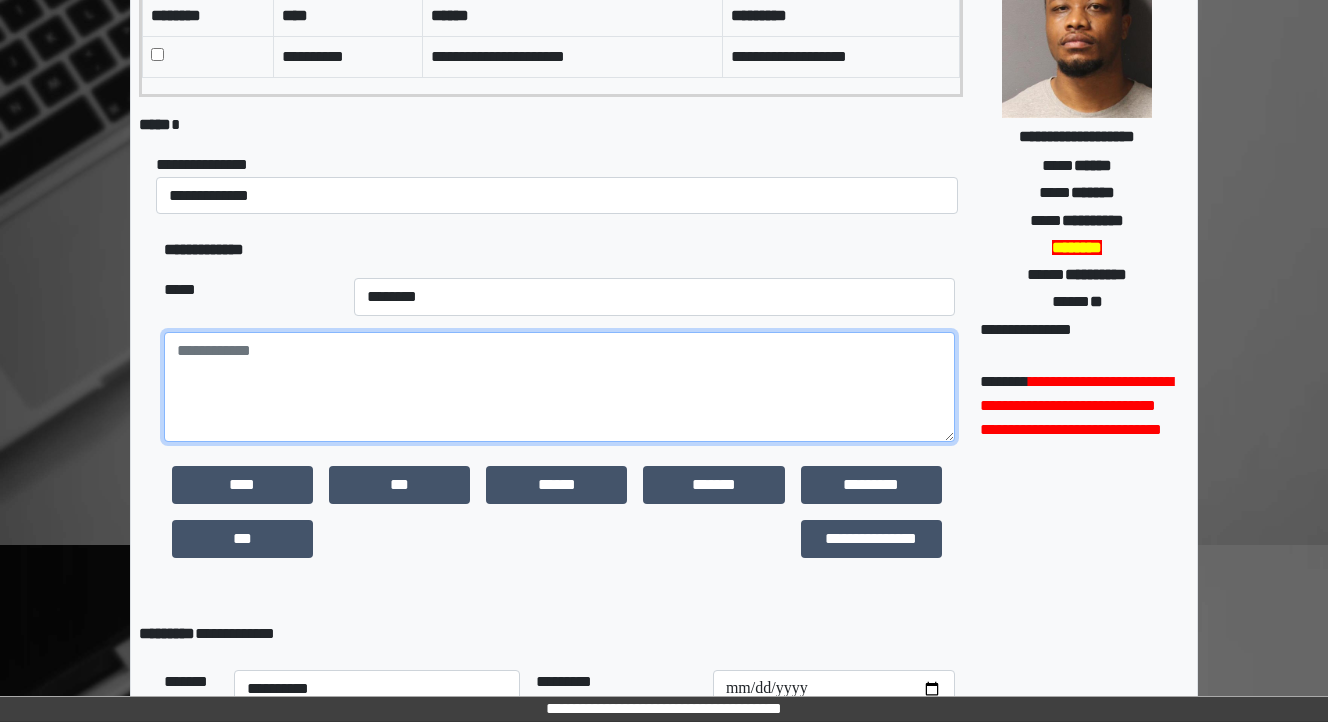 click at bounding box center (559, 387) 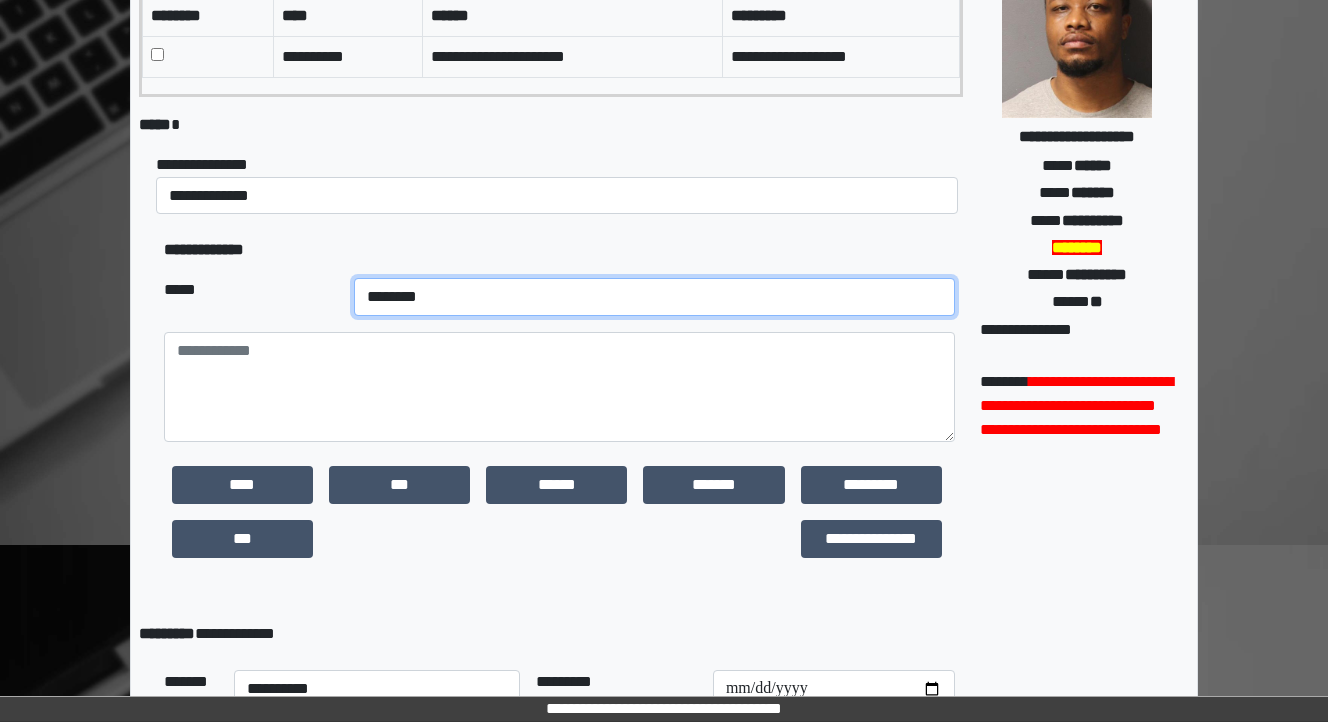 click on "**********" at bounding box center [654, 297] 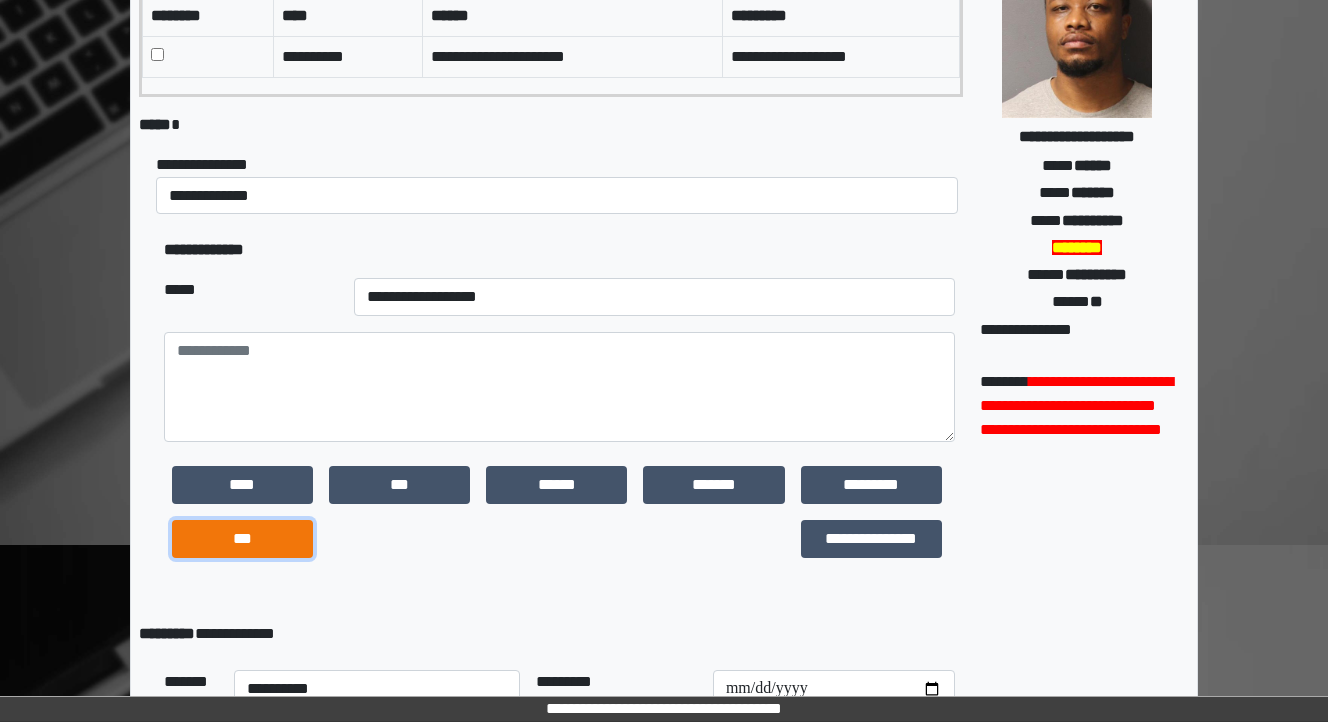 click on "***" at bounding box center [242, 539] 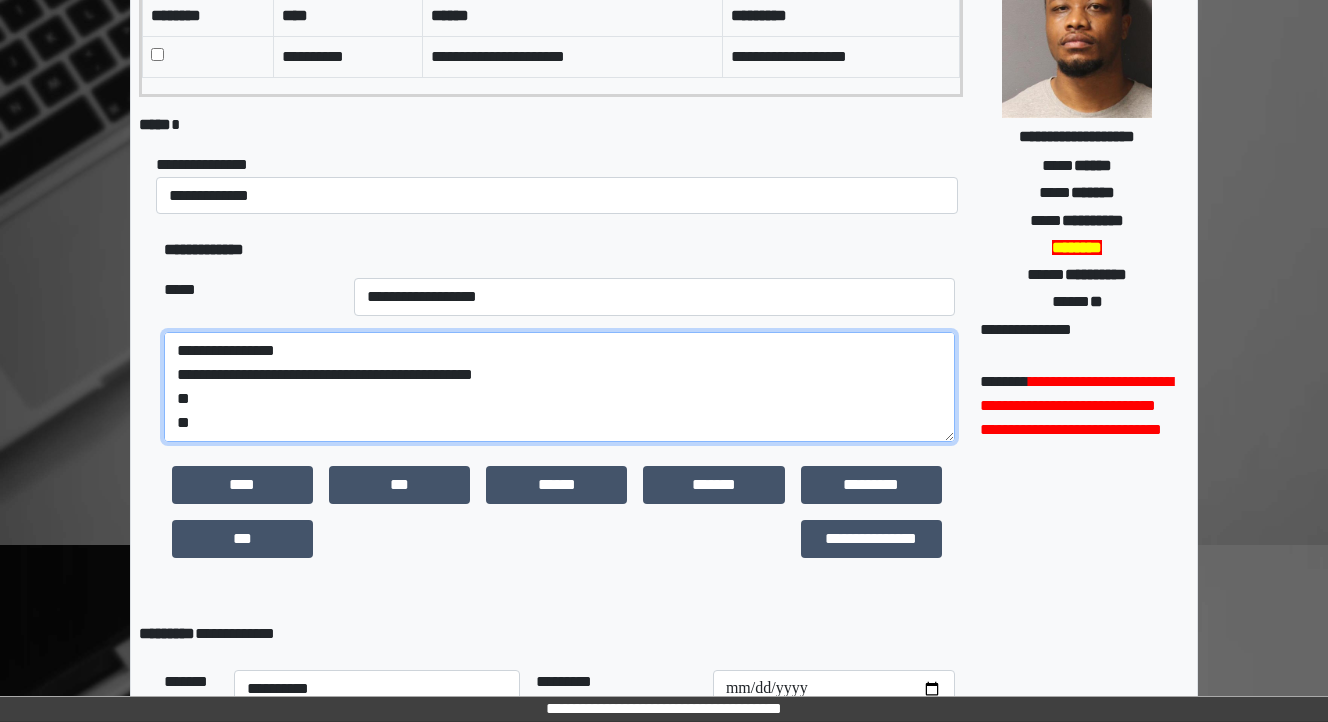 click on "**********" at bounding box center (559, 387) 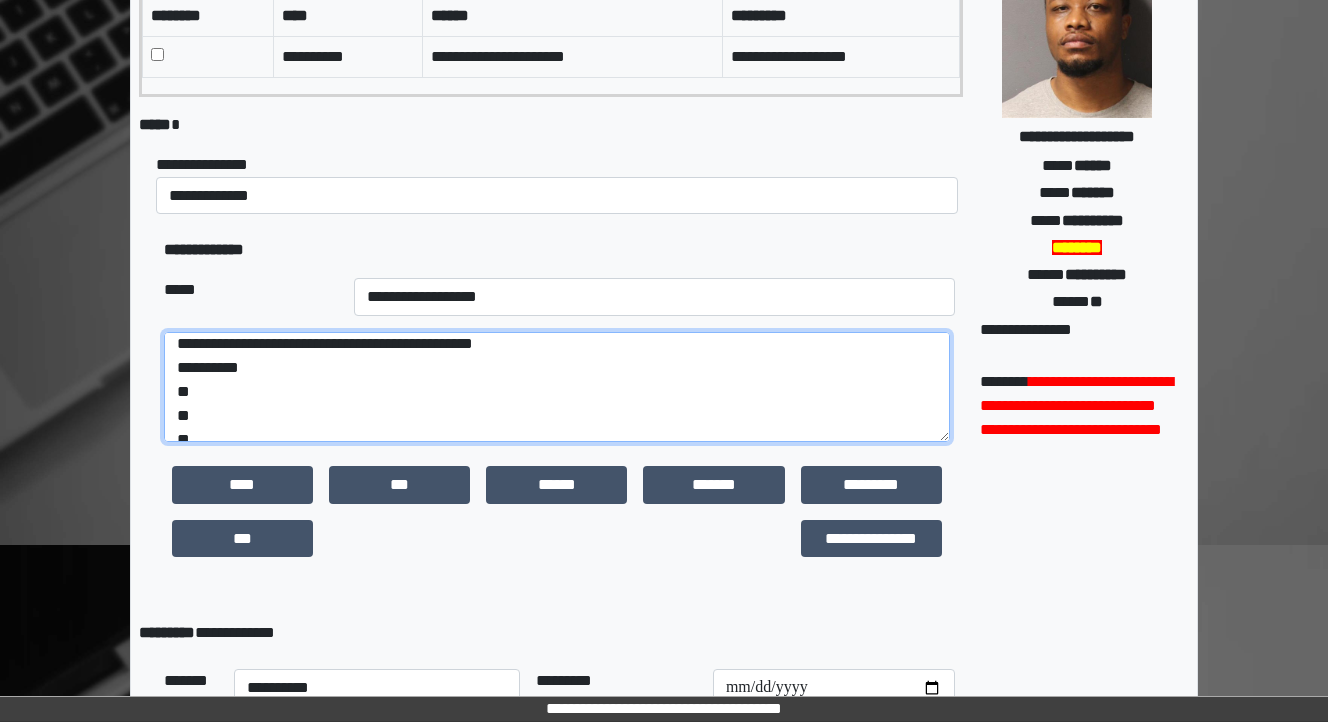 scroll, scrollTop: 48, scrollLeft: 0, axis: vertical 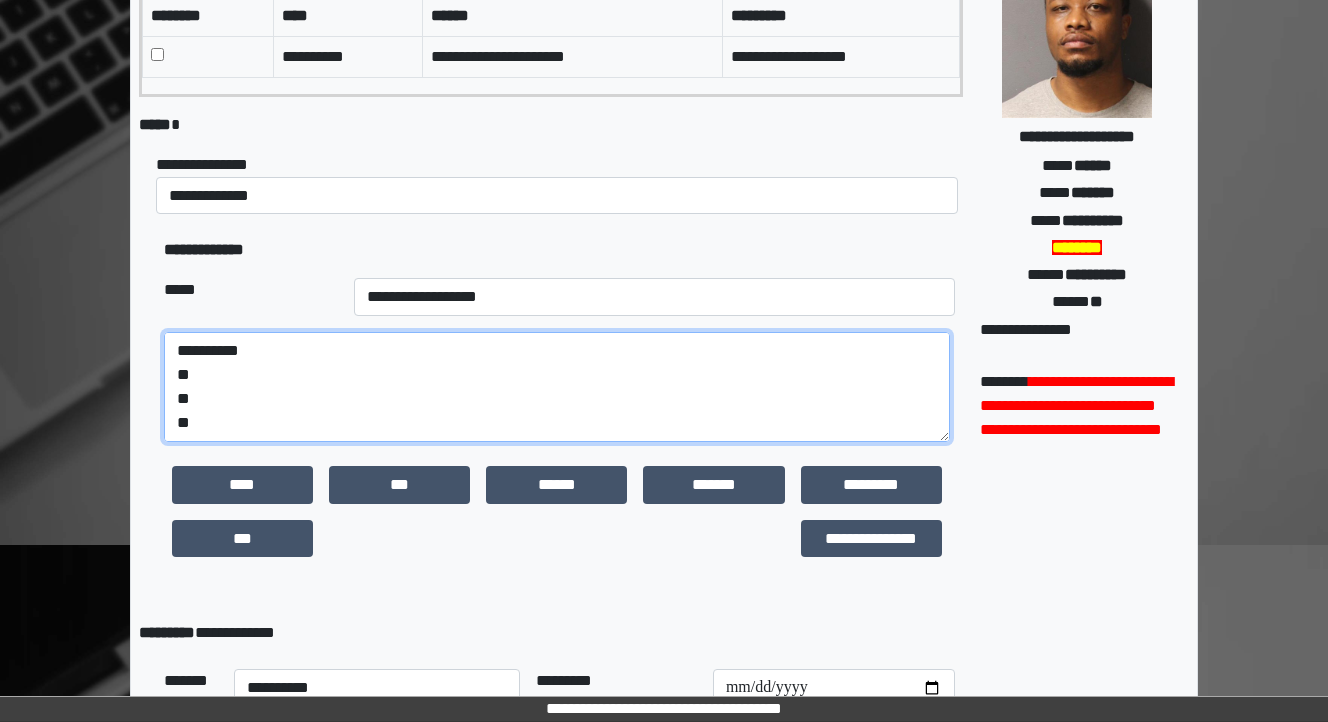 drag, startPoint x: 200, startPoint y: 423, endPoint x: 140, endPoint y: 416, distance: 60.40695 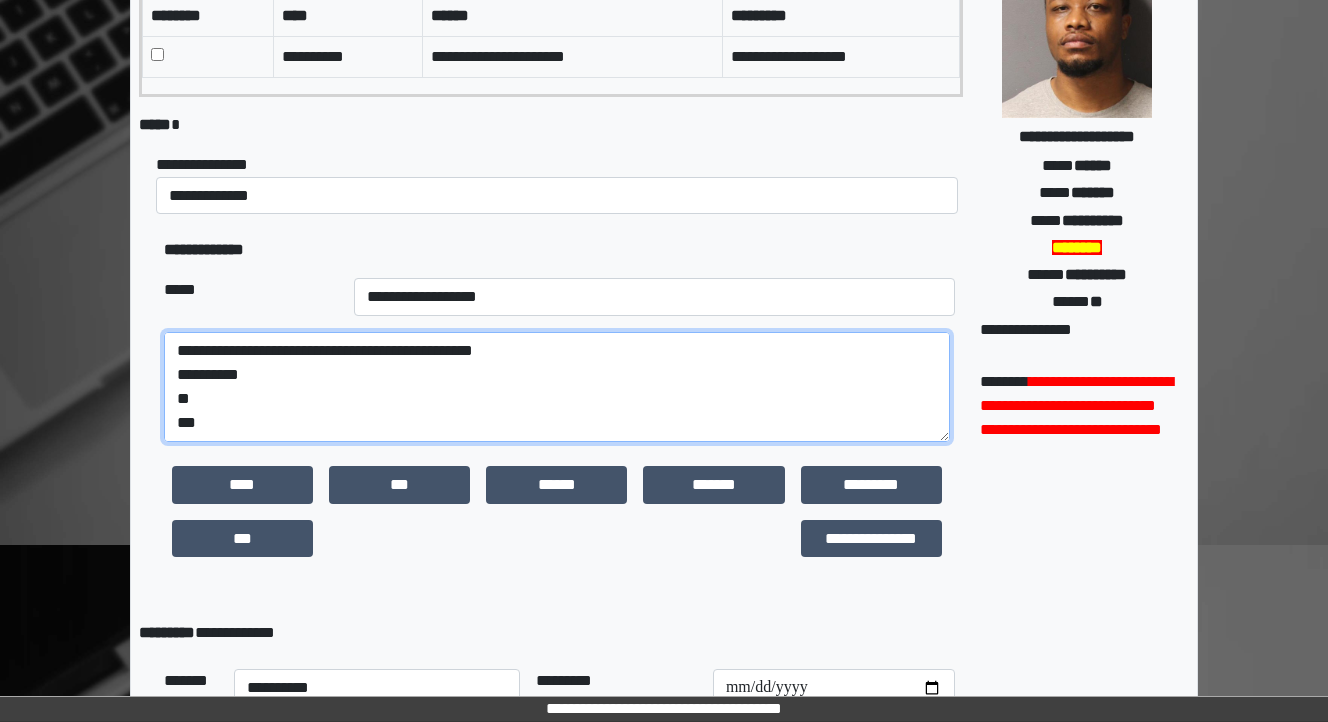 click on "**********" at bounding box center (557, 387) 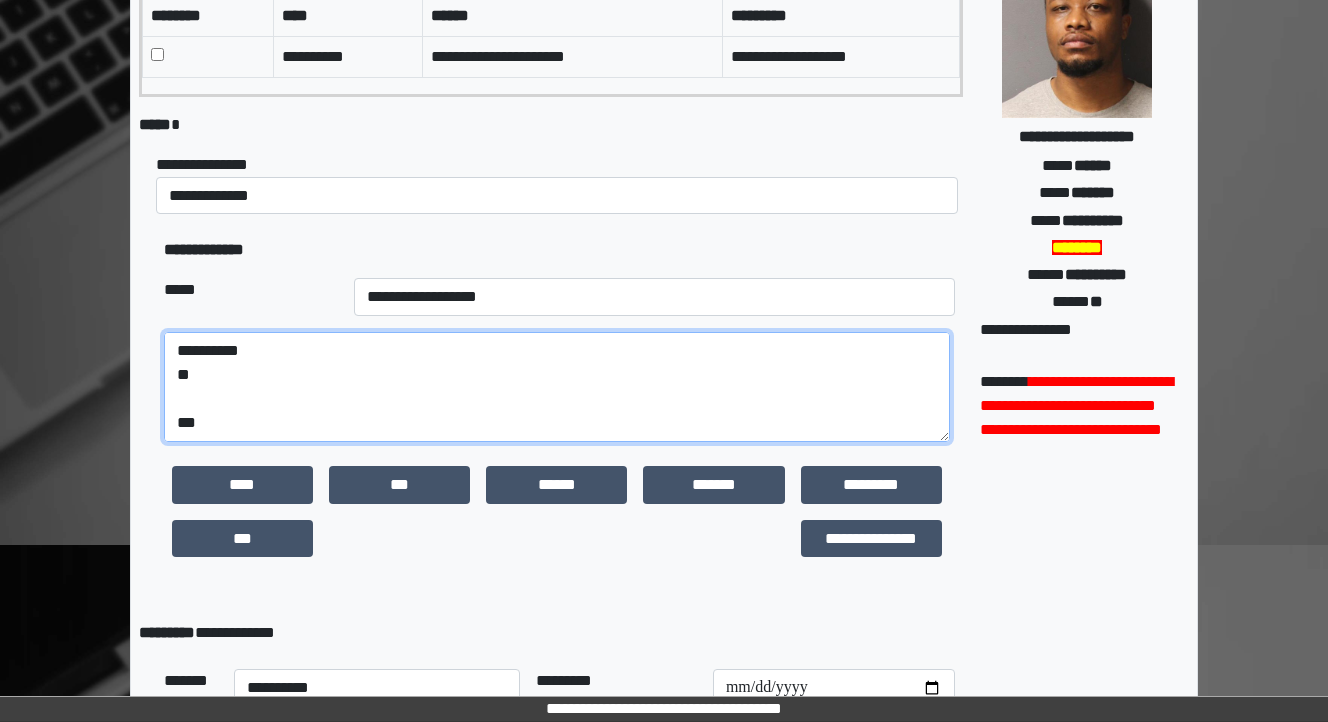 scroll, scrollTop: 72, scrollLeft: 0, axis: vertical 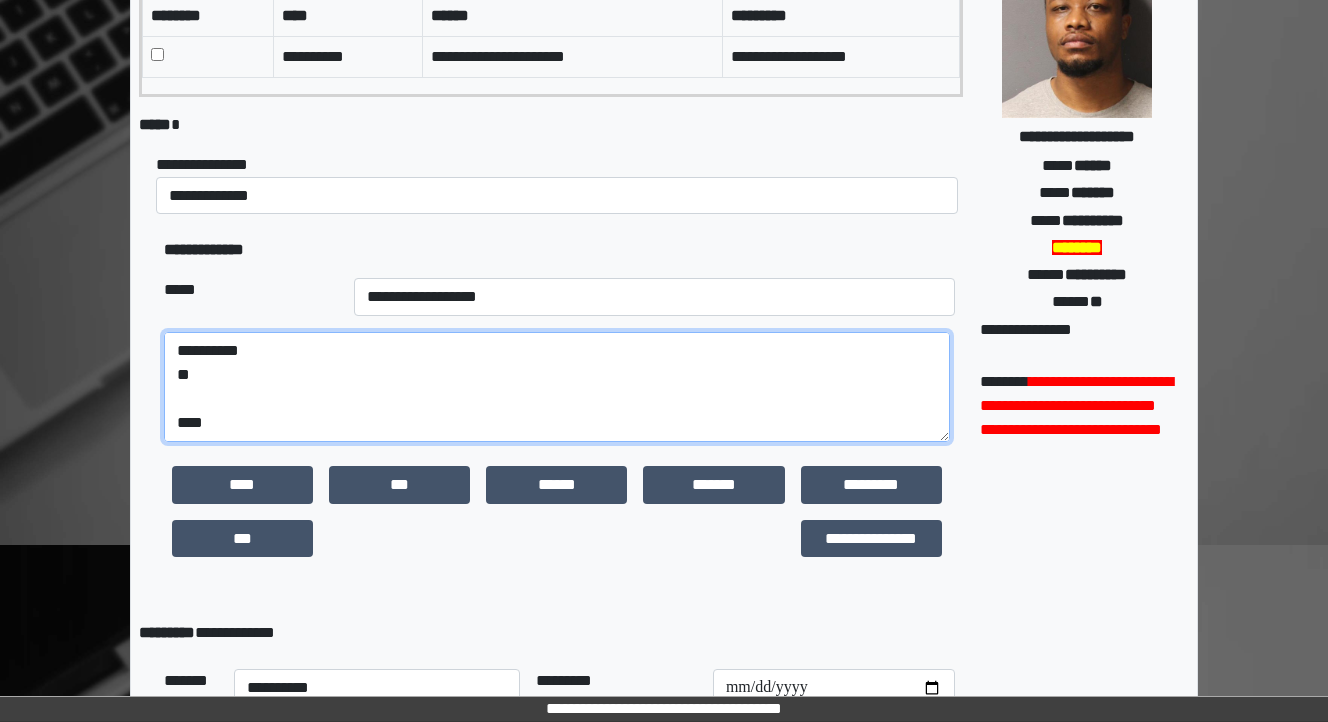 paste on "**********" 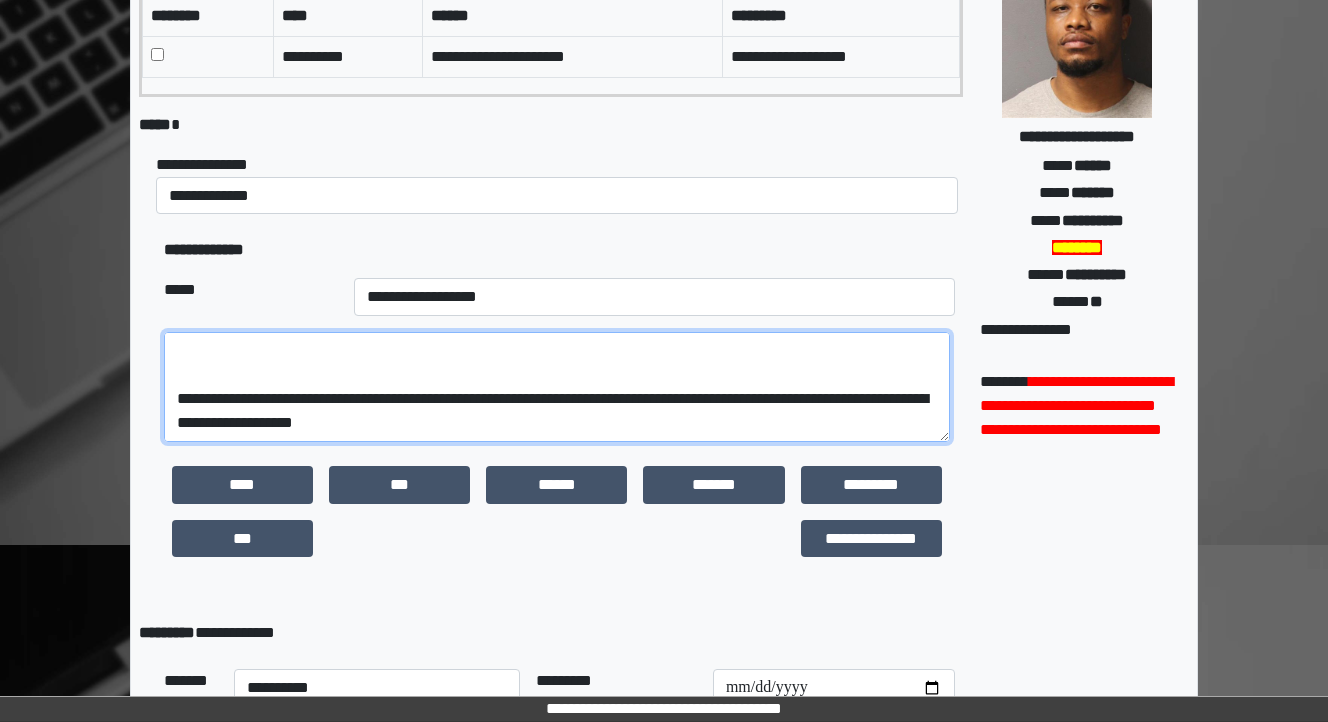 scroll, scrollTop: 288, scrollLeft: 0, axis: vertical 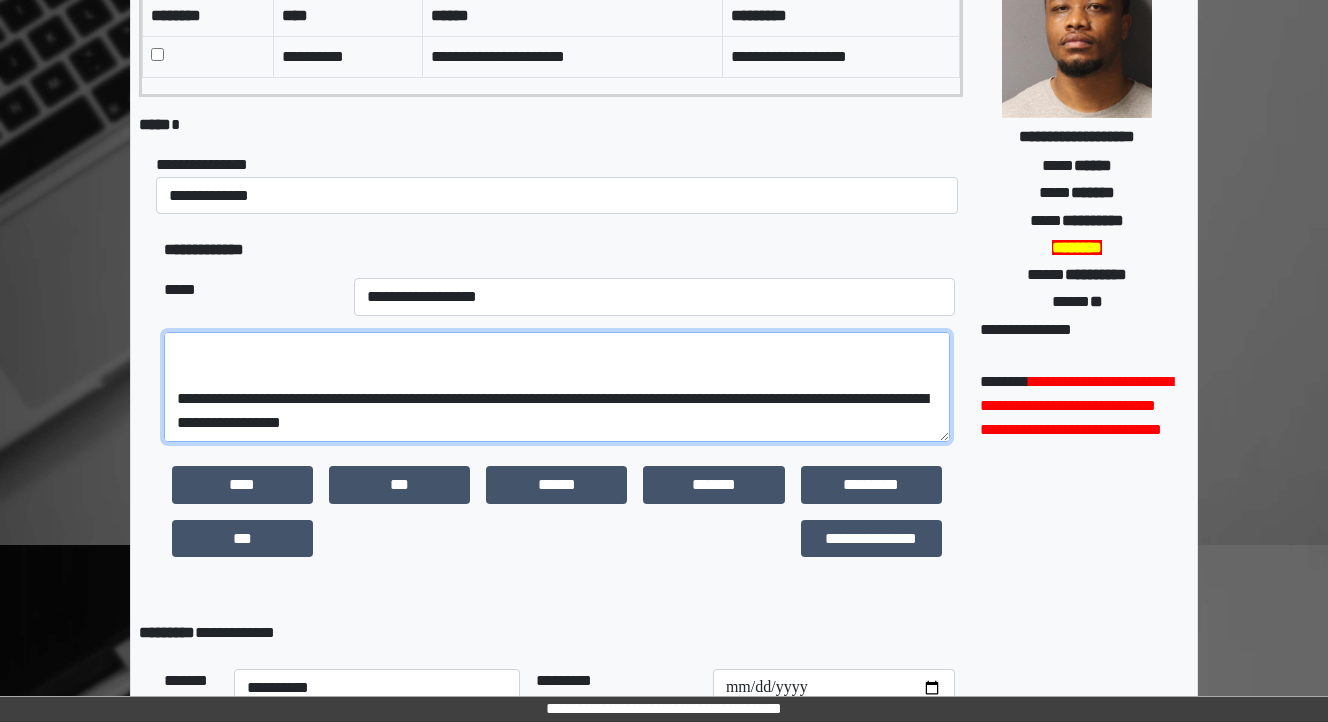 click on "**********" at bounding box center [557, 387] 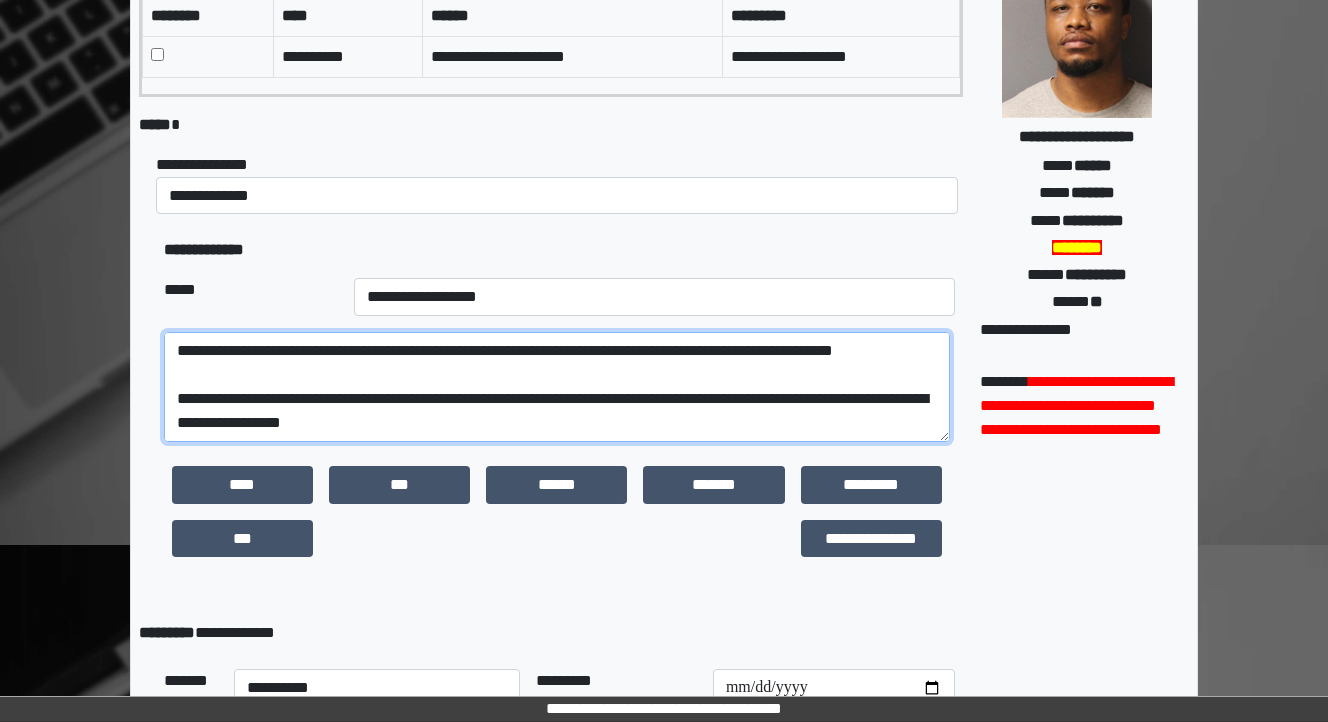 scroll, scrollTop: 192, scrollLeft: 0, axis: vertical 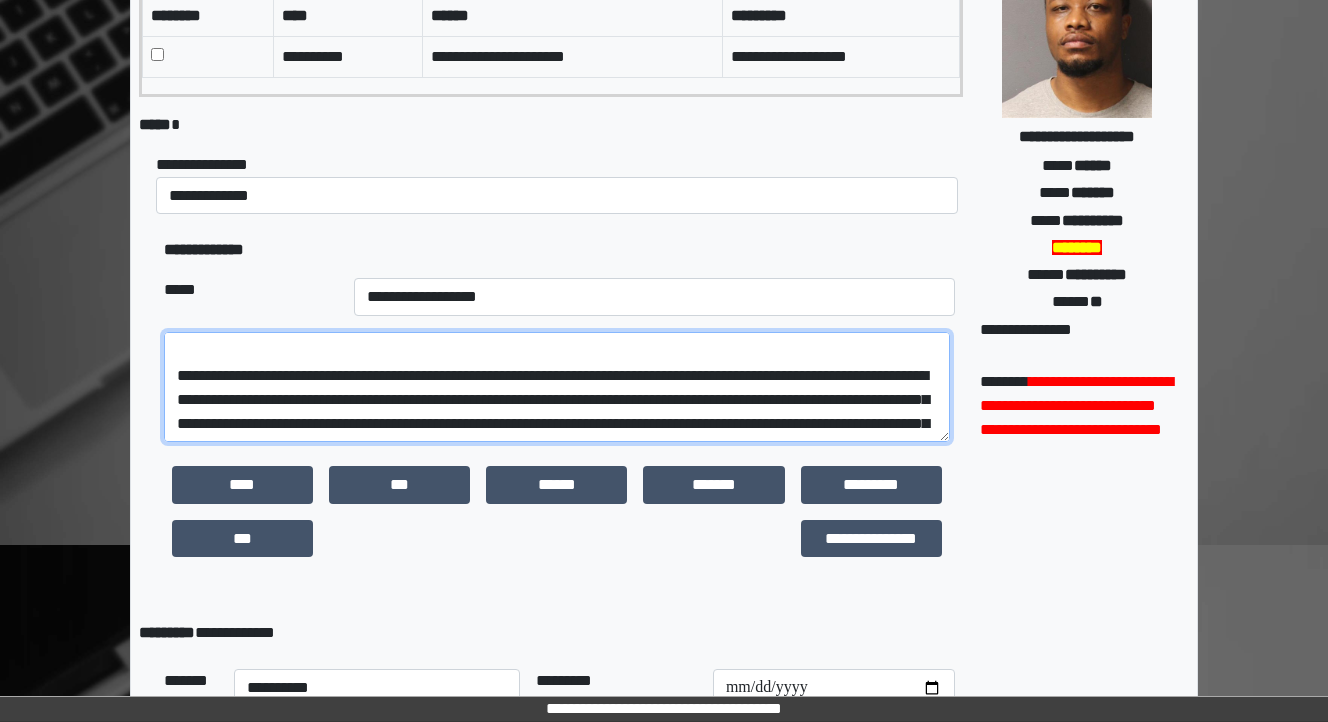 drag, startPoint x: 932, startPoint y: 375, endPoint x: 205, endPoint y: 380, distance: 727.0172 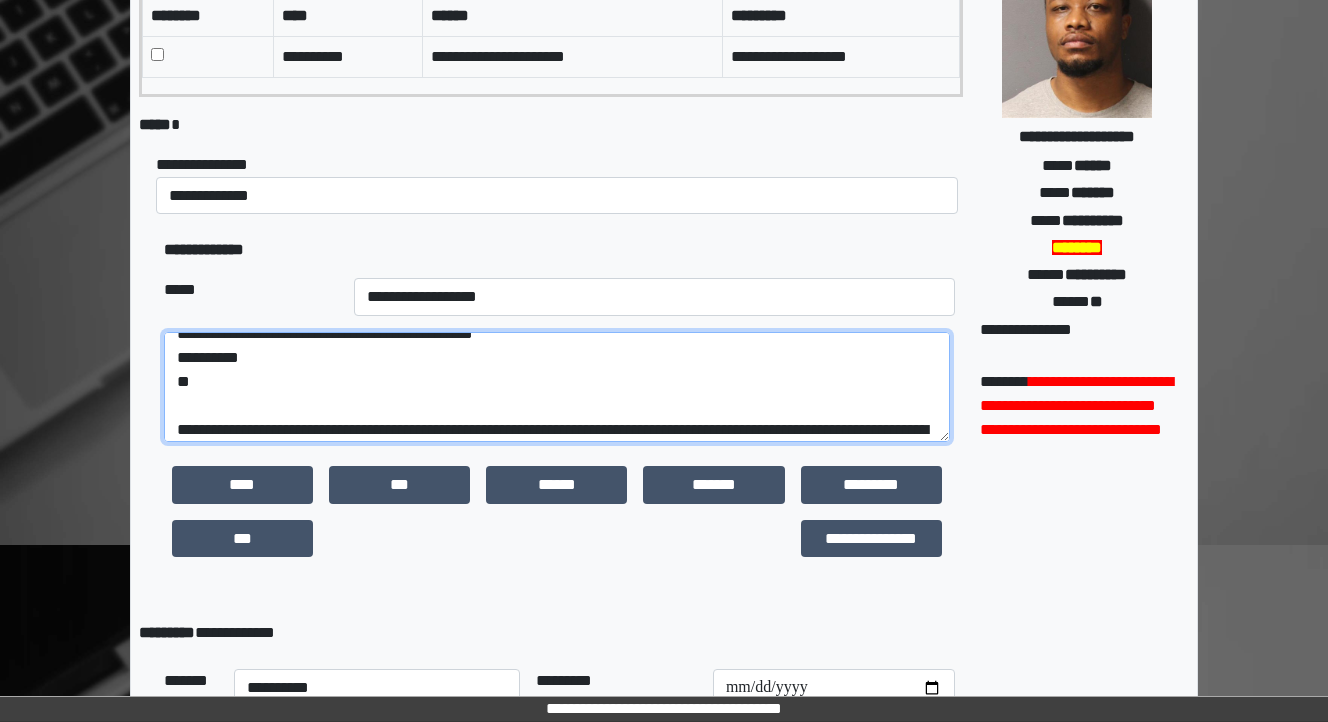 scroll, scrollTop: 15, scrollLeft: 0, axis: vertical 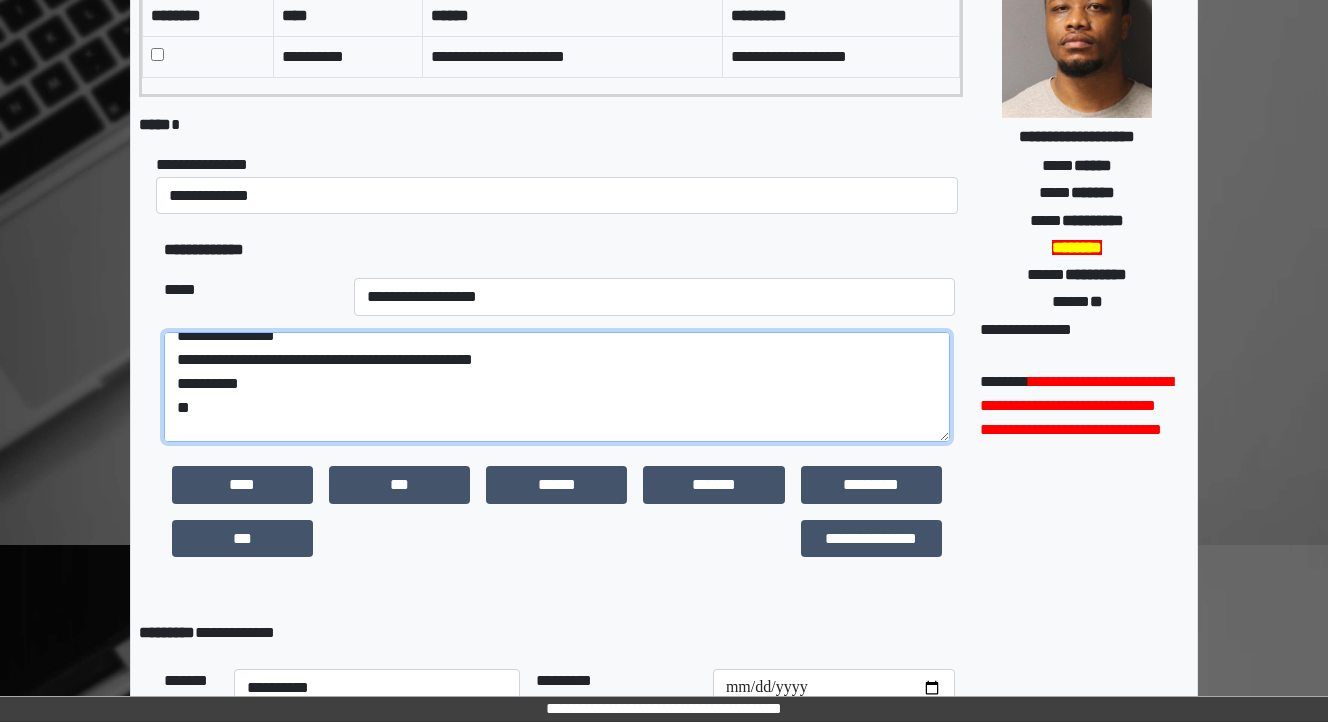 click on "**********" at bounding box center (557, 387) 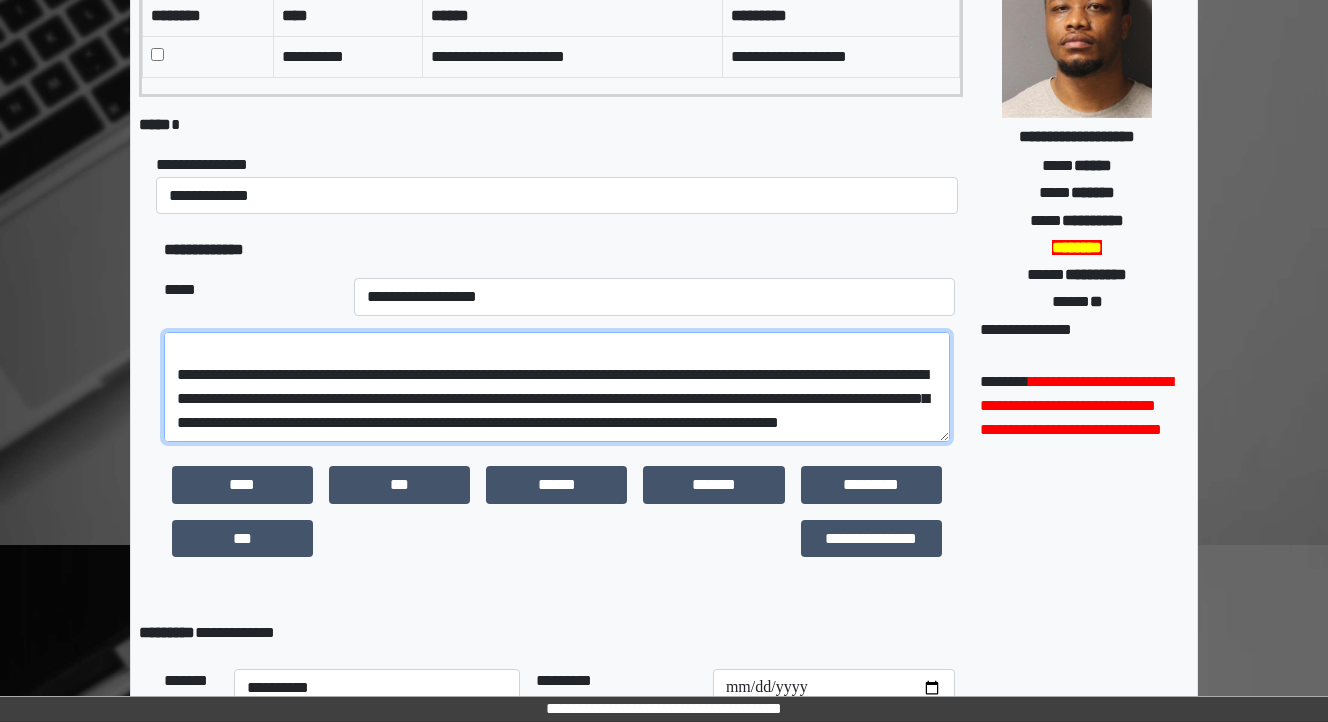 scroll, scrollTop: 16, scrollLeft: 0, axis: vertical 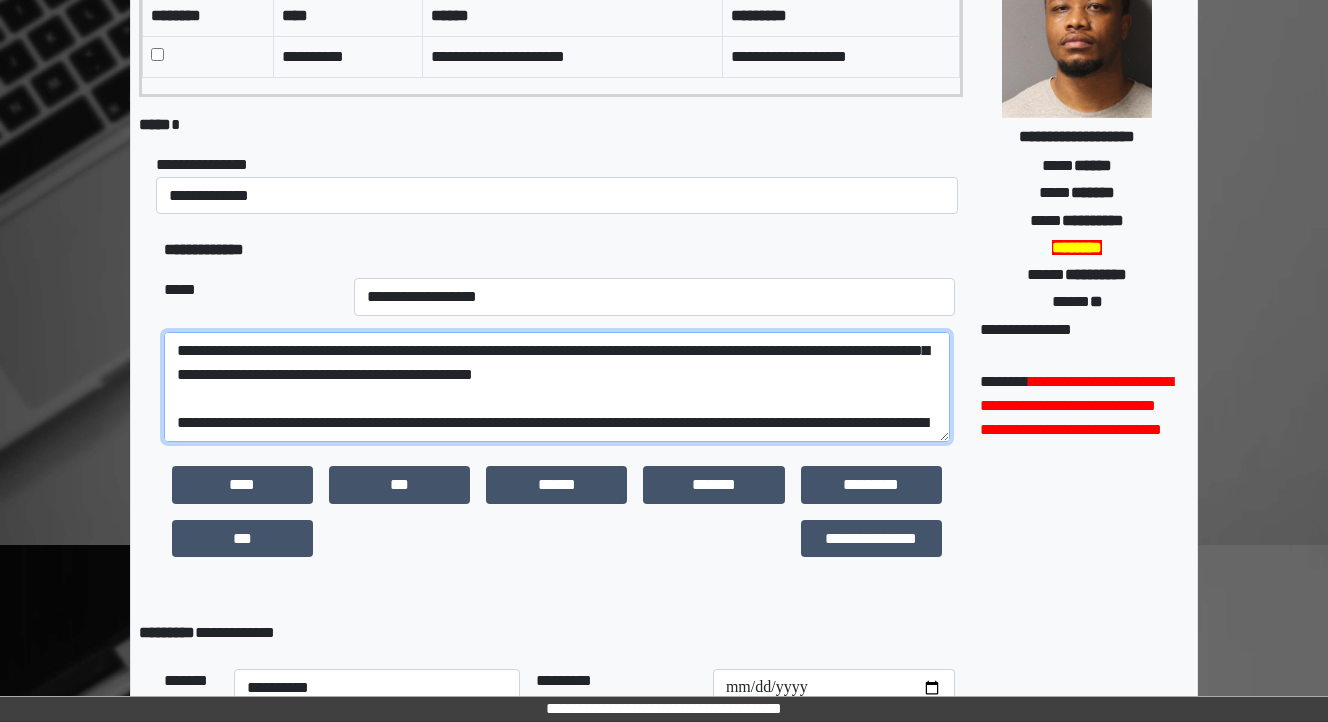 drag, startPoint x: 776, startPoint y: 373, endPoint x: 709, endPoint y: 369, distance: 67.11929 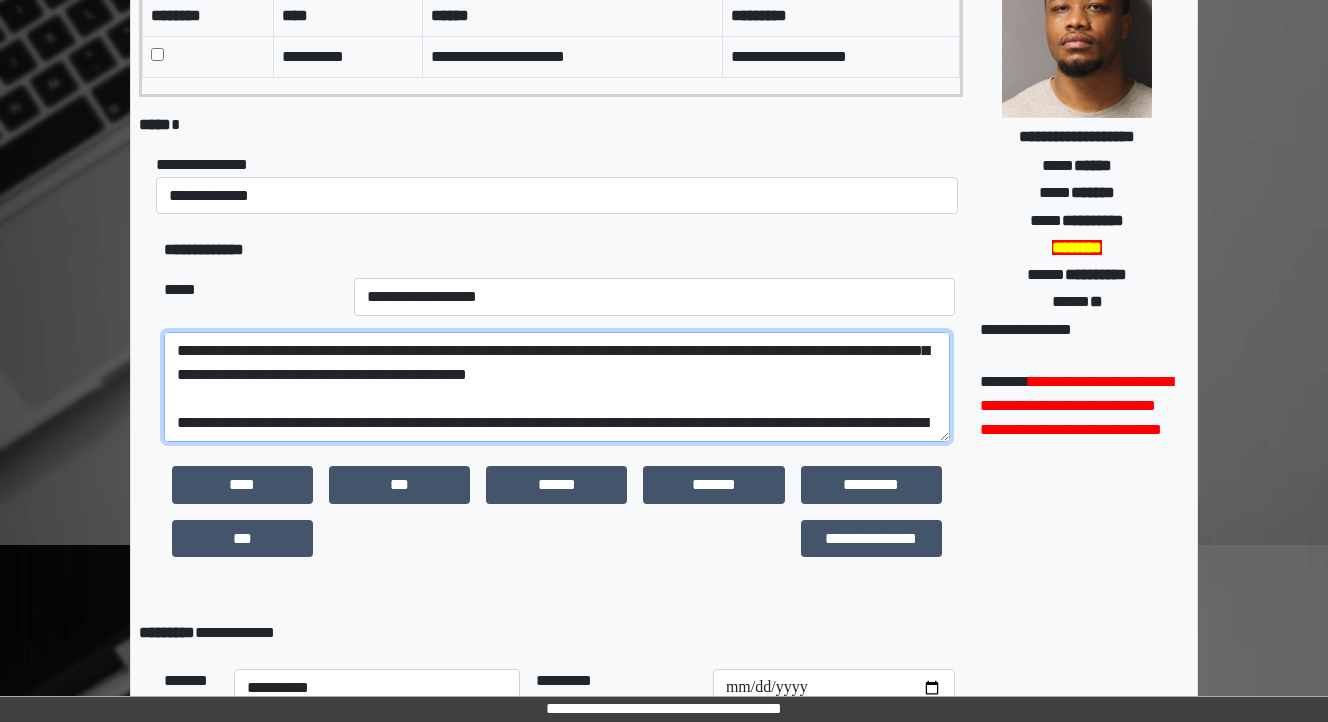 click on "**********" at bounding box center [557, 387] 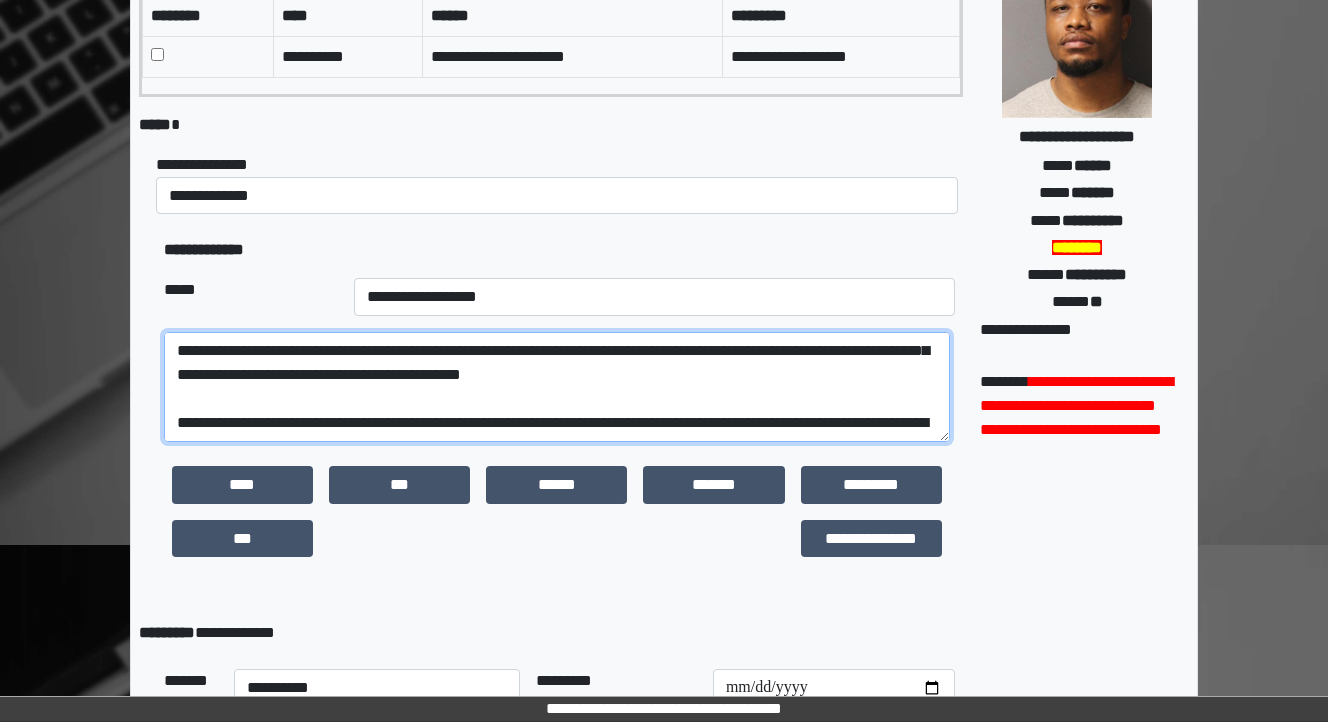 click on "**********" at bounding box center [557, 387] 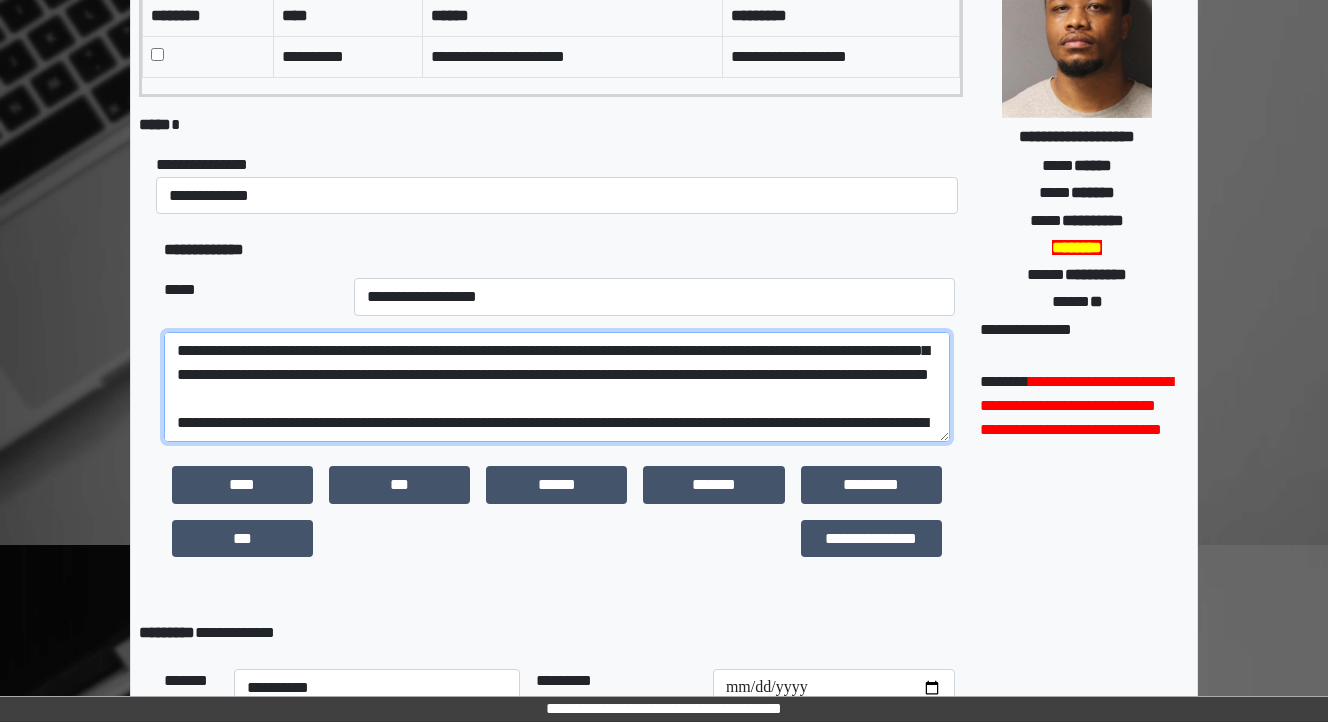 click at bounding box center (557, 387) 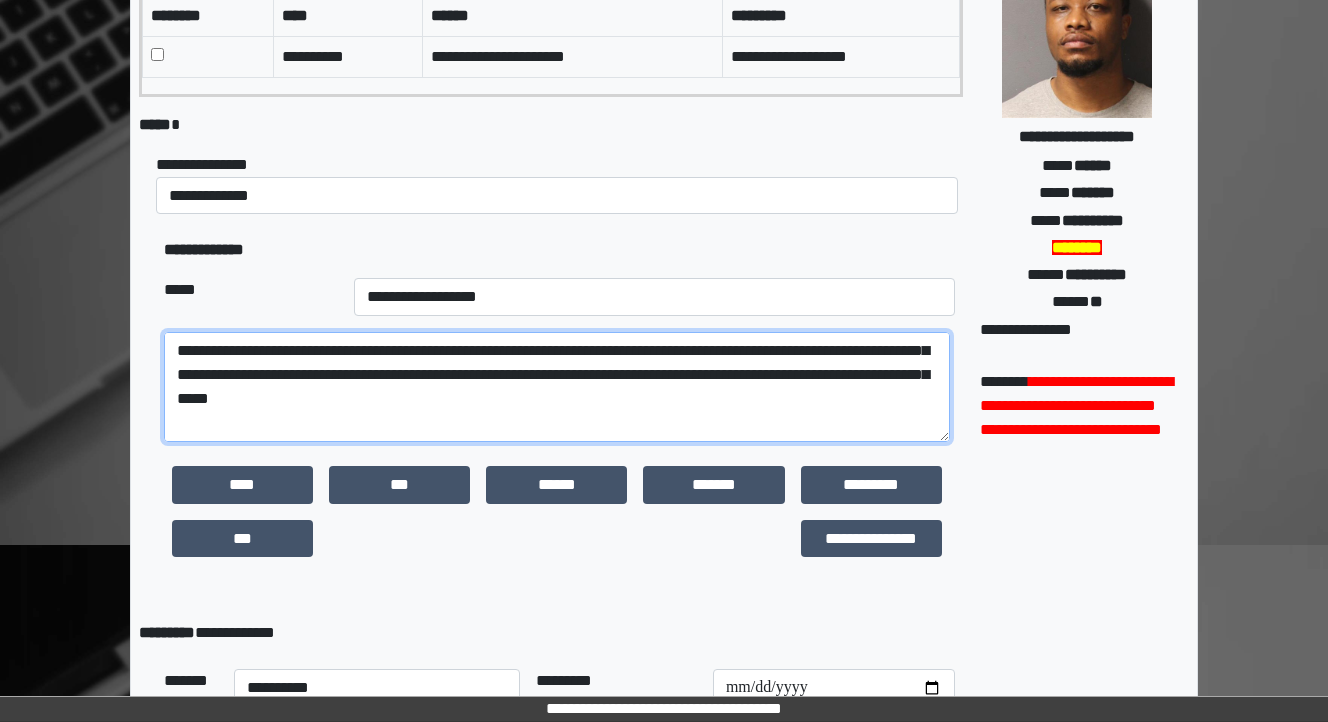 click at bounding box center (557, 387) 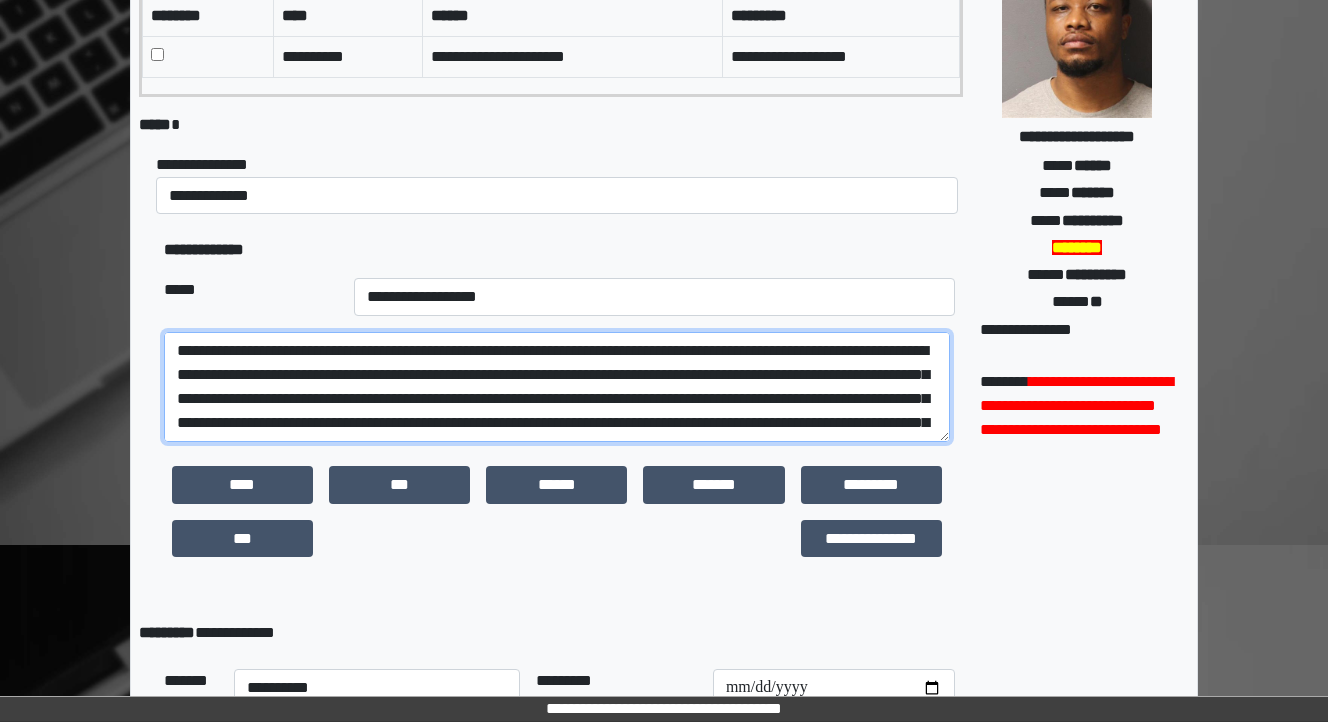 scroll, scrollTop: 120, scrollLeft: 0, axis: vertical 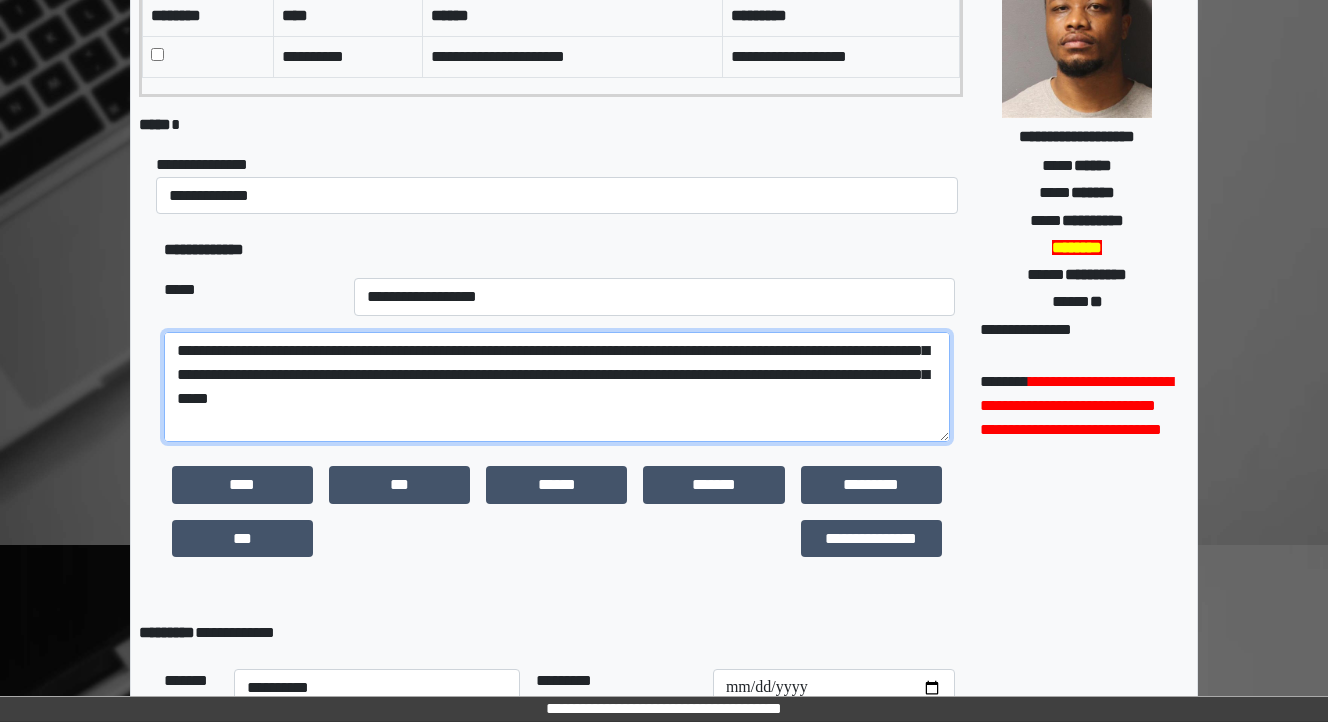 click at bounding box center (557, 387) 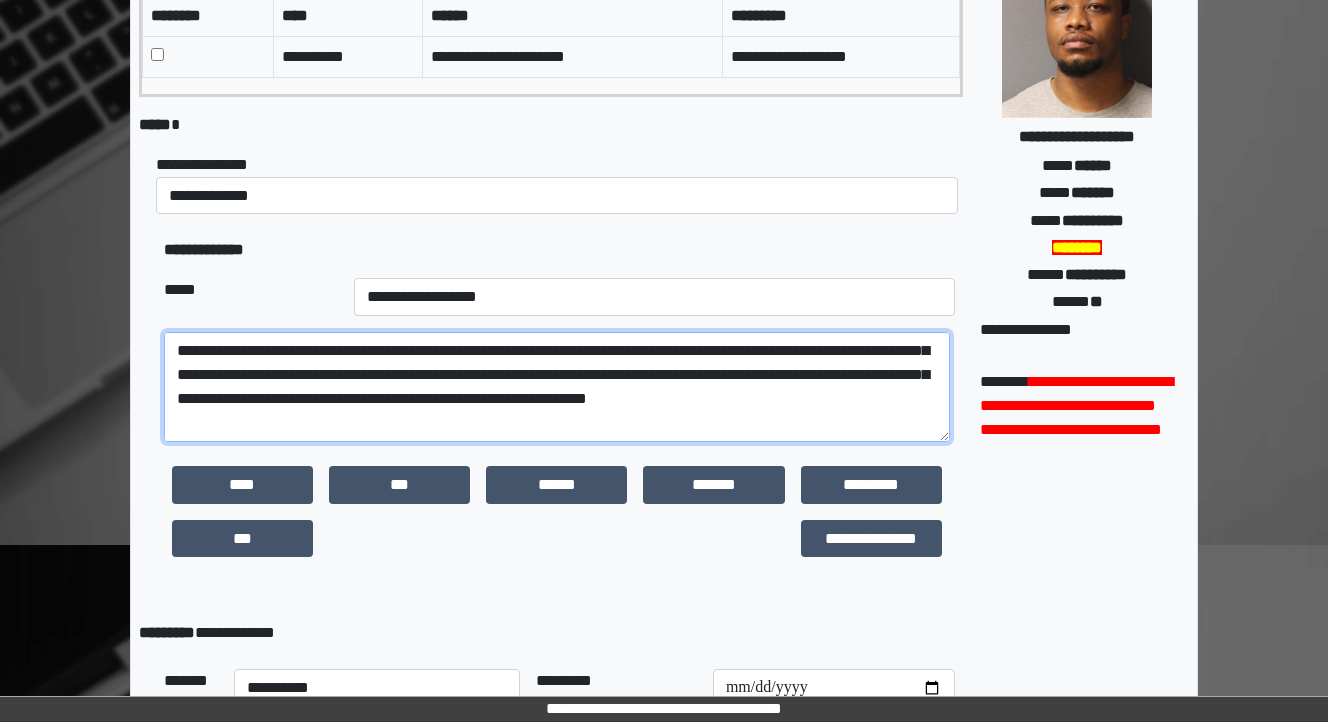 click at bounding box center (557, 387) 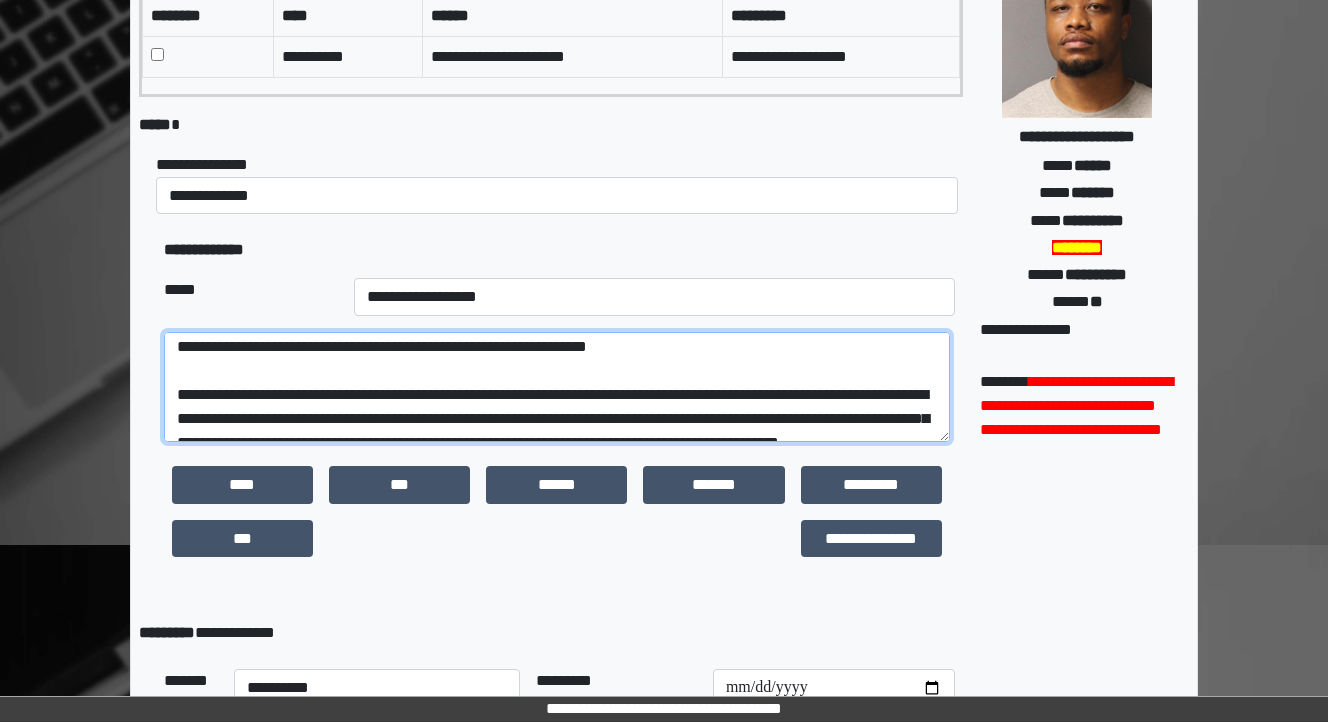scroll, scrollTop: 200, scrollLeft: 0, axis: vertical 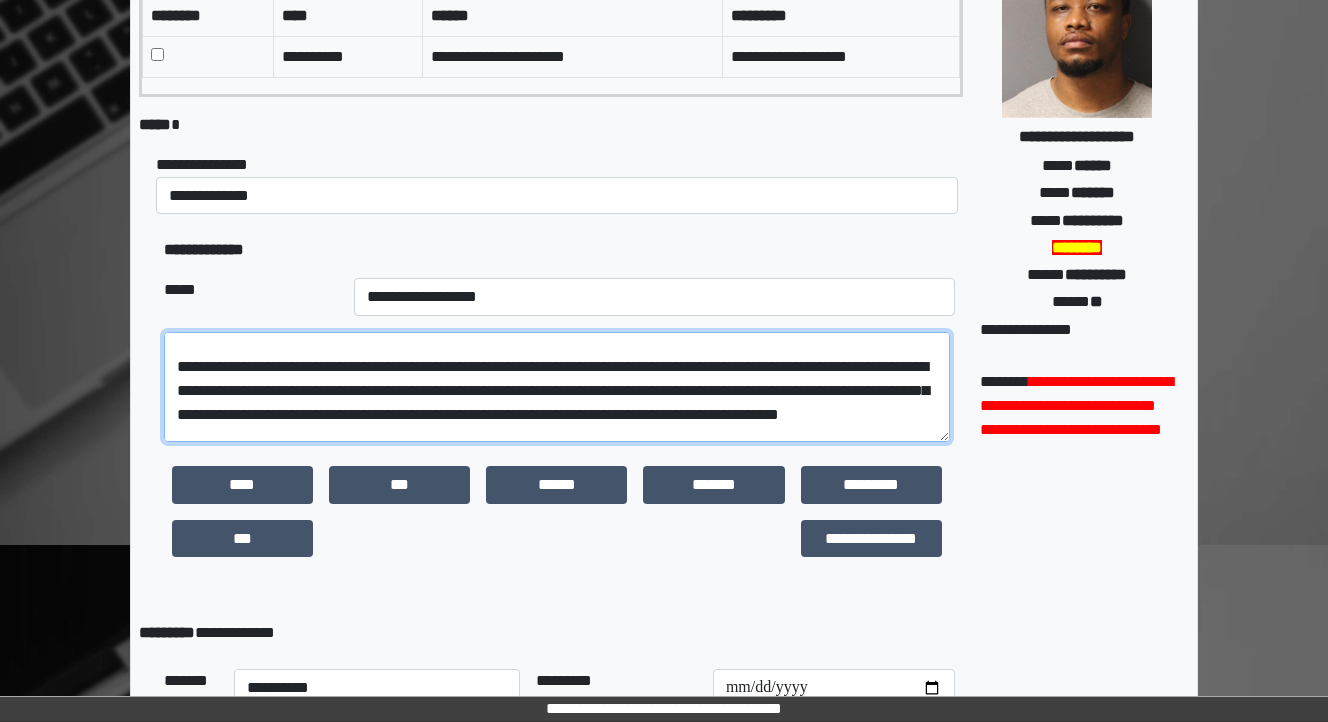 drag, startPoint x: 715, startPoint y: 392, endPoint x: 413, endPoint y: 388, distance: 302.0265 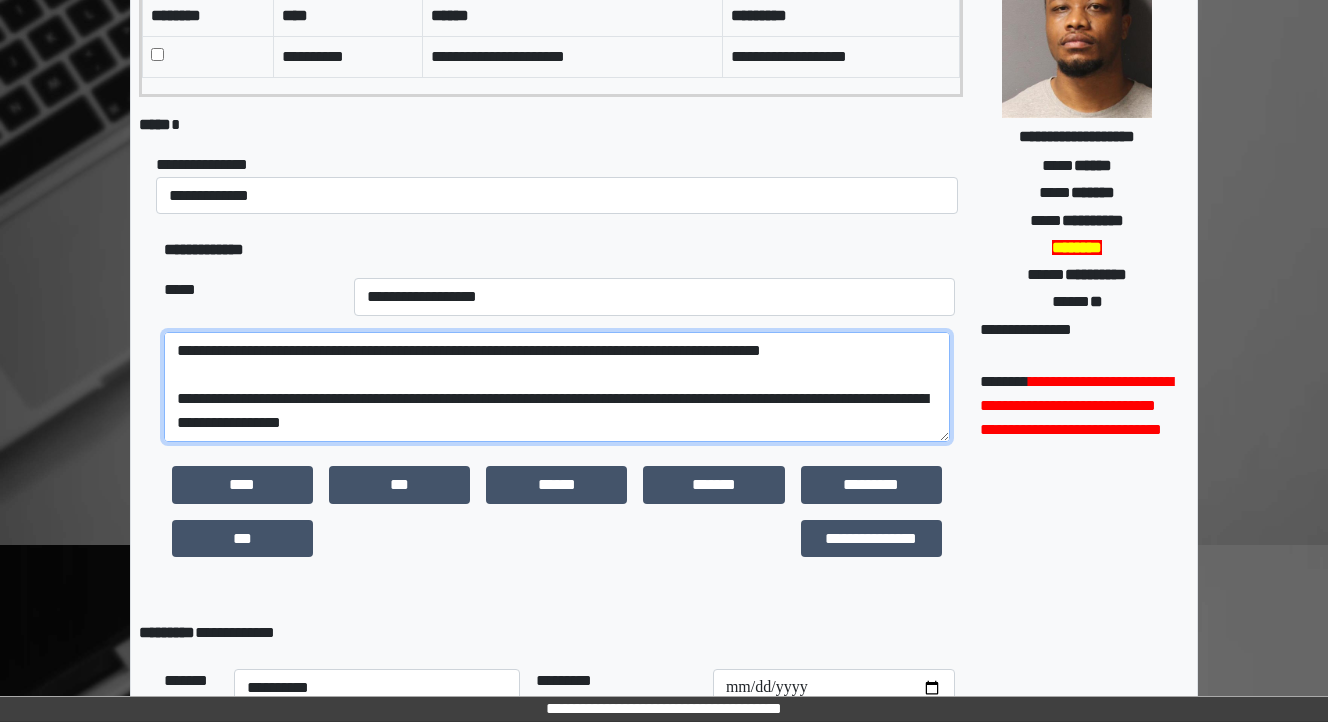 scroll, scrollTop: 200, scrollLeft: 0, axis: vertical 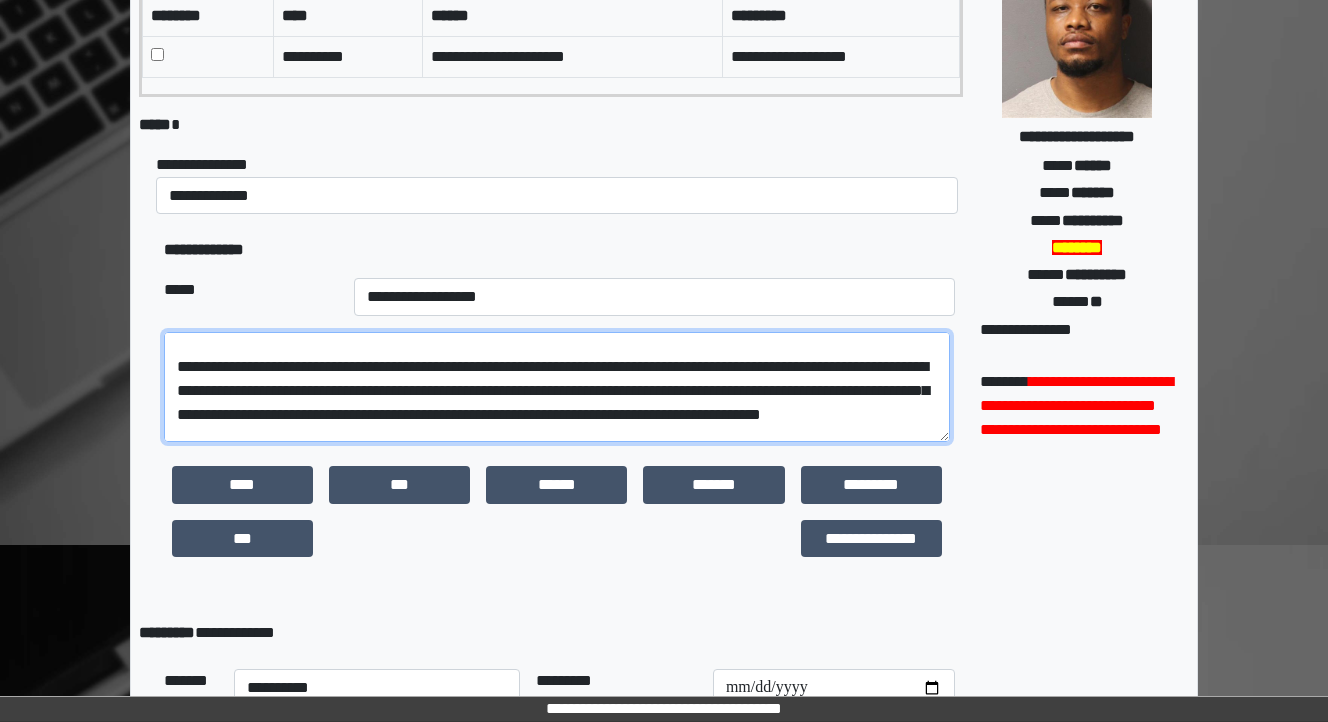 click at bounding box center (557, 387) 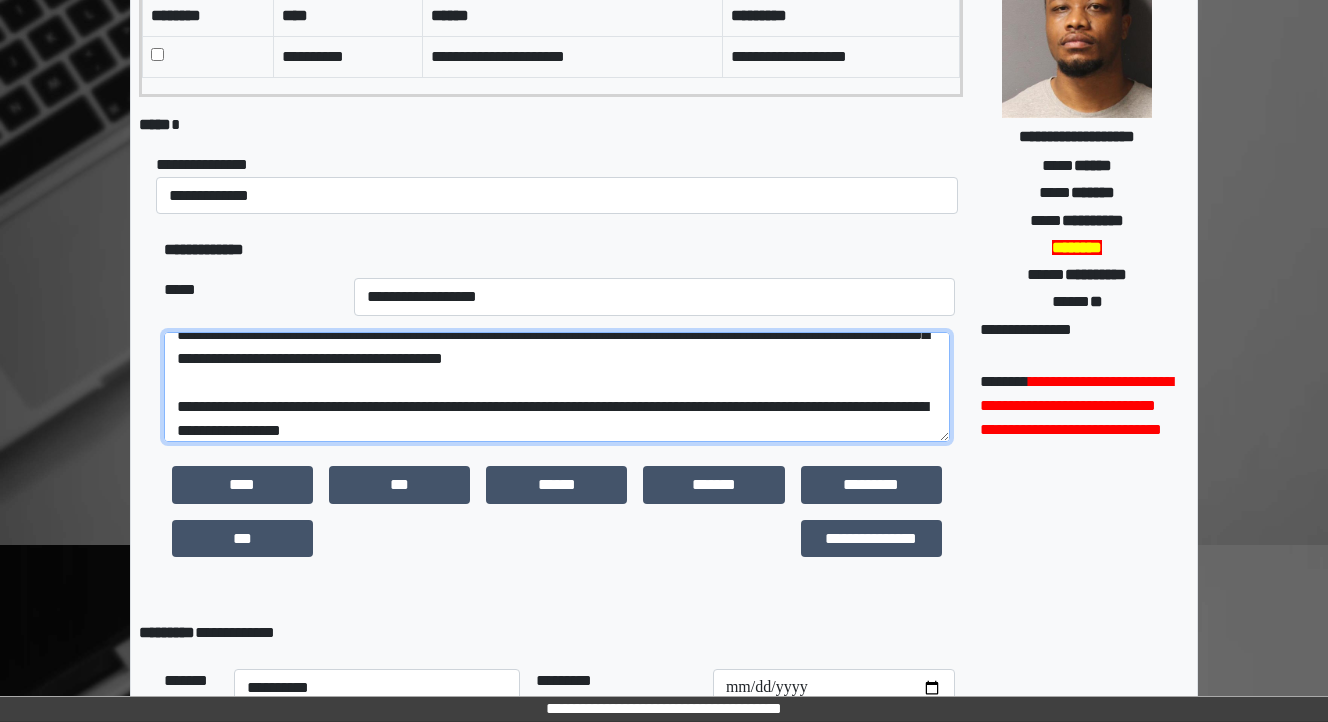 scroll, scrollTop: 336, scrollLeft: 0, axis: vertical 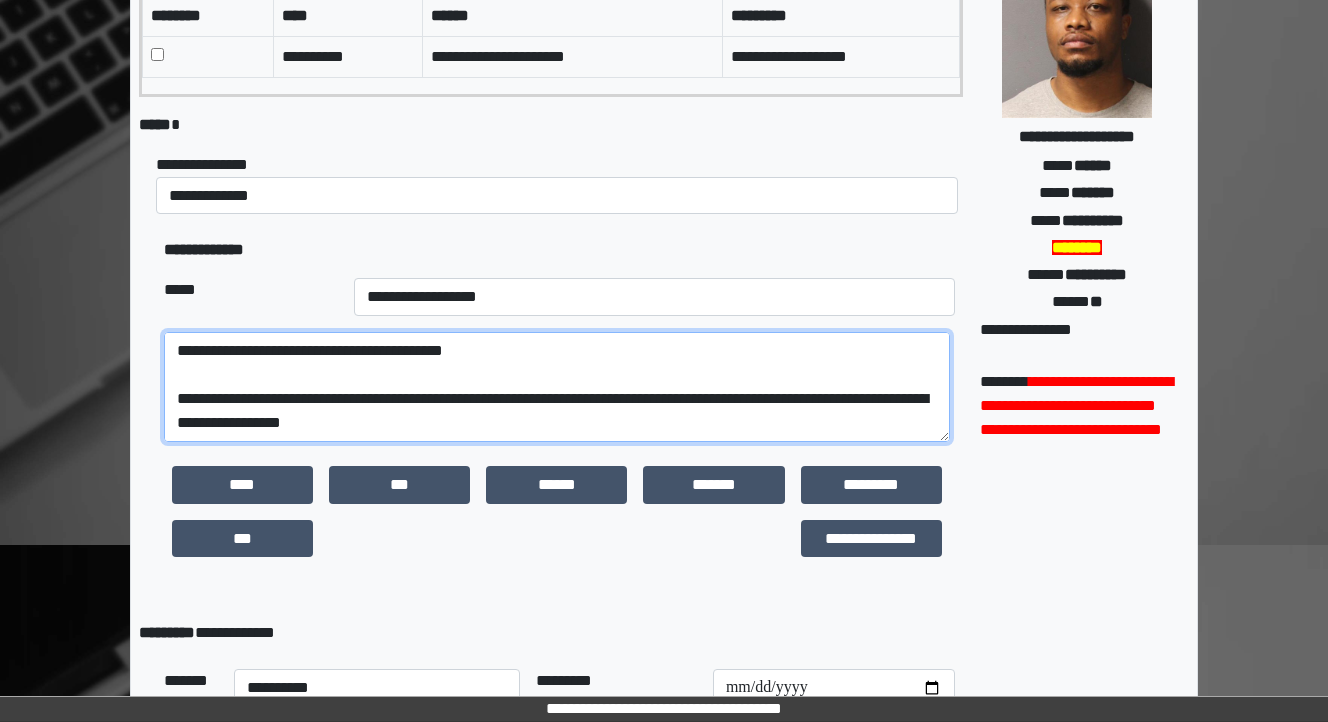 click at bounding box center [557, 387] 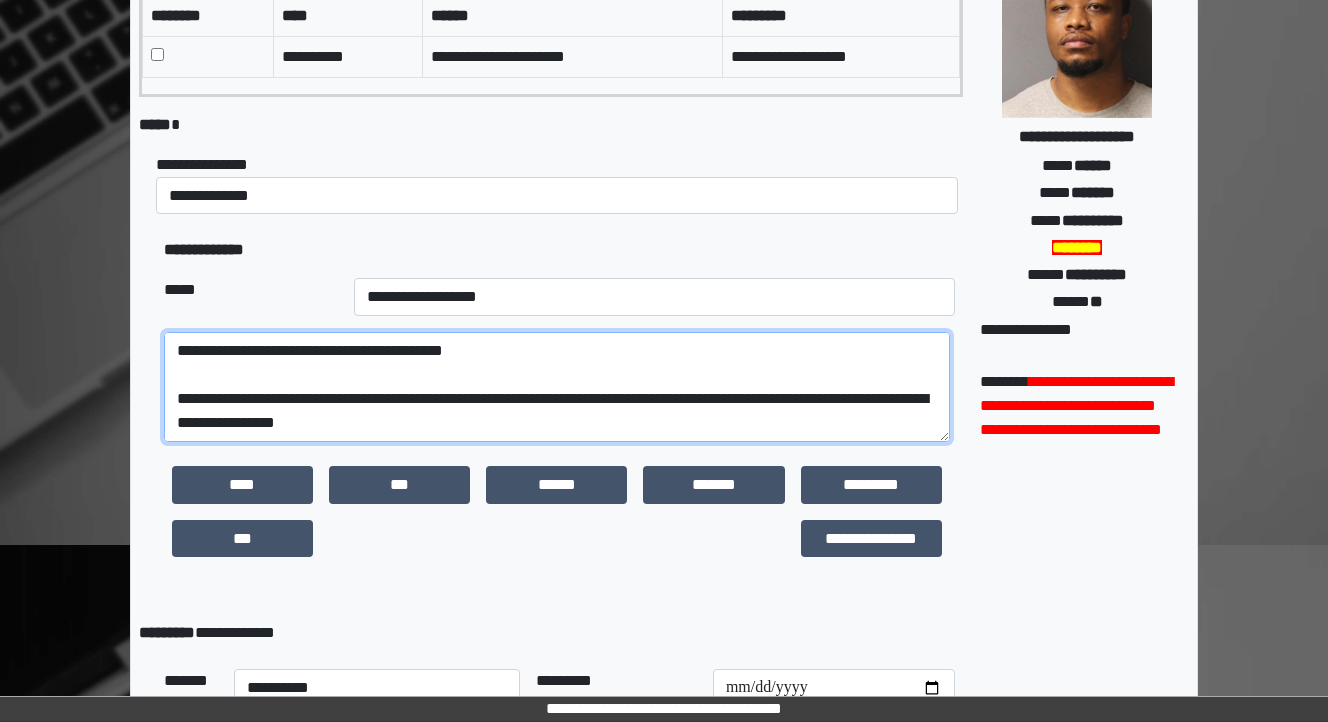 click at bounding box center [557, 387] 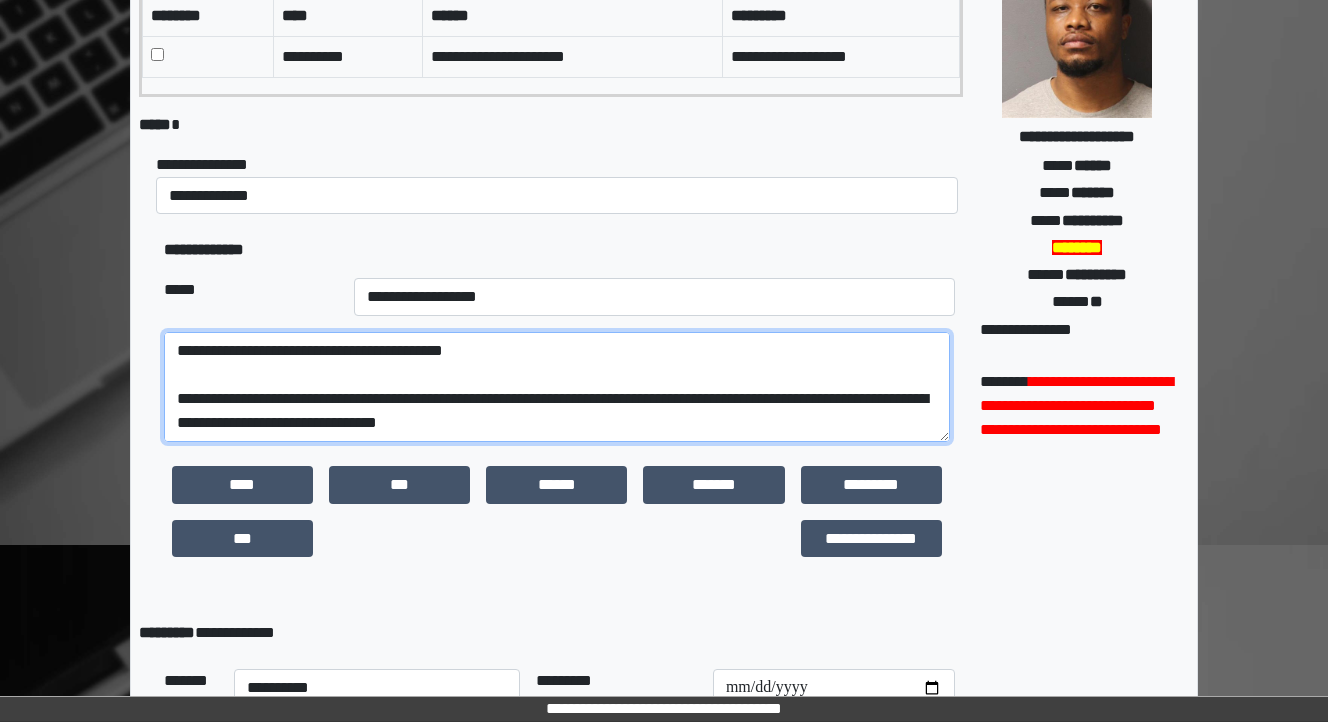 click at bounding box center (557, 387) 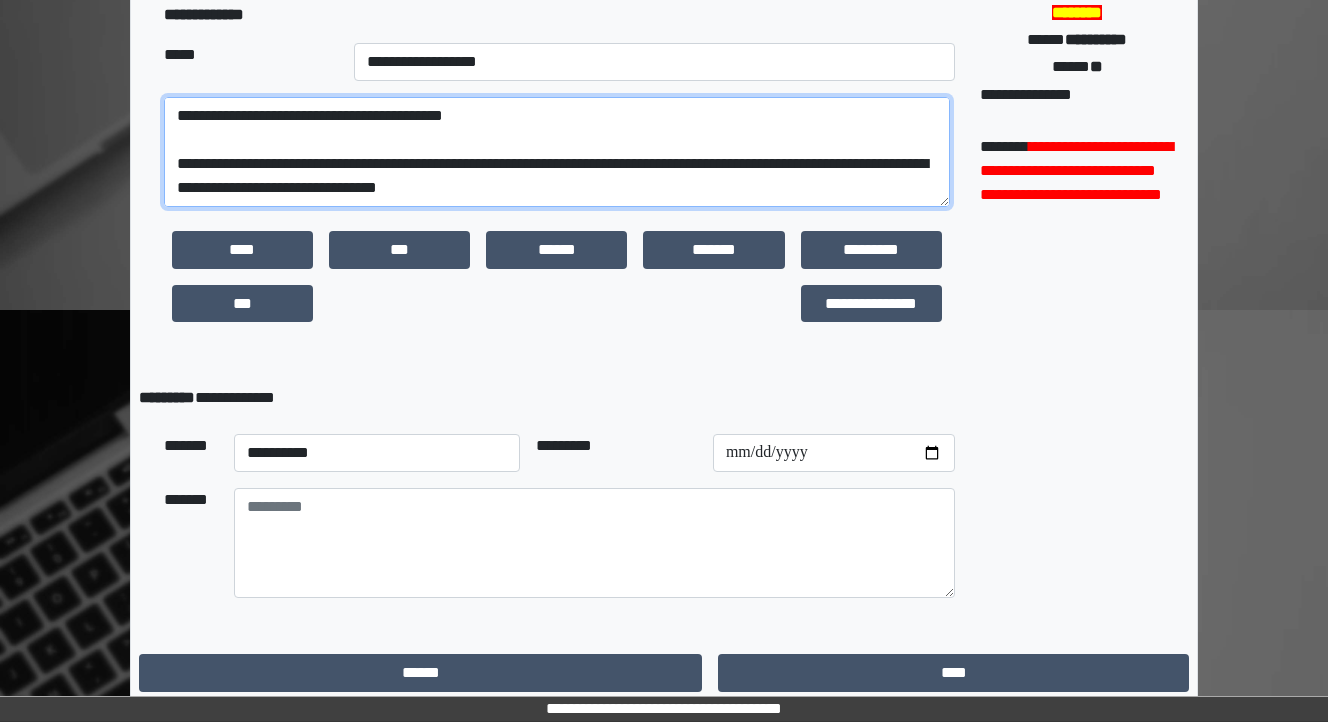 scroll, scrollTop: 482, scrollLeft: 0, axis: vertical 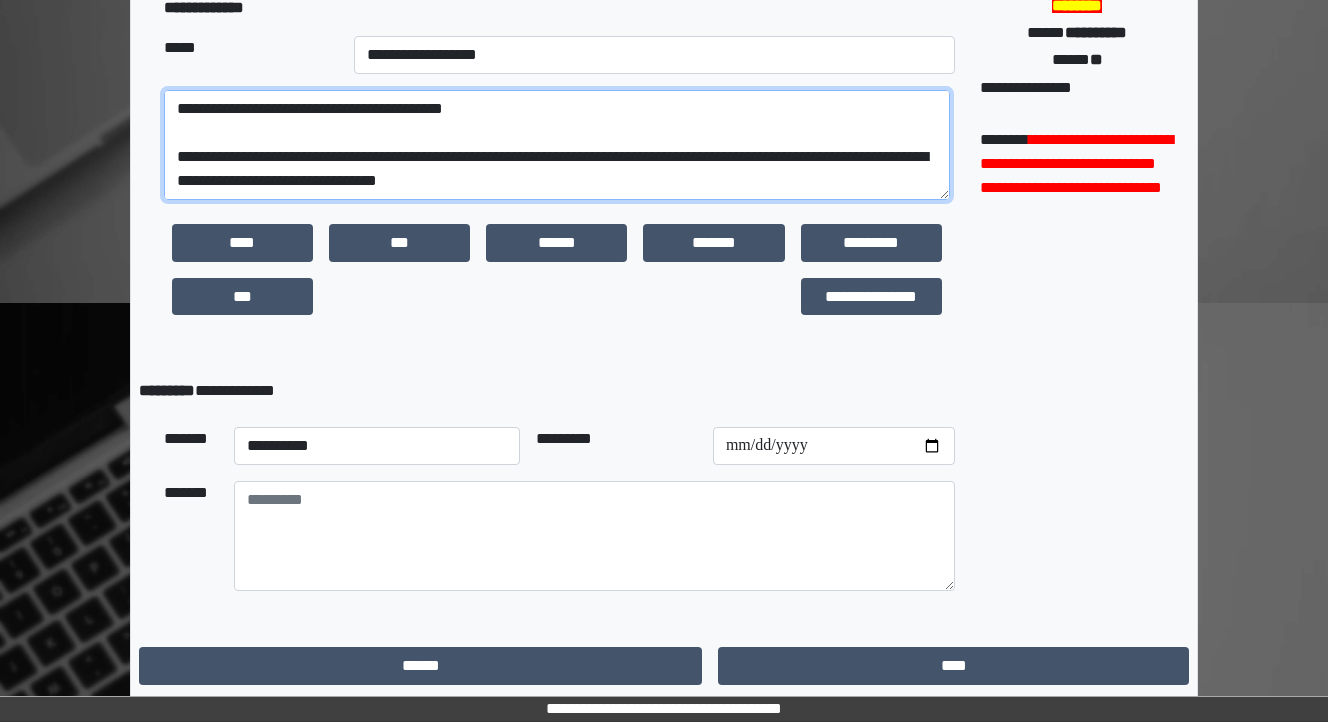 type on "**********" 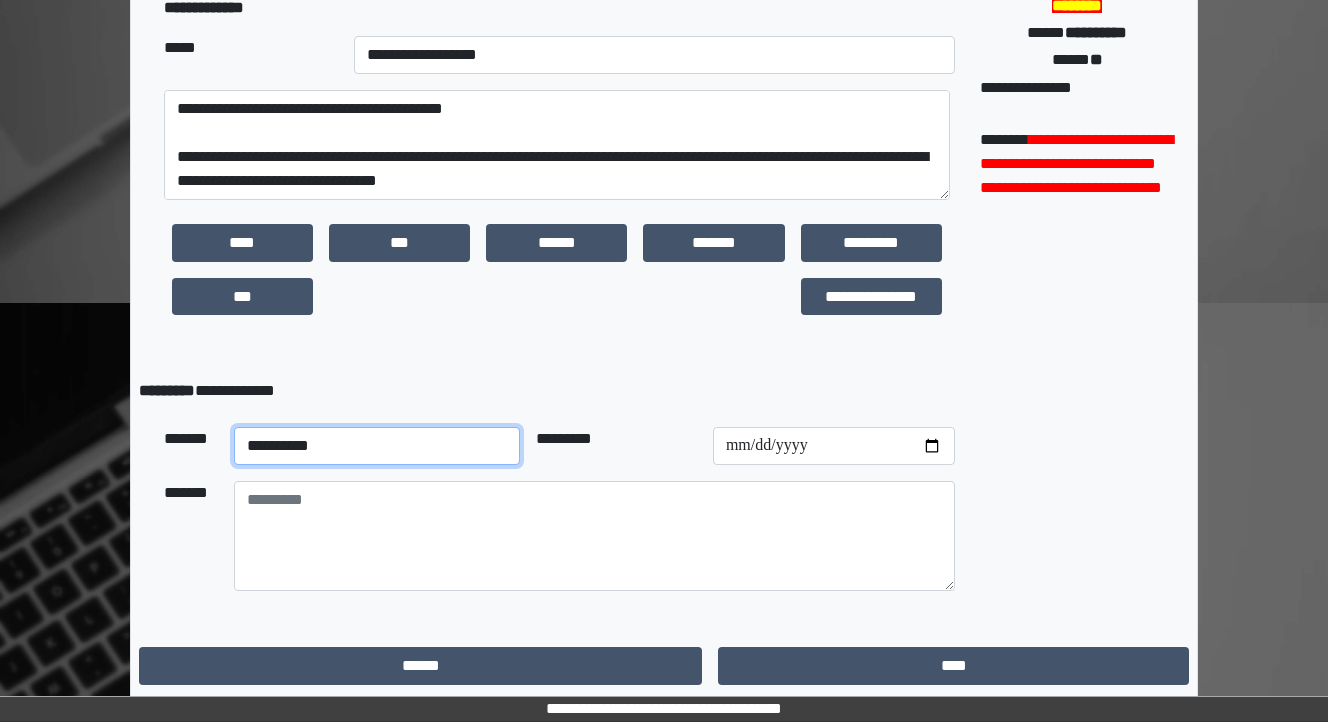 click on "**********" at bounding box center (377, 446) 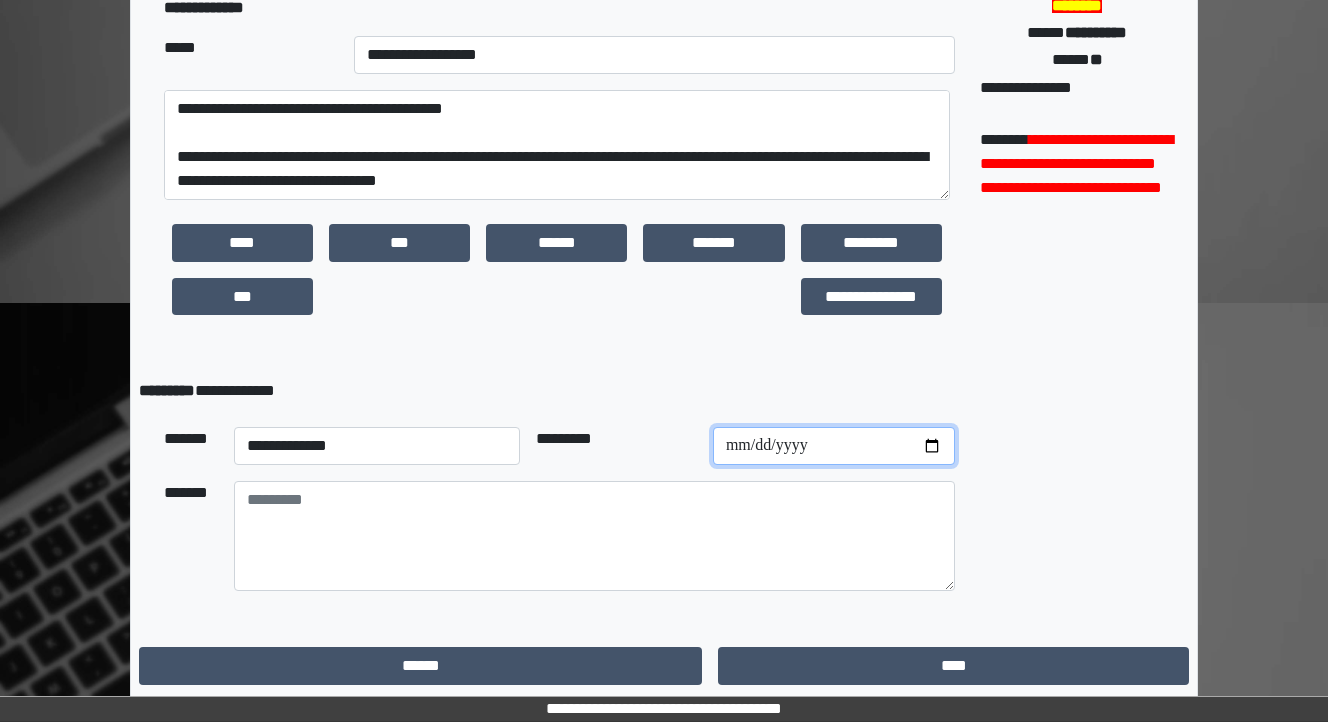 click at bounding box center (834, 446) 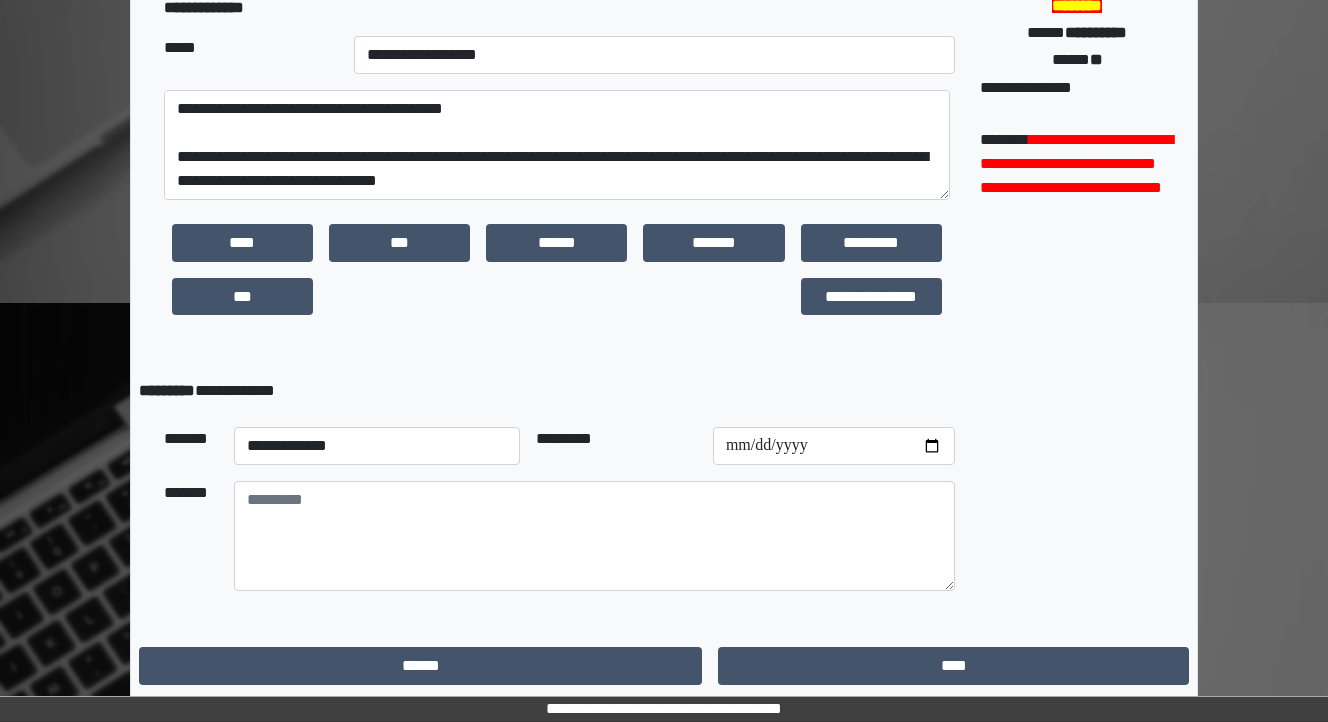 click on "*********" at bounding box center (616, 446) 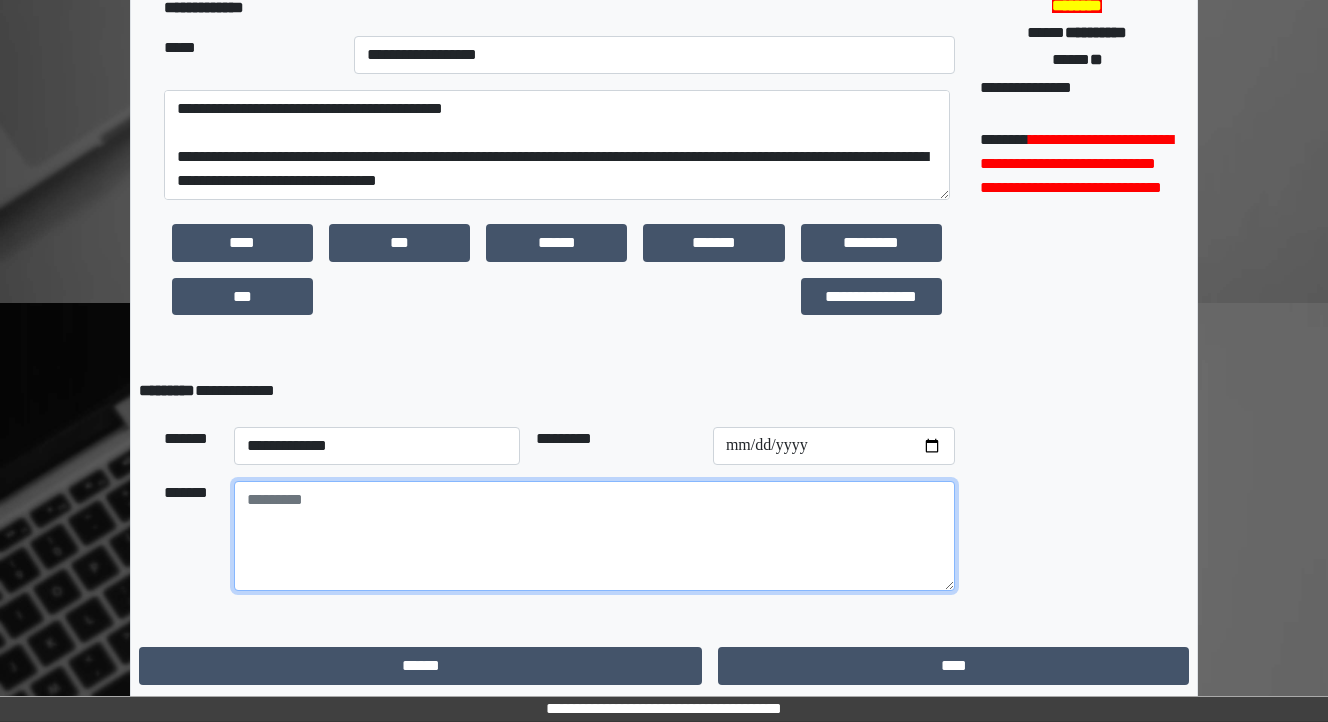 click at bounding box center (594, 536) 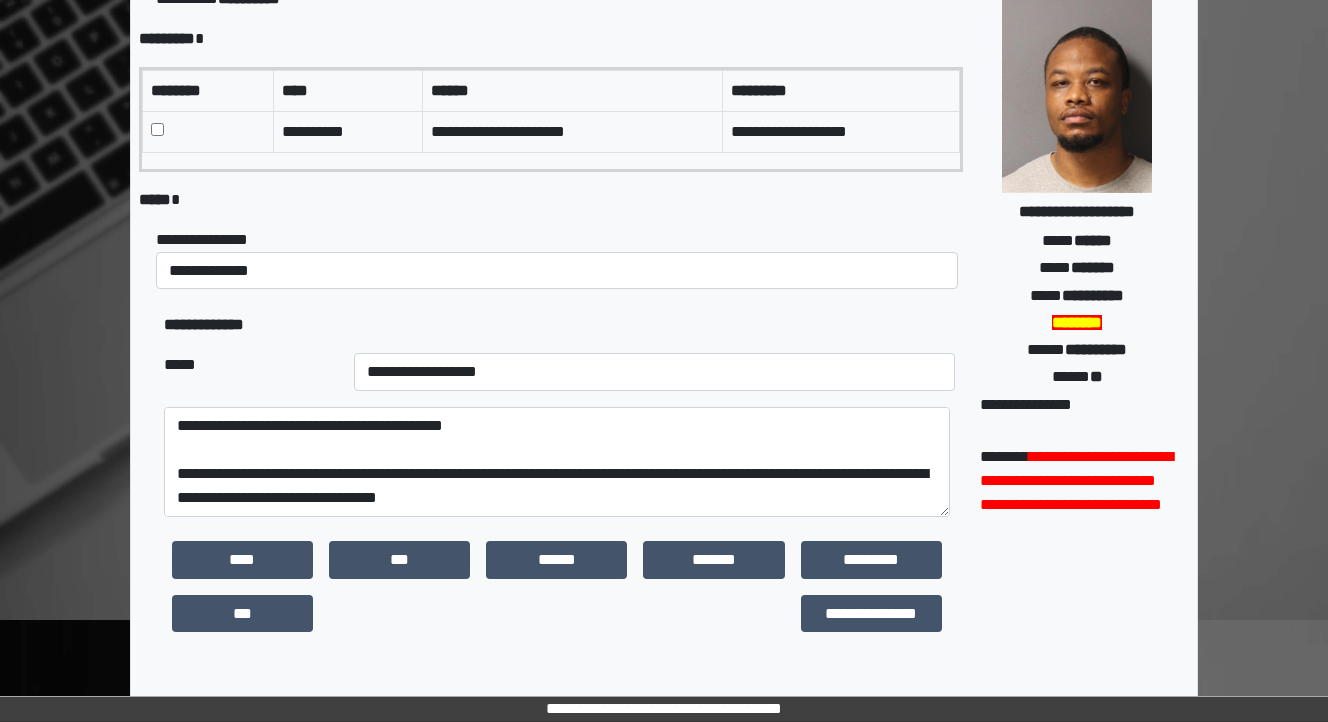 scroll, scrollTop: 162, scrollLeft: 0, axis: vertical 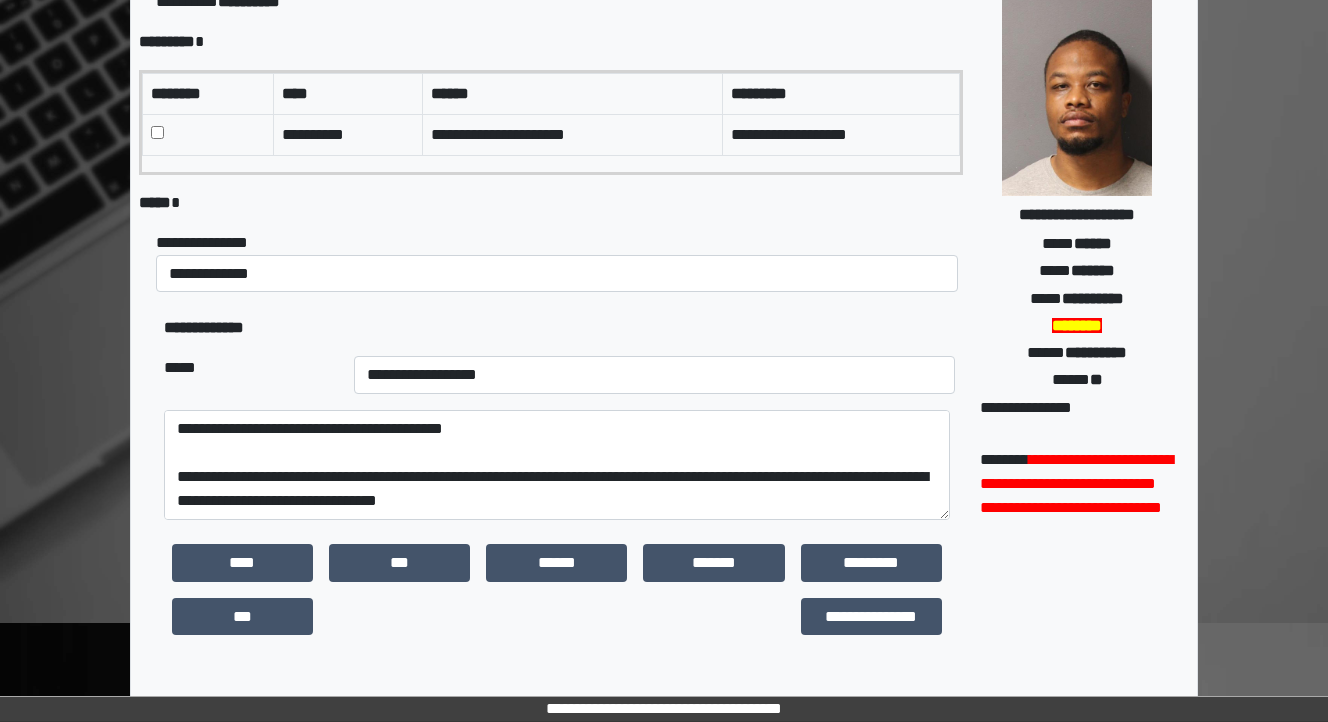 type on "**********" 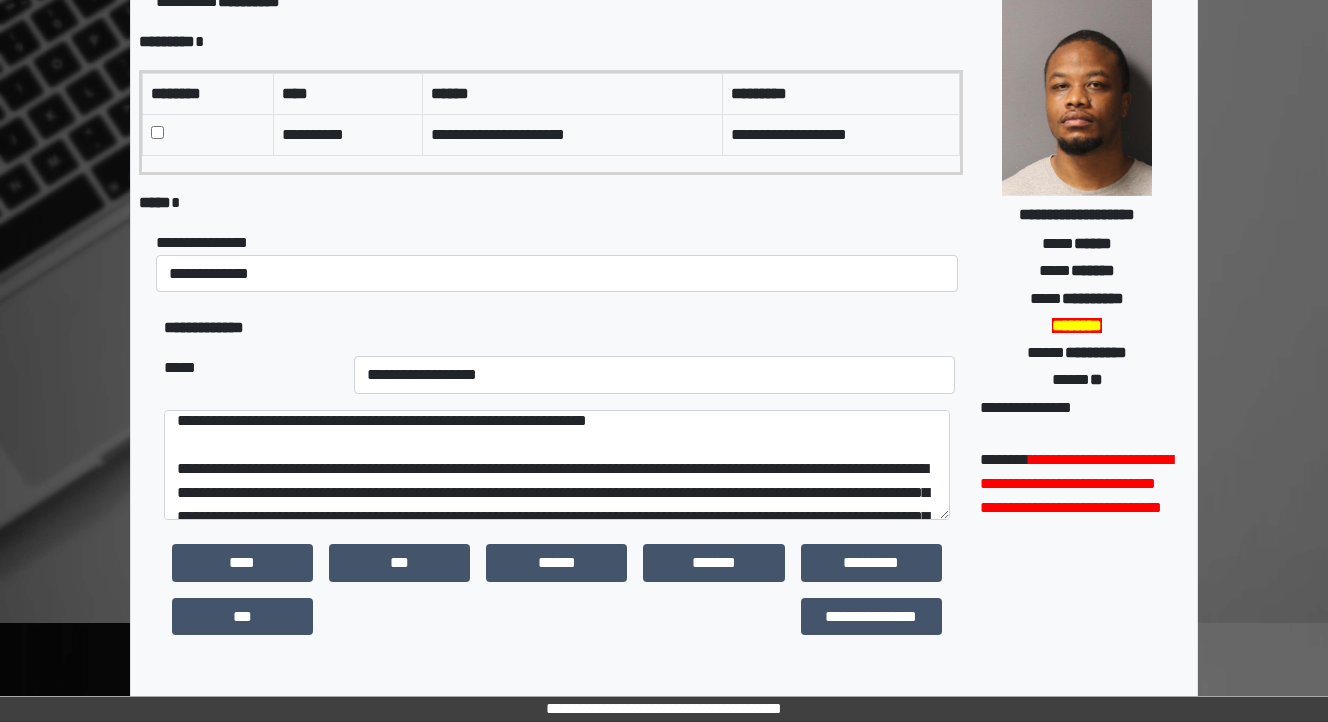 scroll, scrollTop: 256, scrollLeft: 0, axis: vertical 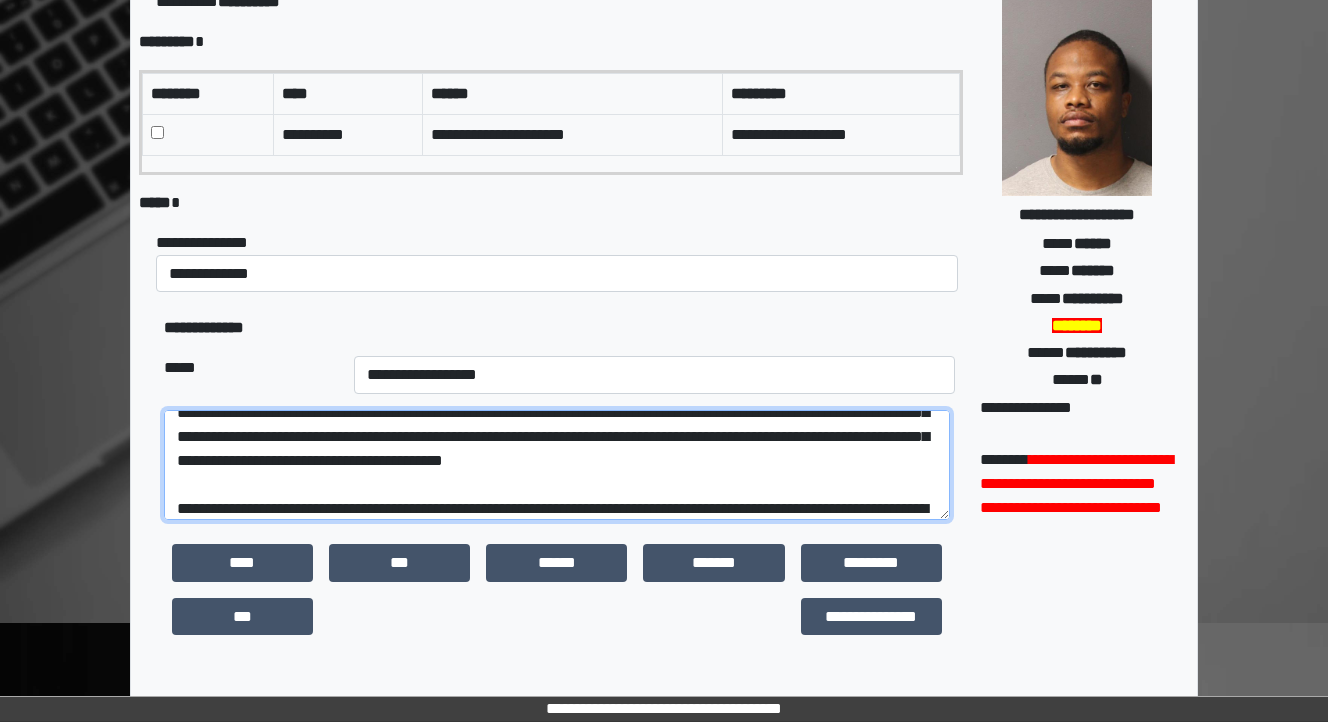 click at bounding box center (557, 465) 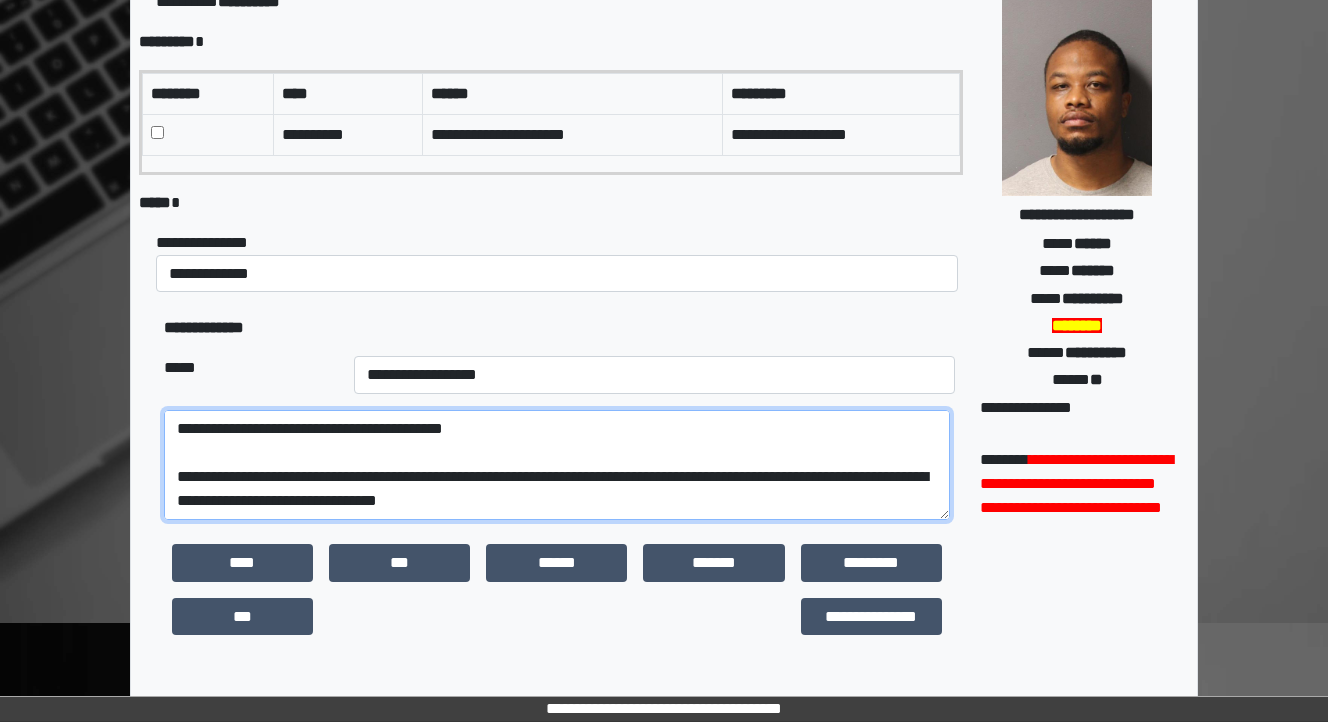 scroll, scrollTop: 336, scrollLeft: 0, axis: vertical 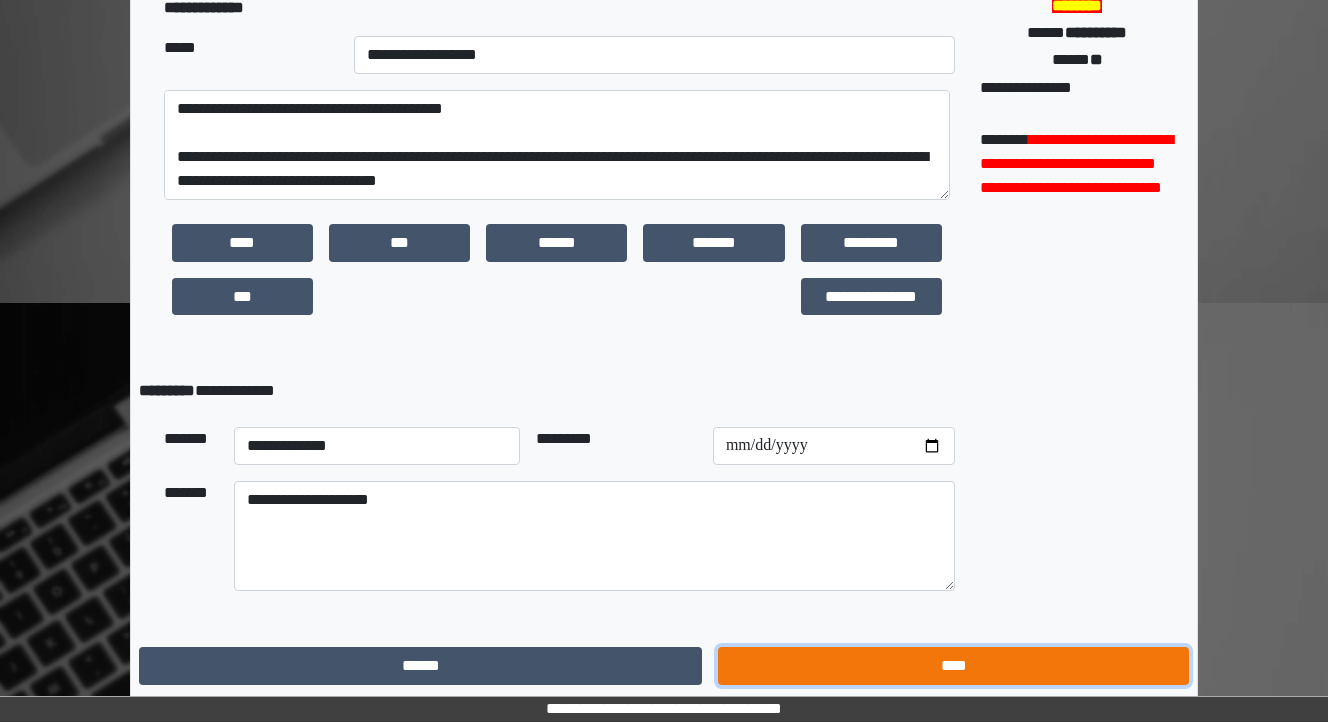 click on "****" at bounding box center (953, 666) 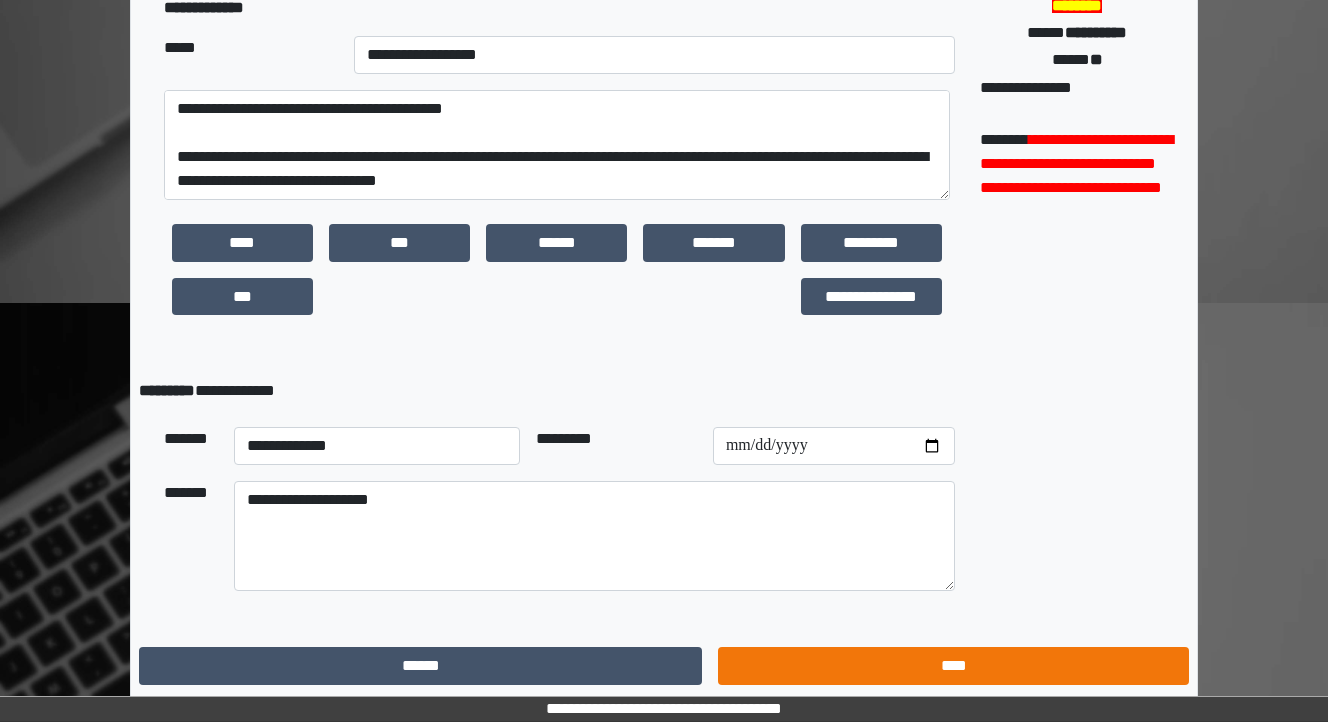 scroll, scrollTop: 0, scrollLeft: 0, axis: both 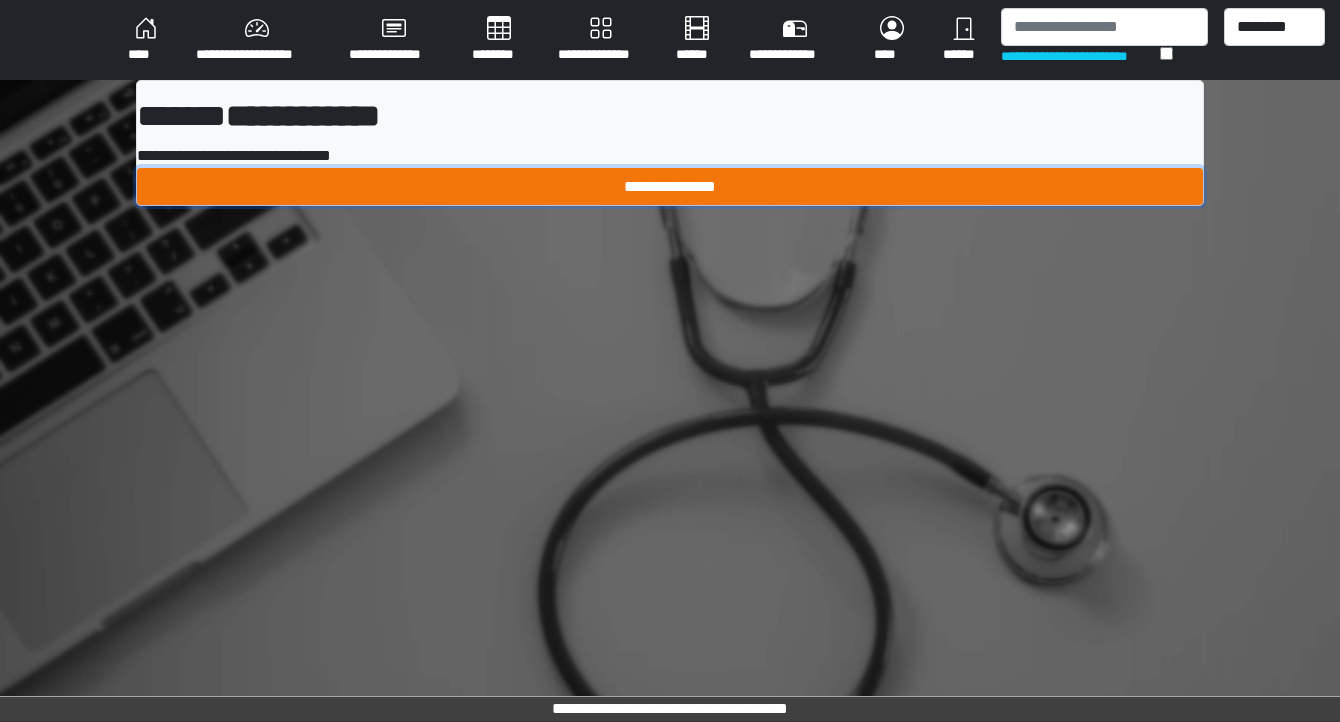 click on "**********" at bounding box center [670, 187] 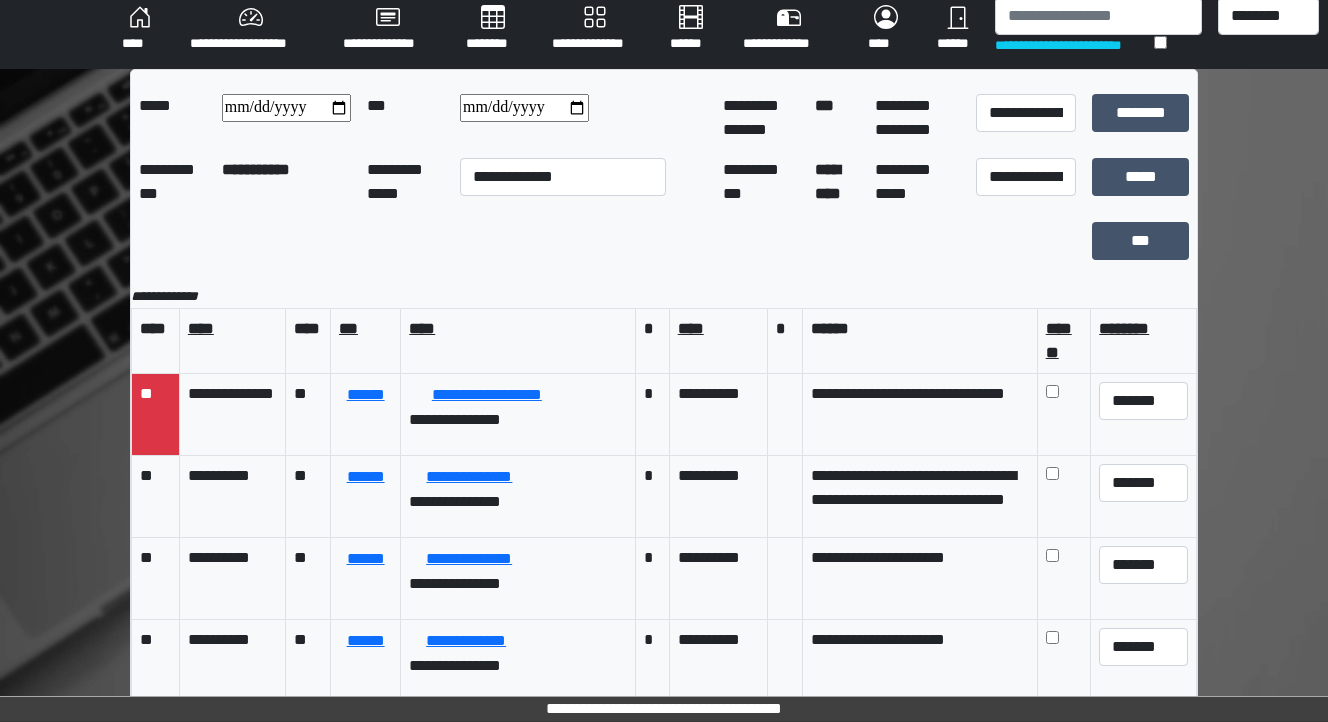 scroll, scrollTop: 80, scrollLeft: 0, axis: vertical 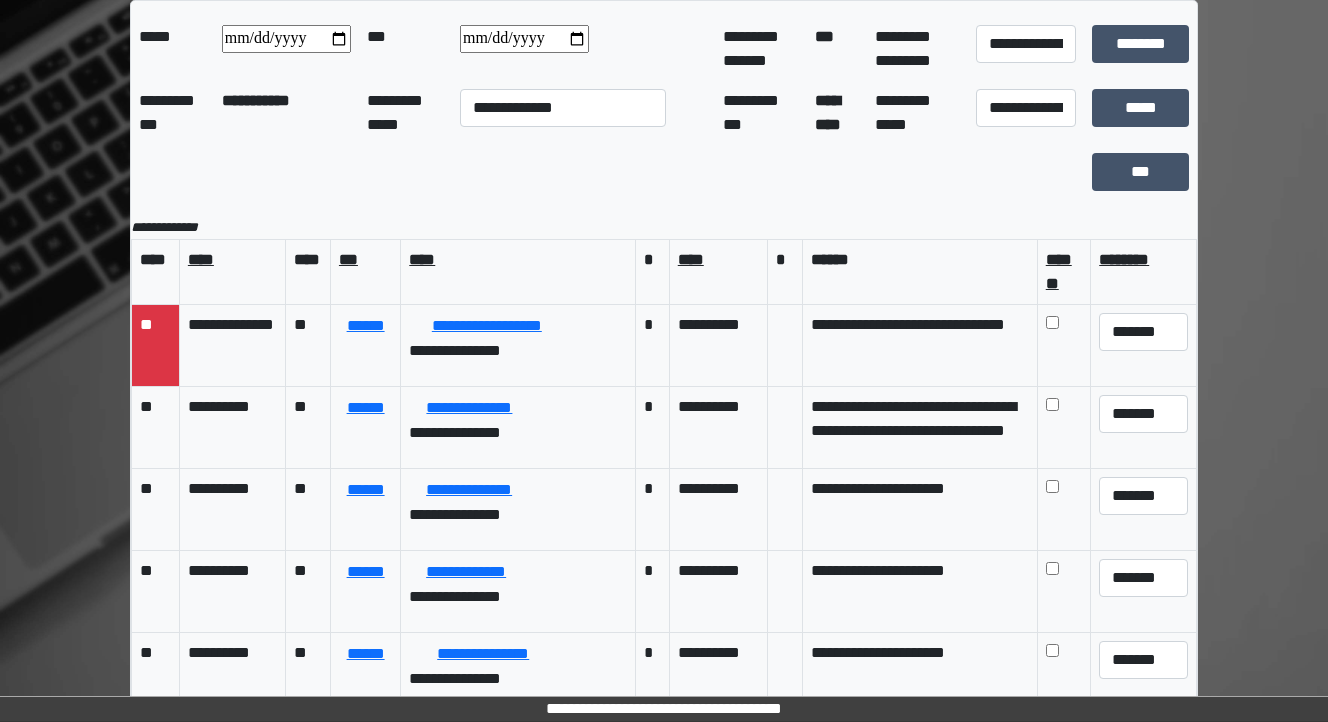 click at bounding box center (524, 39) 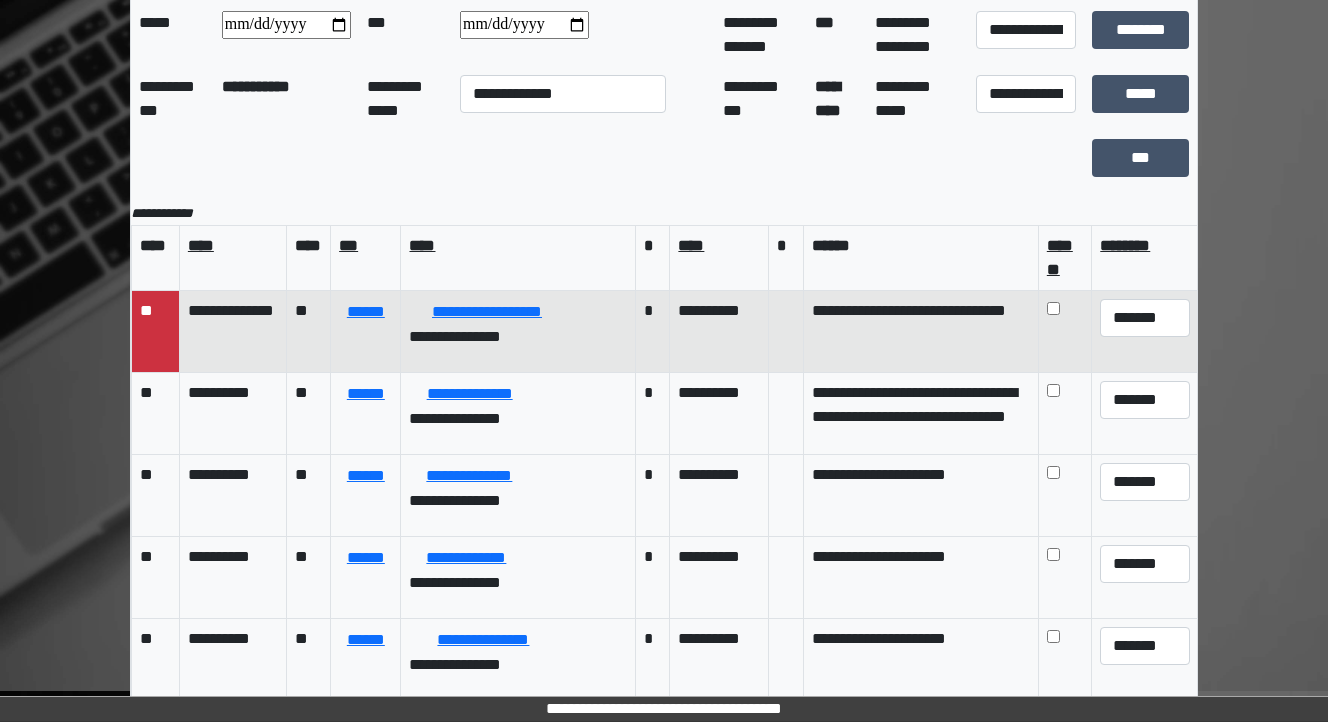 scroll, scrollTop: 0, scrollLeft: 0, axis: both 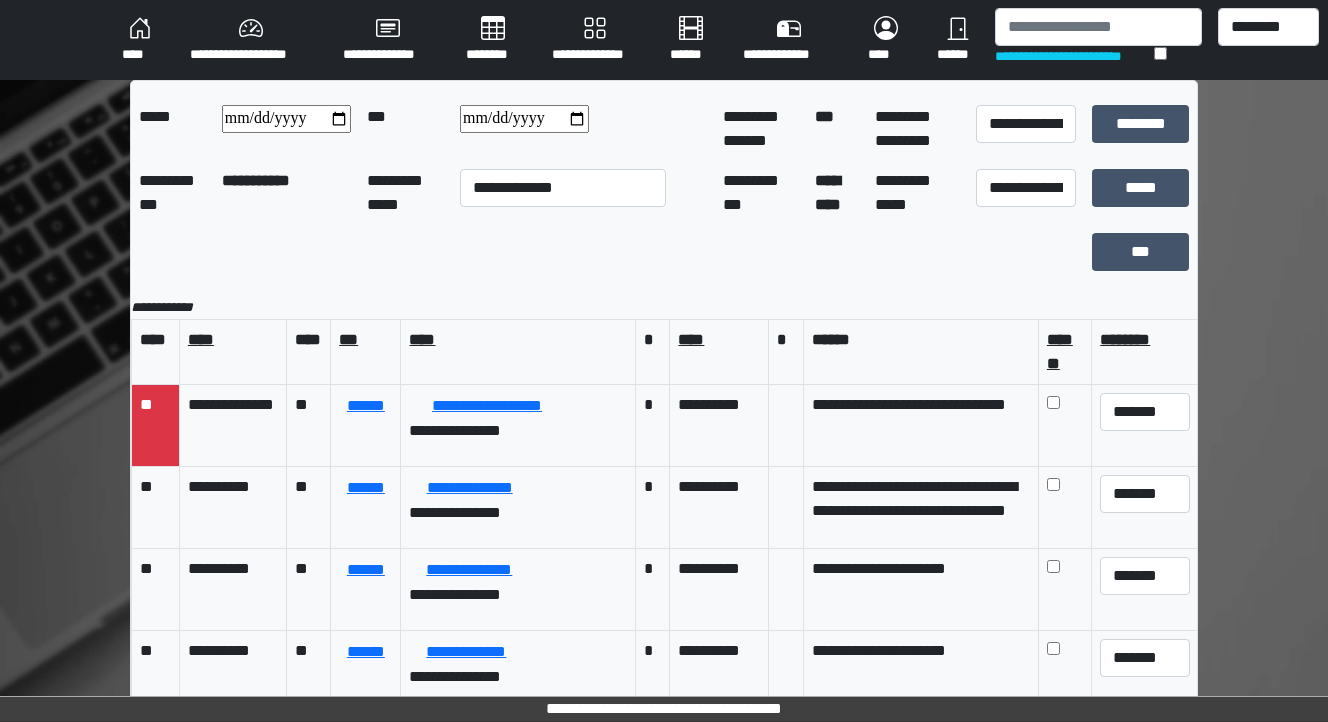 click on "****" at bounding box center [140, 40] 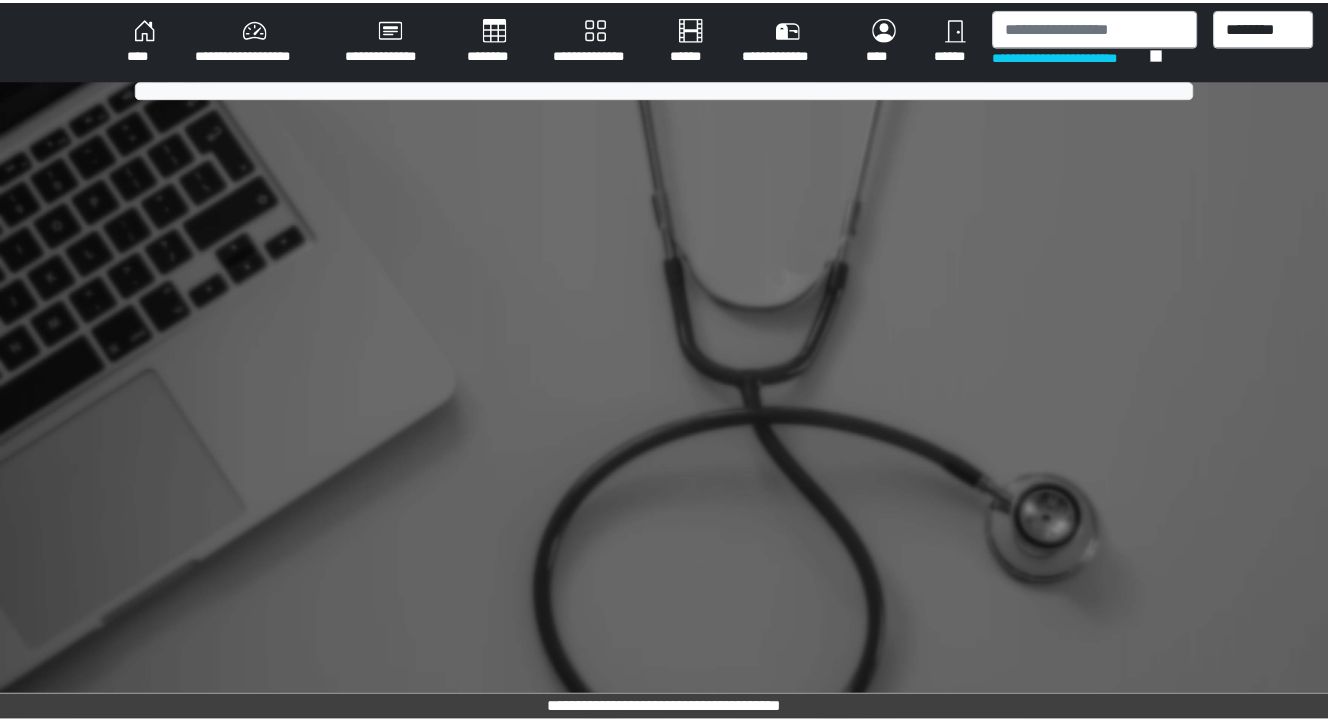 scroll, scrollTop: 0, scrollLeft: 0, axis: both 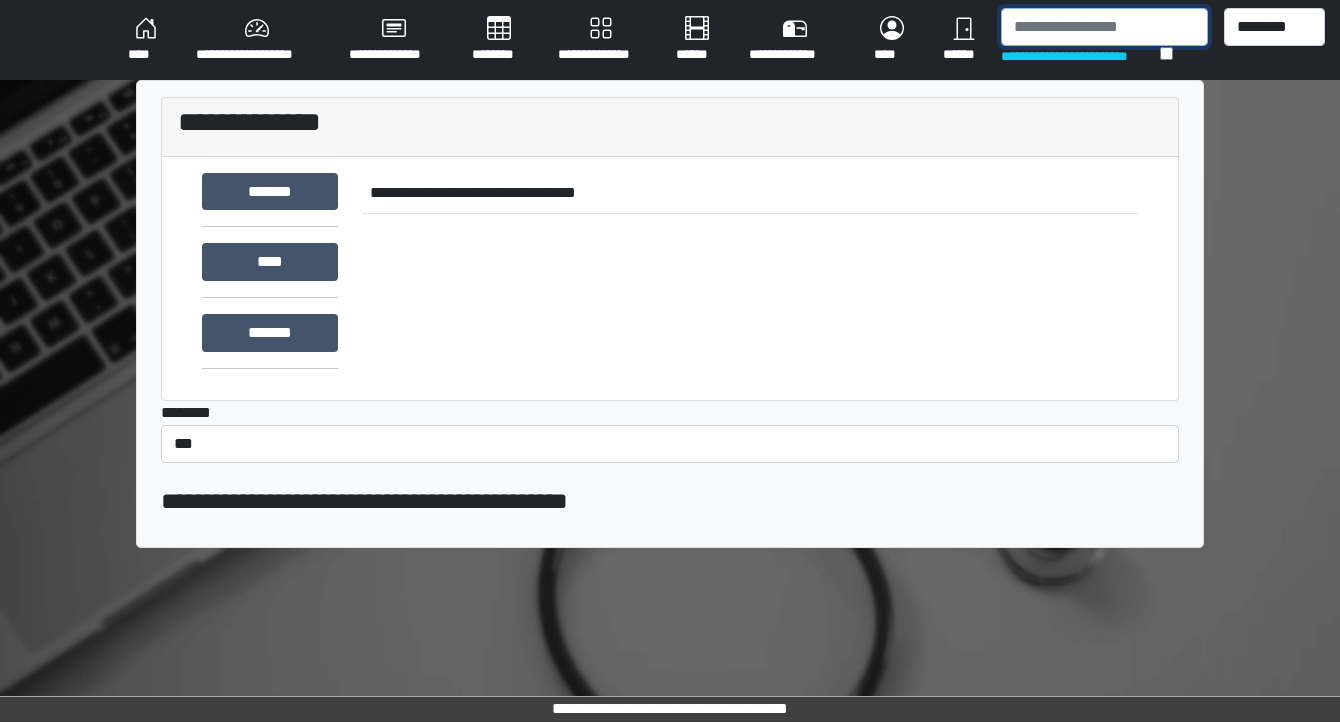 click at bounding box center [1104, 27] 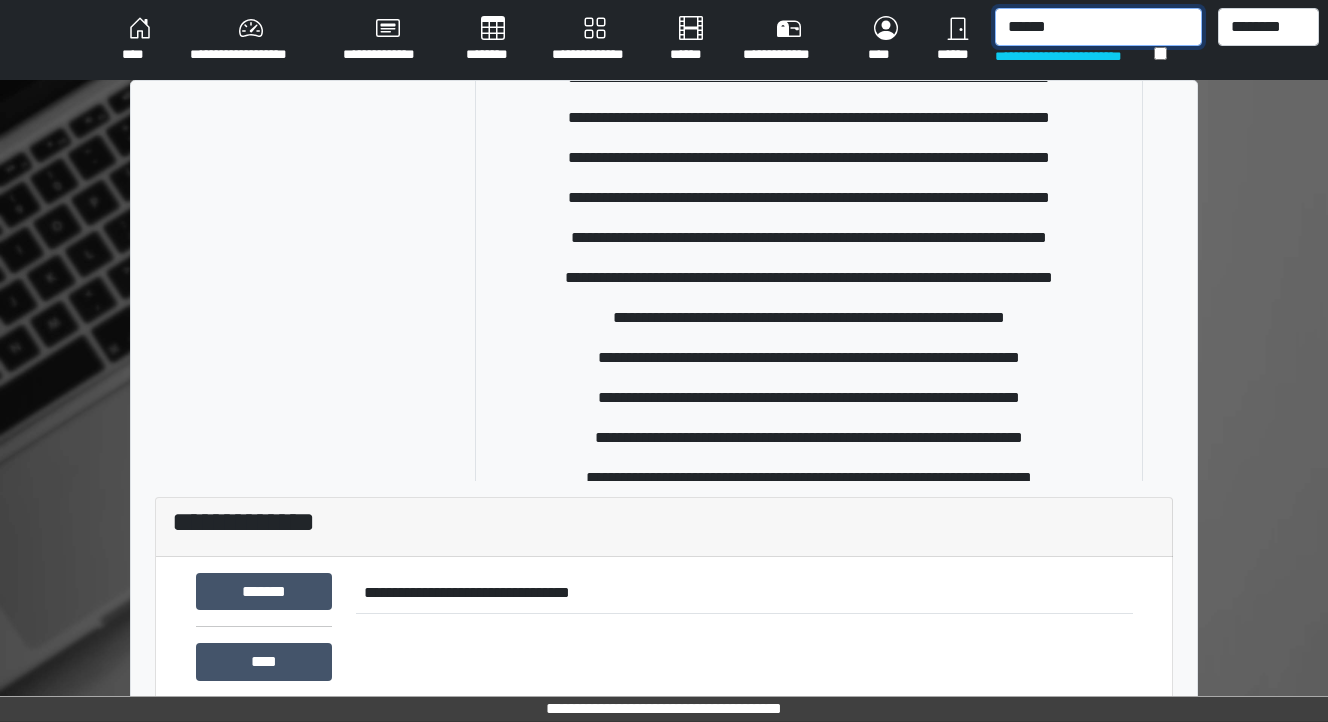scroll, scrollTop: 800, scrollLeft: 0, axis: vertical 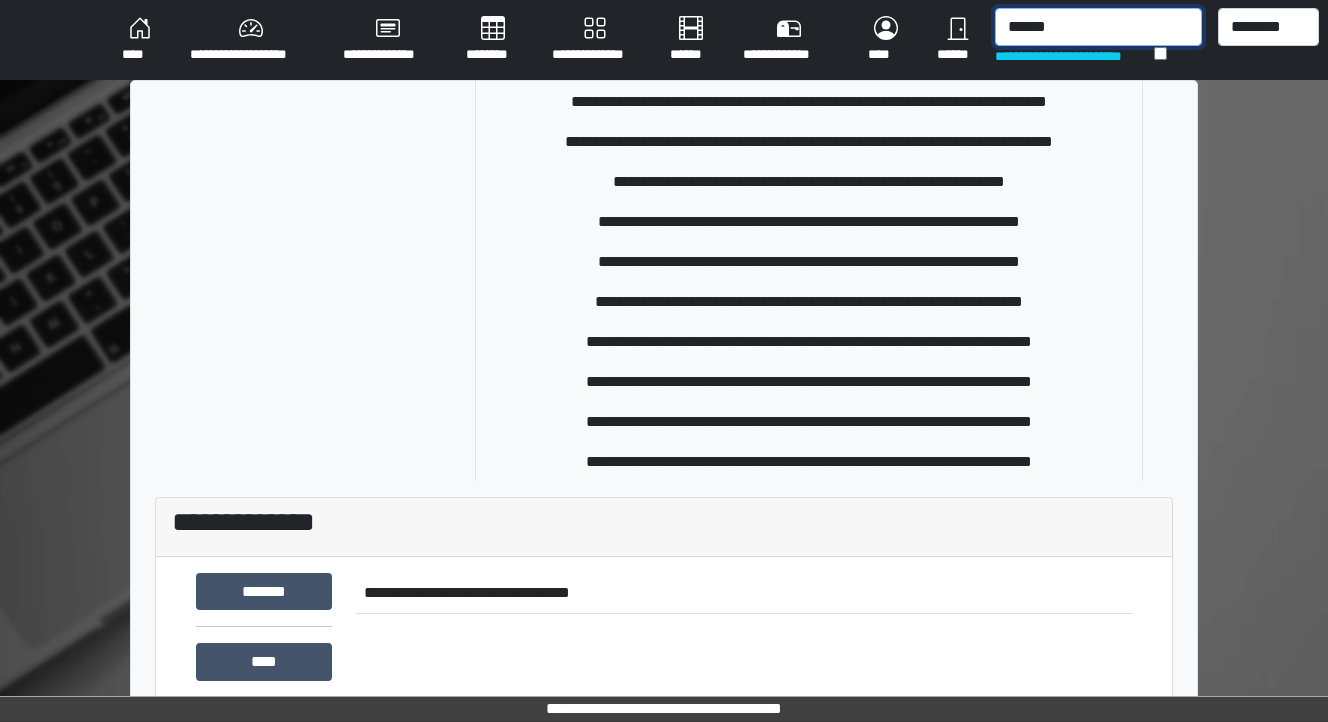 type on "******" 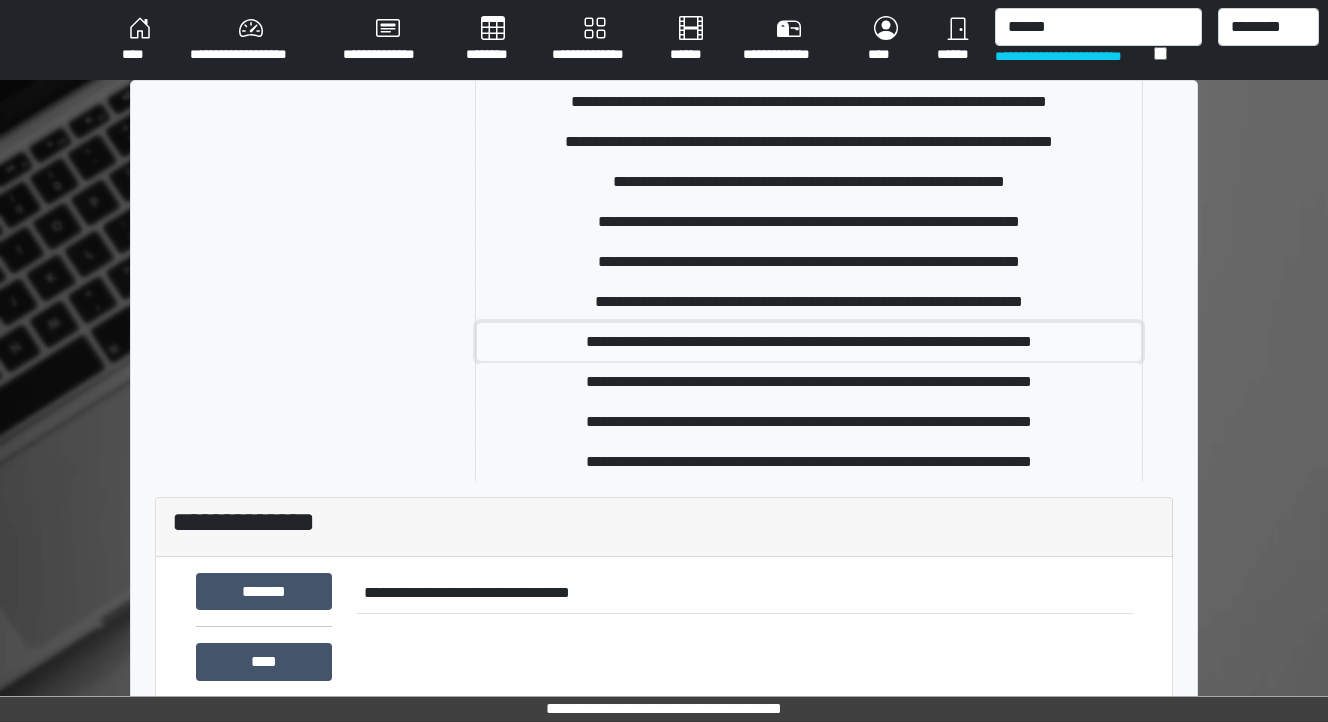 click on "**********" at bounding box center [809, 342] 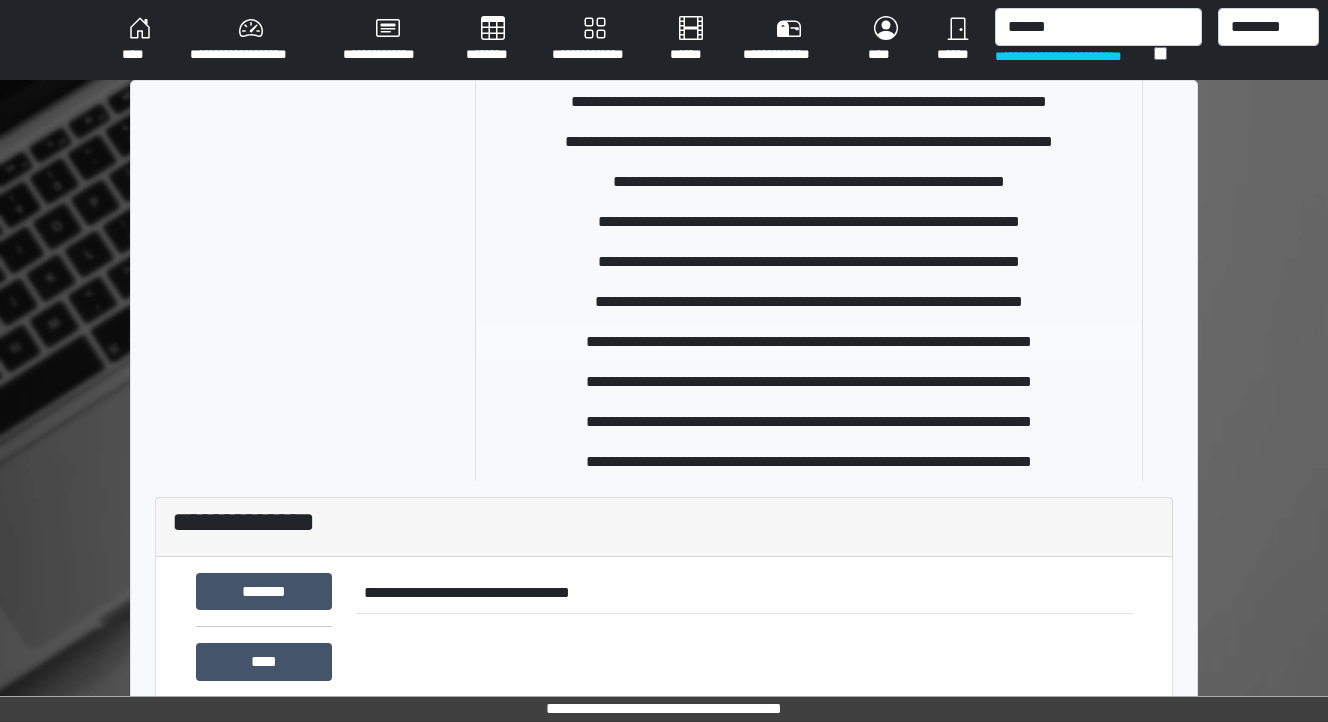 type 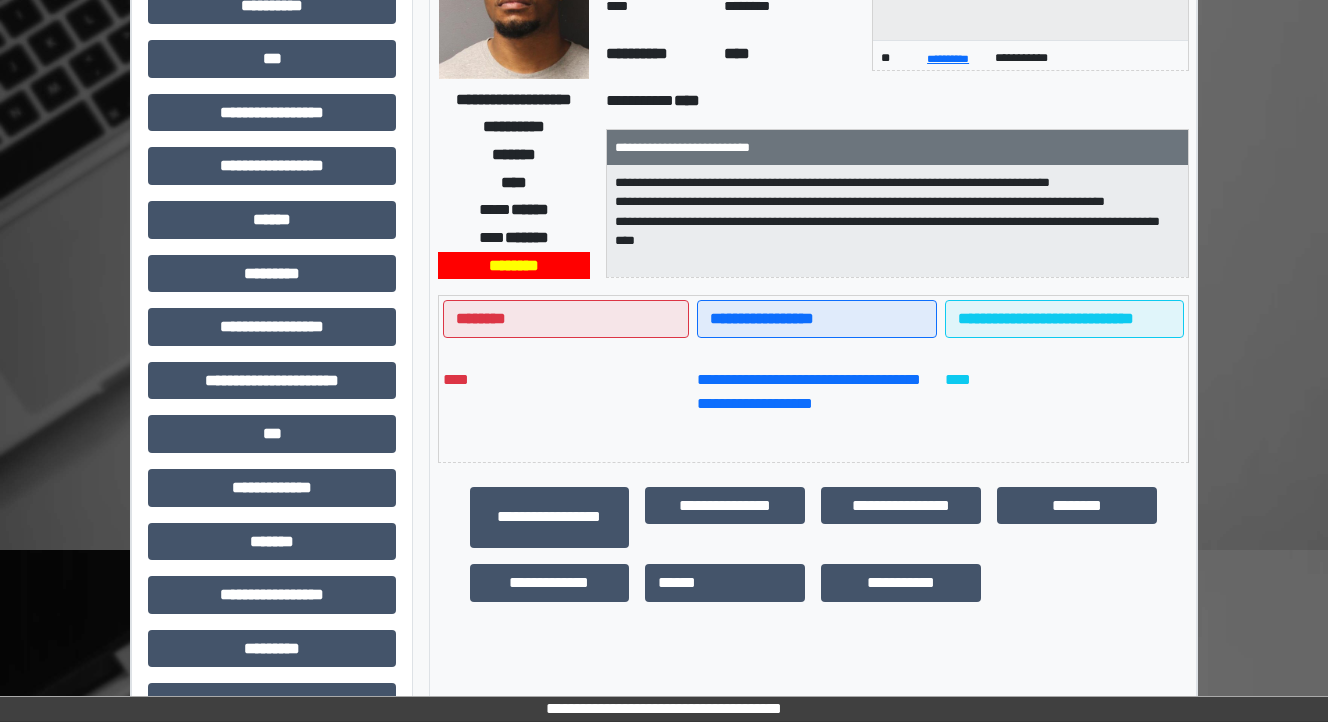 scroll, scrollTop: 240, scrollLeft: 0, axis: vertical 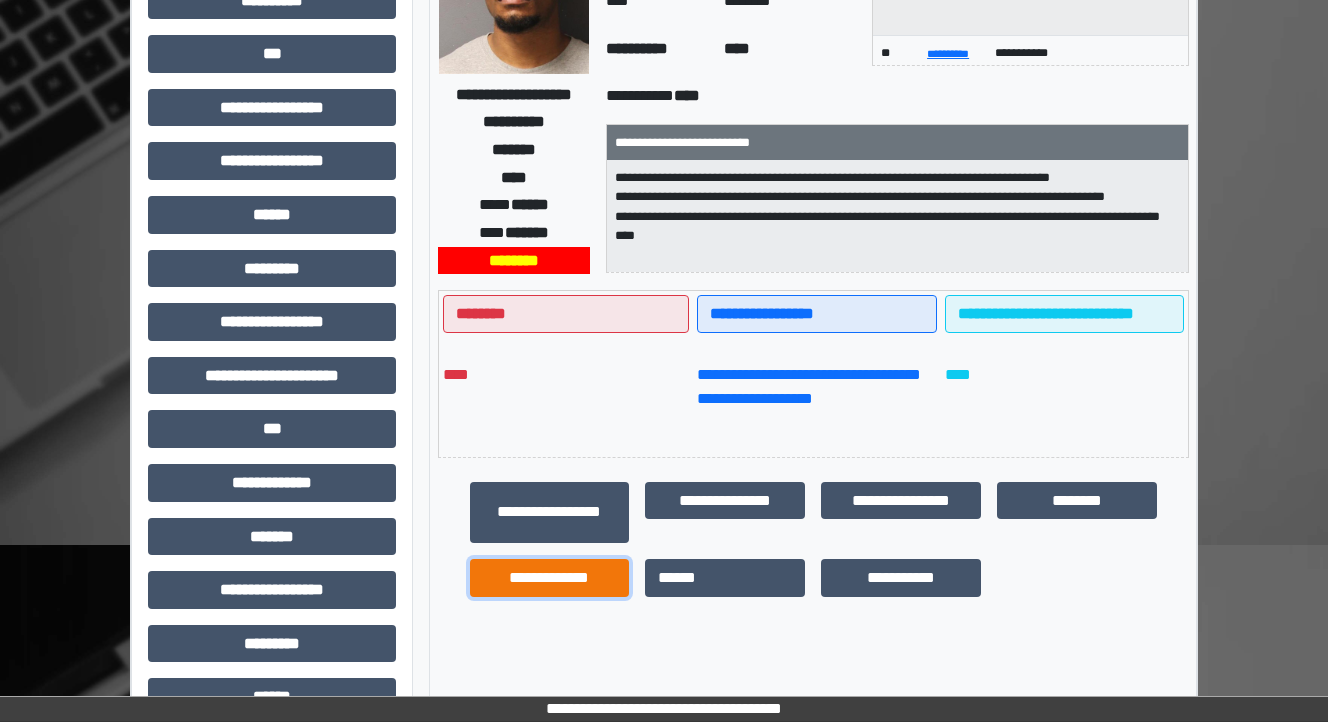 click on "**********" at bounding box center (550, 578) 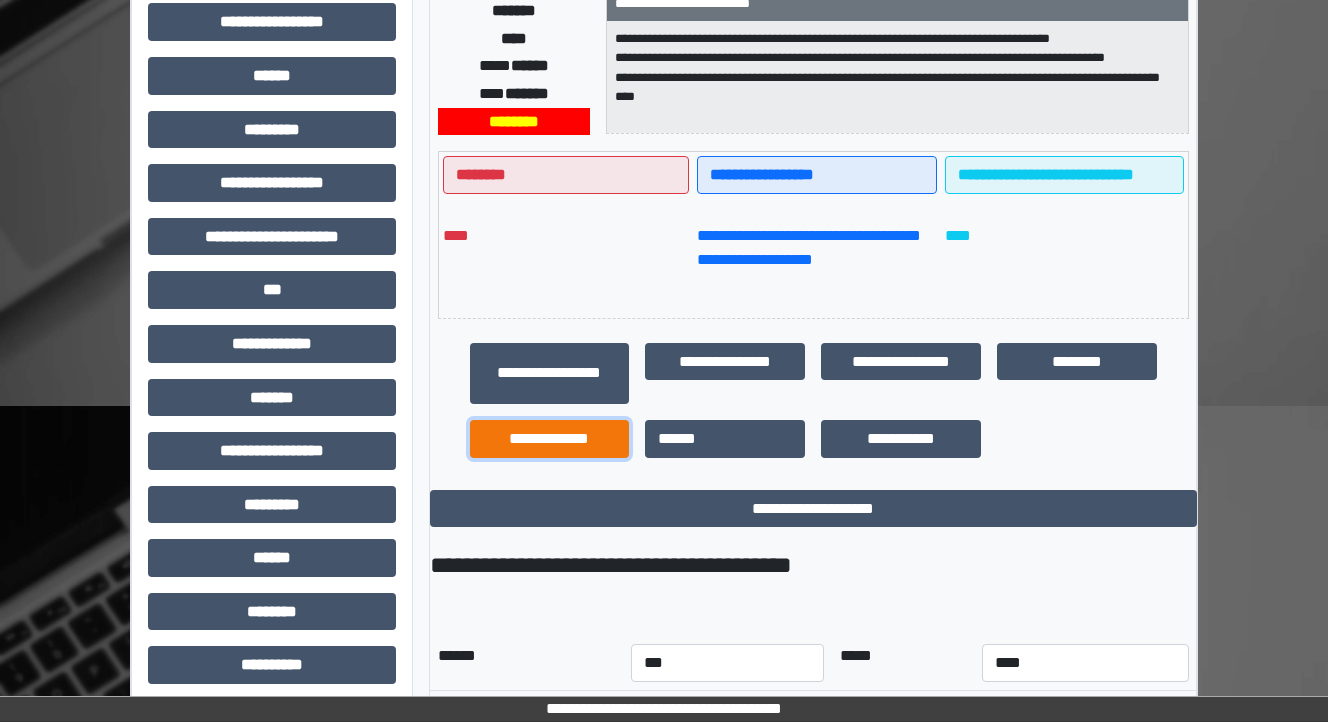 scroll, scrollTop: 444, scrollLeft: 0, axis: vertical 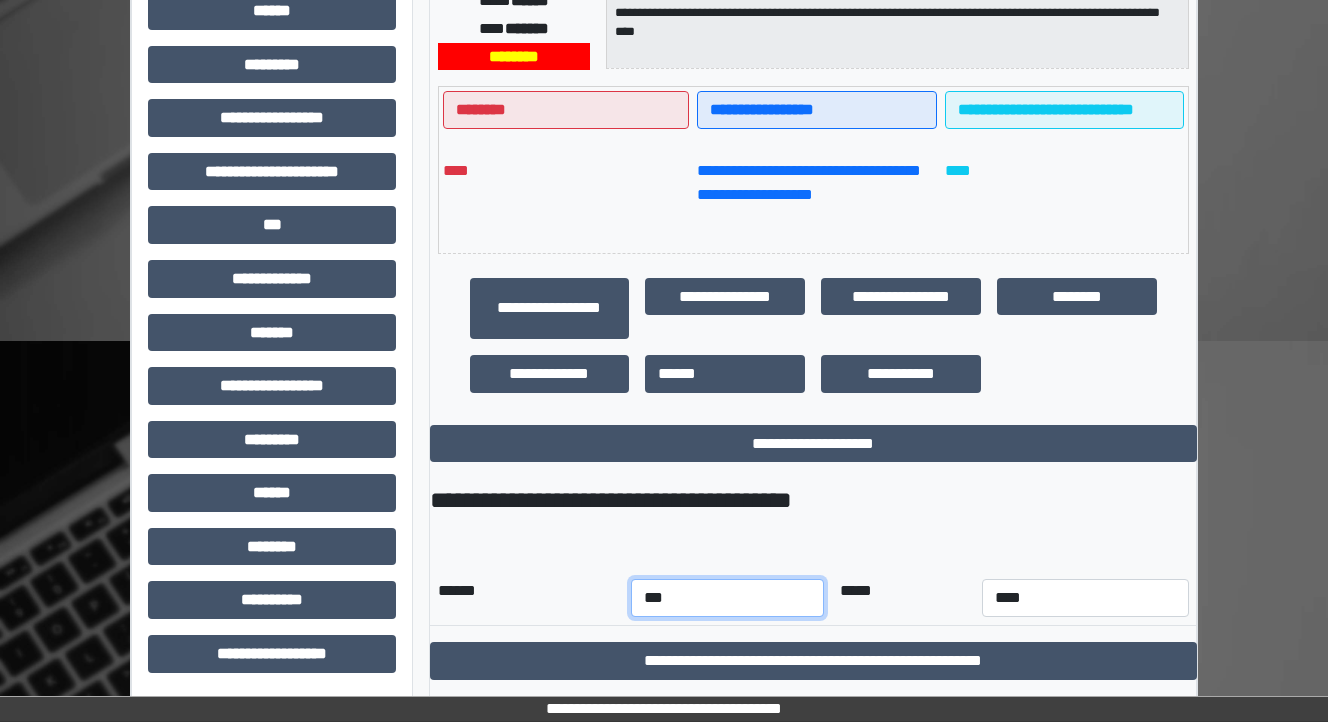 click on "***
***
***
***
***
***
***
***
***
***
***
***" at bounding box center (727, 598) 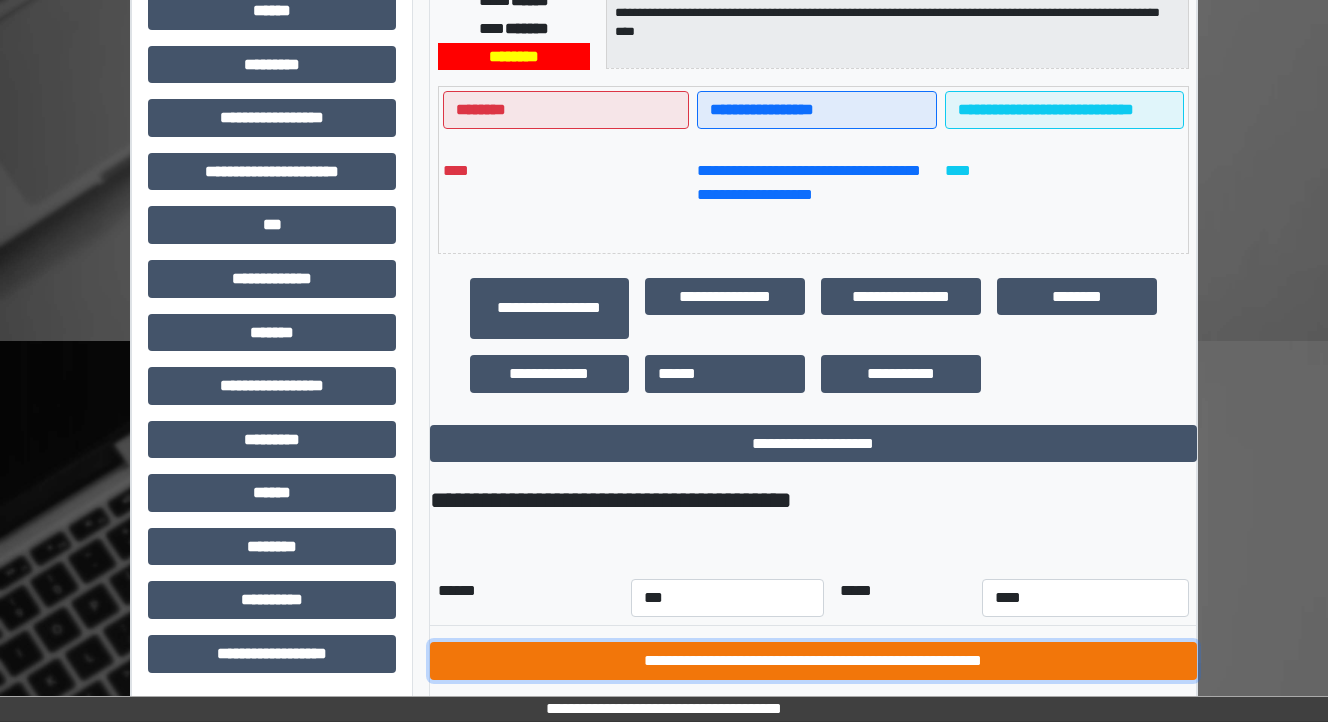 click on "**********" at bounding box center (813, 661) 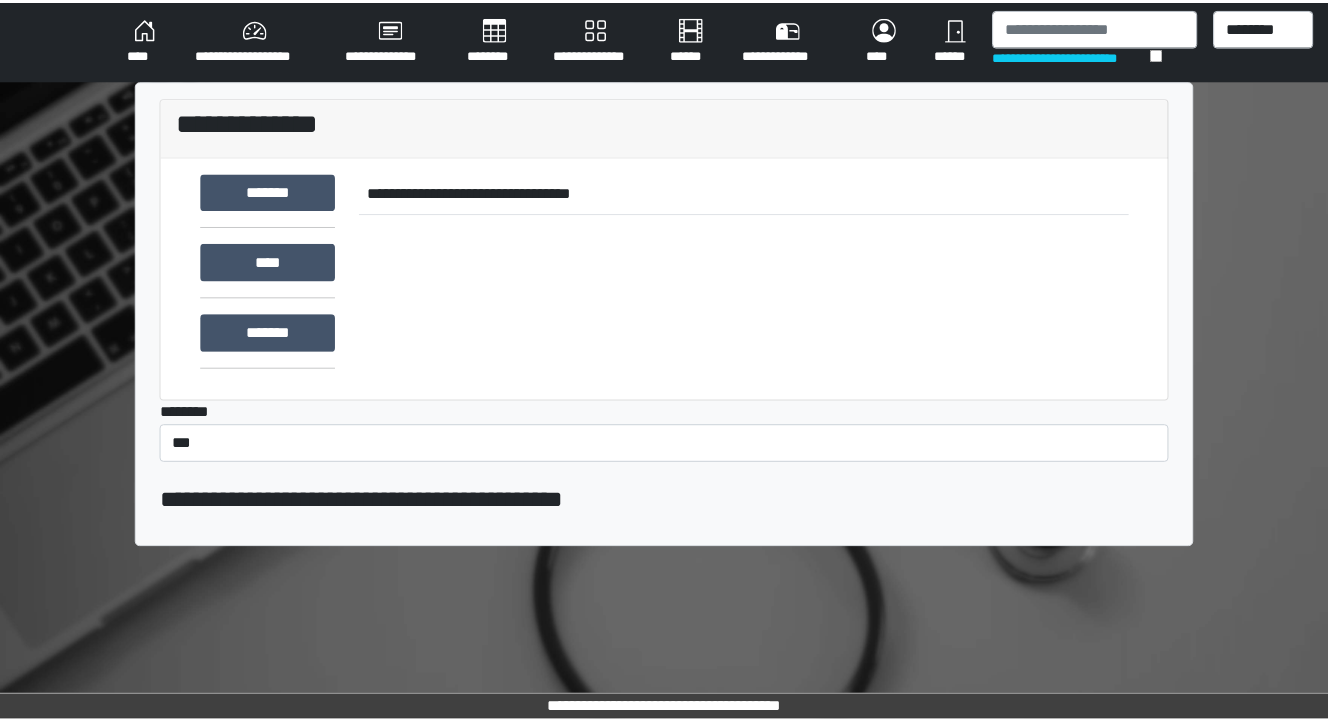 scroll, scrollTop: 0, scrollLeft: 0, axis: both 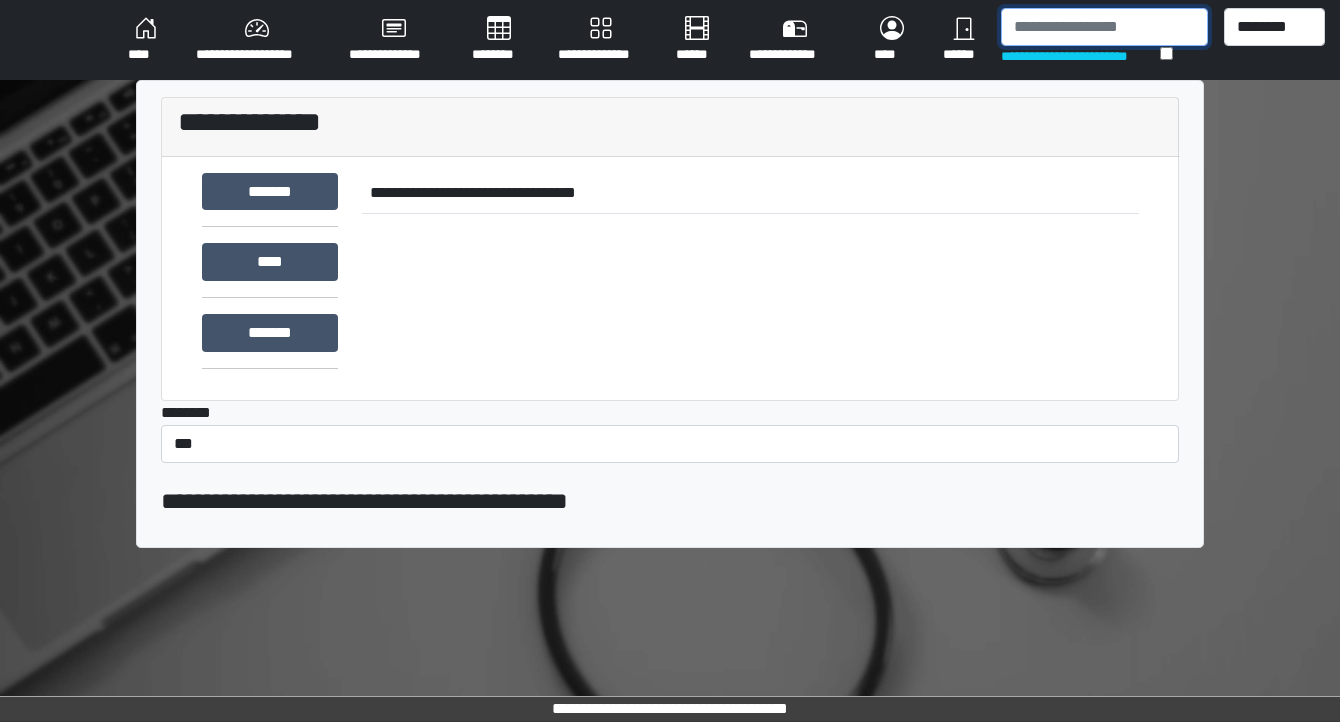 click at bounding box center [1104, 27] 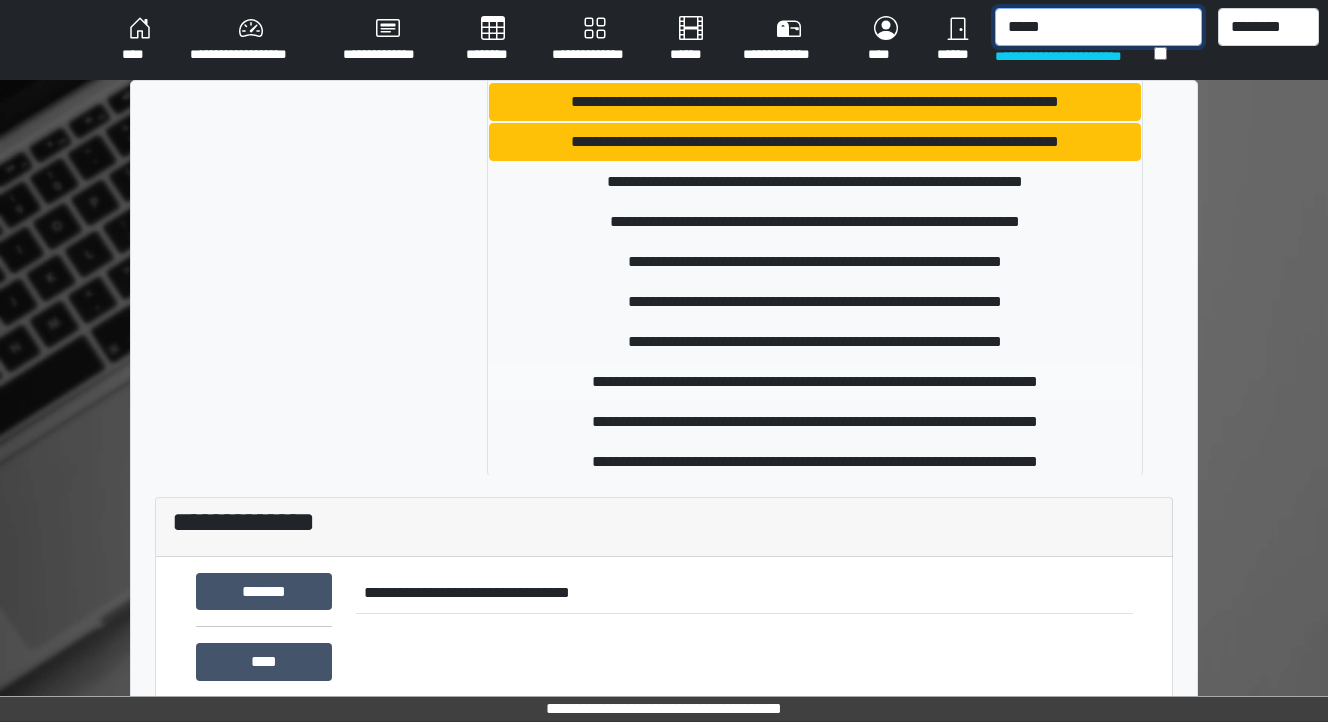 scroll, scrollTop: 251, scrollLeft: 0, axis: vertical 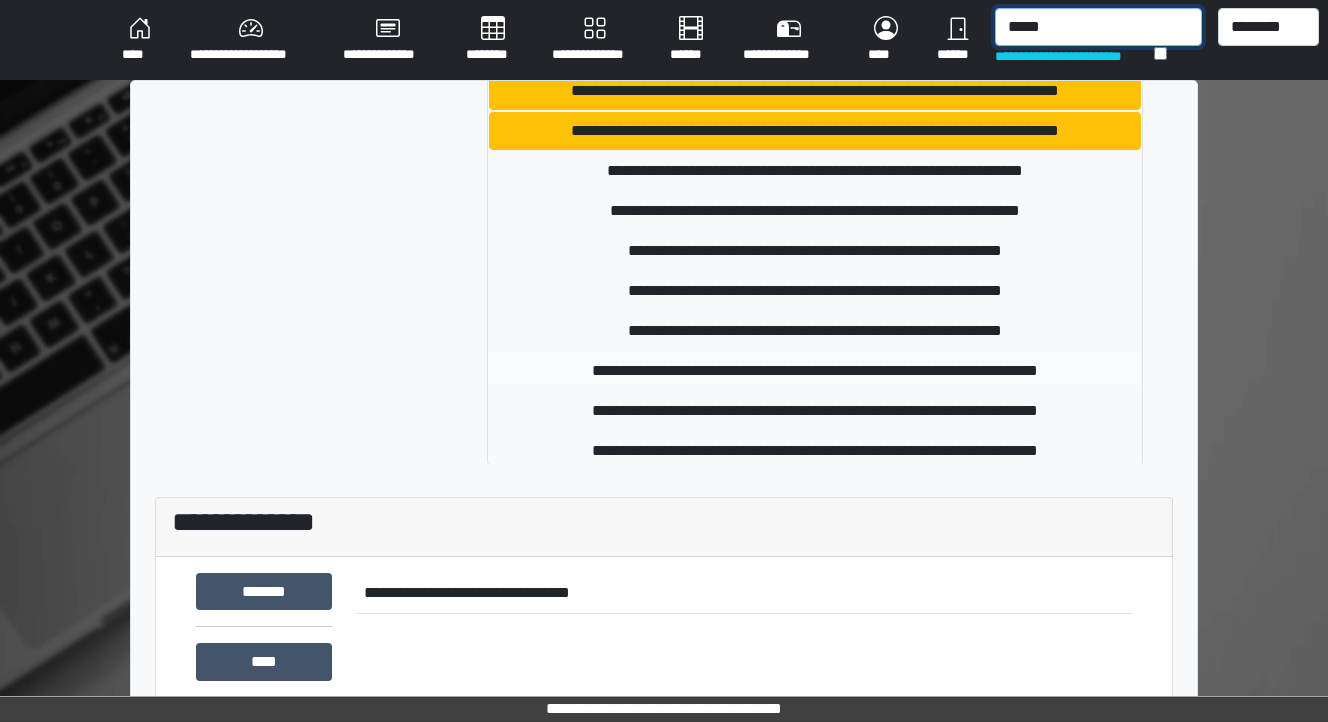 type on "*****" 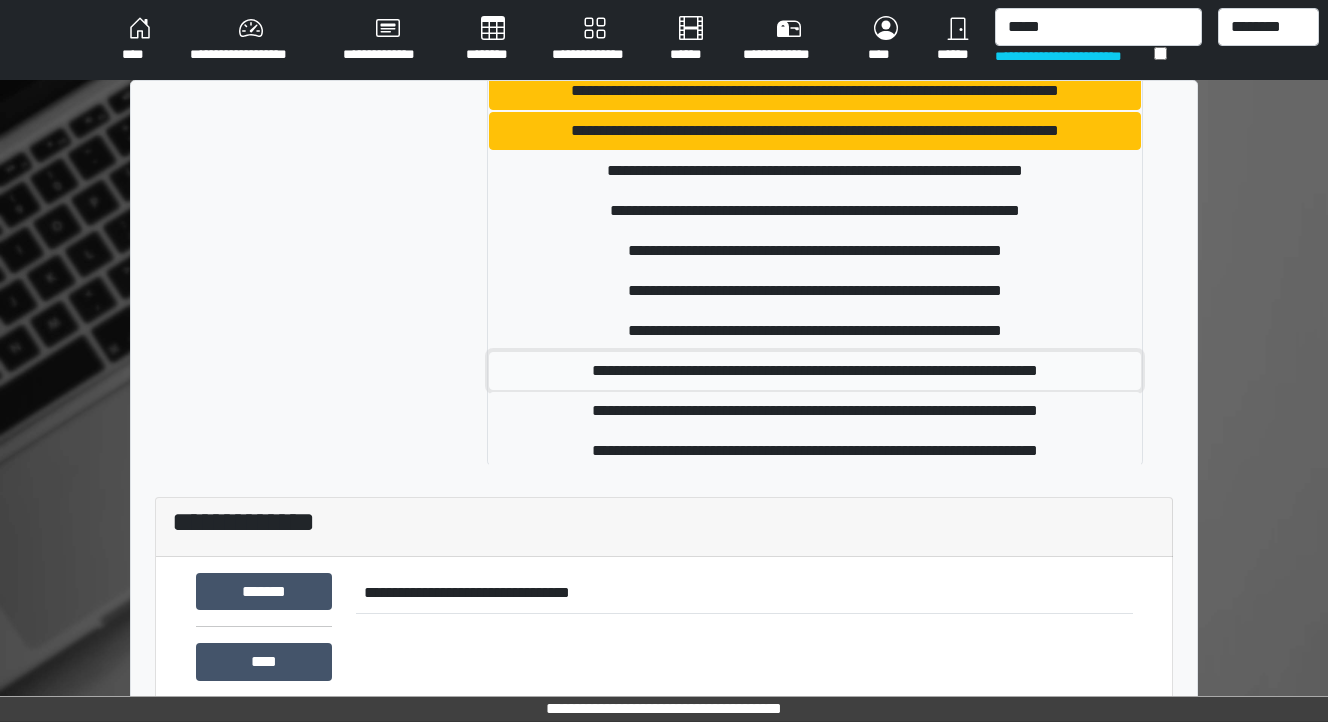 click on "**********" at bounding box center (815, 371) 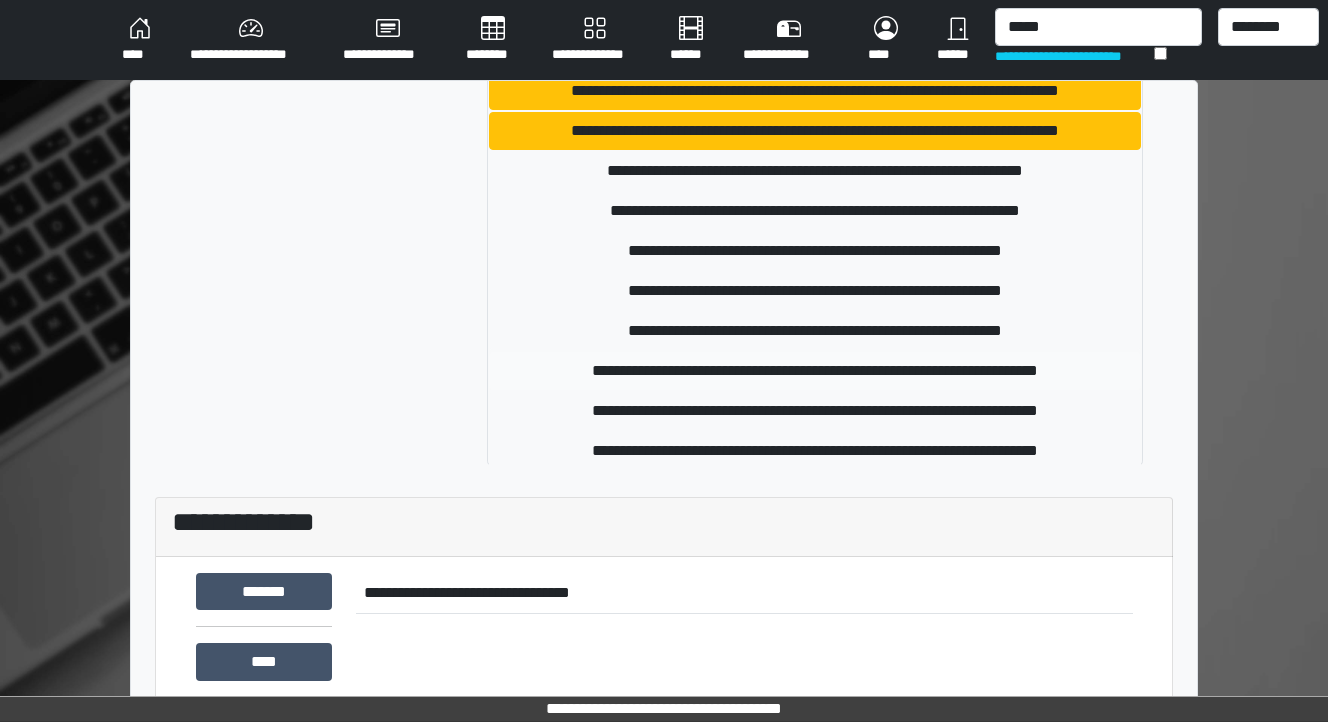 type 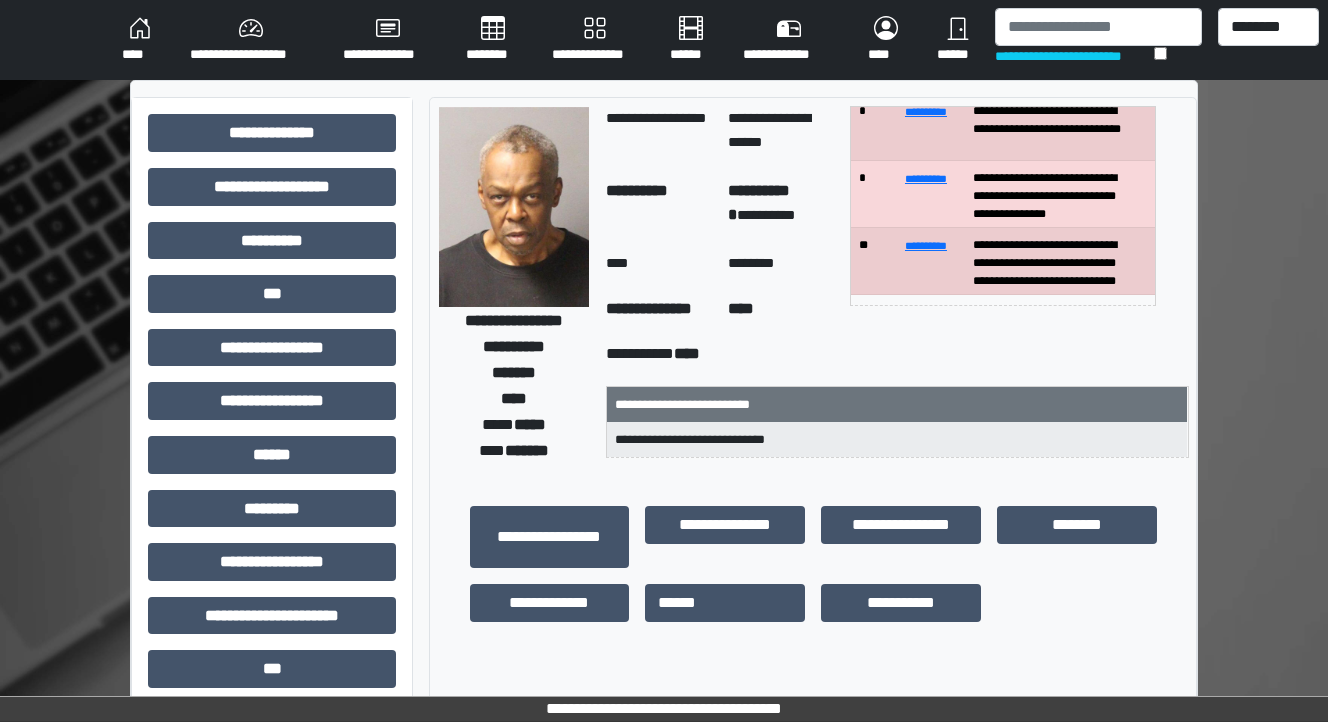 scroll, scrollTop: 0, scrollLeft: 0, axis: both 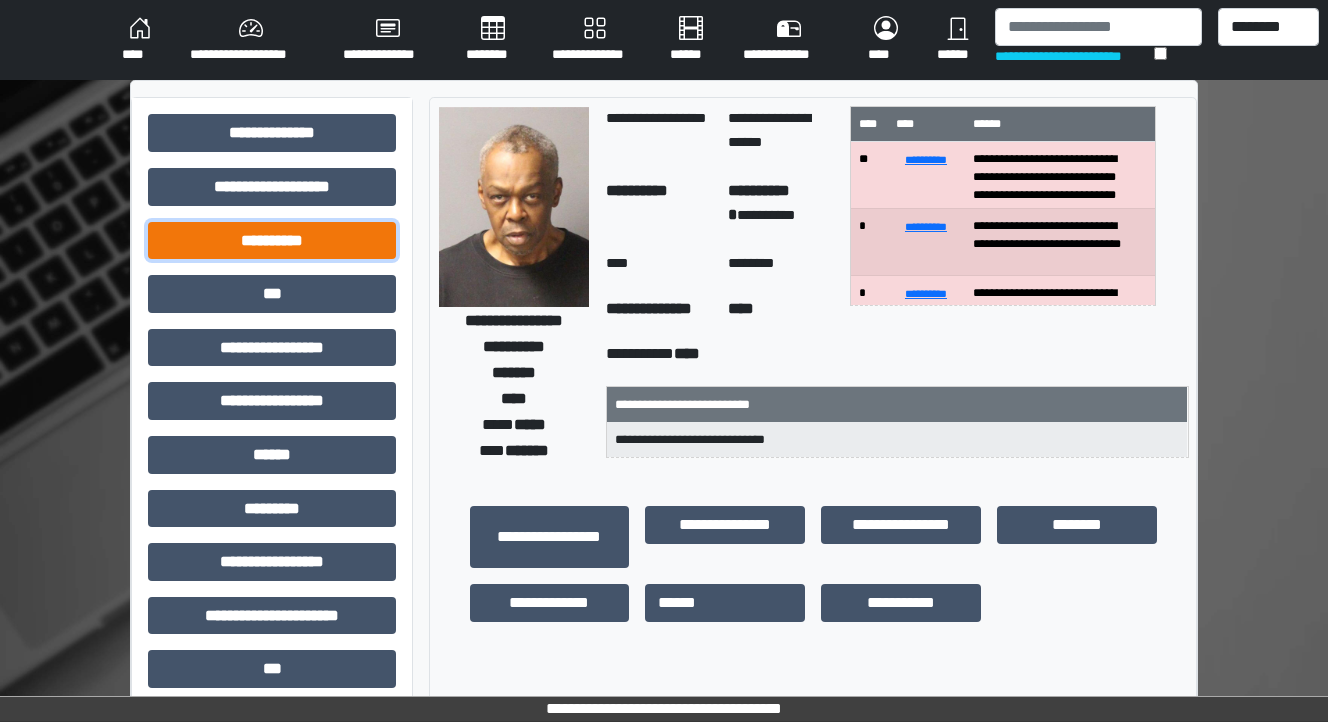 click on "**********" at bounding box center (272, 241) 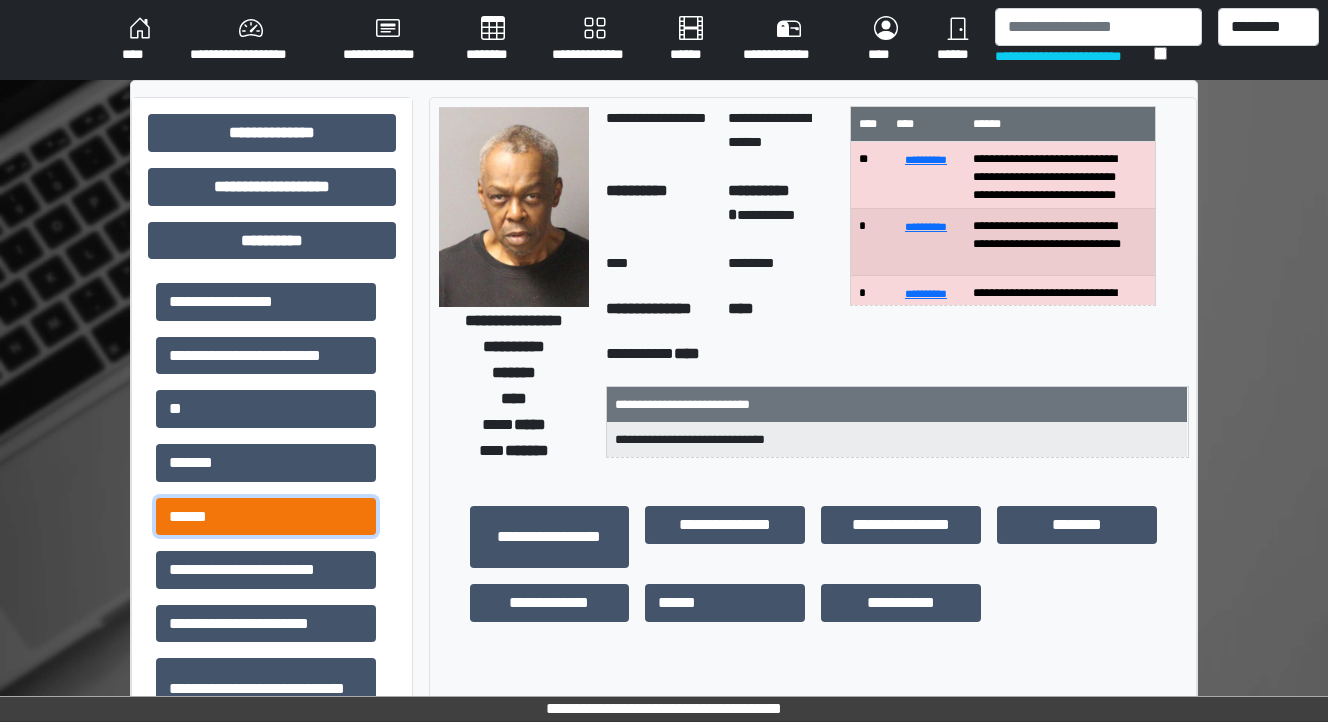 click on "******" at bounding box center (266, 517) 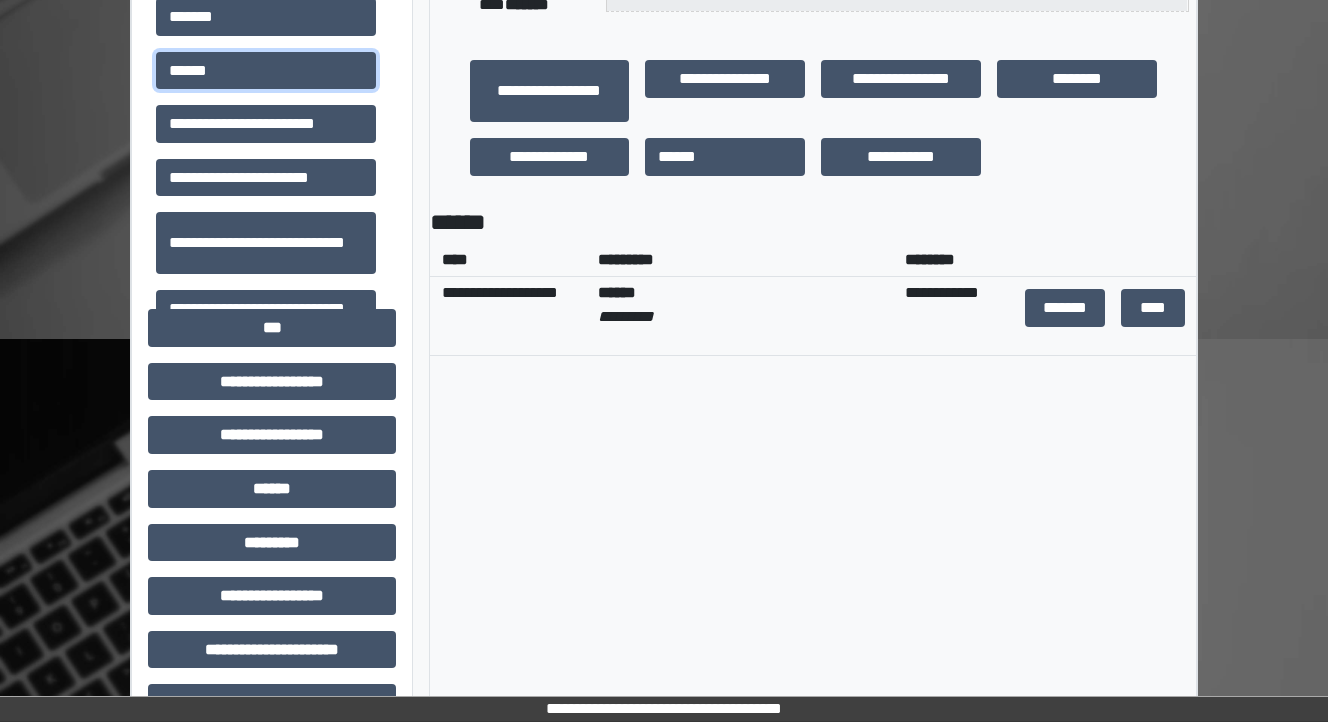 scroll, scrollTop: 480, scrollLeft: 0, axis: vertical 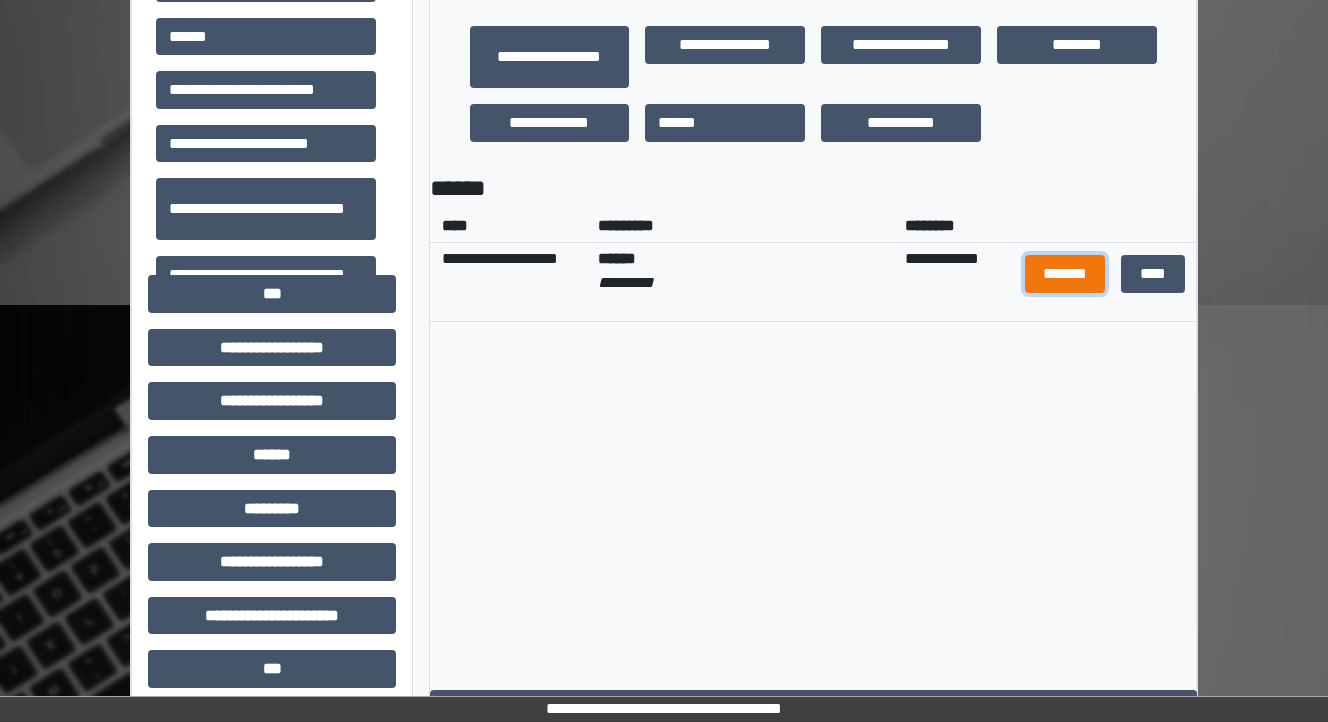 click on "*******" at bounding box center [1065, 274] 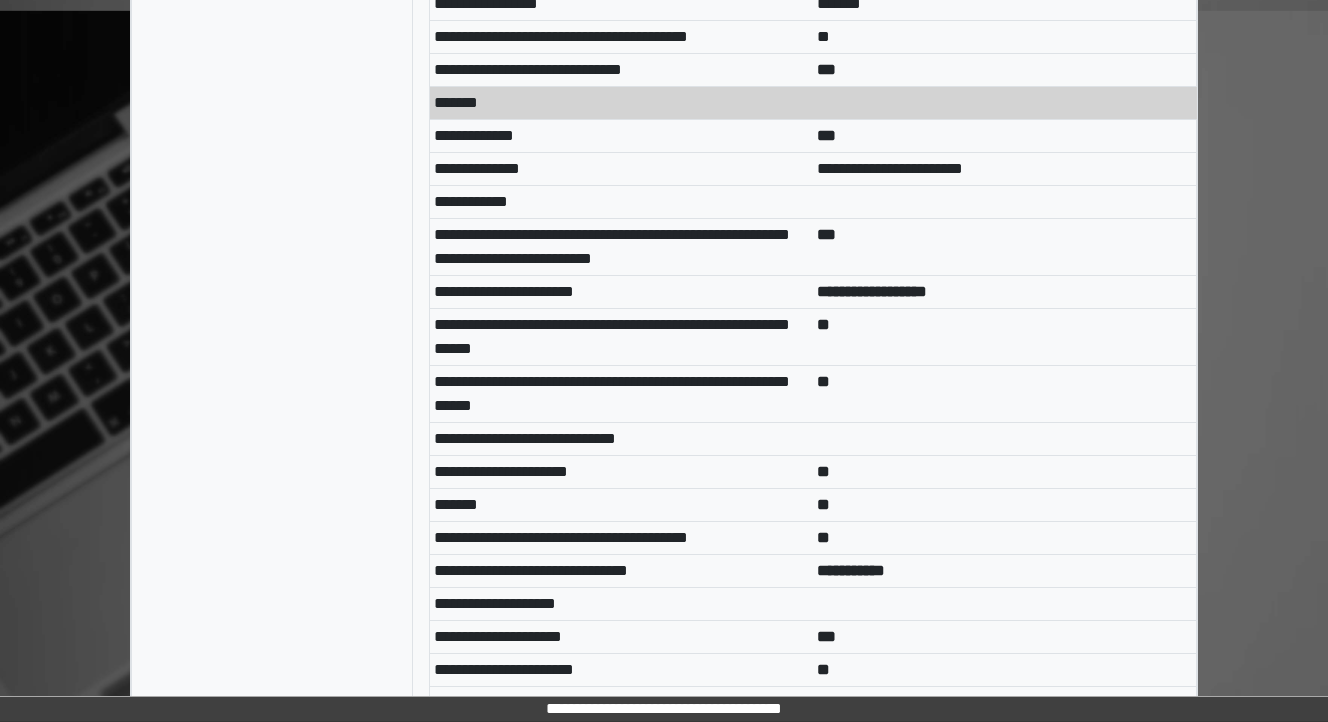 scroll, scrollTop: 6480, scrollLeft: 0, axis: vertical 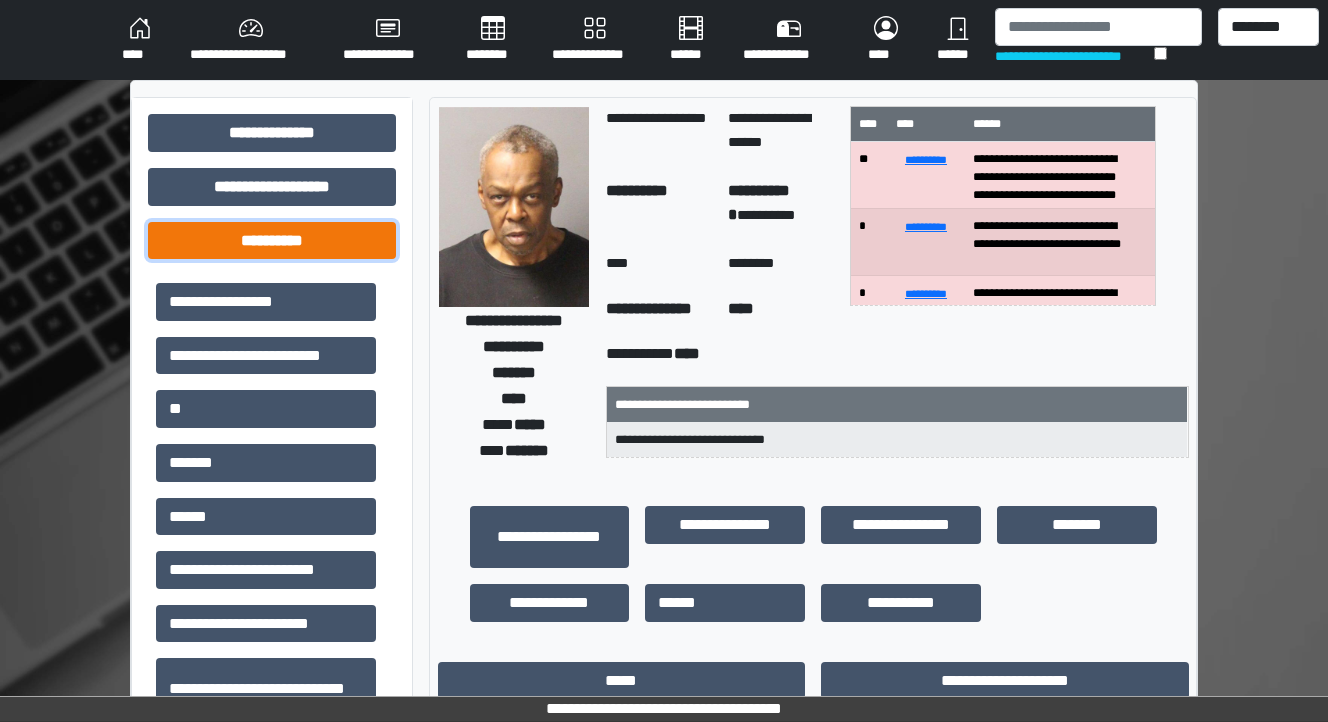 click on "**********" at bounding box center [272, 241] 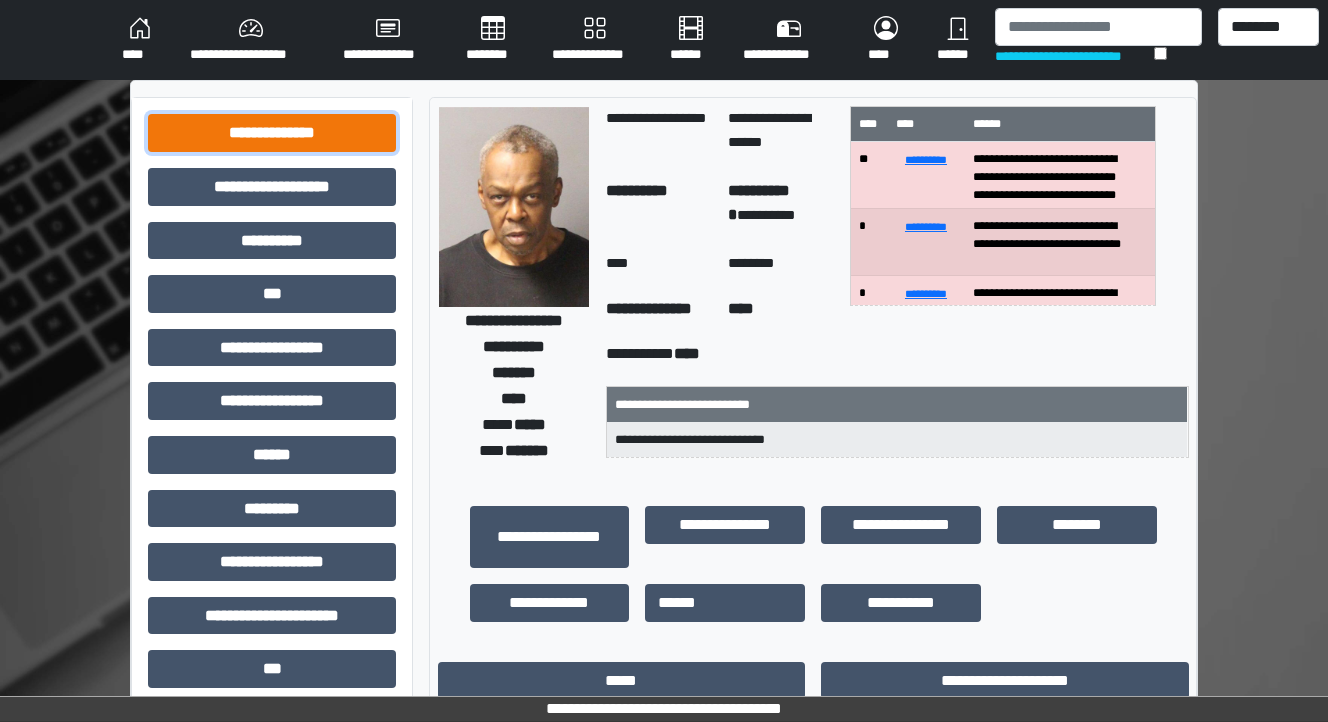 click on "**********" at bounding box center [272, 133] 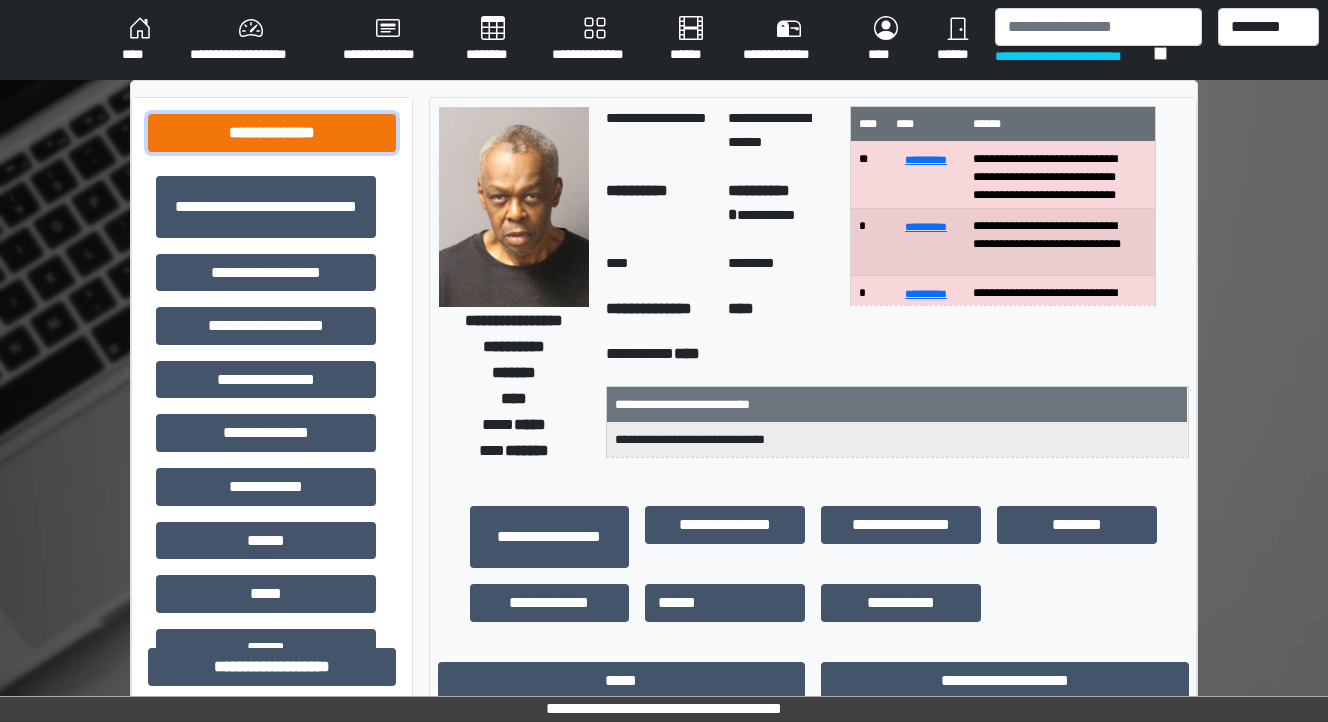 click on "**********" at bounding box center (272, 133) 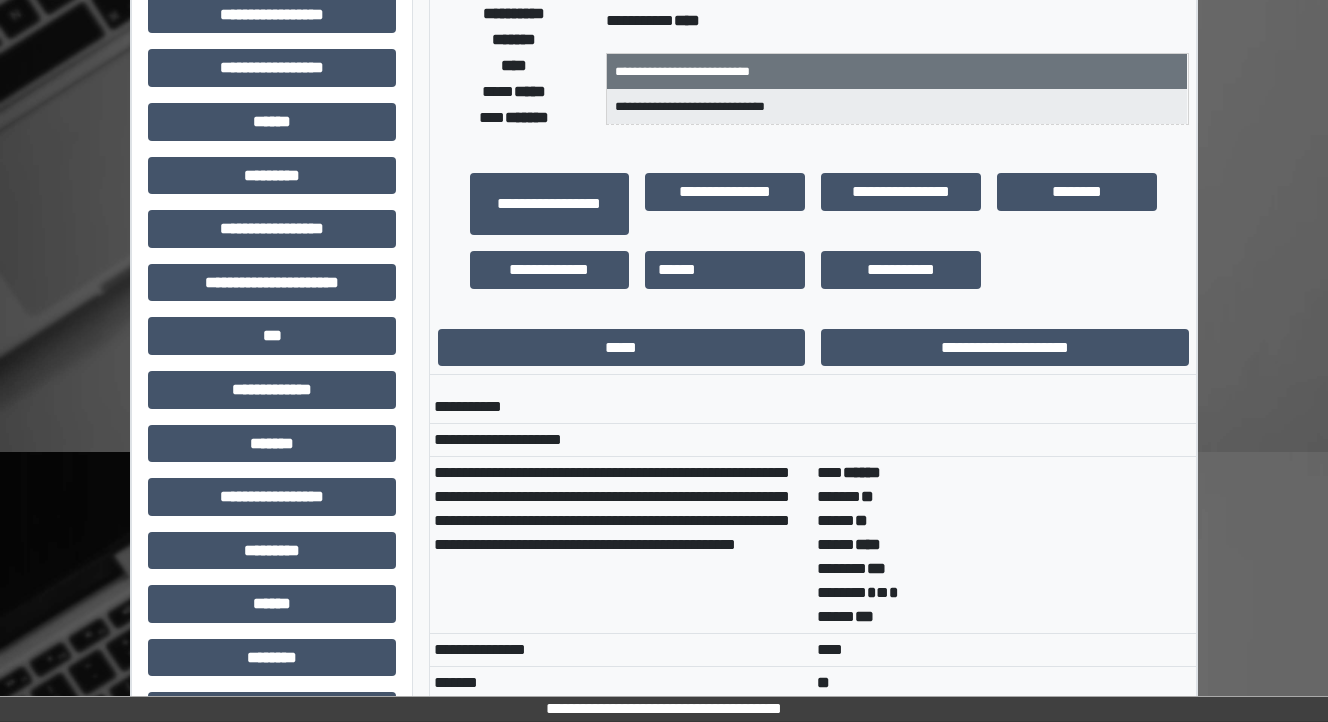 scroll, scrollTop: 400, scrollLeft: 0, axis: vertical 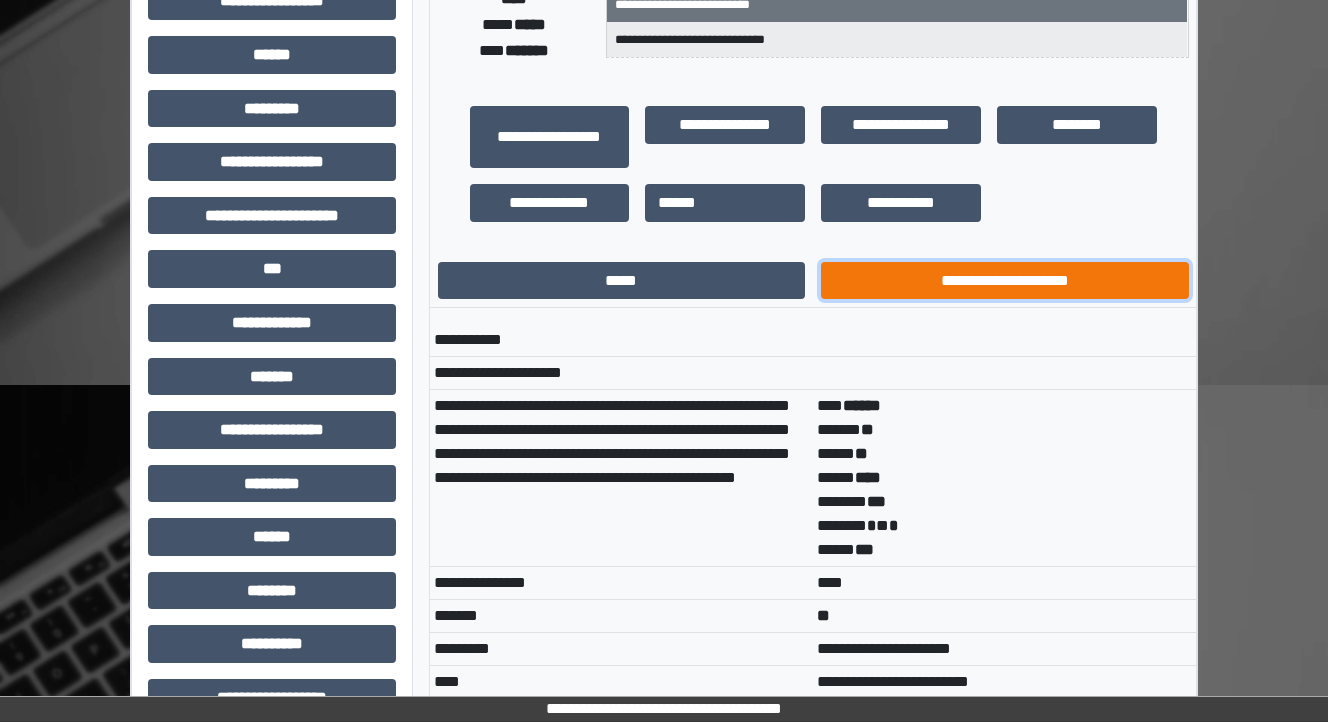 click on "**********" at bounding box center [1005, 281] 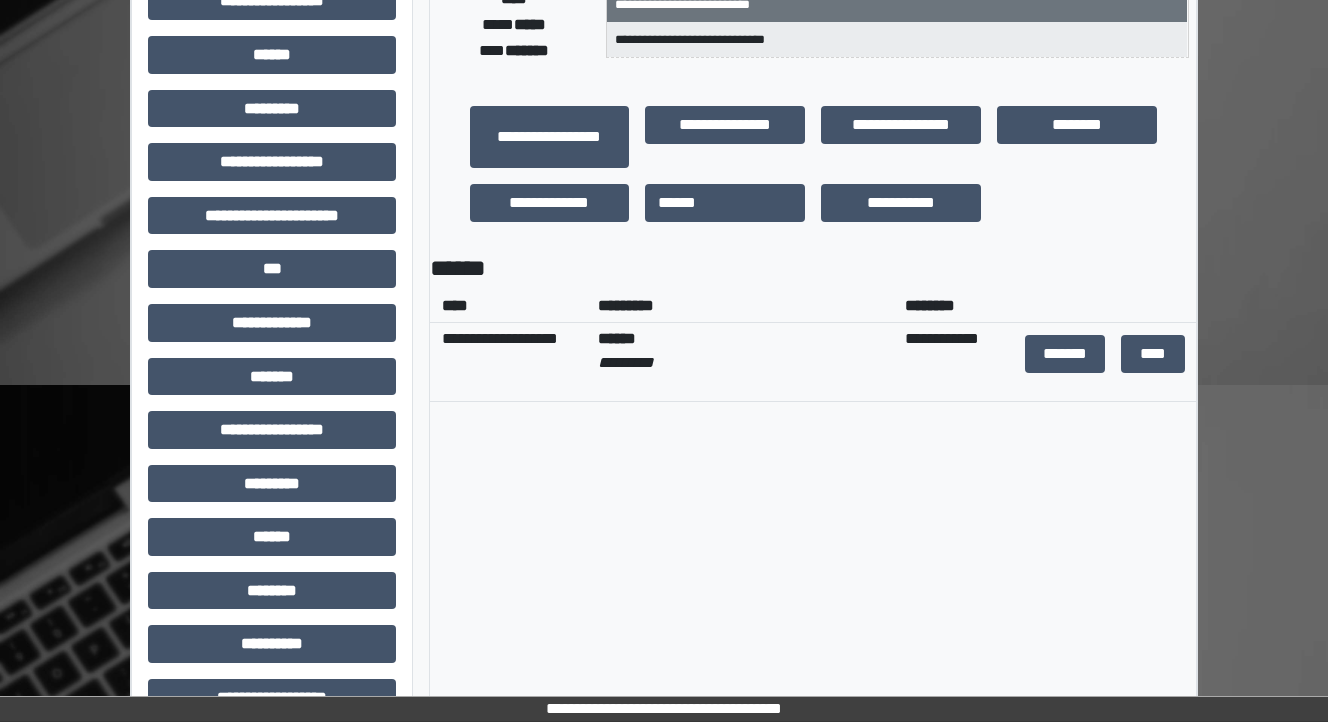 scroll, scrollTop: 503, scrollLeft: 0, axis: vertical 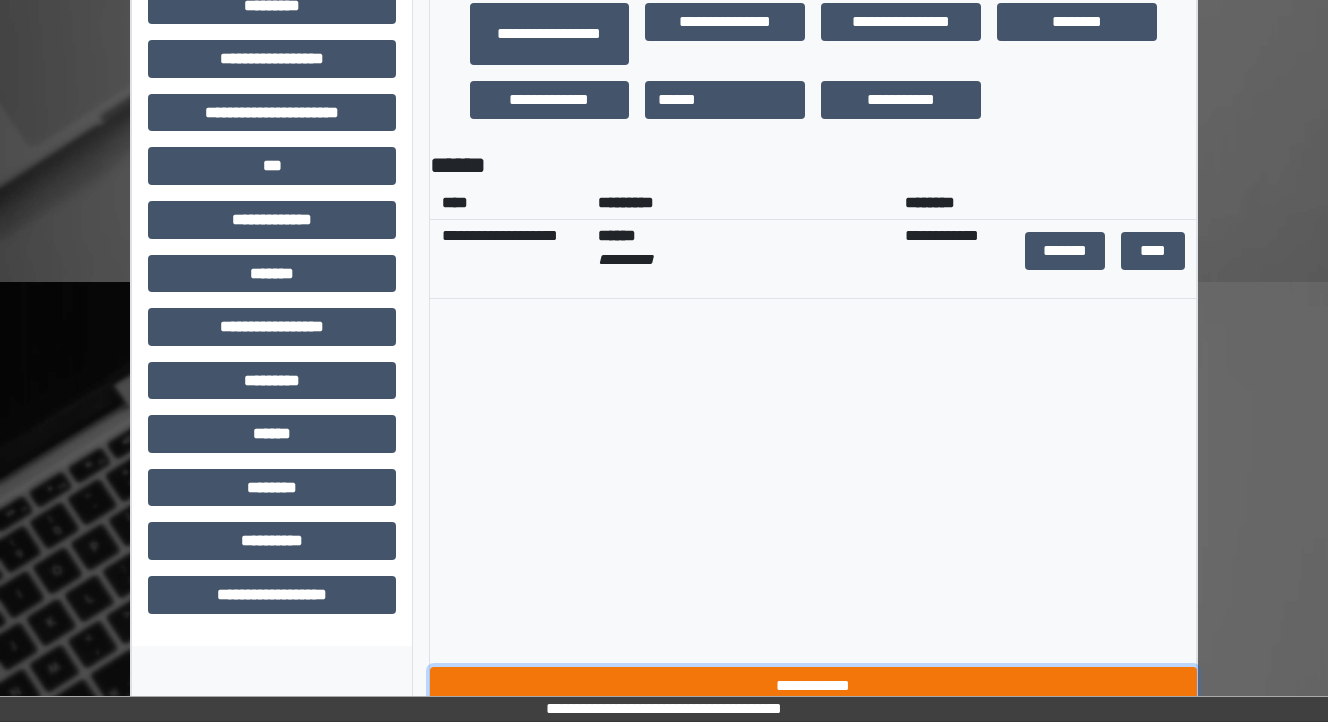 click on "**********" at bounding box center (813, 686) 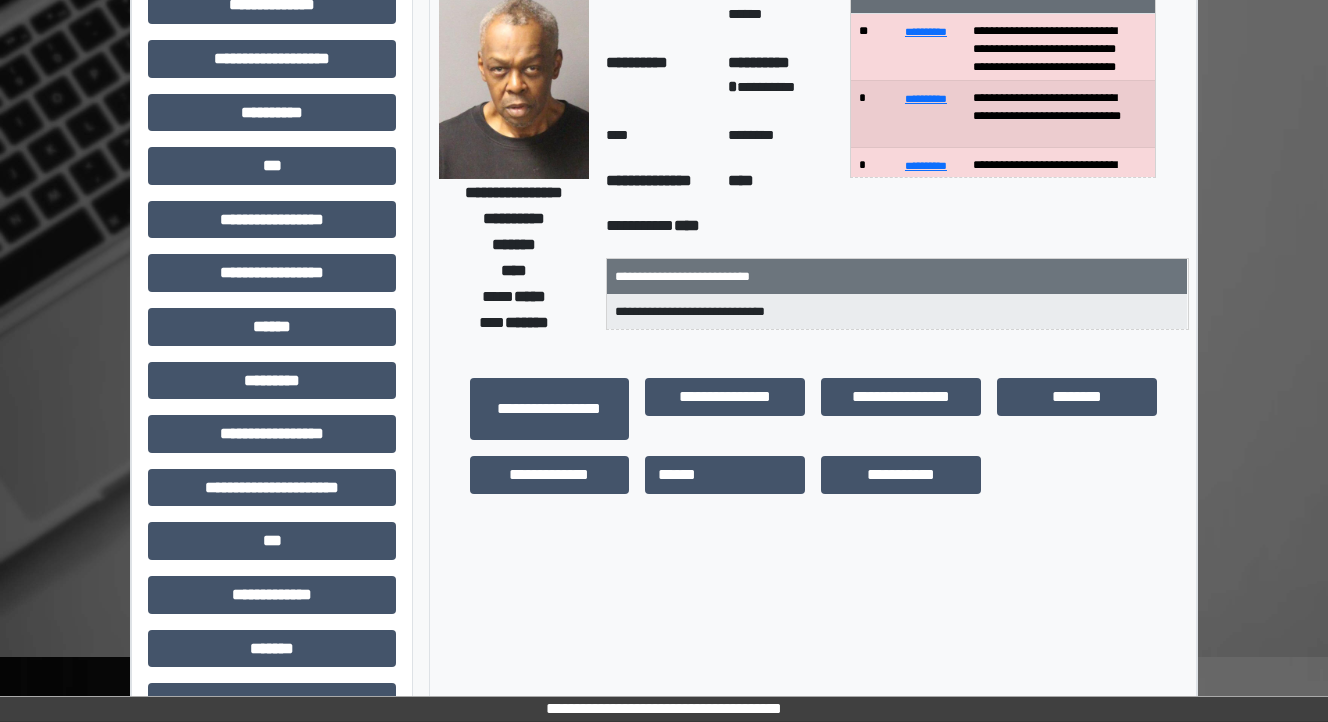 scroll, scrollTop: 0, scrollLeft: 0, axis: both 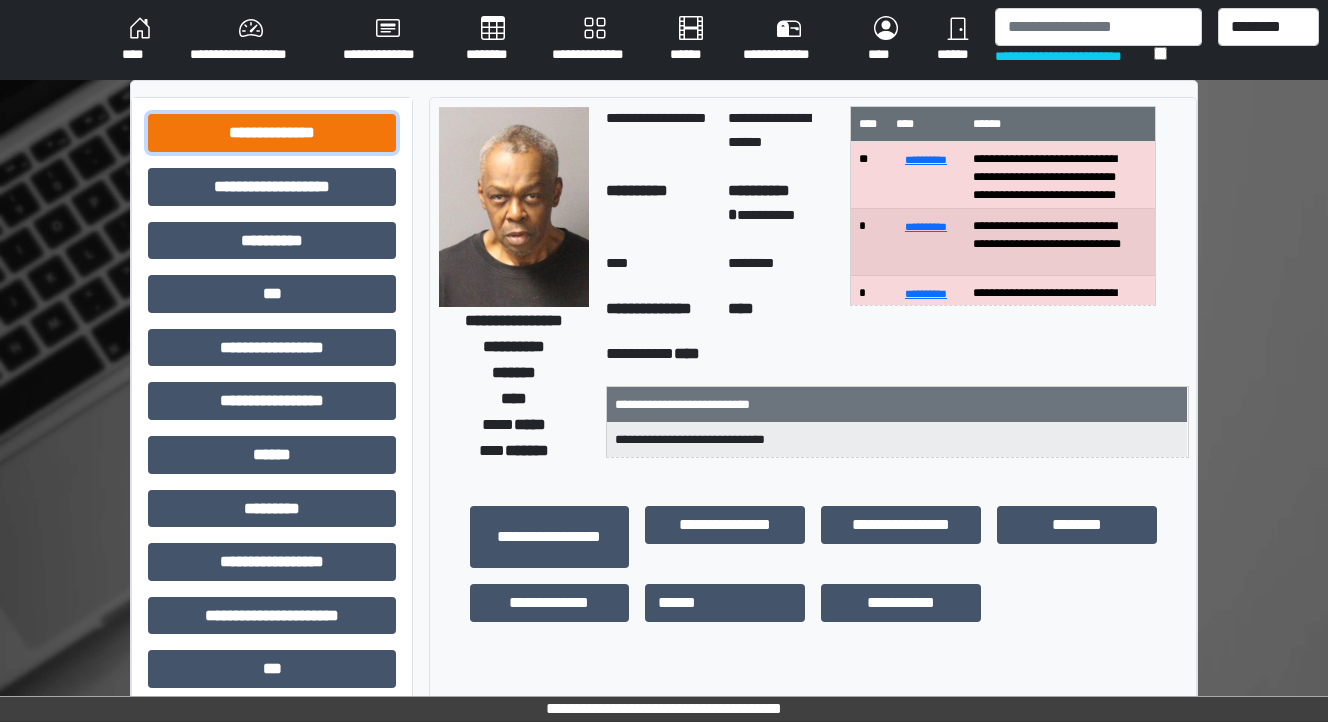 click on "**********" at bounding box center (272, 133) 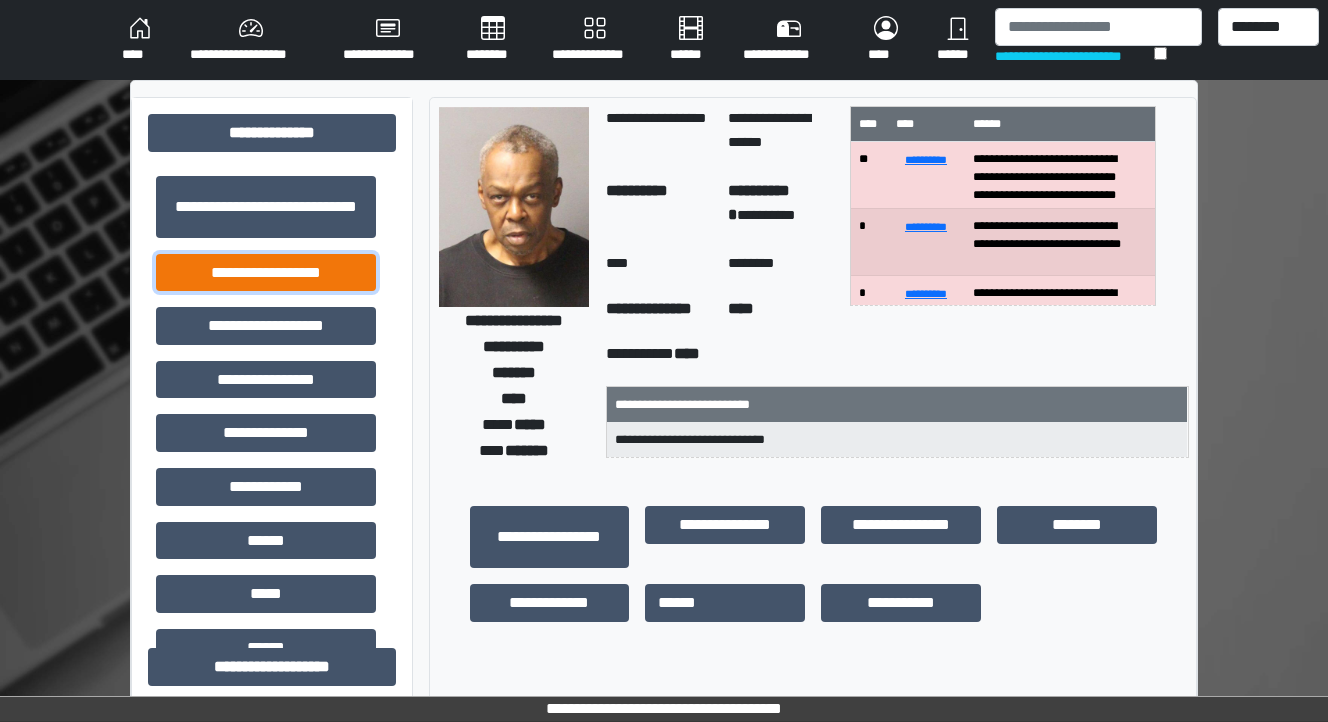 click on "**********" at bounding box center (266, 273) 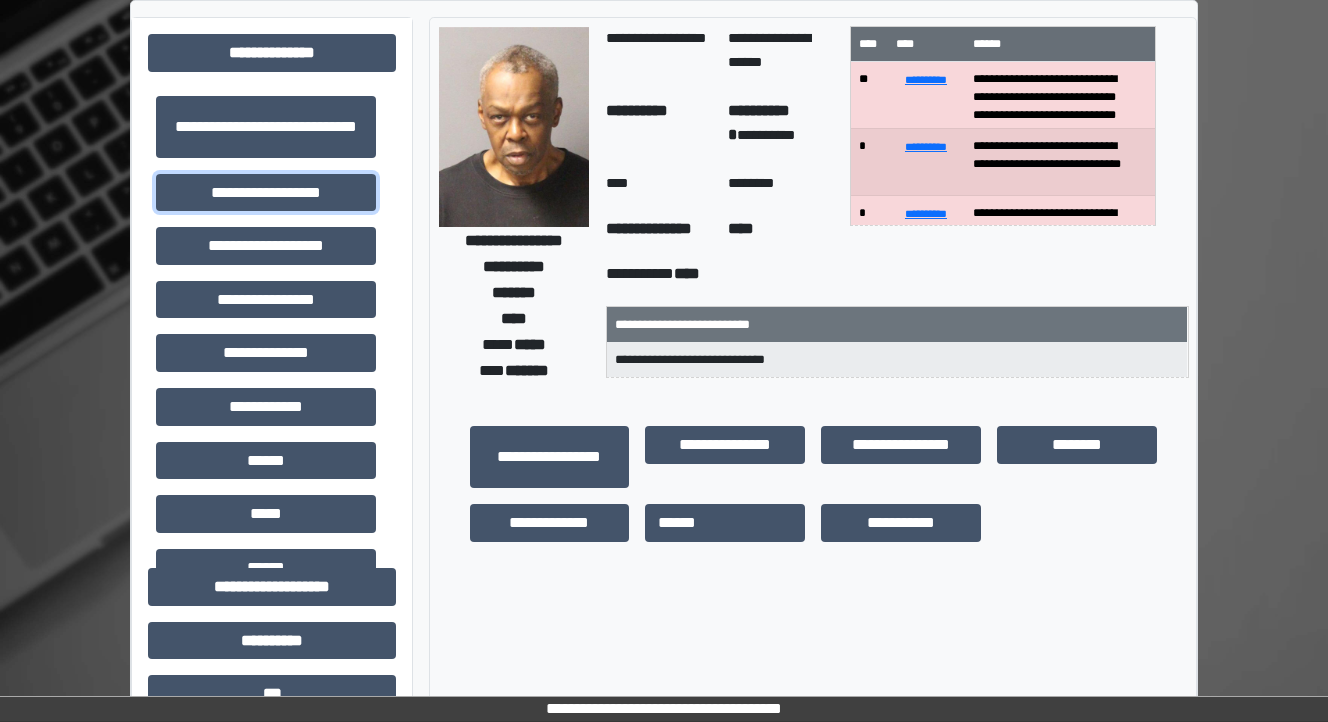 scroll, scrollTop: 400, scrollLeft: 0, axis: vertical 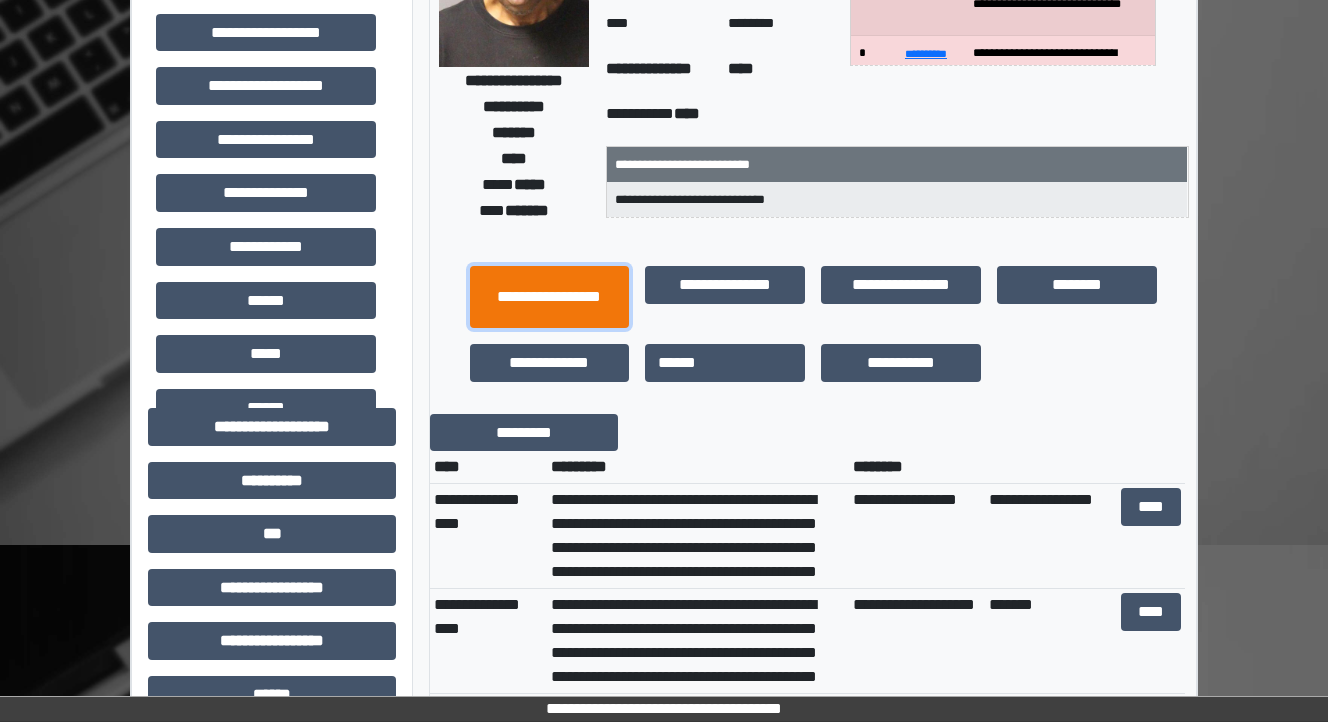 click on "**********" at bounding box center [550, 297] 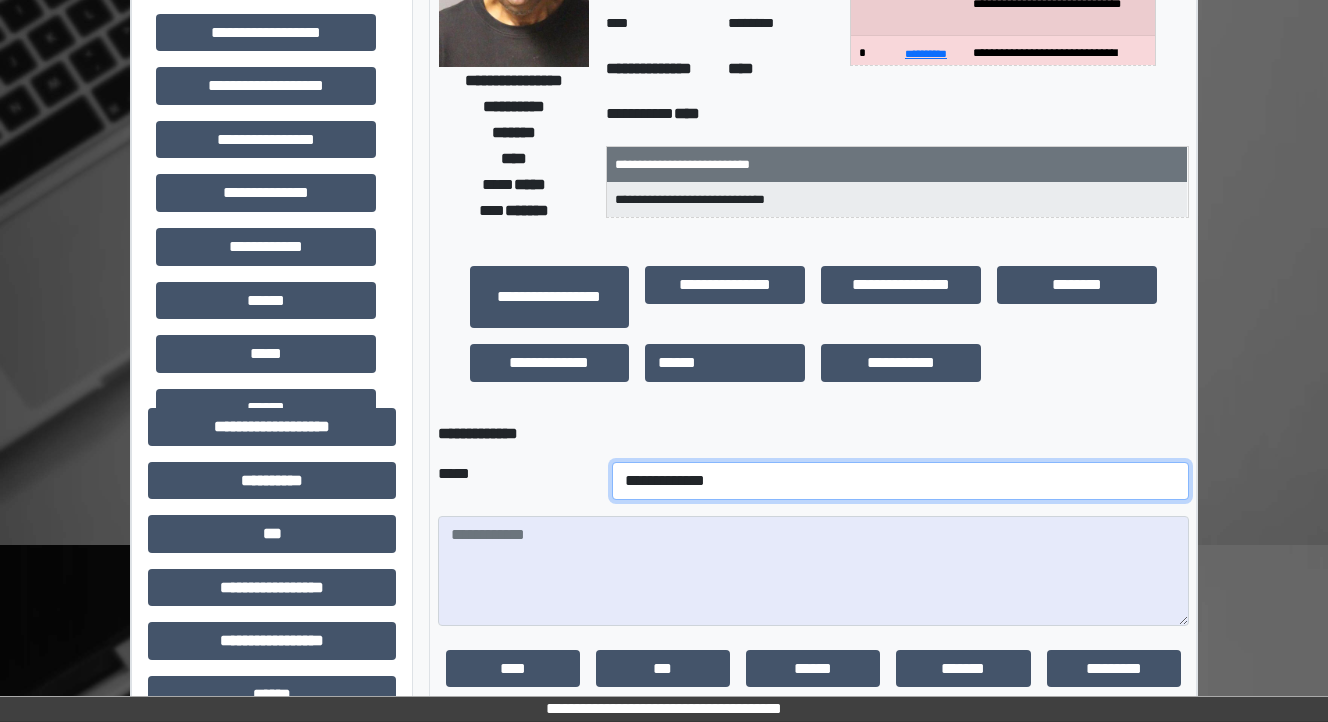 click on "**********" at bounding box center (900, 481) 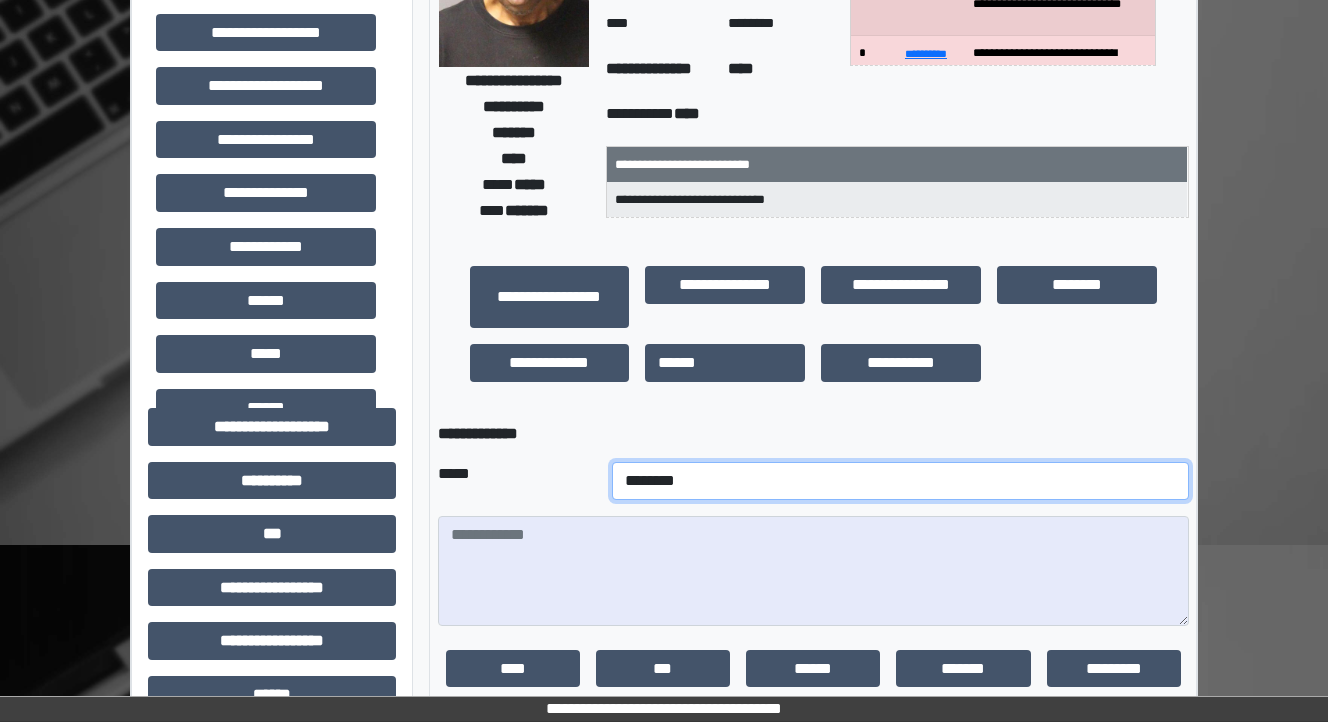 click on "**********" at bounding box center [900, 481] 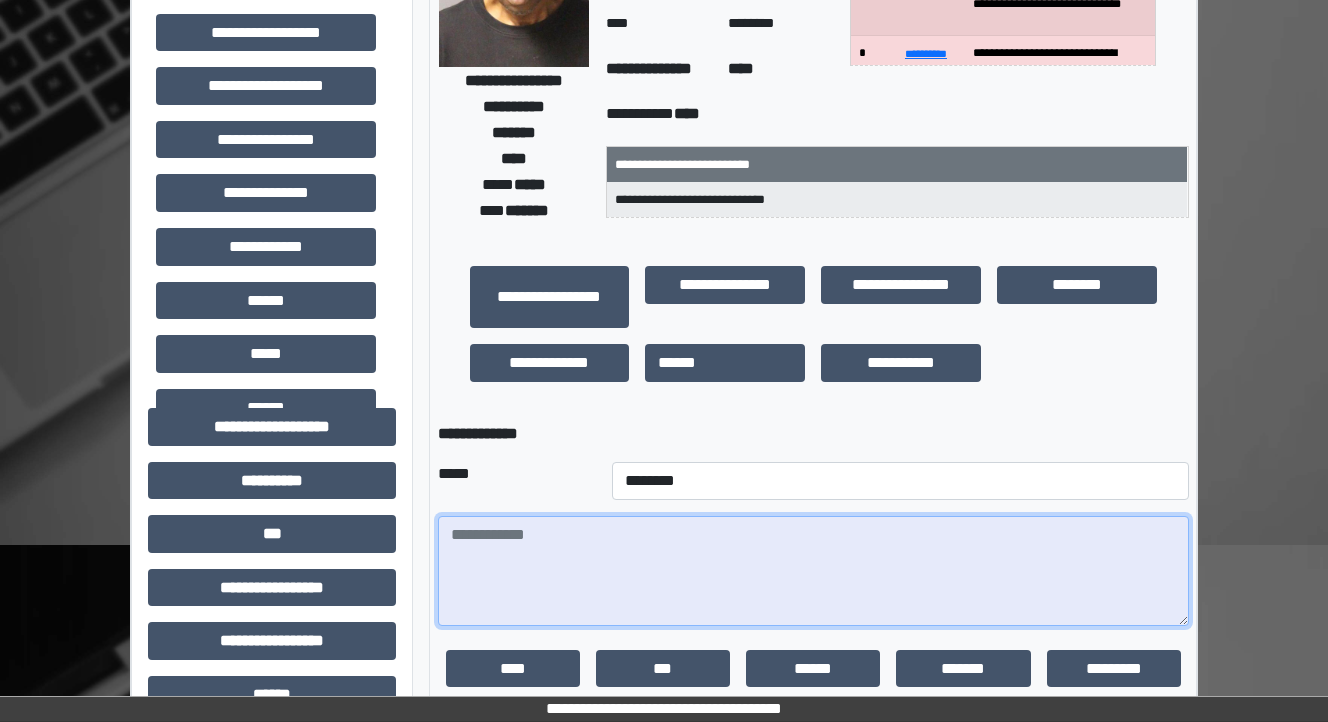 click at bounding box center (813, 571) 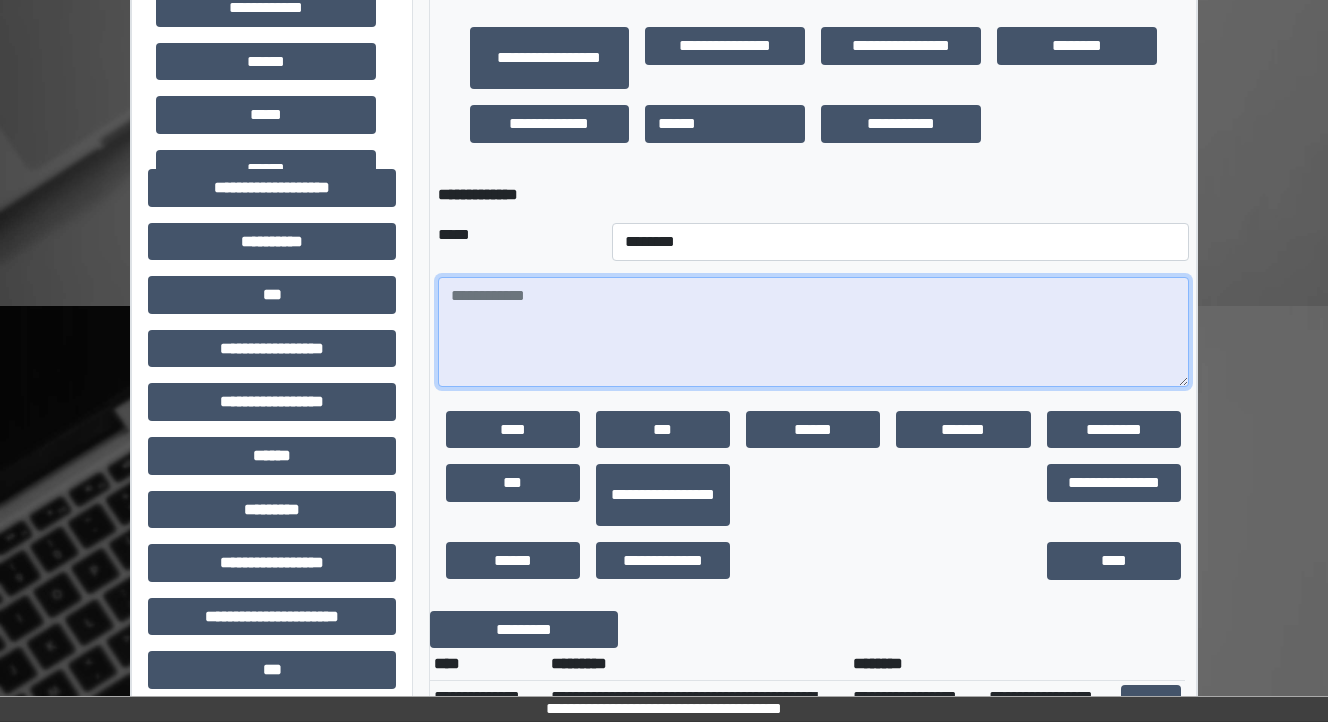 scroll, scrollTop: 480, scrollLeft: 0, axis: vertical 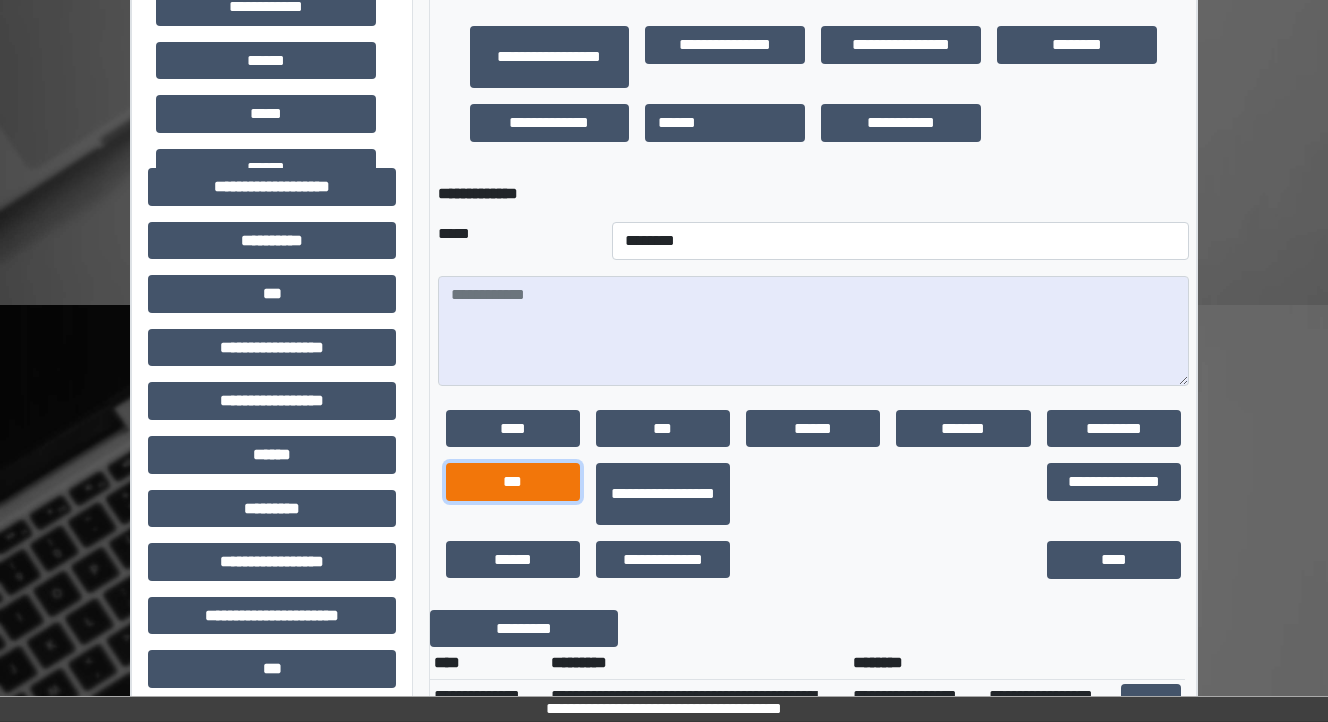 click on "***" at bounding box center (513, 482) 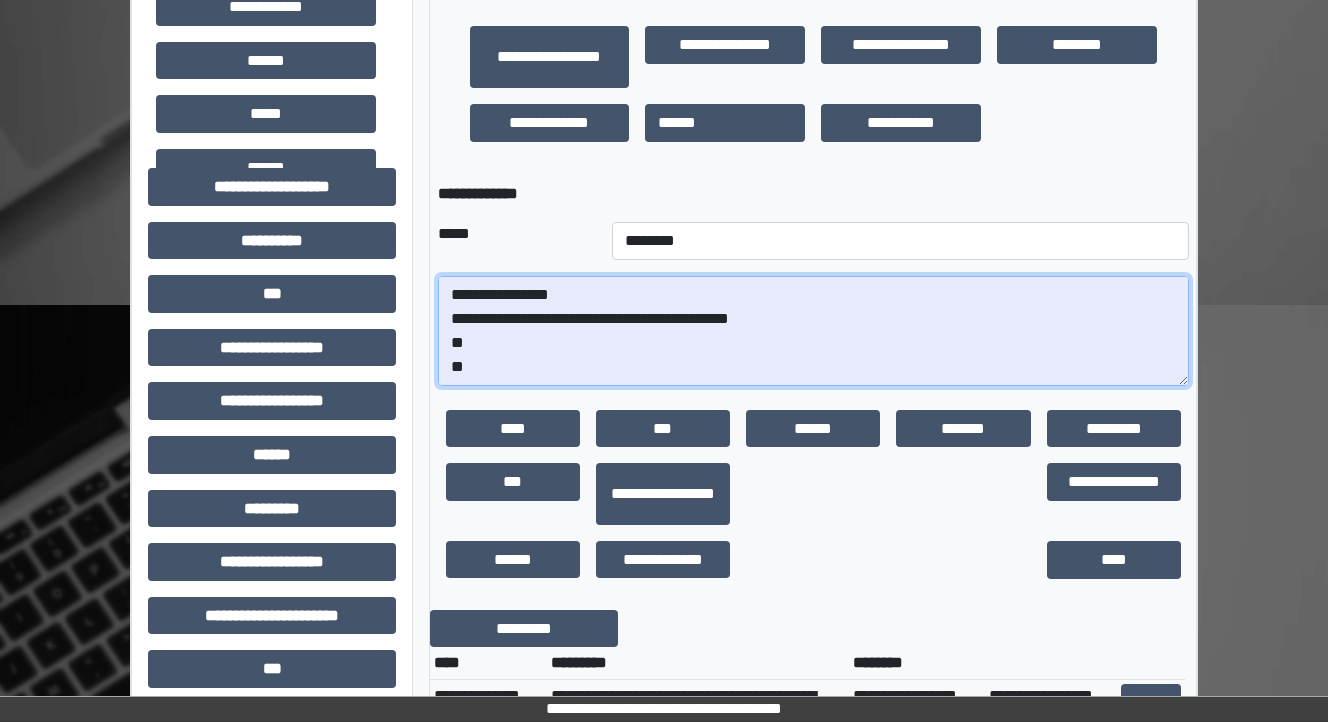 click on "**********" at bounding box center [813, 331] 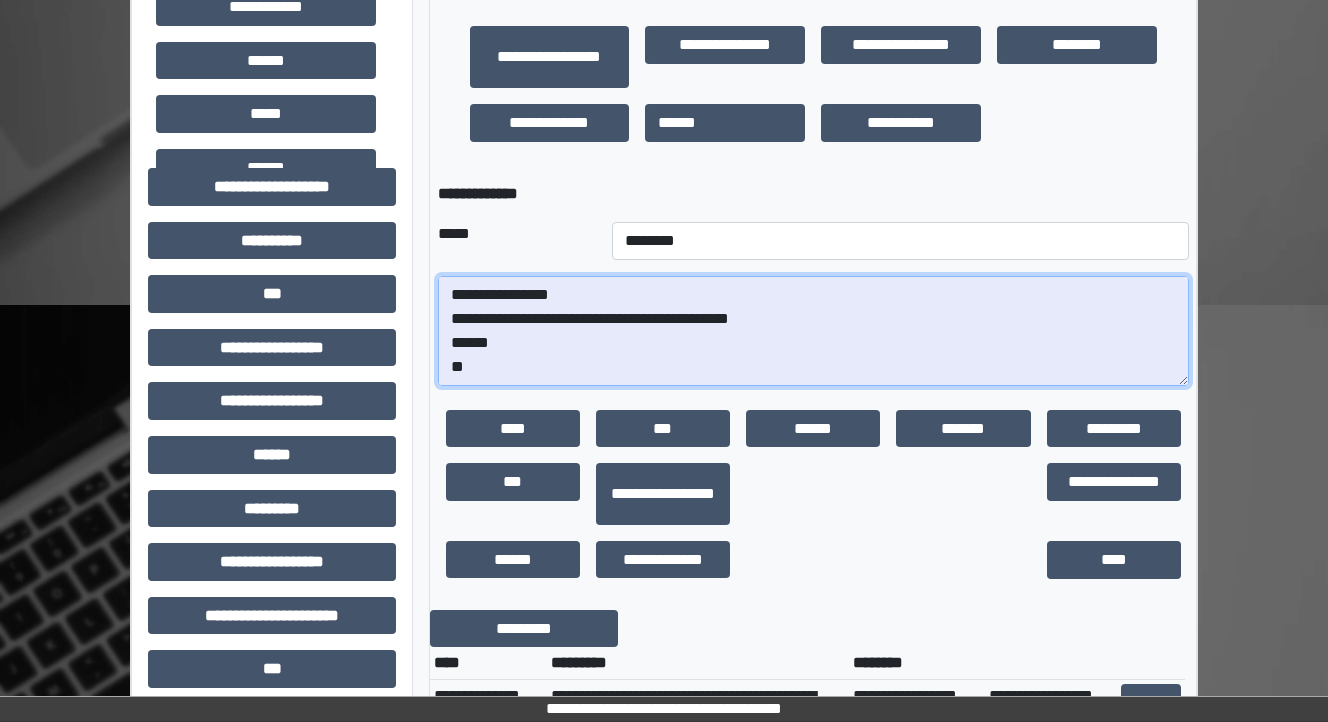 scroll, scrollTop: 48, scrollLeft: 0, axis: vertical 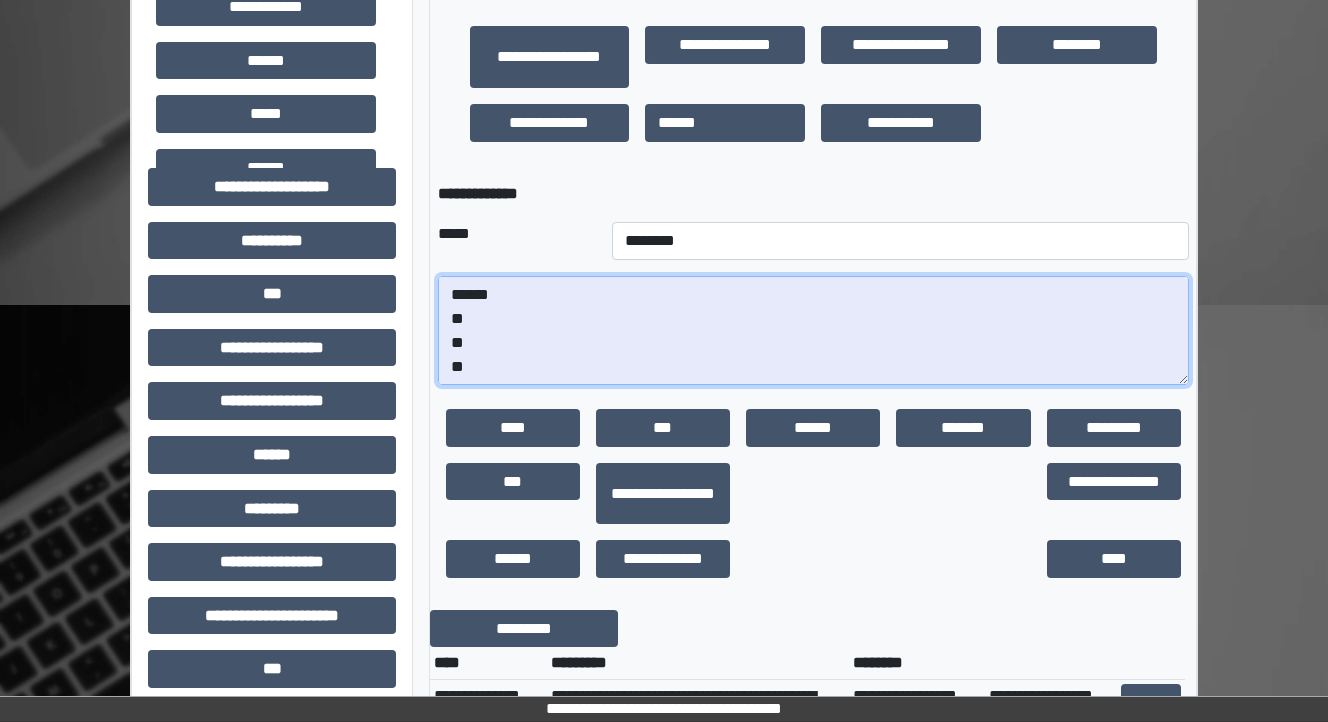 drag, startPoint x: 424, startPoint y: 370, endPoint x: 412, endPoint y: 370, distance: 12 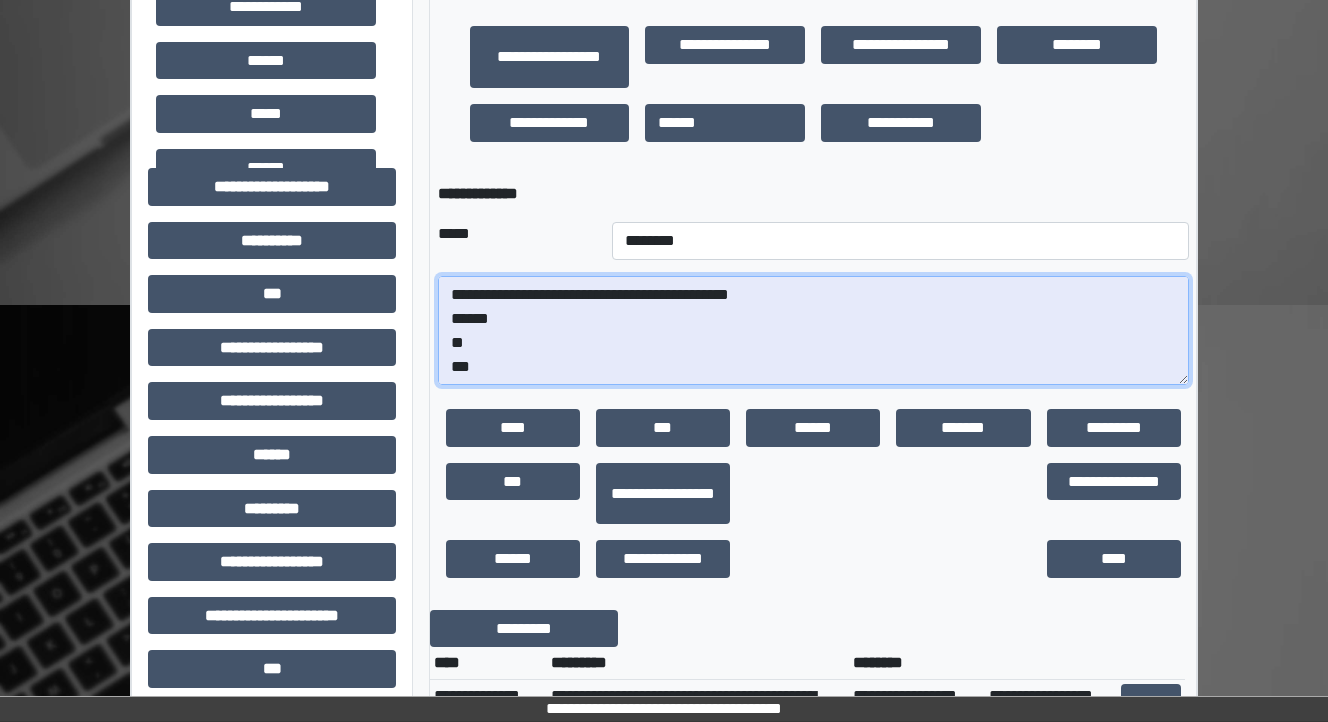click on "**********" at bounding box center [813, 331] 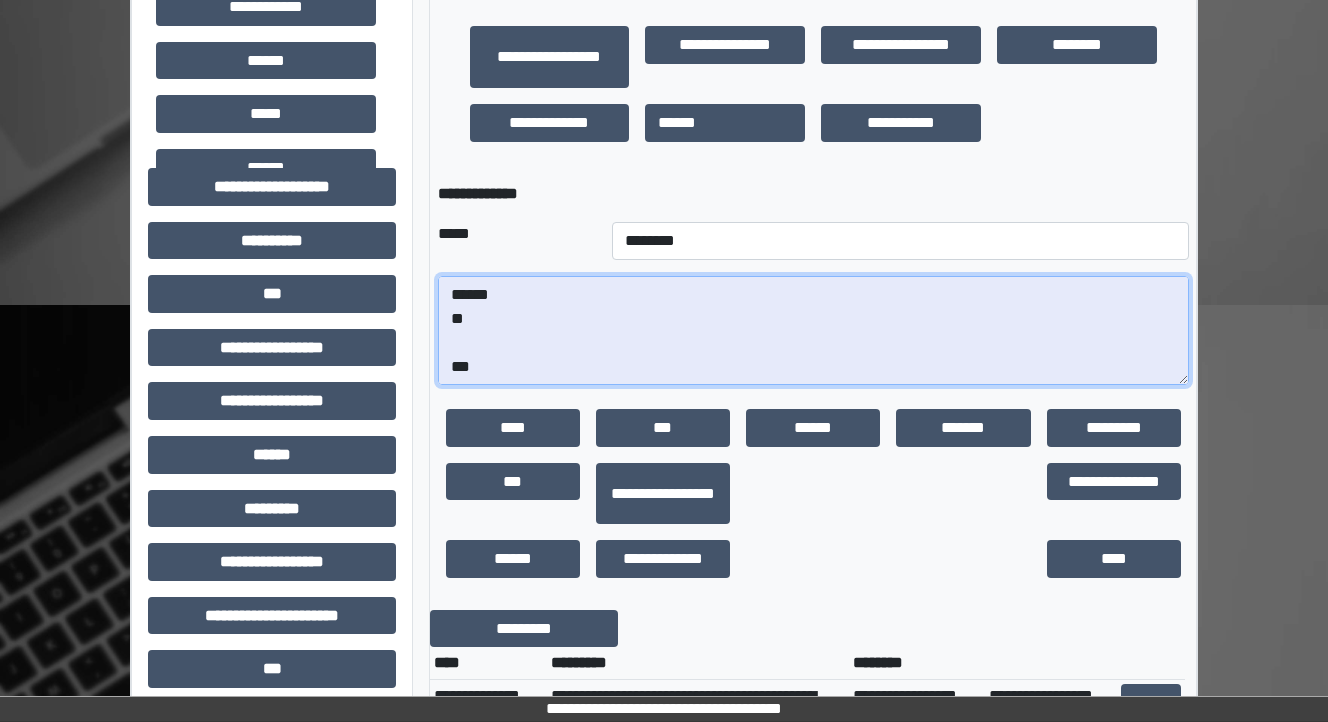 scroll, scrollTop: 72, scrollLeft: 0, axis: vertical 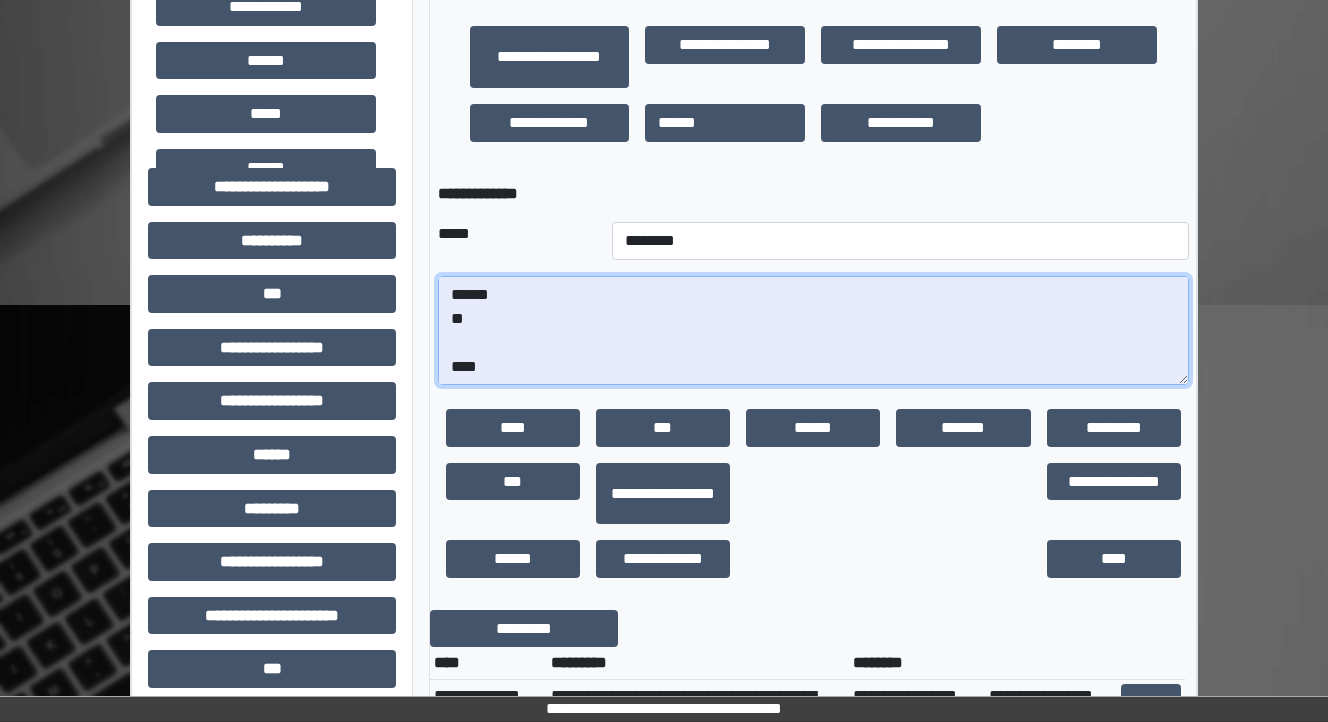 paste on "**********" 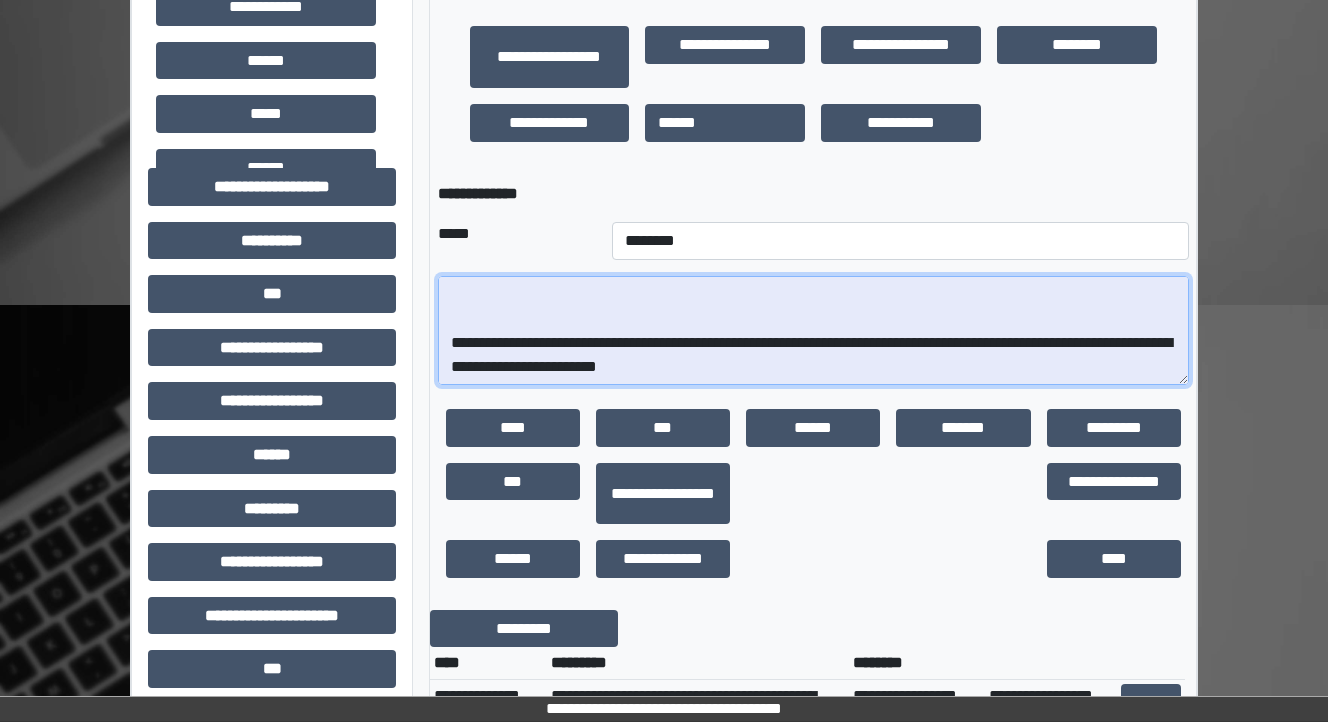 scroll, scrollTop: 288, scrollLeft: 0, axis: vertical 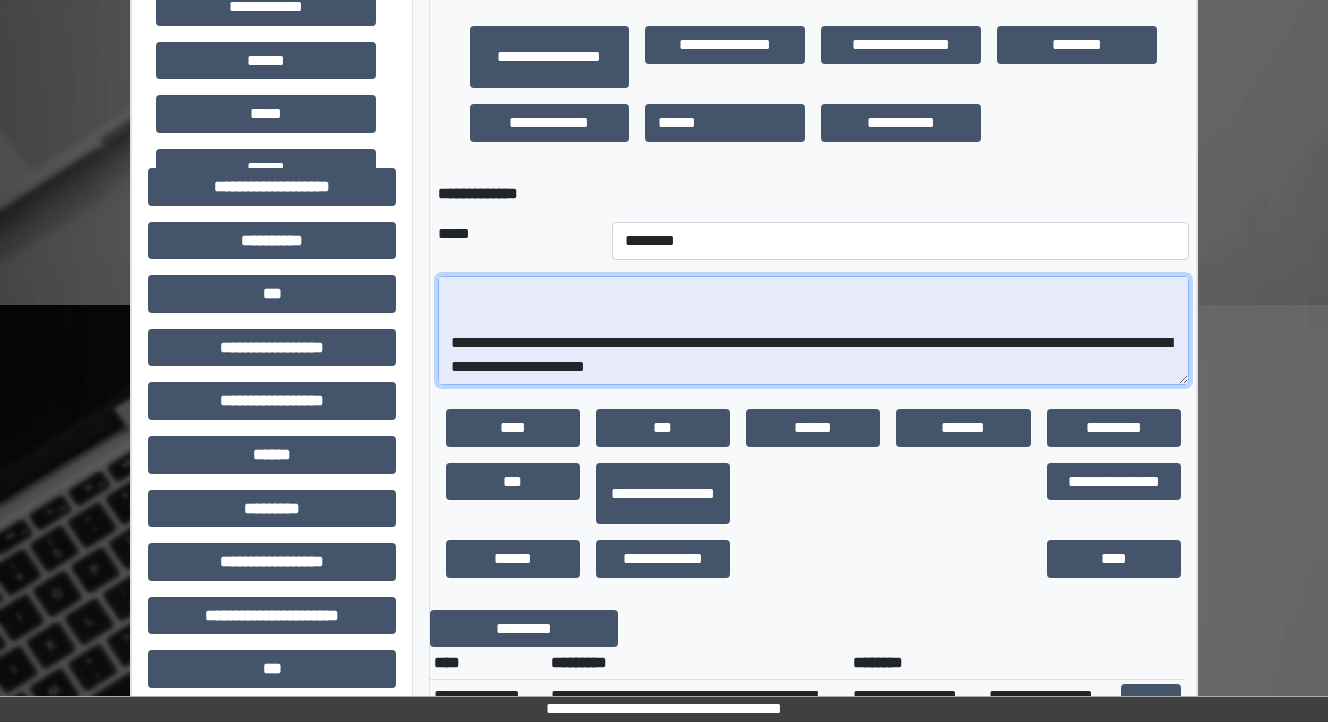 click on "**********" at bounding box center (813, 331) 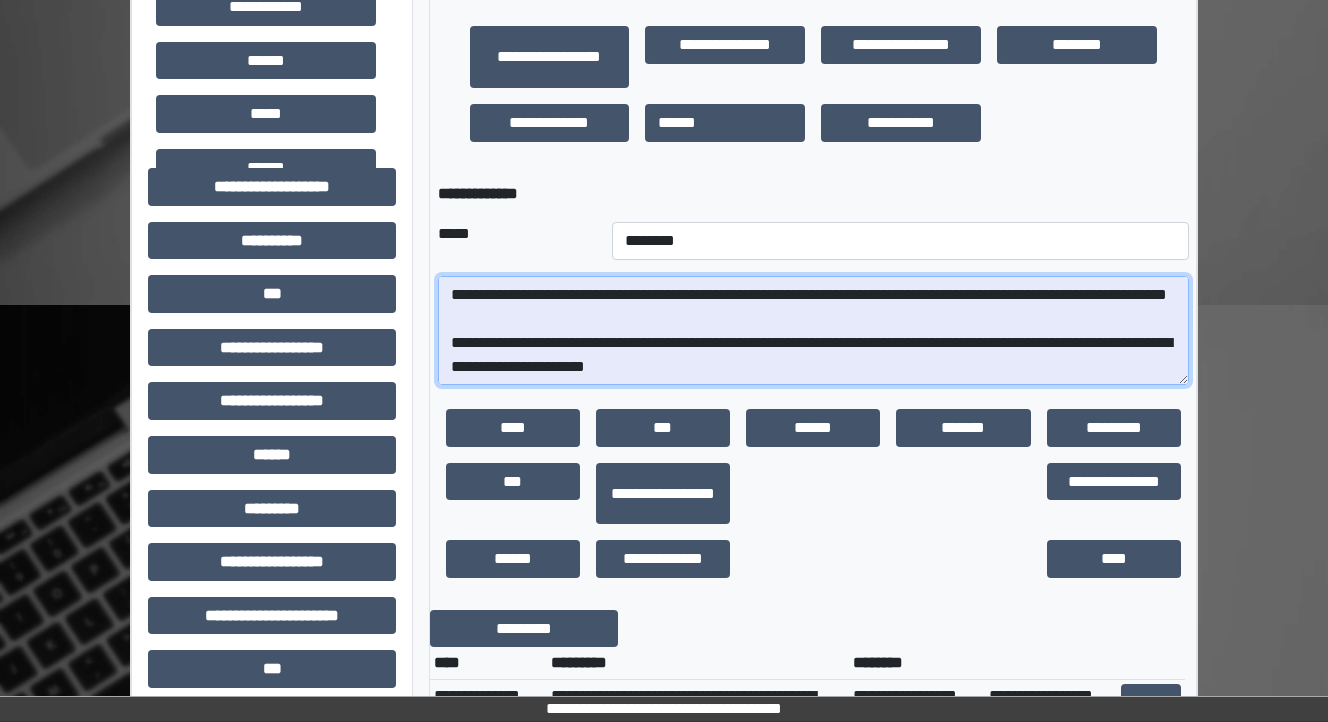 scroll, scrollTop: 192, scrollLeft: 0, axis: vertical 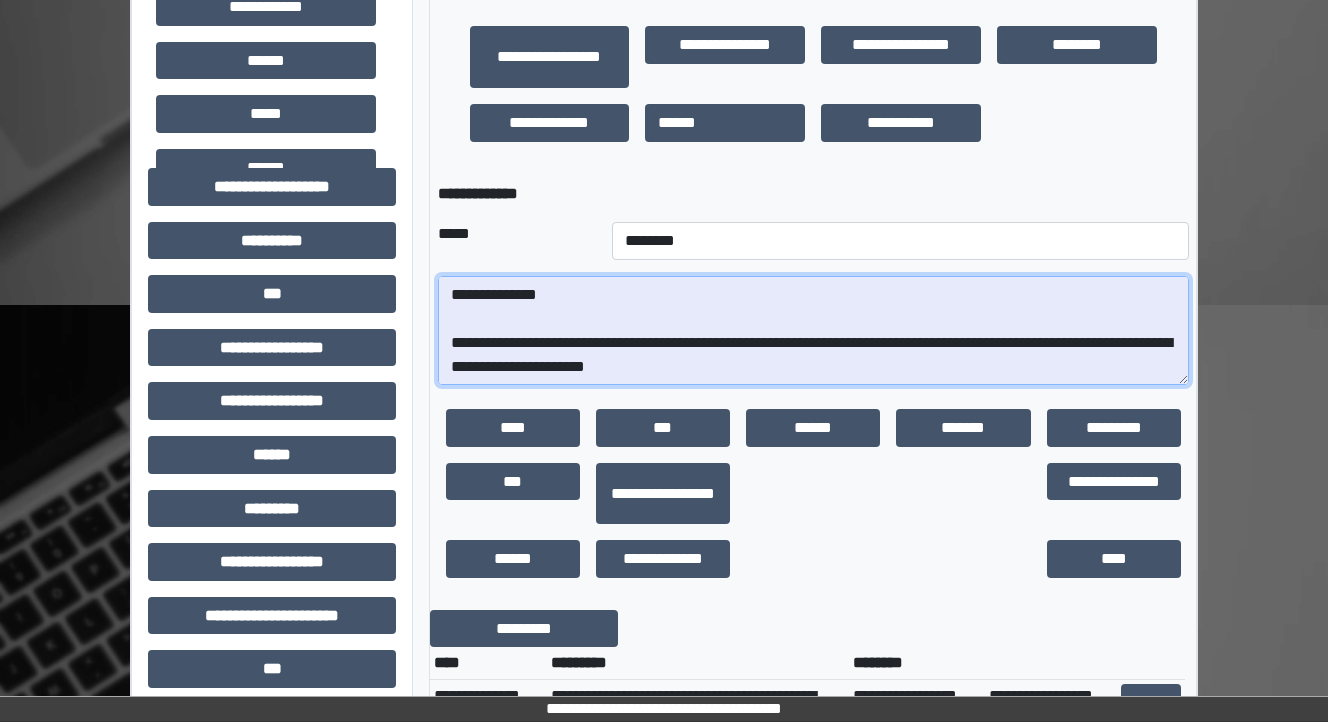 click on "**********" at bounding box center [813, 331] 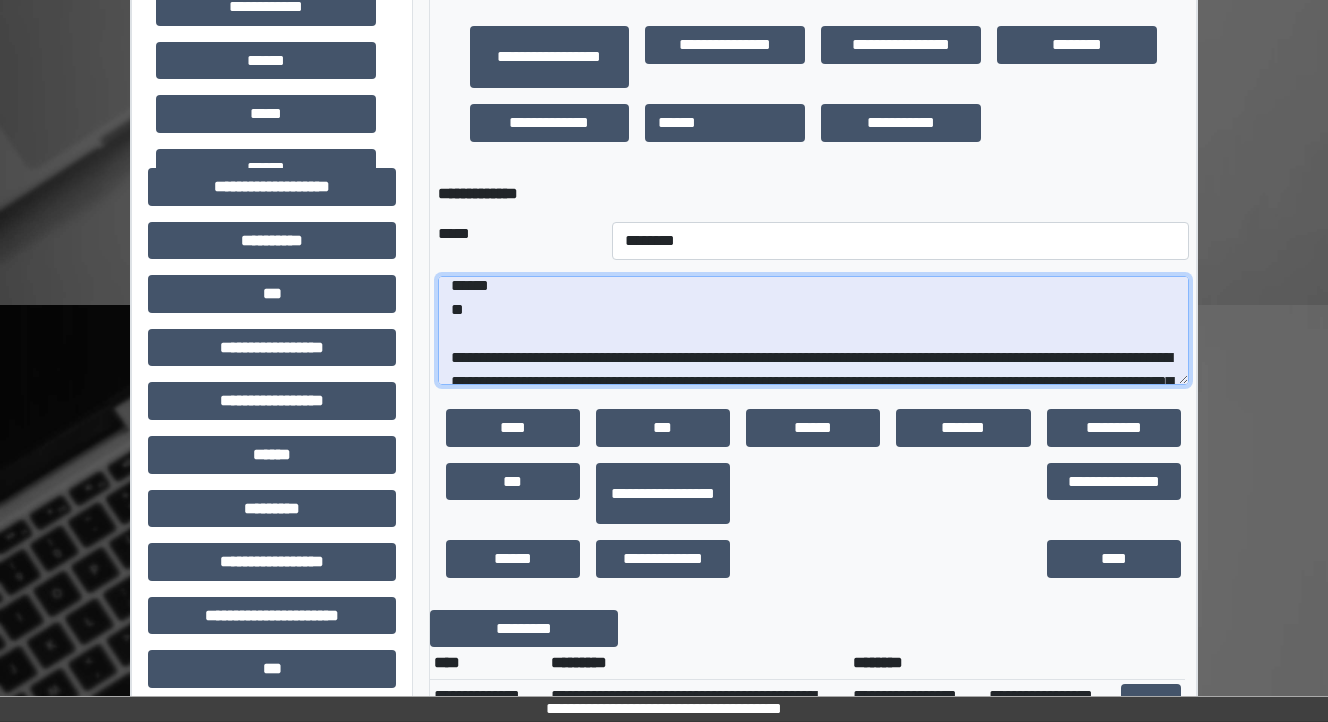 scroll, scrollTop: 32, scrollLeft: 0, axis: vertical 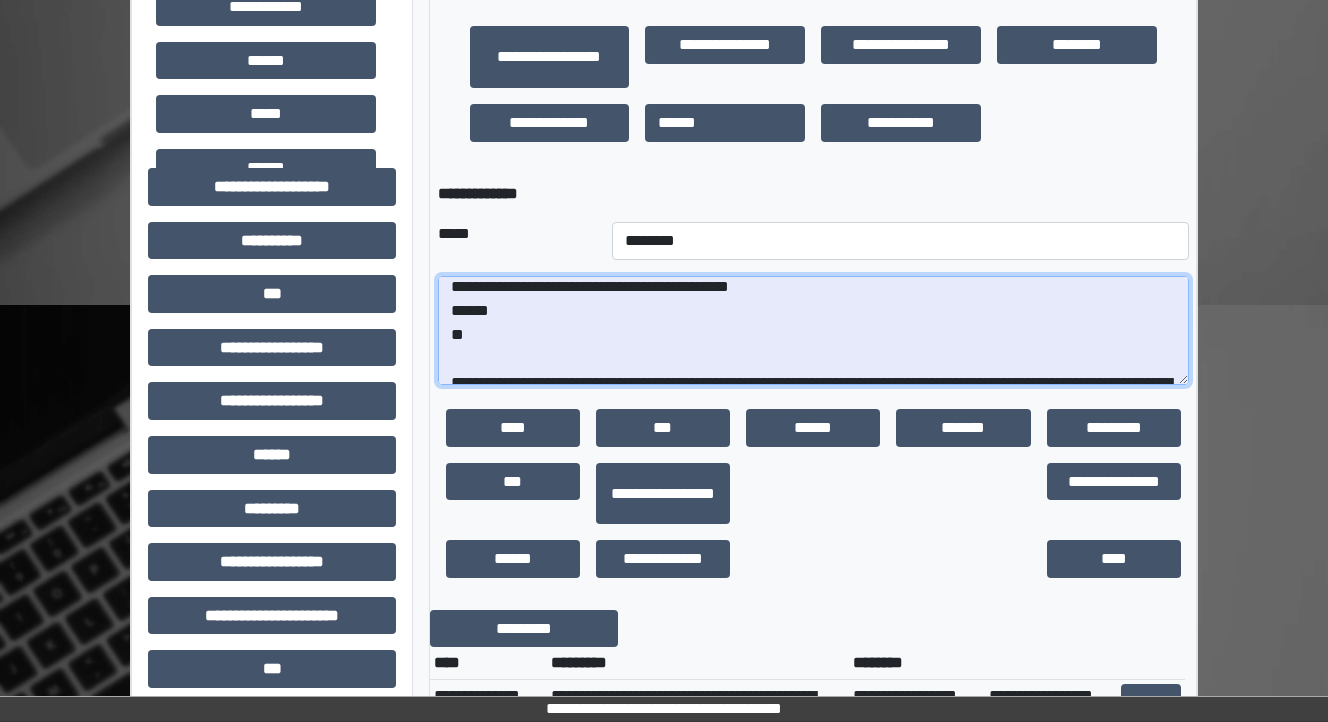 click on "**********" at bounding box center [813, 331] 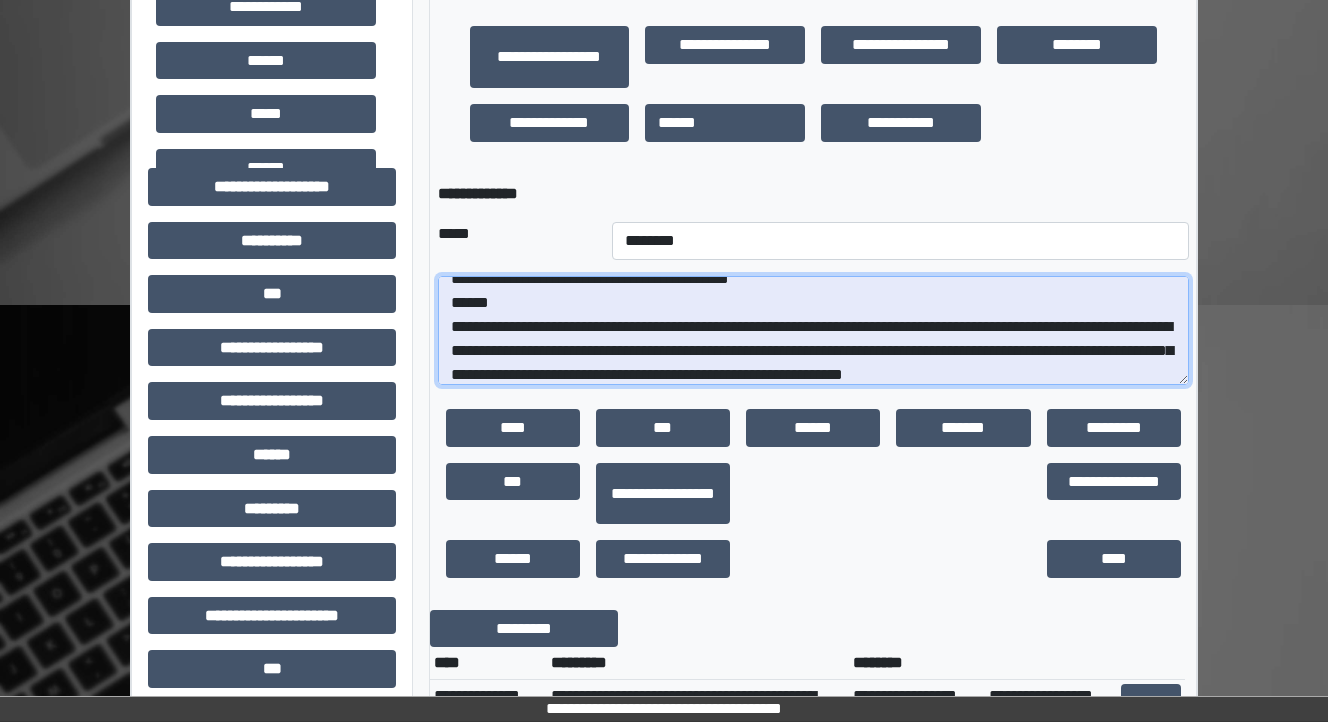scroll, scrollTop: 64, scrollLeft: 0, axis: vertical 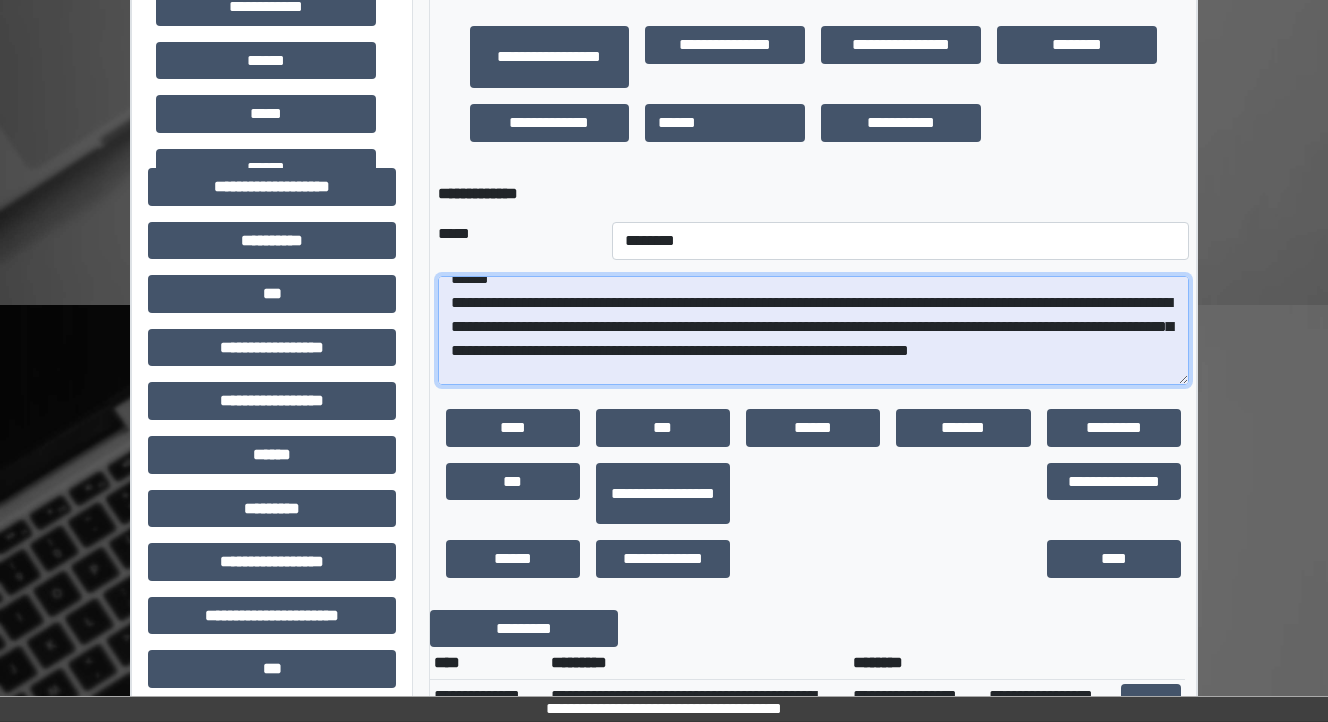 click on "**********" at bounding box center (813, 331) 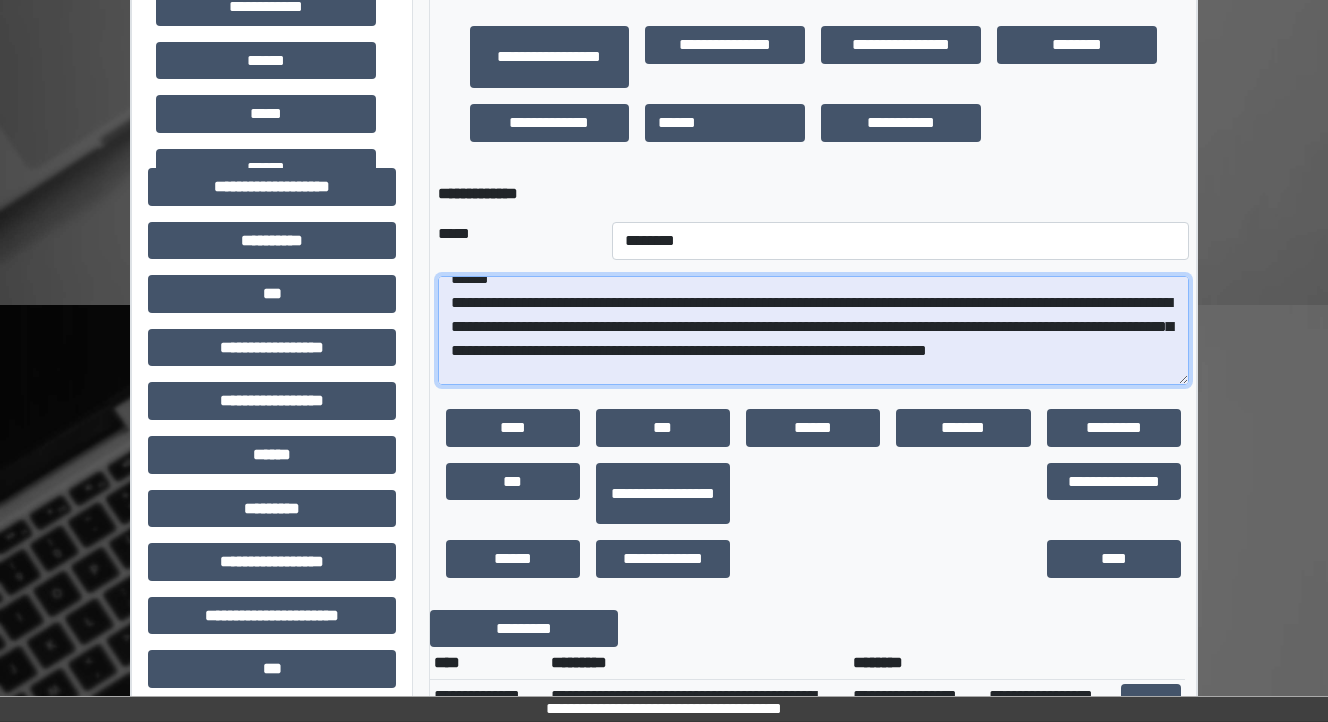 click on "**********" at bounding box center (813, 331) 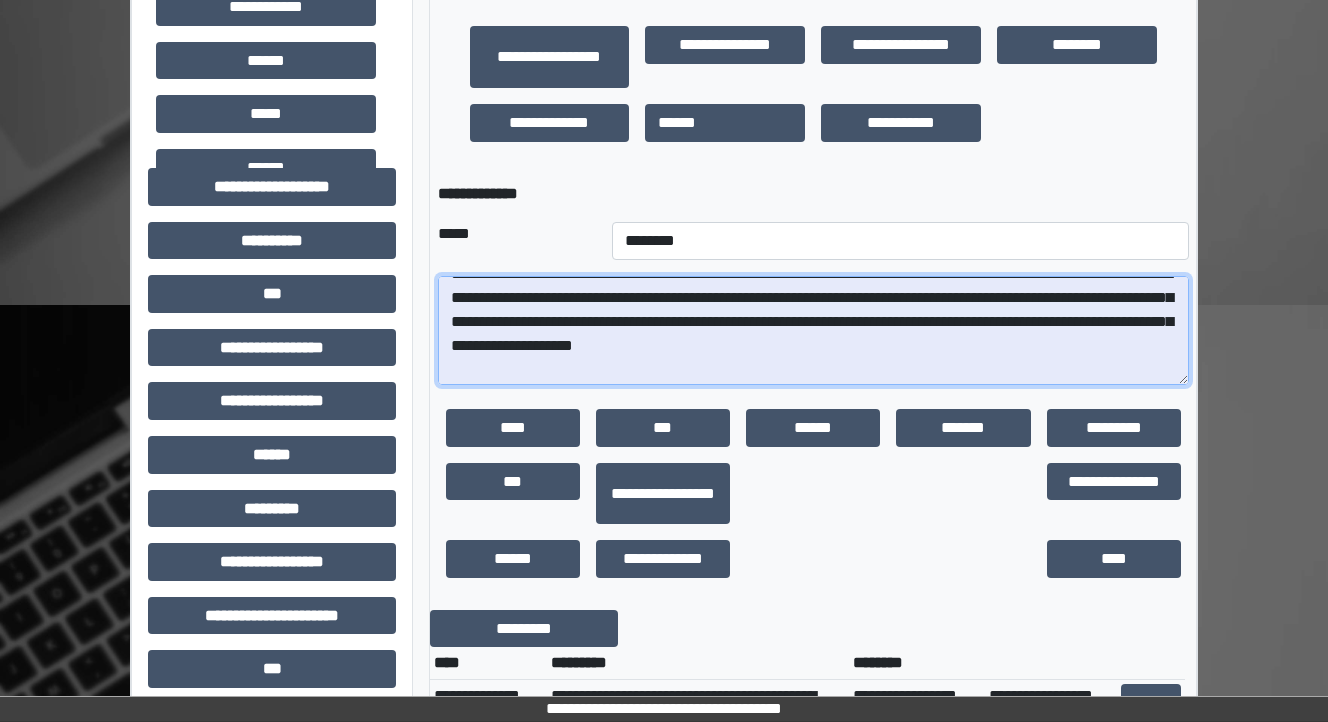 scroll, scrollTop: 64, scrollLeft: 0, axis: vertical 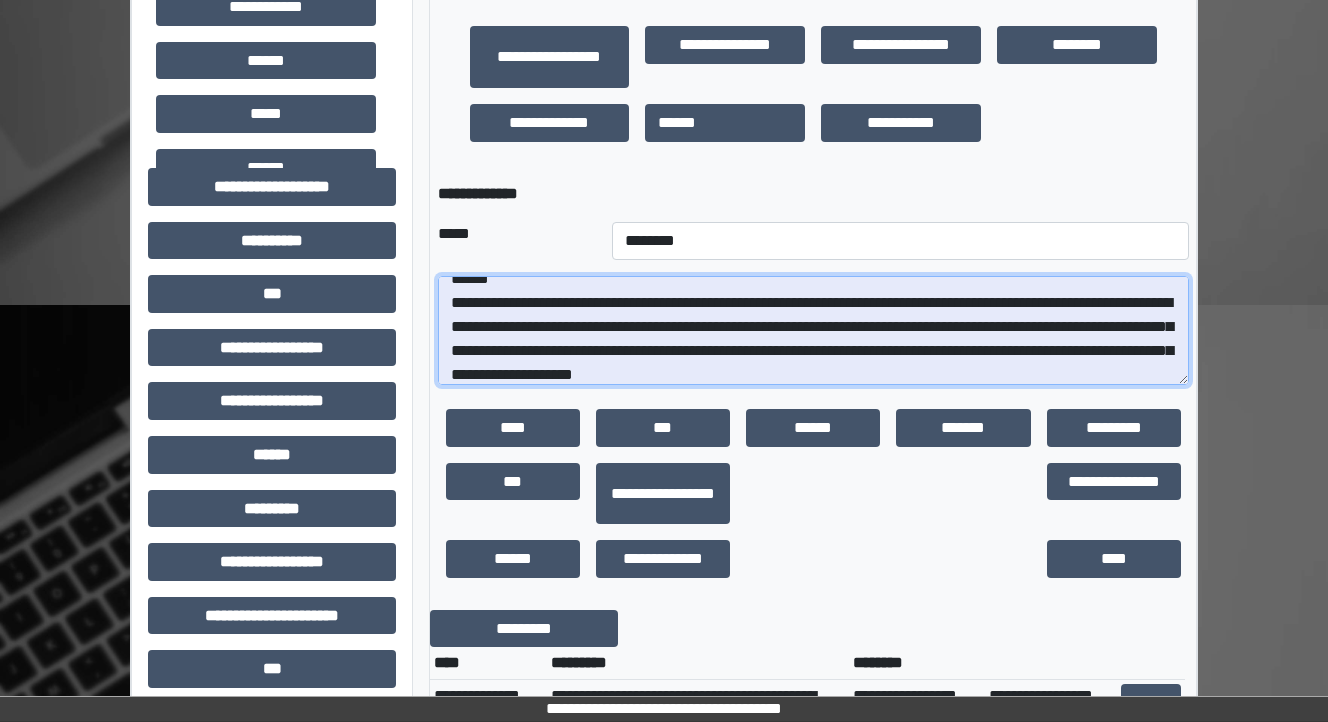 click on "**********" at bounding box center (813, 331) 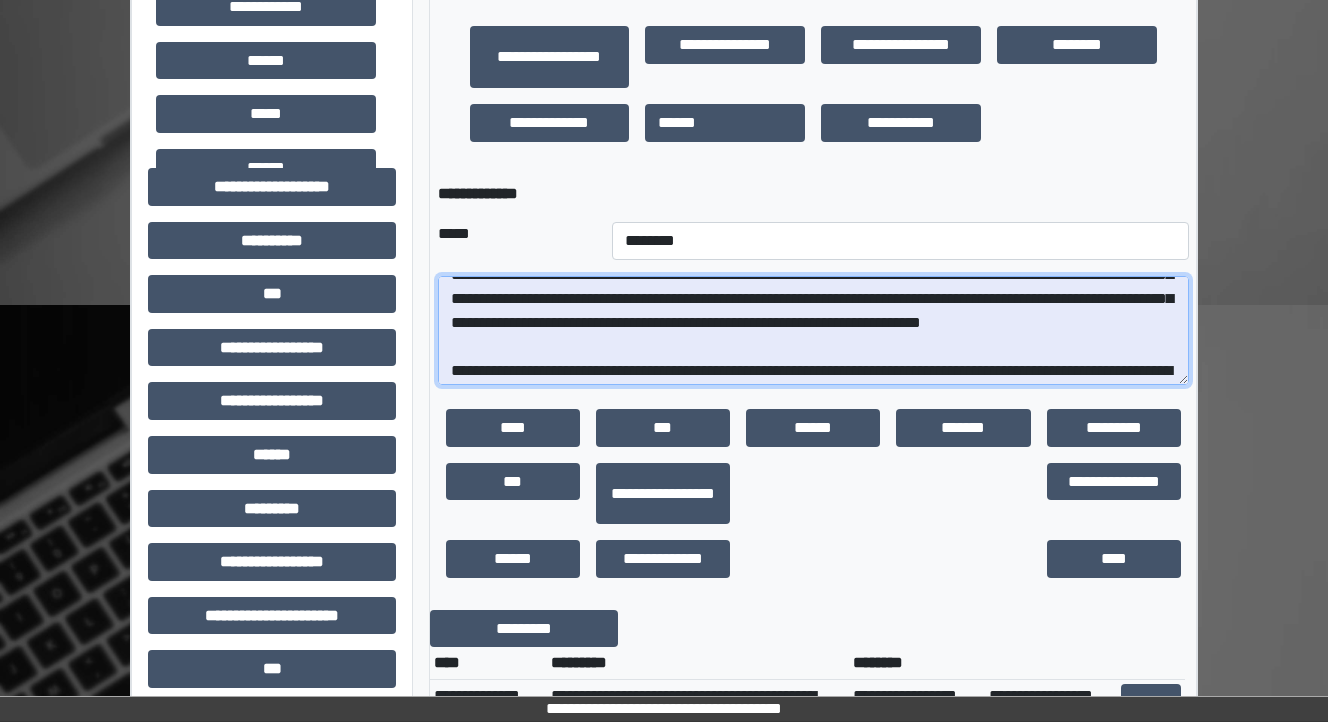 scroll, scrollTop: 144, scrollLeft: 0, axis: vertical 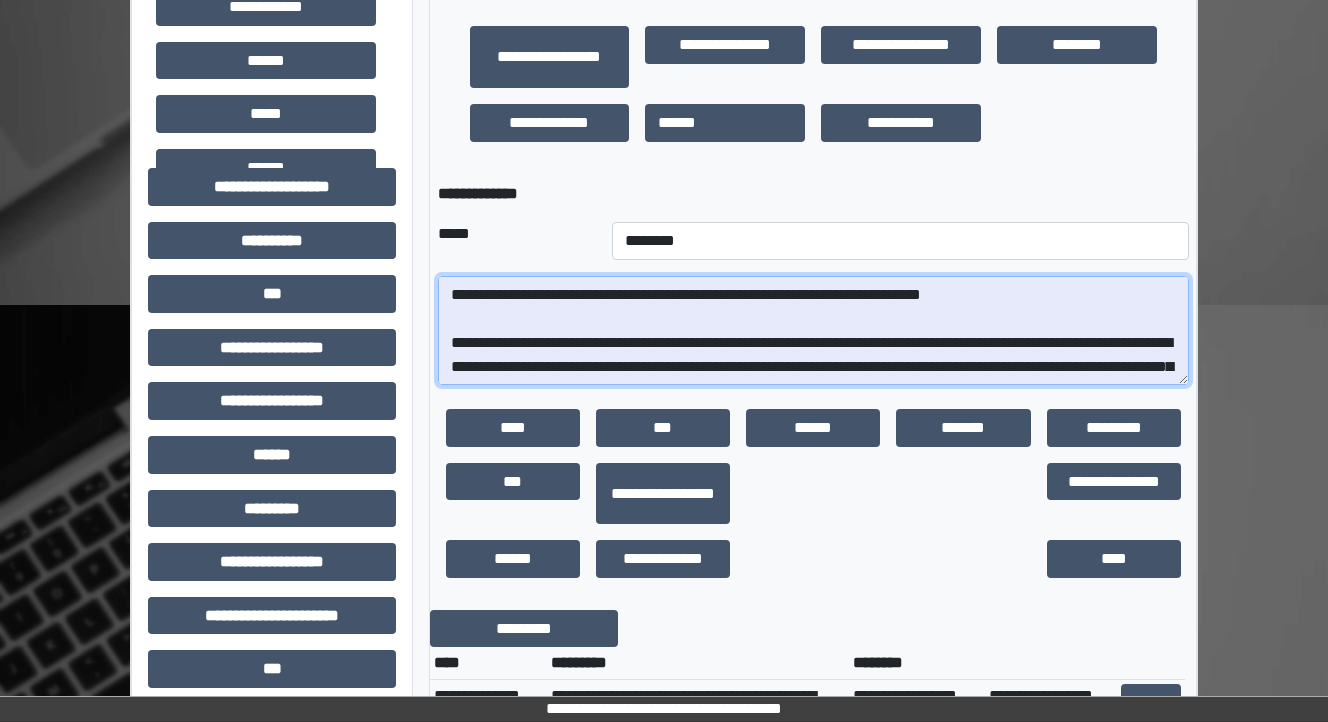 click at bounding box center [813, 331] 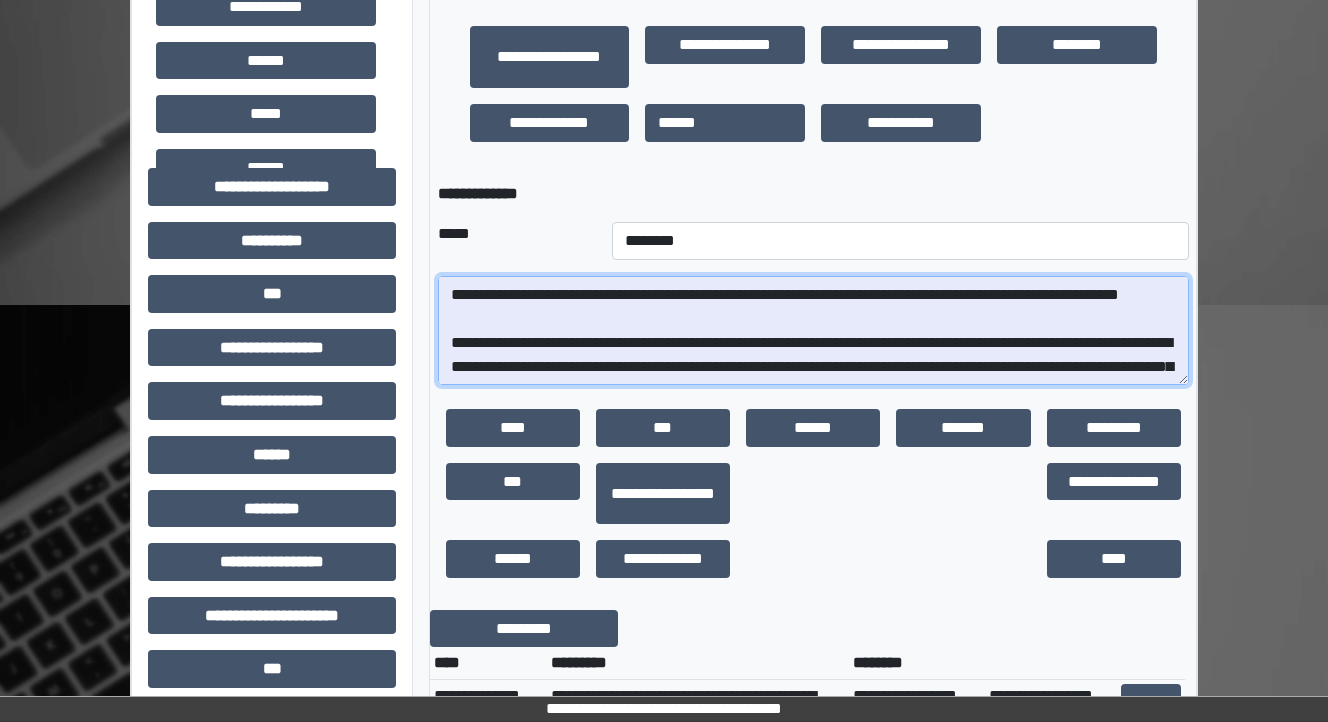 drag, startPoint x: 545, startPoint y: 367, endPoint x: 468, endPoint y: 364, distance: 77.05842 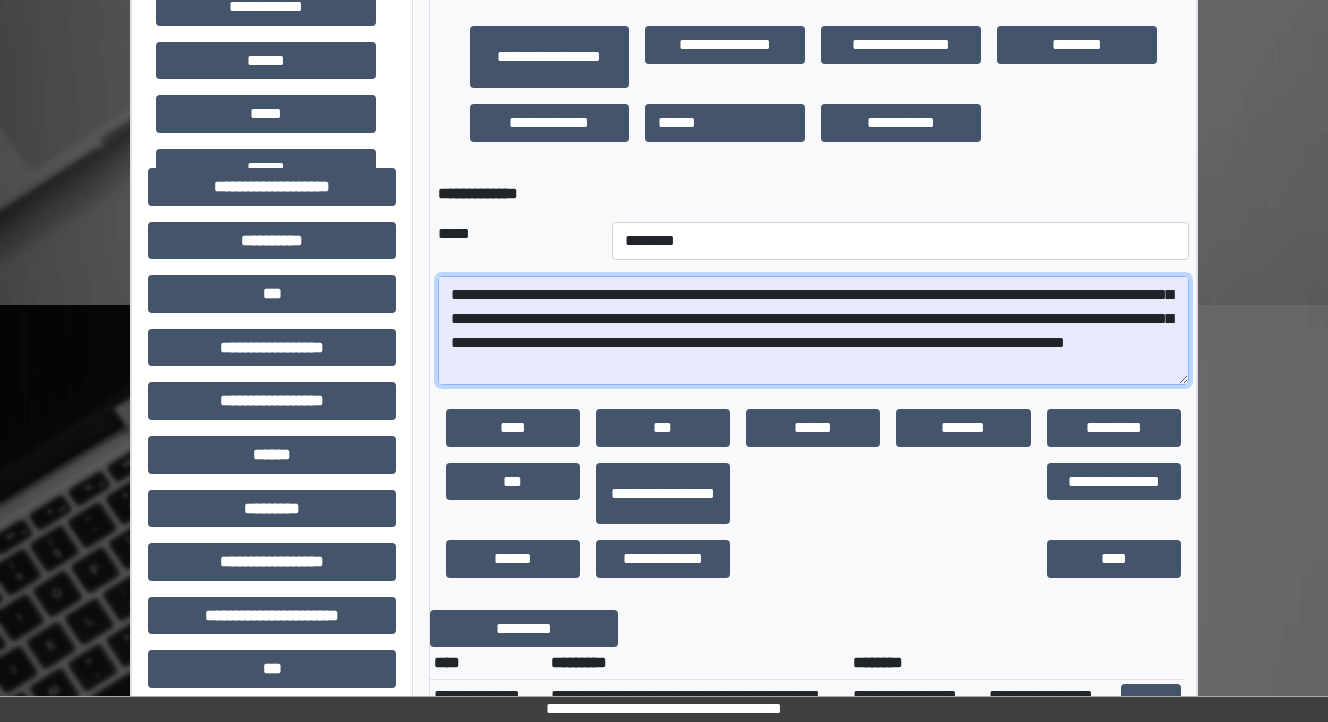 scroll, scrollTop: 160, scrollLeft: 0, axis: vertical 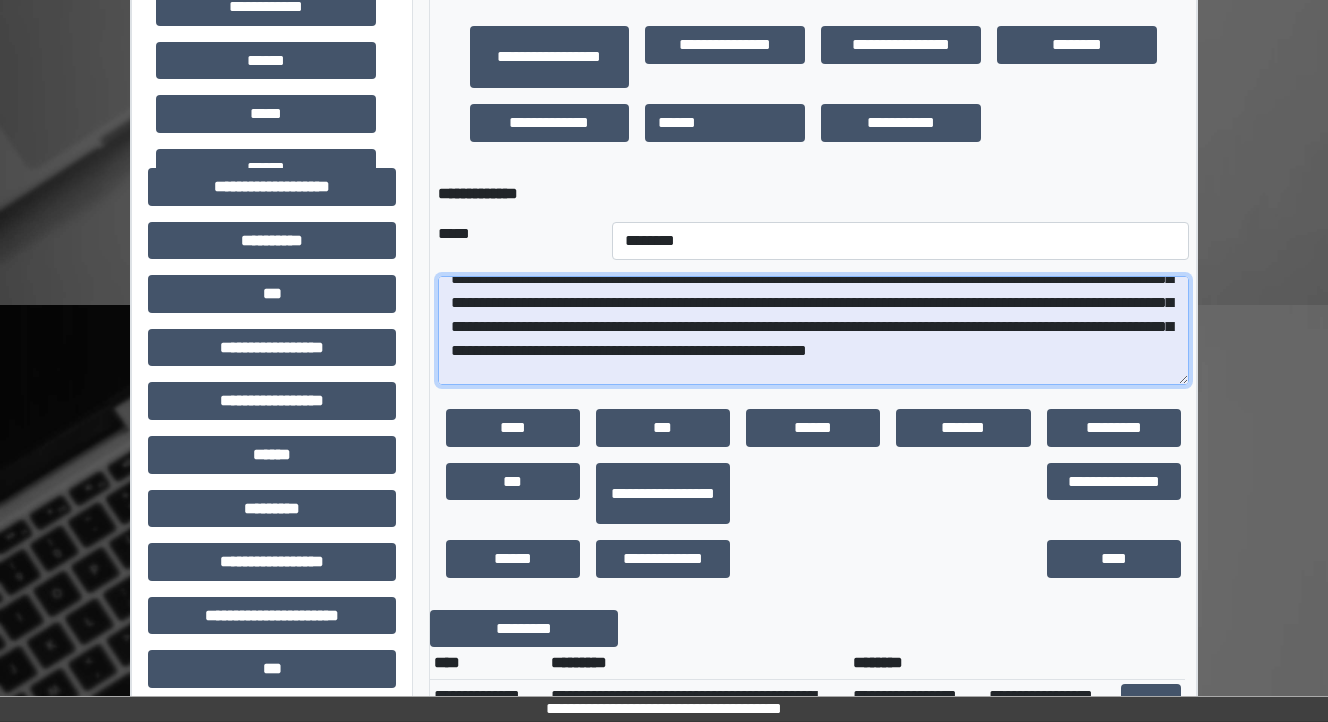 click at bounding box center (813, 331) 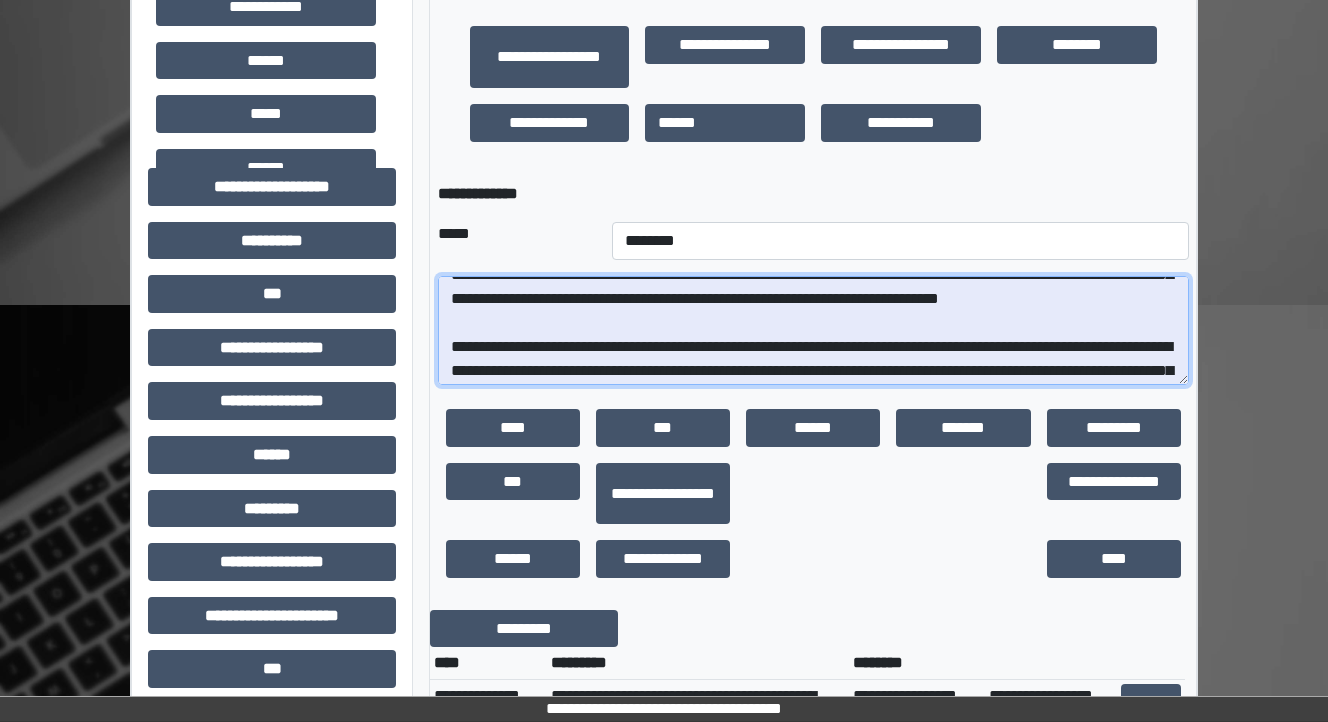 scroll, scrollTop: 240, scrollLeft: 0, axis: vertical 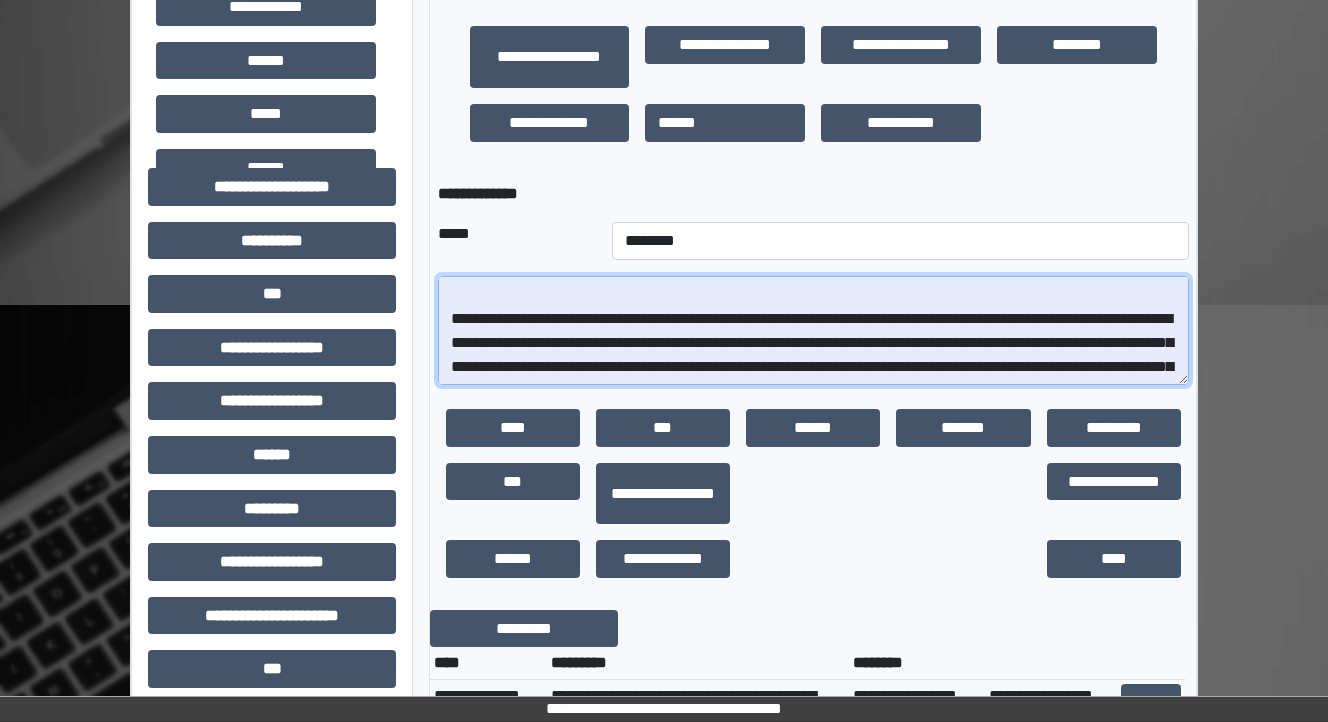 click at bounding box center (813, 331) 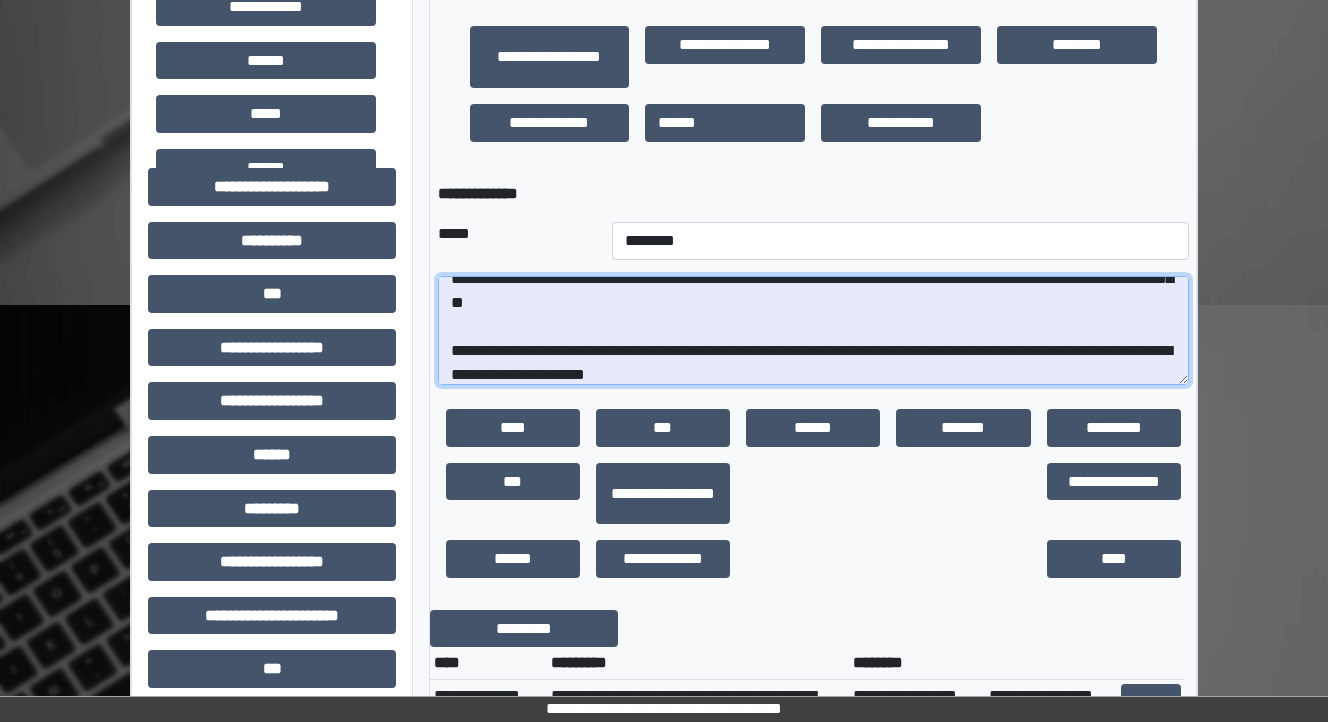 scroll, scrollTop: 304, scrollLeft: 0, axis: vertical 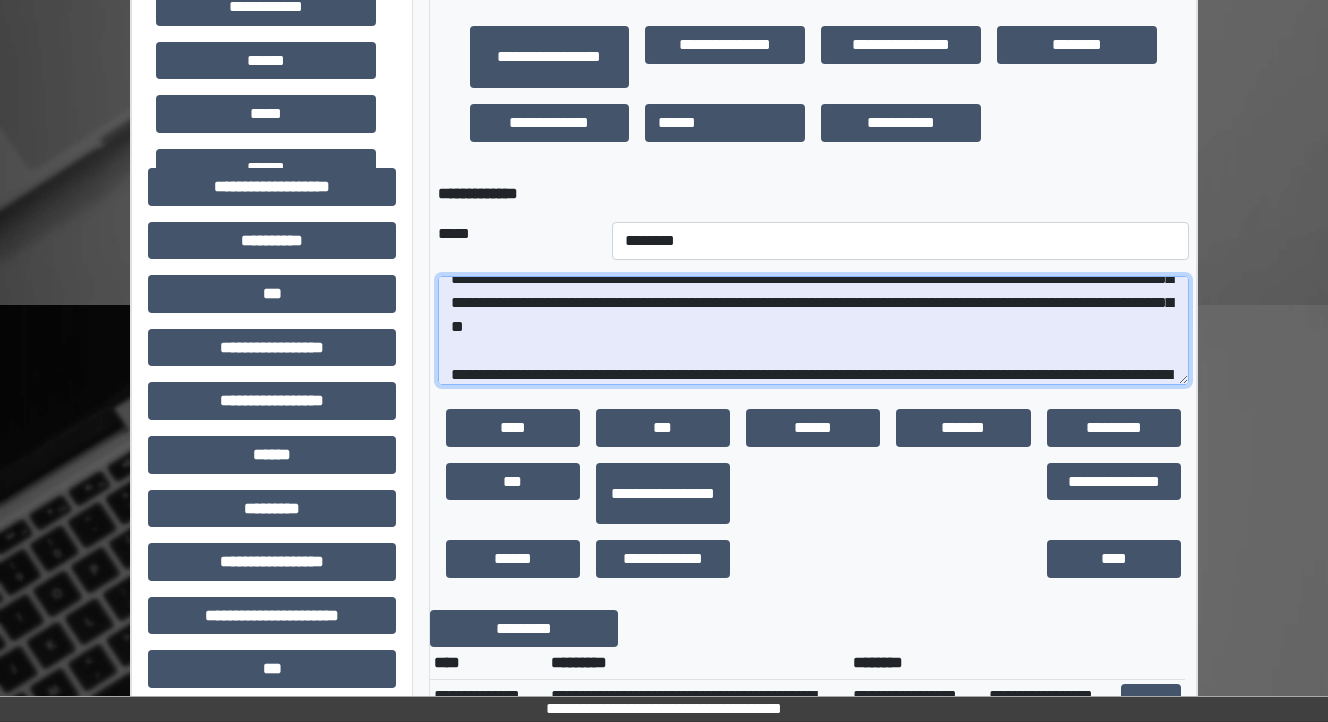 drag, startPoint x: 691, startPoint y: 327, endPoint x: 440, endPoint y: 324, distance: 251.01793 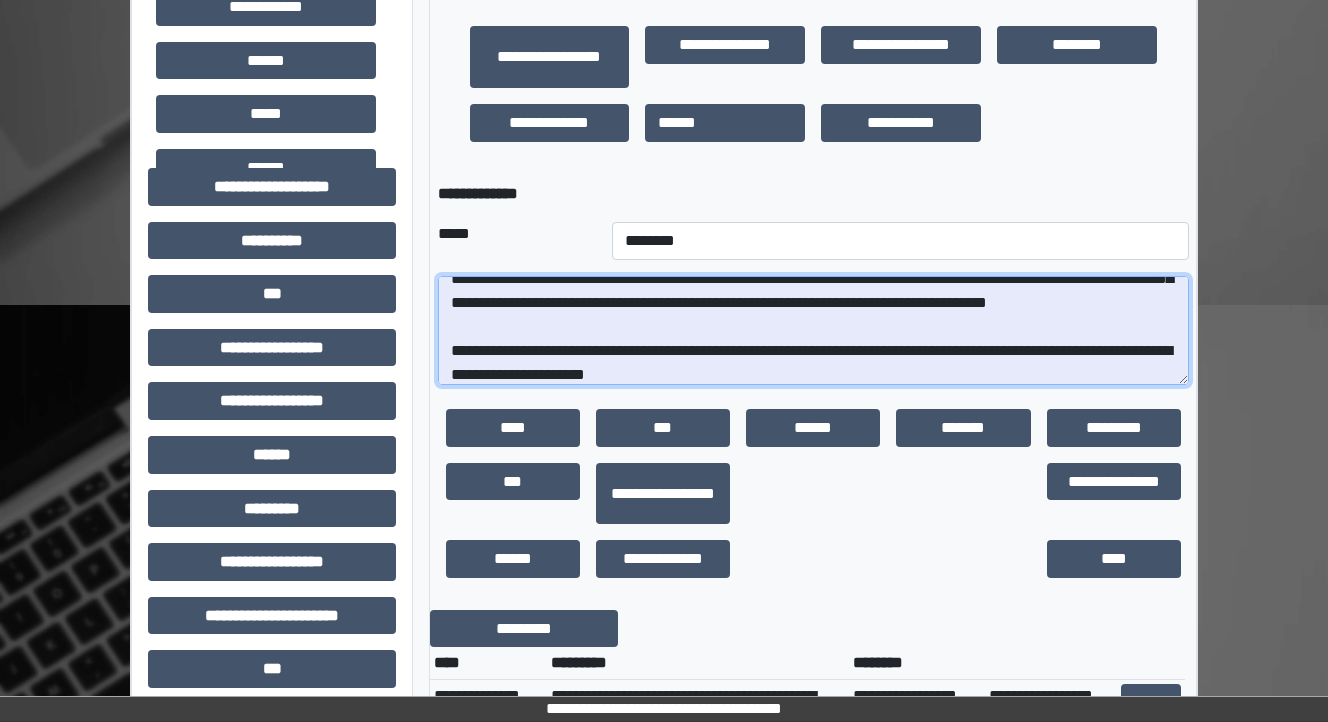 drag, startPoint x: 660, startPoint y: 300, endPoint x: 563, endPoint y: 295, distance: 97.128784 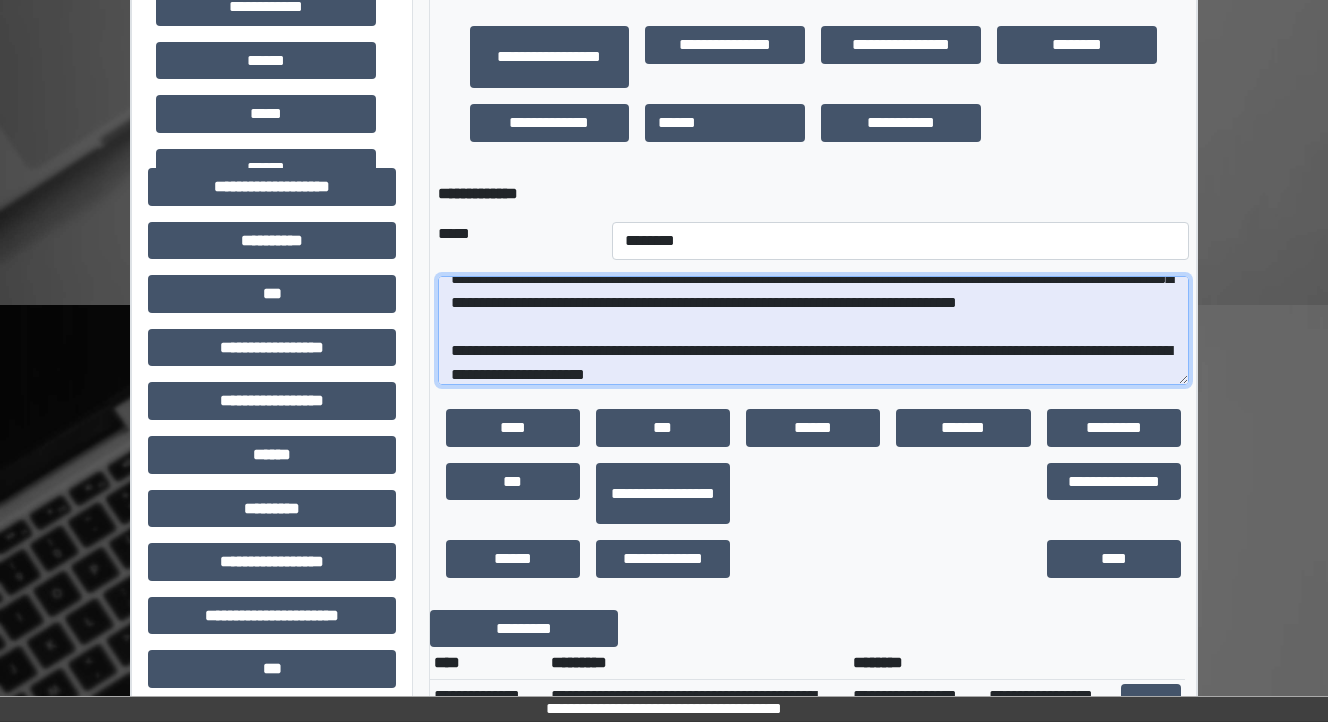 drag, startPoint x: 1055, startPoint y: 304, endPoint x: 1033, endPoint y: 301, distance: 22.203604 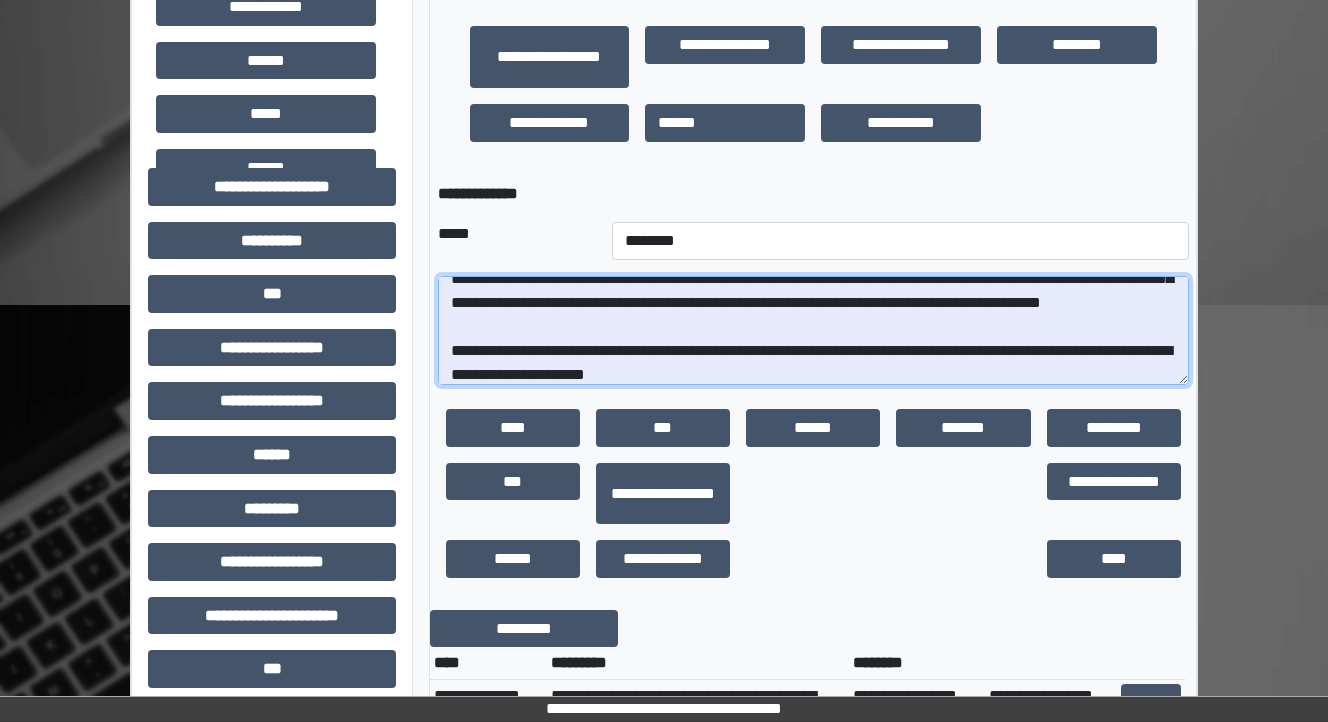 drag, startPoint x: 1004, startPoint y: 327, endPoint x: 453, endPoint y: 320, distance: 551.04443 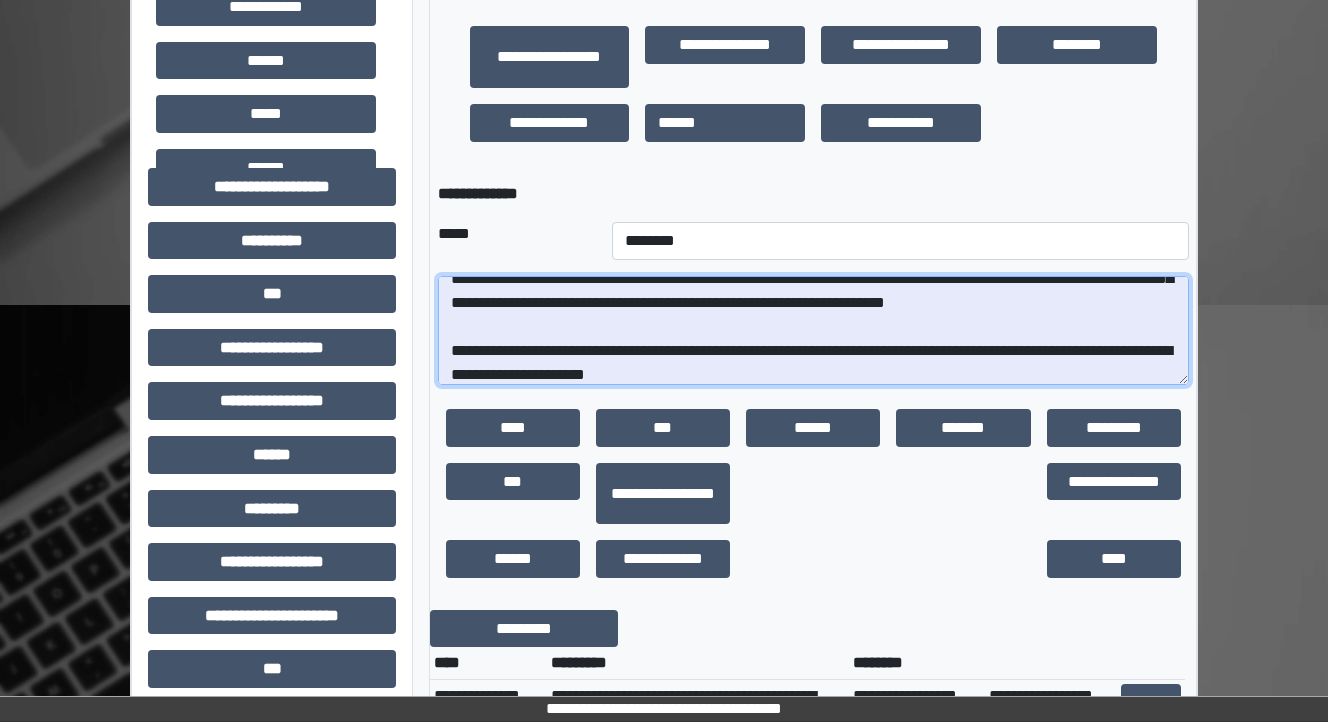 click at bounding box center [813, 331] 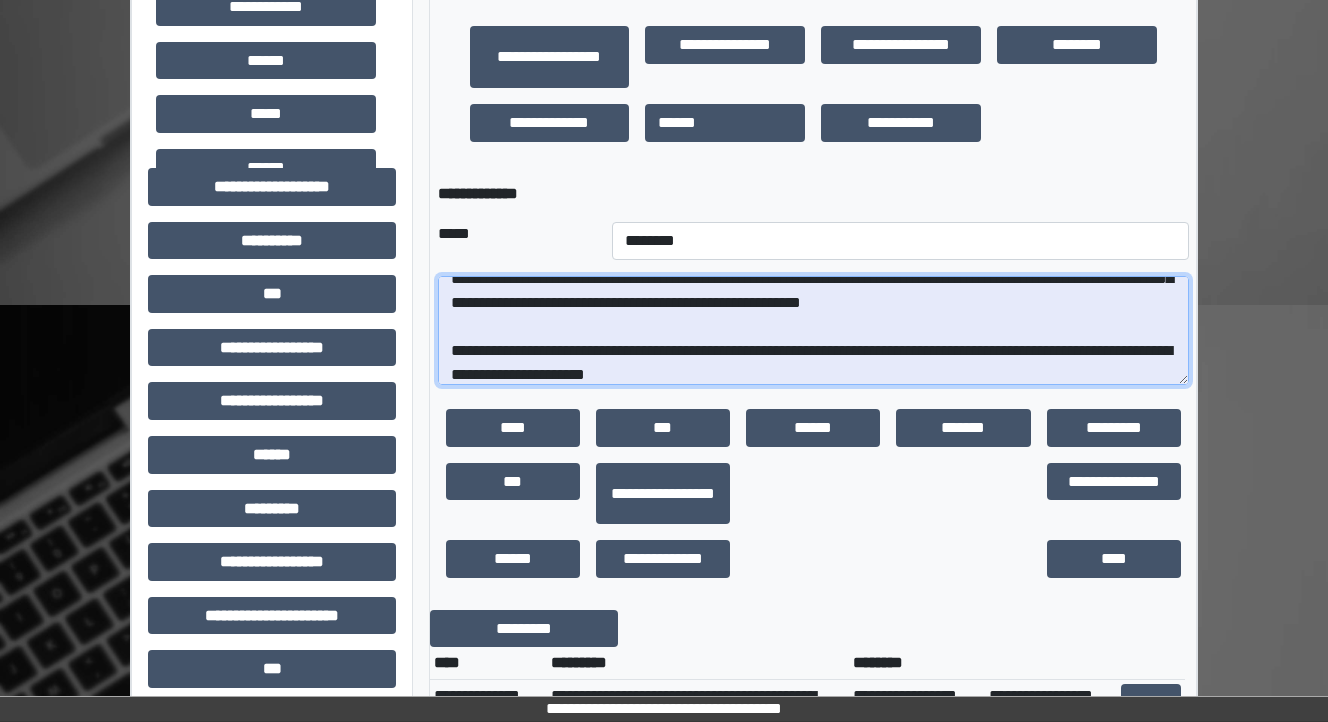 click at bounding box center (813, 331) 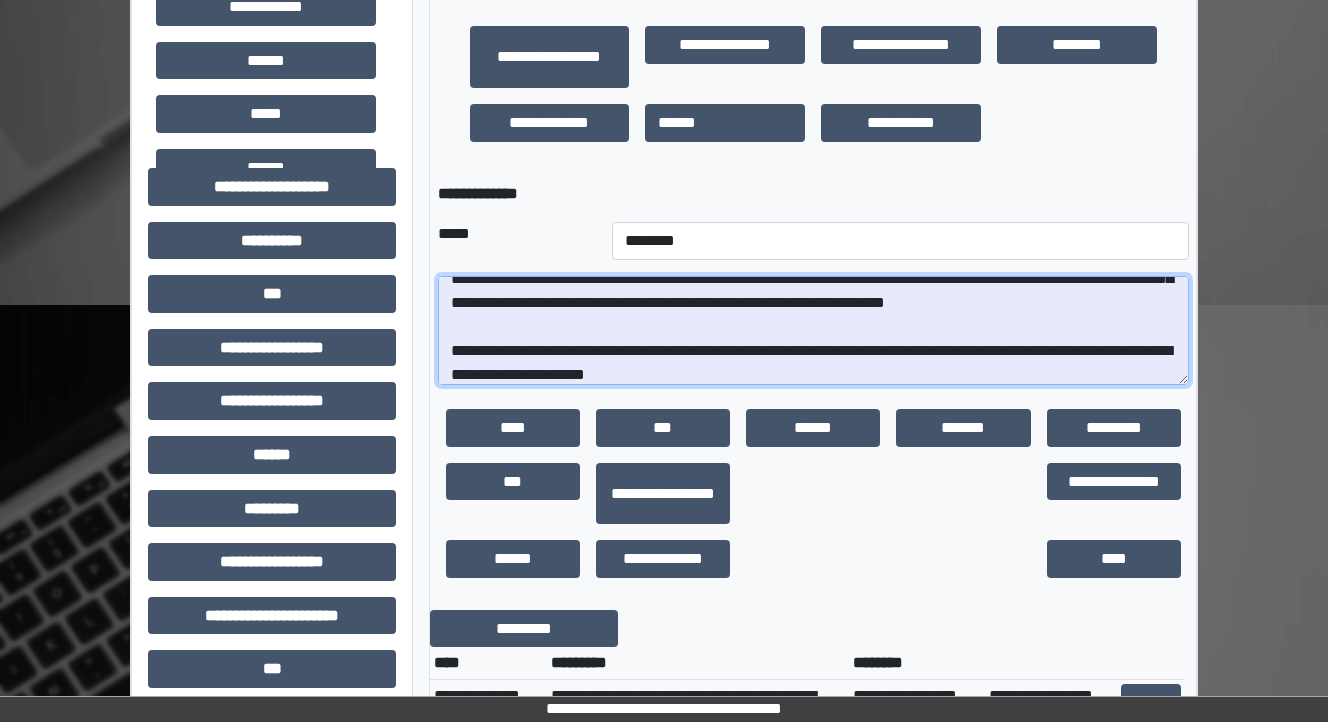 click at bounding box center [813, 331] 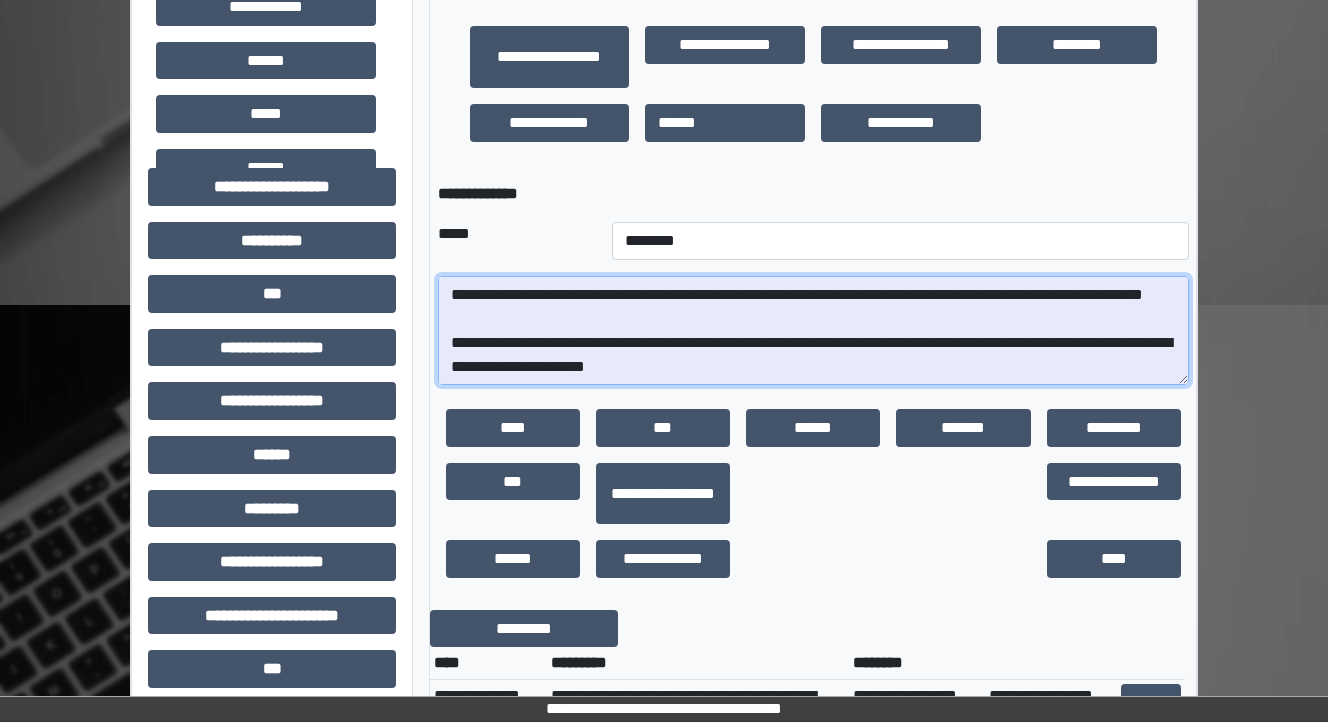 click at bounding box center (813, 331) 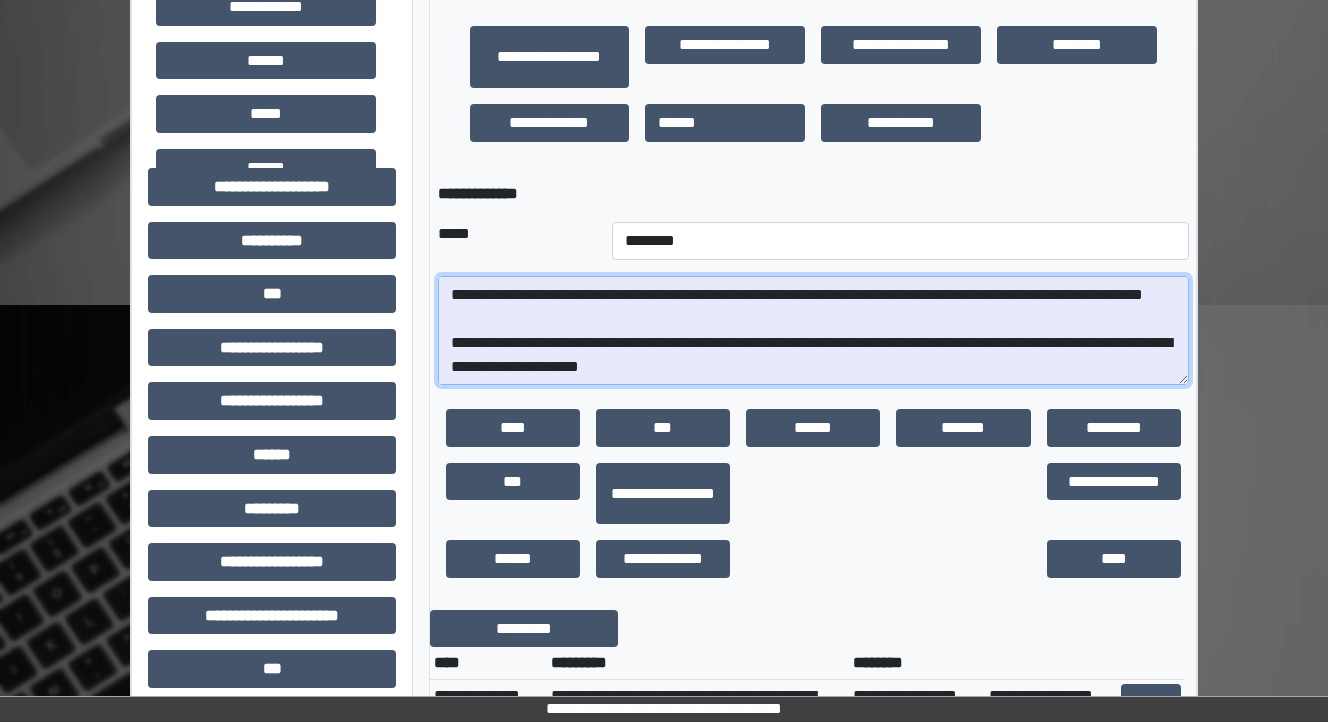 click at bounding box center (813, 331) 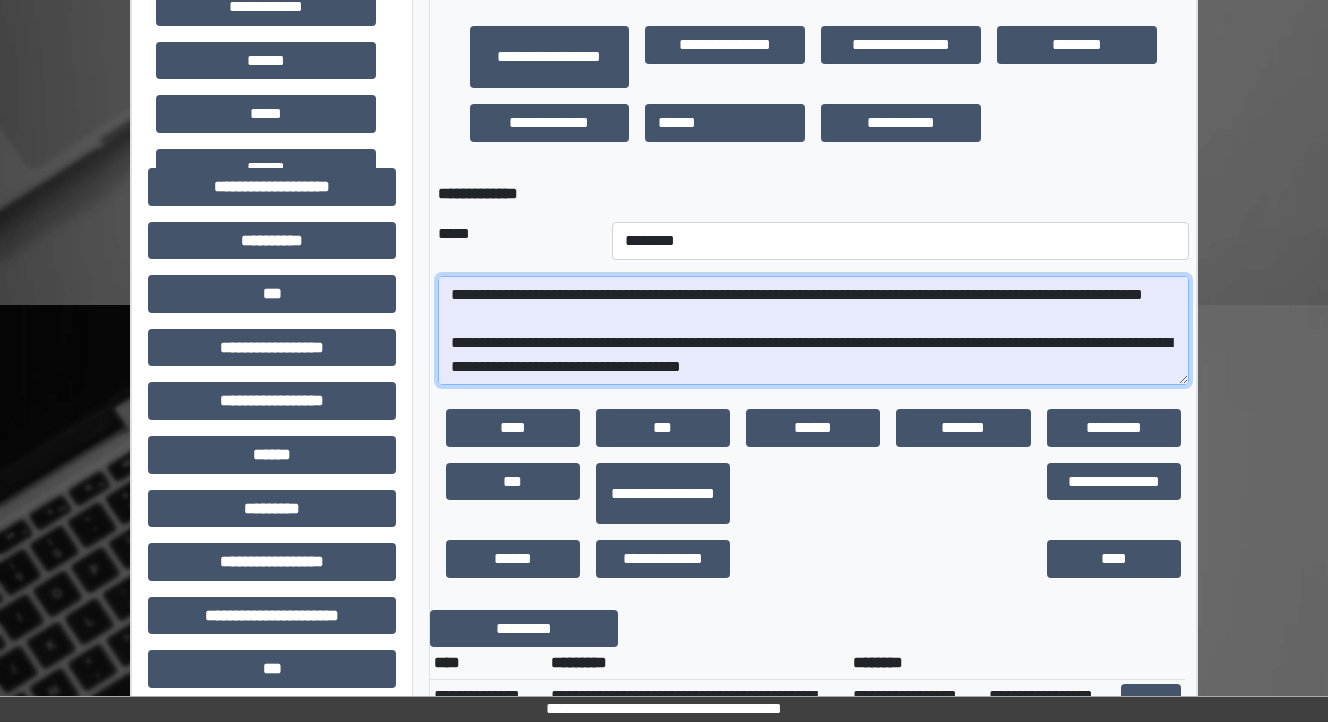 click at bounding box center [813, 331] 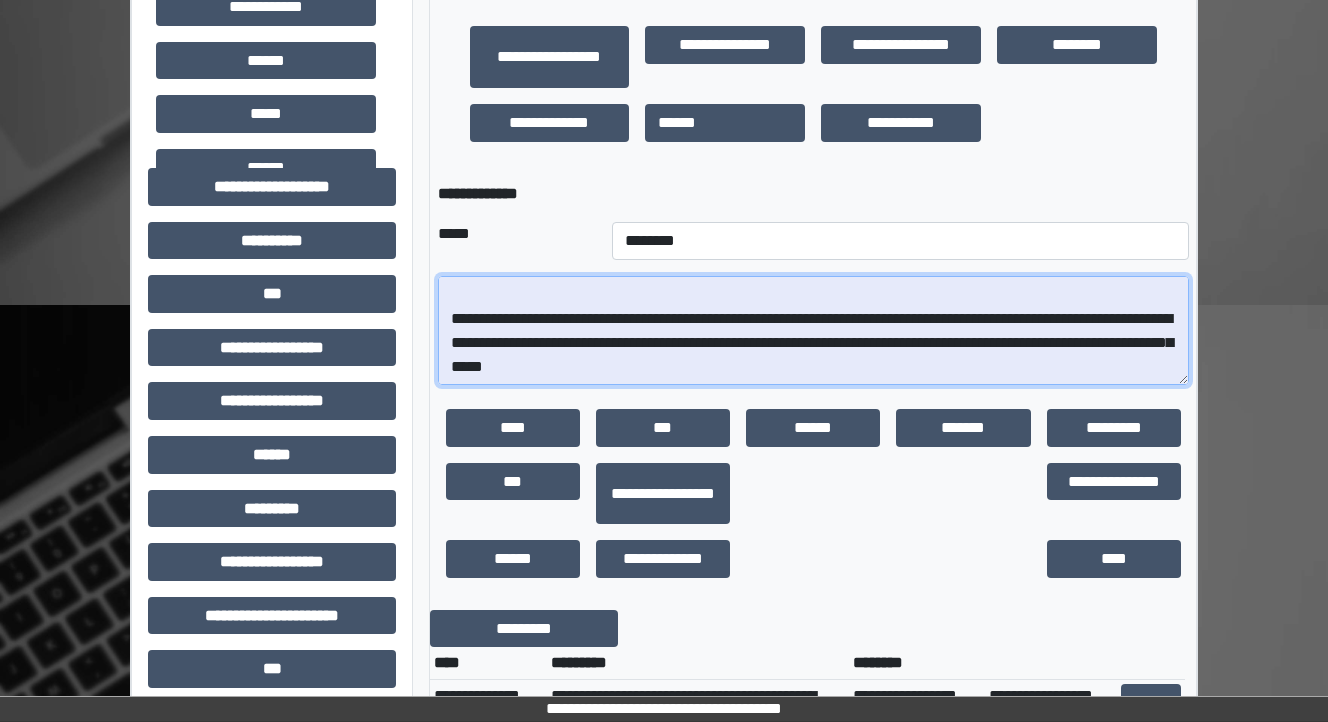 drag, startPoint x: 1036, startPoint y: 341, endPoint x: 987, endPoint y: 333, distance: 49.648766 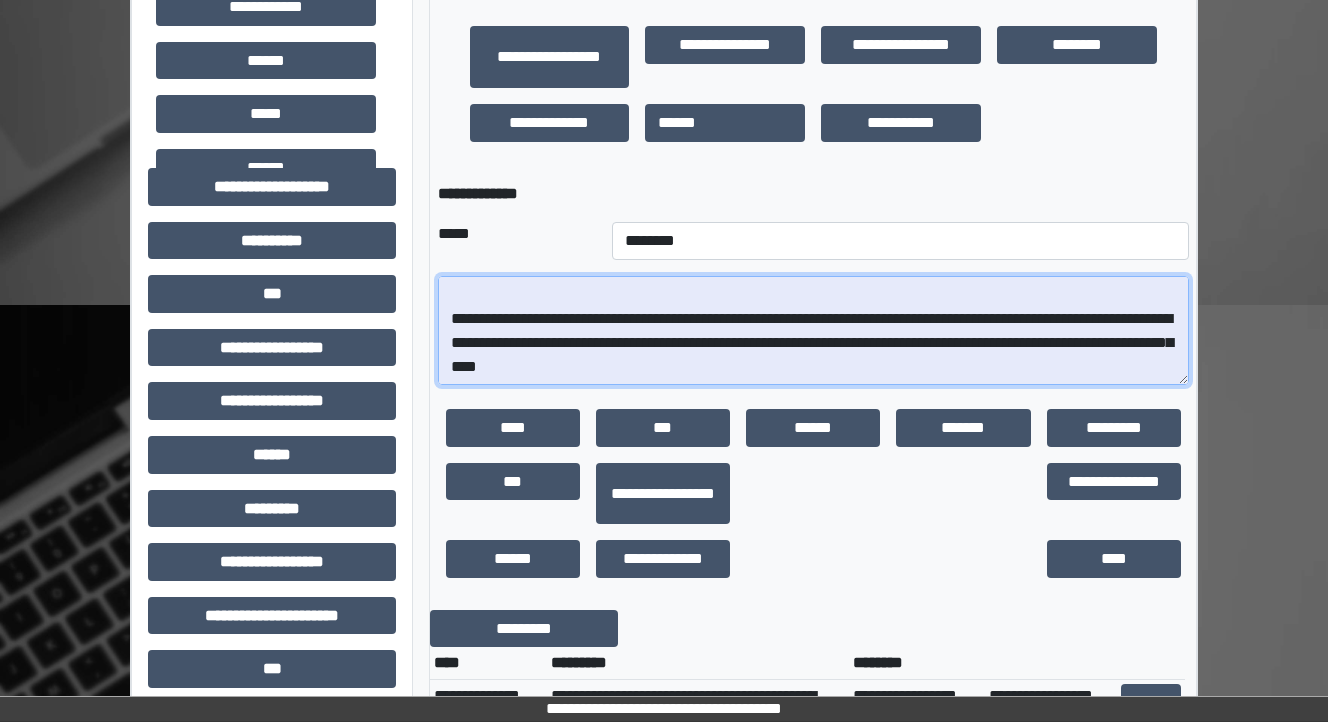 scroll, scrollTop: 408, scrollLeft: 0, axis: vertical 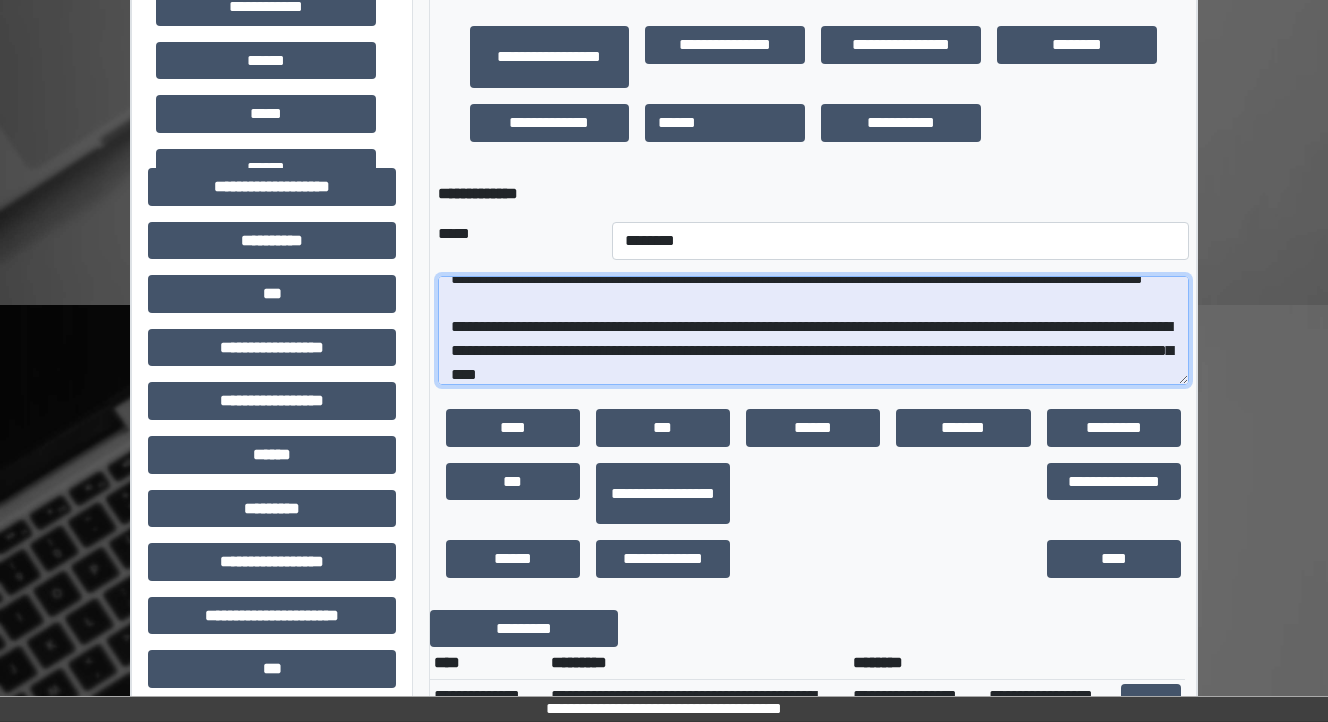click at bounding box center [813, 331] 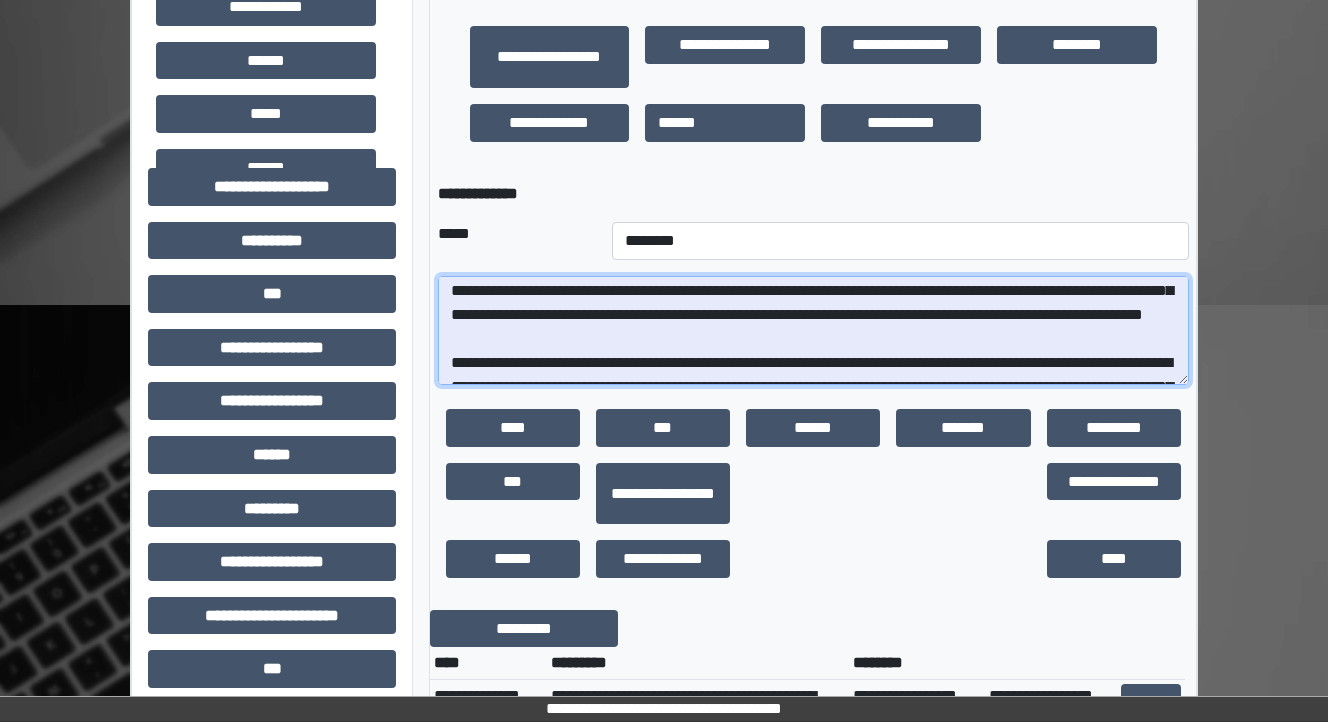 scroll, scrollTop: 328, scrollLeft: 0, axis: vertical 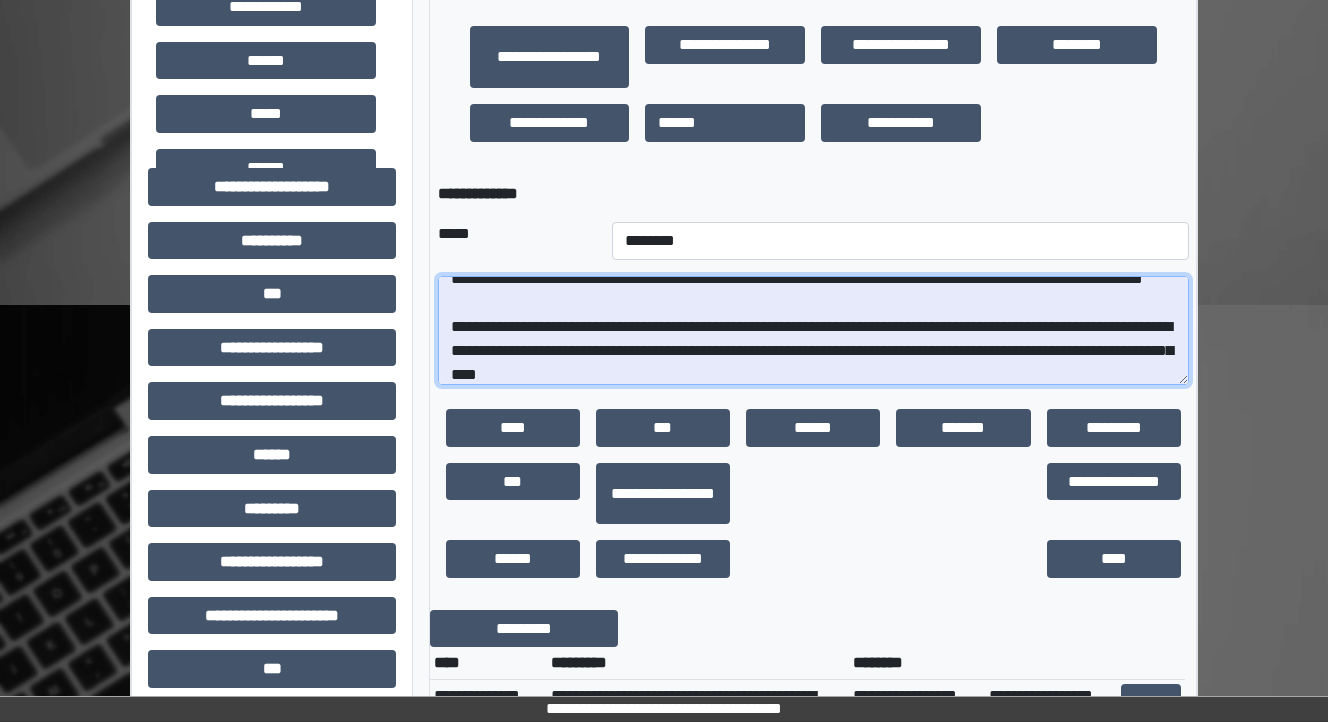 click at bounding box center (813, 331) 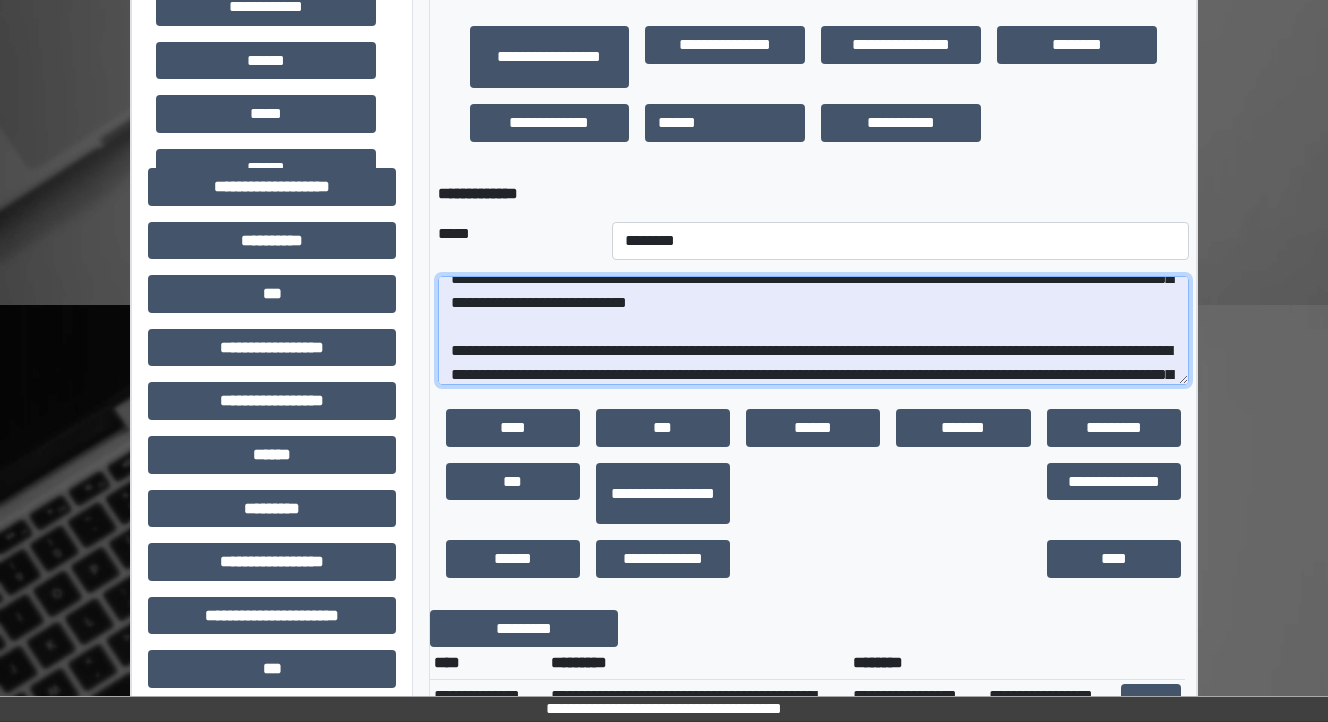 click at bounding box center (813, 331) 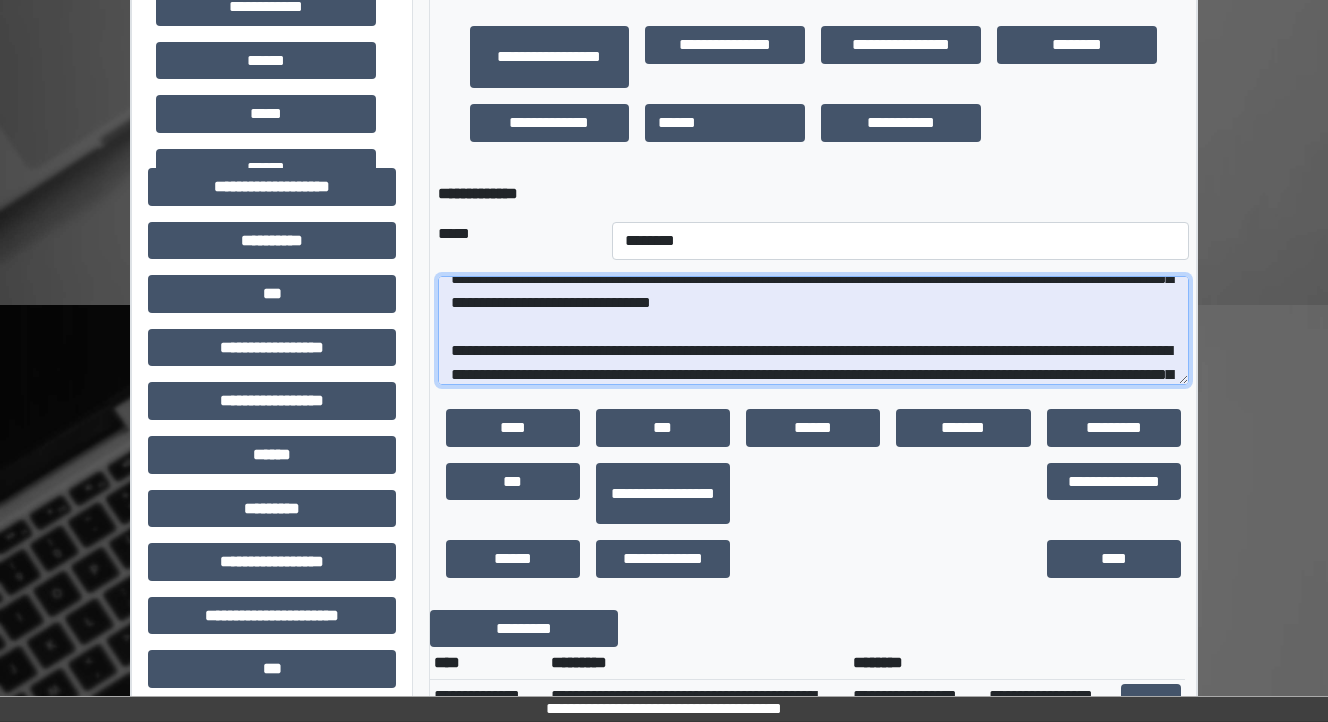 drag, startPoint x: 857, startPoint y: 303, endPoint x: 824, endPoint y: 304, distance: 33.01515 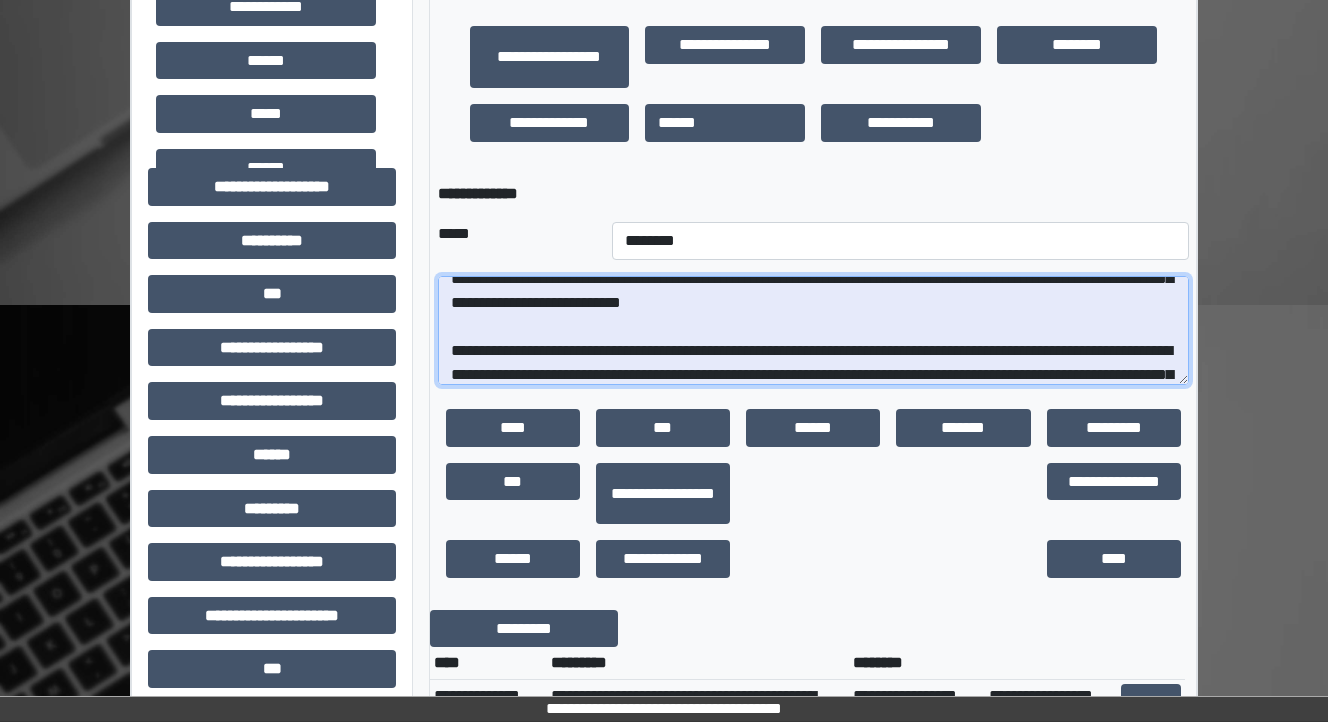 click at bounding box center [813, 331] 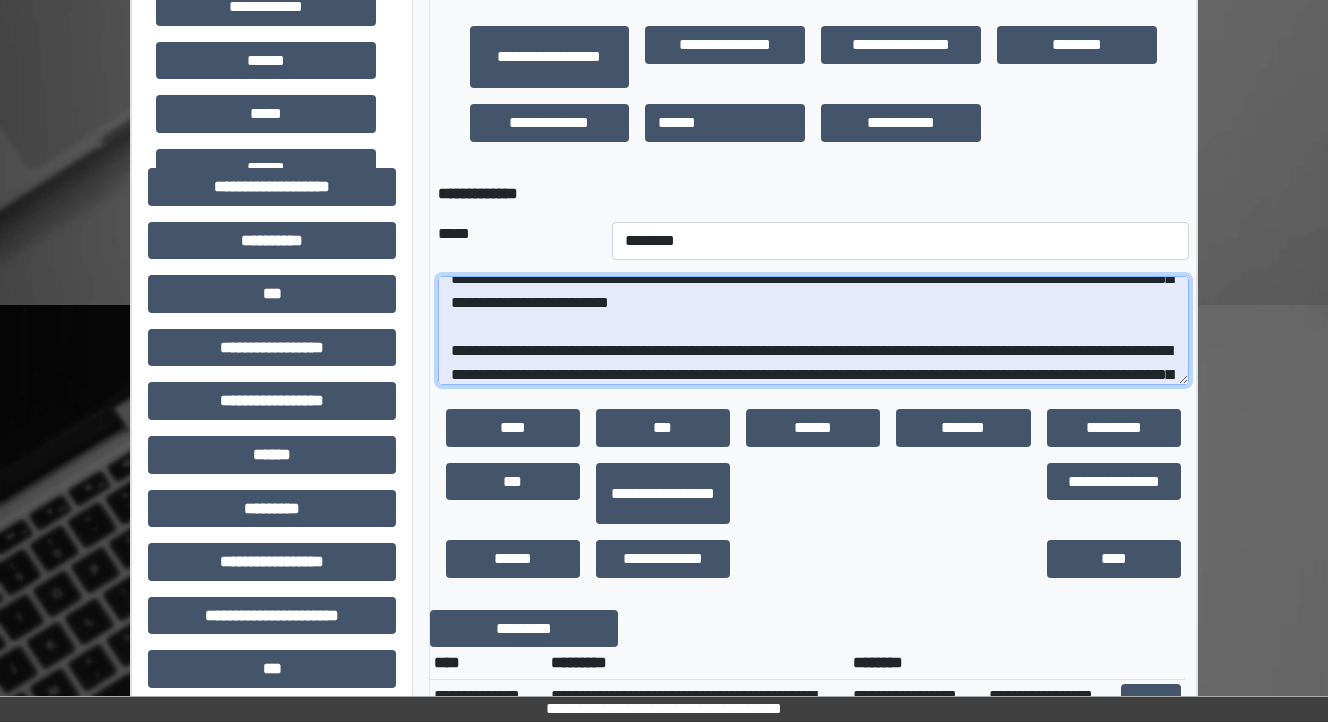 click at bounding box center (813, 331) 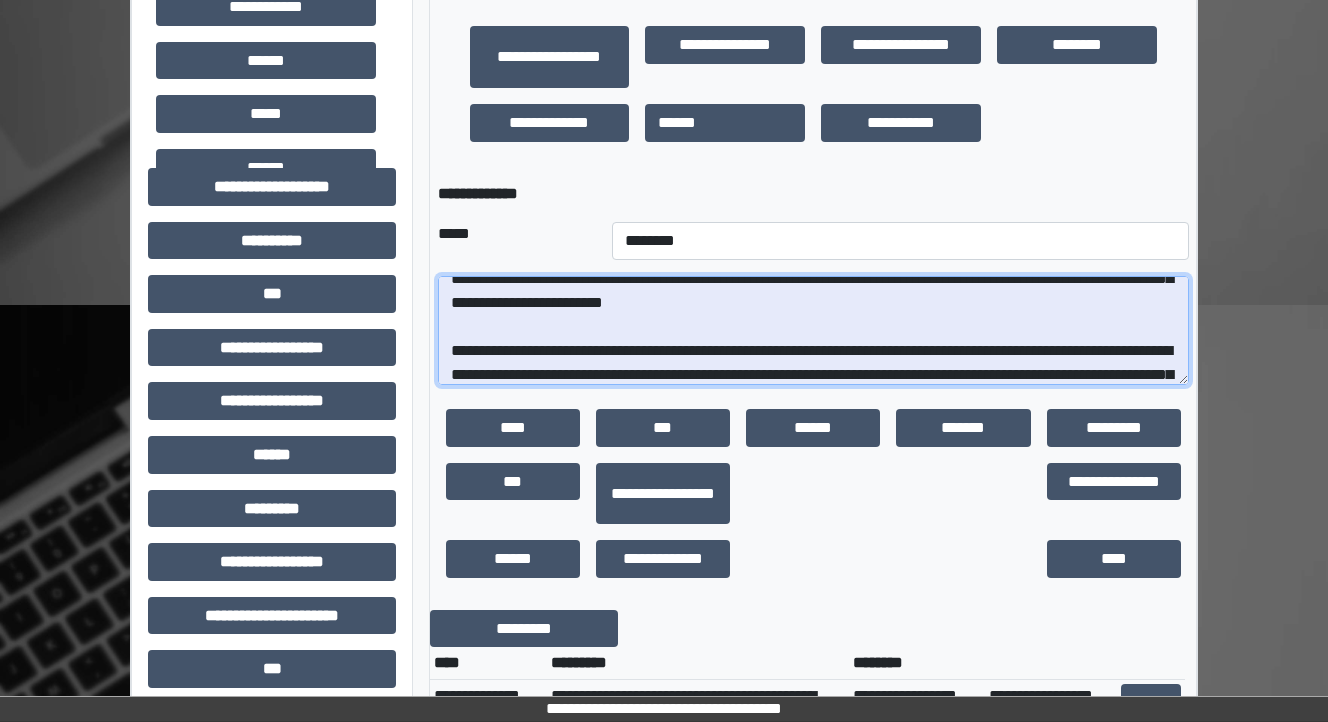 click at bounding box center [813, 331] 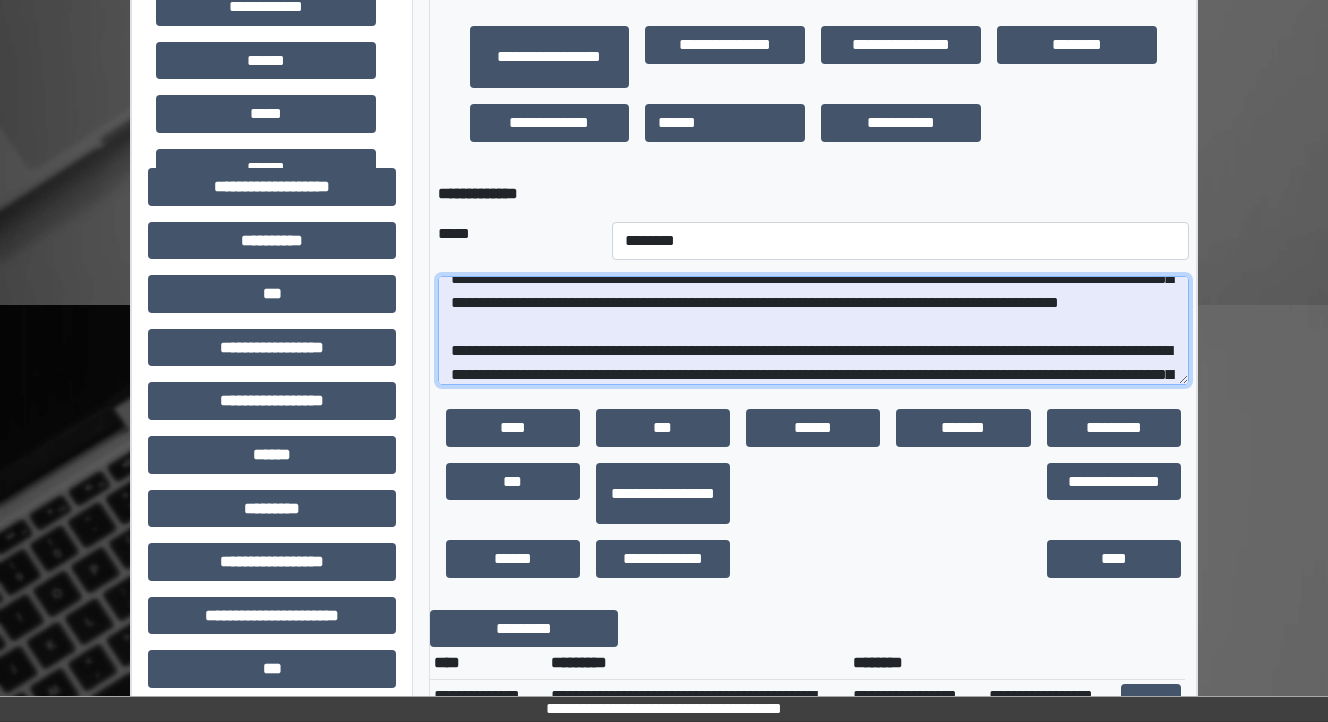 click at bounding box center (813, 331) 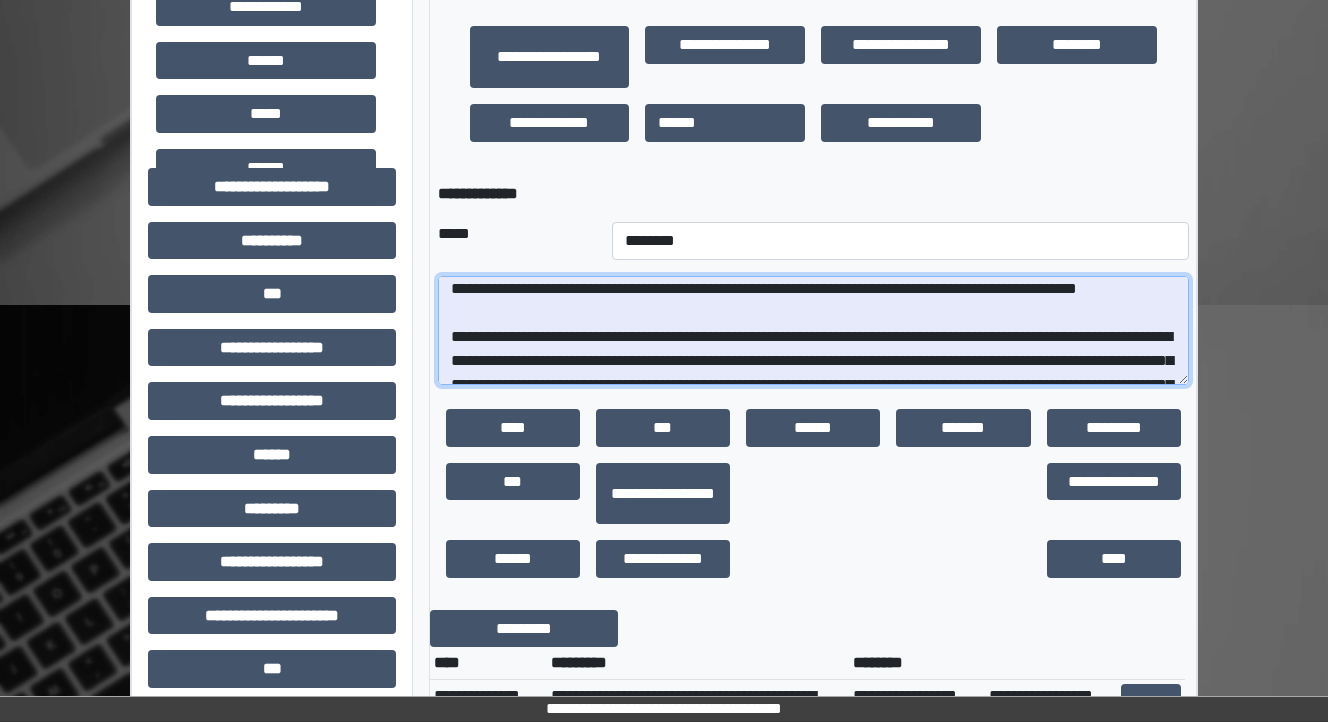 scroll, scrollTop: 248, scrollLeft: 0, axis: vertical 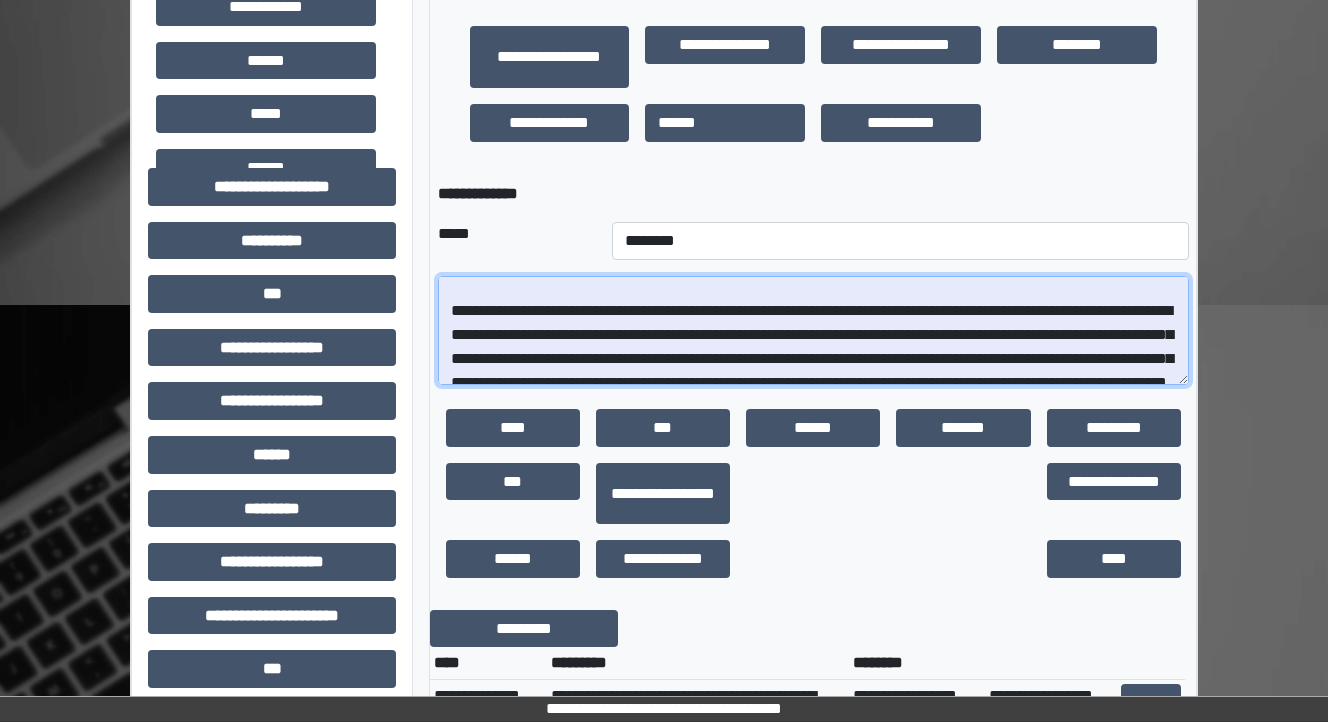 click at bounding box center (813, 331) 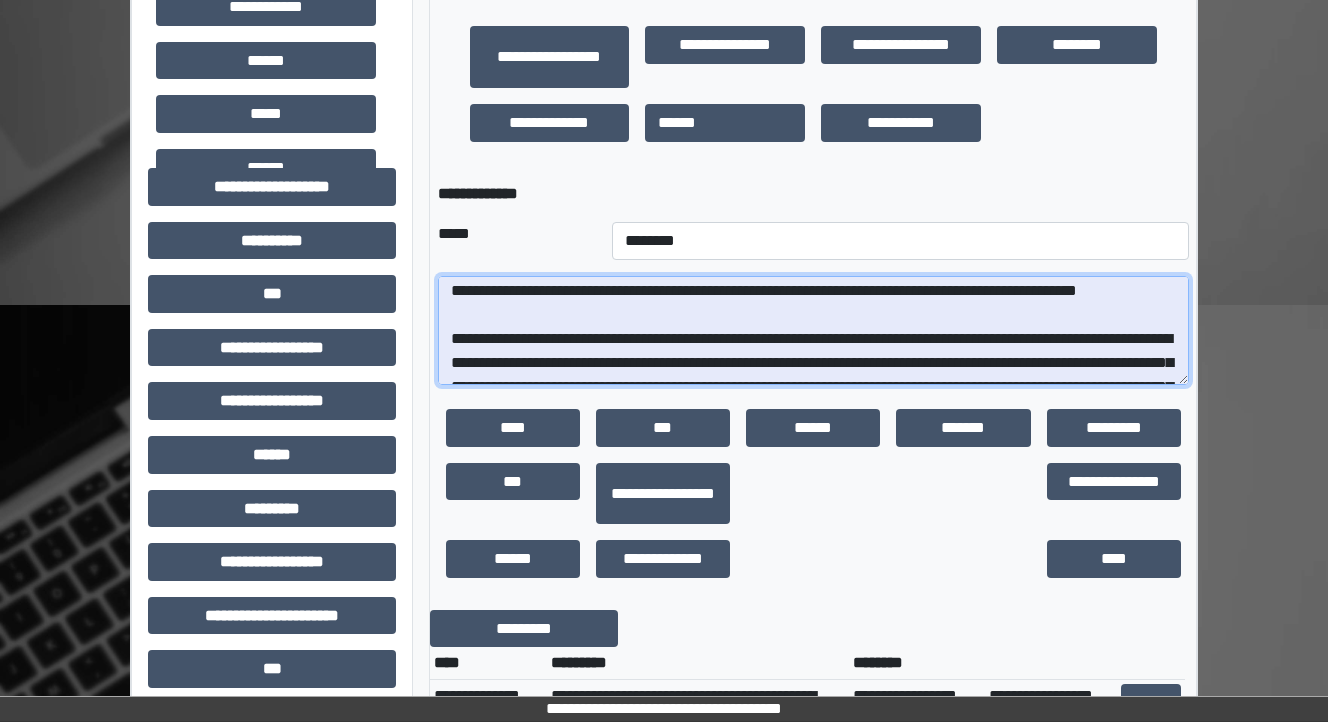 scroll, scrollTop: 248, scrollLeft: 0, axis: vertical 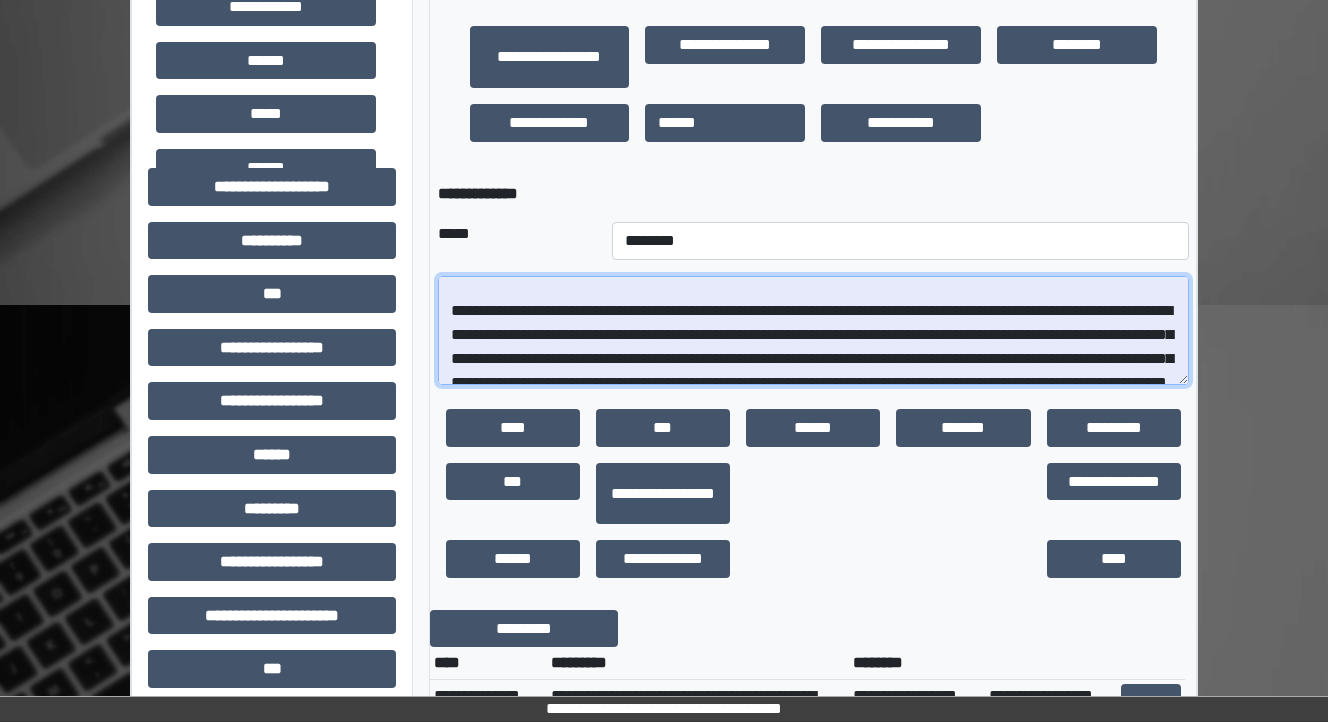 click at bounding box center [813, 331] 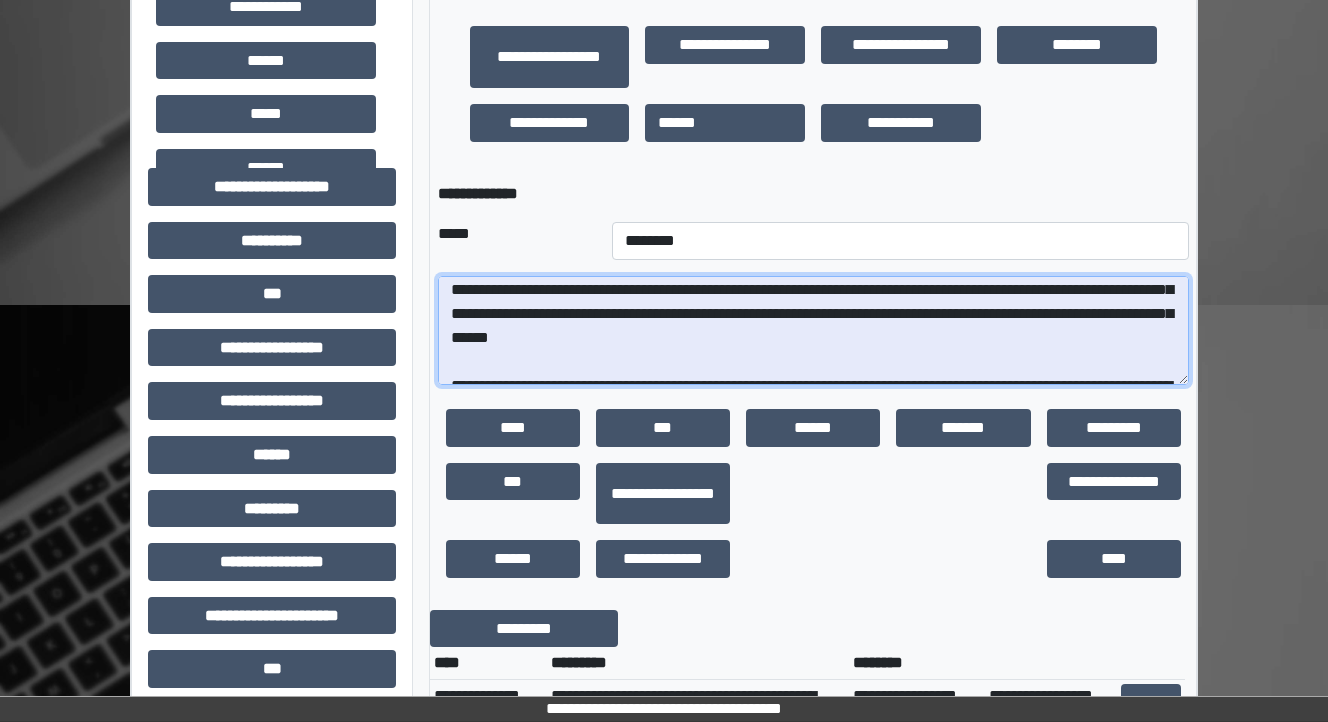scroll, scrollTop: 248, scrollLeft: 0, axis: vertical 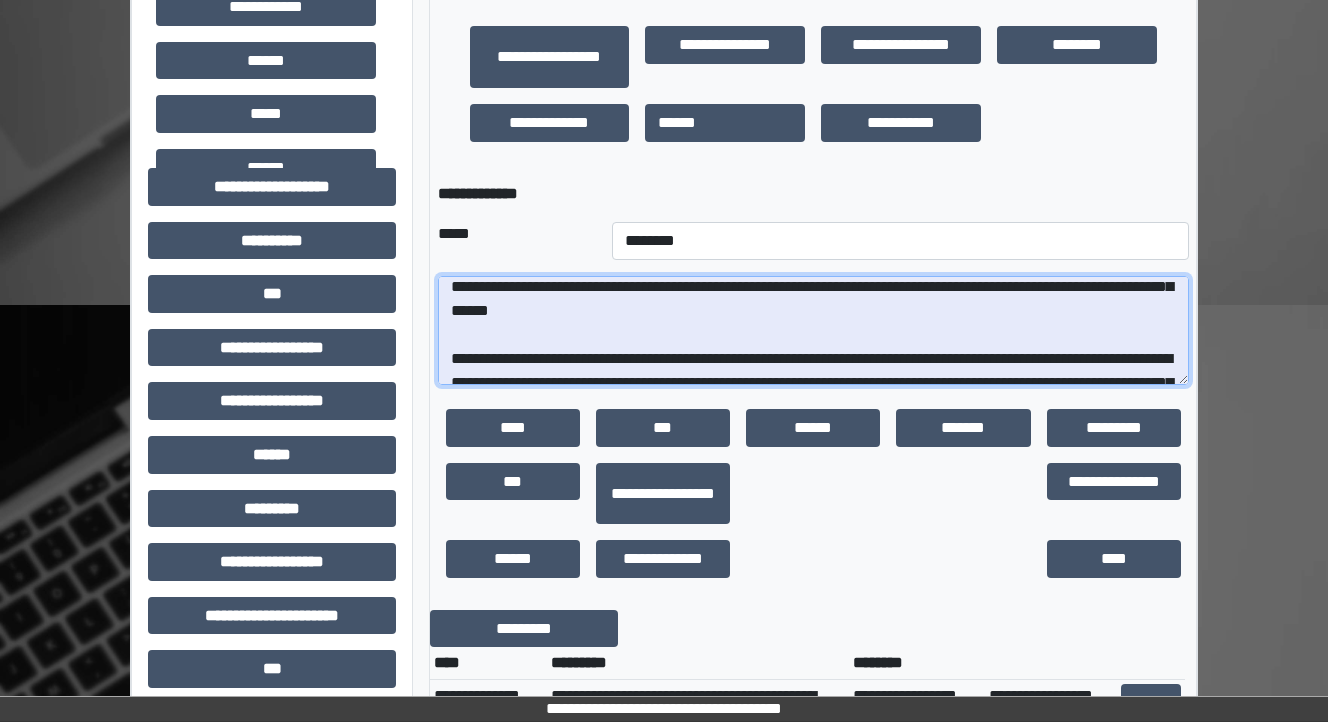 click at bounding box center (813, 331) 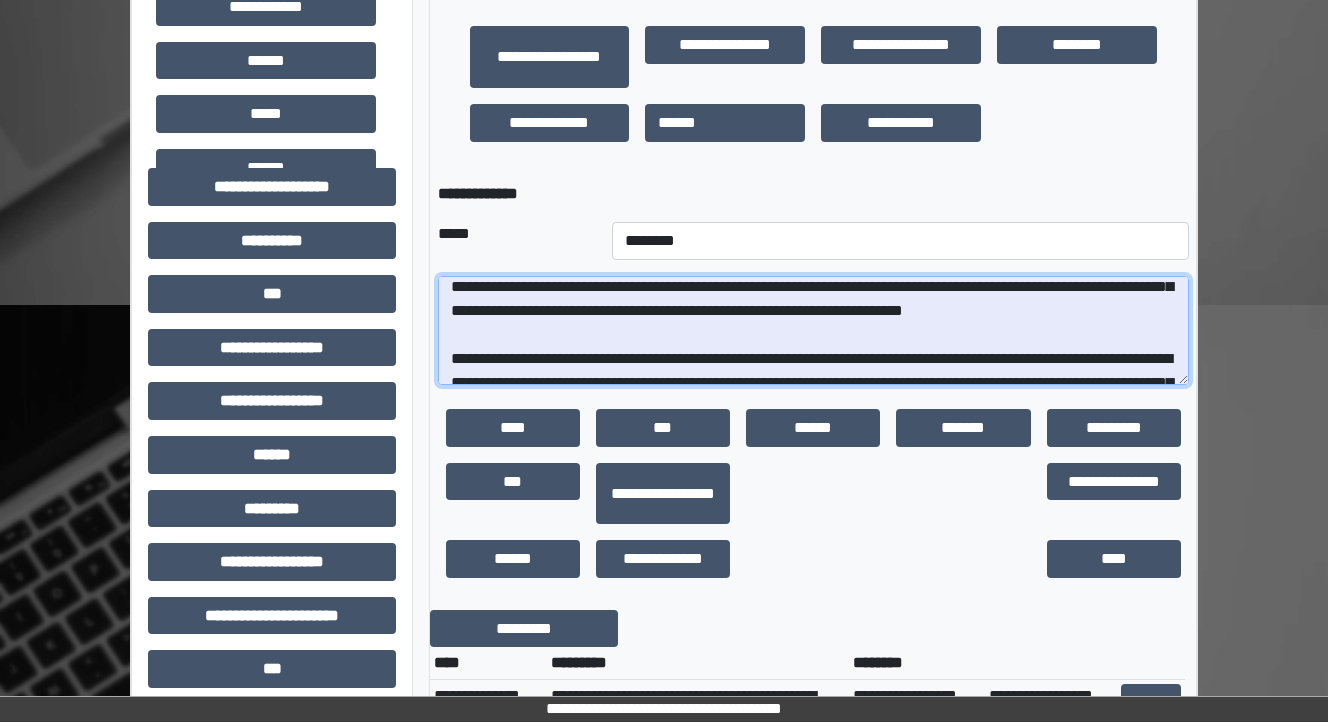 click at bounding box center (813, 331) 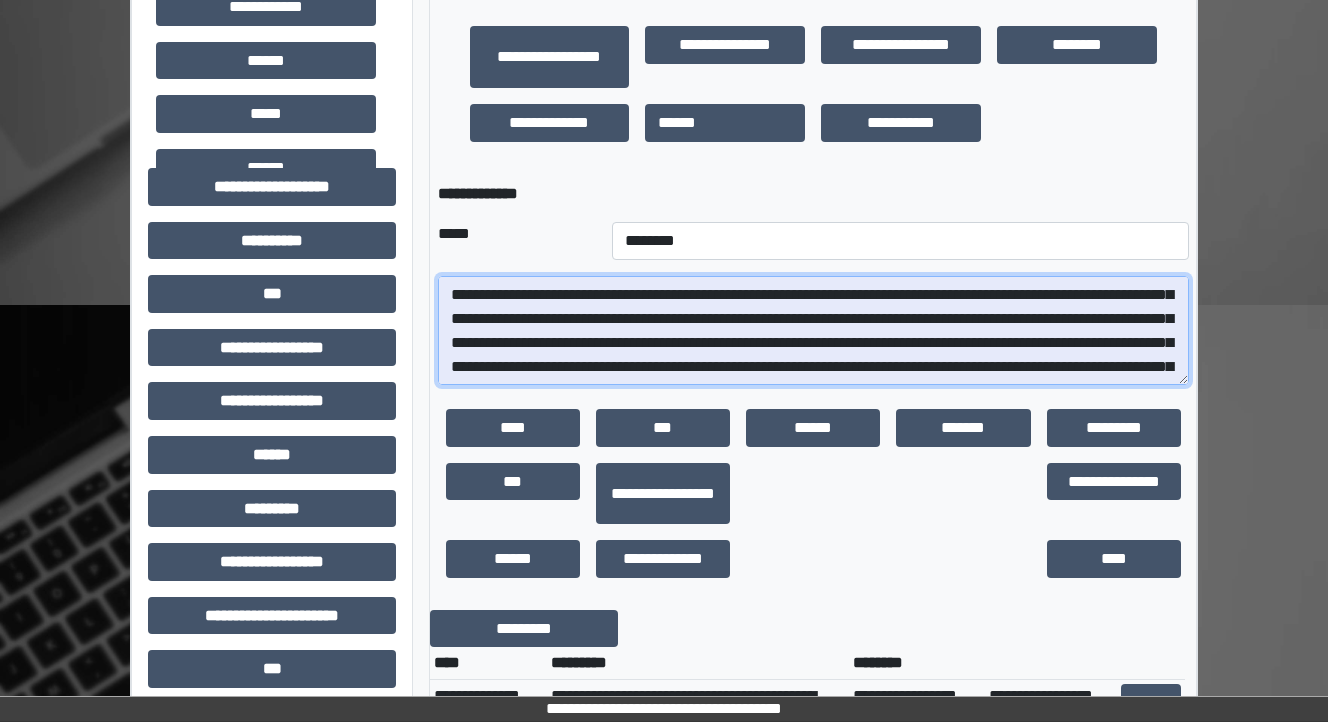 scroll, scrollTop: 248, scrollLeft: 0, axis: vertical 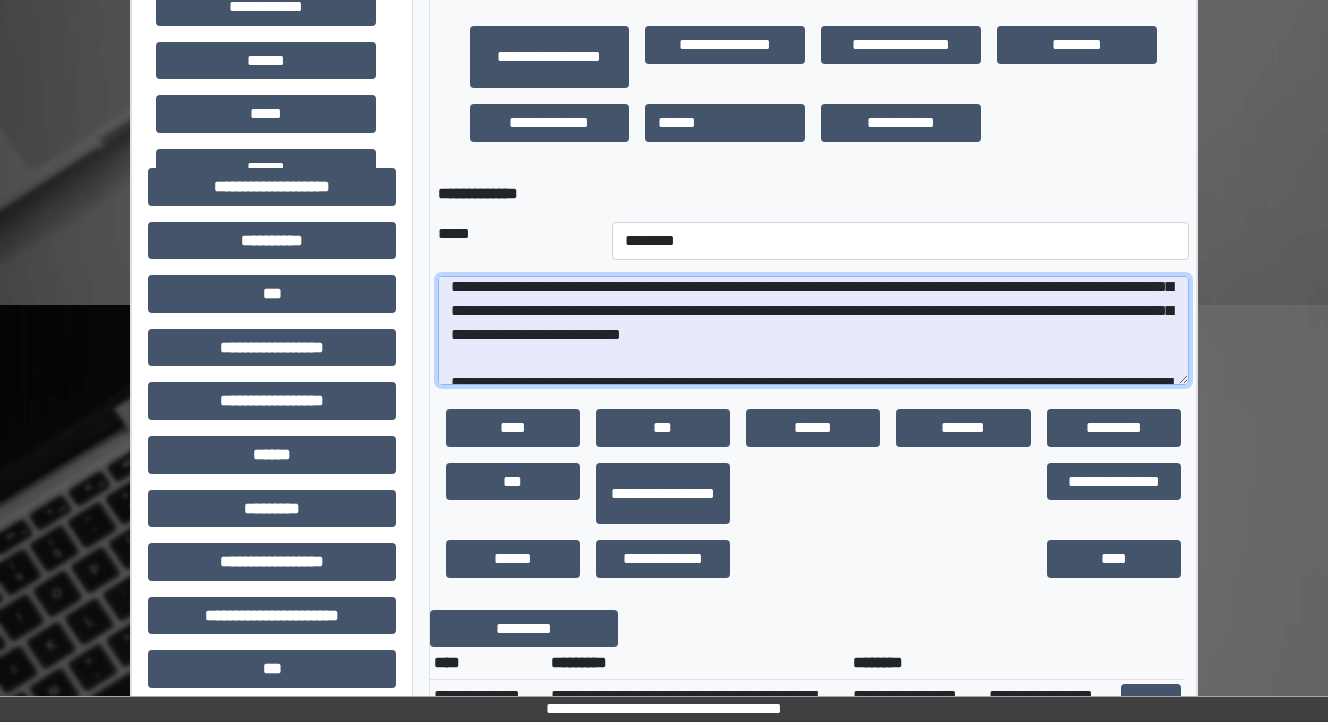 click at bounding box center (813, 331) 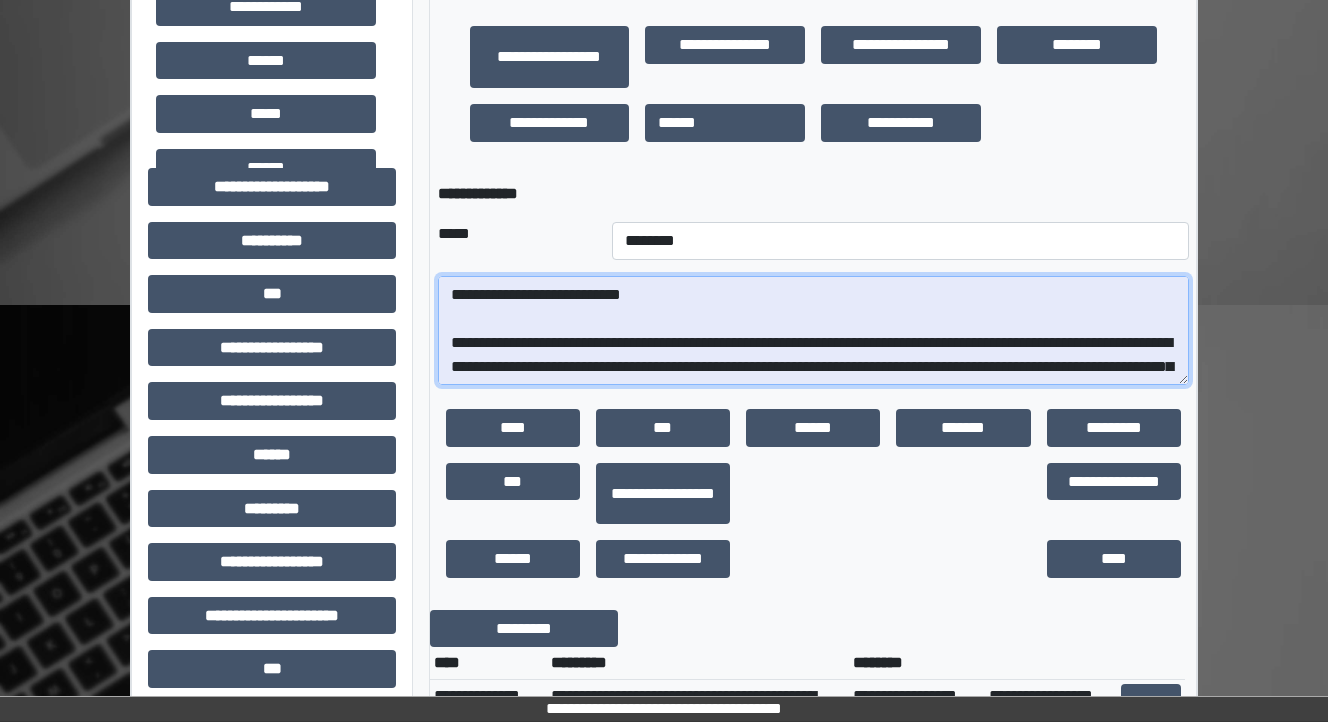 scroll, scrollTop: 328, scrollLeft: 0, axis: vertical 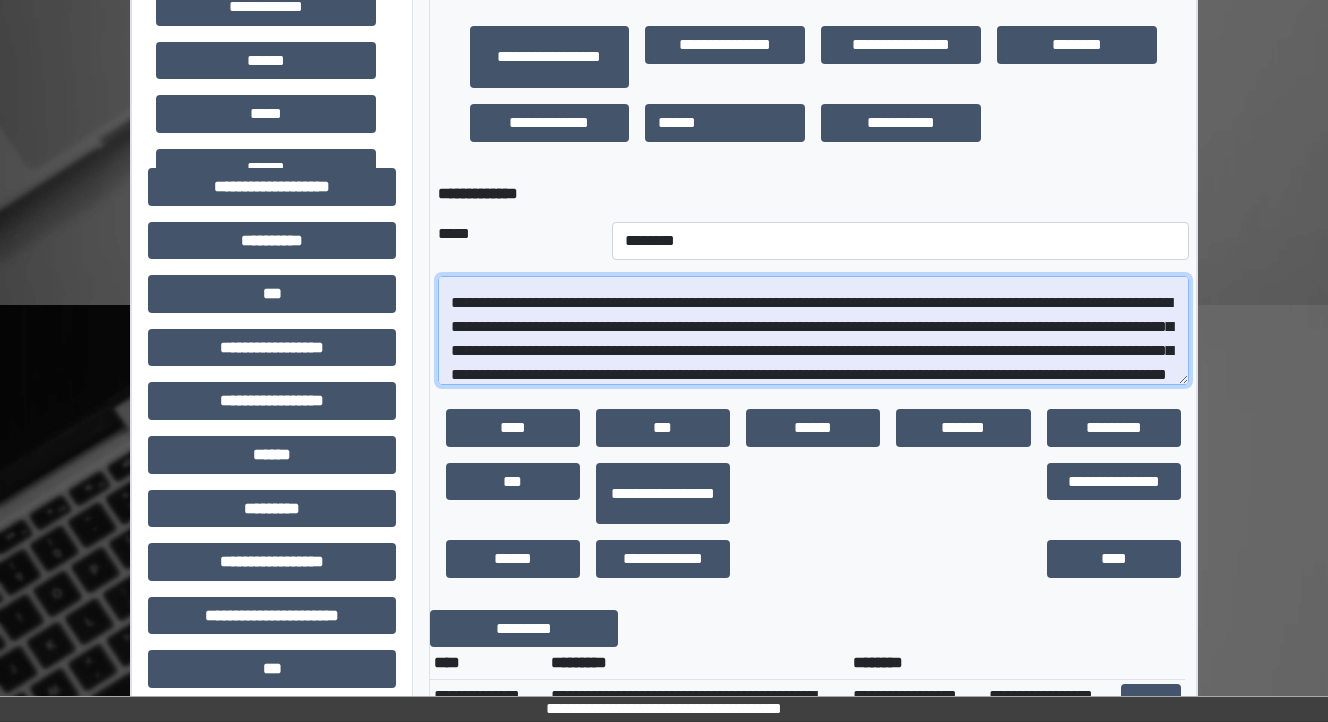 click at bounding box center [813, 331] 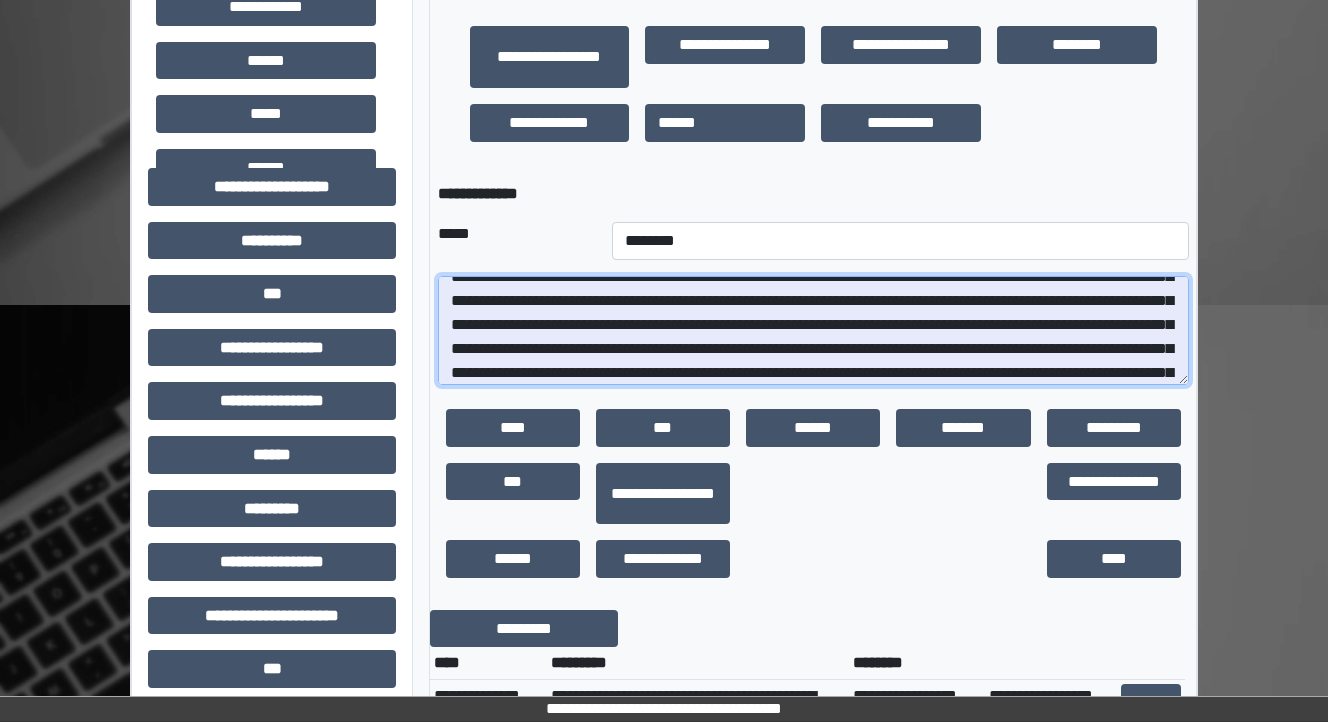 scroll, scrollTop: 176, scrollLeft: 0, axis: vertical 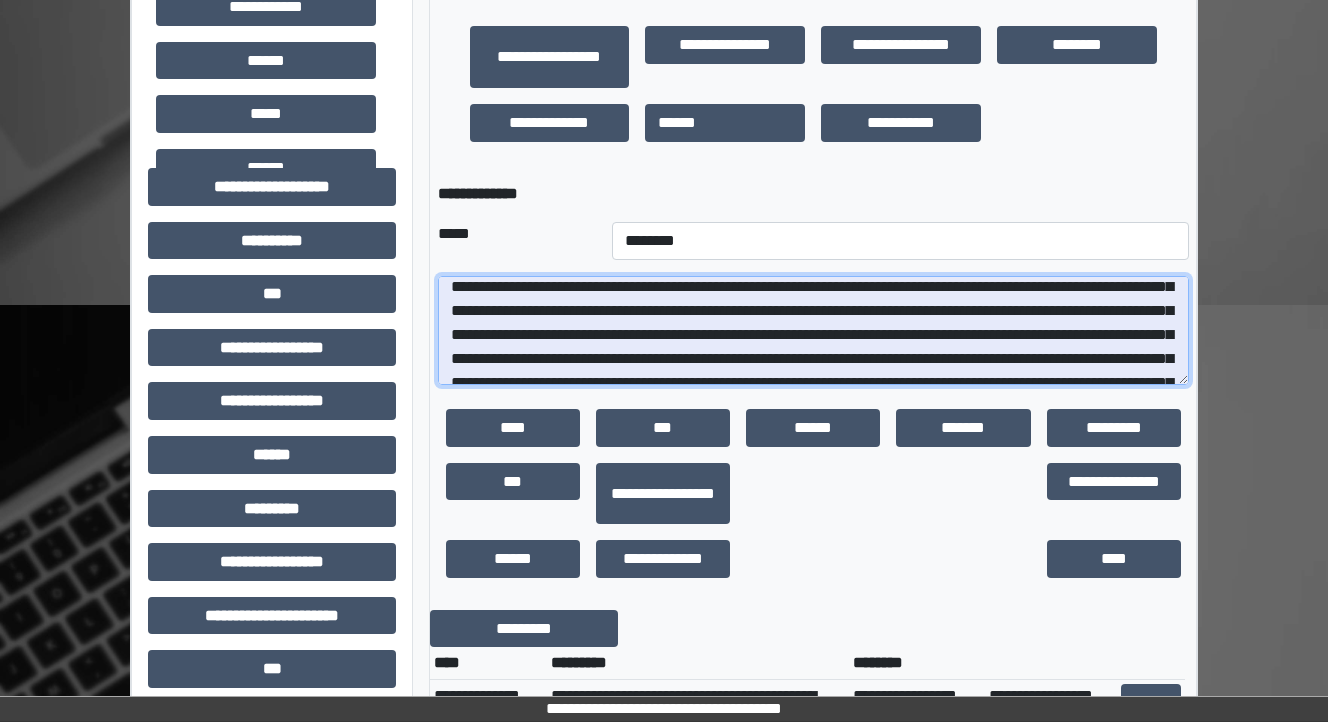 click at bounding box center [813, 331] 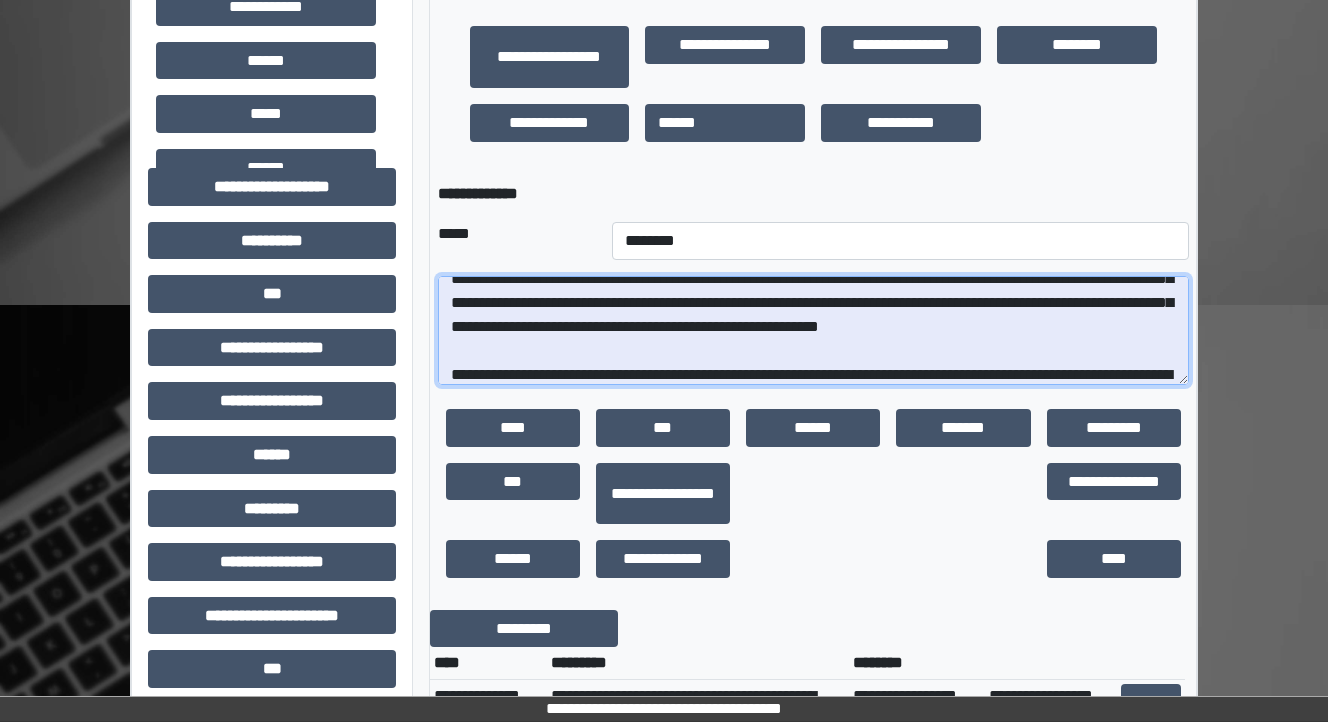 scroll, scrollTop: 176, scrollLeft: 0, axis: vertical 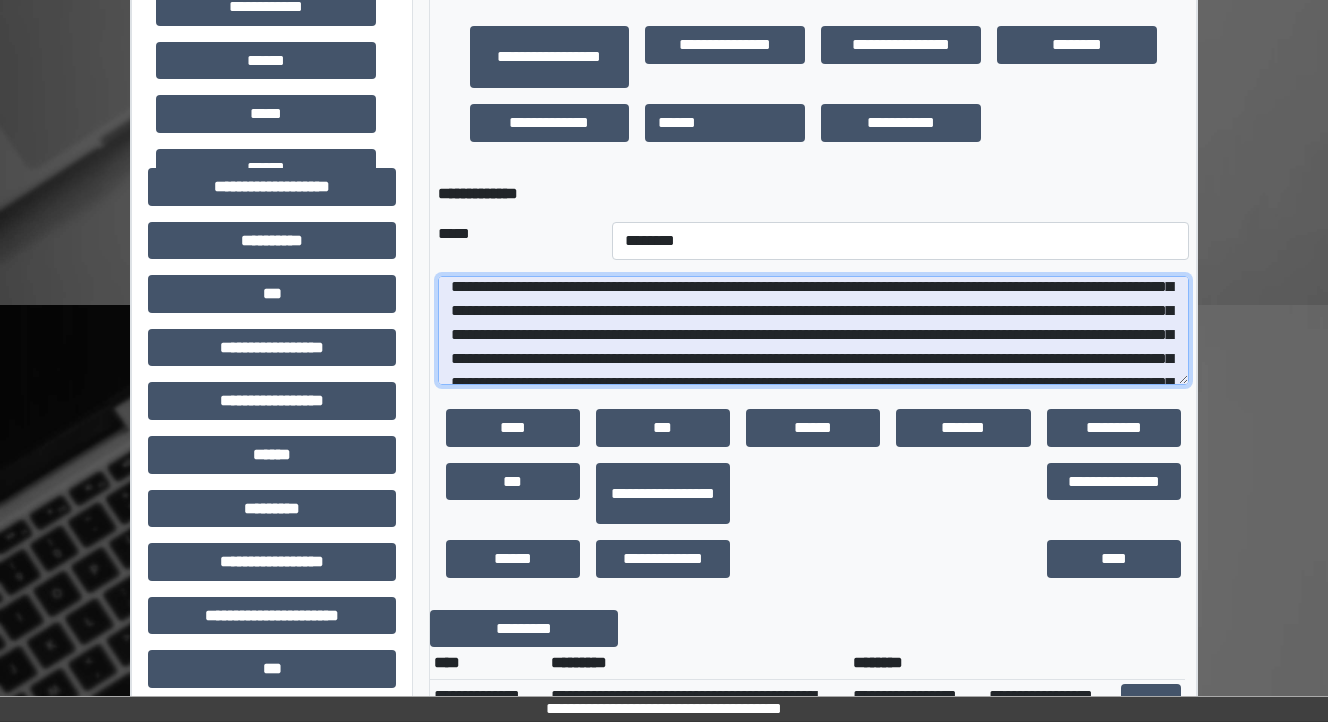 click at bounding box center [813, 331] 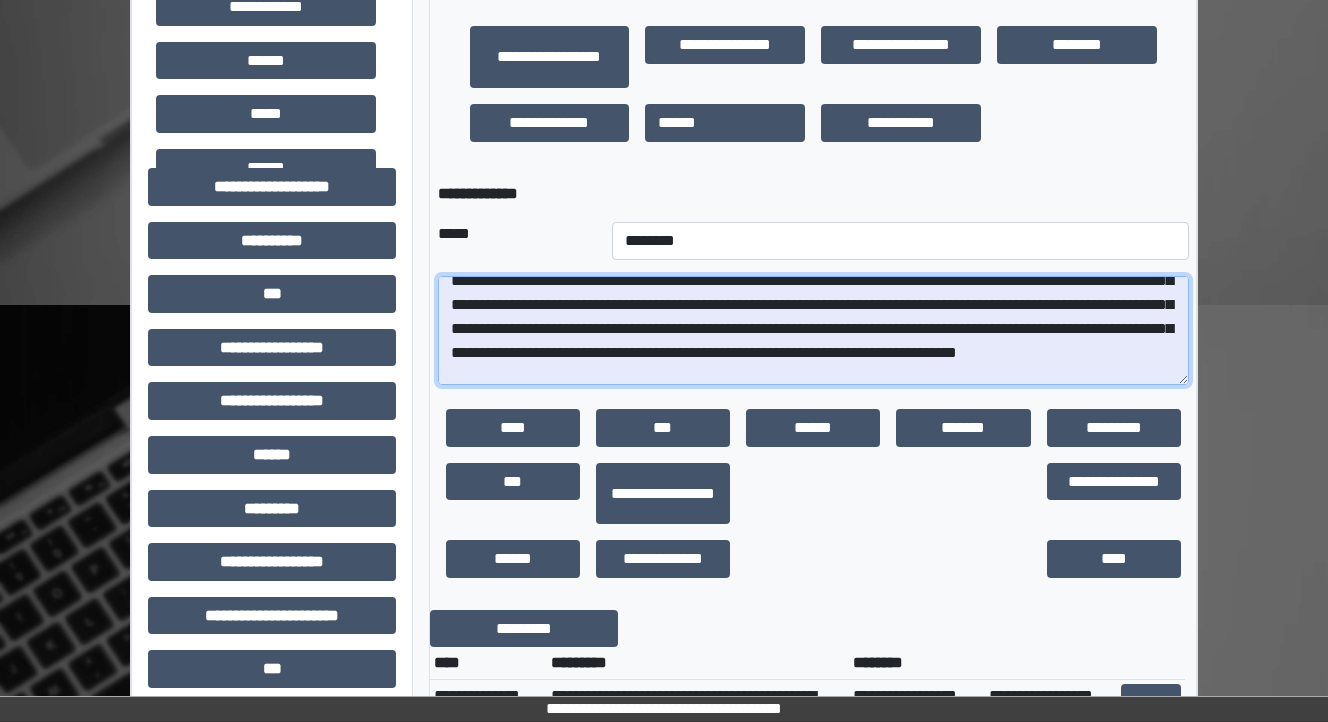 scroll, scrollTop: 256, scrollLeft: 0, axis: vertical 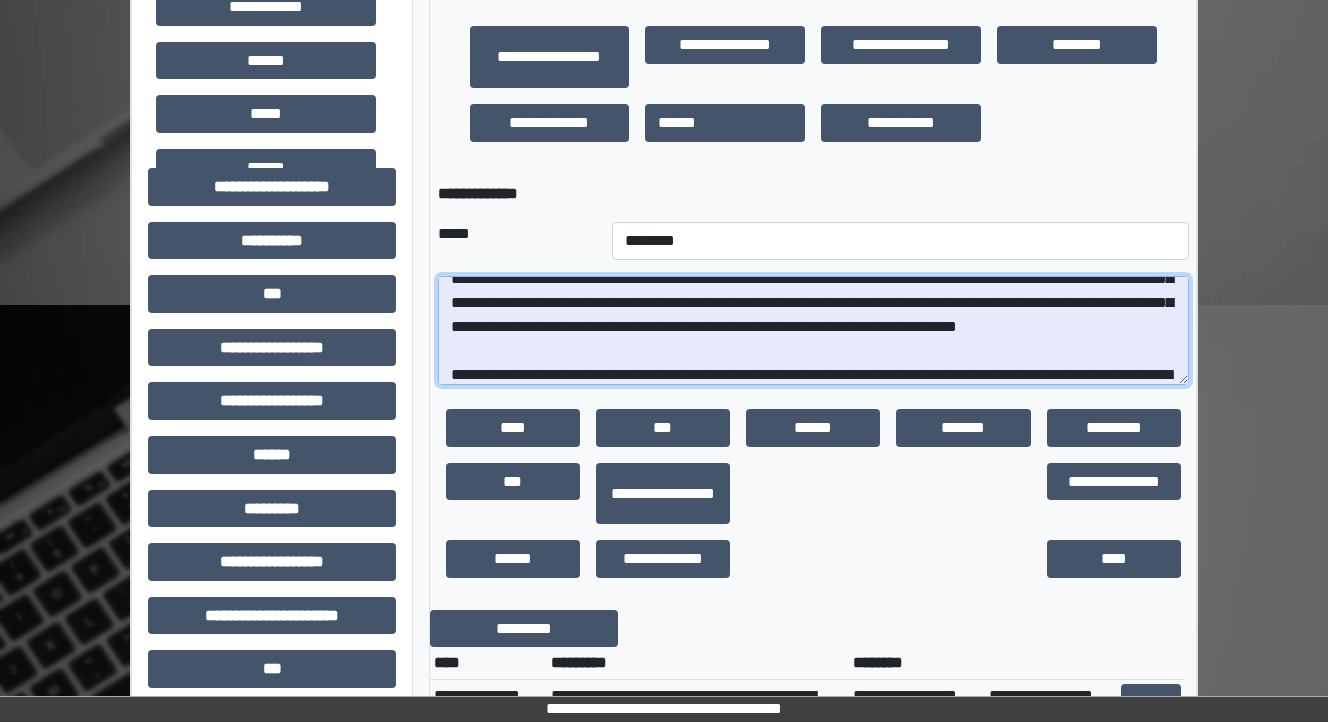 click at bounding box center (813, 331) 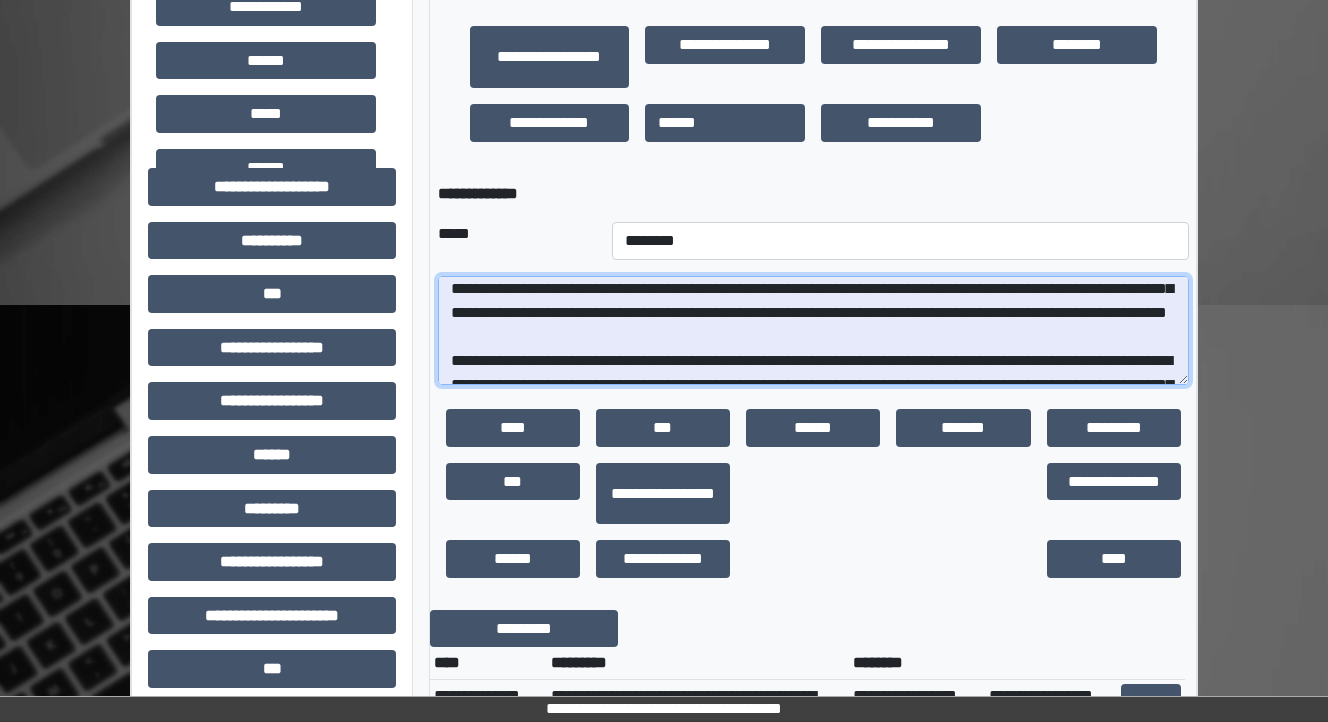 scroll, scrollTop: 416, scrollLeft: 0, axis: vertical 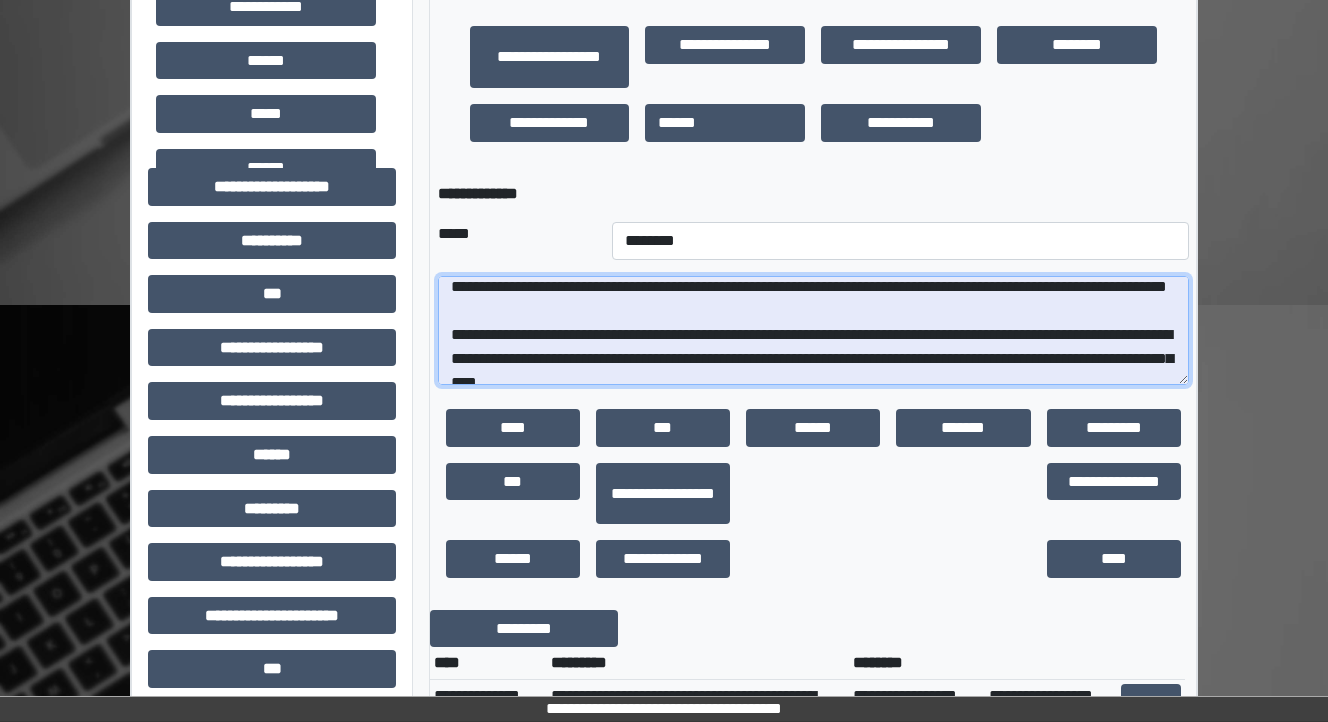 click at bounding box center [813, 331] 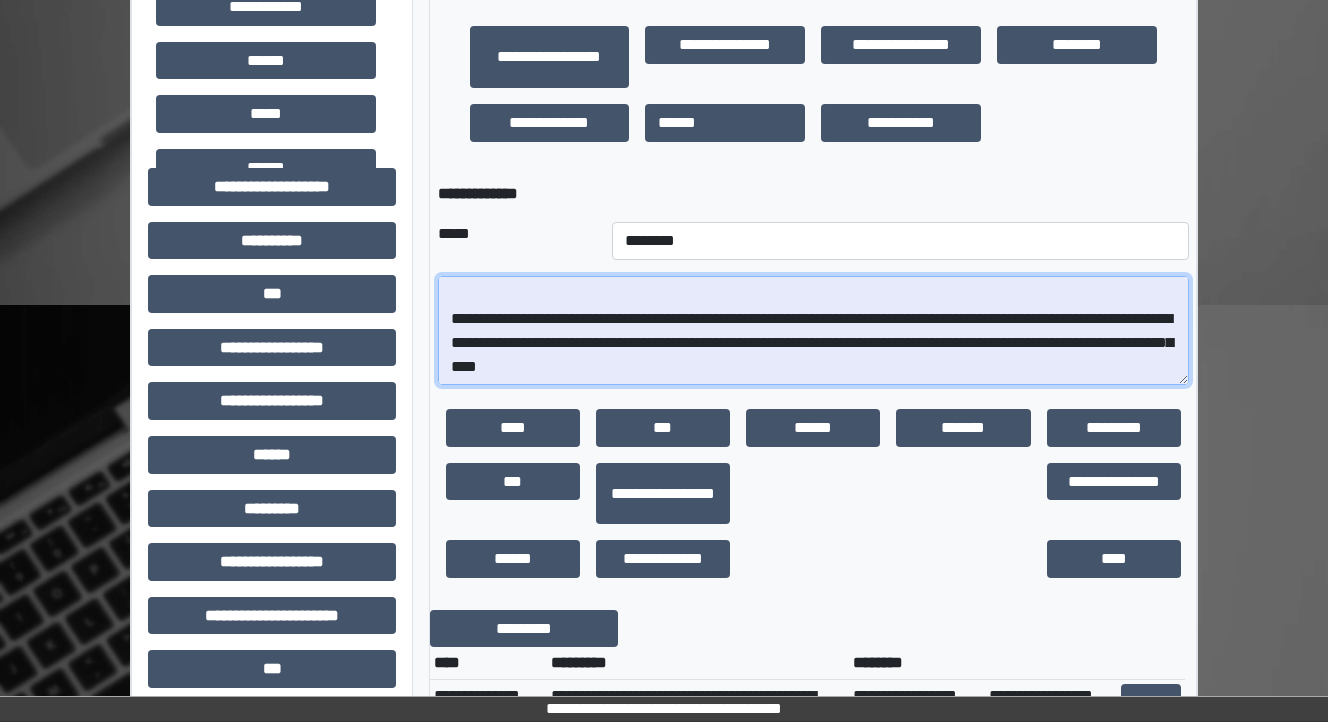 click at bounding box center [813, 331] 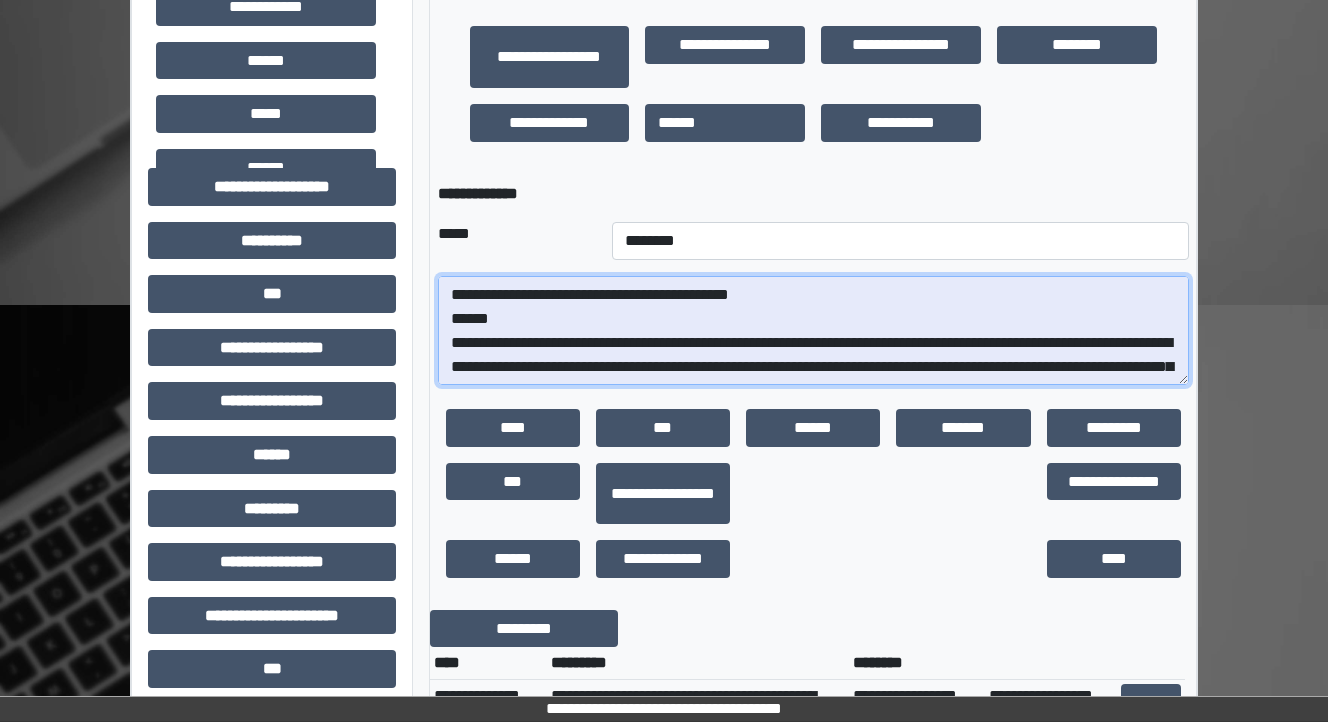 scroll, scrollTop: 104, scrollLeft: 0, axis: vertical 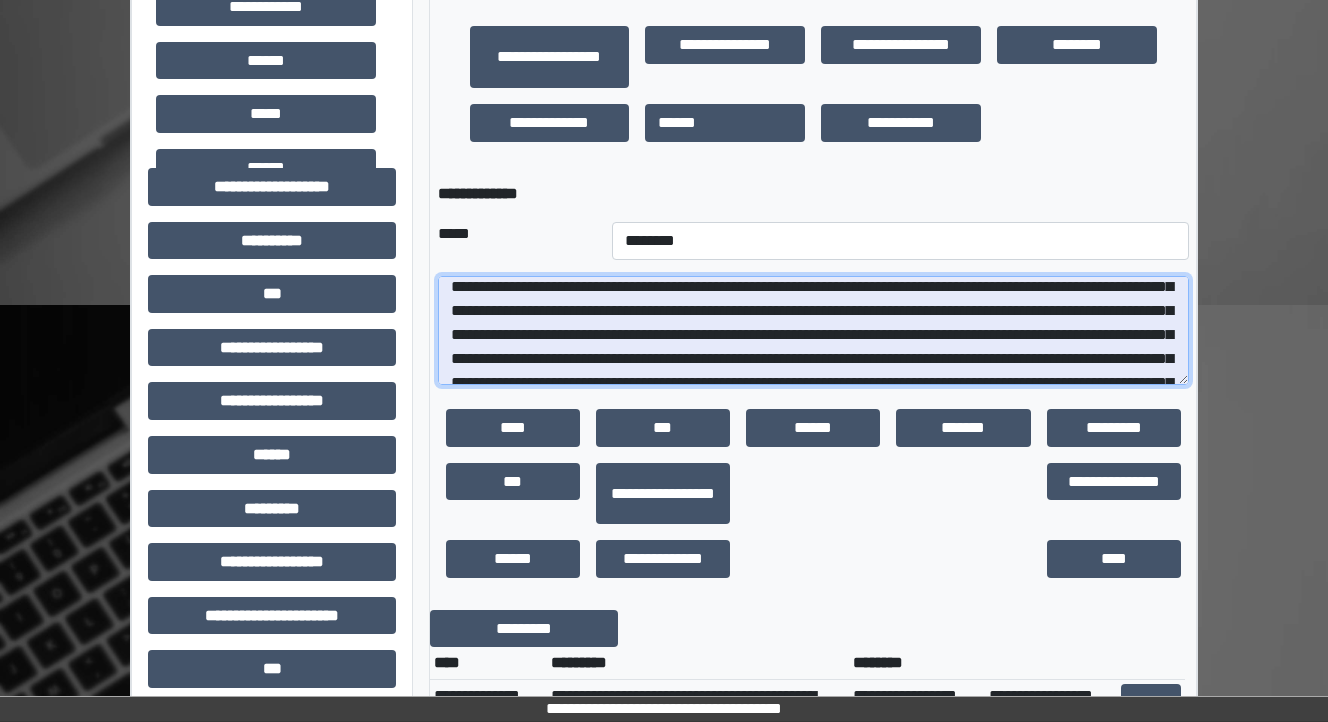 click at bounding box center [813, 331] 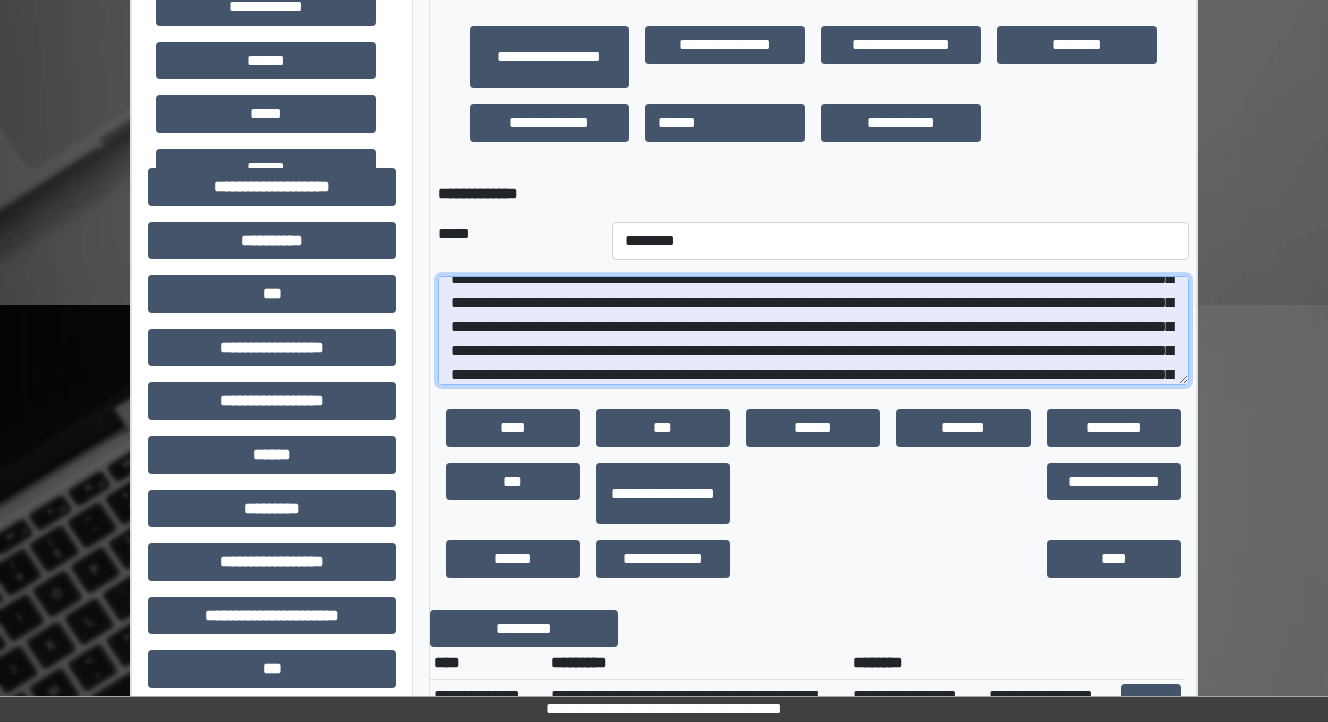 drag, startPoint x: 584, startPoint y: 354, endPoint x: 989, endPoint y: 325, distance: 406.03696 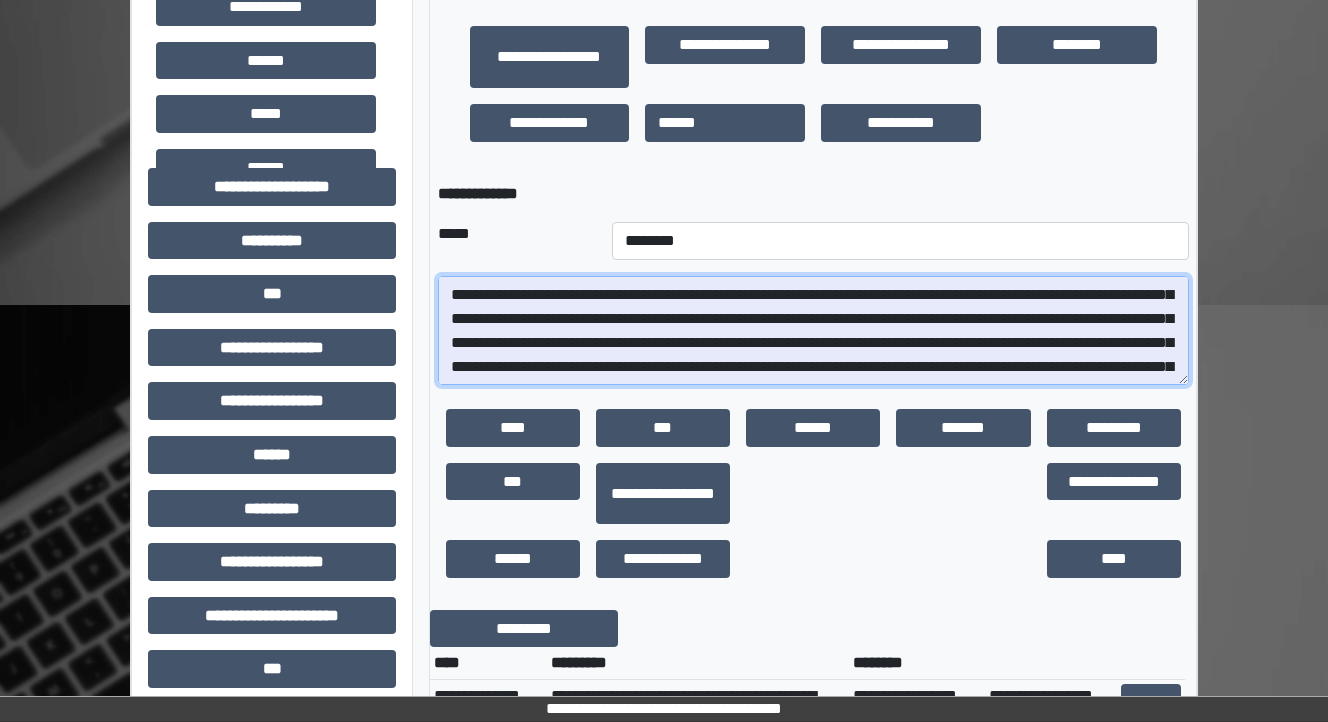 scroll, scrollTop: 192, scrollLeft: 0, axis: vertical 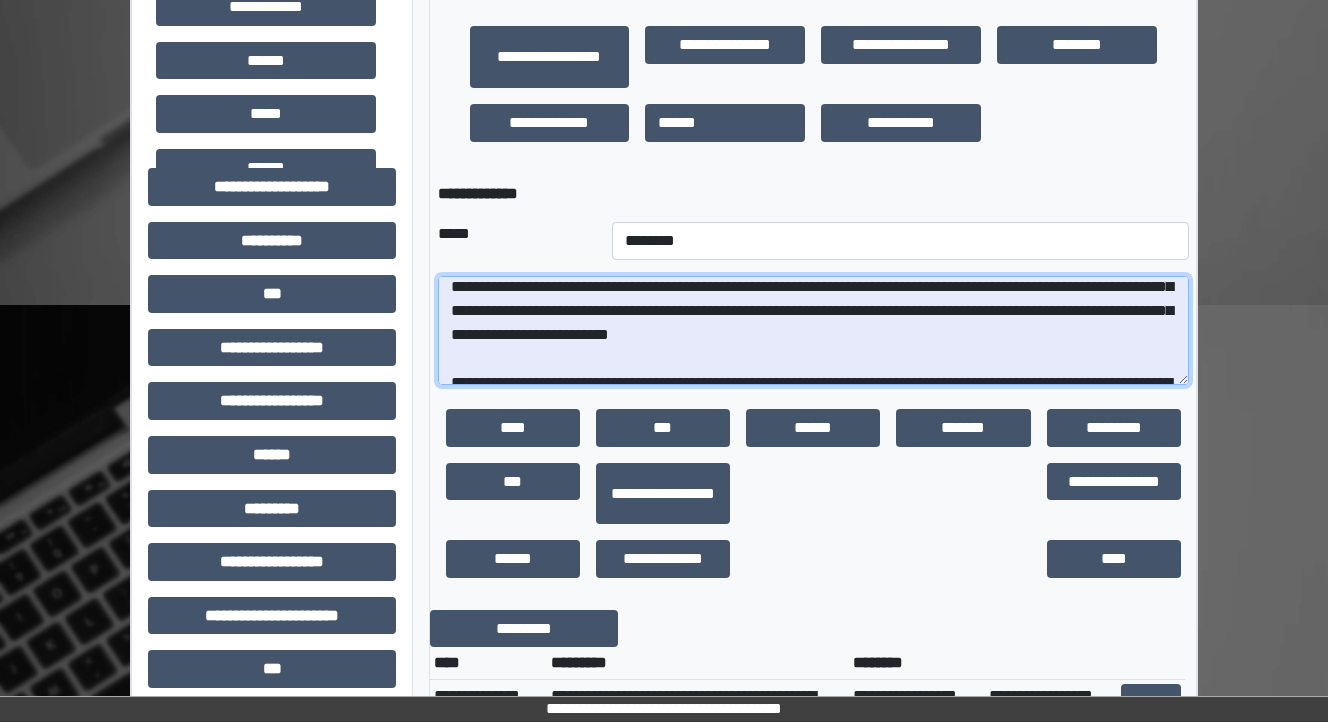 click at bounding box center (813, 331) 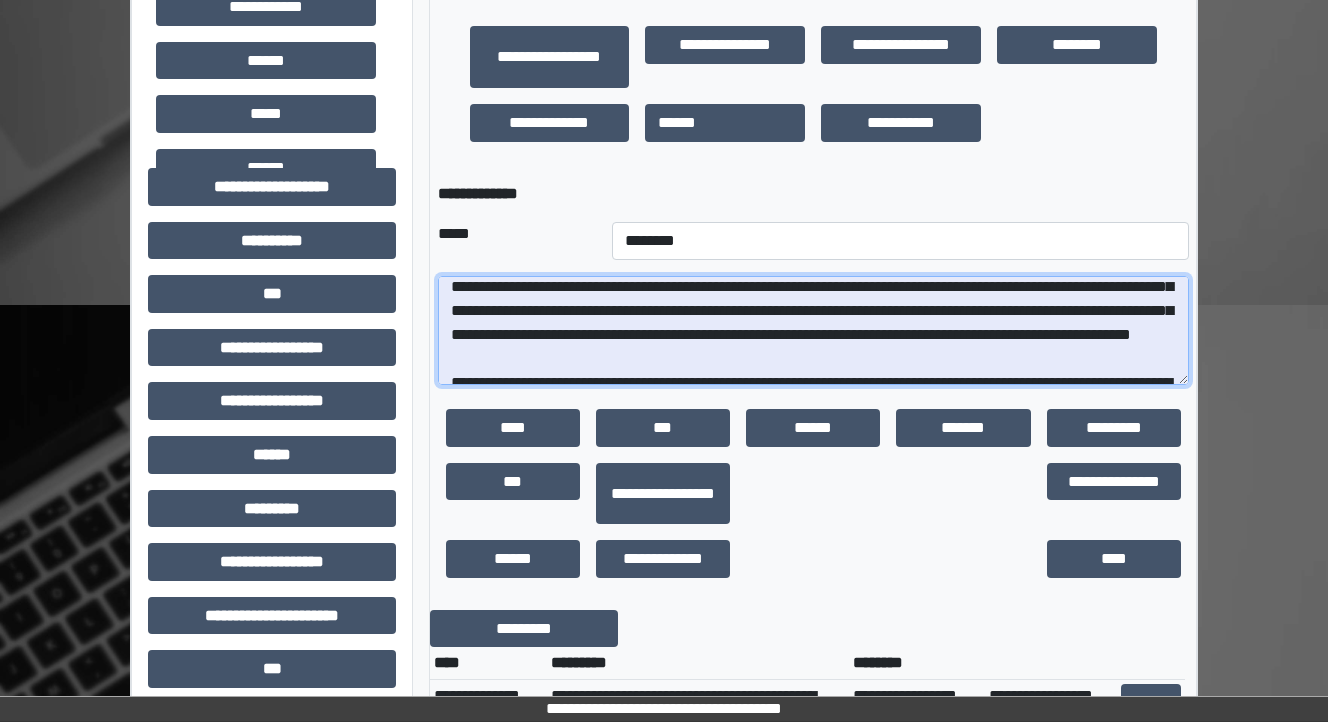 scroll, scrollTop: 352, scrollLeft: 0, axis: vertical 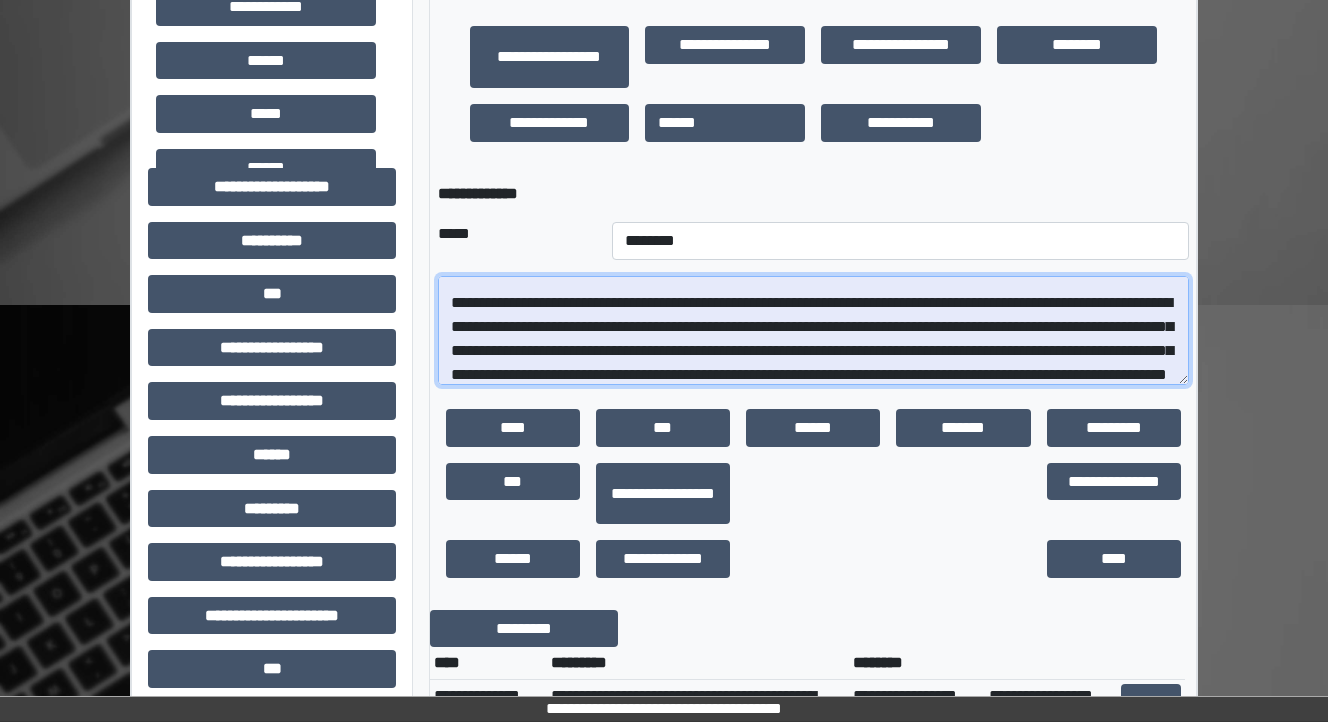 click at bounding box center [813, 331] 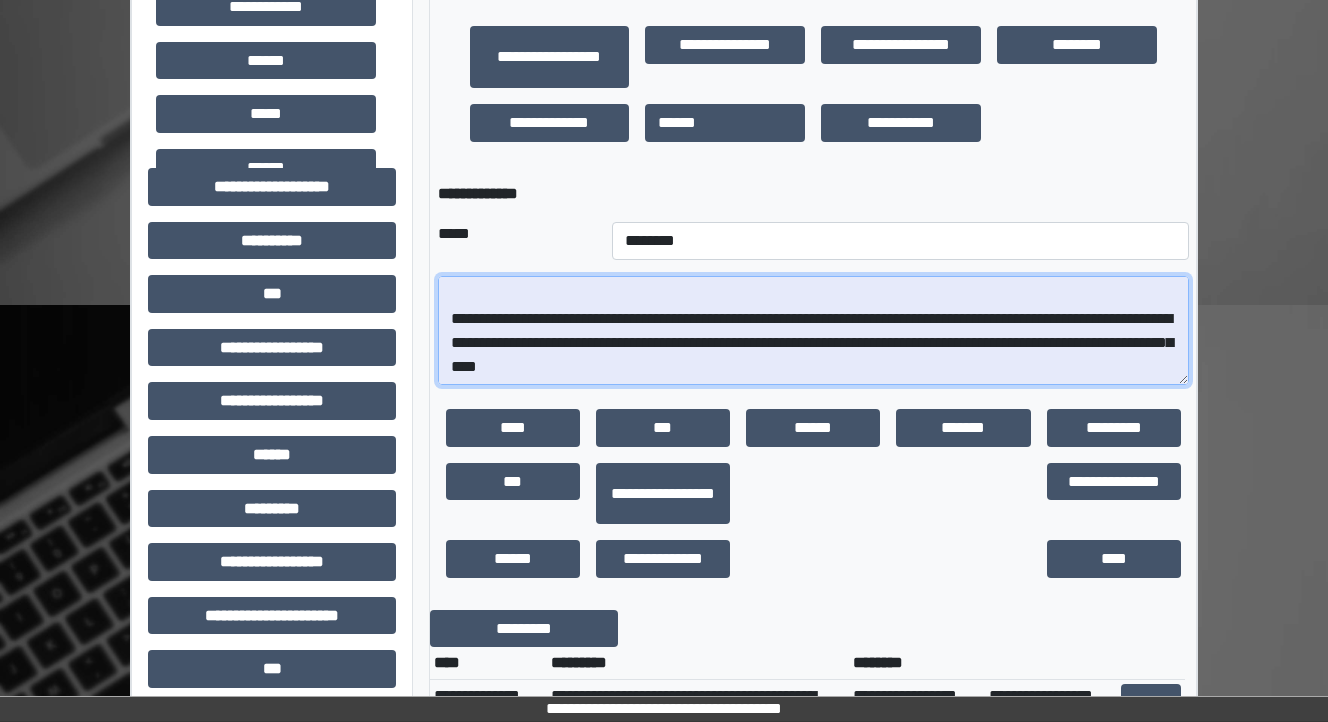 scroll, scrollTop: 552, scrollLeft: 0, axis: vertical 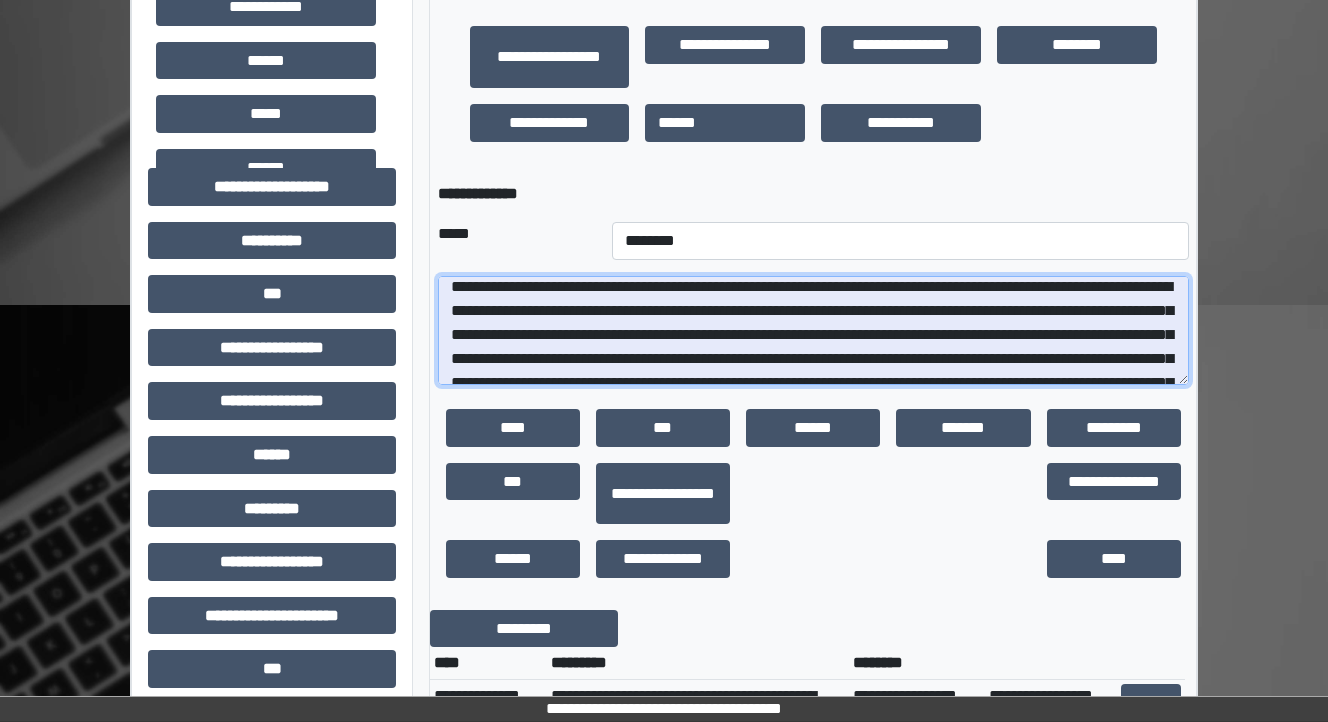 click at bounding box center (813, 331) 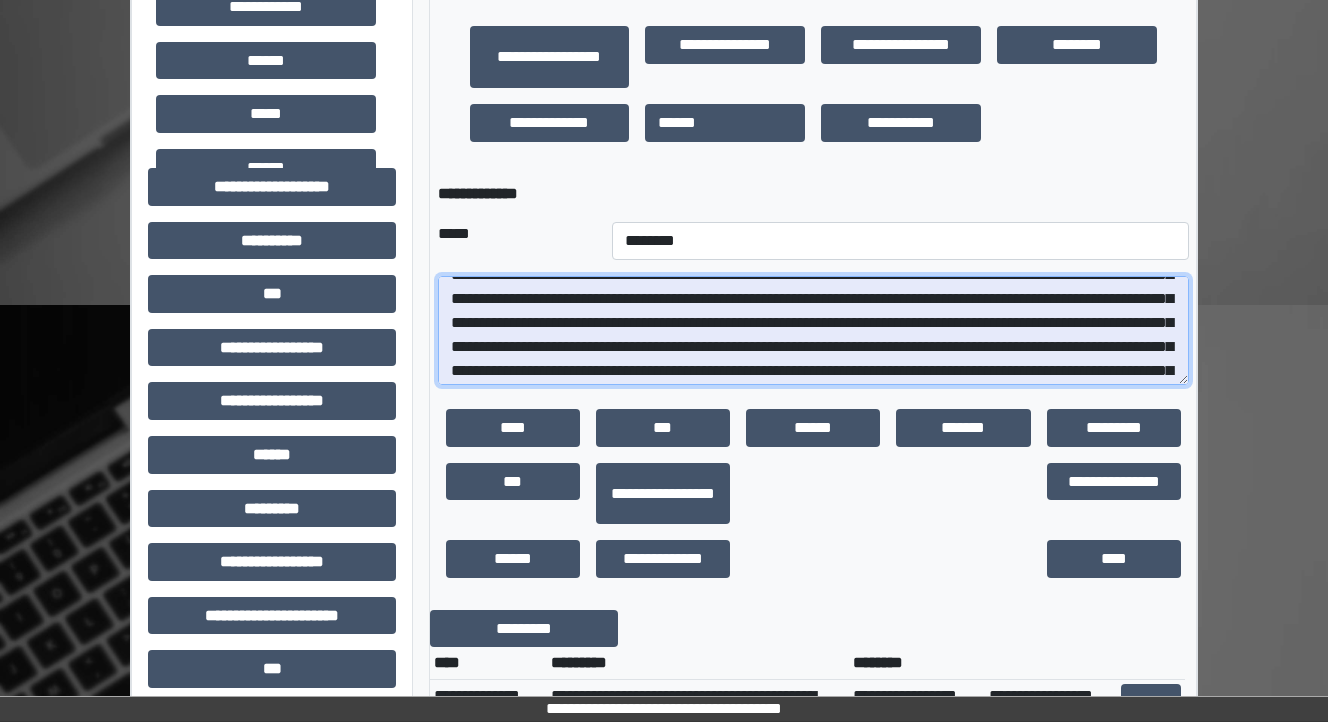 scroll, scrollTop: 160, scrollLeft: 0, axis: vertical 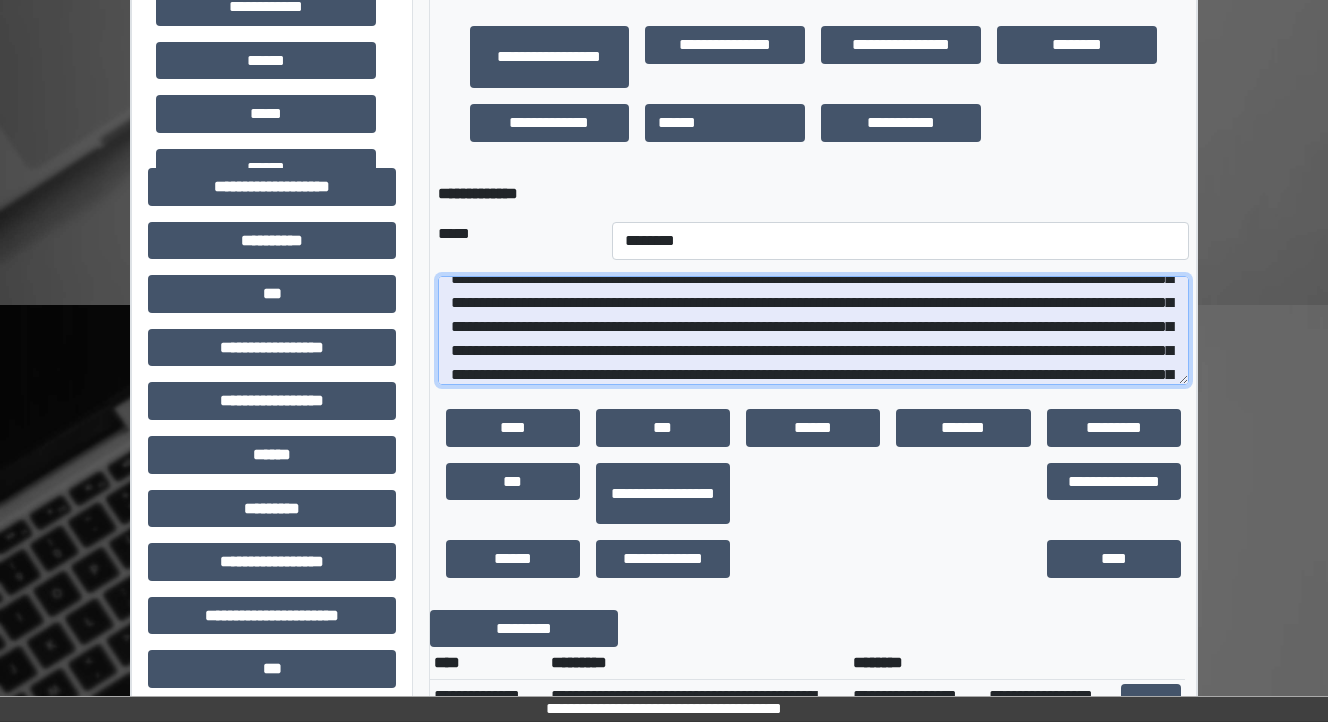 click at bounding box center [813, 331] 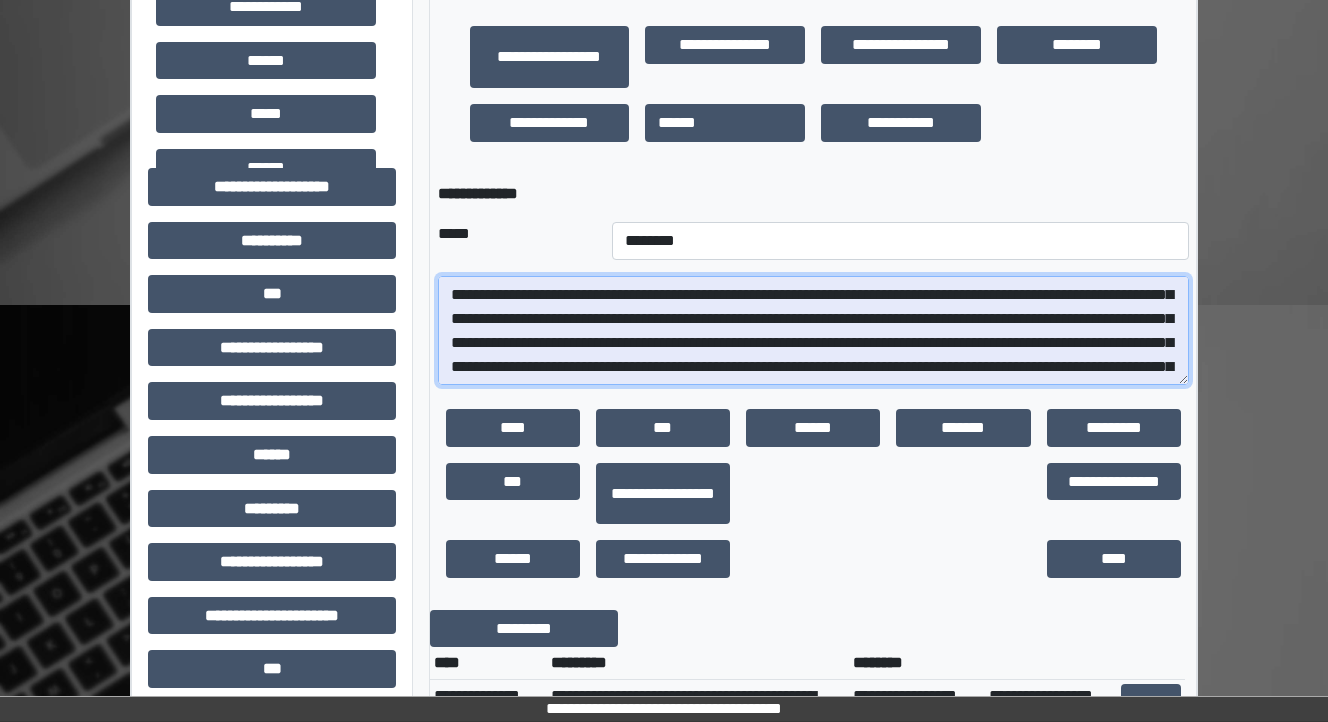 click at bounding box center [813, 331] 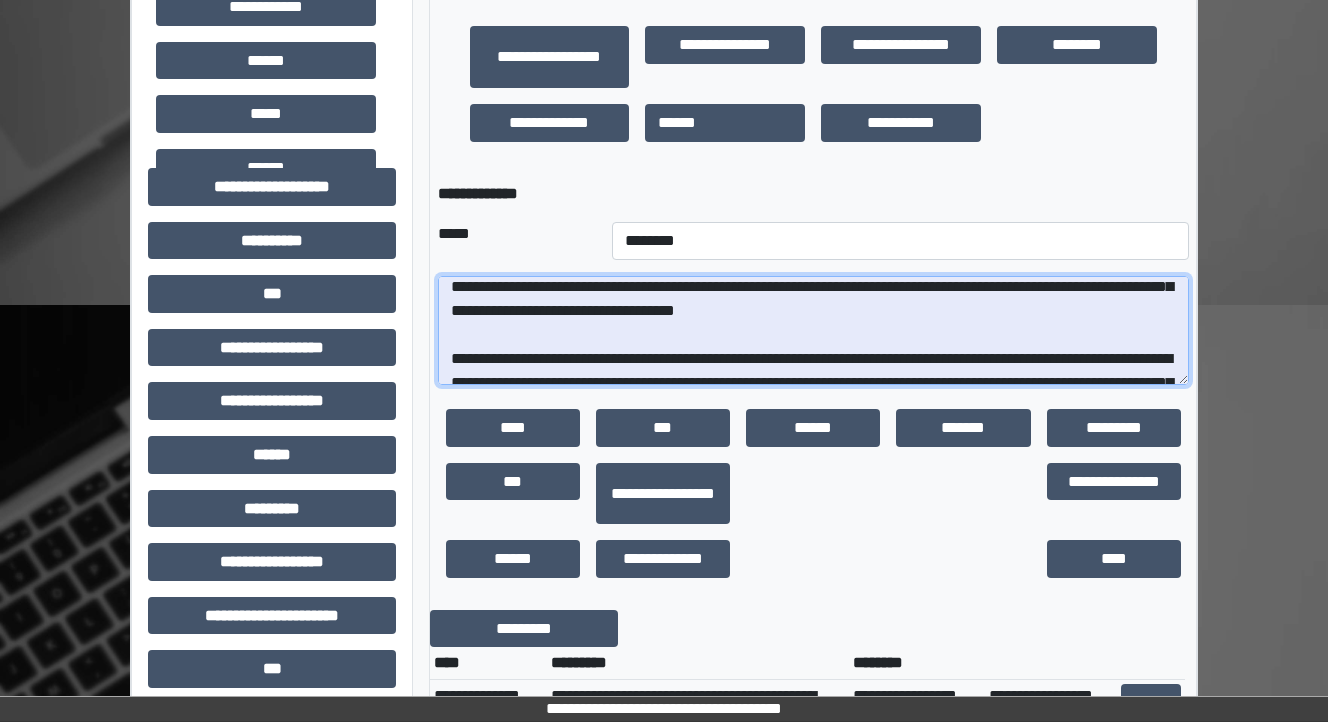 click at bounding box center [813, 331] 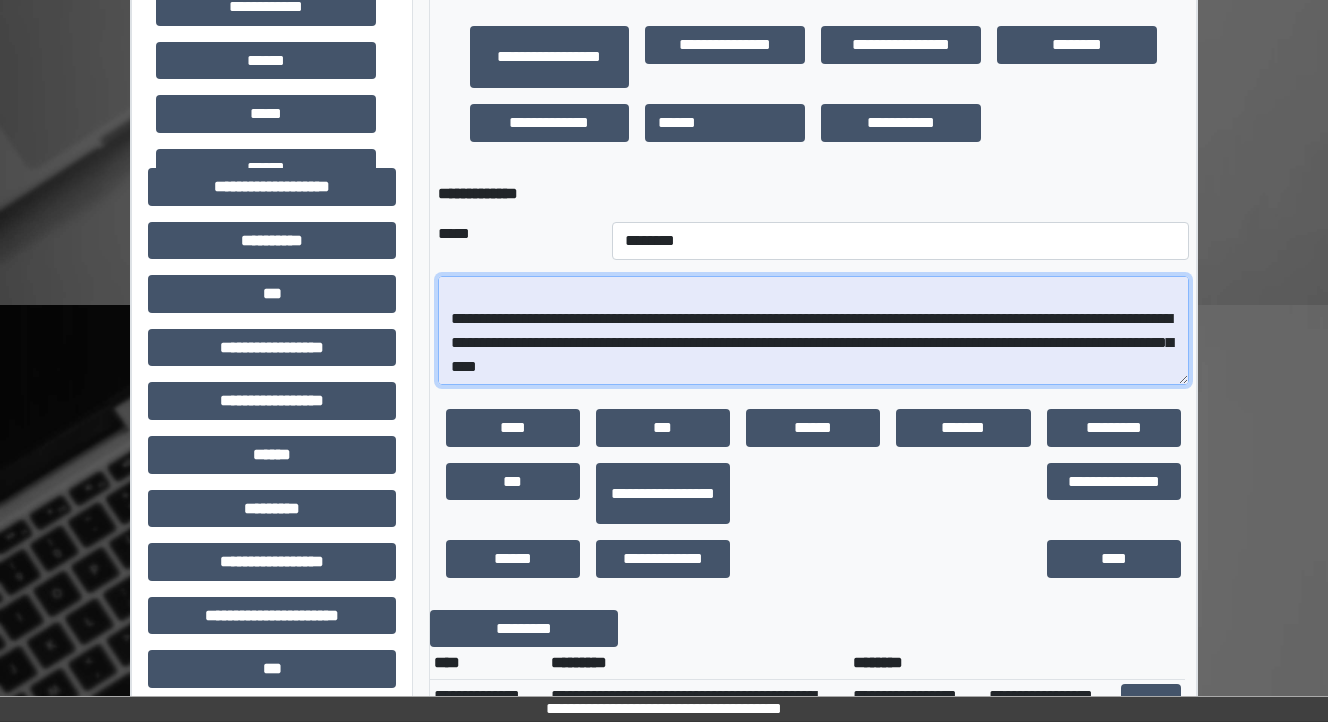 scroll, scrollTop: 552, scrollLeft: 0, axis: vertical 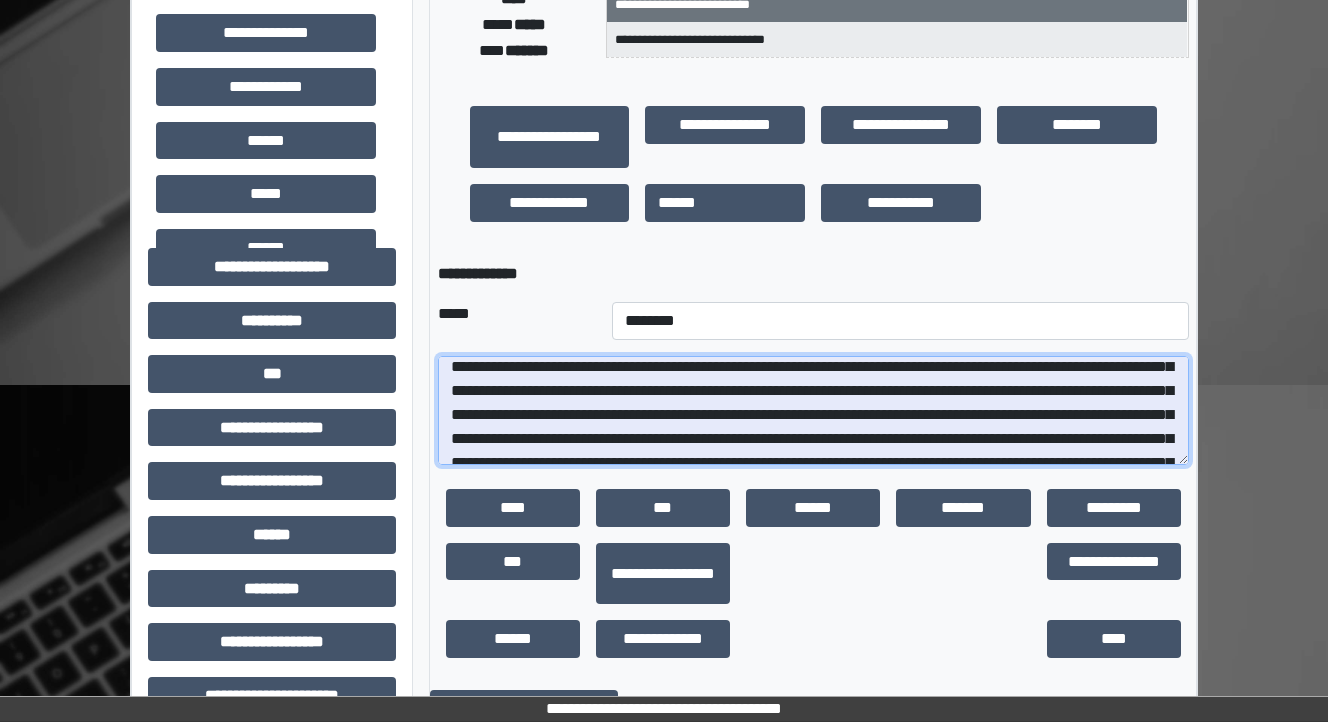 click at bounding box center [813, 411] 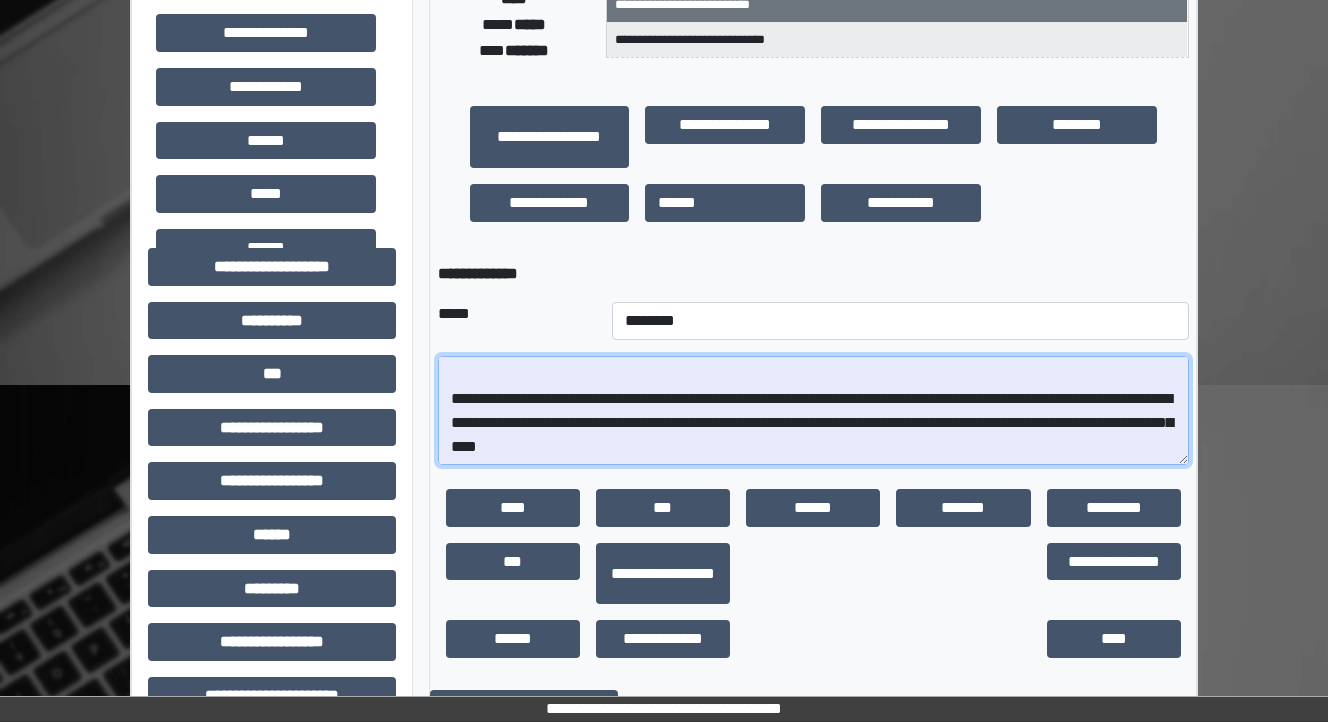 scroll, scrollTop: 552, scrollLeft: 0, axis: vertical 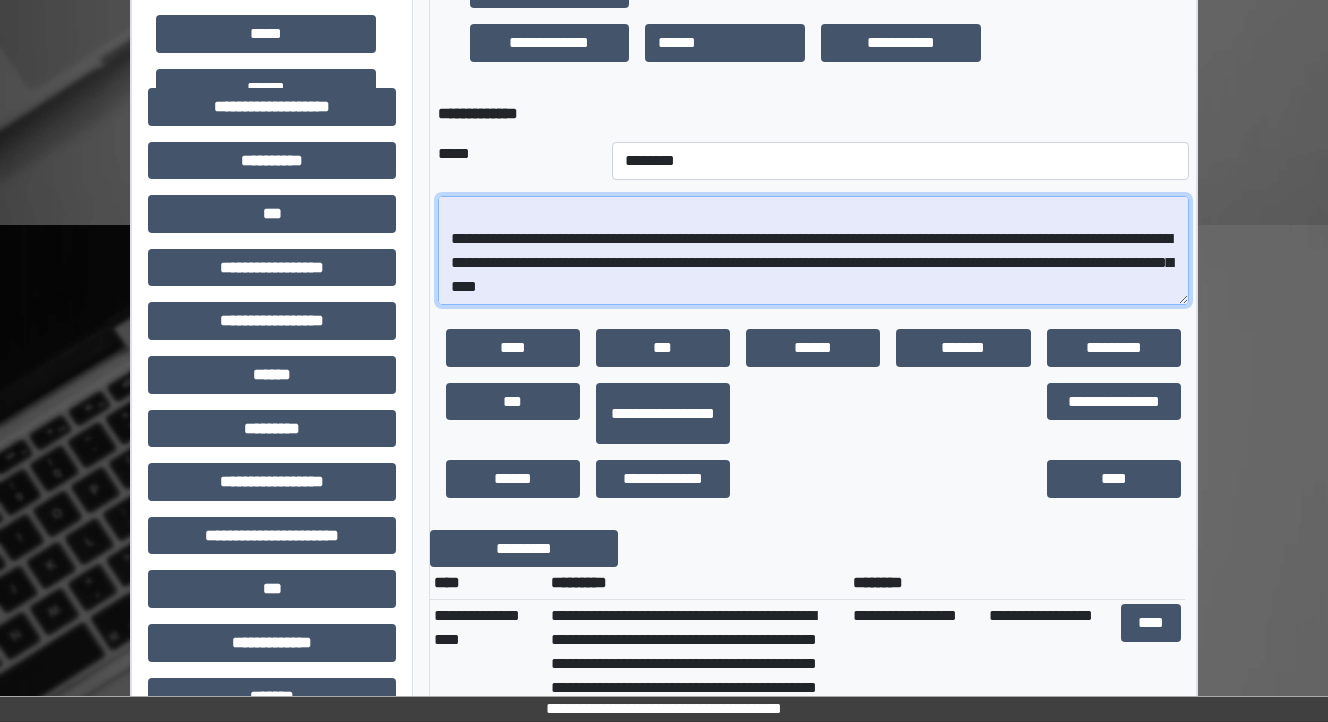 click at bounding box center [813, 251] 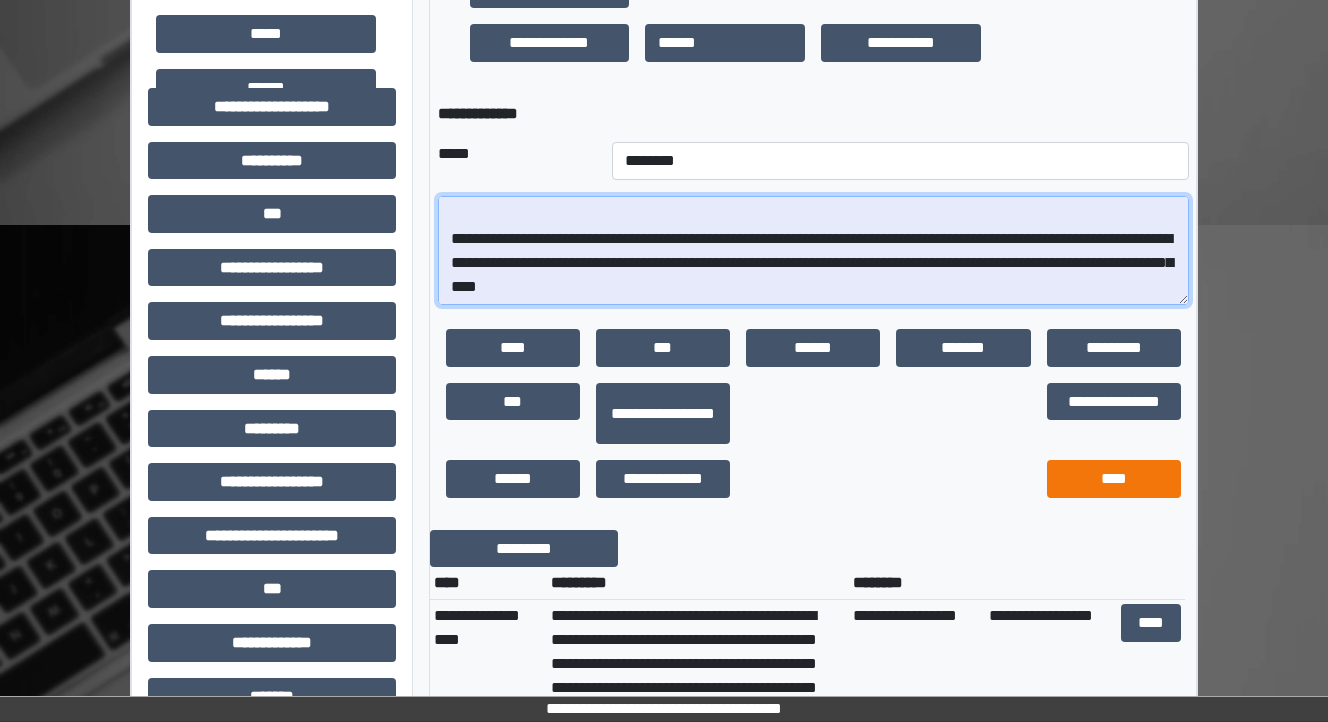 type on "**********" 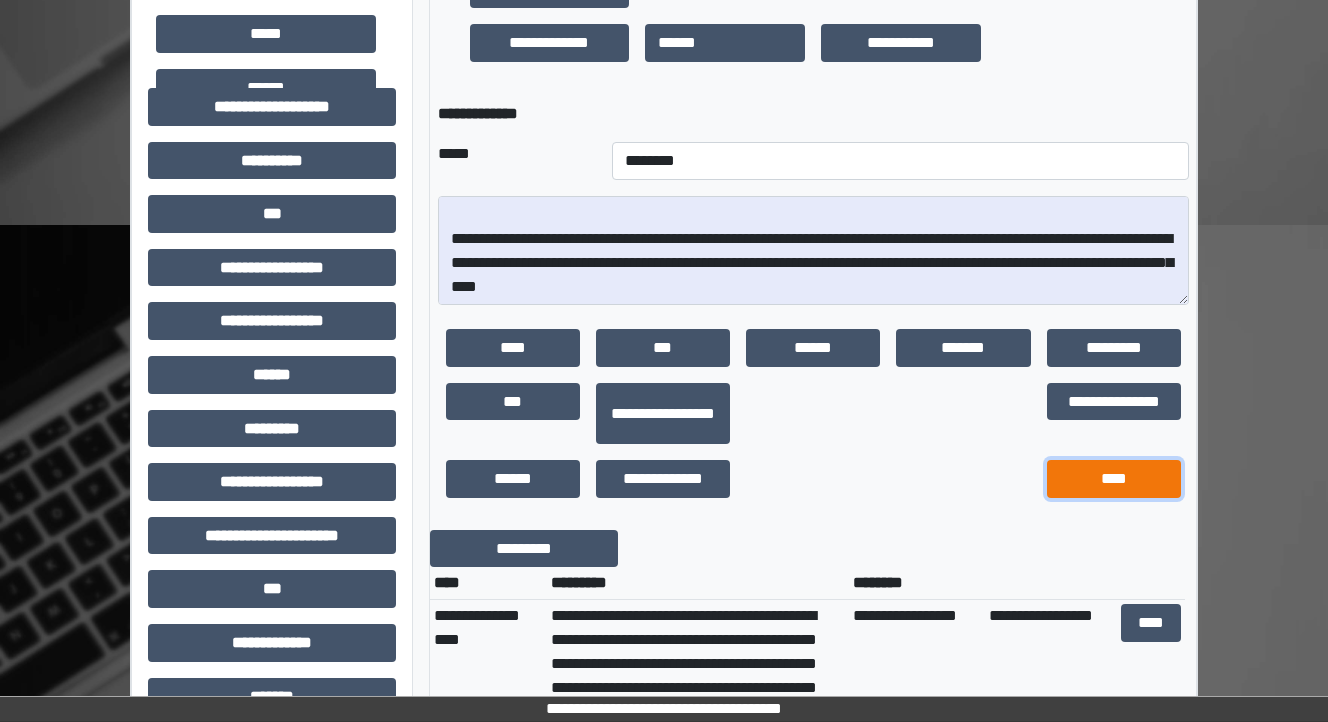 click on "****" at bounding box center (1114, 479) 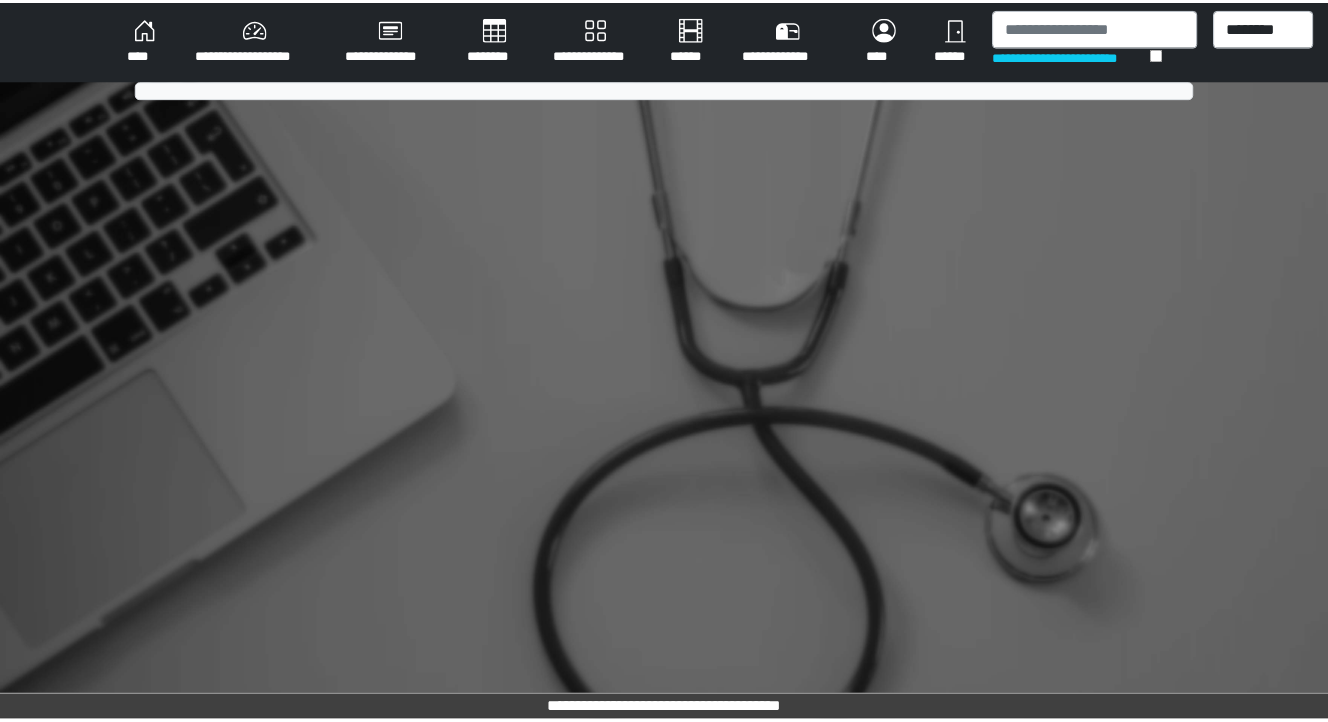 scroll, scrollTop: 0, scrollLeft: 0, axis: both 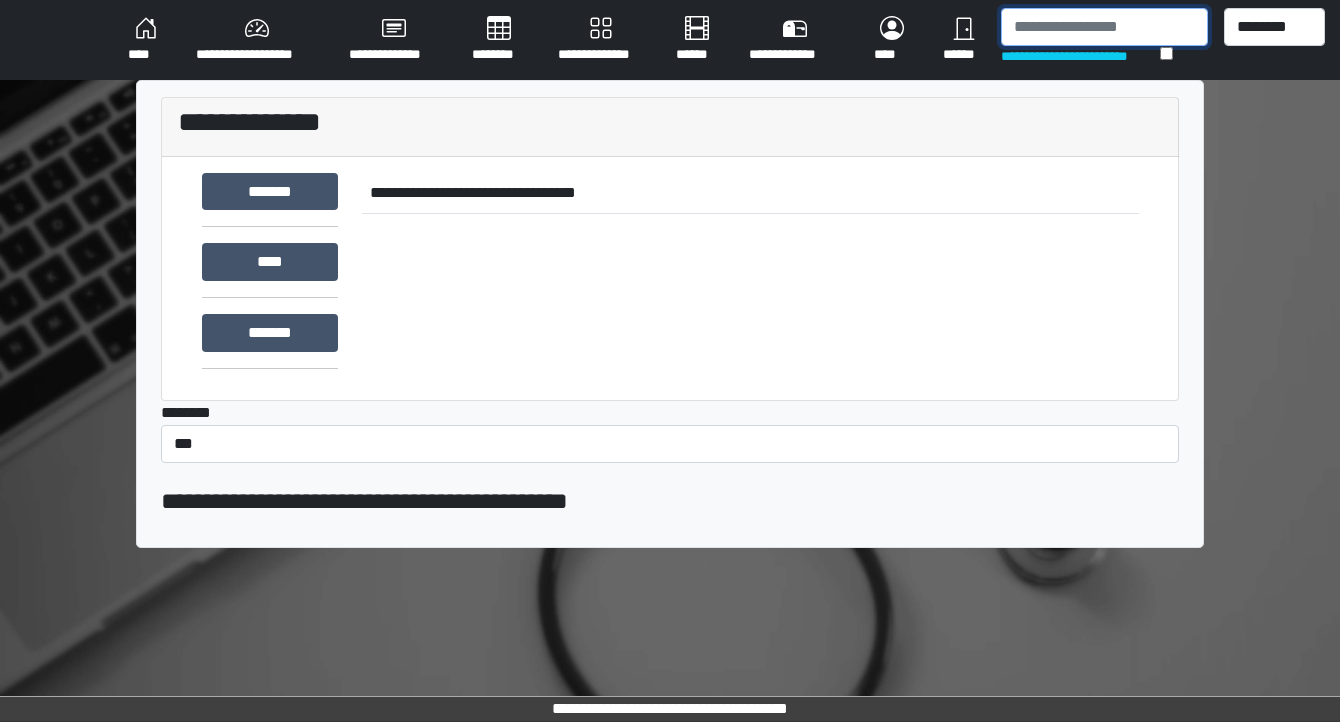 click at bounding box center [1104, 27] 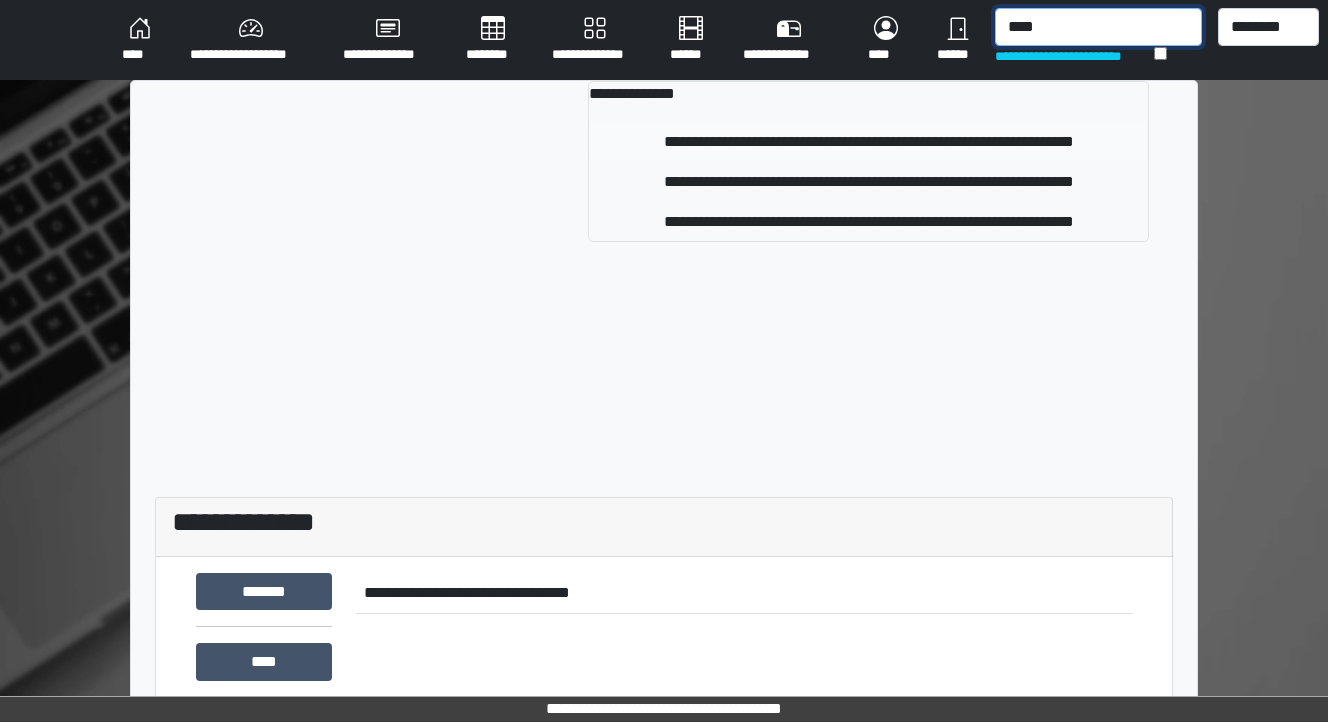 type on "****" 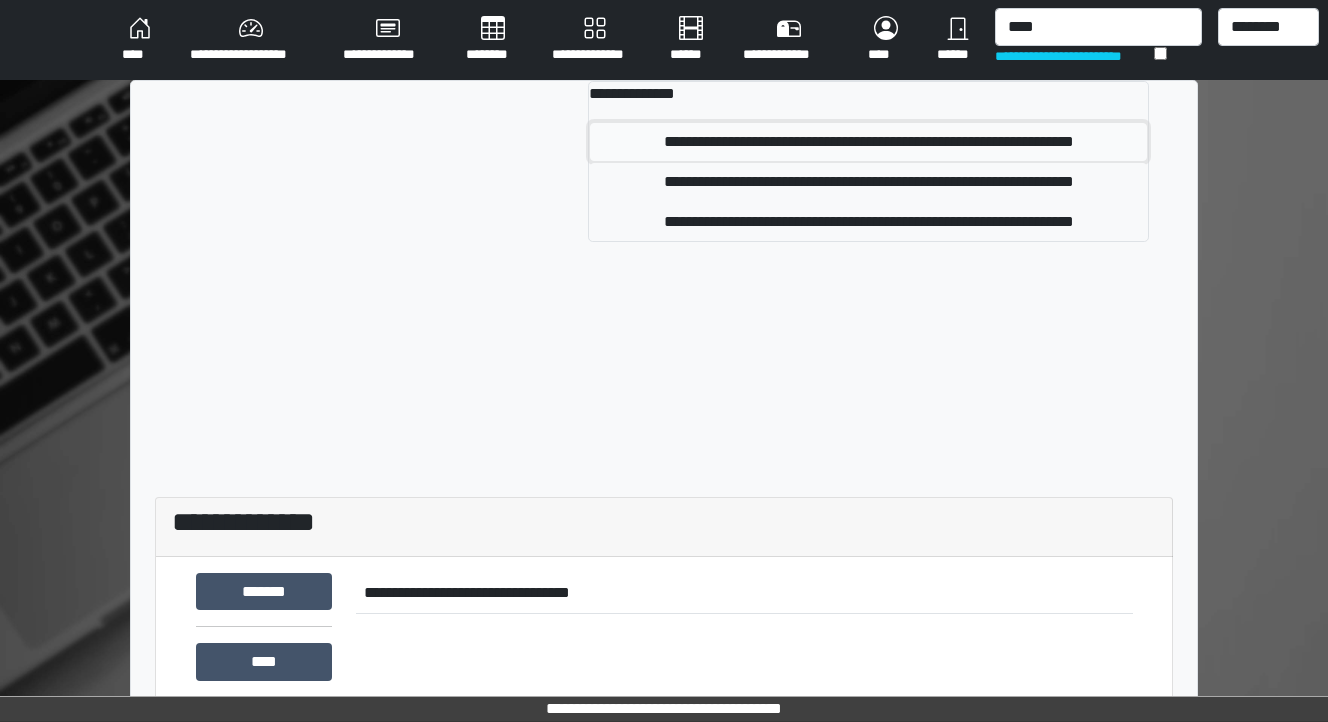 click on "**********" at bounding box center [868, 142] 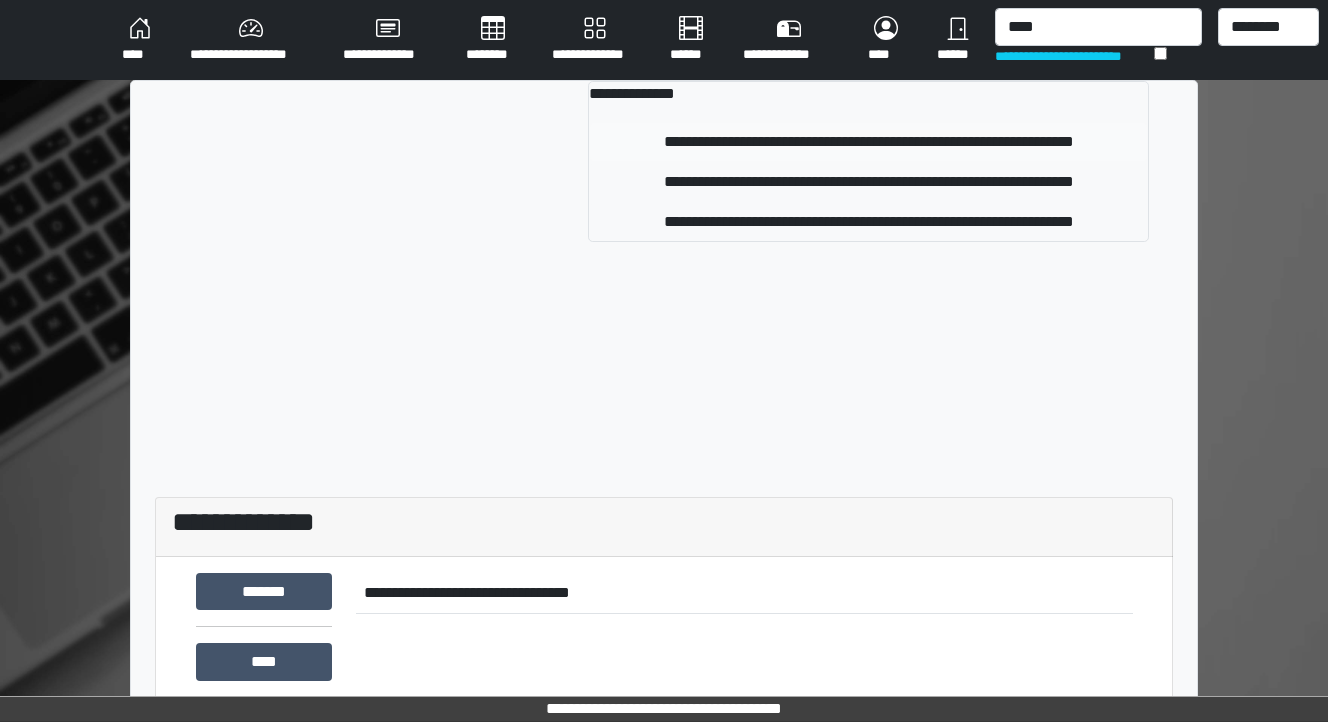 type 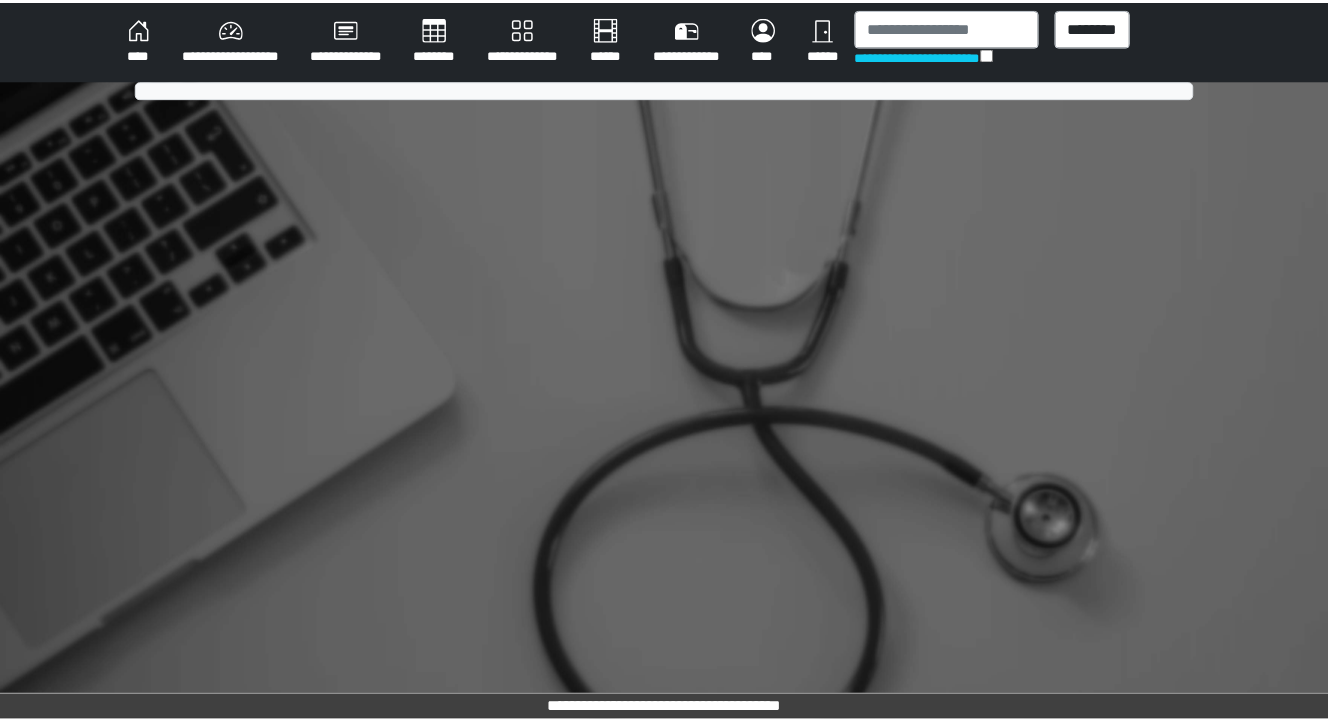 scroll, scrollTop: 0, scrollLeft: 0, axis: both 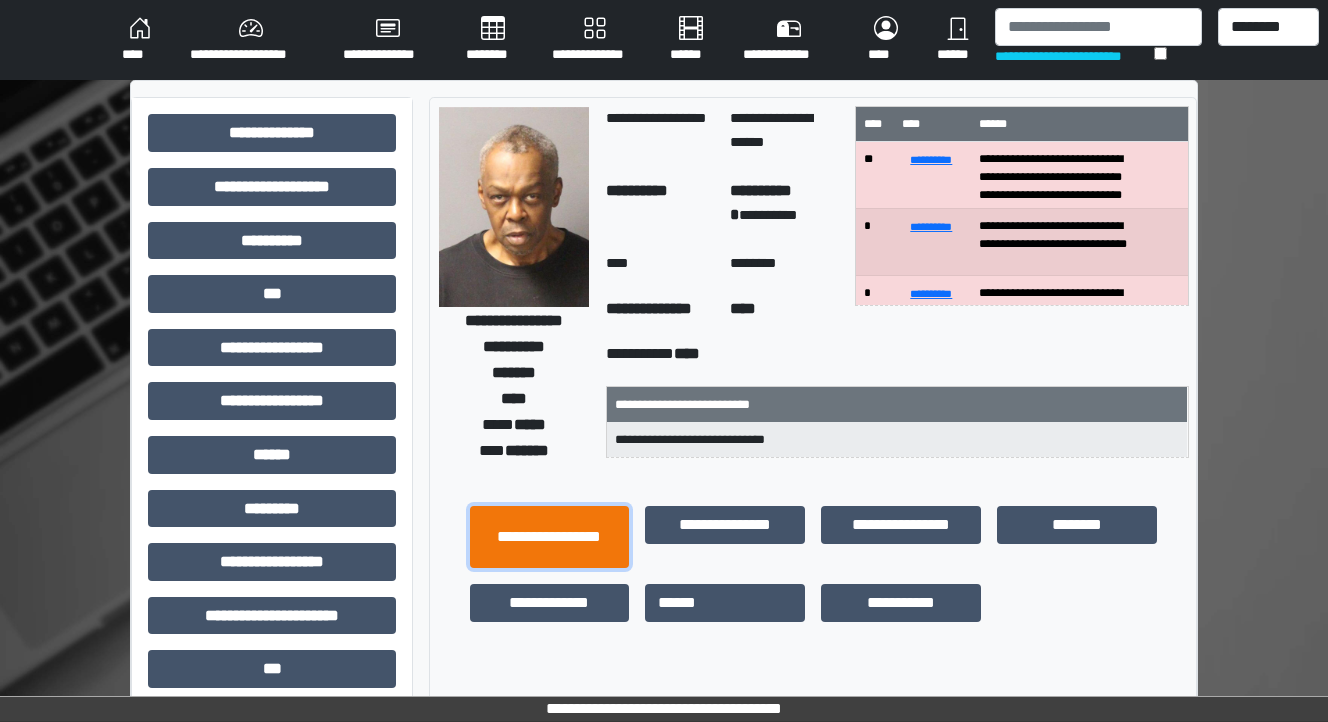 click on "**********" at bounding box center [550, 537] 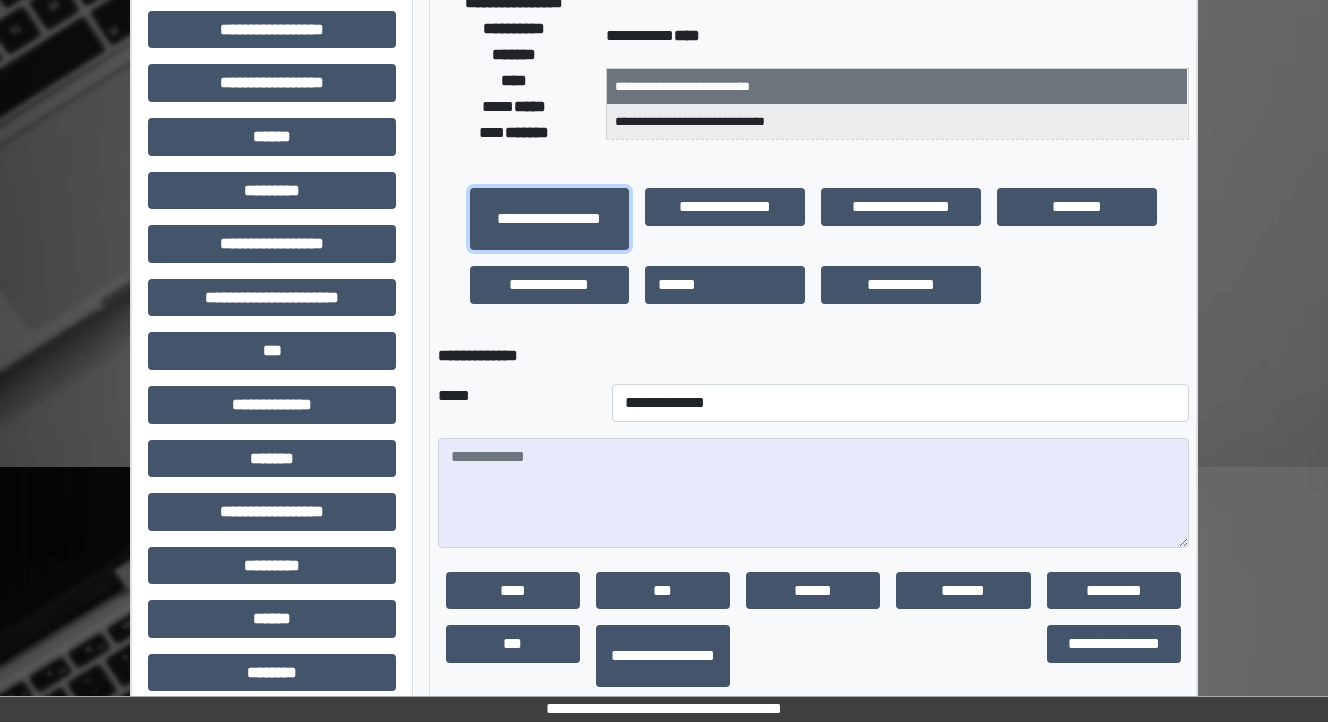 scroll, scrollTop: 320, scrollLeft: 0, axis: vertical 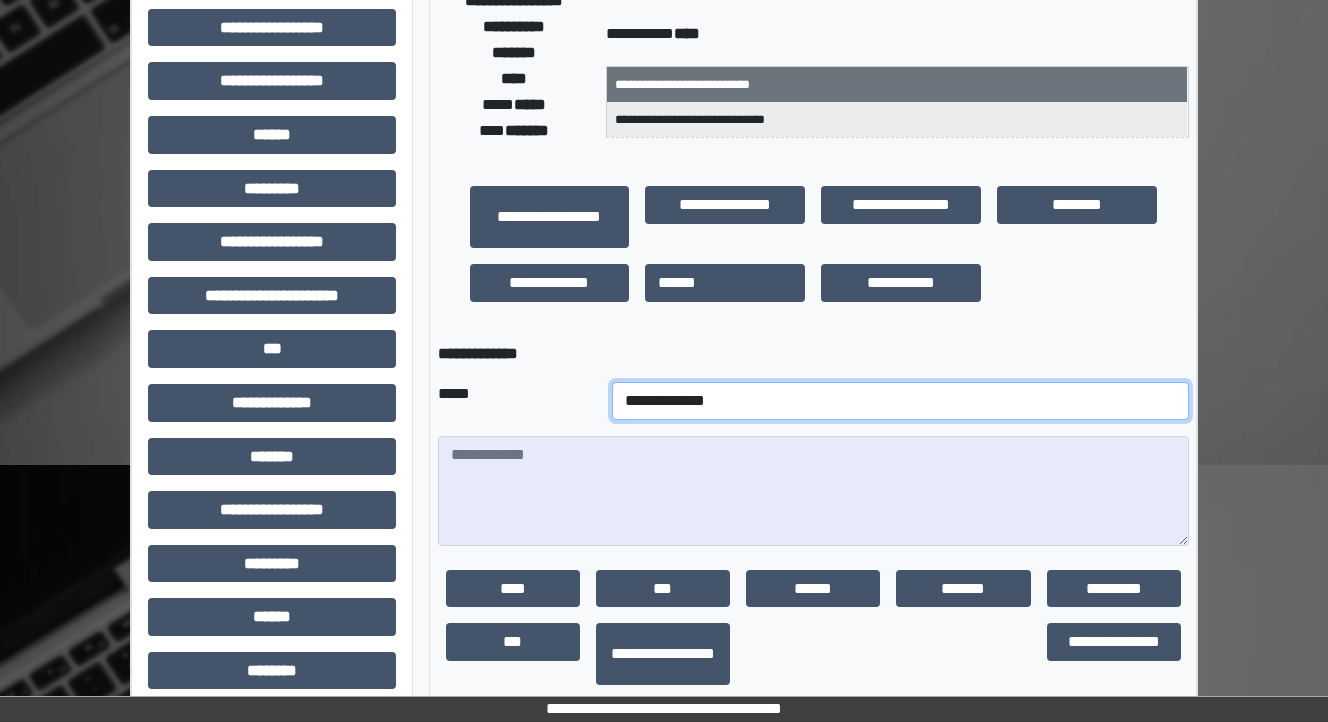 click on "**********" at bounding box center [900, 401] 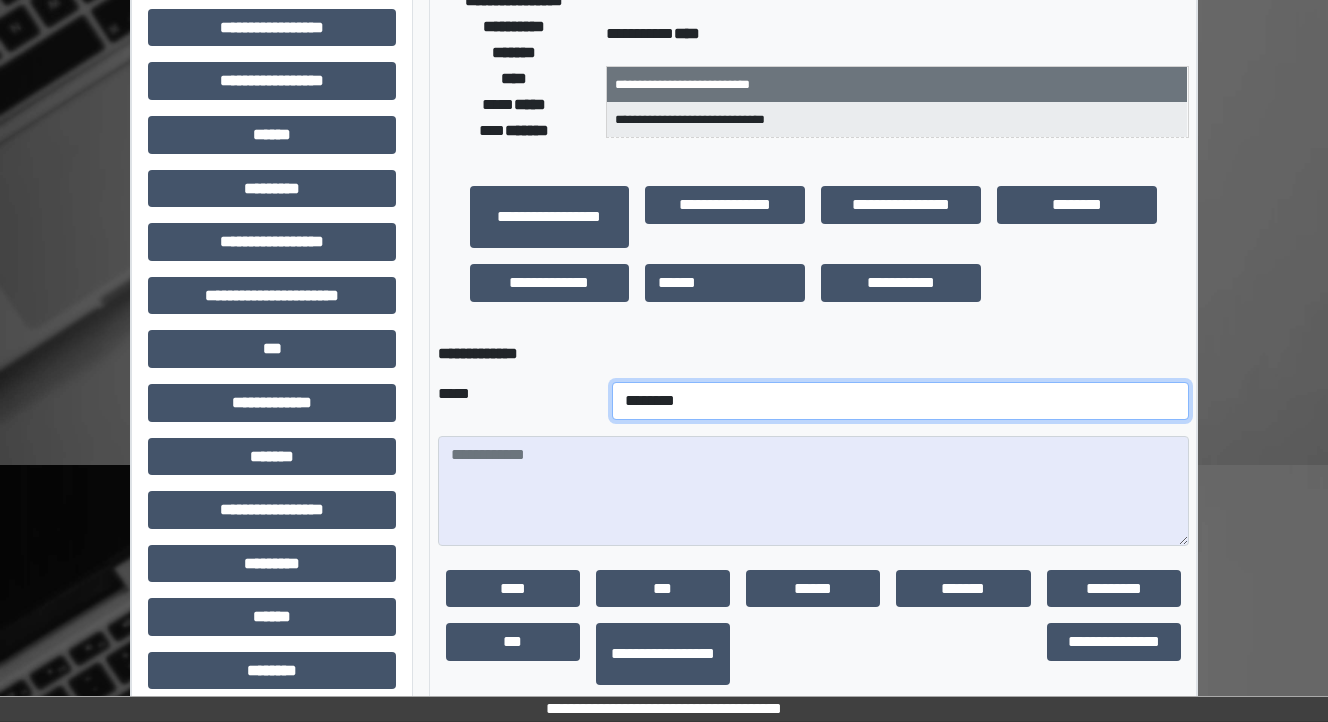 click on "**********" at bounding box center (900, 401) 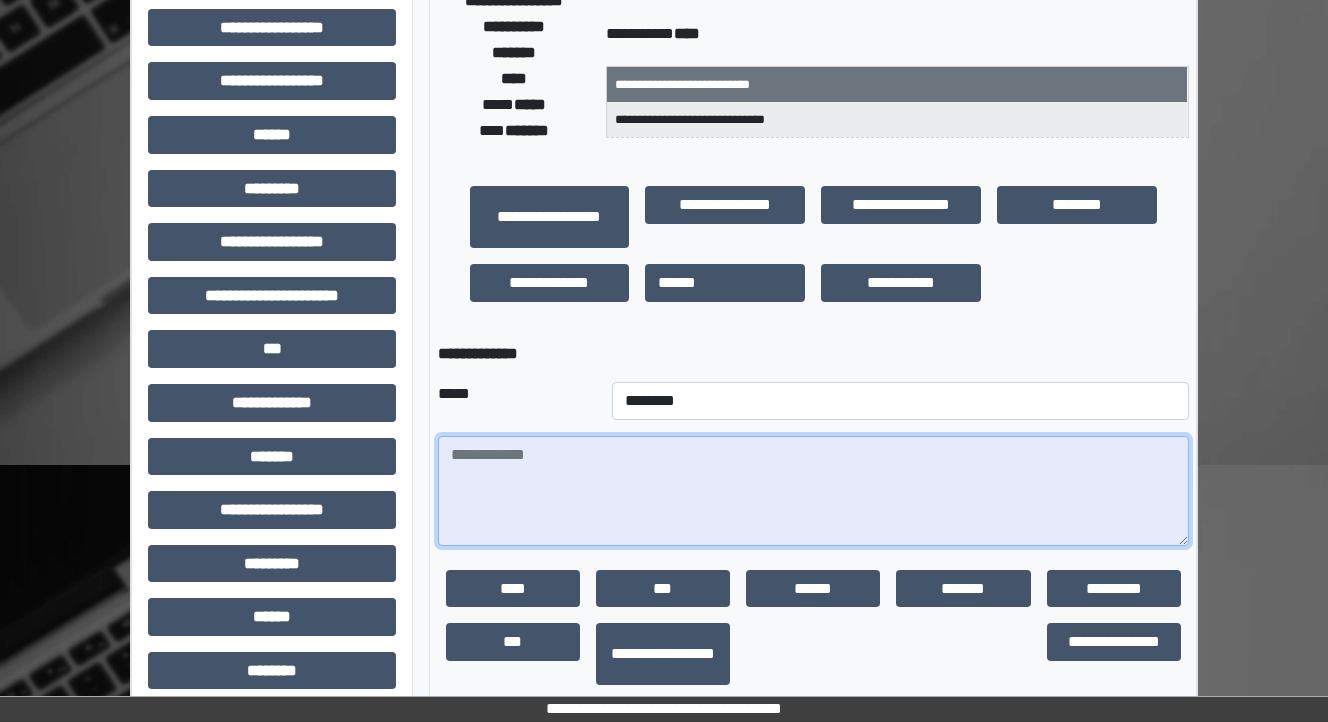 click at bounding box center [813, 491] 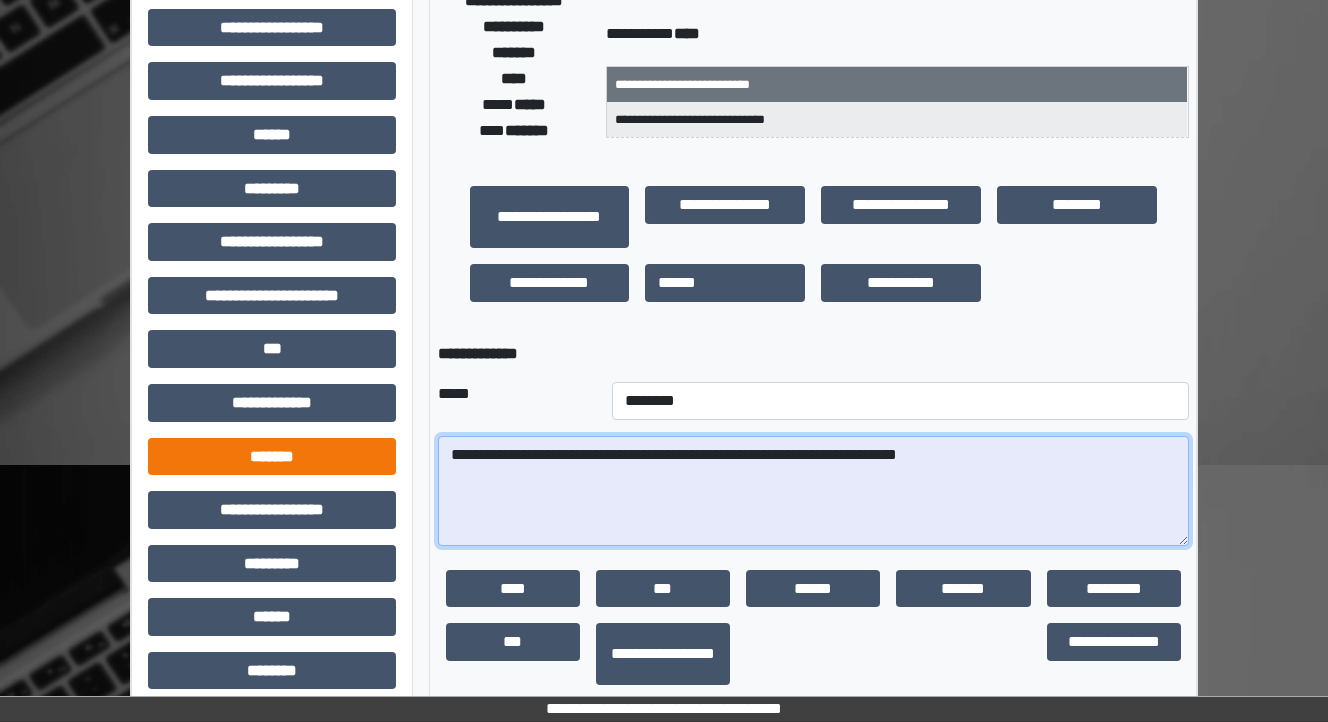 drag, startPoint x: 636, startPoint y: 456, endPoint x: 317, endPoint y: 464, distance: 319.1003 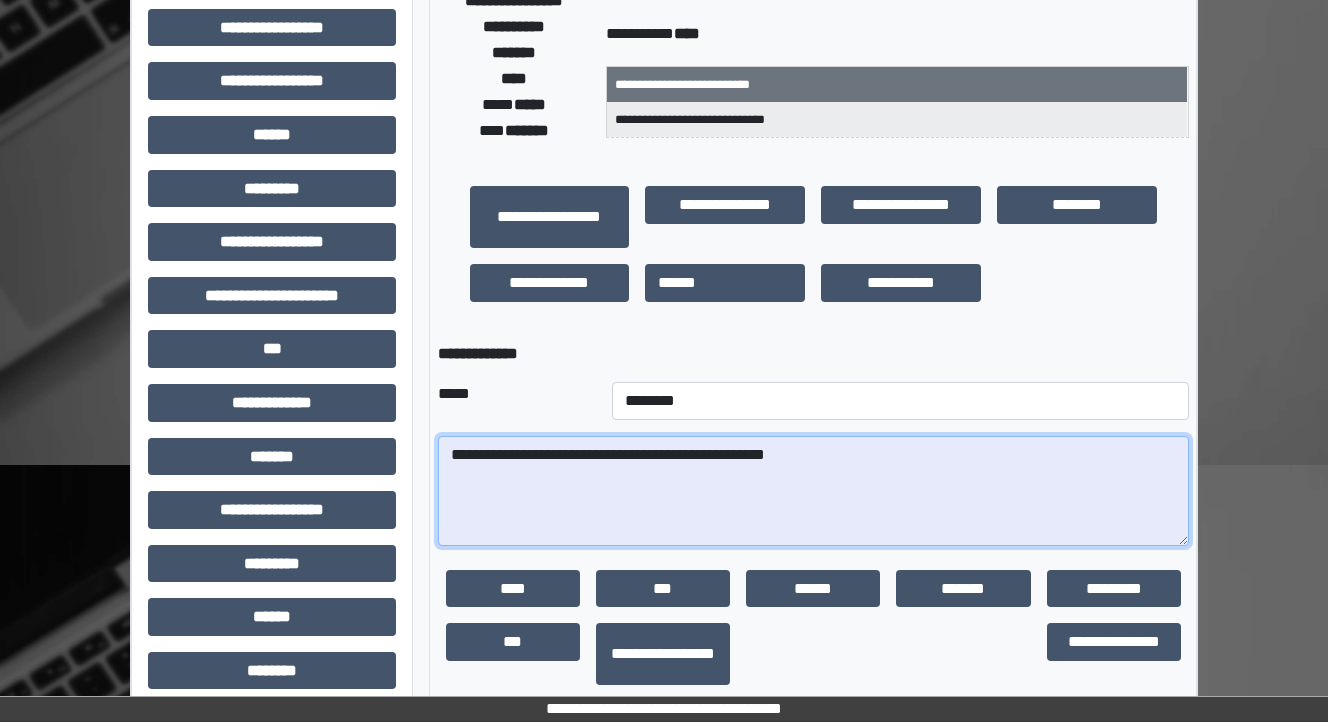 click on "**********" at bounding box center [813, 491] 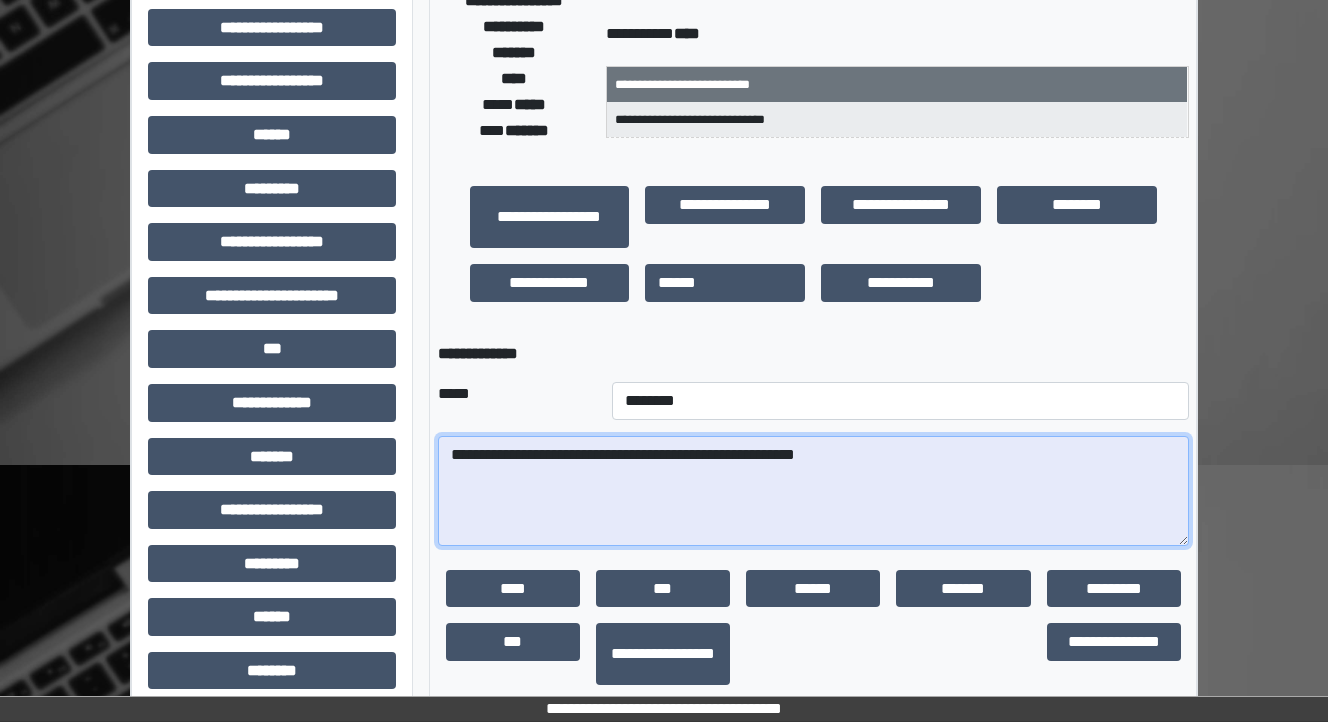 click on "**********" at bounding box center (813, 491) 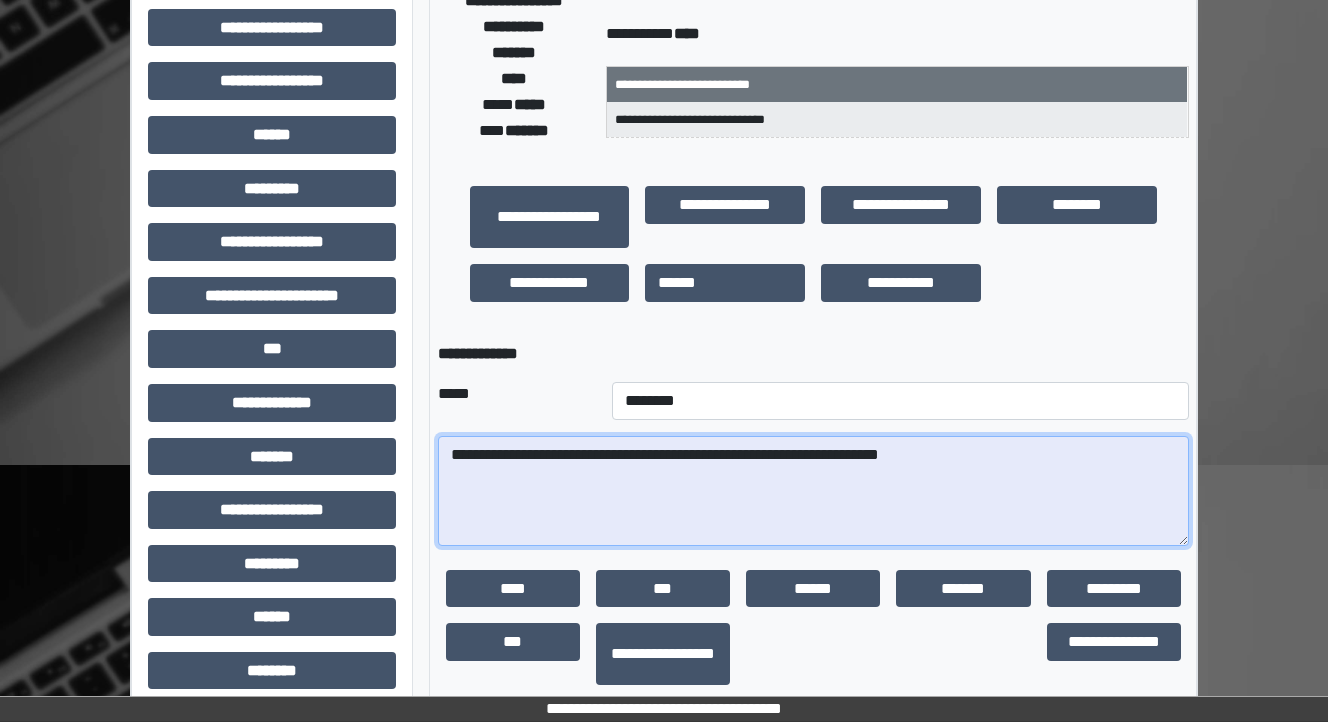 click on "**********" at bounding box center [813, 491] 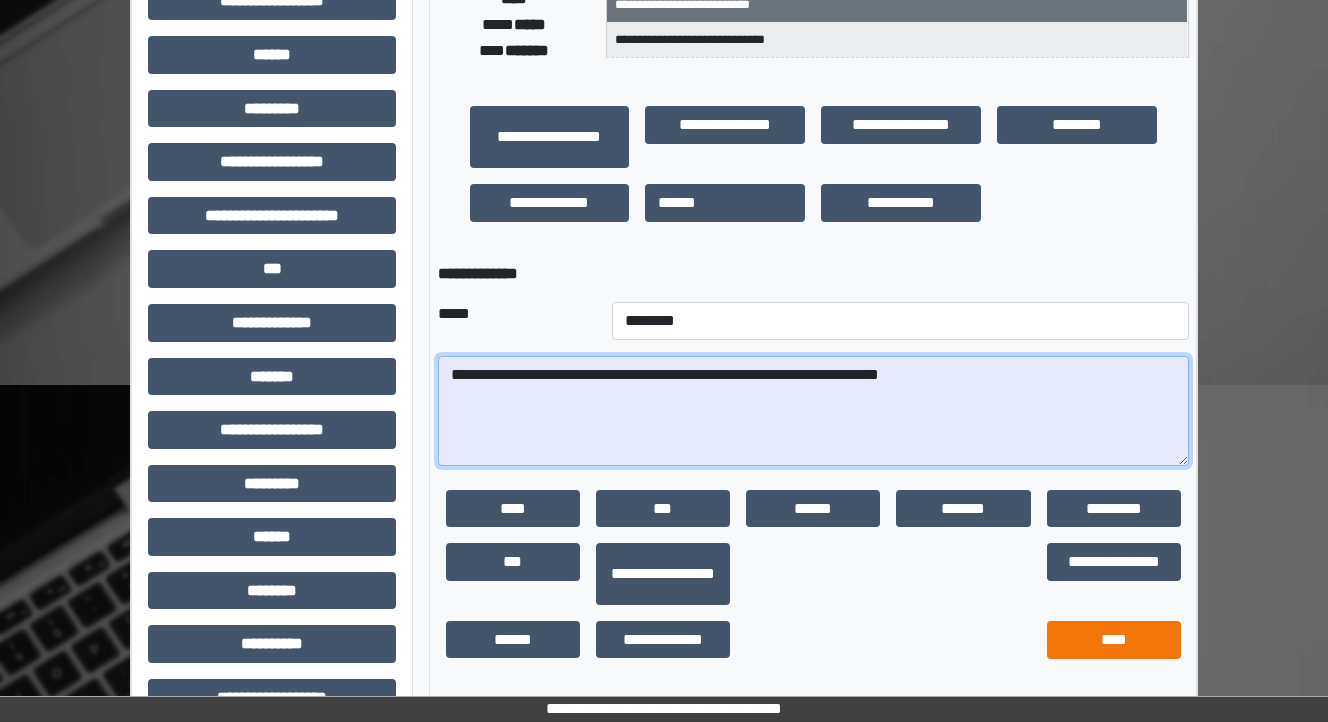 type on "**********" 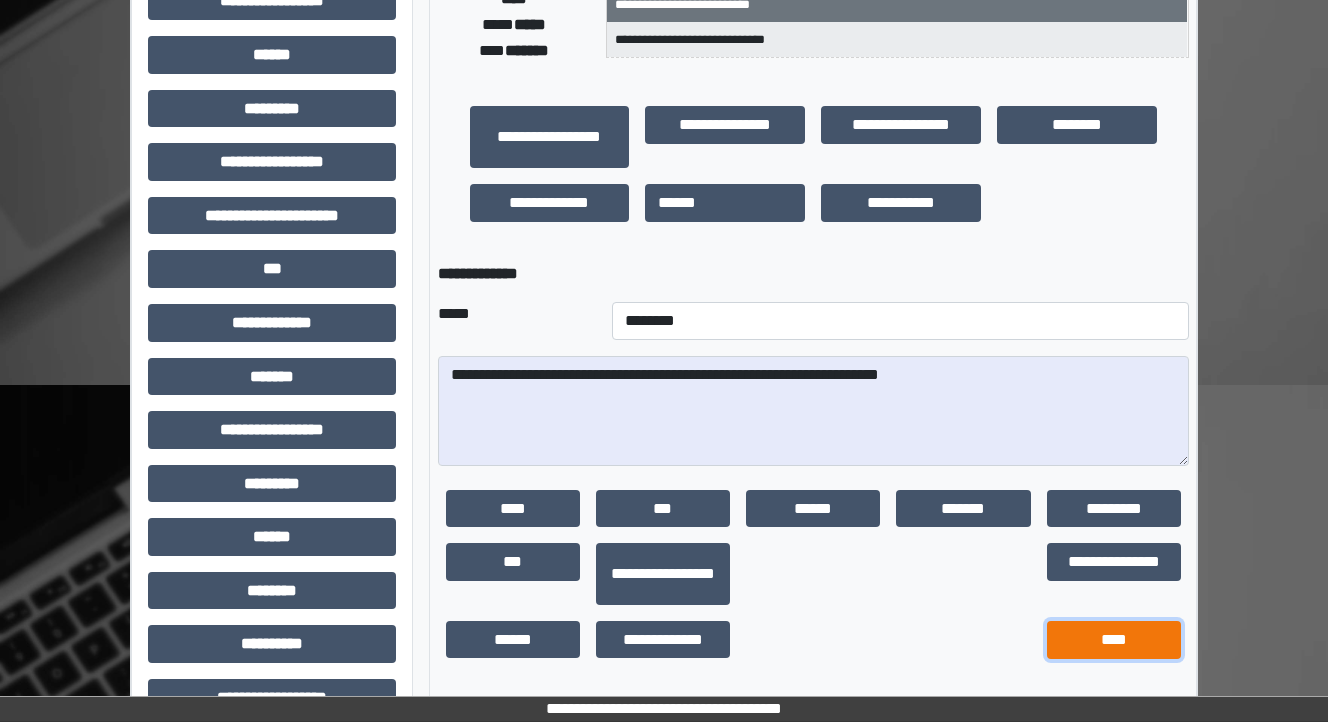 click on "****" at bounding box center (1114, 640) 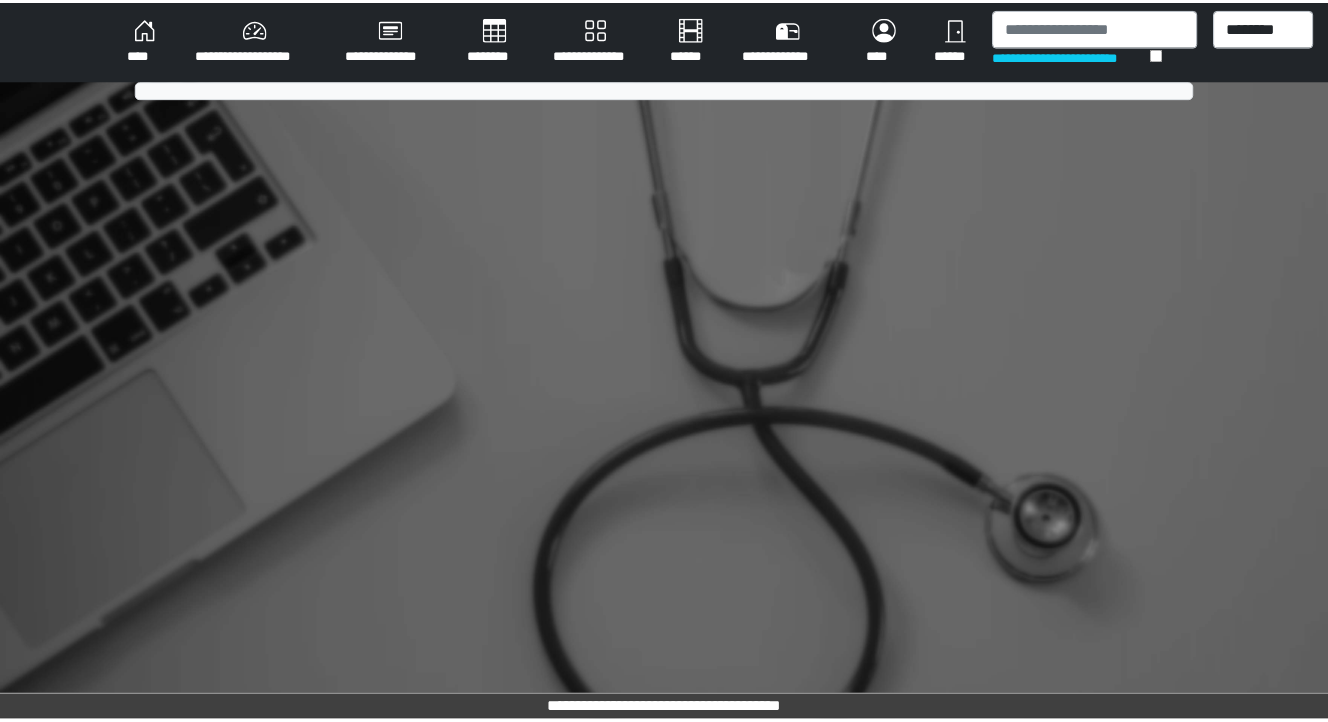scroll, scrollTop: 0, scrollLeft: 0, axis: both 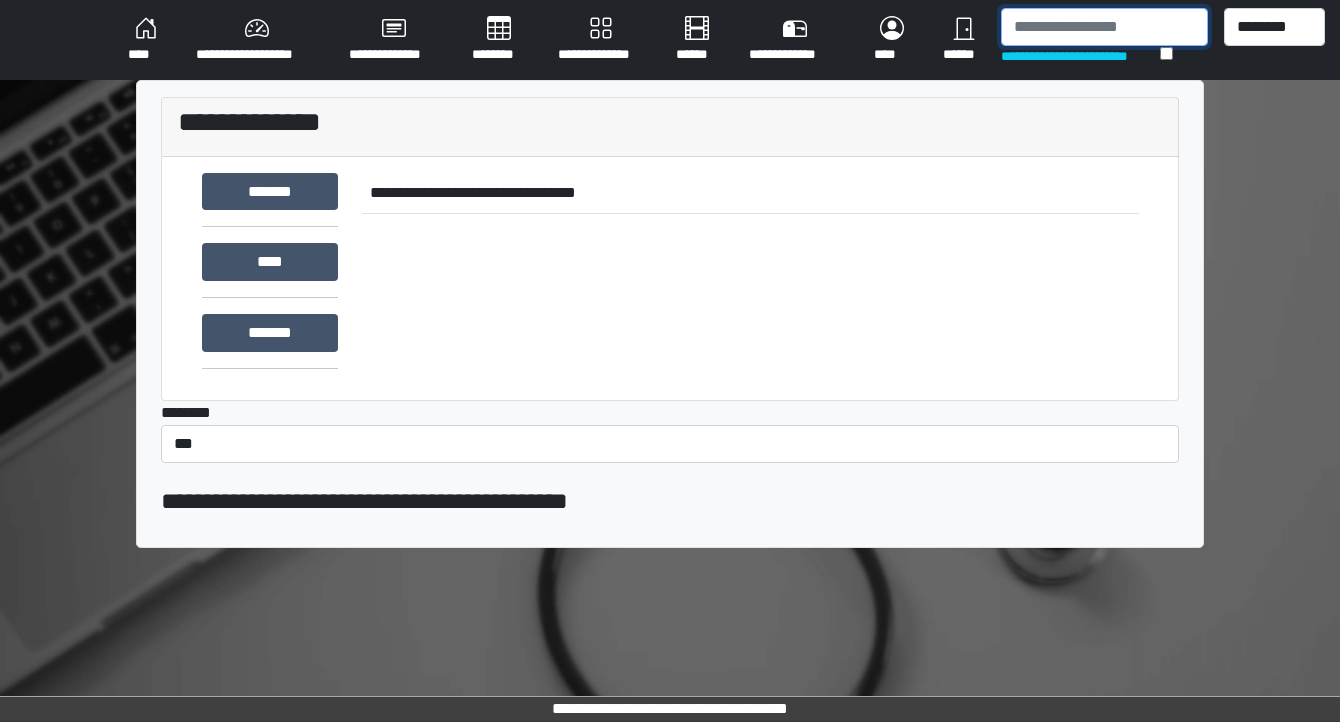 click at bounding box center (1104, 27) 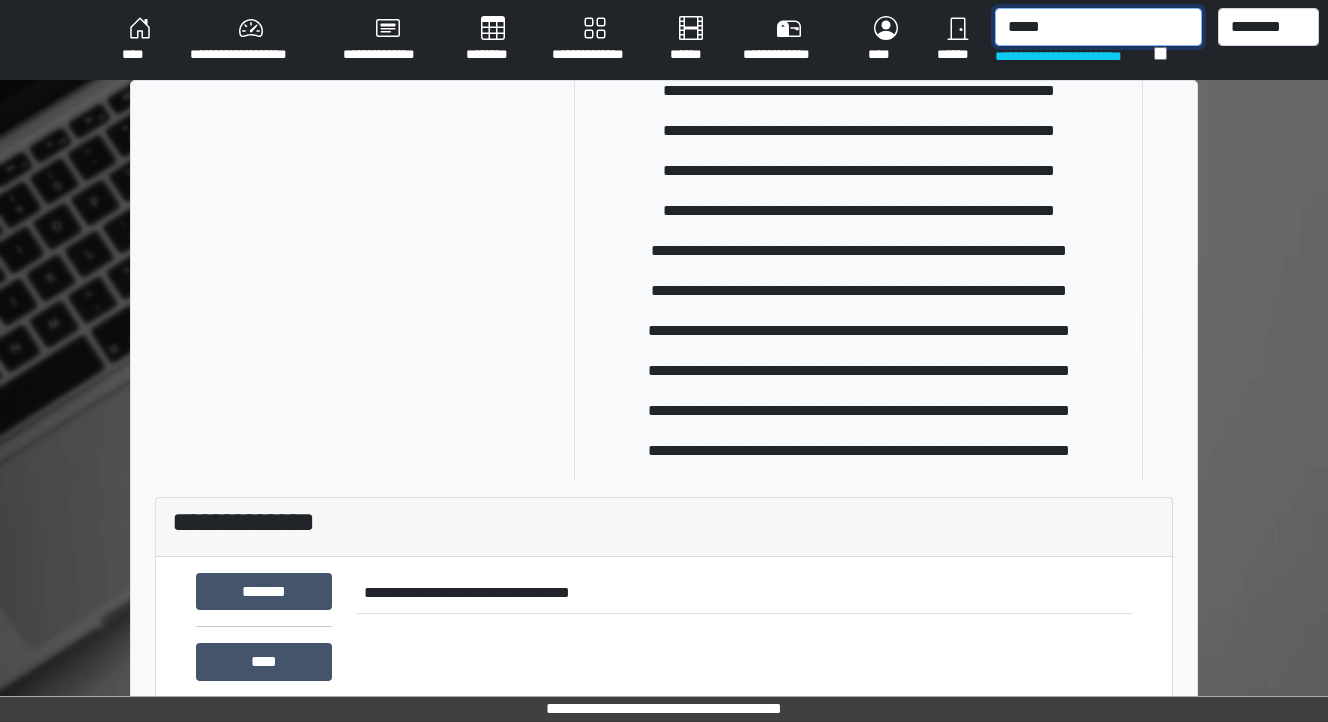 scroll, scrollTop: 80, scrollLeft: 0, axis: vertical 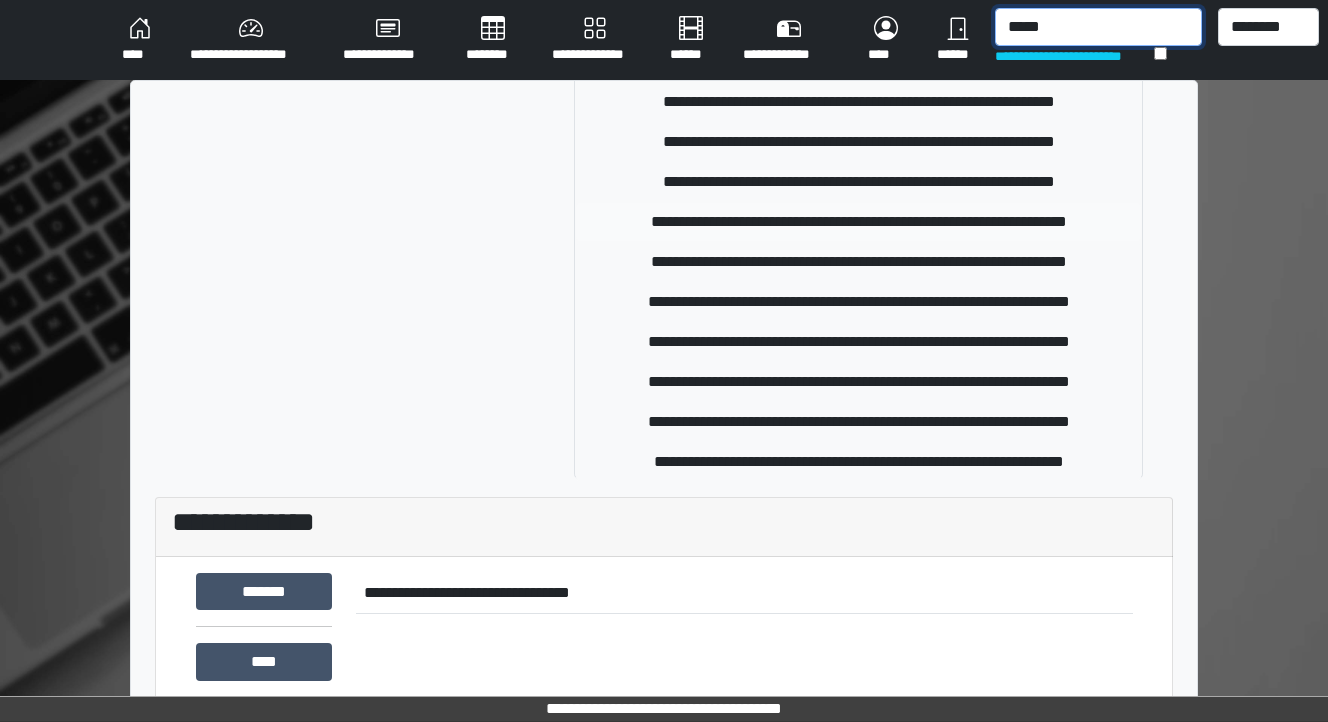 type on "*****" 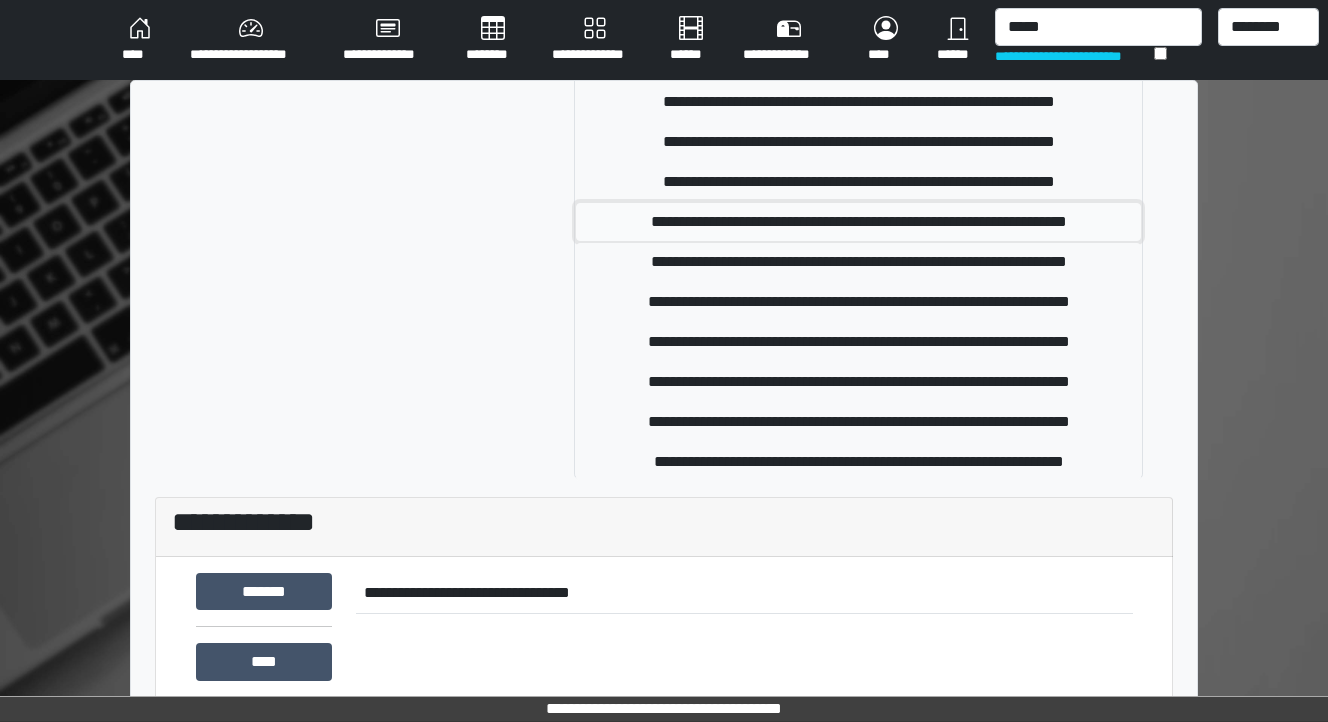 click on "**********" at bounding box center (858, 222) 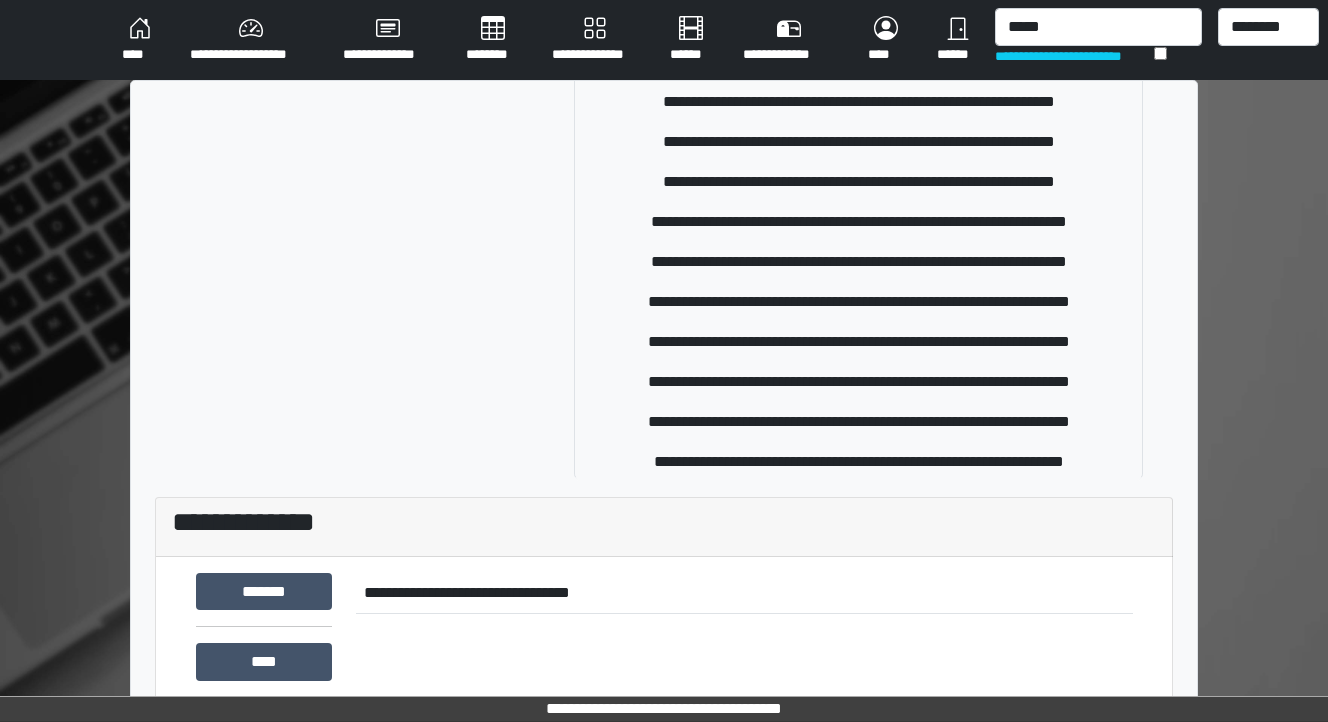 type 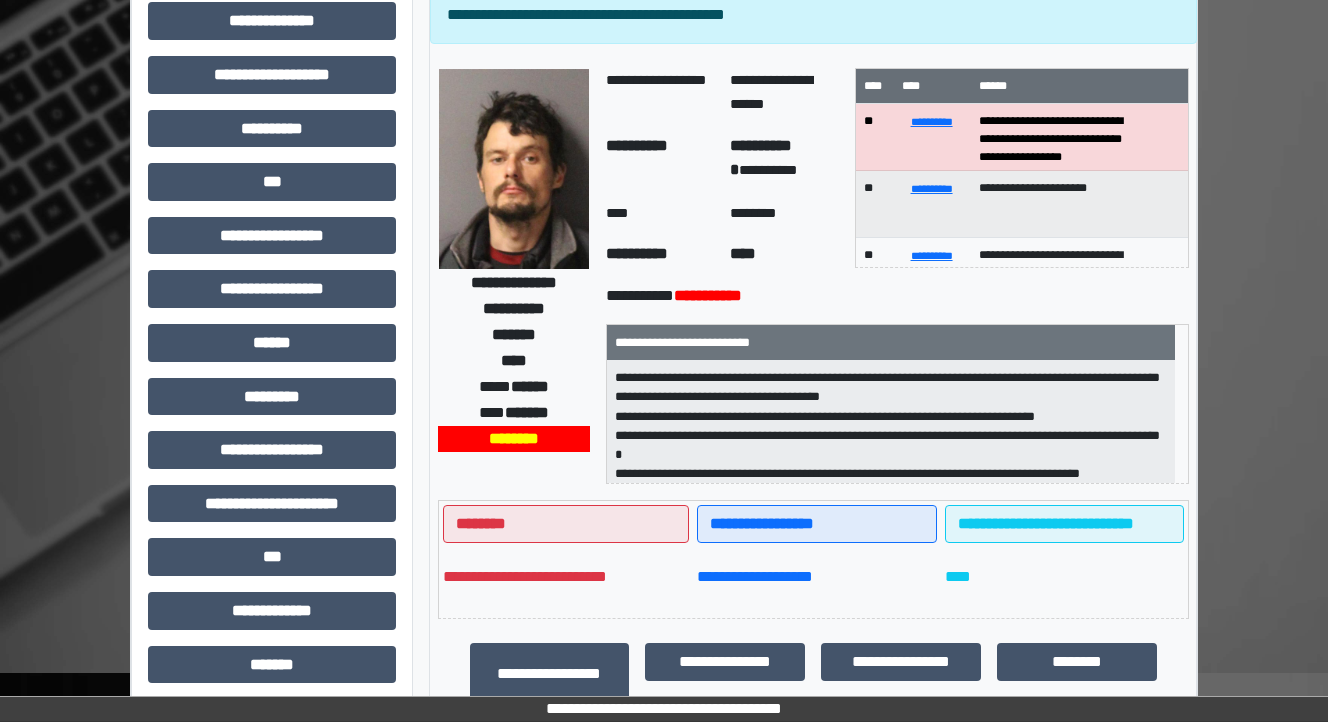 scroll, scrollTop: 160, scrollLeft: 0, axis: vertical 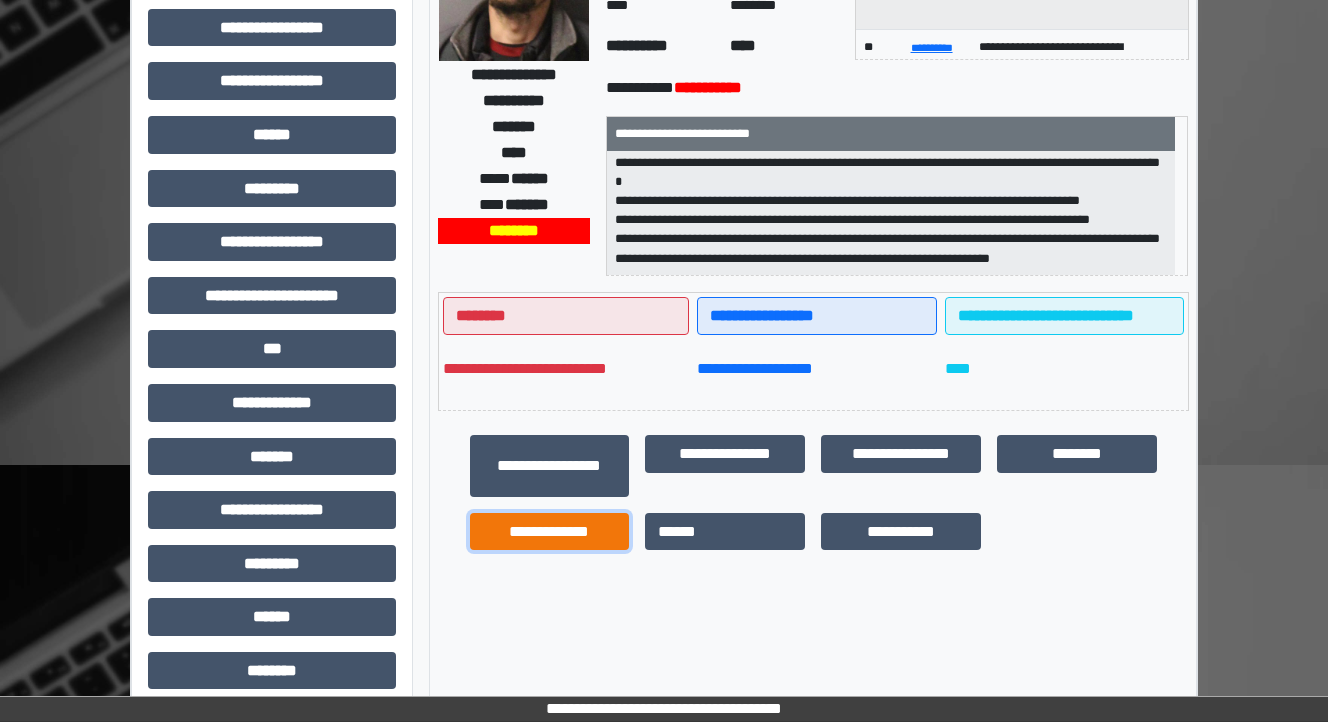 drag, startPoint x: 517, startPoint y: 533, endPoint x: 527, endPoint y: 518, distance: 18.027756 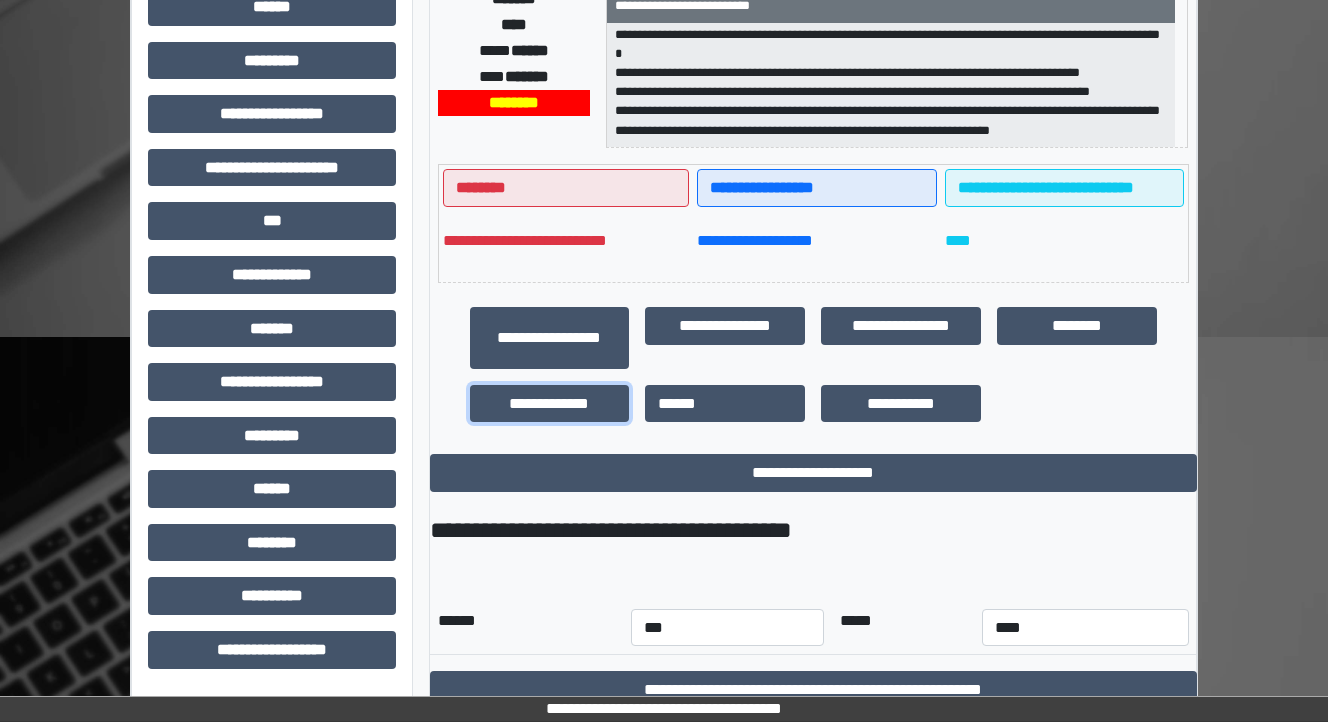 scroll, scrollTop: 452, scrollLeft: 0, axis: vertical 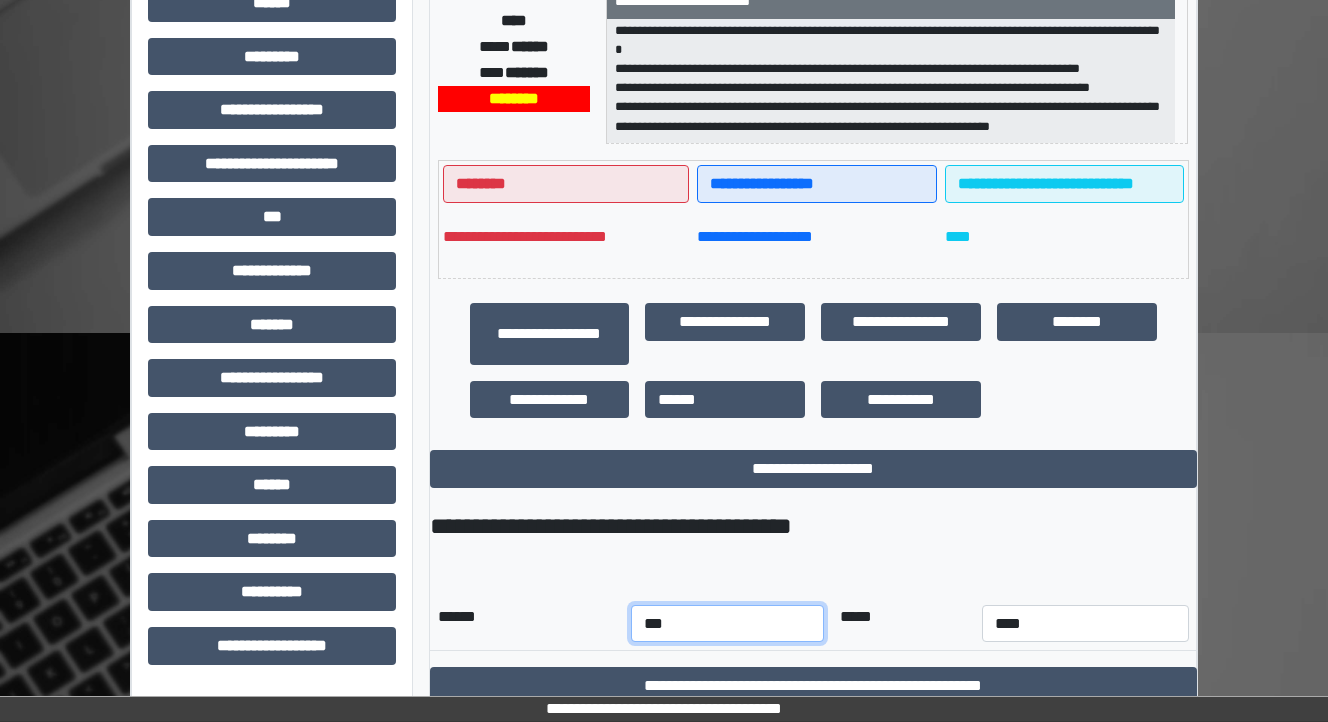 click on "***
***
***
***
***
***
***
***
***
***
***
***" at bounding box center (727, 624) 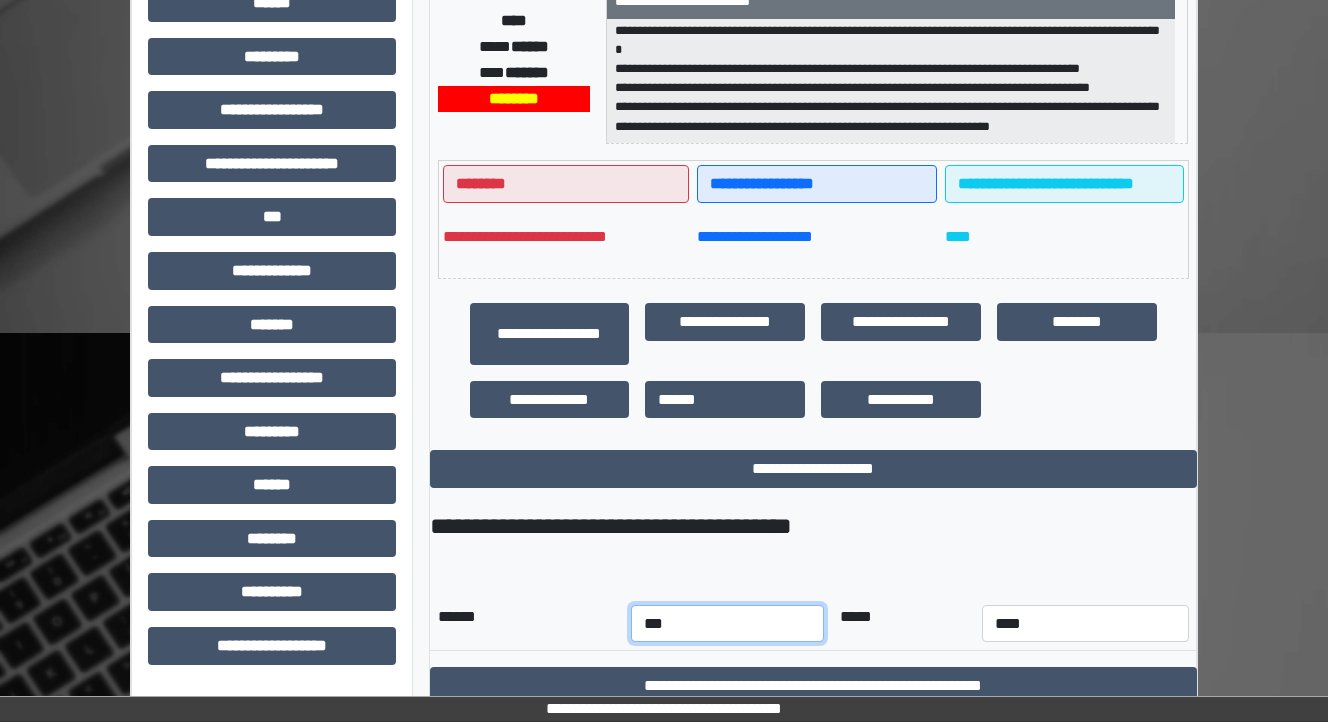 select on "*" 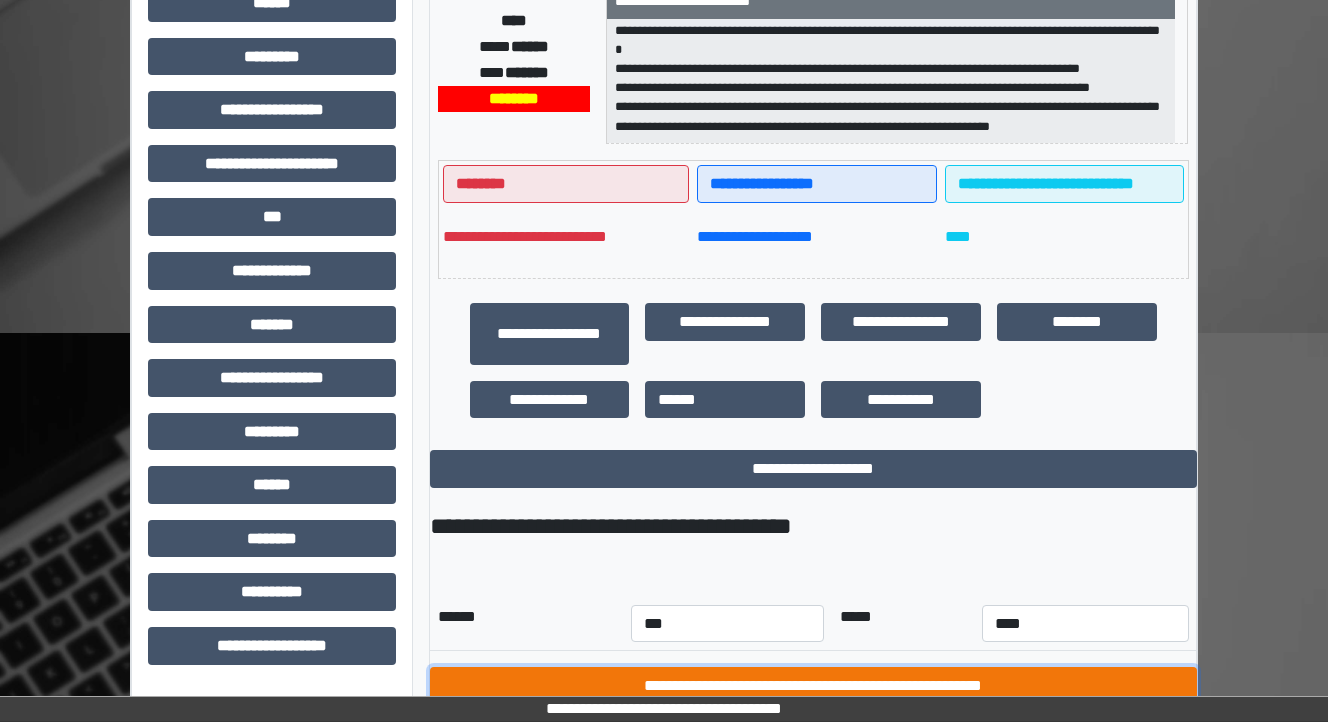 click on "**********" at bounding box center [813, 686] 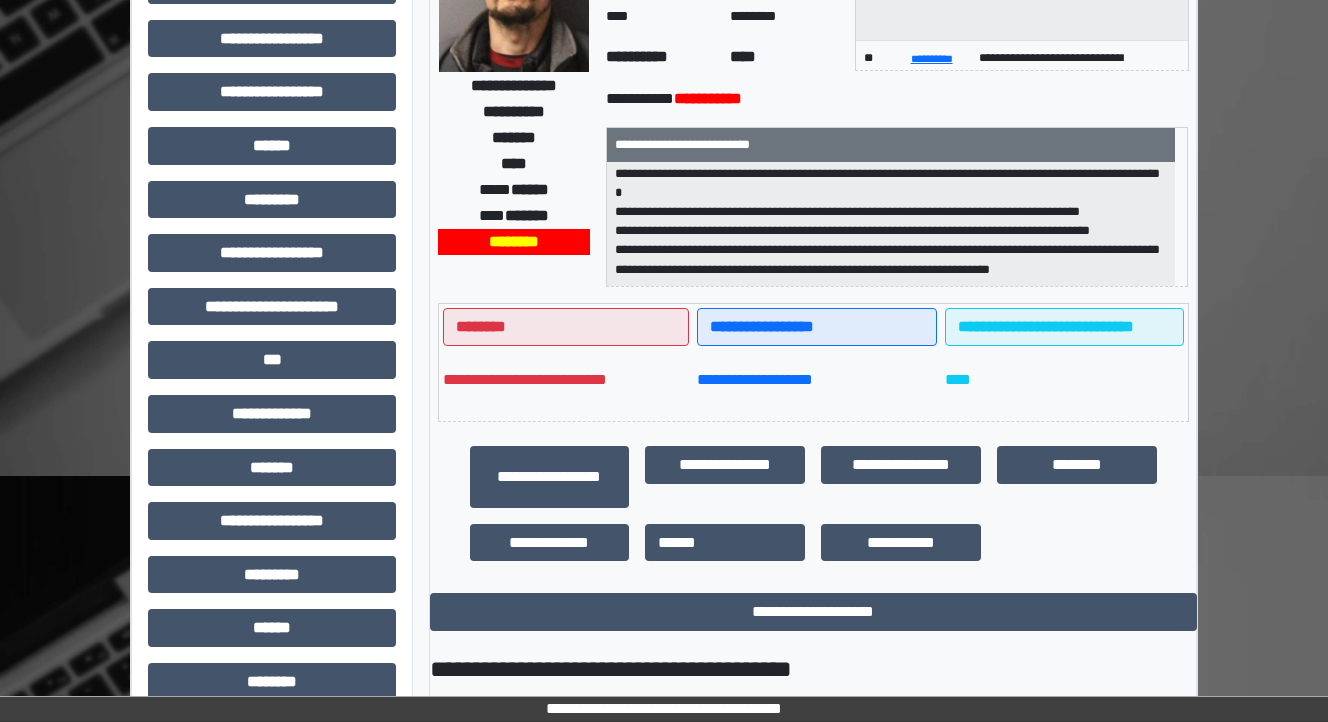 scroll, scrollTop: 0, scrollLeft: 0, axis: both 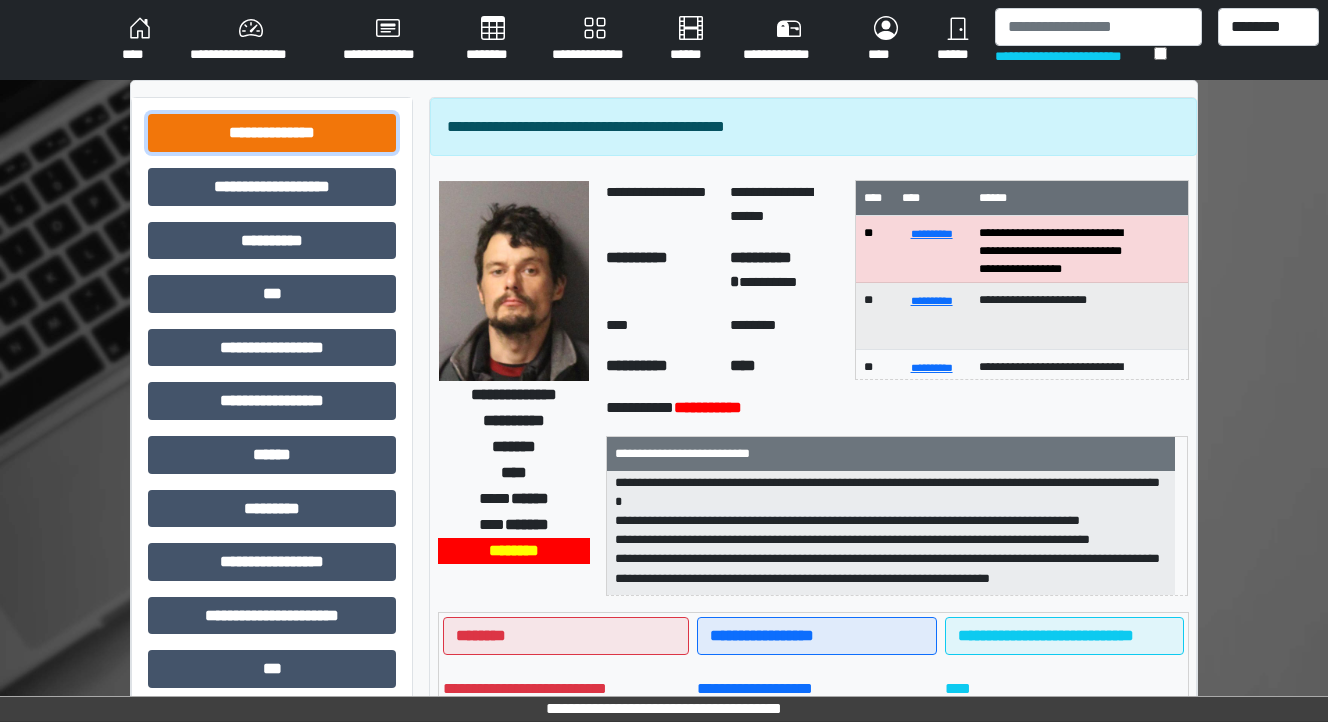 click on "**********" at bounding box center [272, 133] 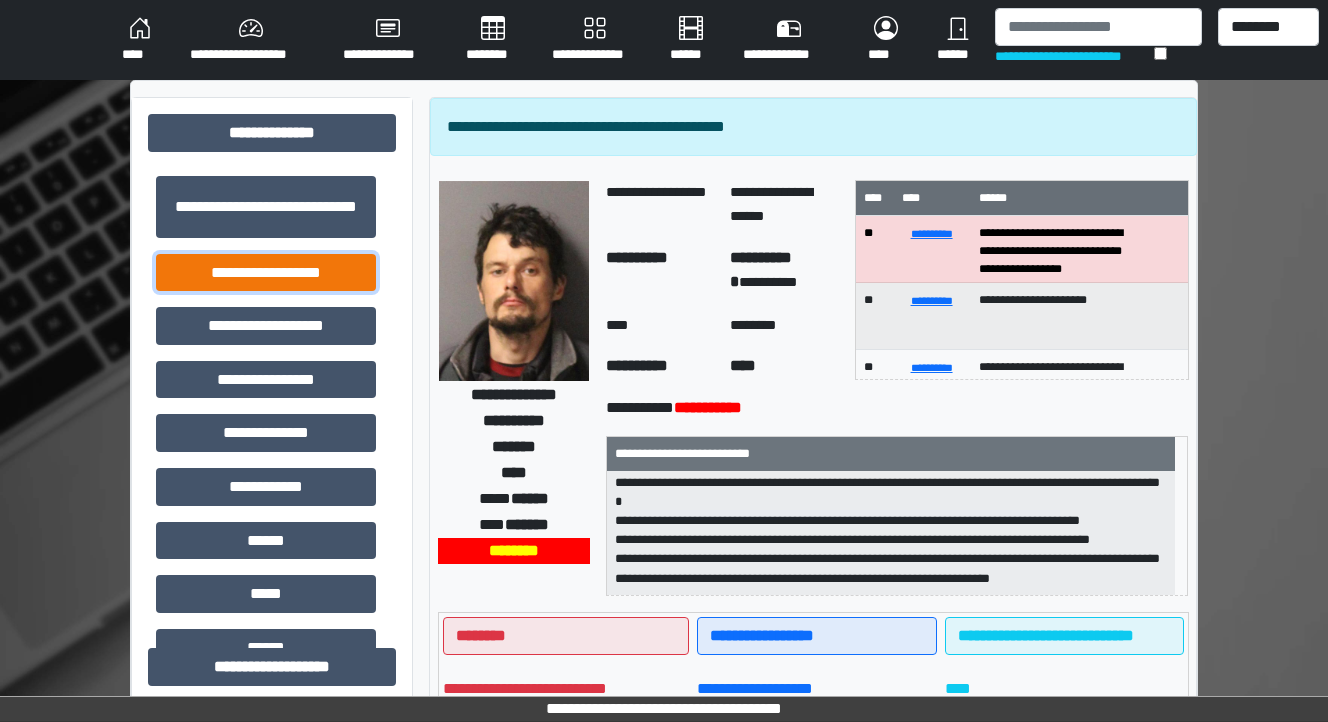 click on "**********" at bounding box center (266, 273) 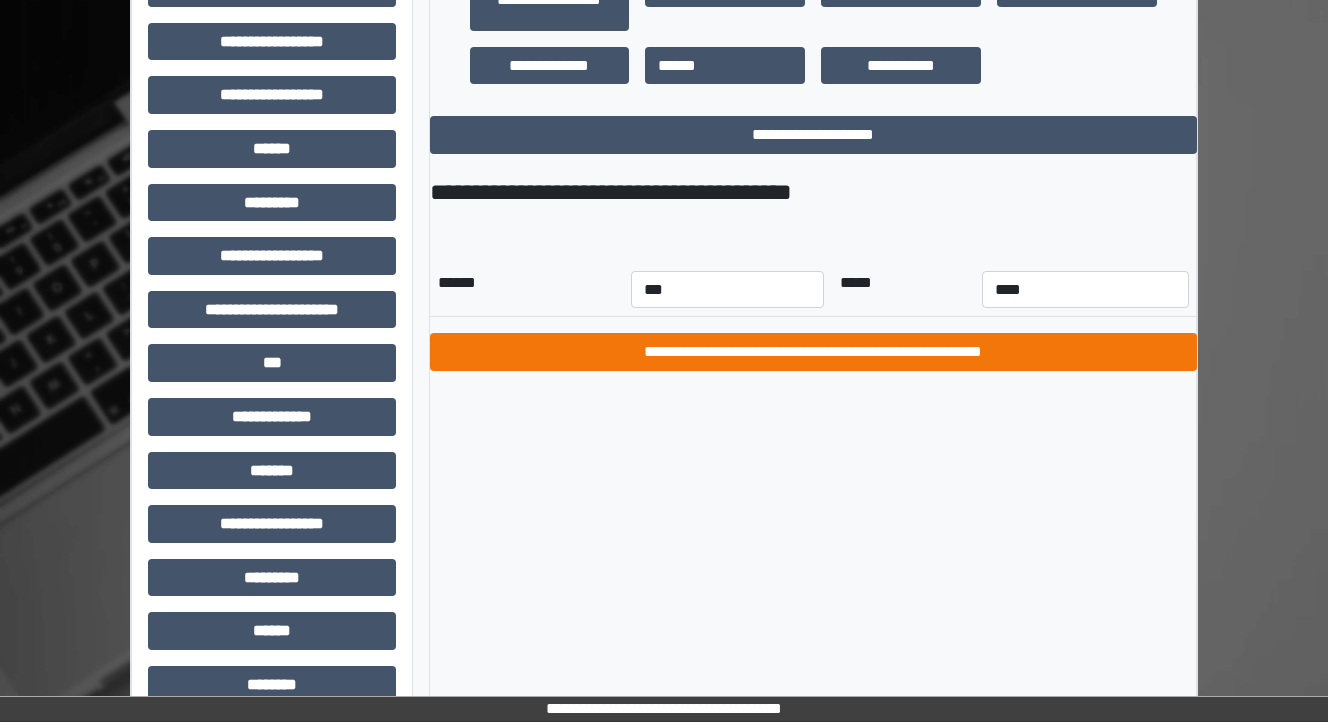 scroll, scrollTop: 800, scrollLeft: 0, axis: vertical 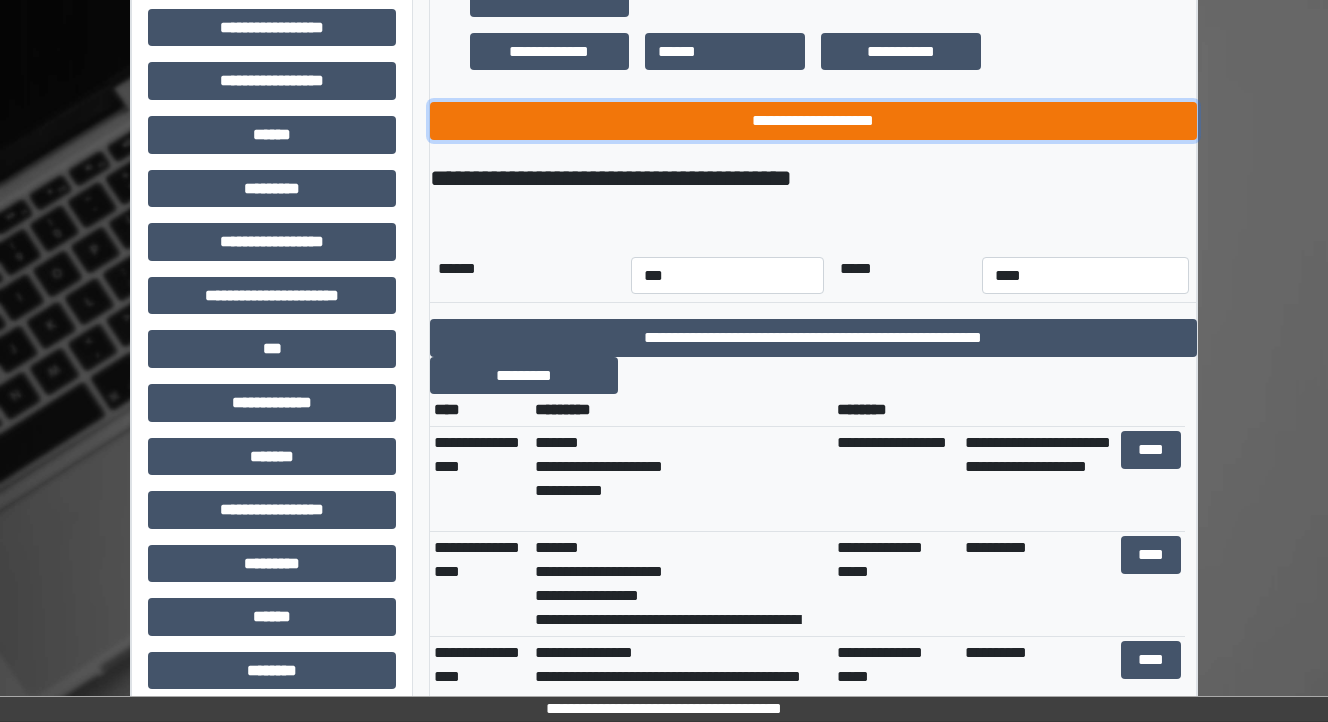 click on "**********" at bounding box center [813, 121] 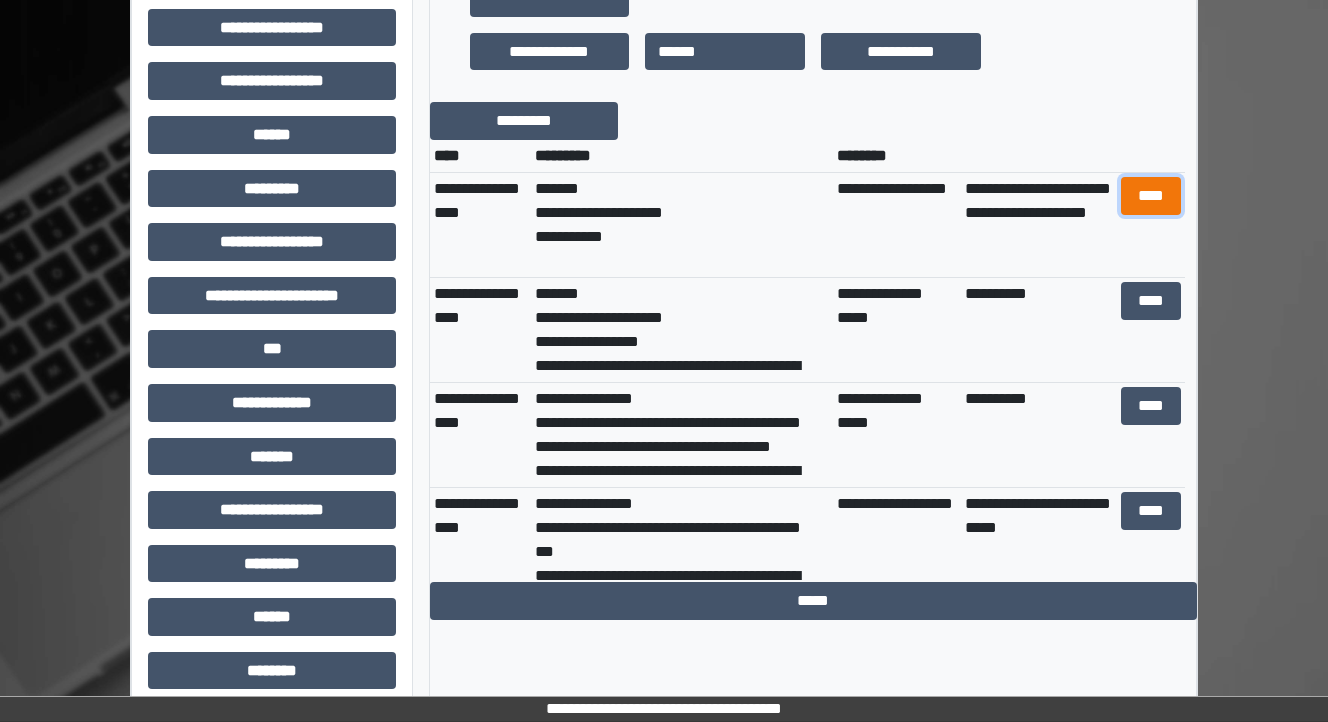 click on "****" at bounding box center [1150, 196] 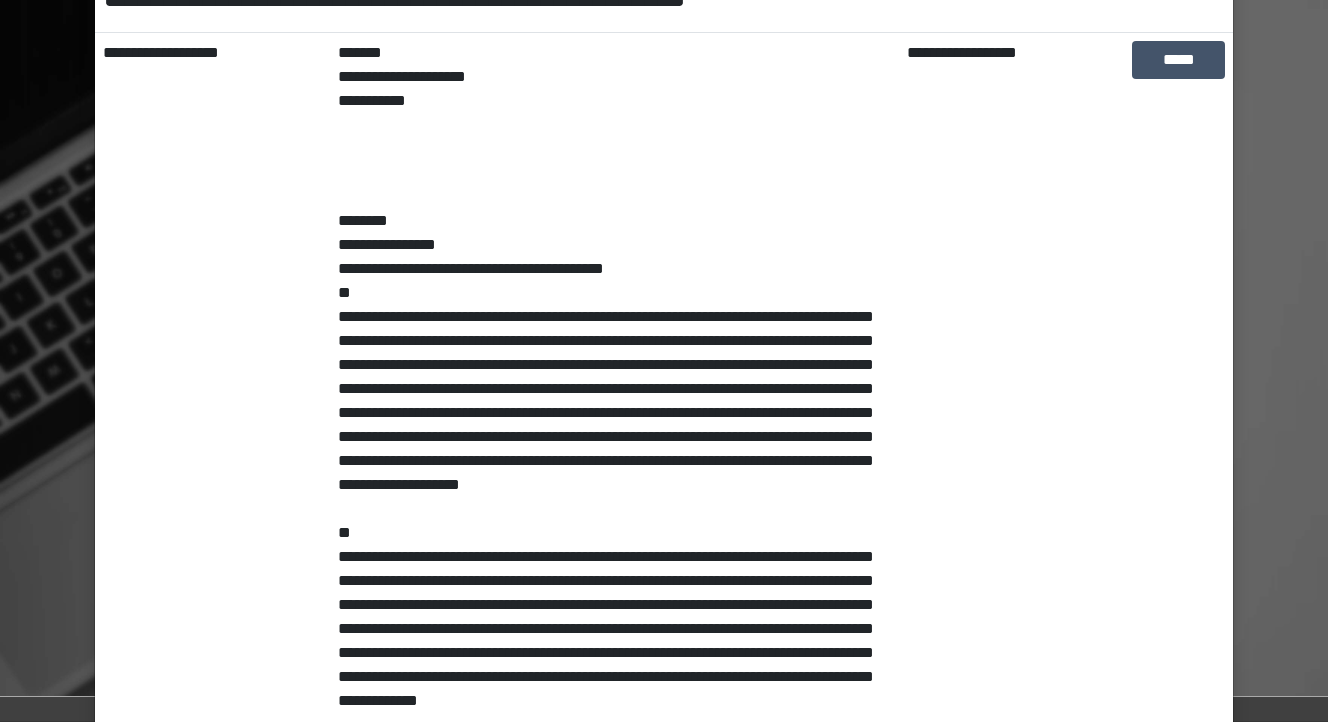 scroll, scrollTop: 0, scrollLeft: 0, axis: both 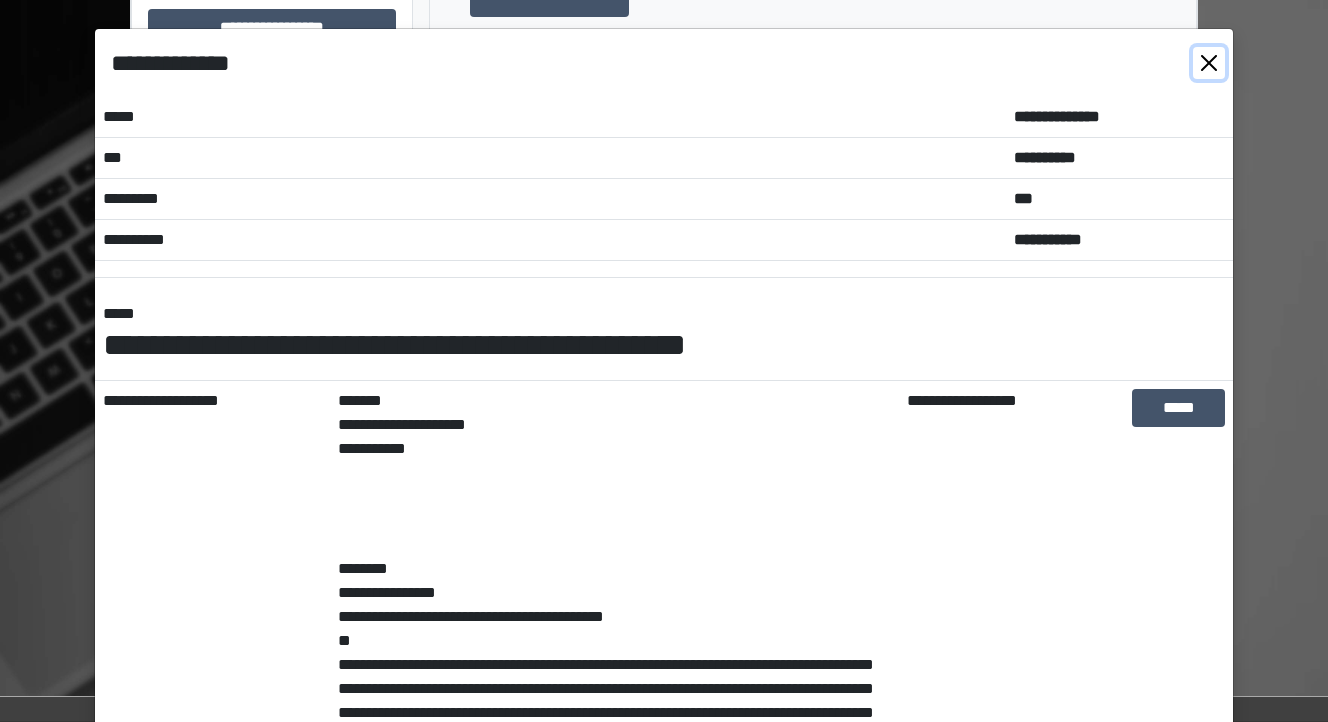 click at bounding box center (1209, 63) 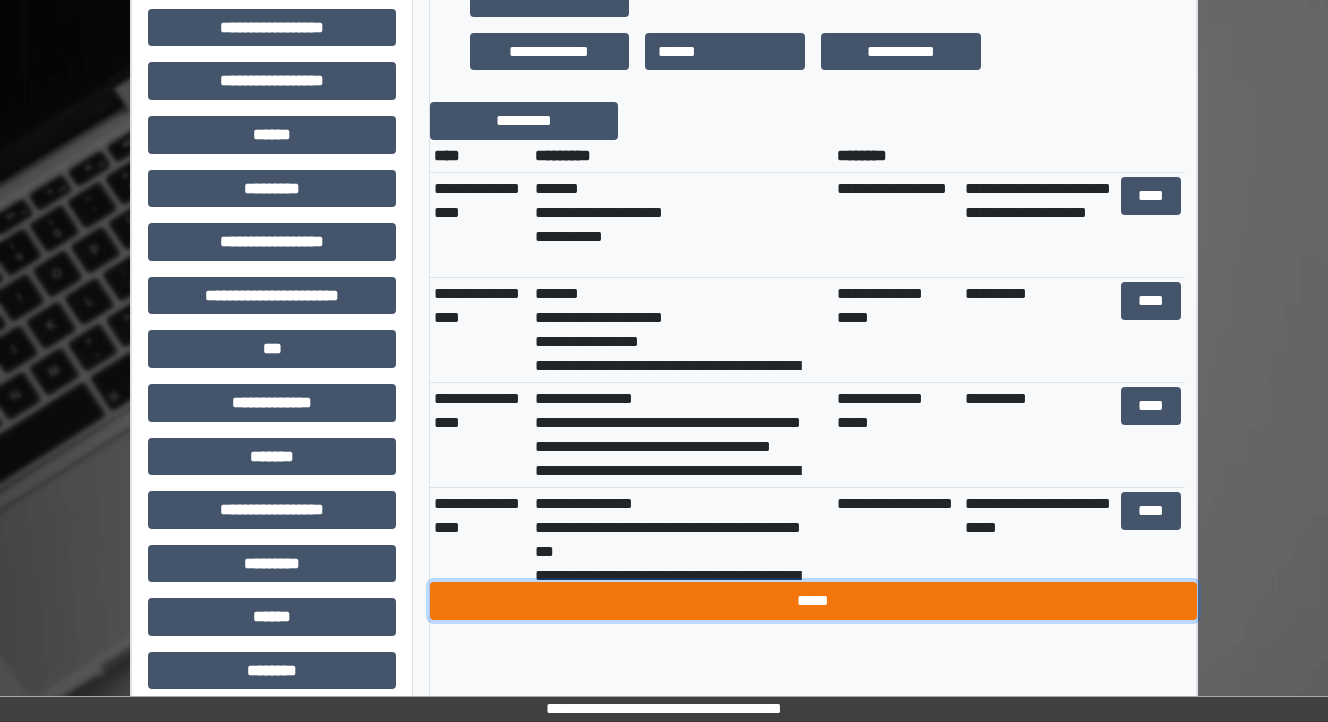 click on "*****" at bounding box center [813, 601] 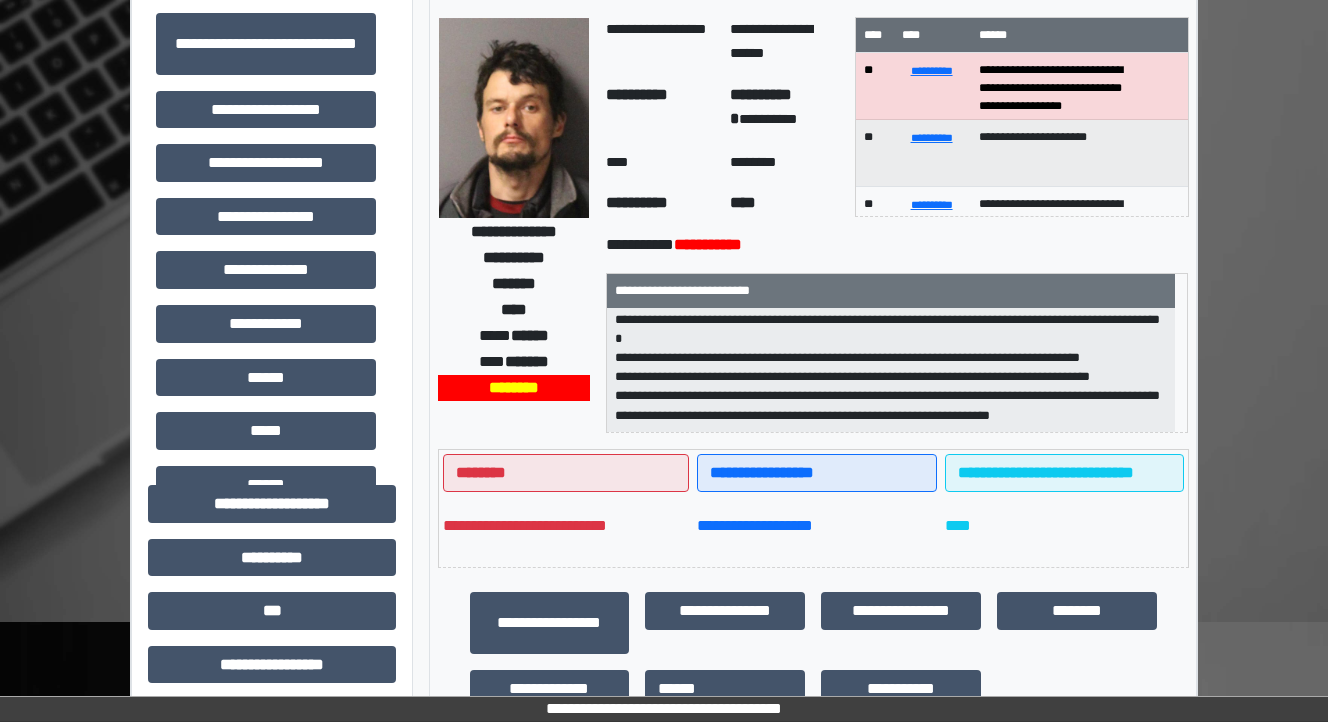 scroll, scrollTop: 0, scrollLeft: 0, axis: both 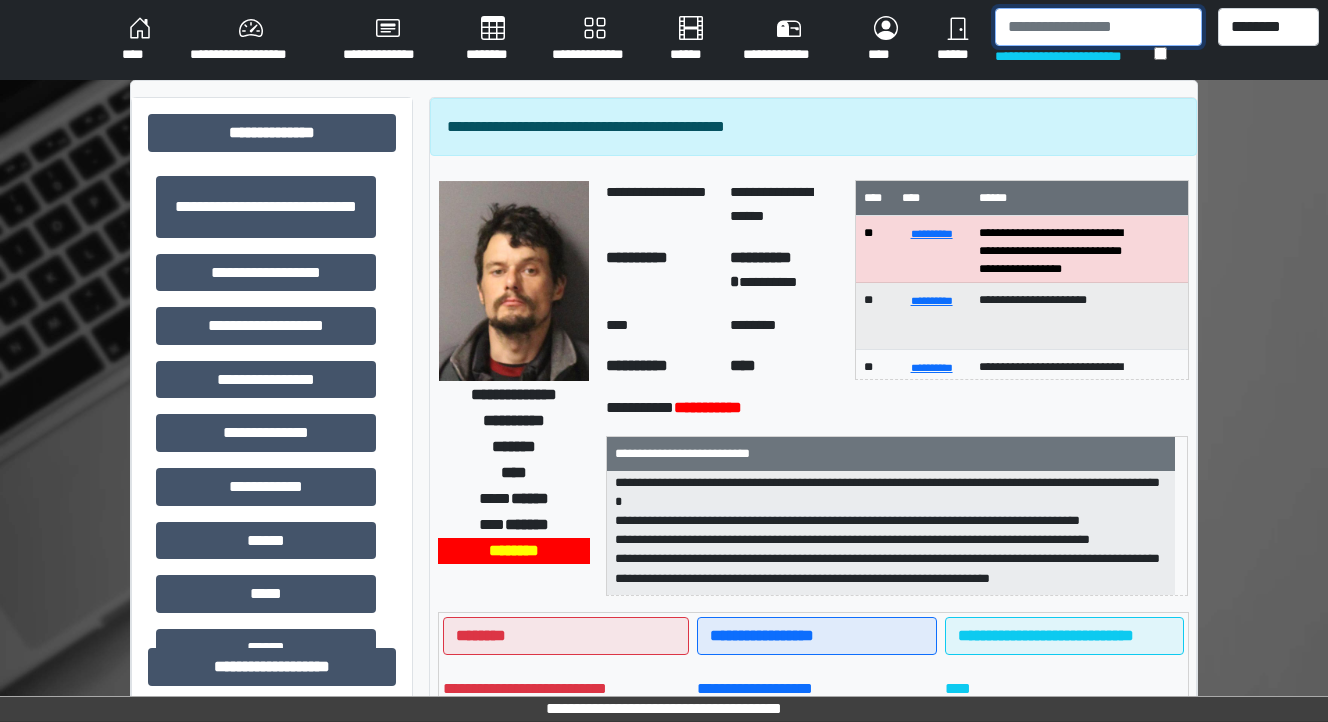 click at bounding box center (1098, 27) 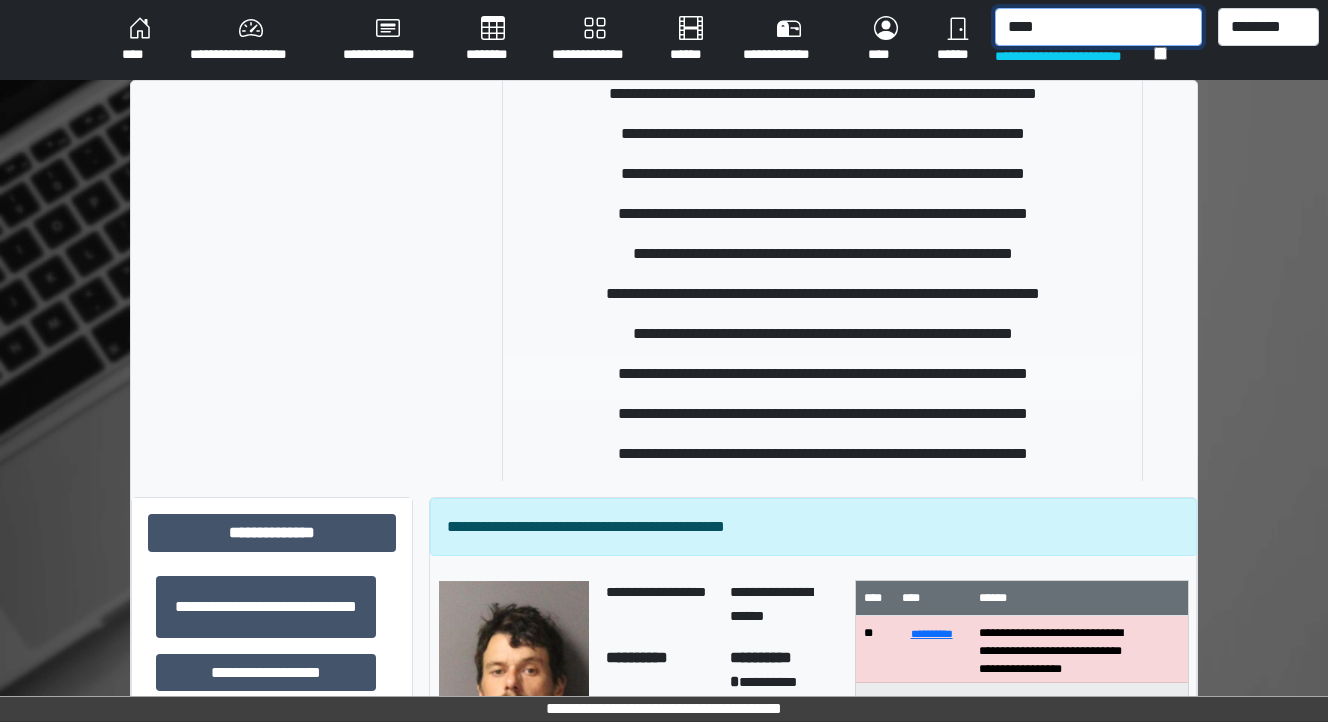 scroll, scrollTop: 240, scrollLeft: 0, axis: vertical 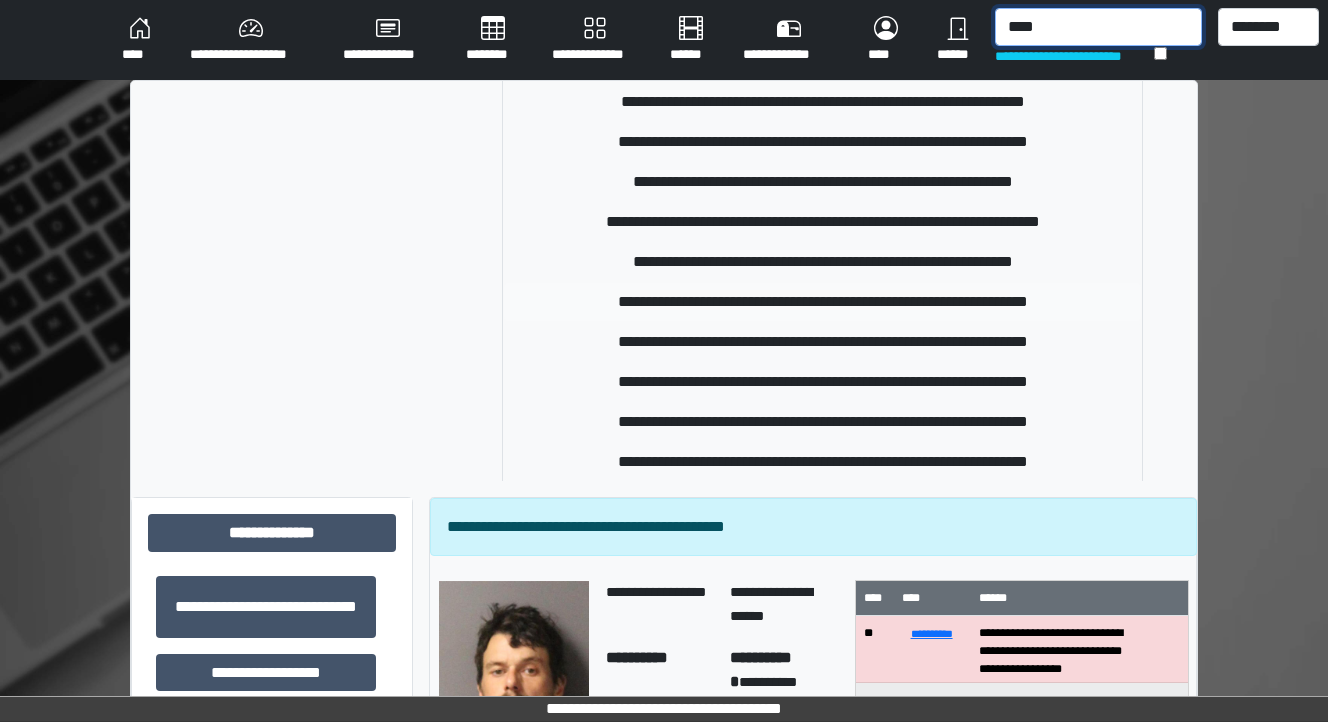 type on "****" 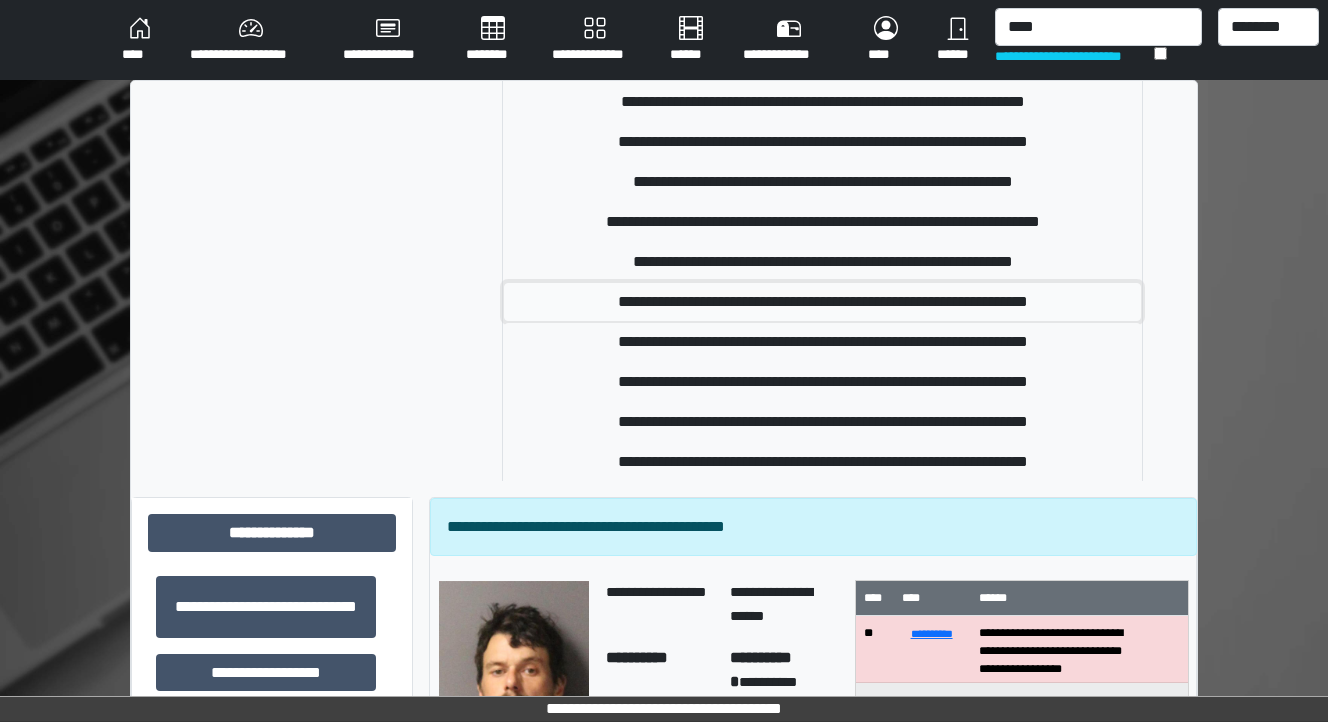 click on "**********" at bounding box center [822, 302] 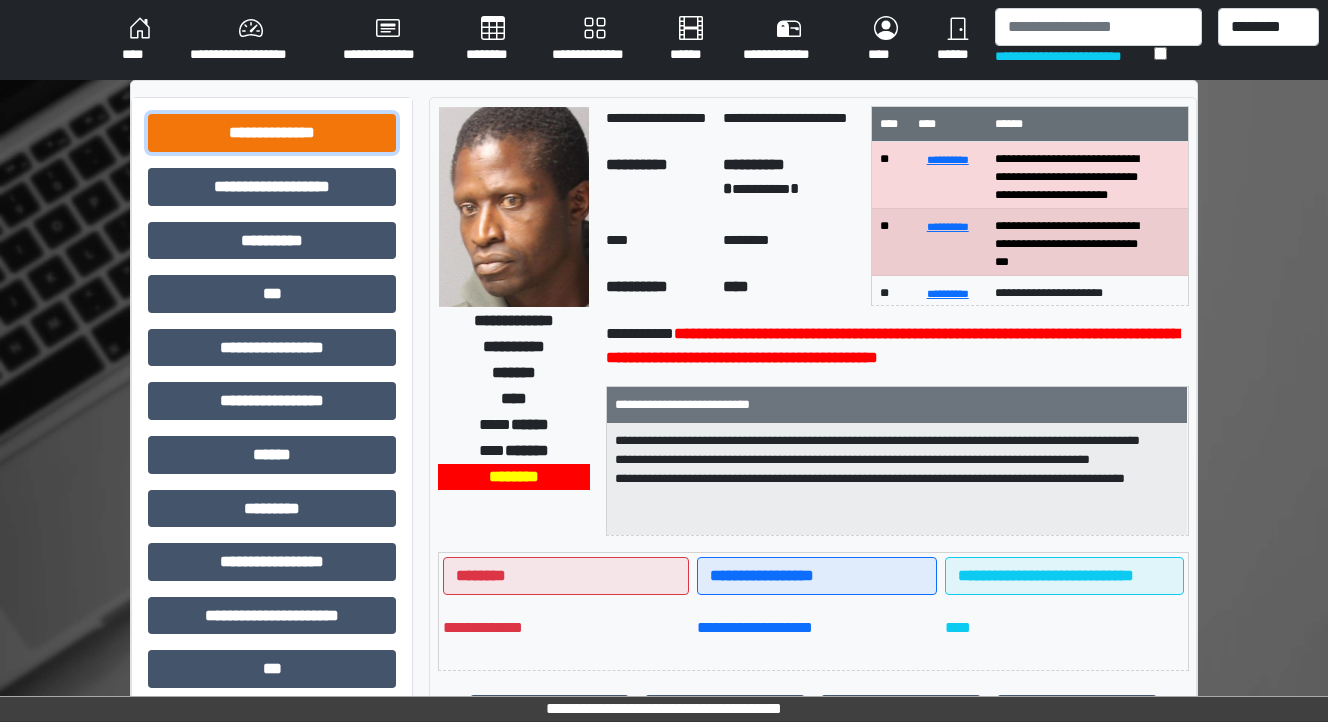 click on "**********" at bounding box center (272, 133) 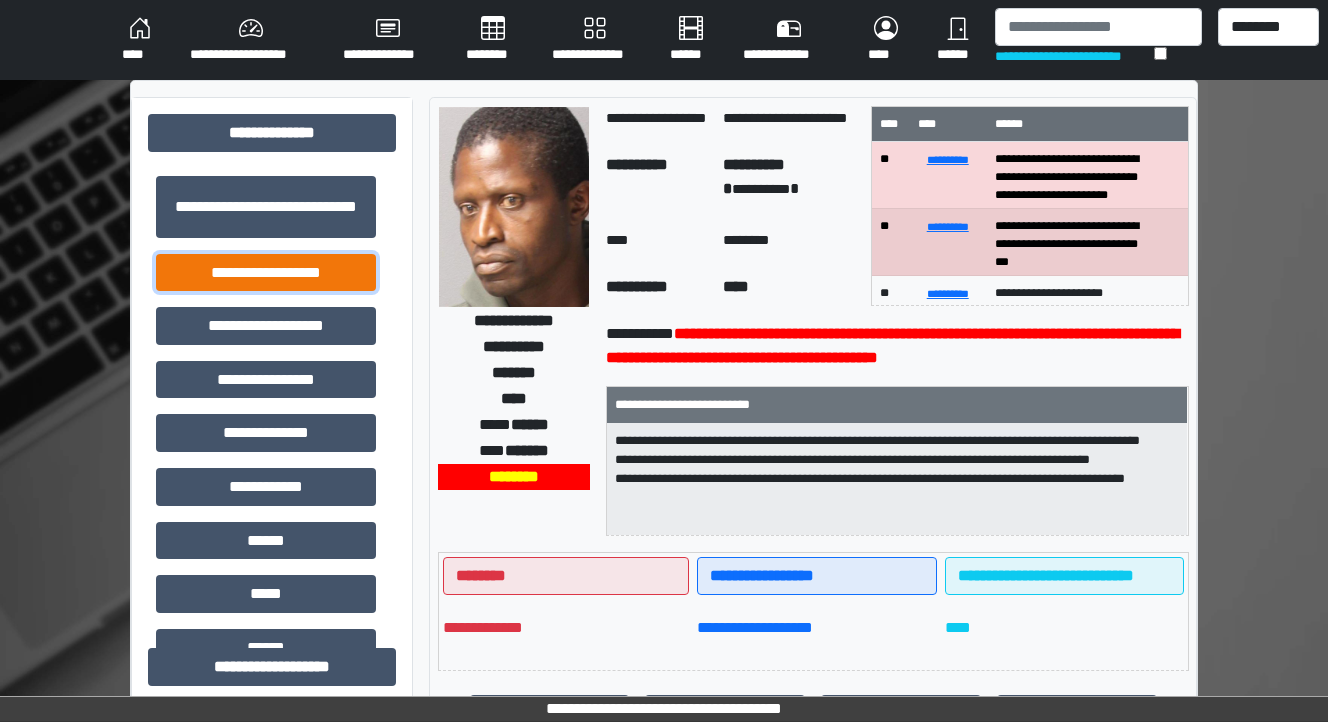 click on "**********" at bounding box center [266, 273] 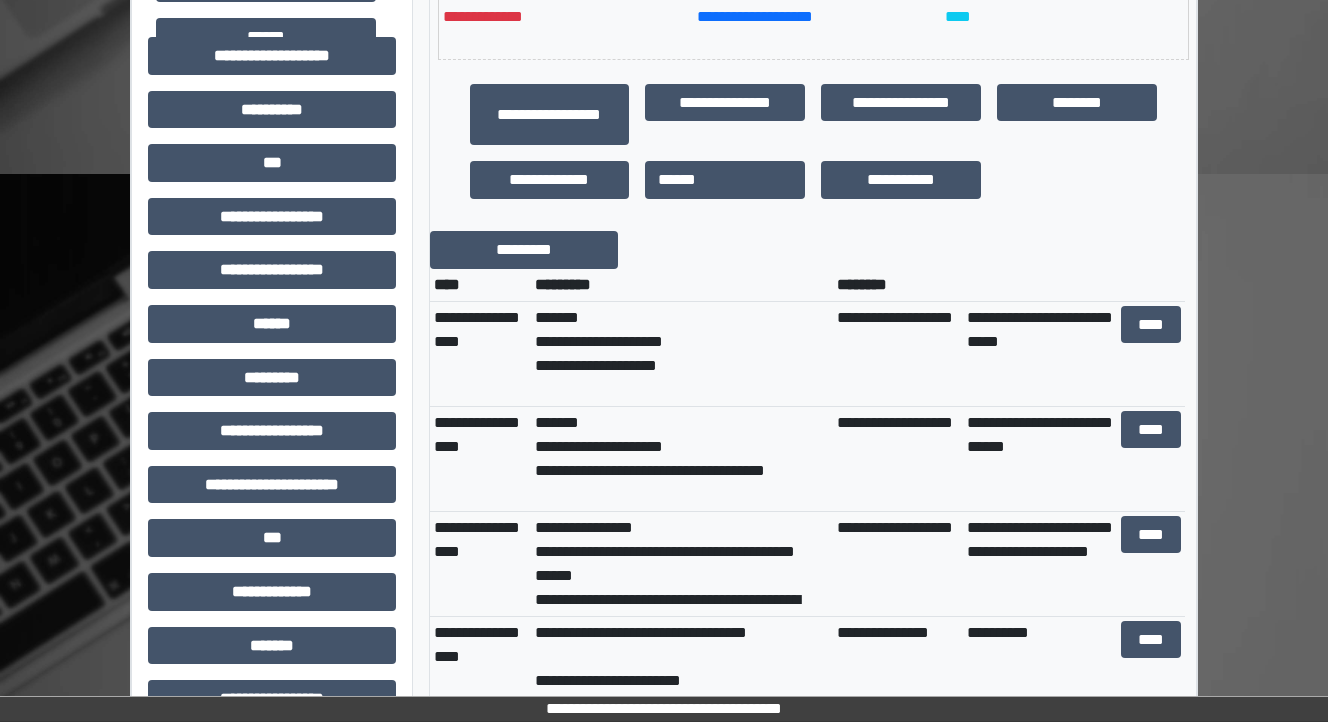 scroll, scrollTop: 640, scrollLeft: 0, axis: vertical 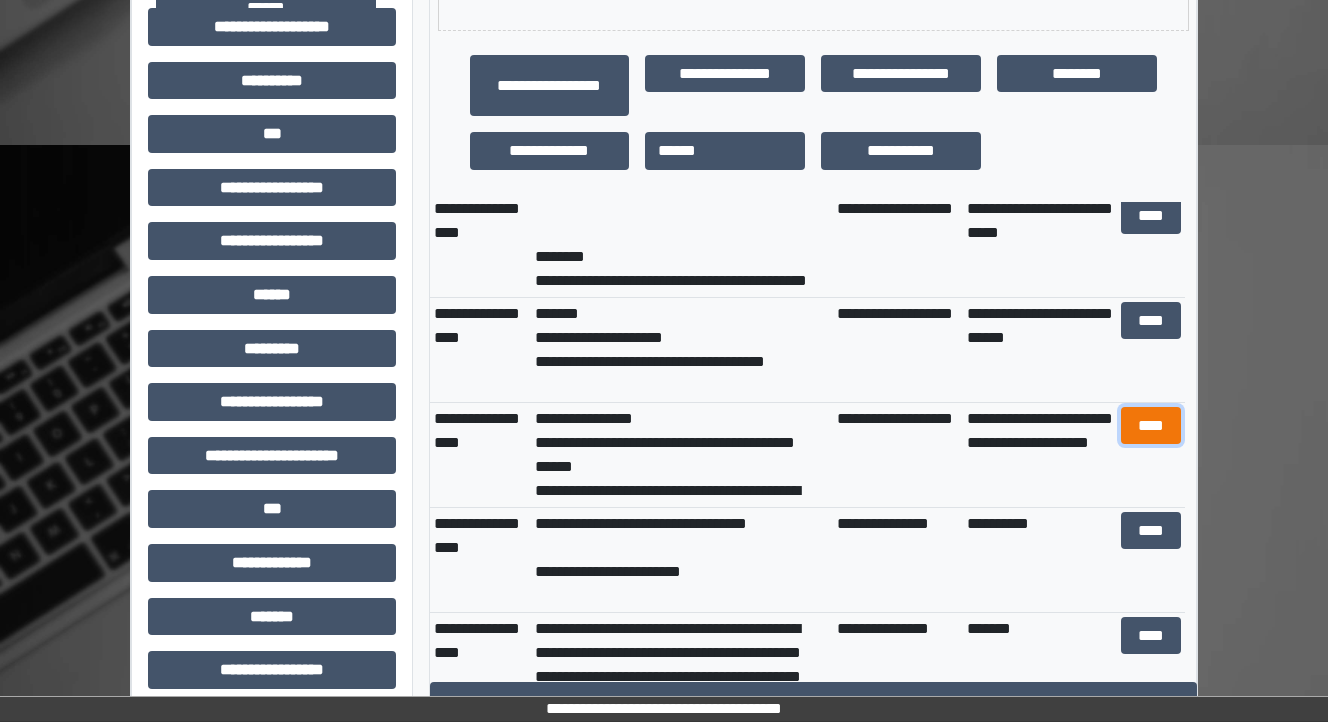 click on "****" at bounding box center [1150, 426] 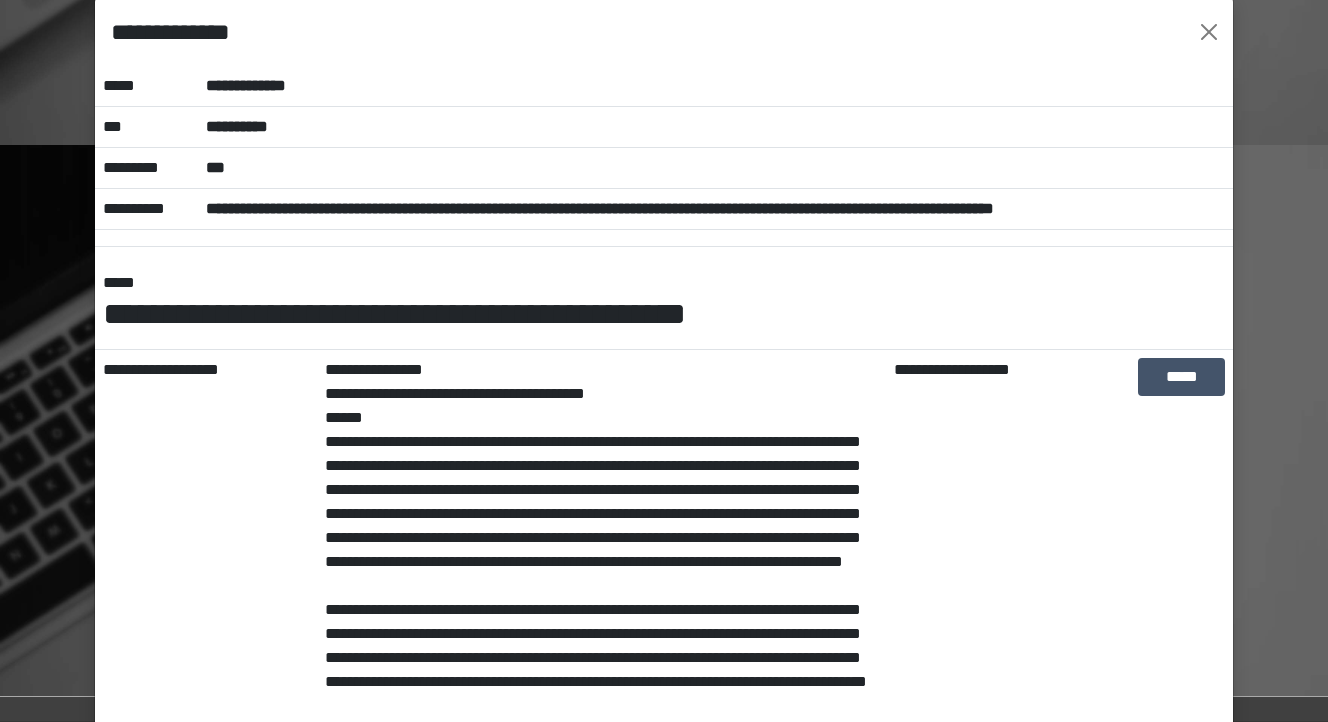 scroll, scrollTop: 0, scrollLeft: 0, axis: both 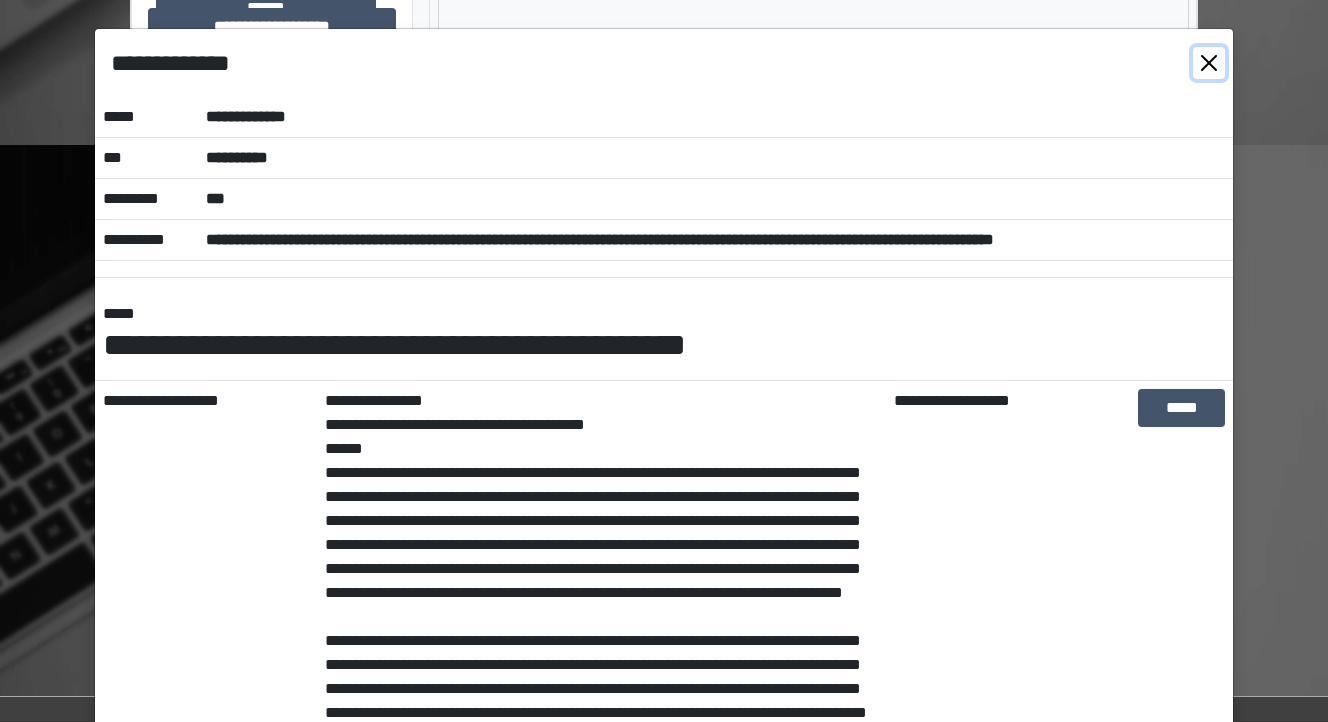 click at bounding box center (1209, 63) 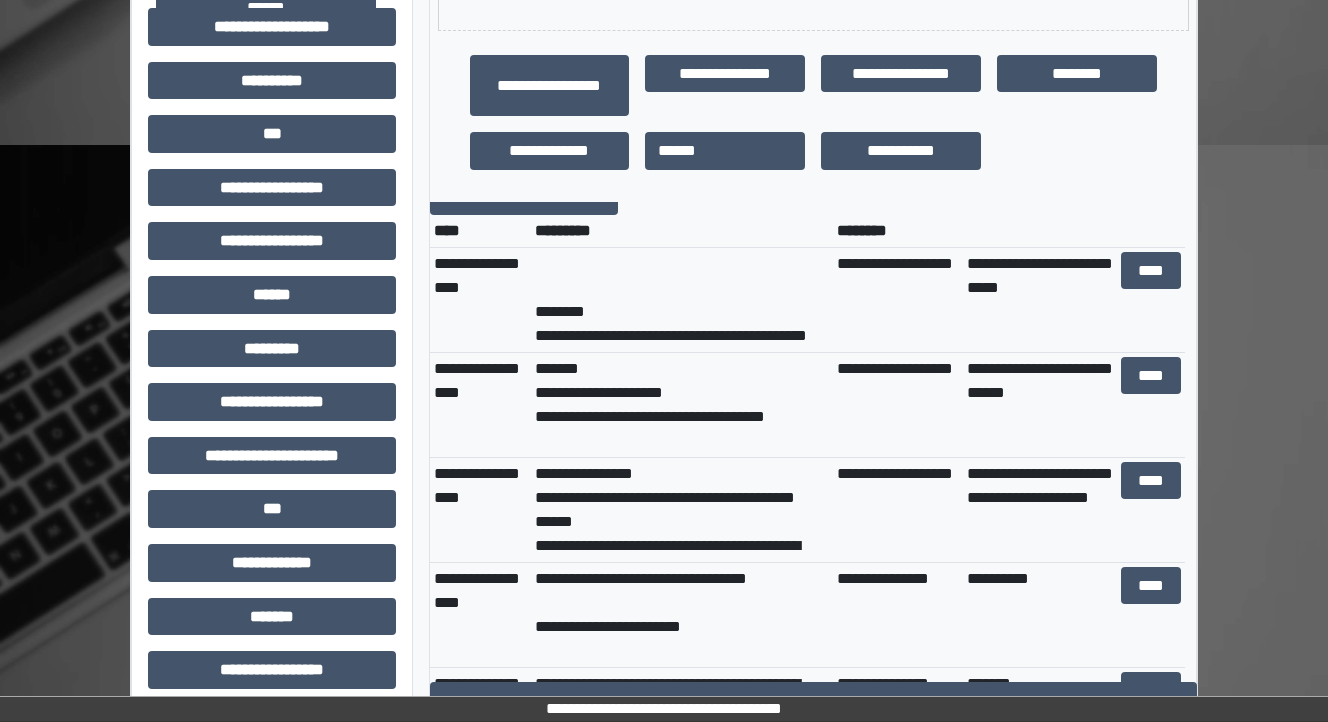 scroll, scrollTop: 0, scrollLeft: 0, axis: both 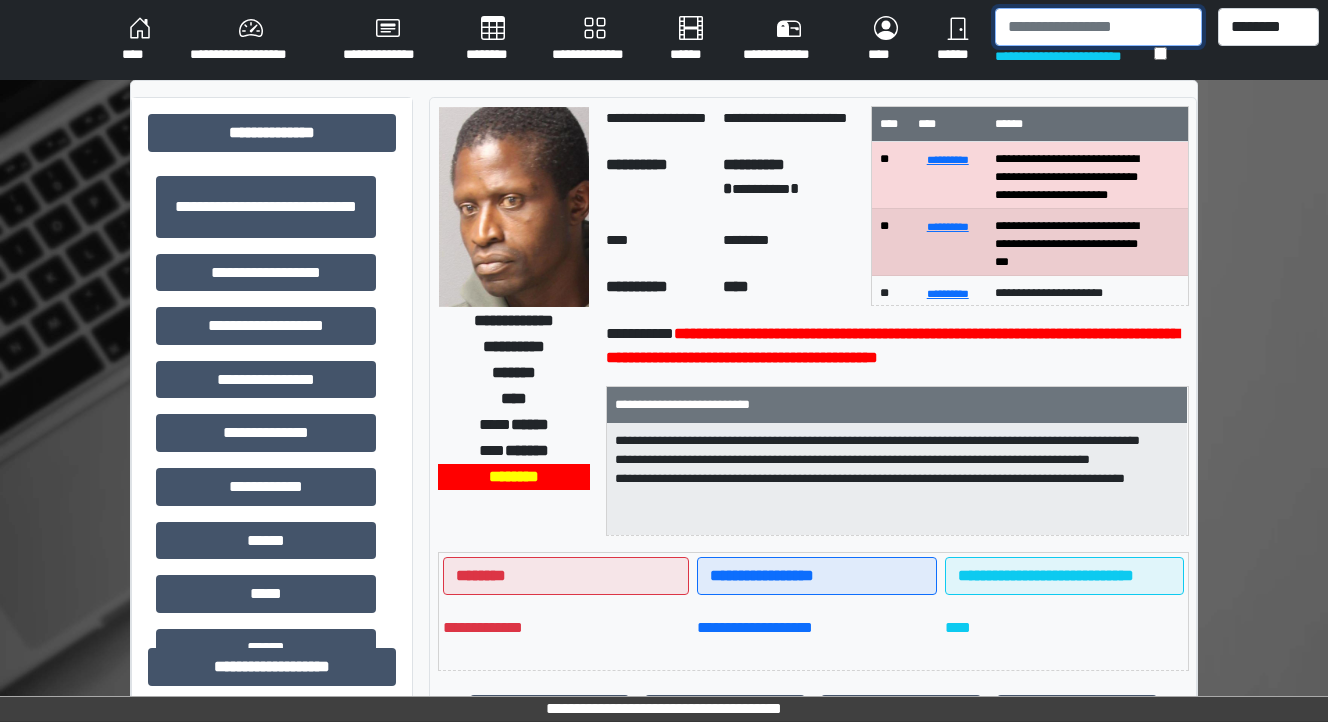 click at bounding box center (1098, 27) 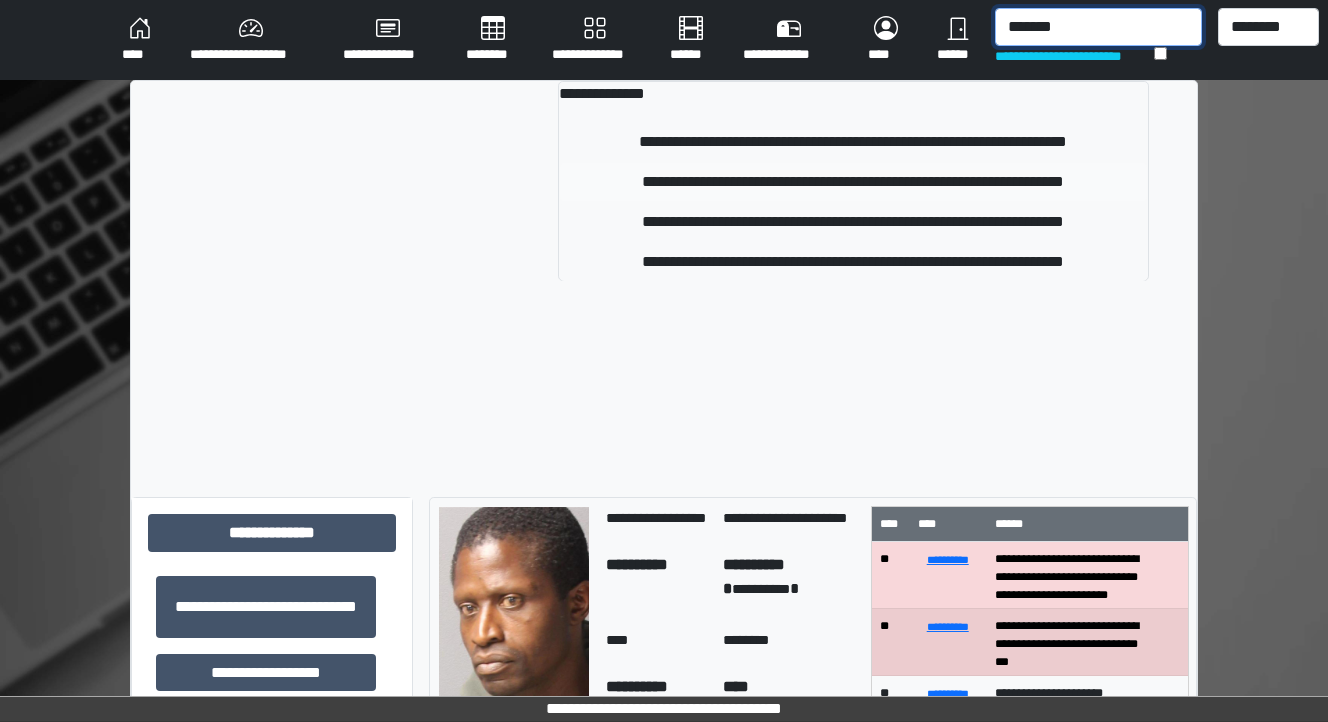 type on "*******" 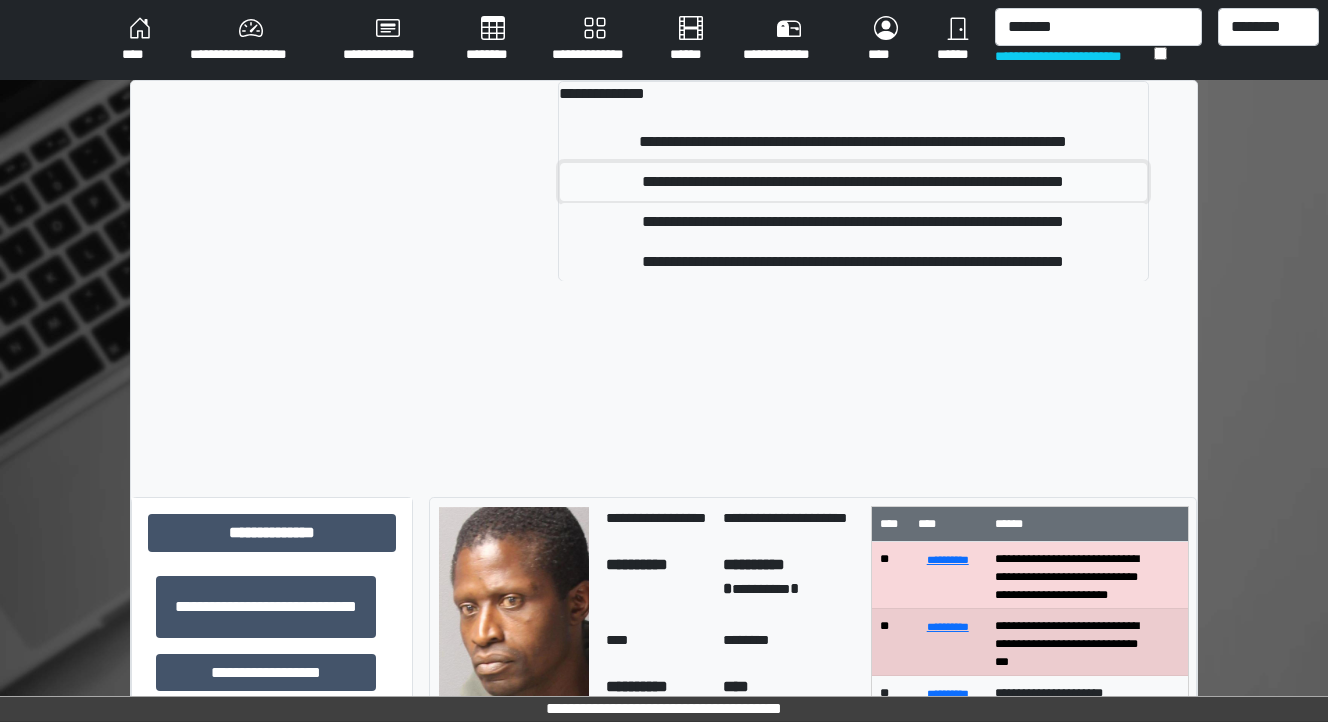 click on "**********" at bounding box center (854, 182) 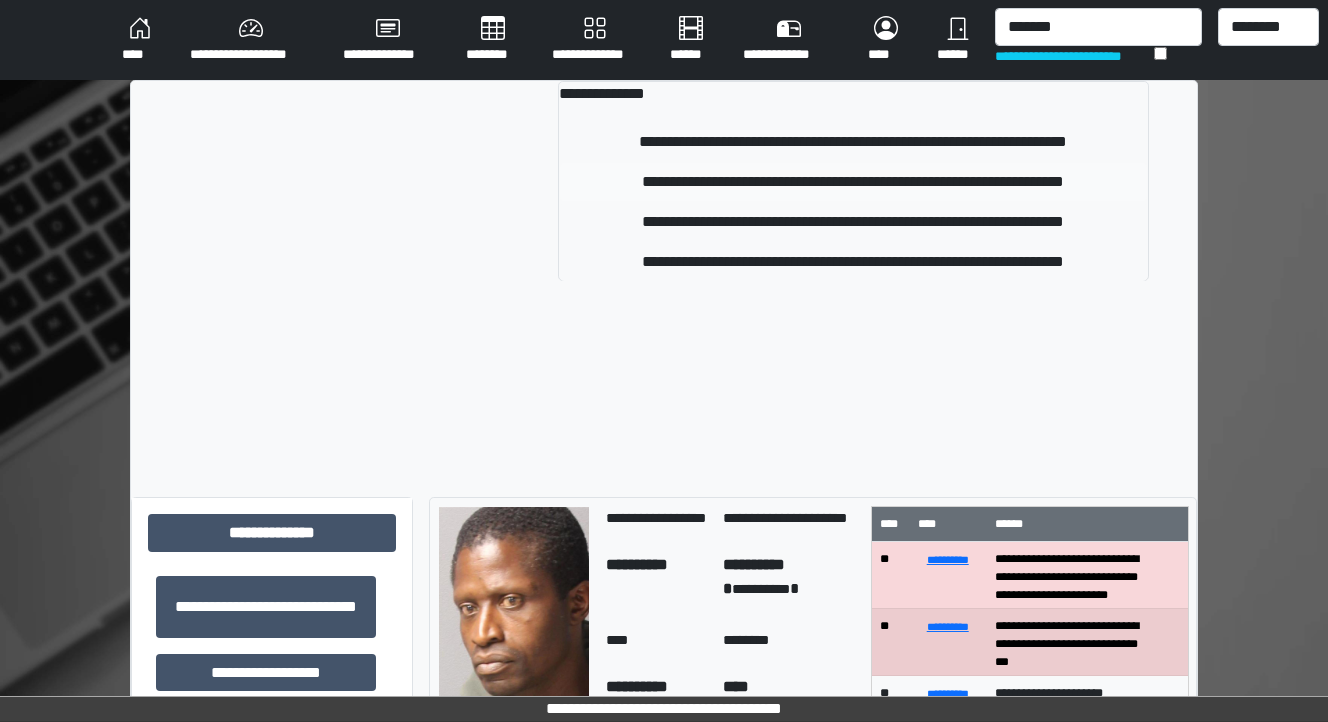 type 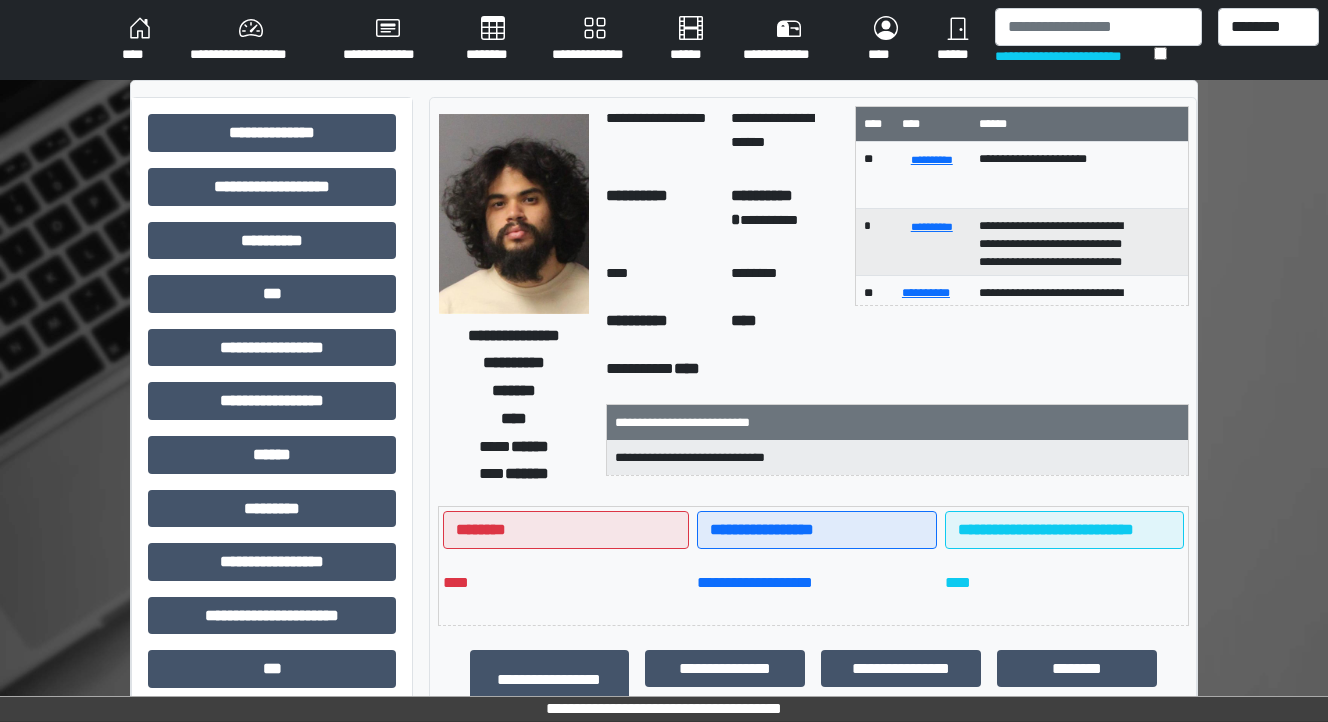 scroll, scrollTop: 0, scrollLeft: 0, axis: both 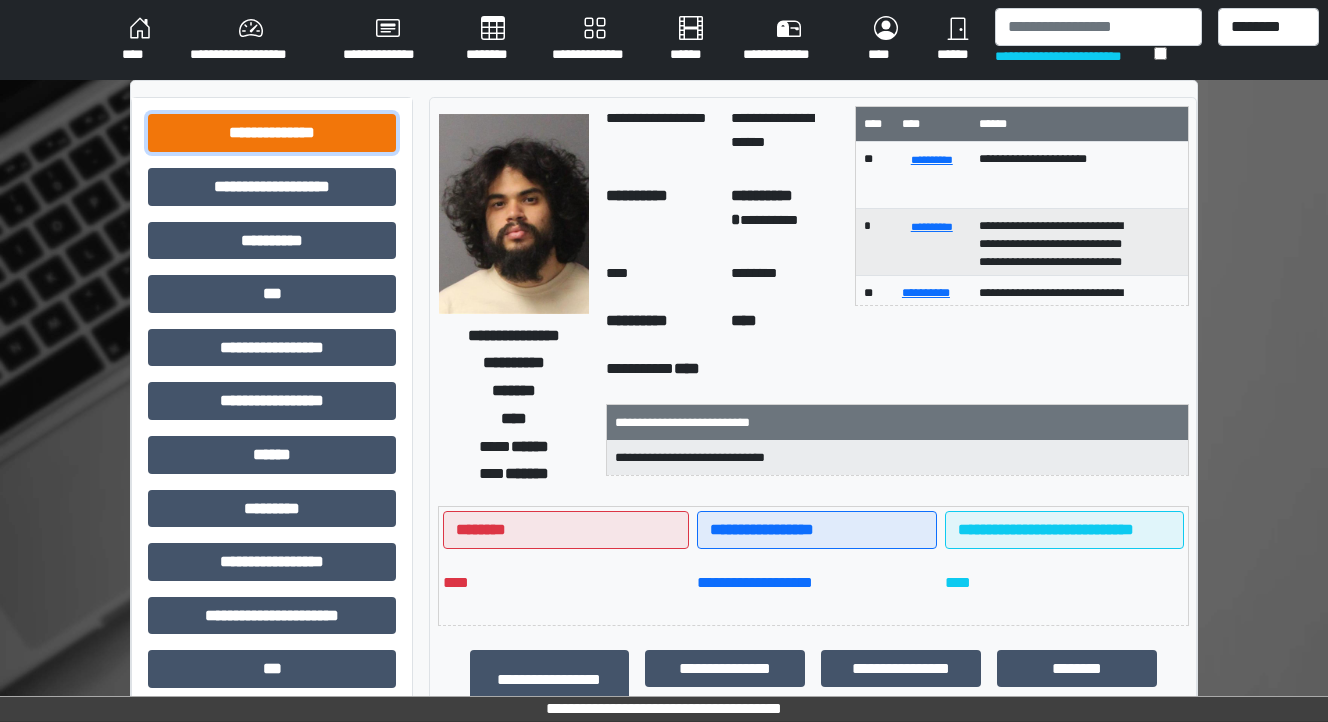 click on "**********" at bounding box center [272, 133] 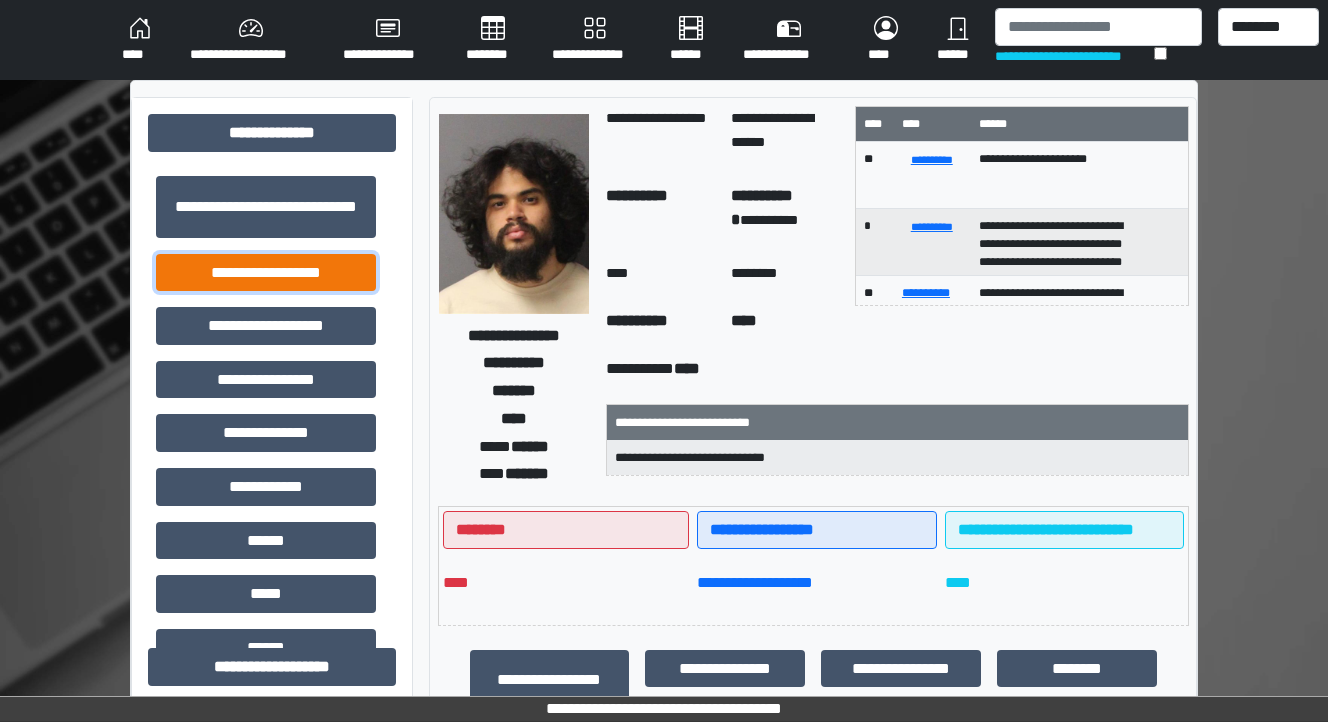 click on "**********" at bounding box center (266, 273) 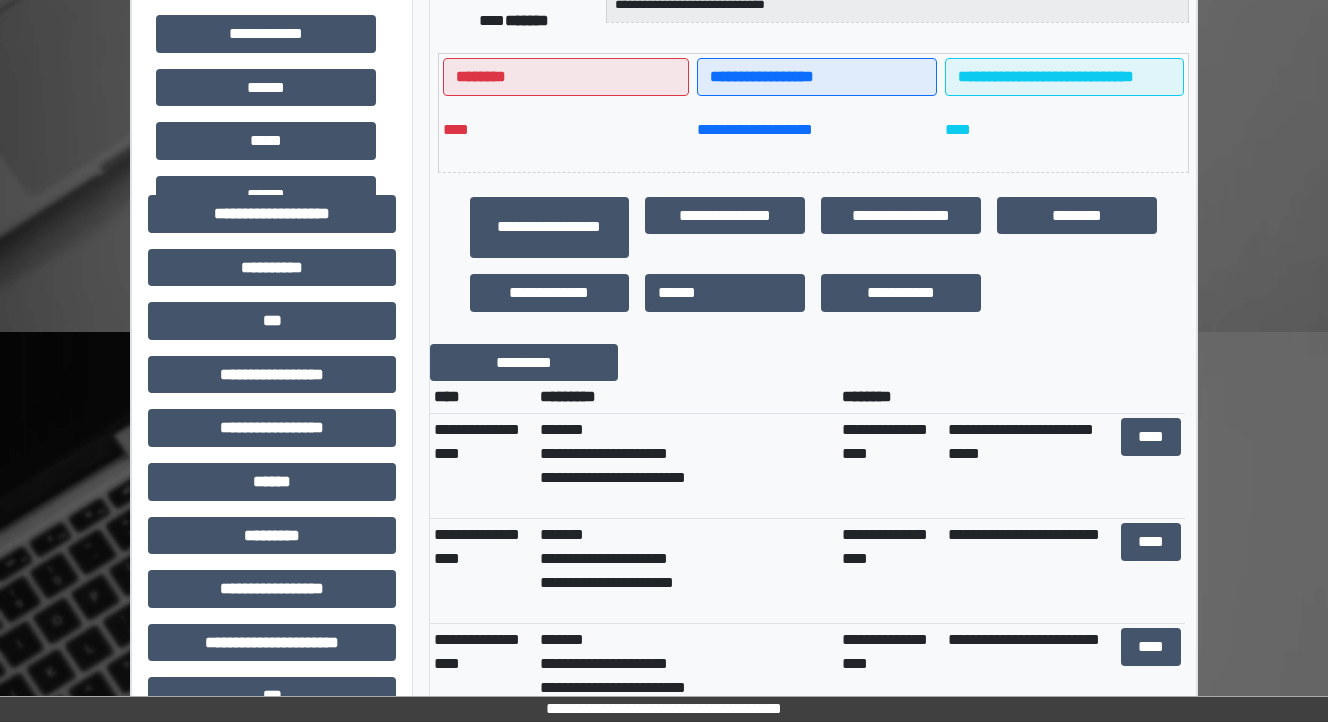 scroll, scrollTop: 480, scrollLeft: 0, axis: vertical 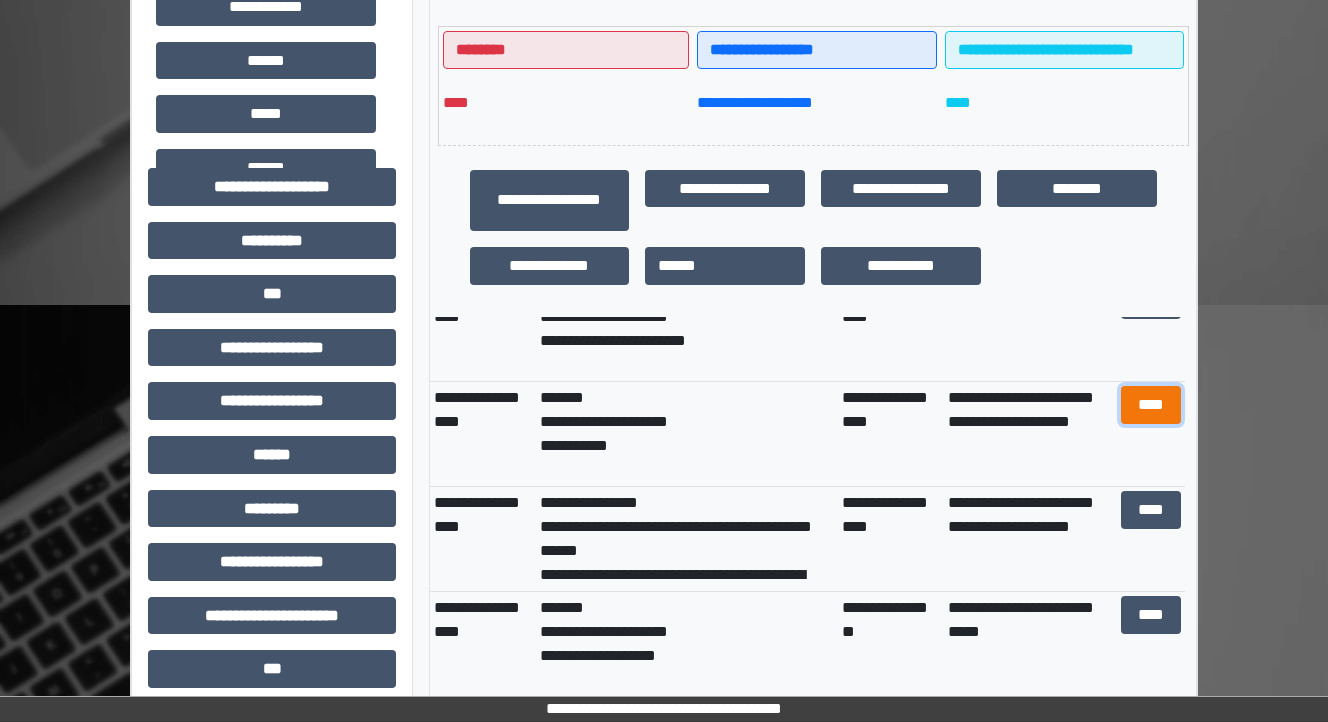 click on "****" at bounding box center [1150, 405] 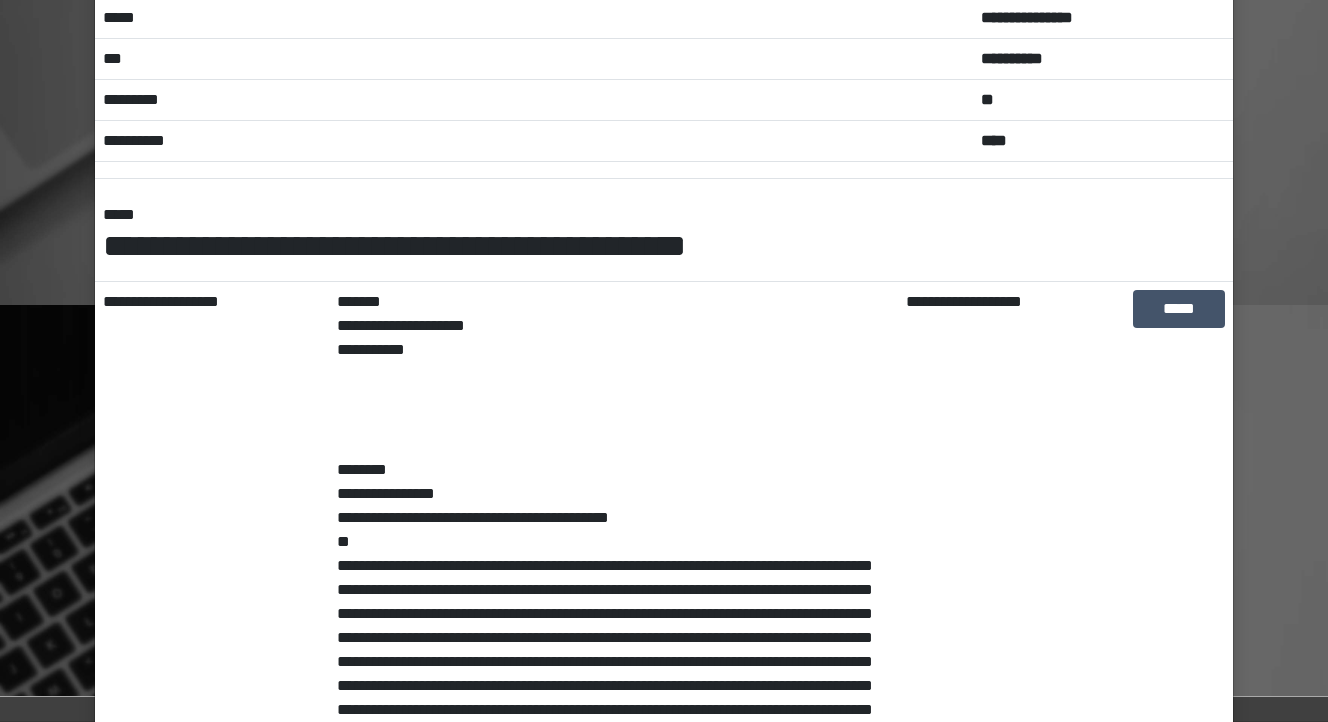 scroll, scrollTop: 0, scrollLeft: 0, axis: both 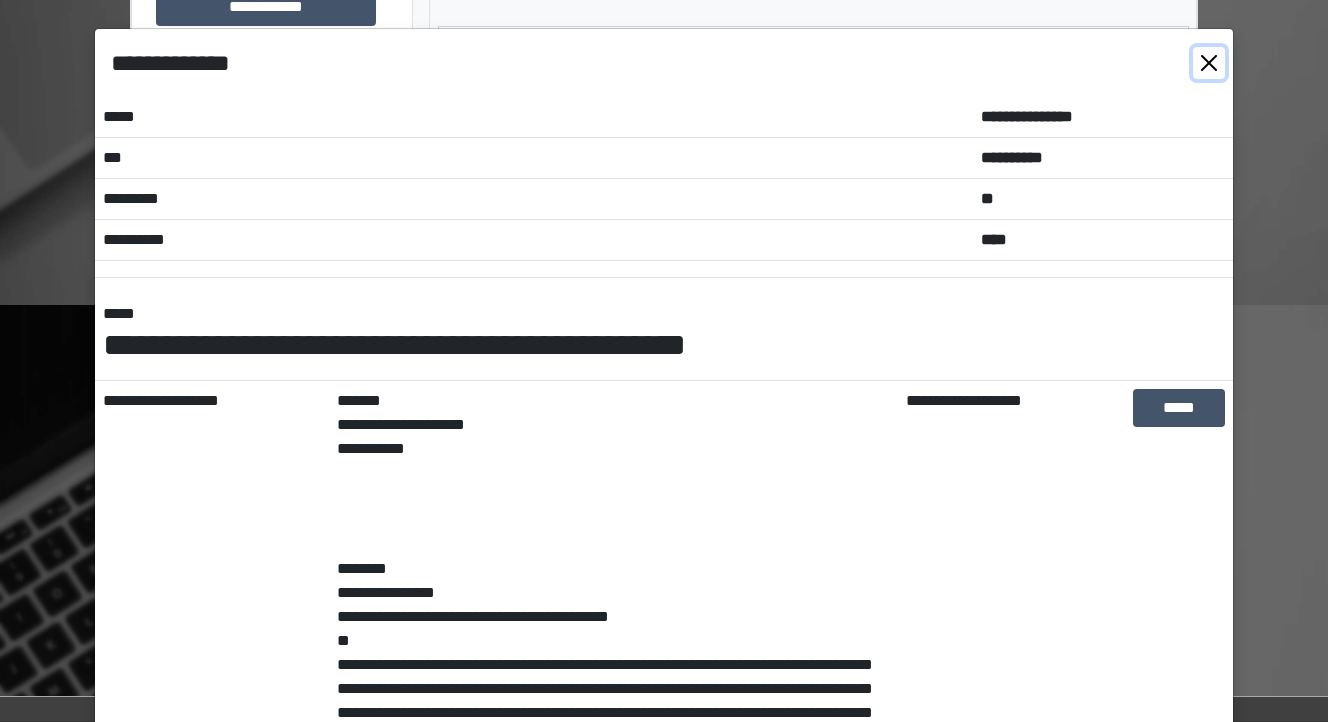 click at bounding box center (1209, 63) 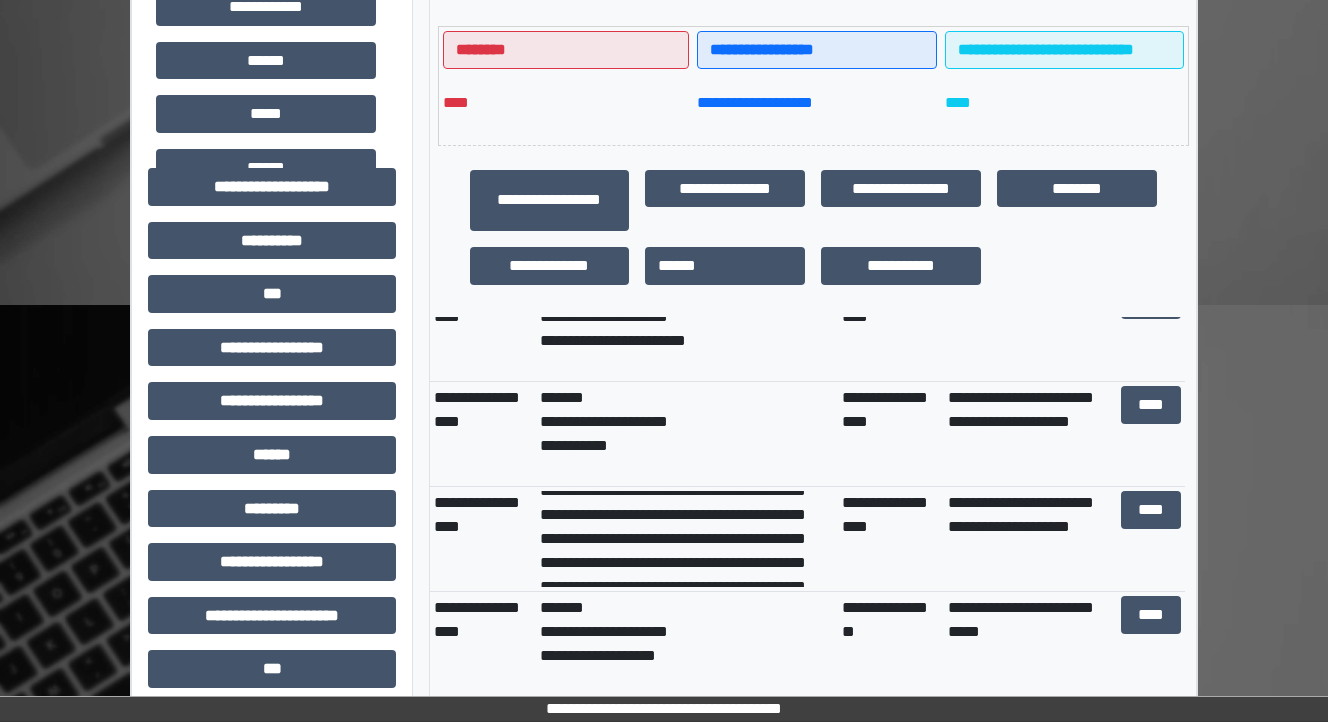 scroll, scrollTop: 160, scrollLeft: 0, axis: vertical 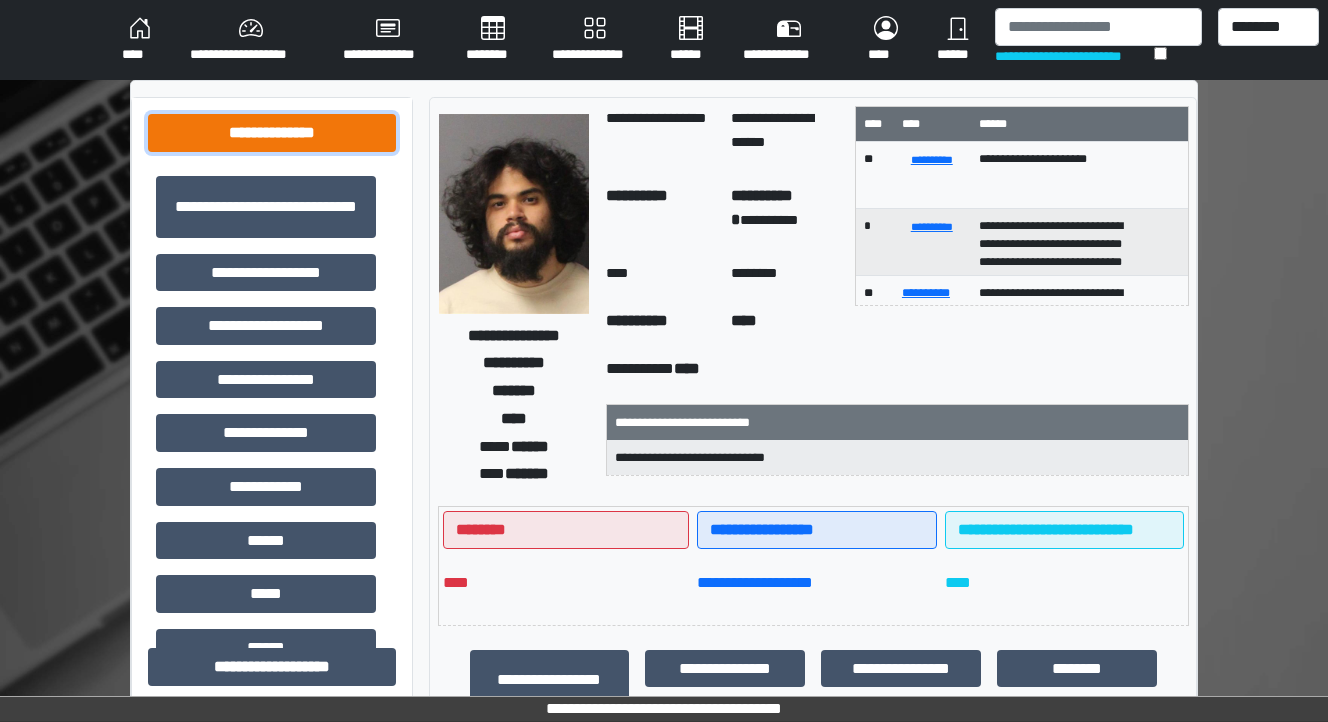 click on "**********" at bounding box center [272, 133] 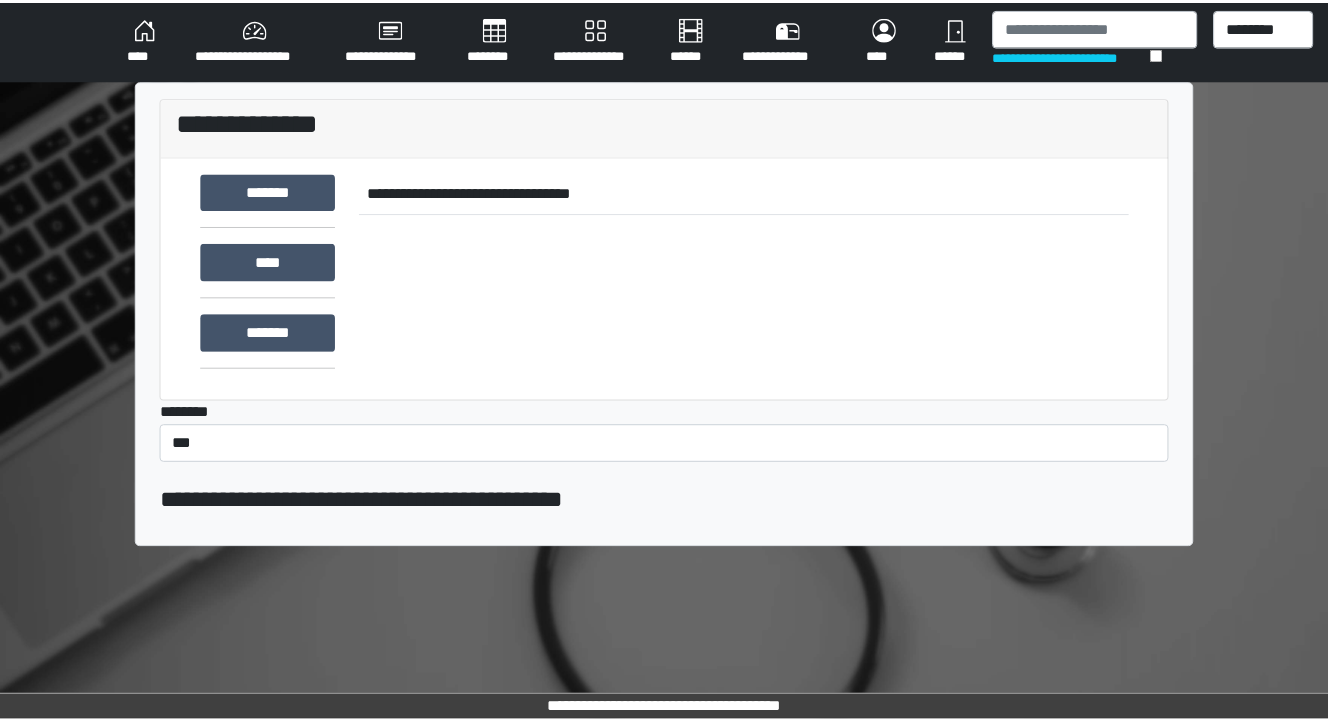 scroll, scrollTop: 0, scrollLeft: 0, axis: both 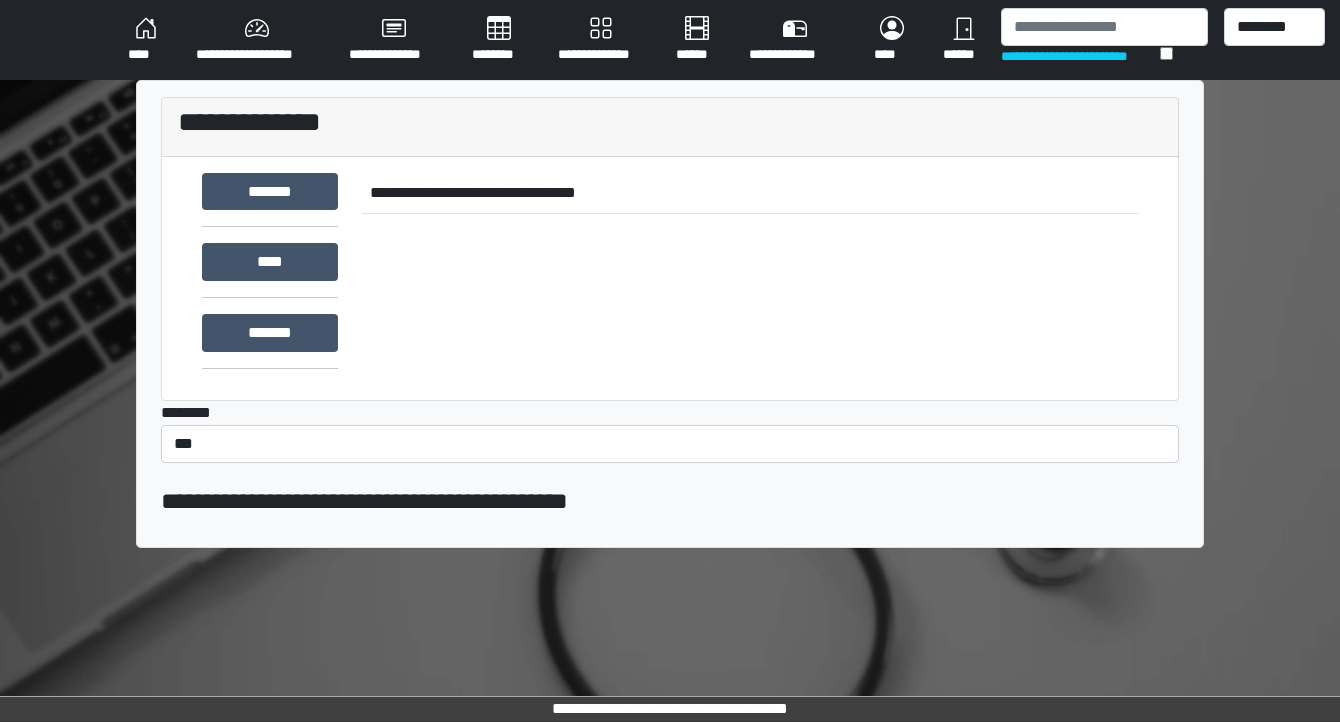 click on "********" at bounding box center [499, 40] 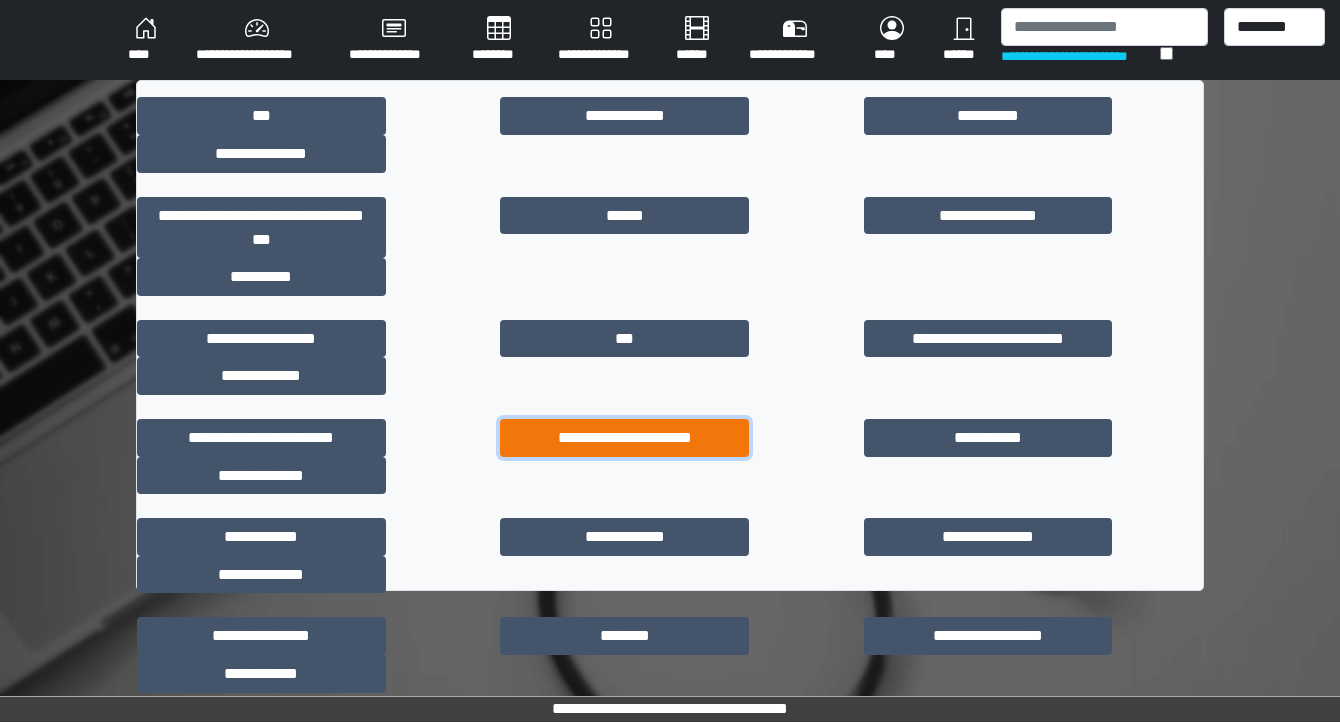 click on "**********" at bounding box center (624, 438) 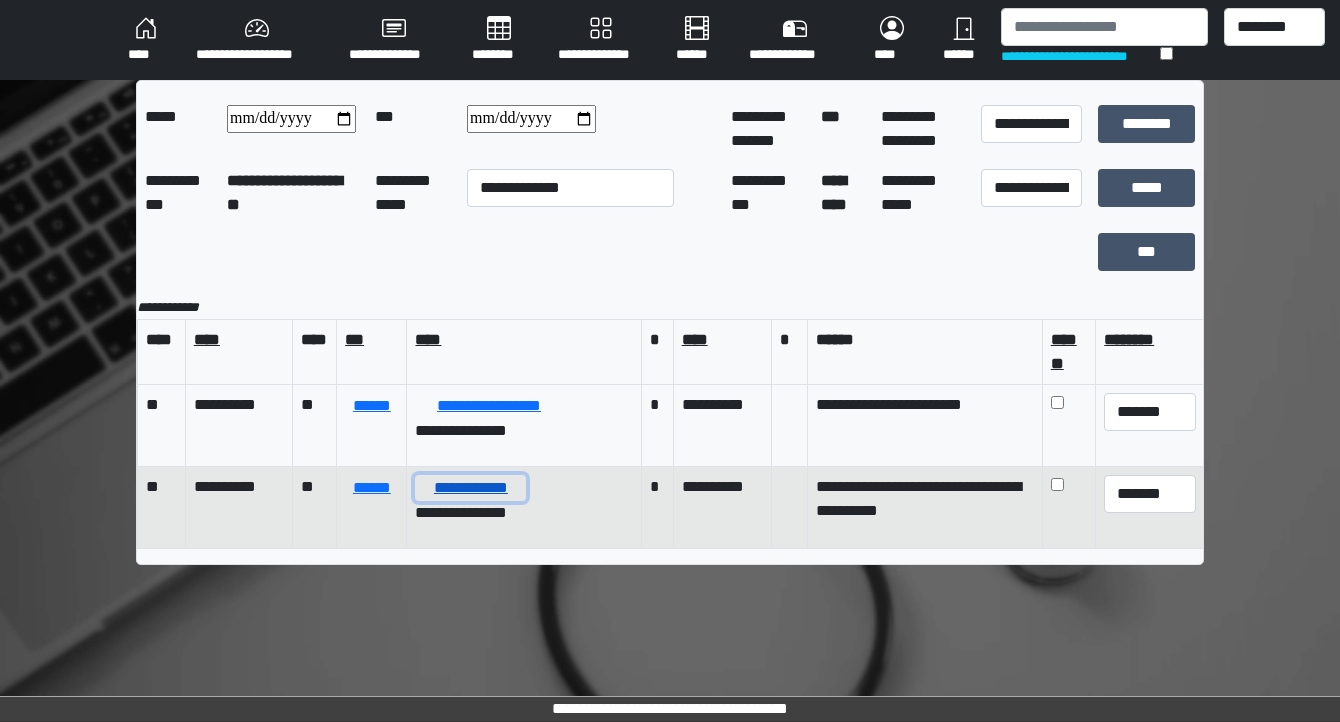 click on "**********" at bounding box center [470, 488] 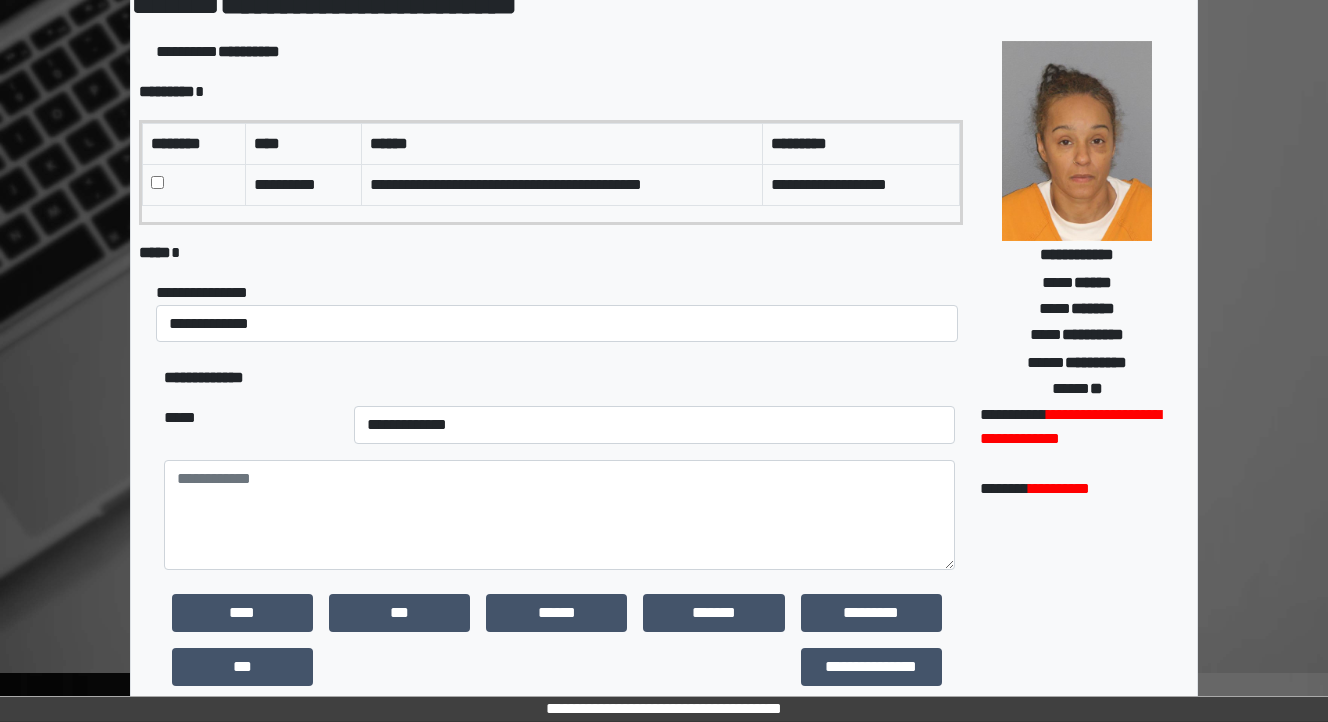 scroll, scrollTop: 0, scrollLeft: 0, axis: both 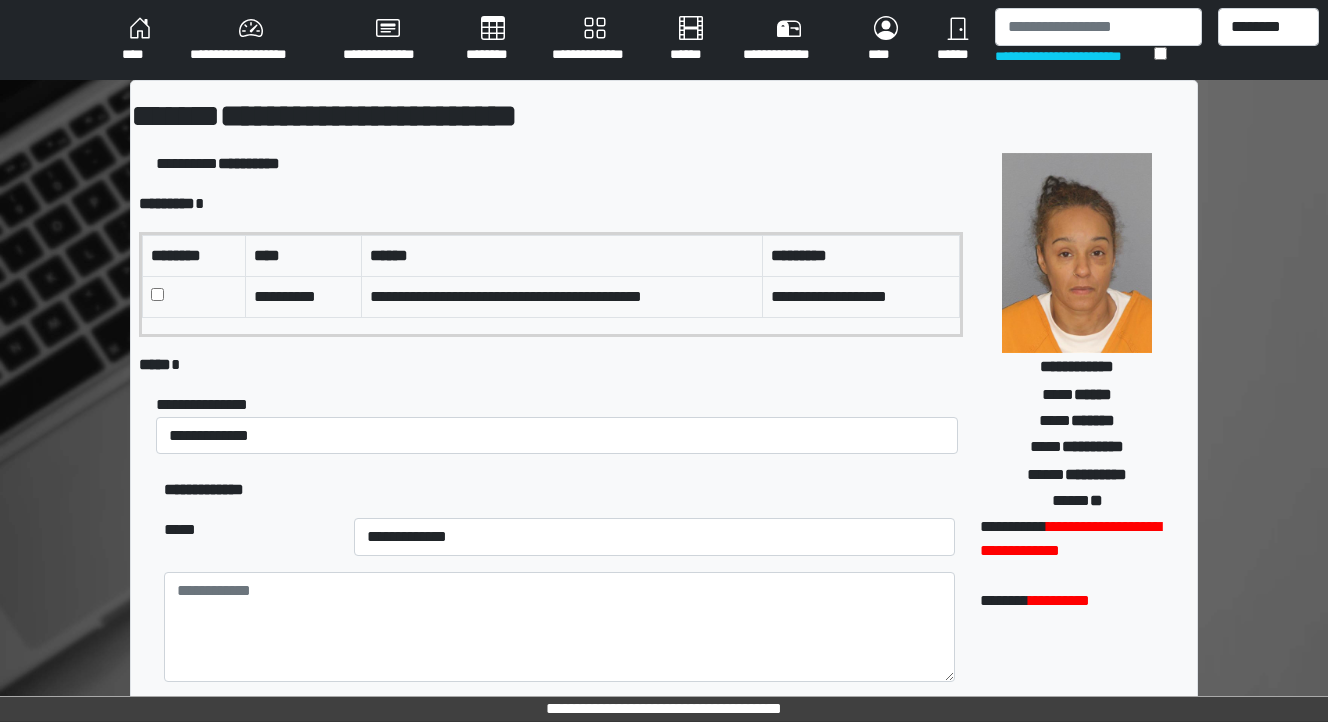 click on "********" at bounding box center (493, 40) 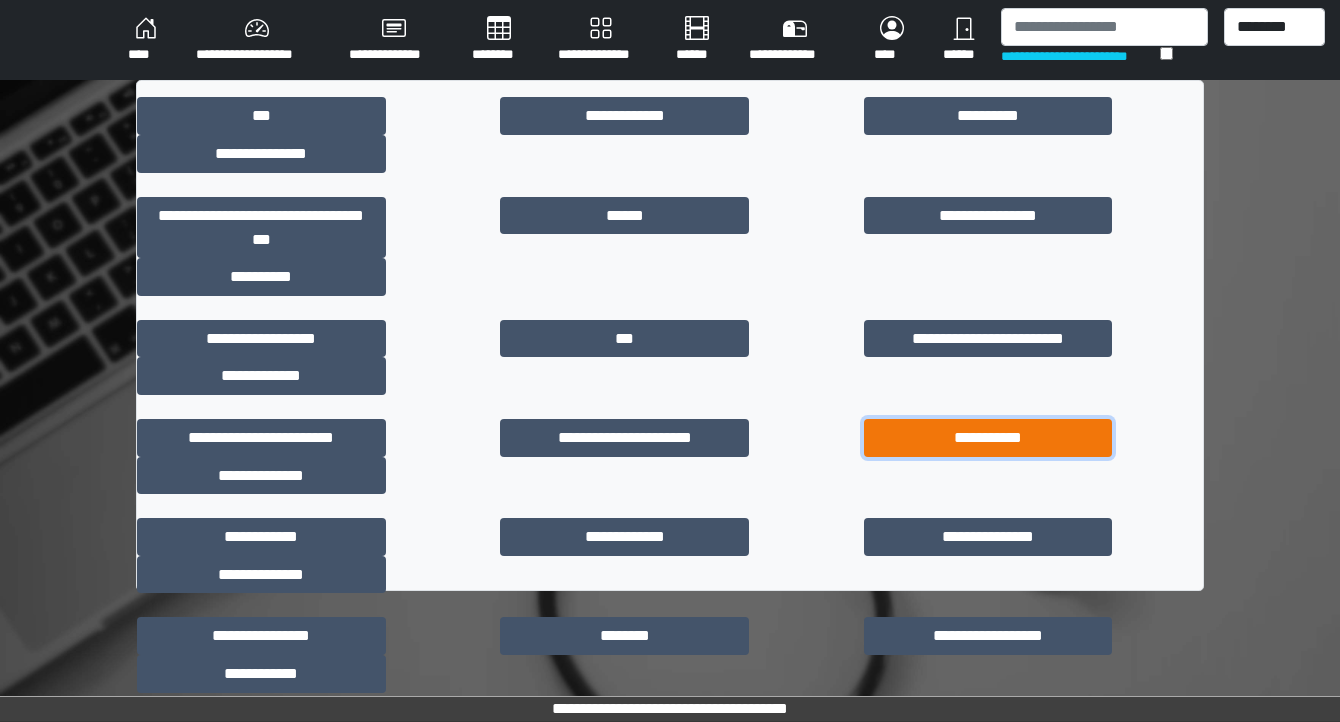 click on "**********" at bounding box center [988, 438] 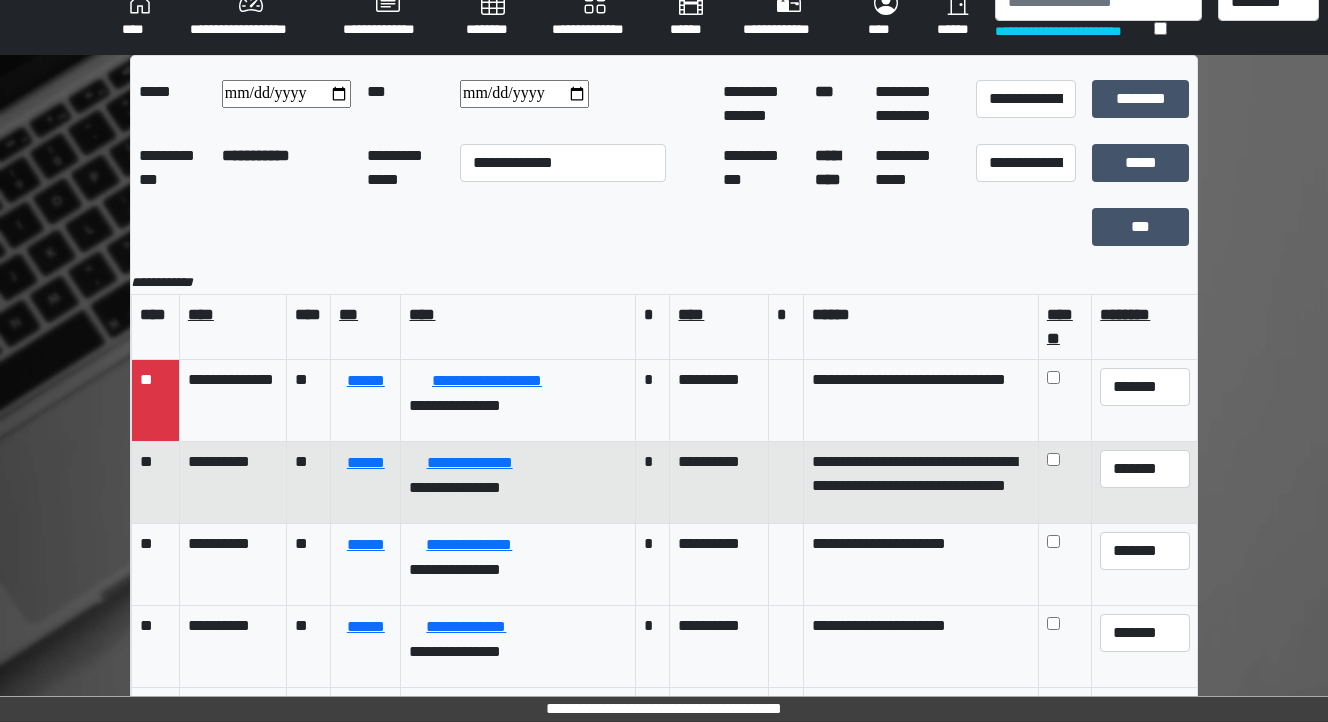 scroll, scrollTop: 0, scrollLeft: 0, axis: both 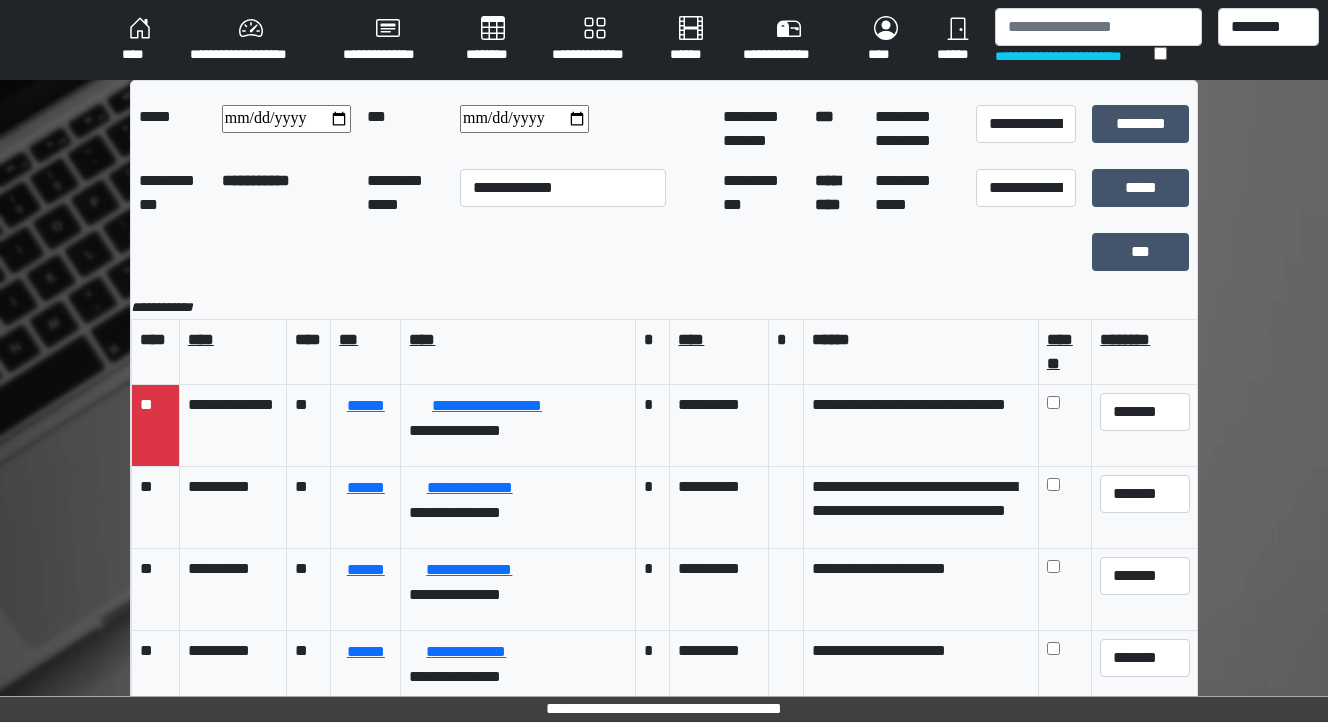 click on "****" at bounding box center (140, 40) 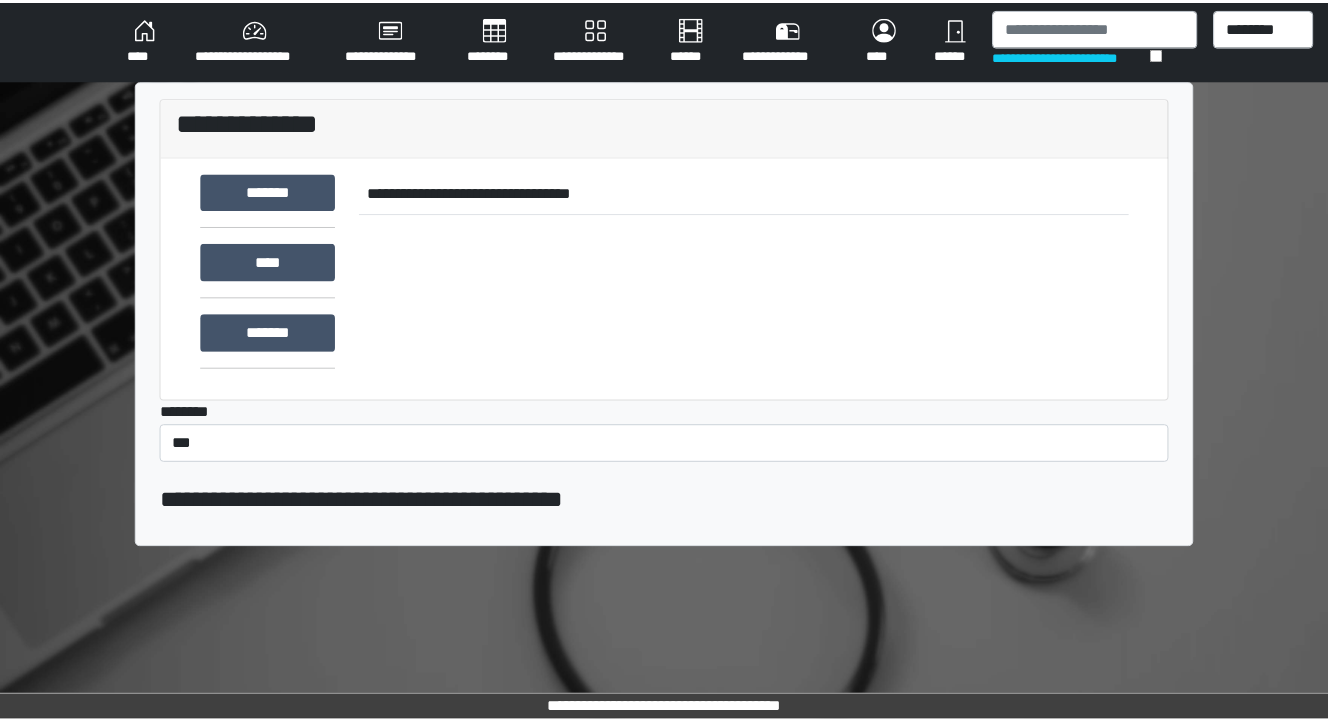 scroll, scrollTop: 0, scrollLeft: 0, axis: both 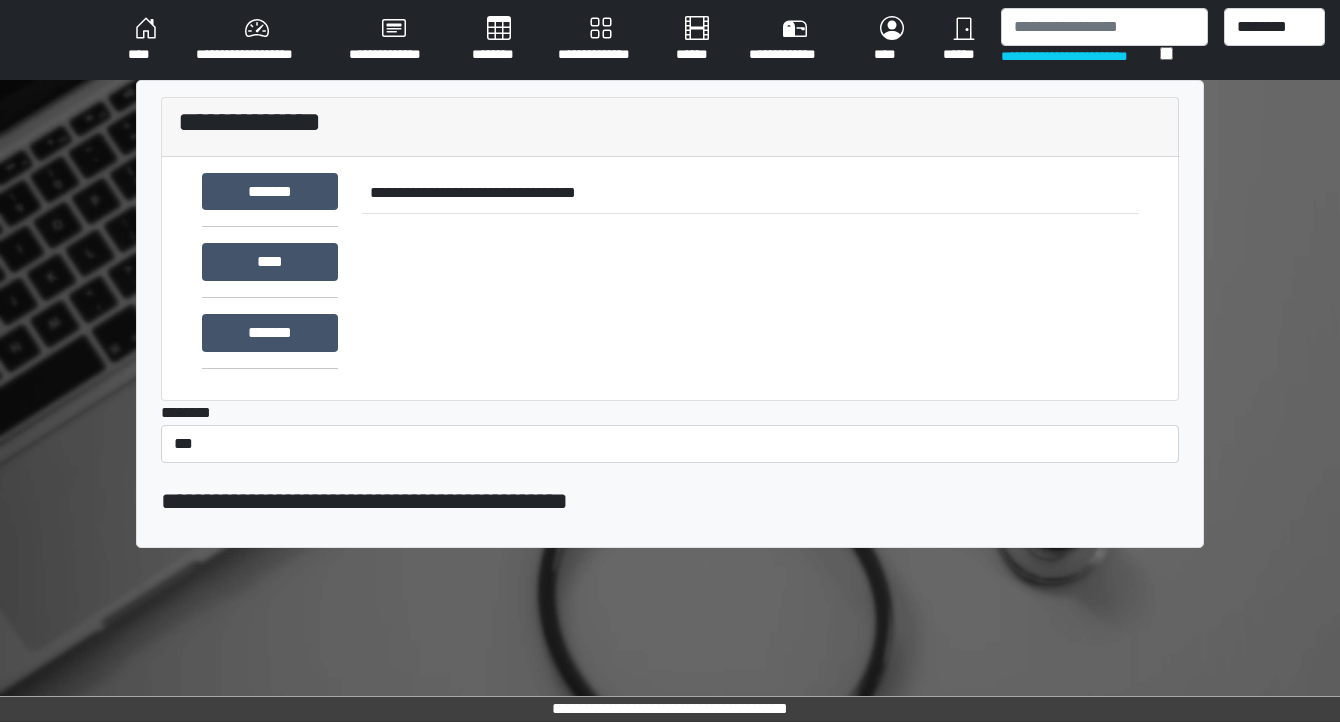 click on "********" at bounding box center (499, 40) 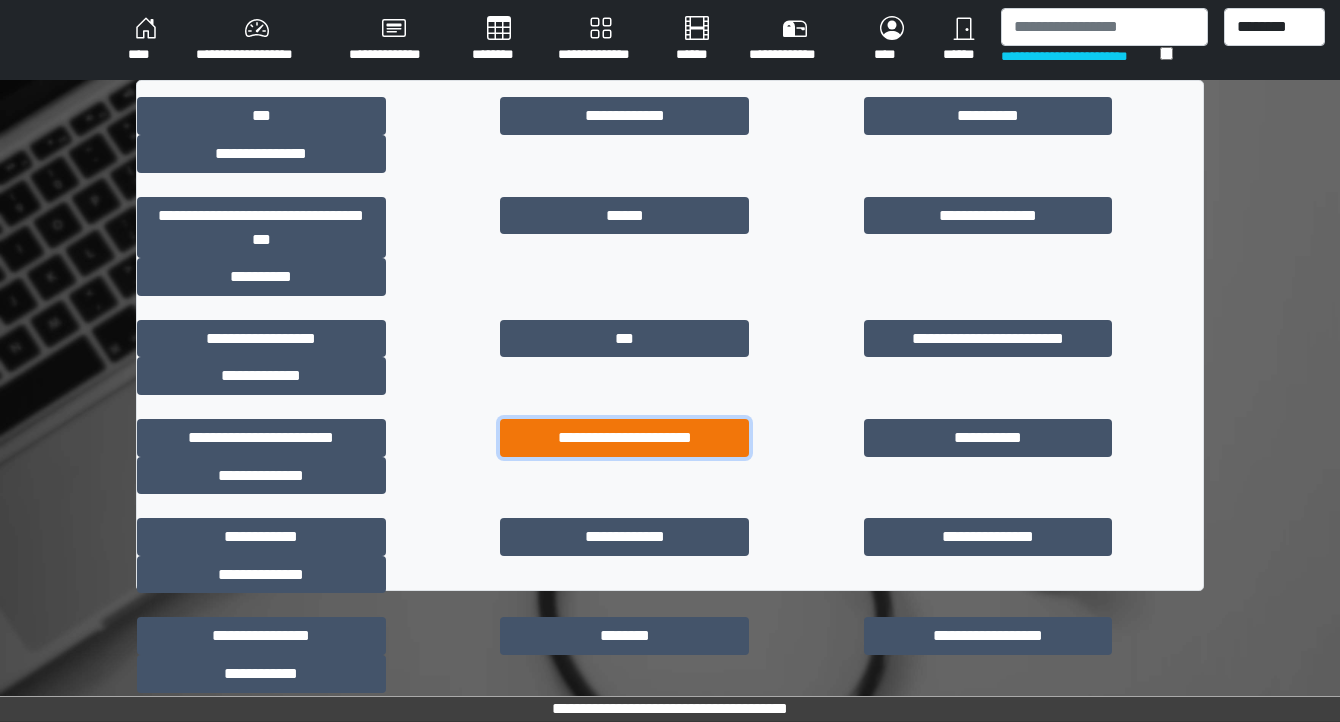 click on "**********" at bounding box center [624, 438] 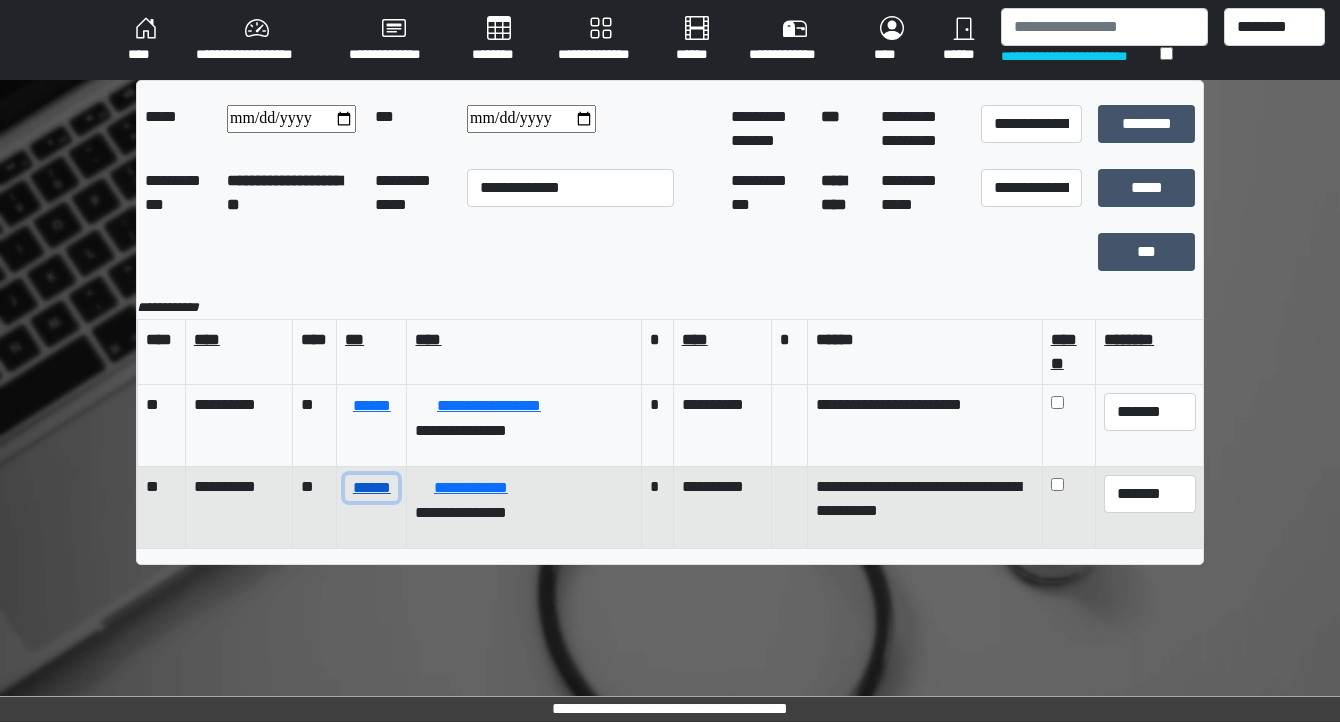 drag, startPoint x: 380, startPoint y: 492, endPoint x: 391, endPoint y: 492, distance: 11 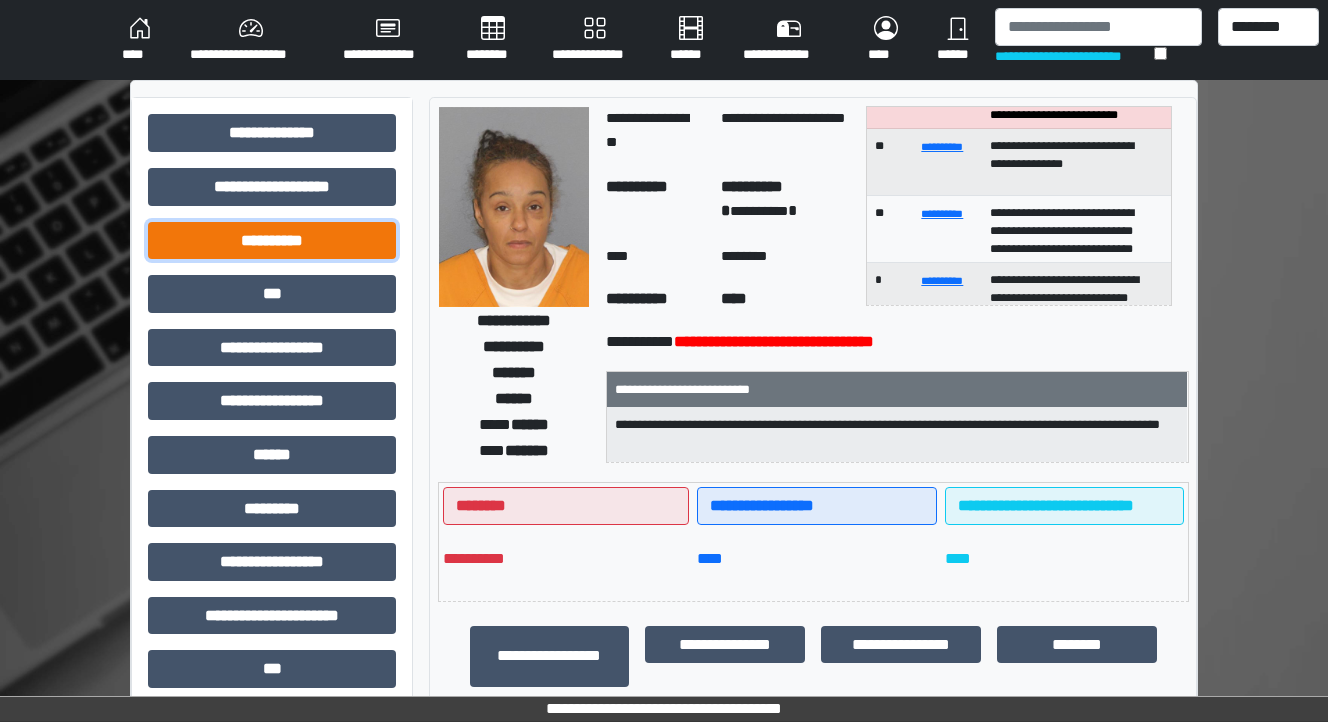 click on "**********" at bounding box center (272, 241) 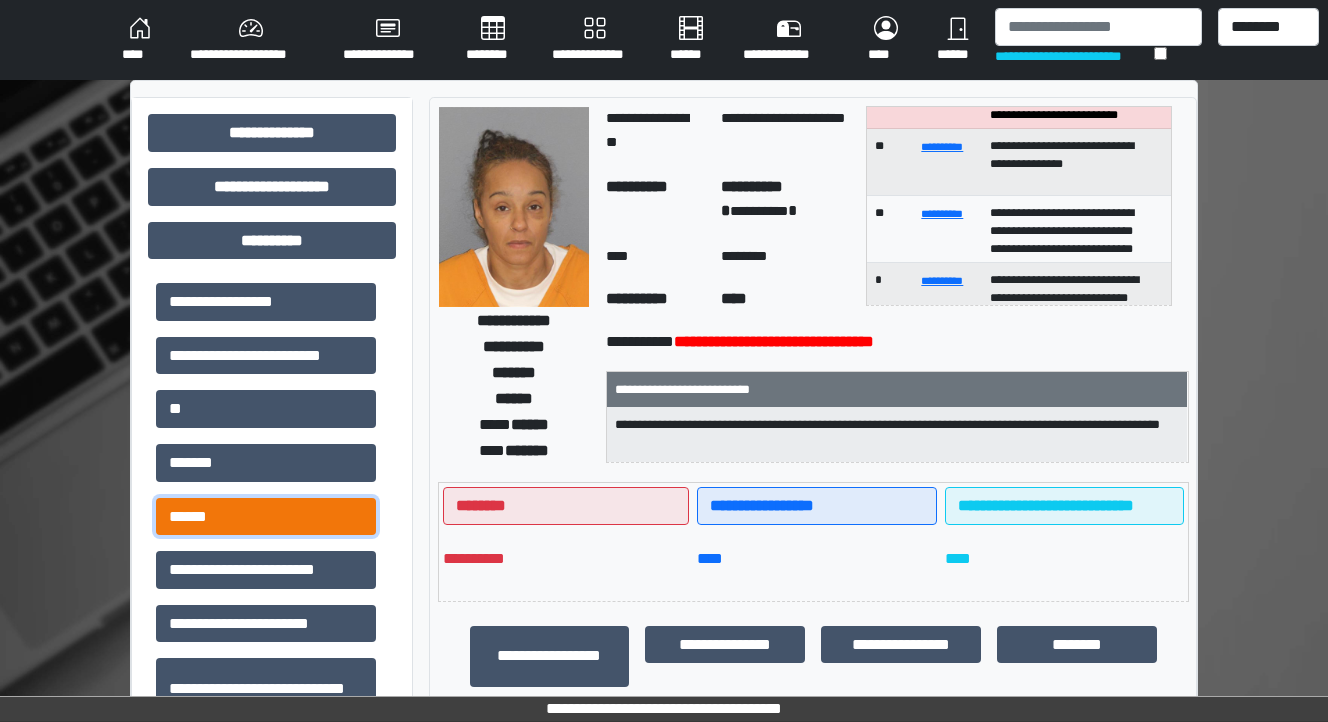 click on "******" at bounding box center [266, 517] 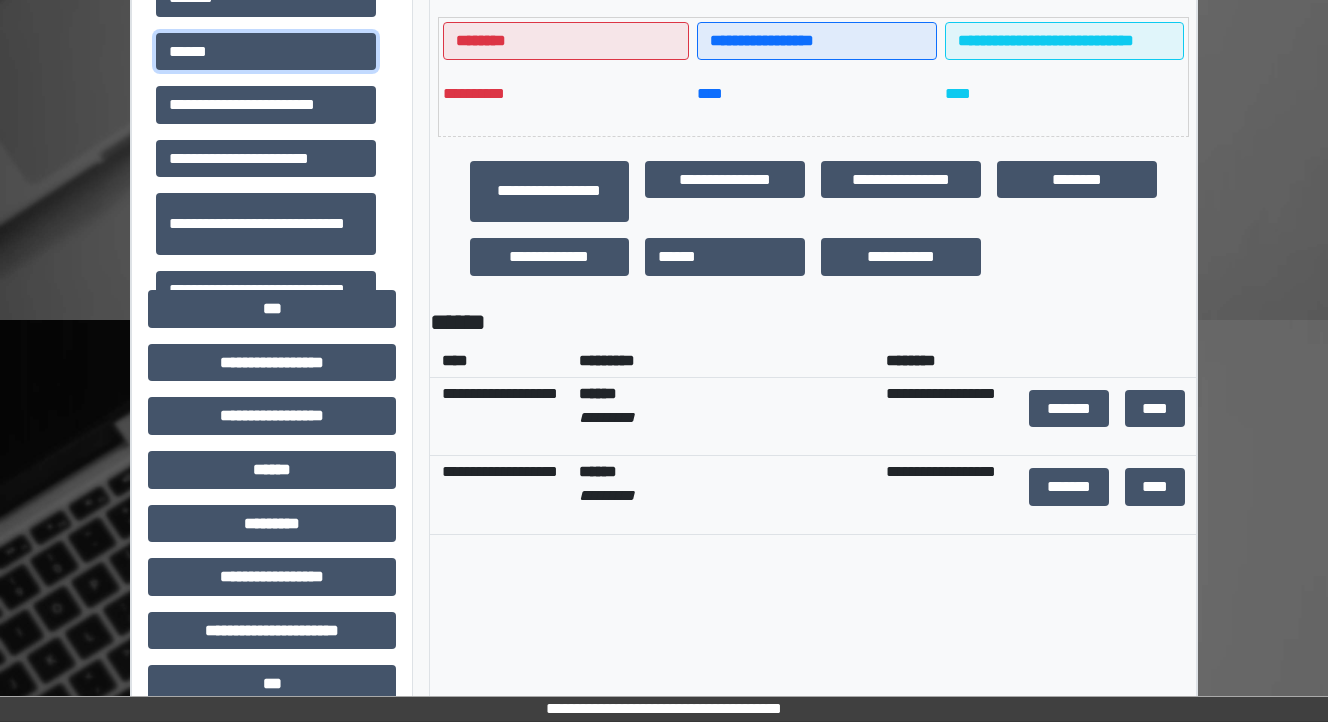 scroll, scrollTop: 480, scrollLeft: 0, axis: vertical 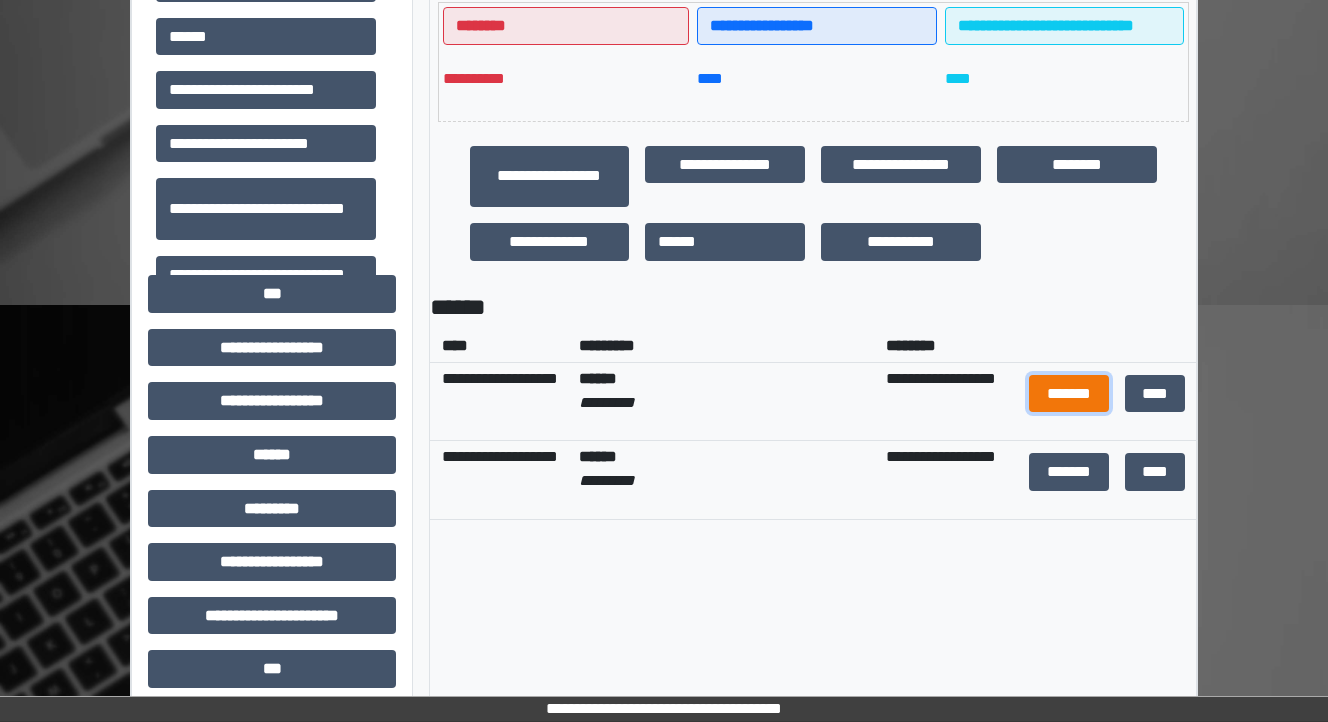 click on "*******" at bounding box center [1069, 394] 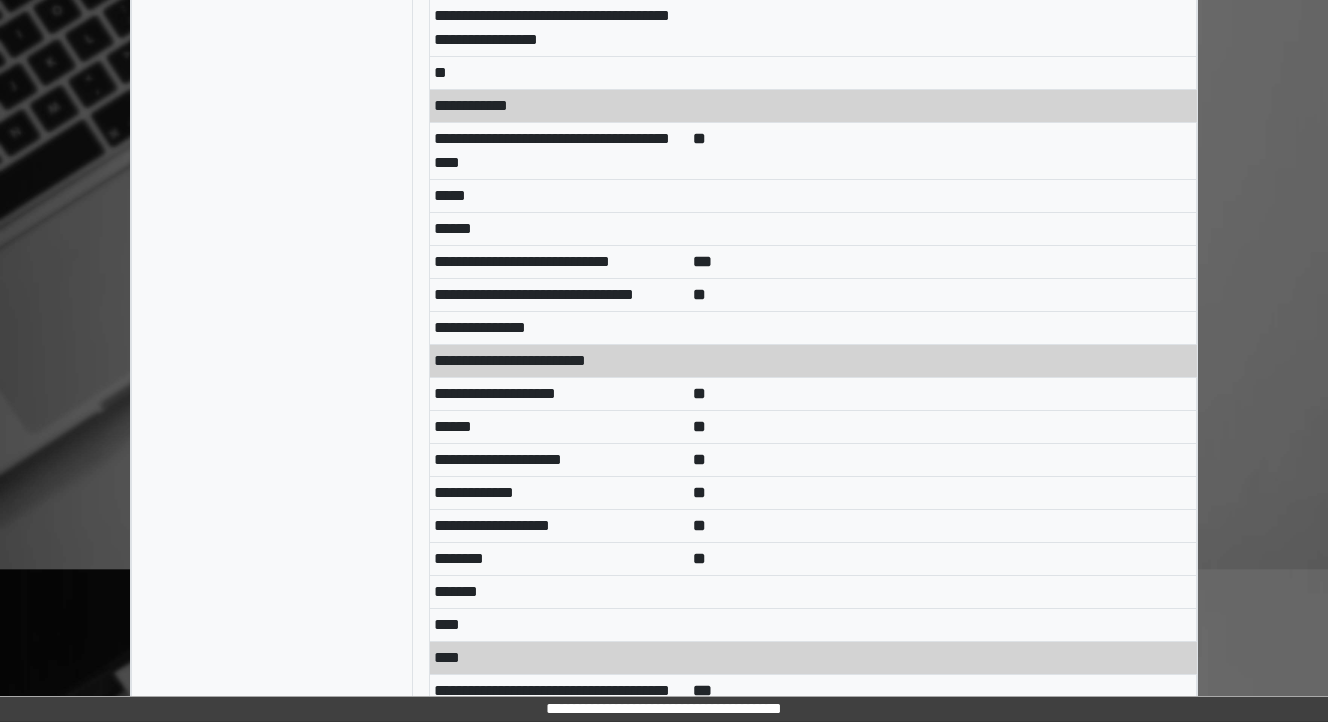 scroll, scrollTop: 9680, scrollLeft: 0, axis: vertical 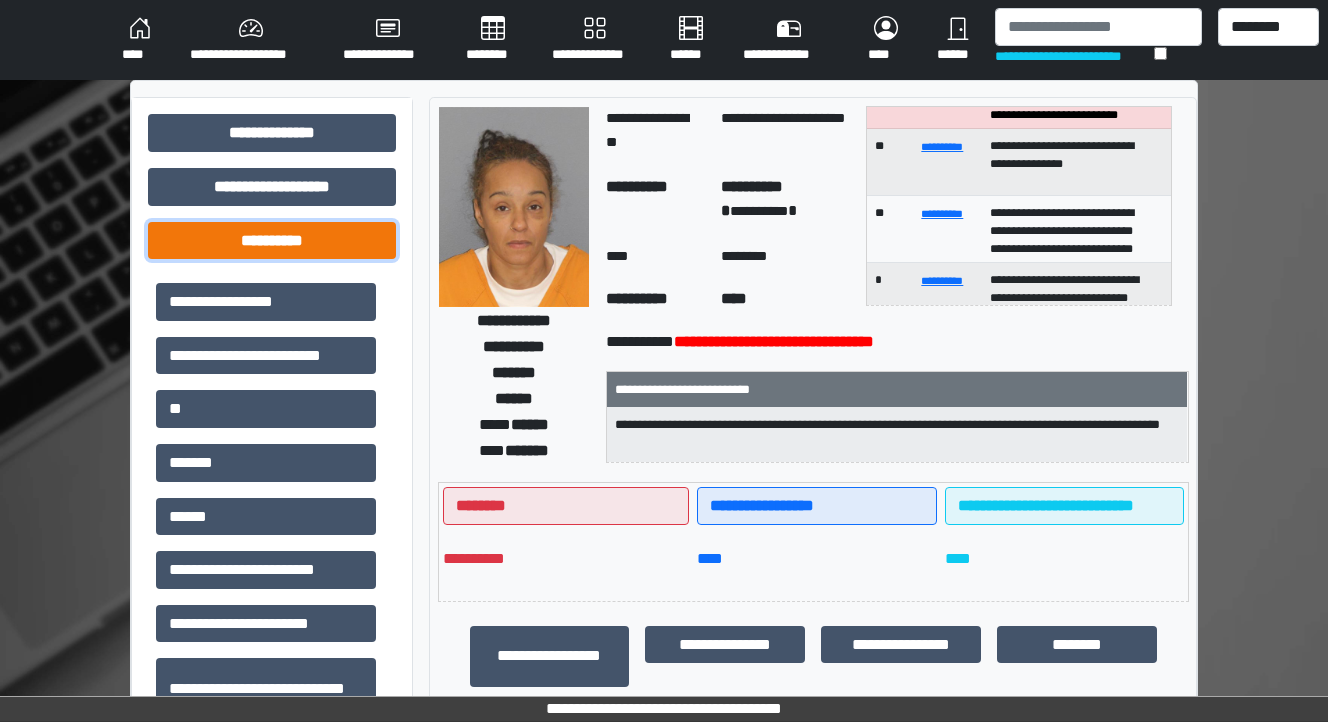 click on "**********" at bounding box center [272, 241] 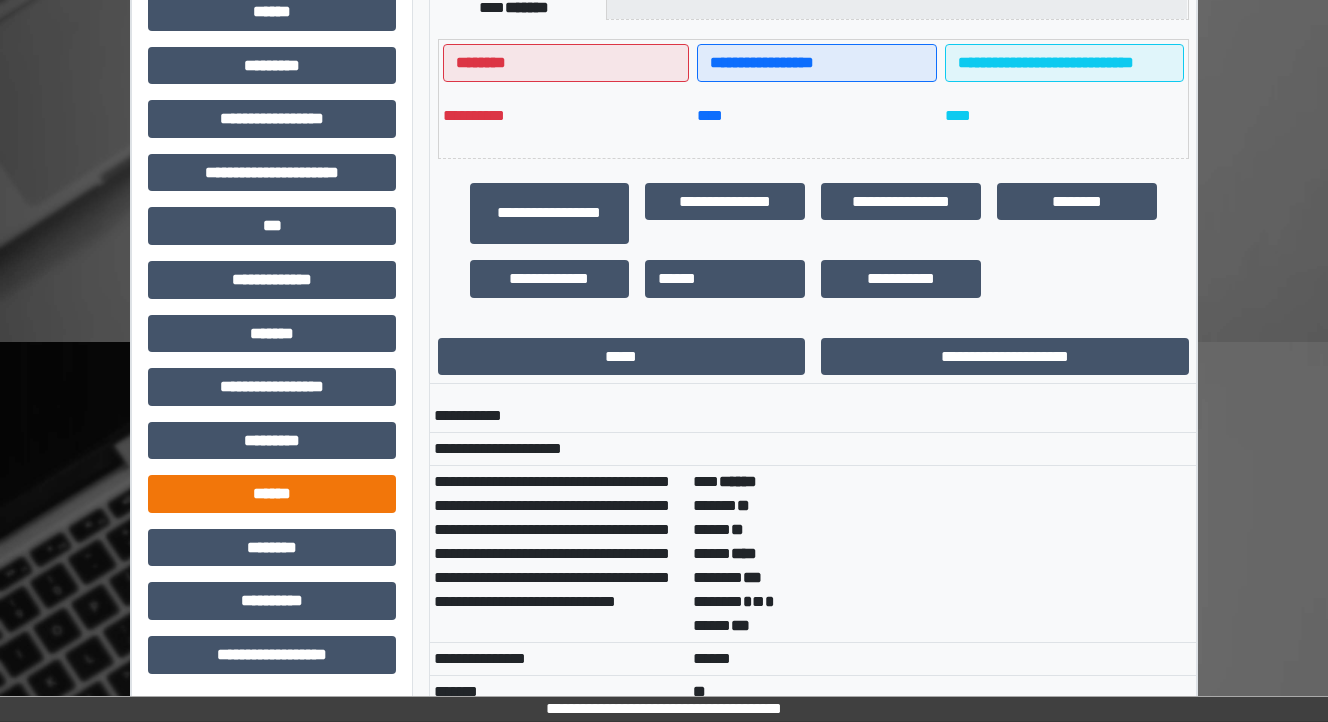 scroll, scrollTop: 640, scrollLeft: 0, axis: vertical 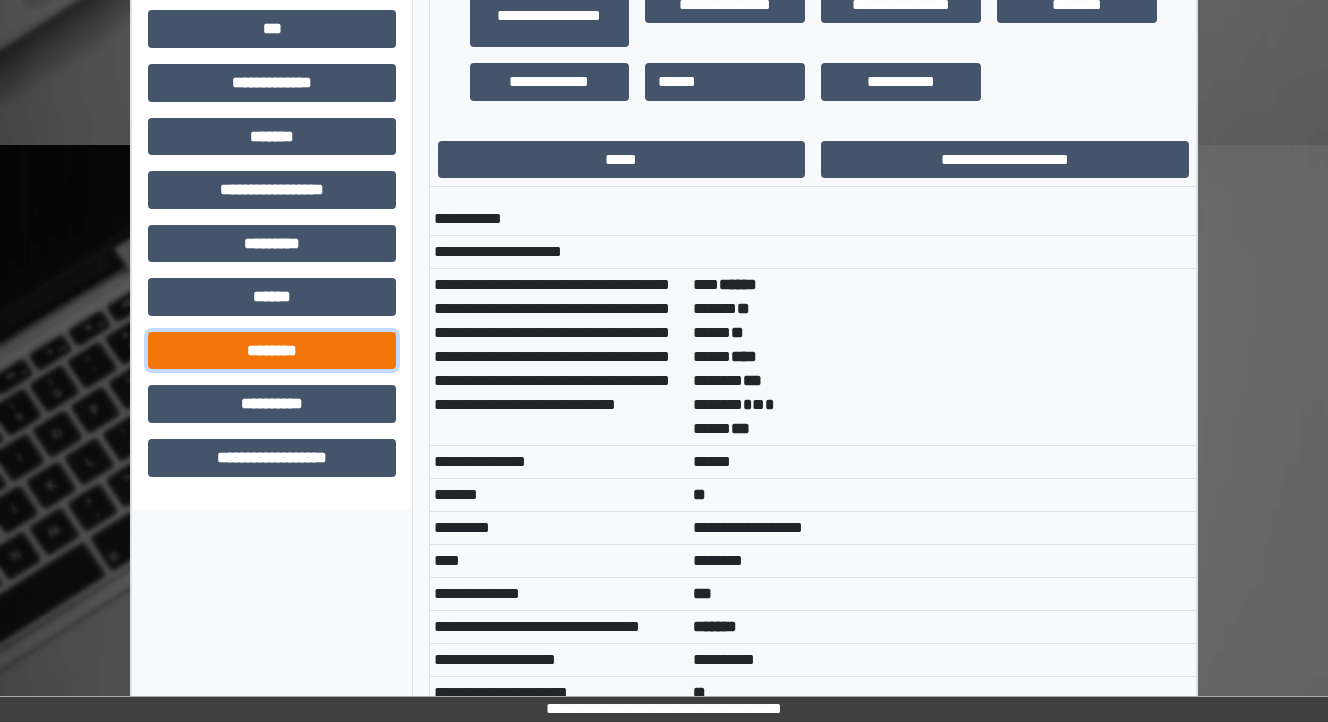 click on "********" at bounding box center [272, 351] 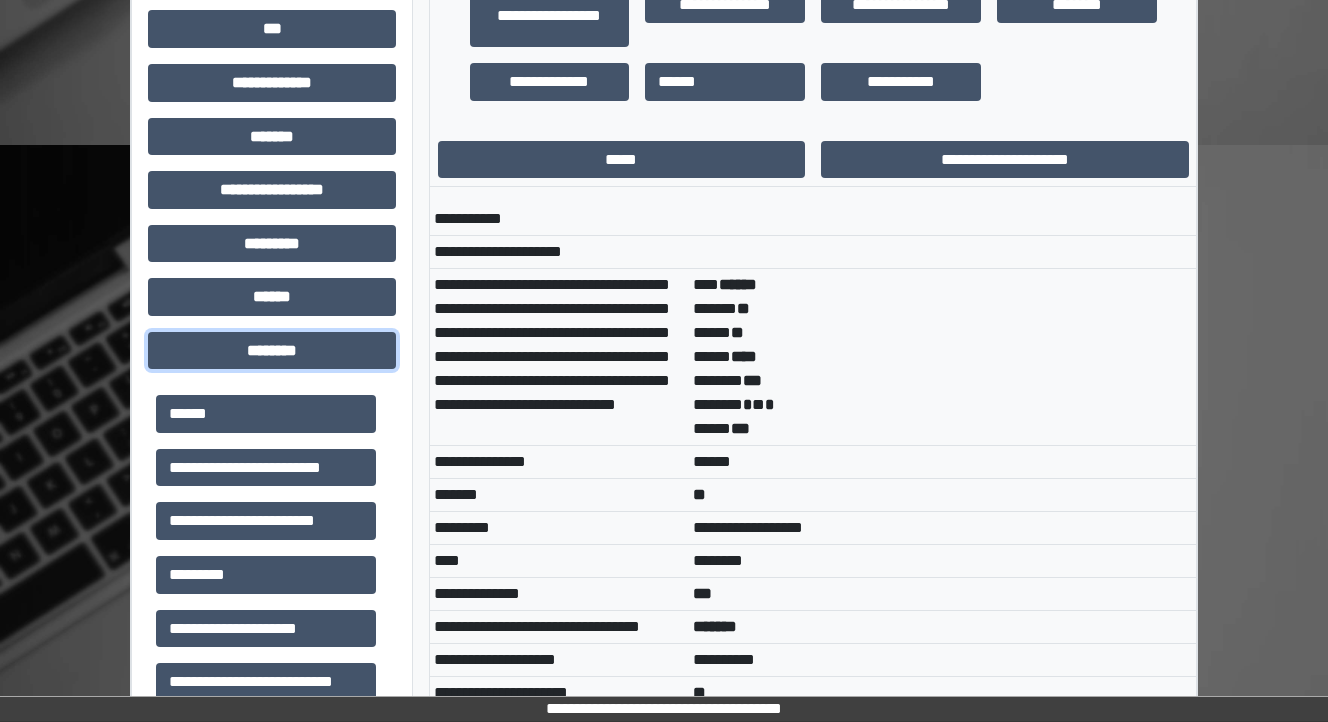 scroll, scrollTop: 160, scrollLeft: 0, axis: vertical 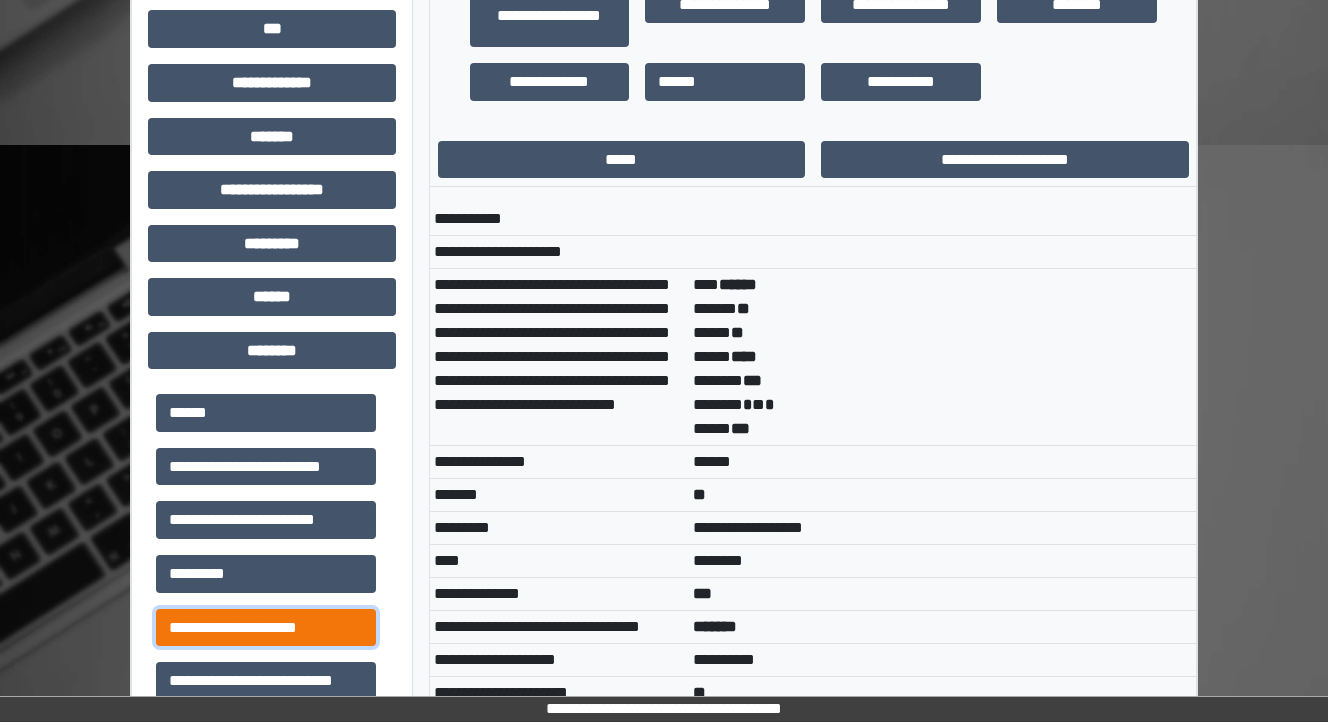click on "**********" at bounding box center (266, 628) 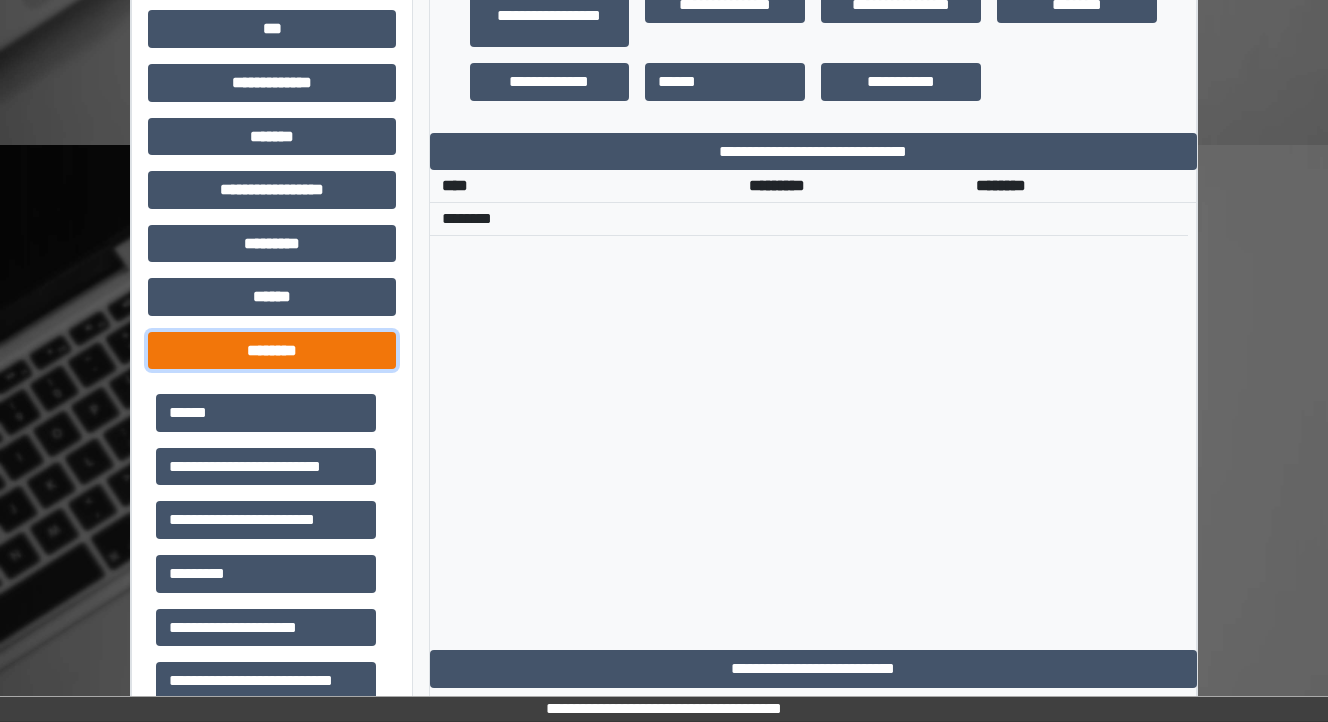 click on "********" at bounding box center (272, 351) 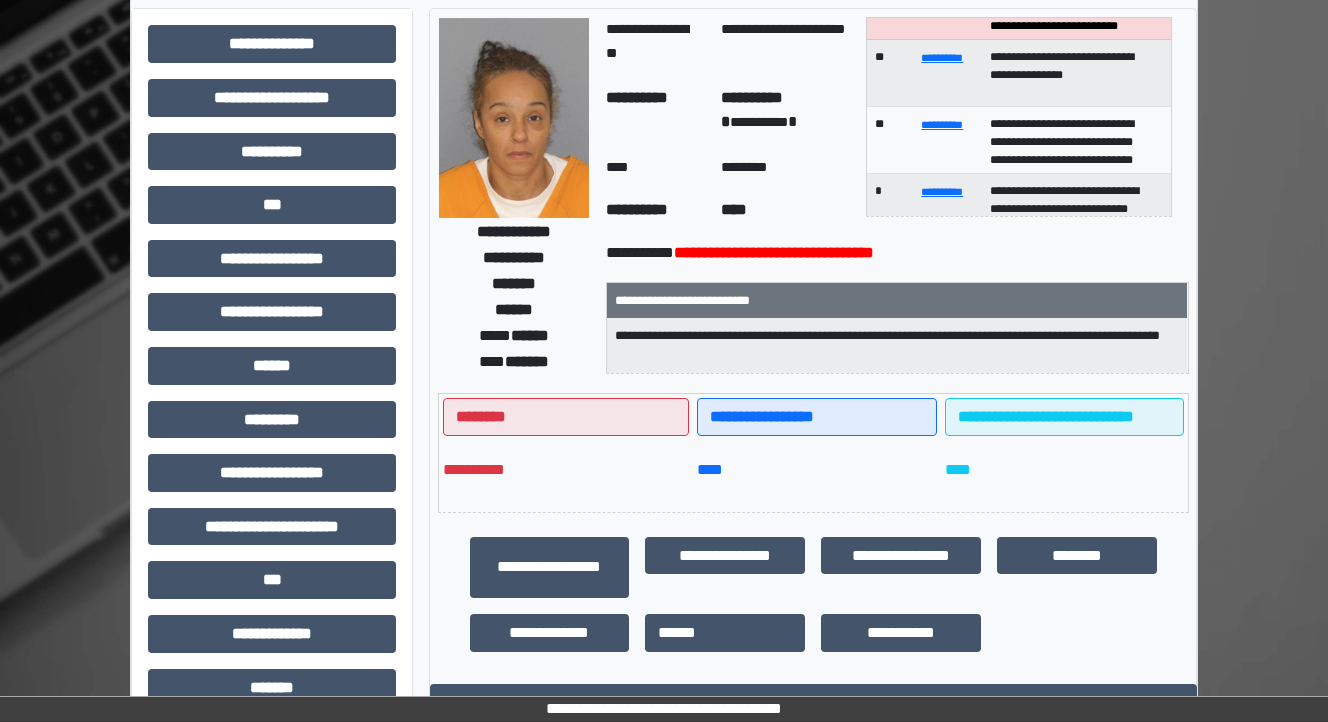 scroll, scrollTop: 0, scrollLeft: 0, axis: both 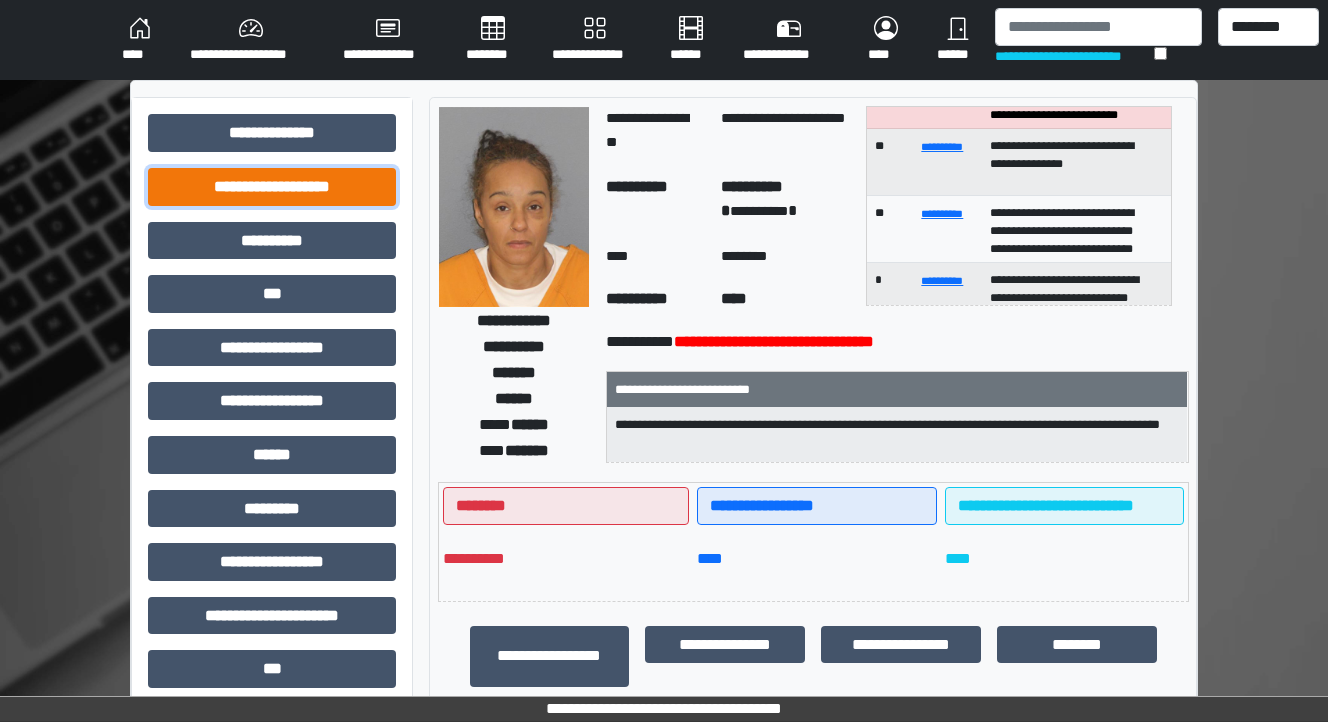 click on "**********" at bounding box center (272, 187) 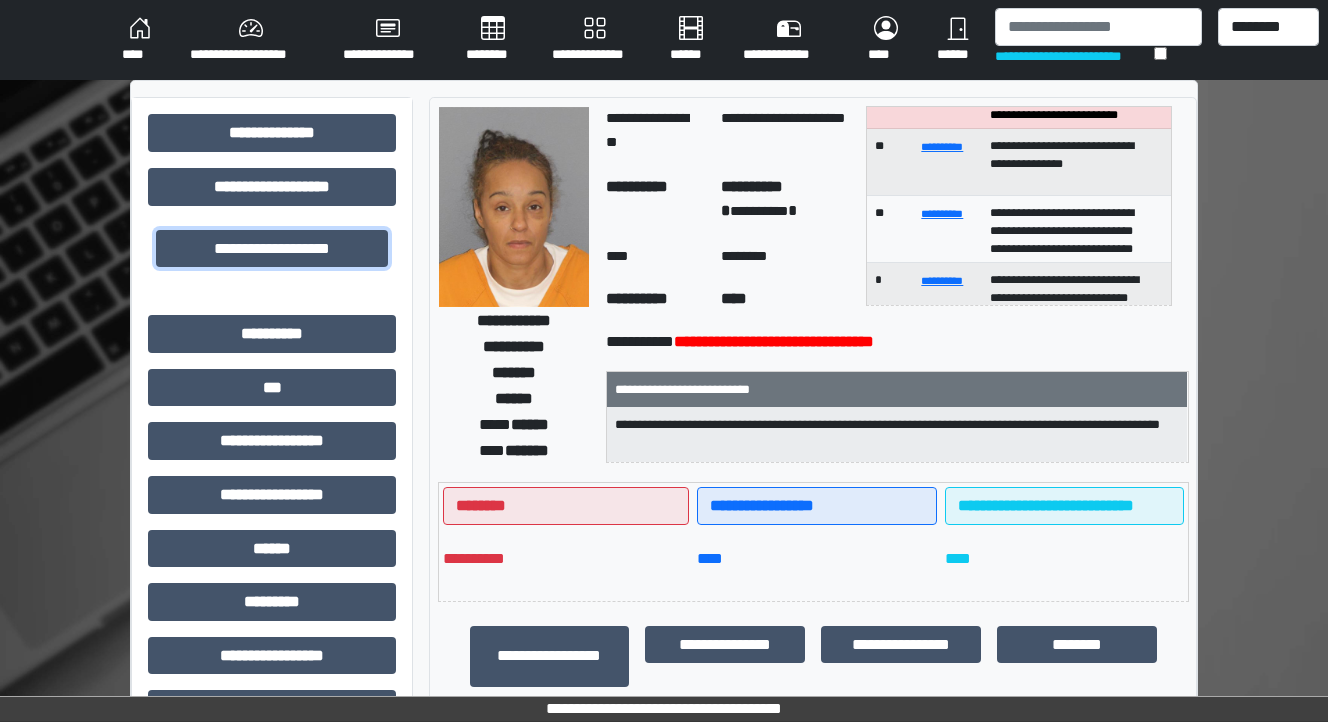 drag, startPoint x: 264, startPoint y: 248, endPoint x: 348, endPoint y: 292, distance: 94.82616 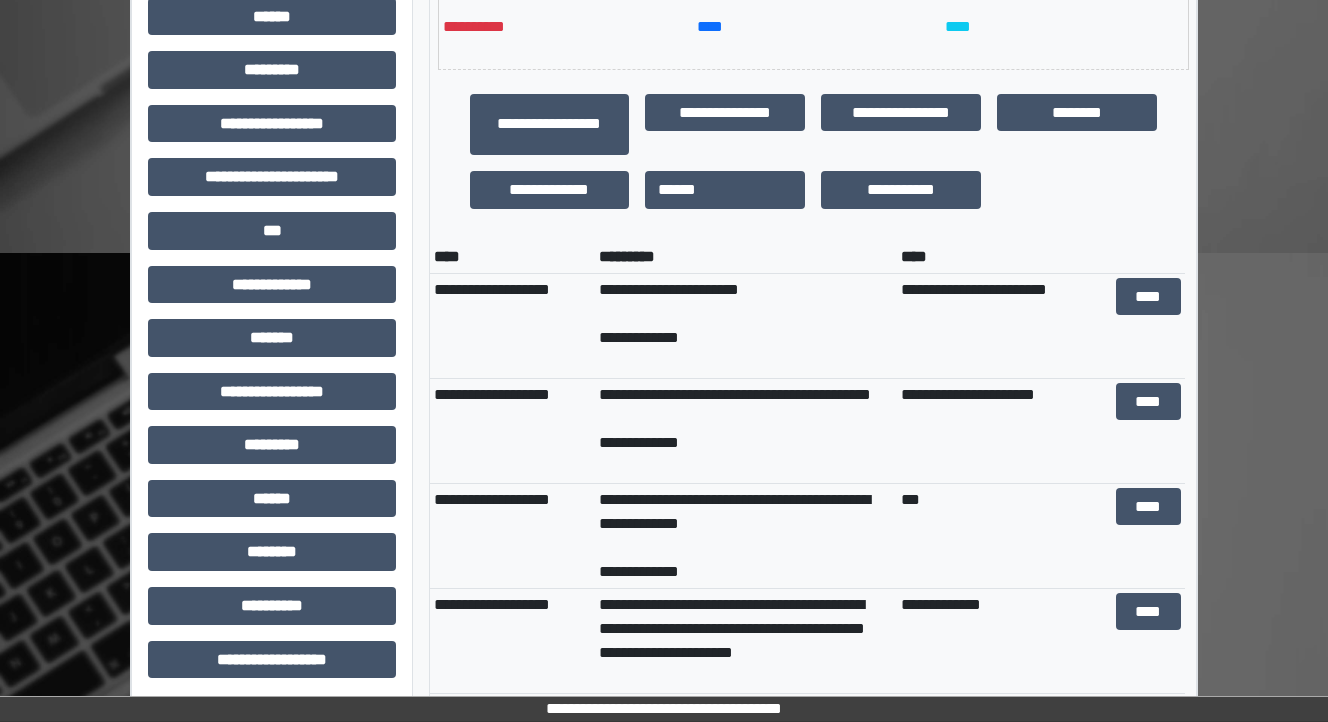 scroll, scrollTop: 560, scrollLeft: 0, axis: vertical 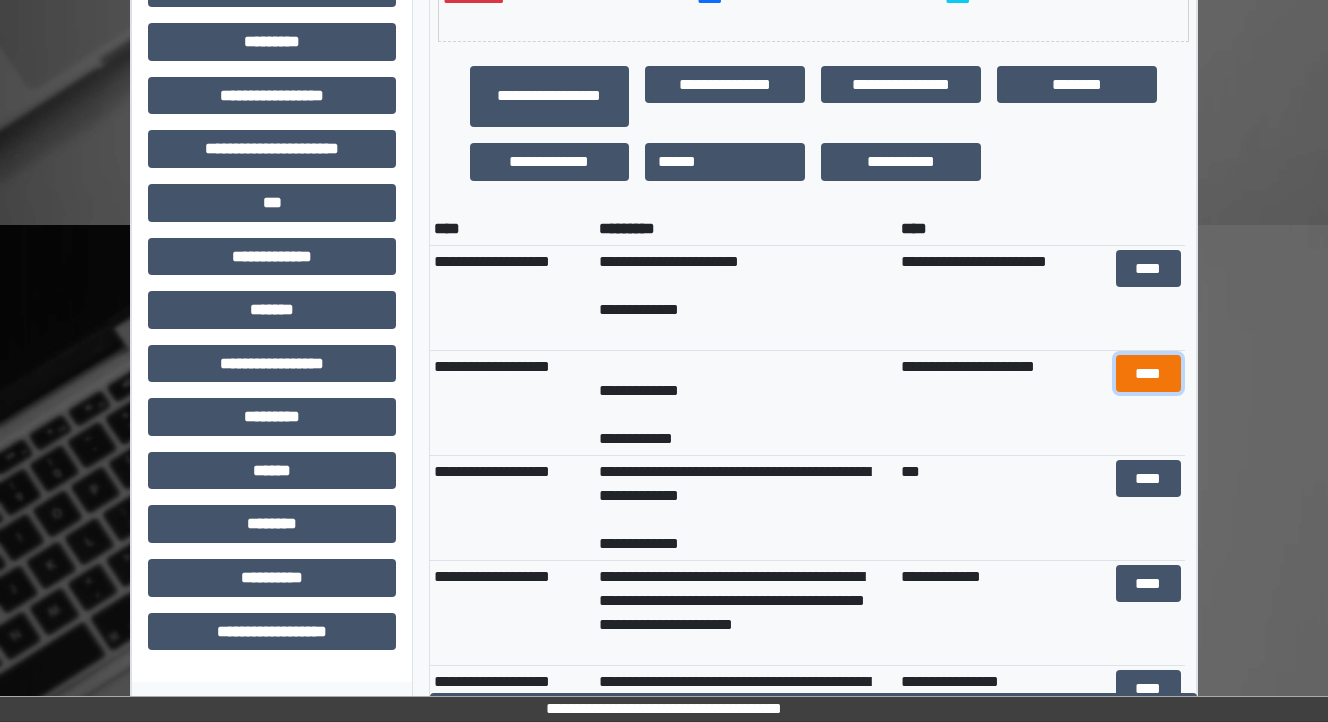 click on "****" at bounding box center (1148, 374) 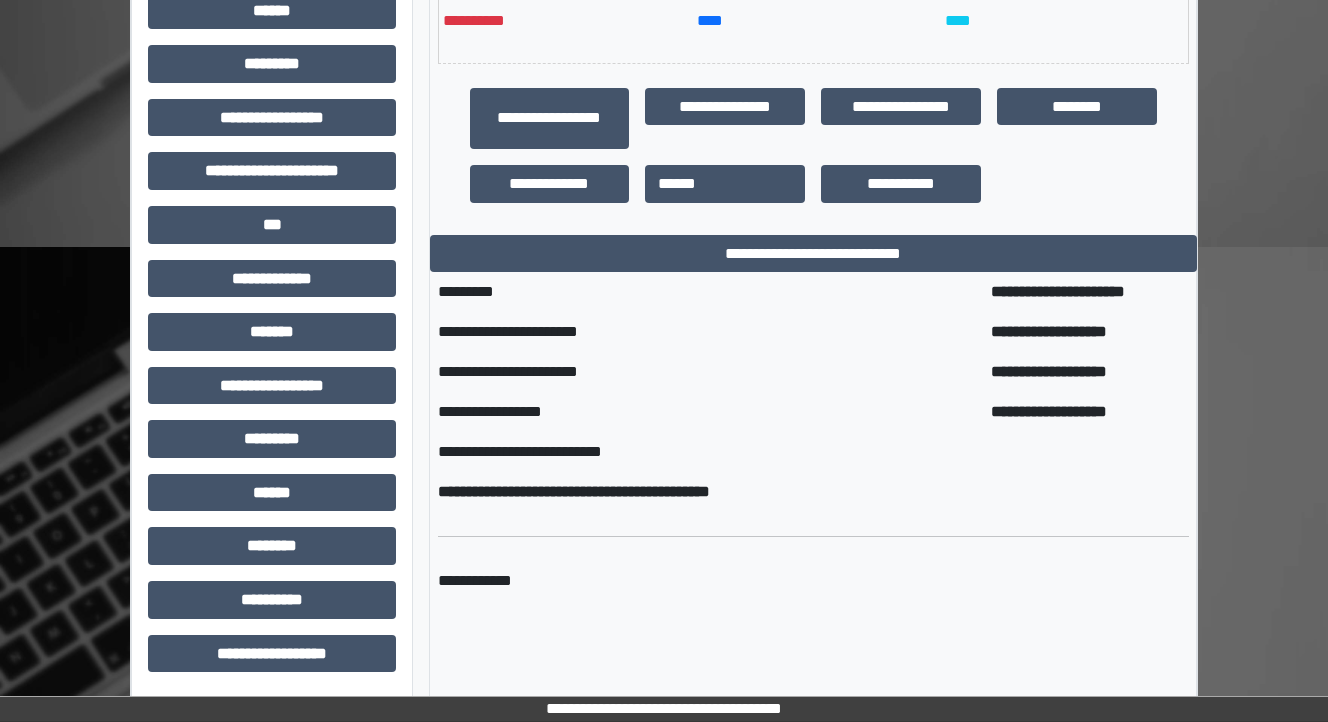scroll, scrollTop: 537, scrollLeft: 0, axis: vertical 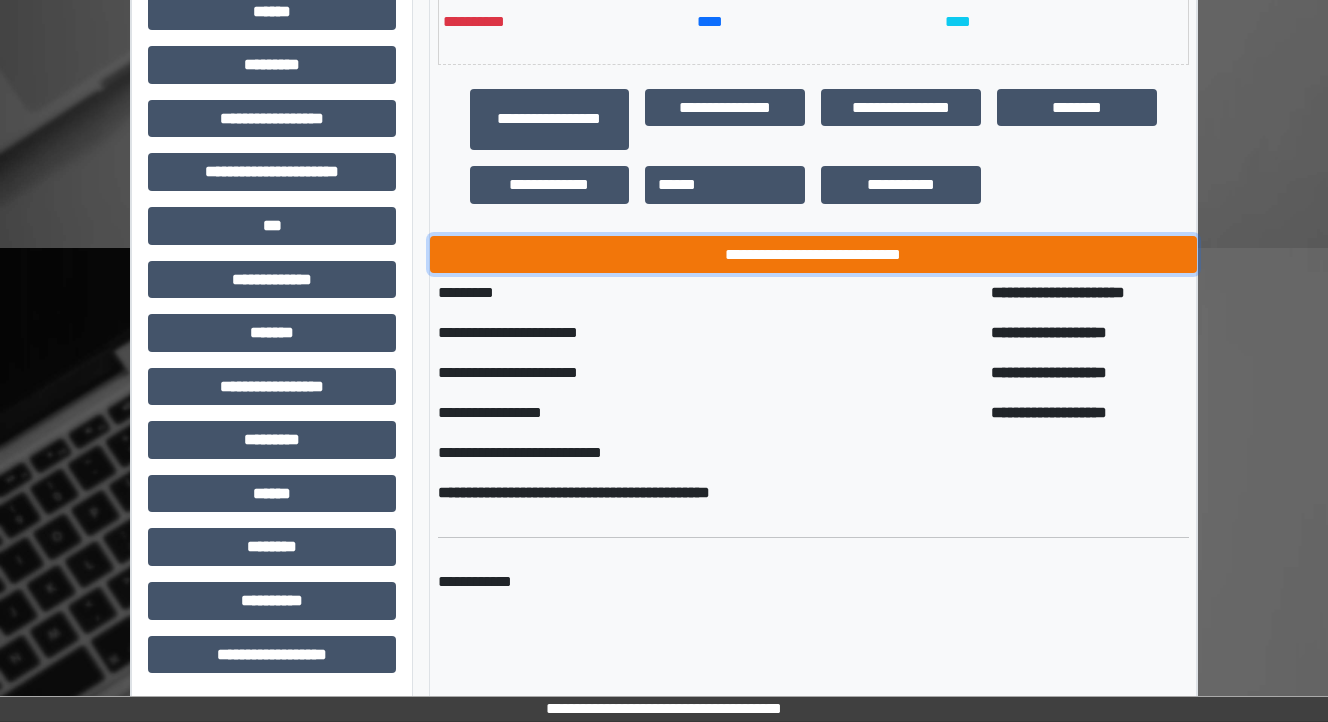 click on "**********" at bounding box center [813, 255] 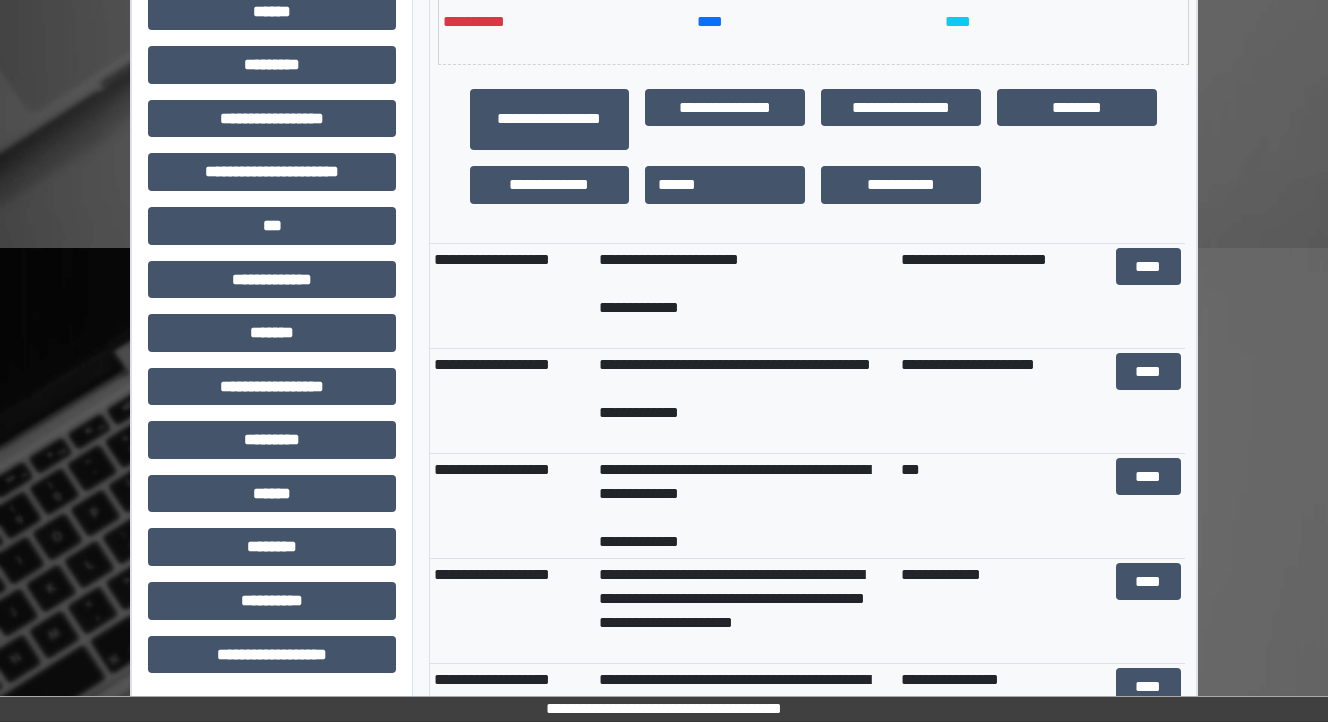 scroll, scrollTop: 0, scrollLeft: 0, axis: both 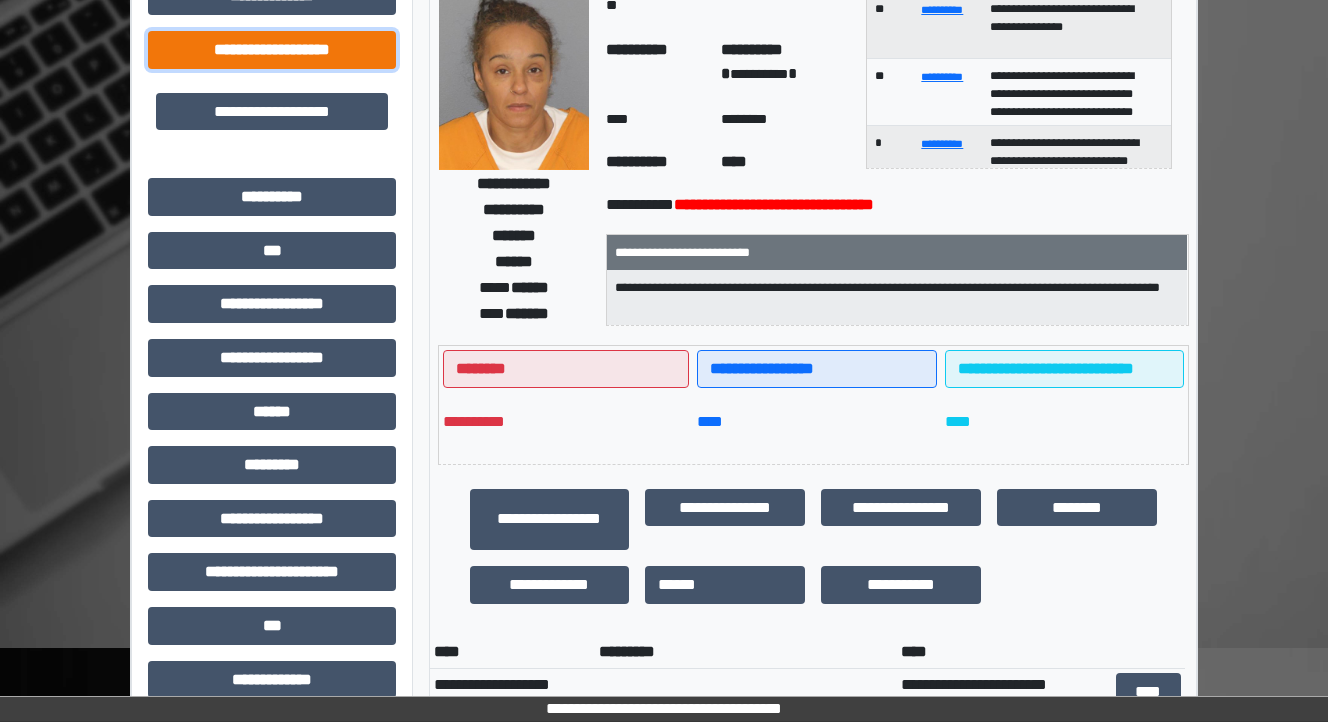 click on "**********" at bounding box center (272, 50) 